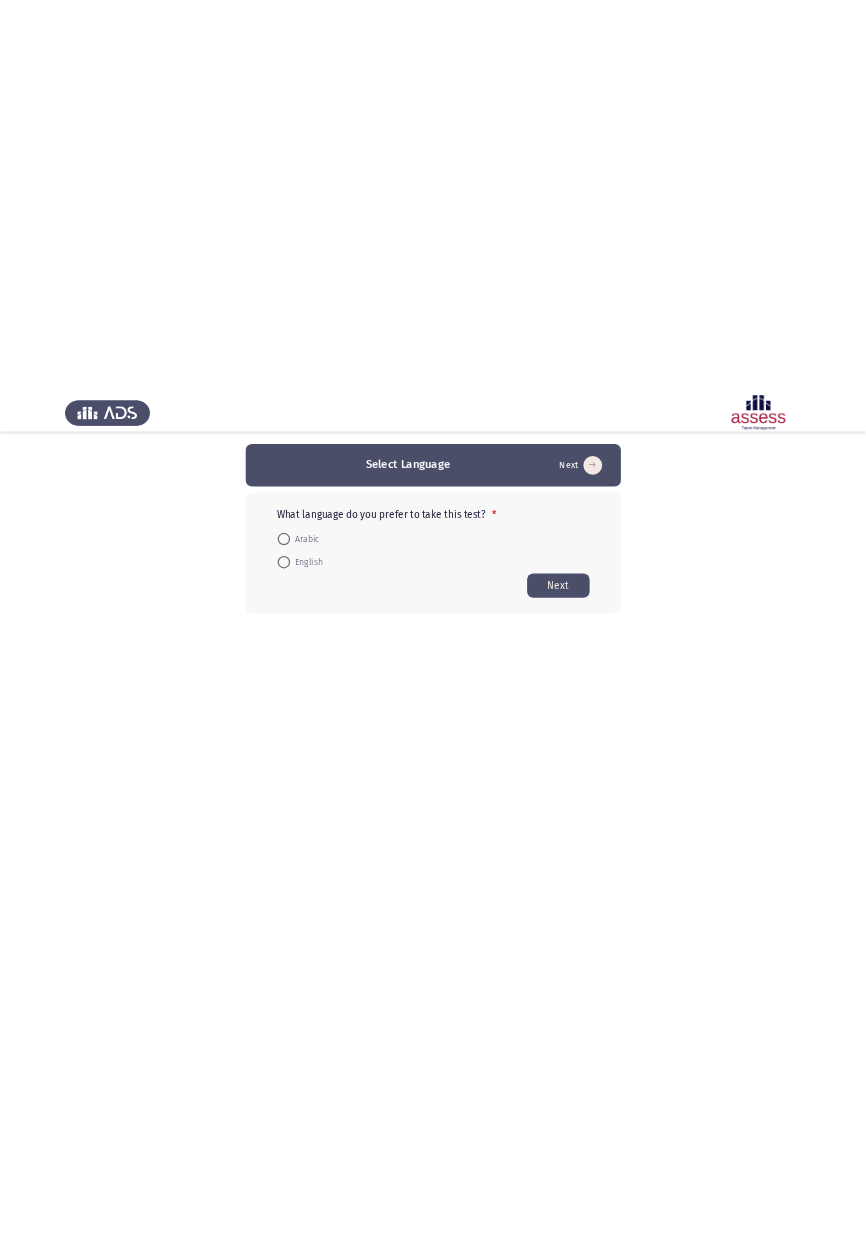 scroll, scrollTop: 0, scrollLeft: 0, axis: both 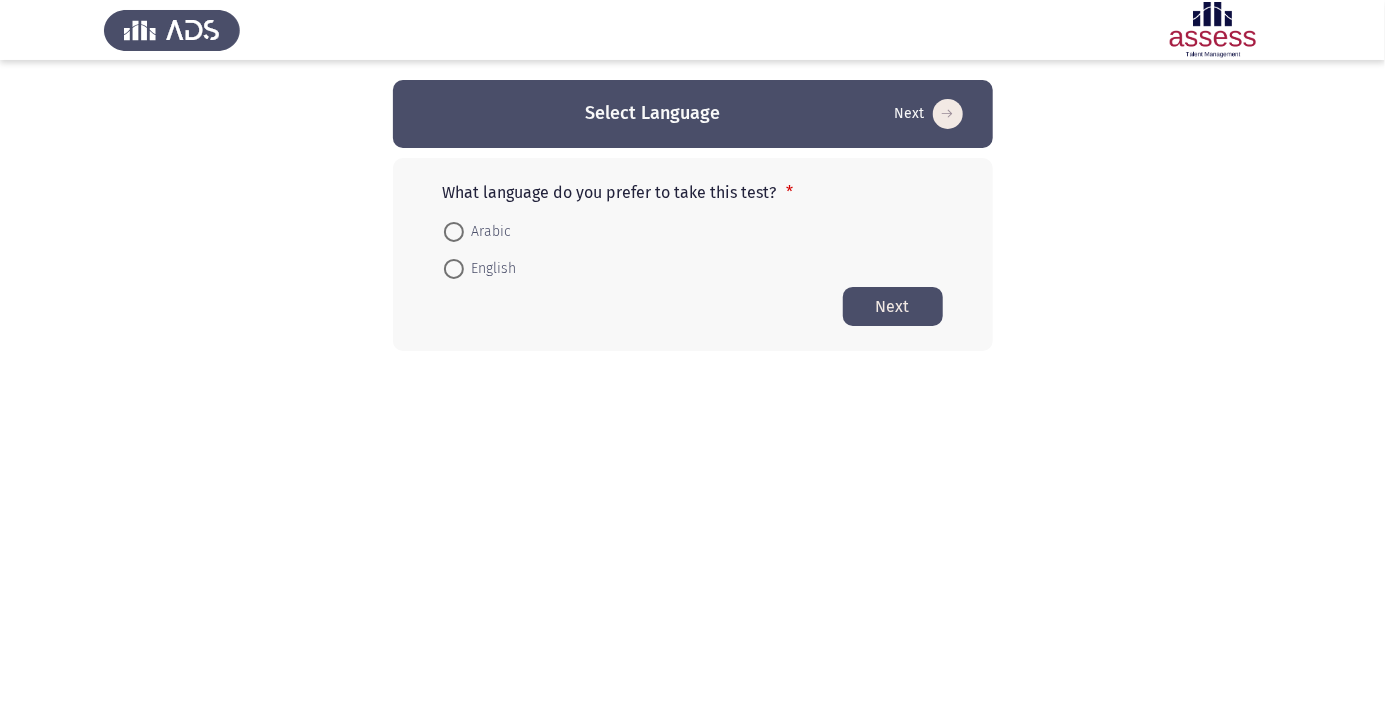 click at bounding box center (454, 232) 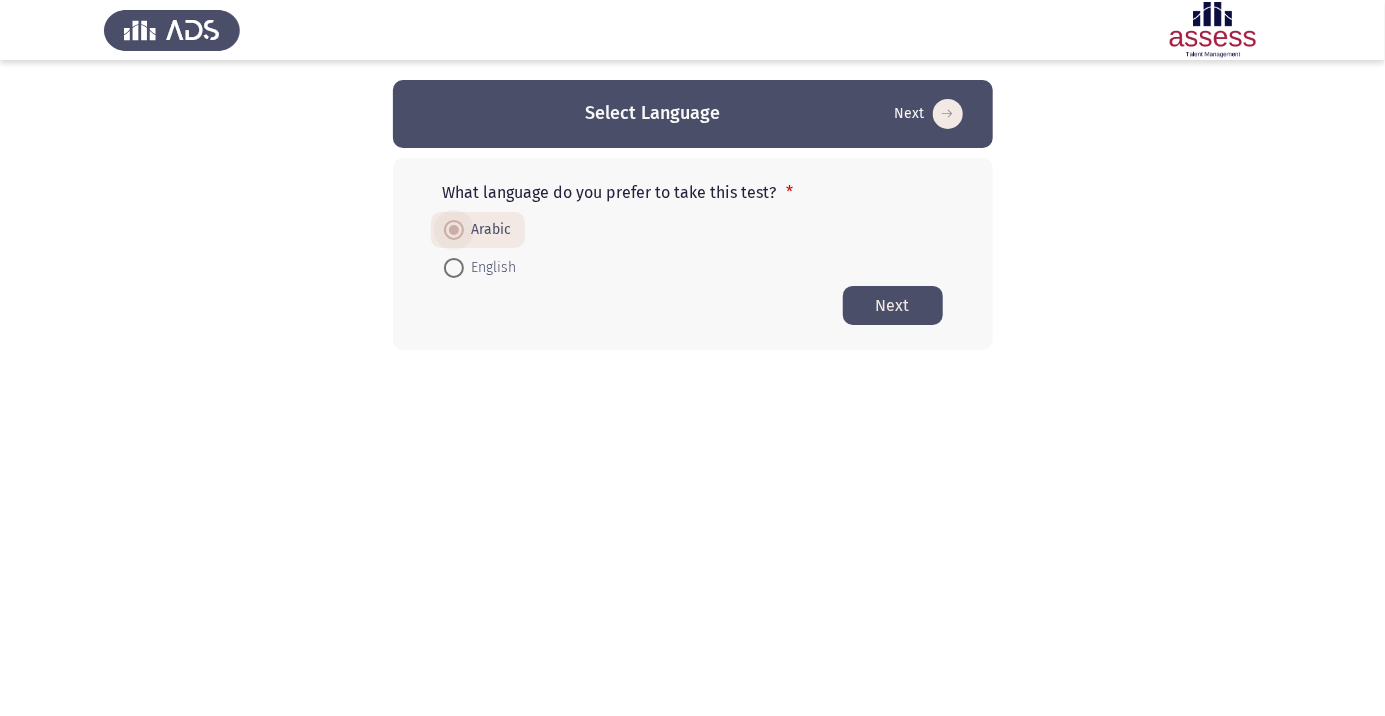 click on "Next" 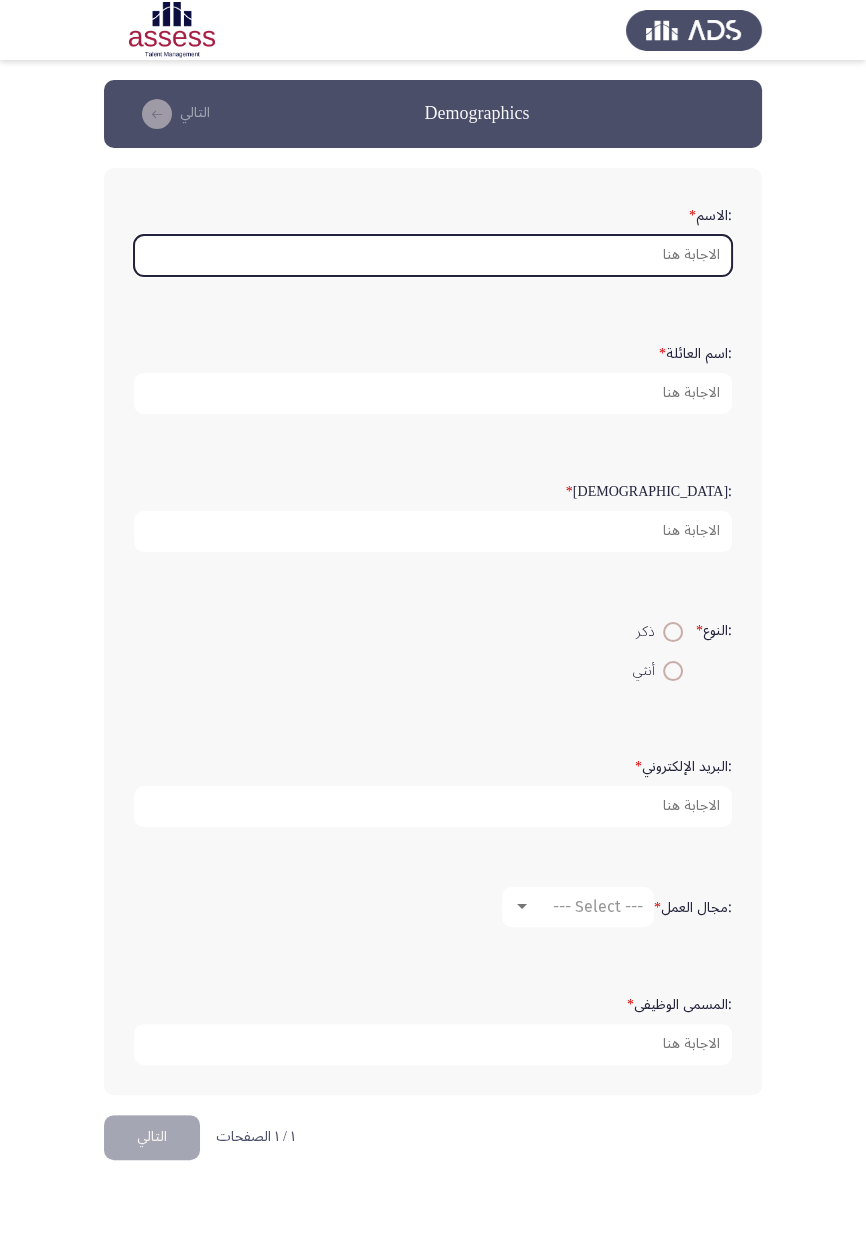 click on ":الاسم   *" at bounding box center (433, 255) 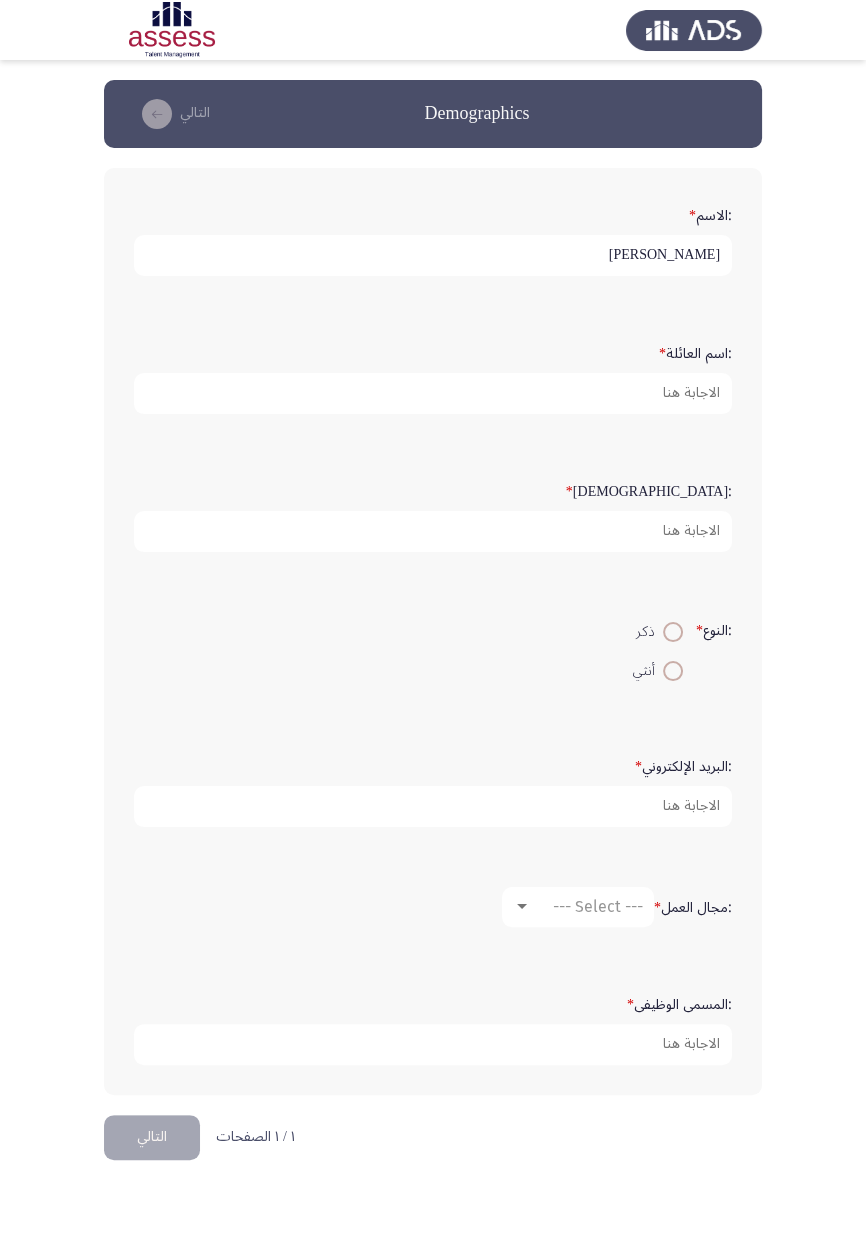 type on "[PERSON_NAME]" 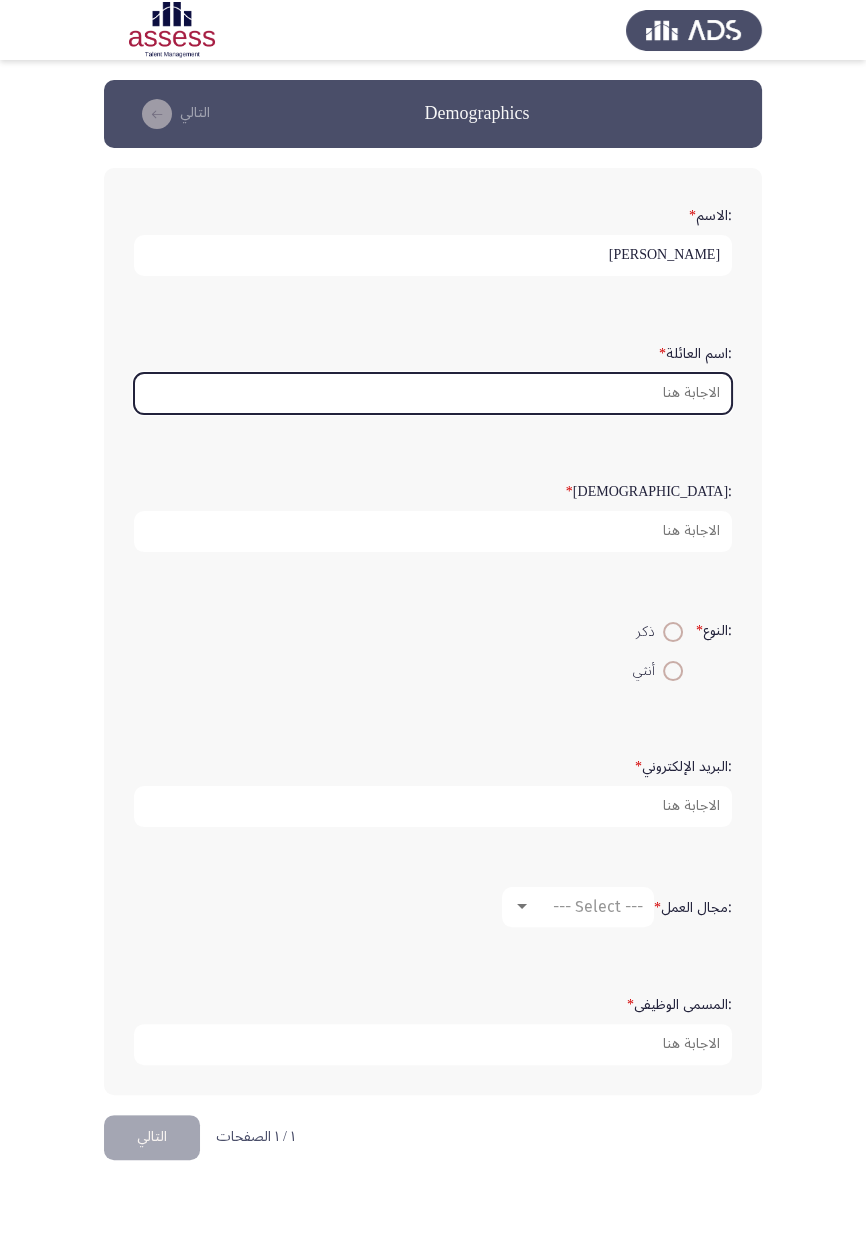 click on ":اسم العائلة   *" at bounding box center [433, 393] 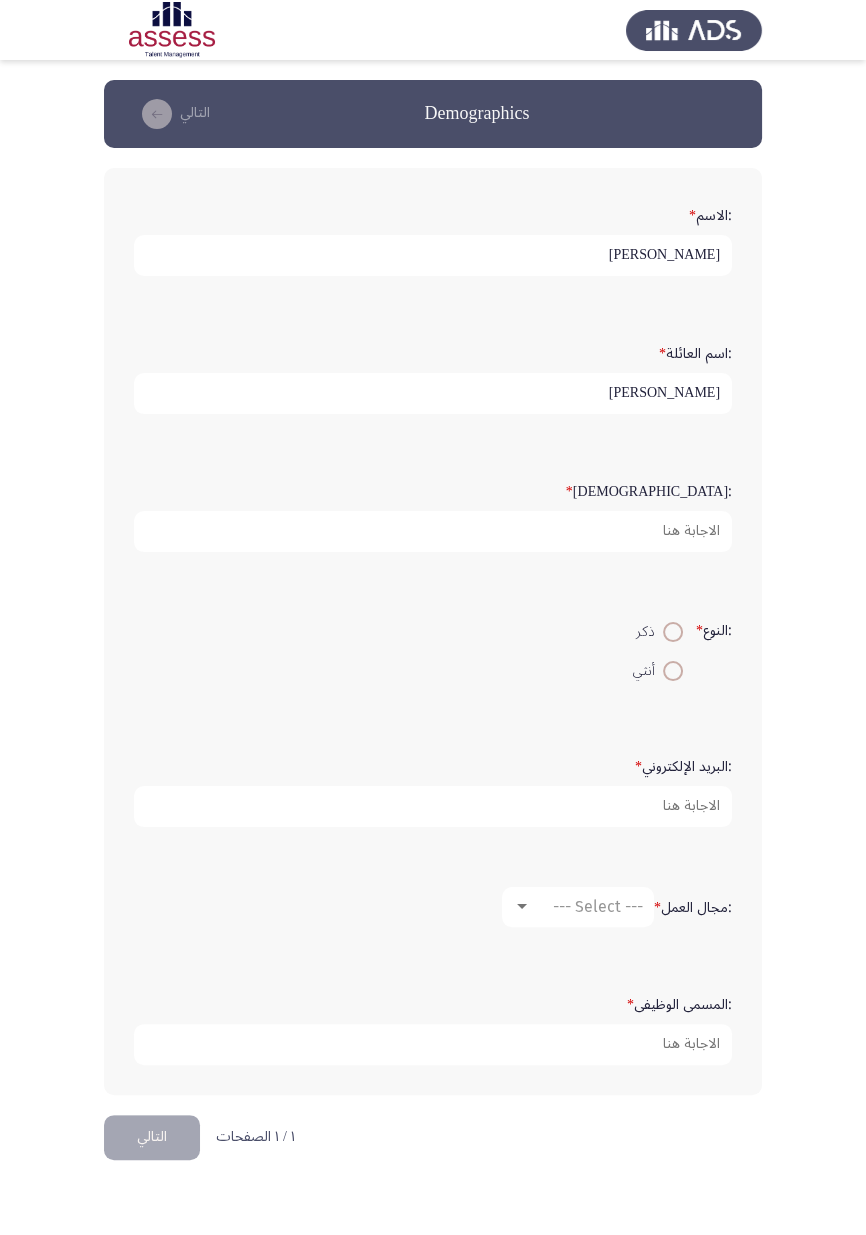 type on "[PERSON_NAME]" 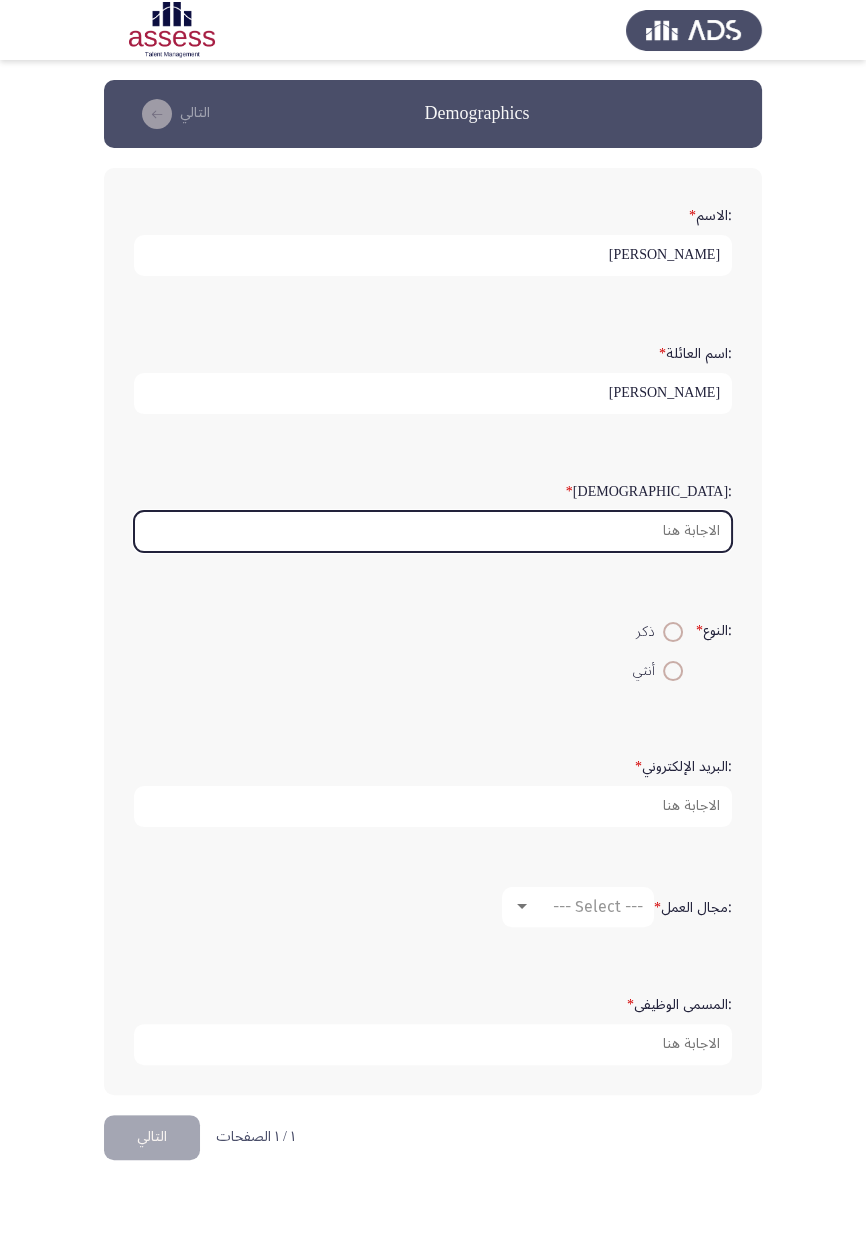 click on ":السن   *" at bounding box center (433, 531) 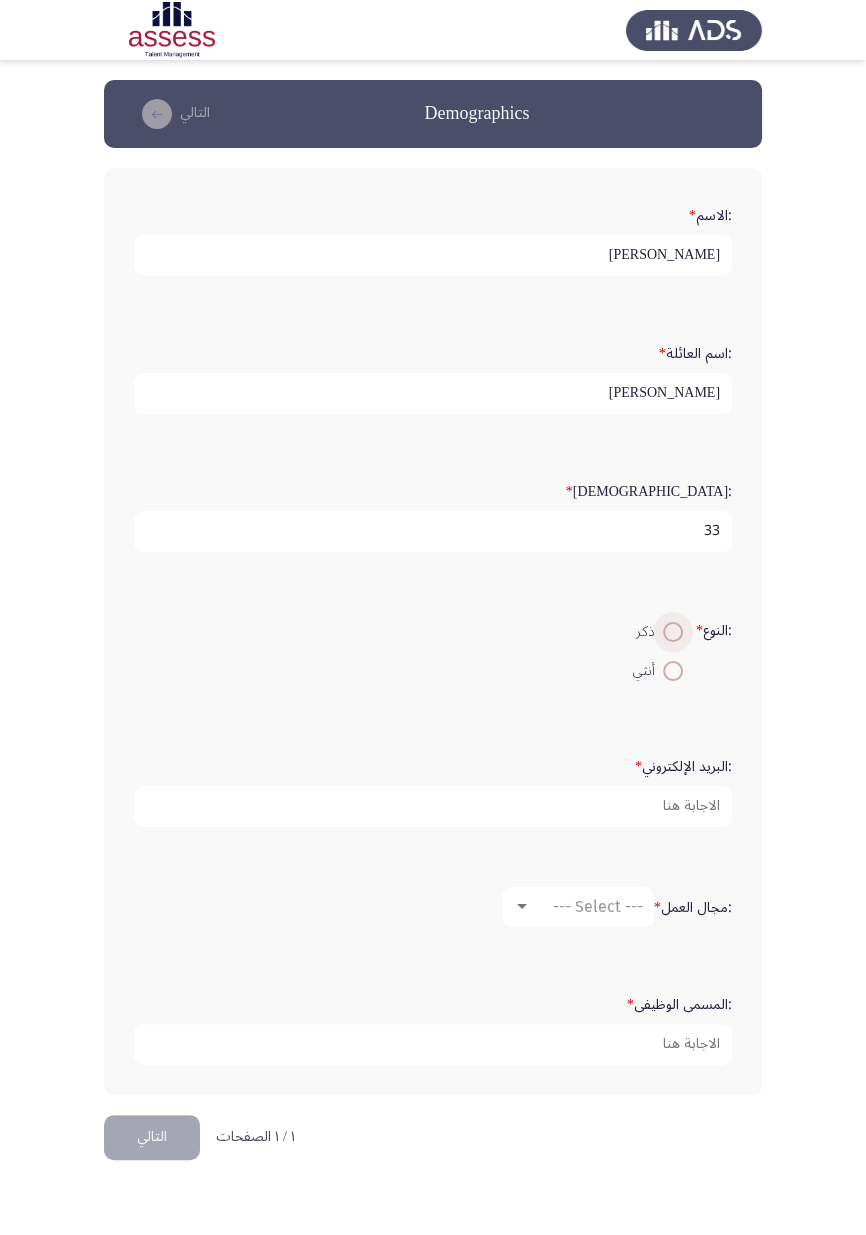 type on "33" 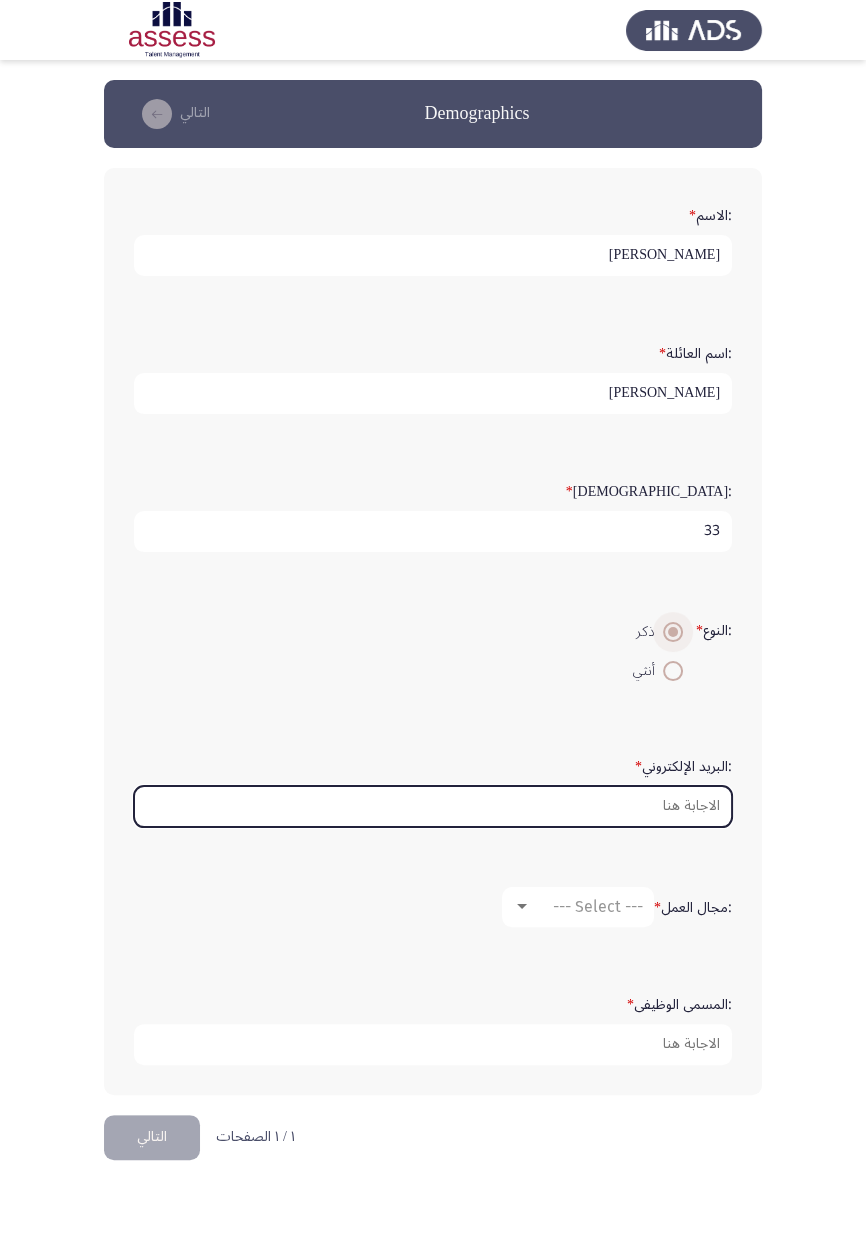 click on ":البريد الإلكتروني   *" at bounding box center [433, 806] 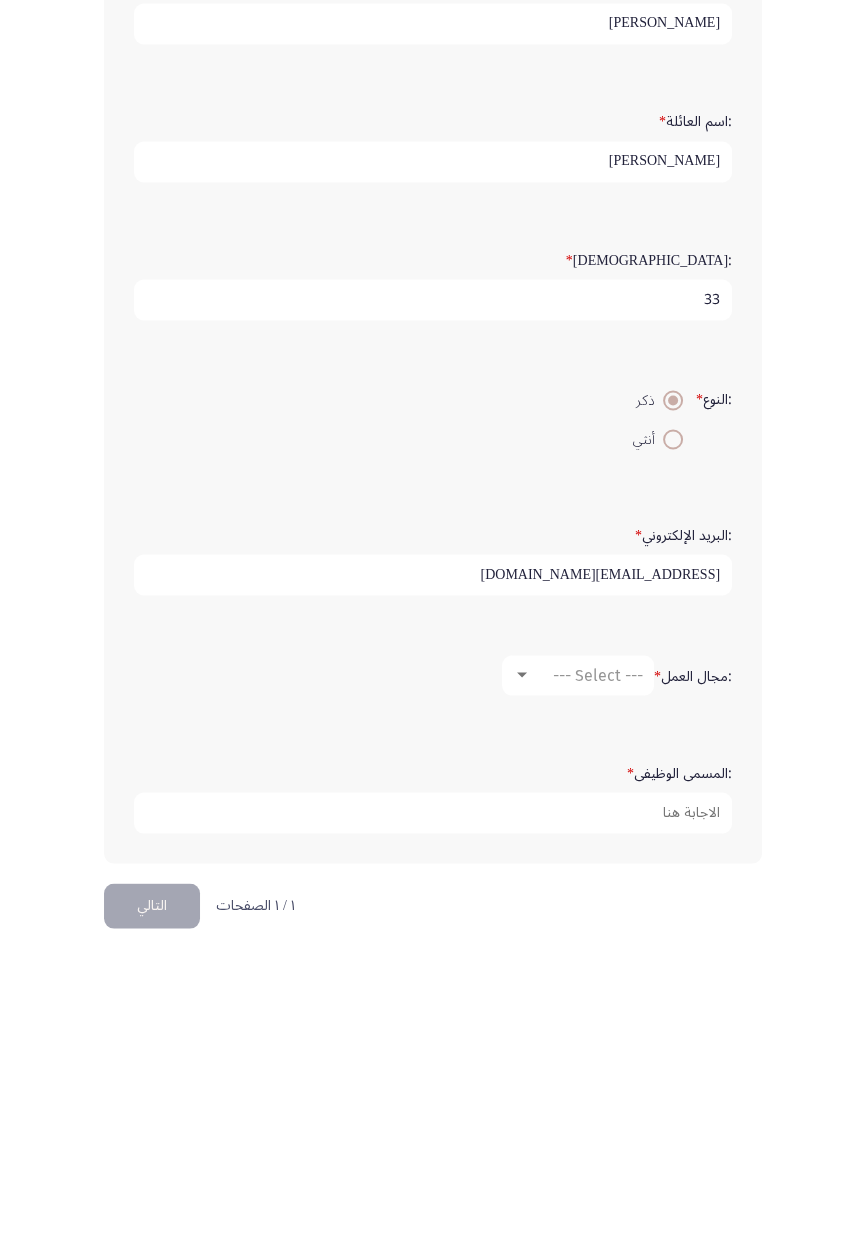 type on "Hars0584@gmail.com" 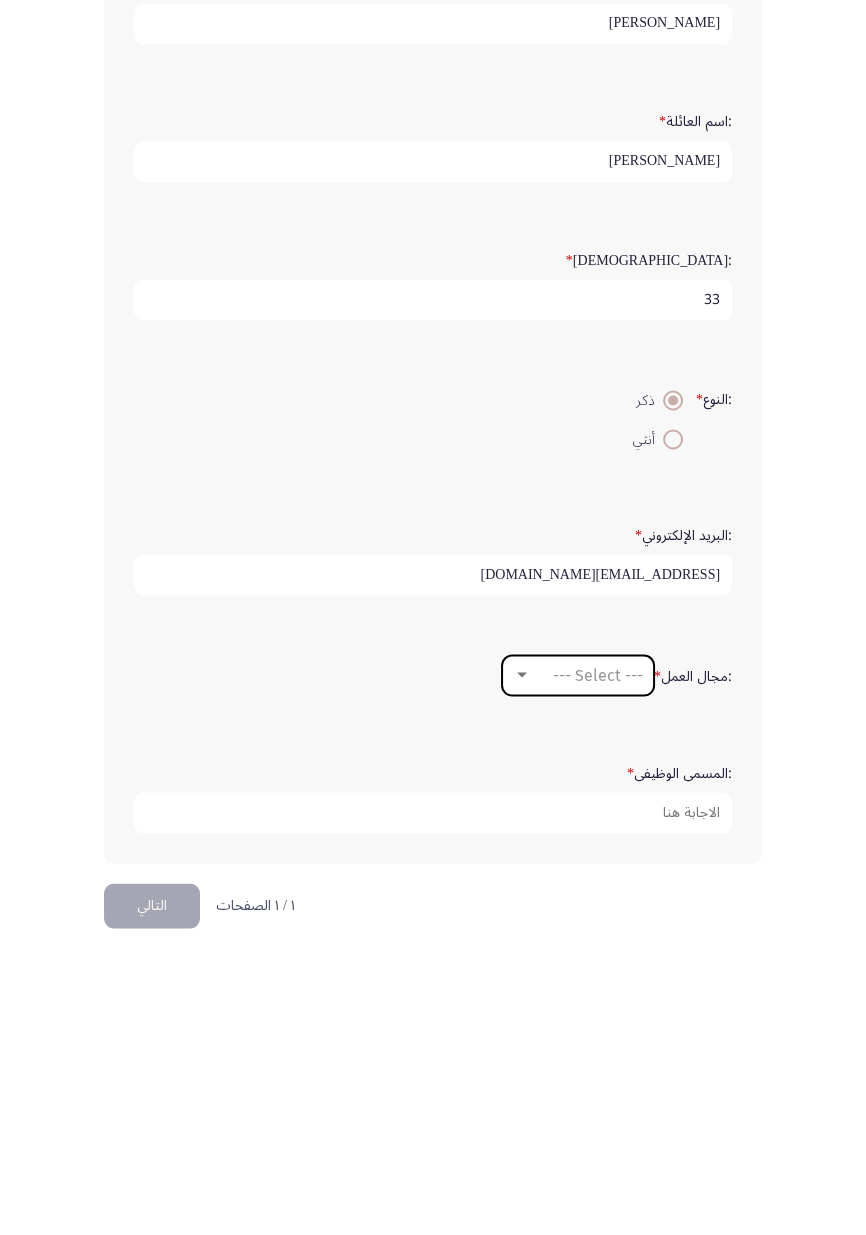 click on "--- Select ---" at bounding box center [598, 906] 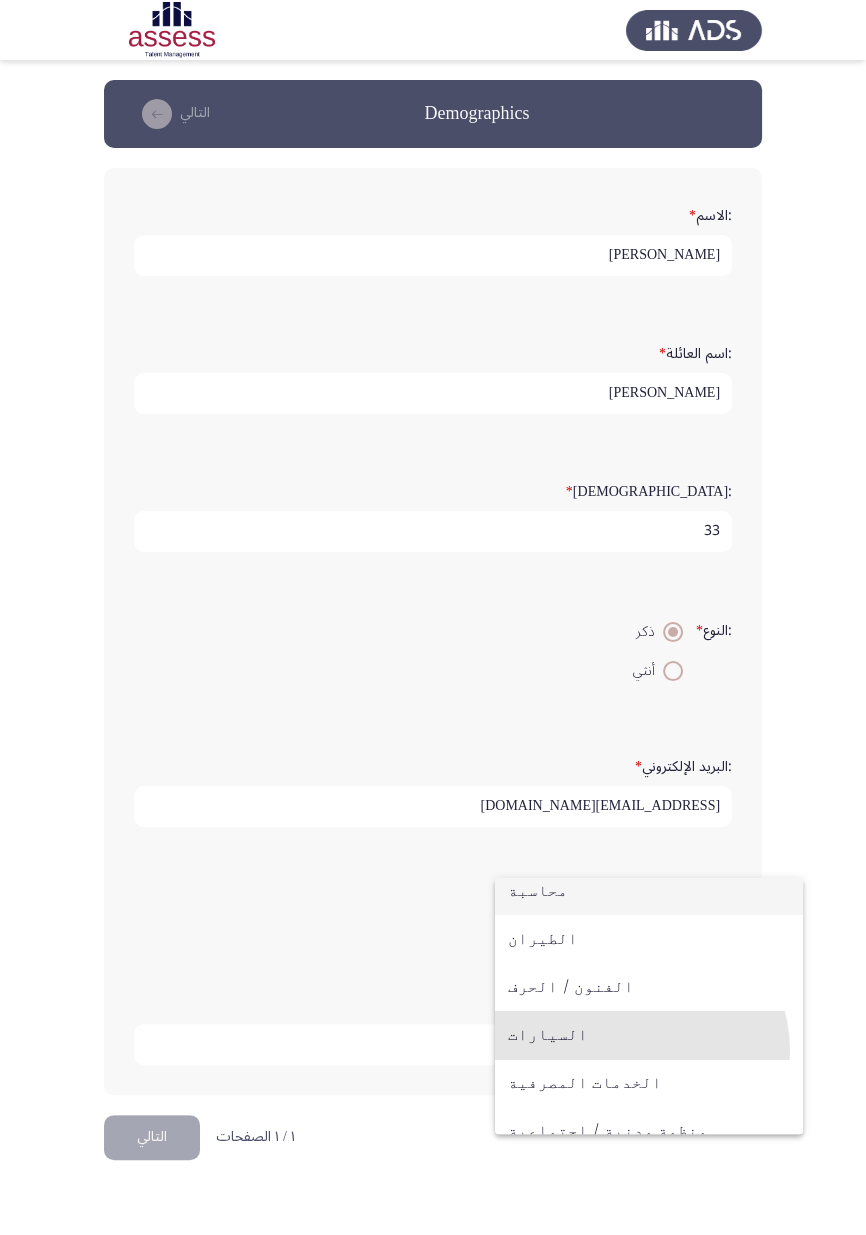 scroll, scrollTop: 0, scrollLeft: 0, axis: both 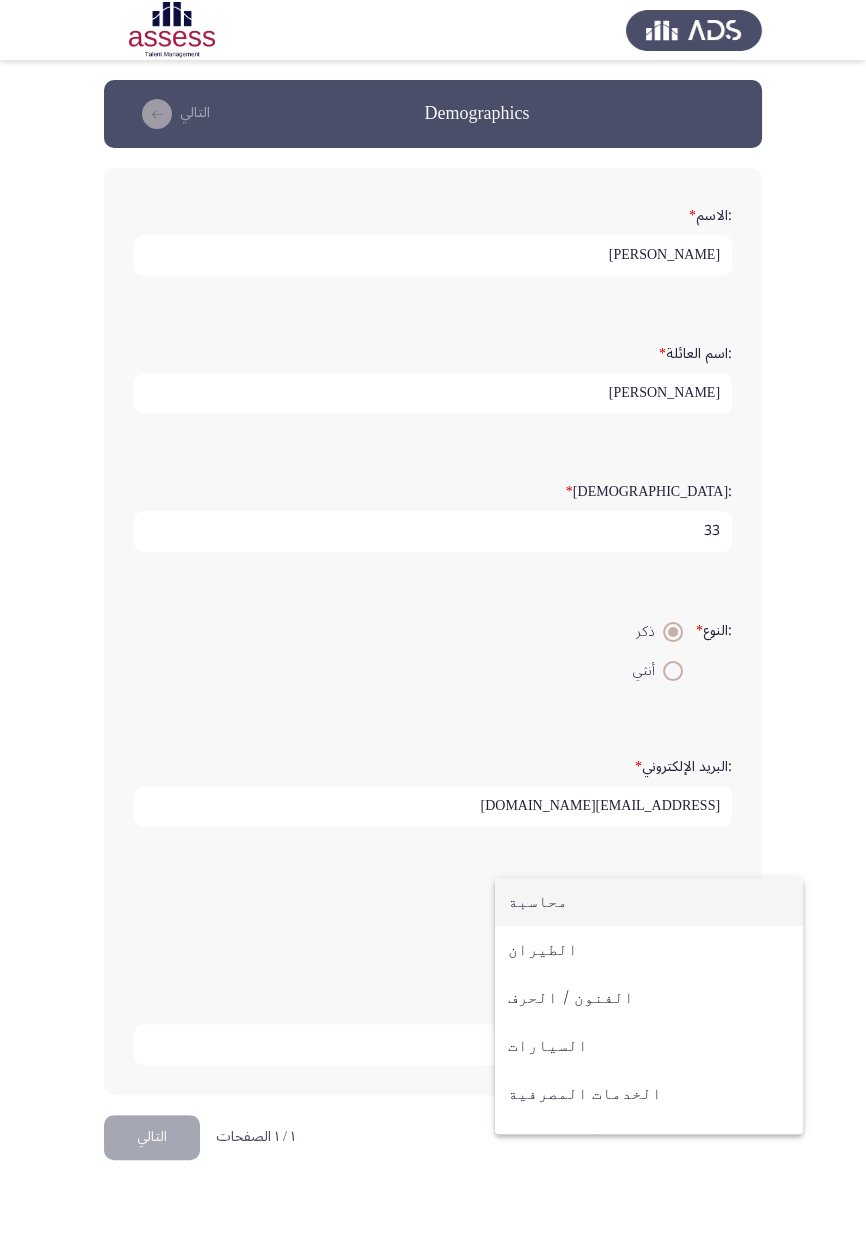 click at bounding box center [433, 617] 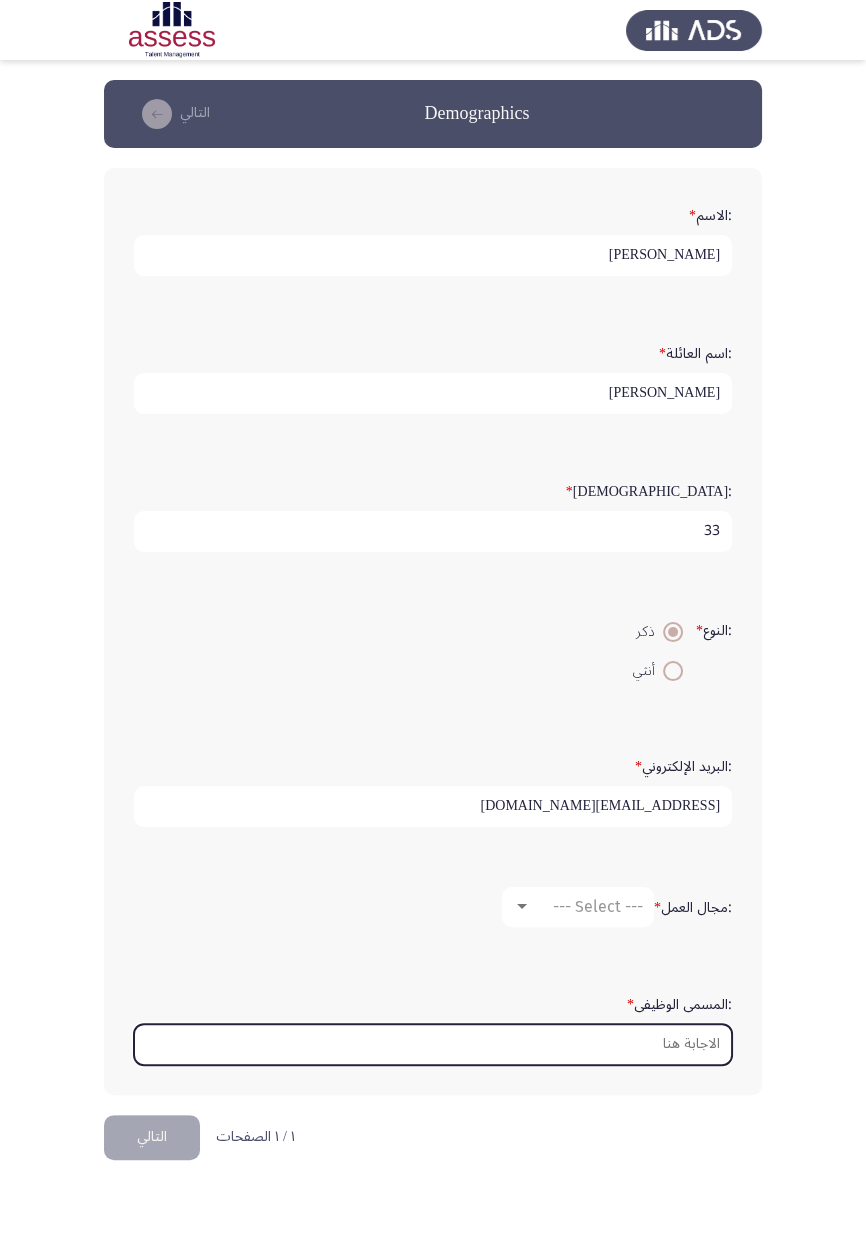 click on ":المسمى الوظيفى   *" at bounding box center [433, 1044] 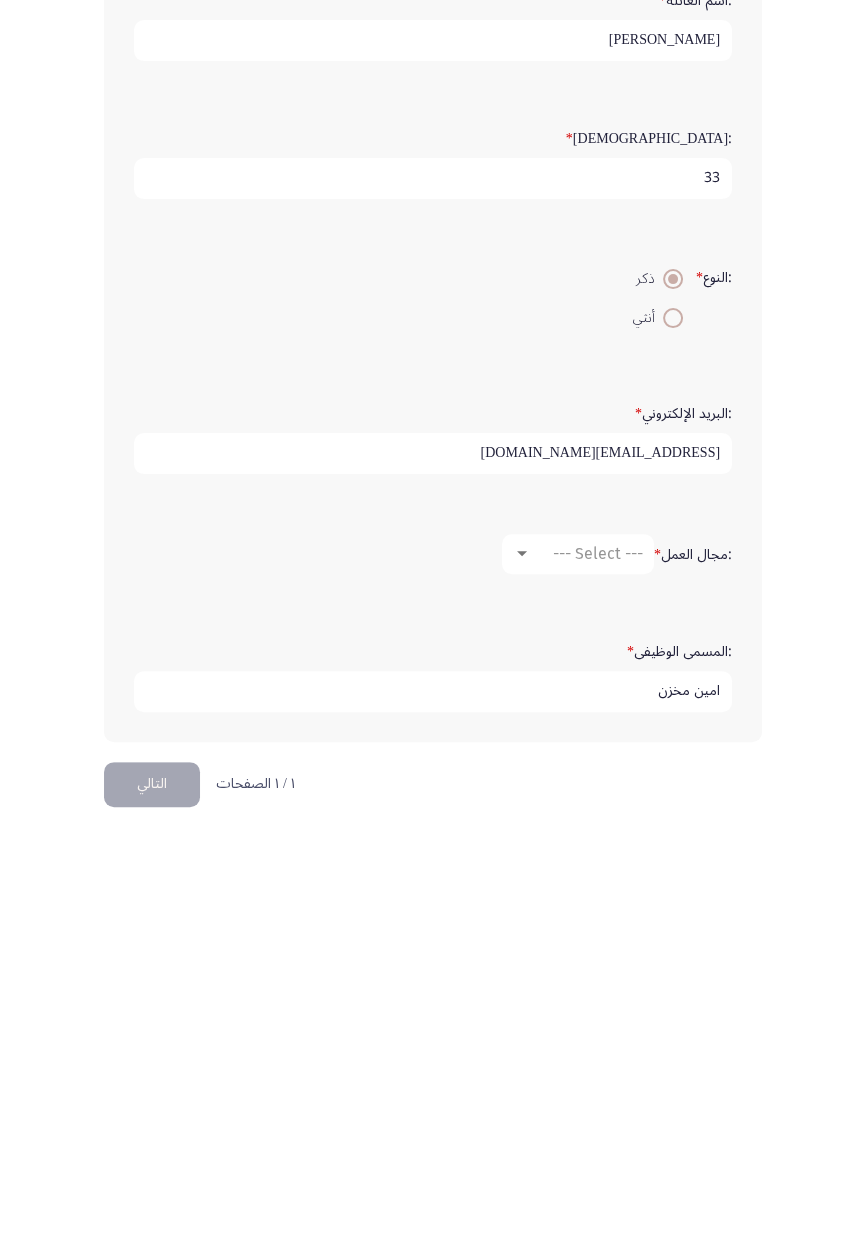 type on "امين مخزن" 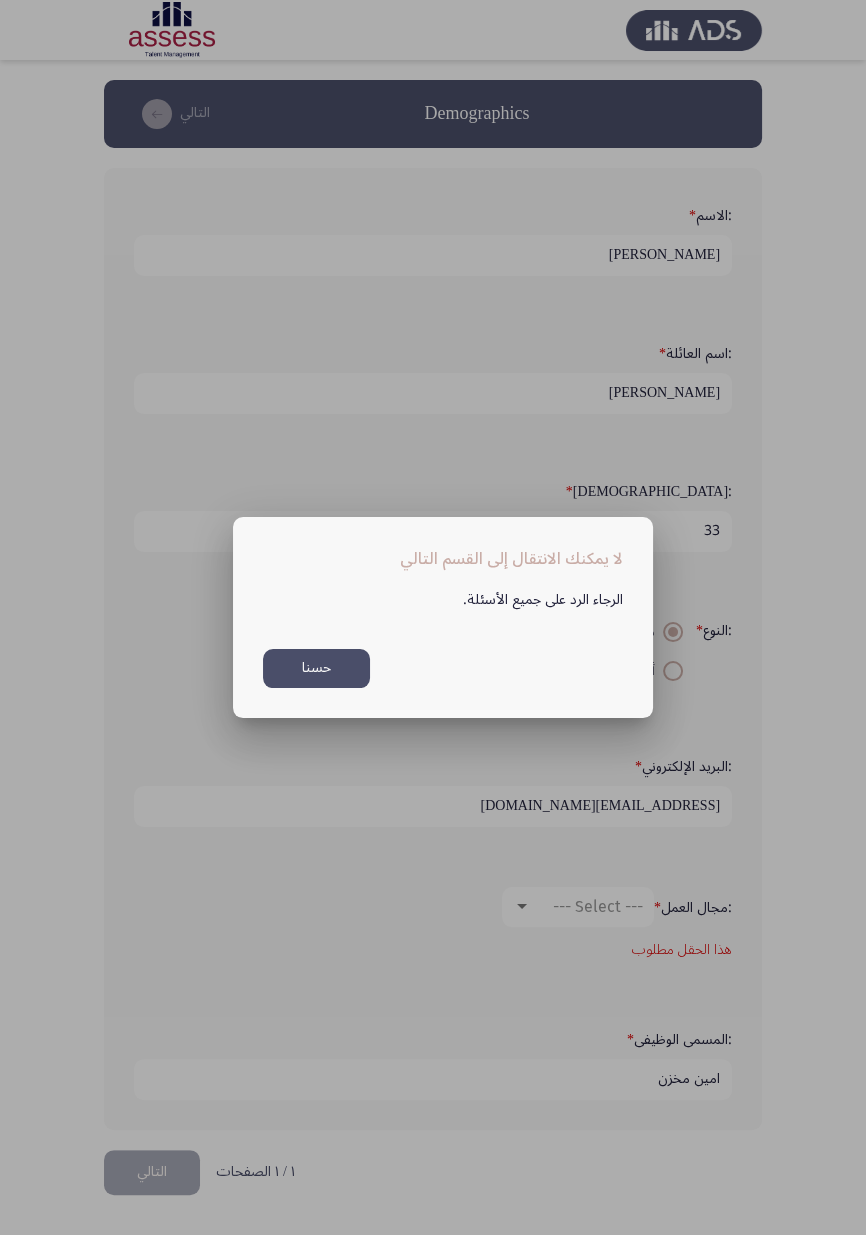 click on "حسنا" at bounding box center [316, 668] 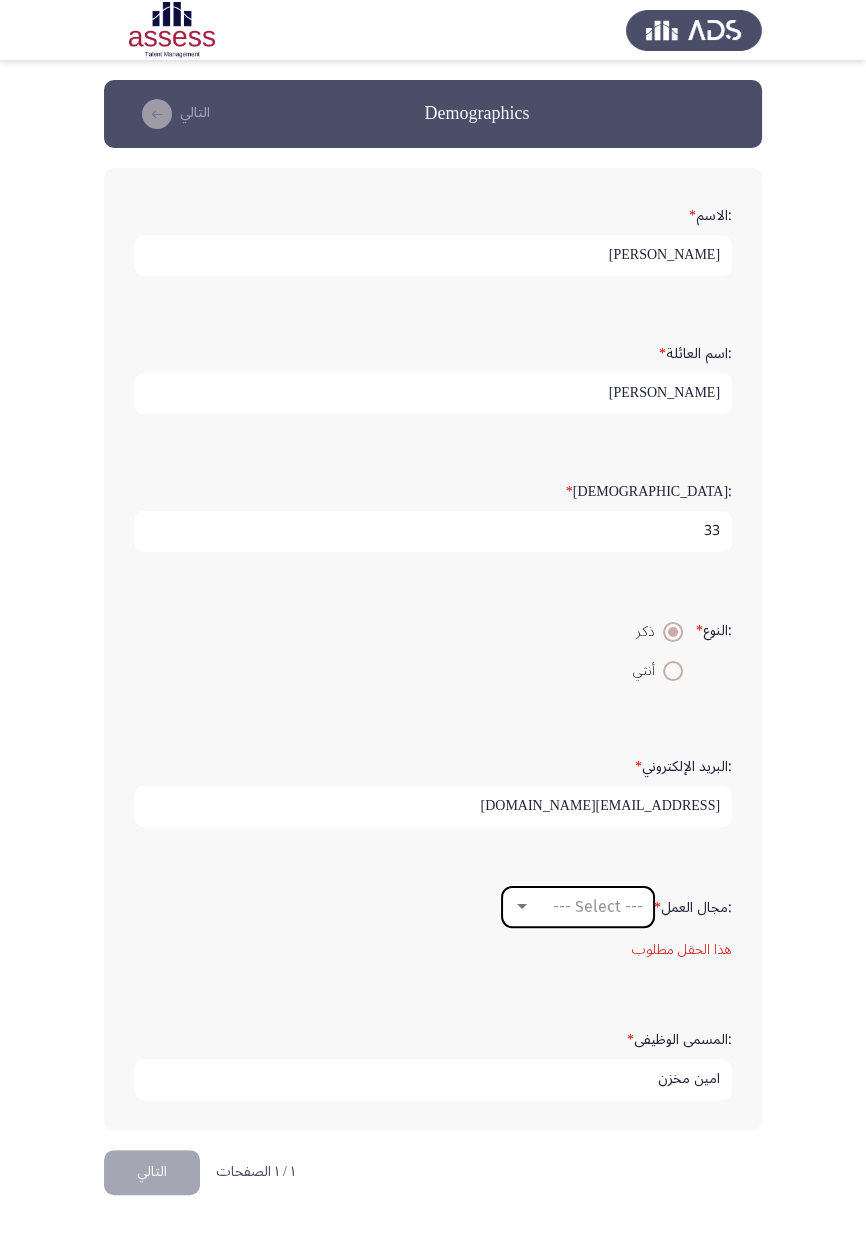 click on "--- Select ---" at bounding box center [598, 906] 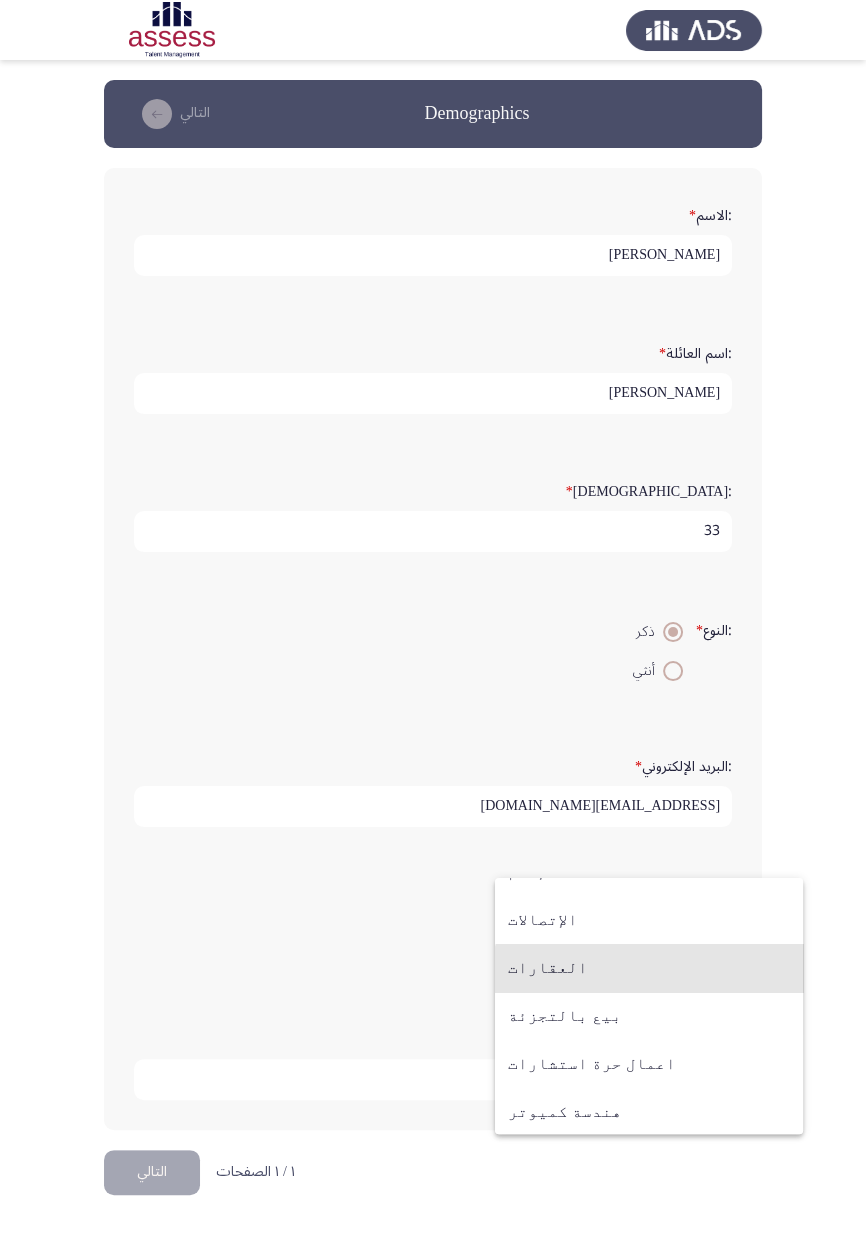 scroll, scrollTop: 656, scrollLeft: 0, axis: vertical 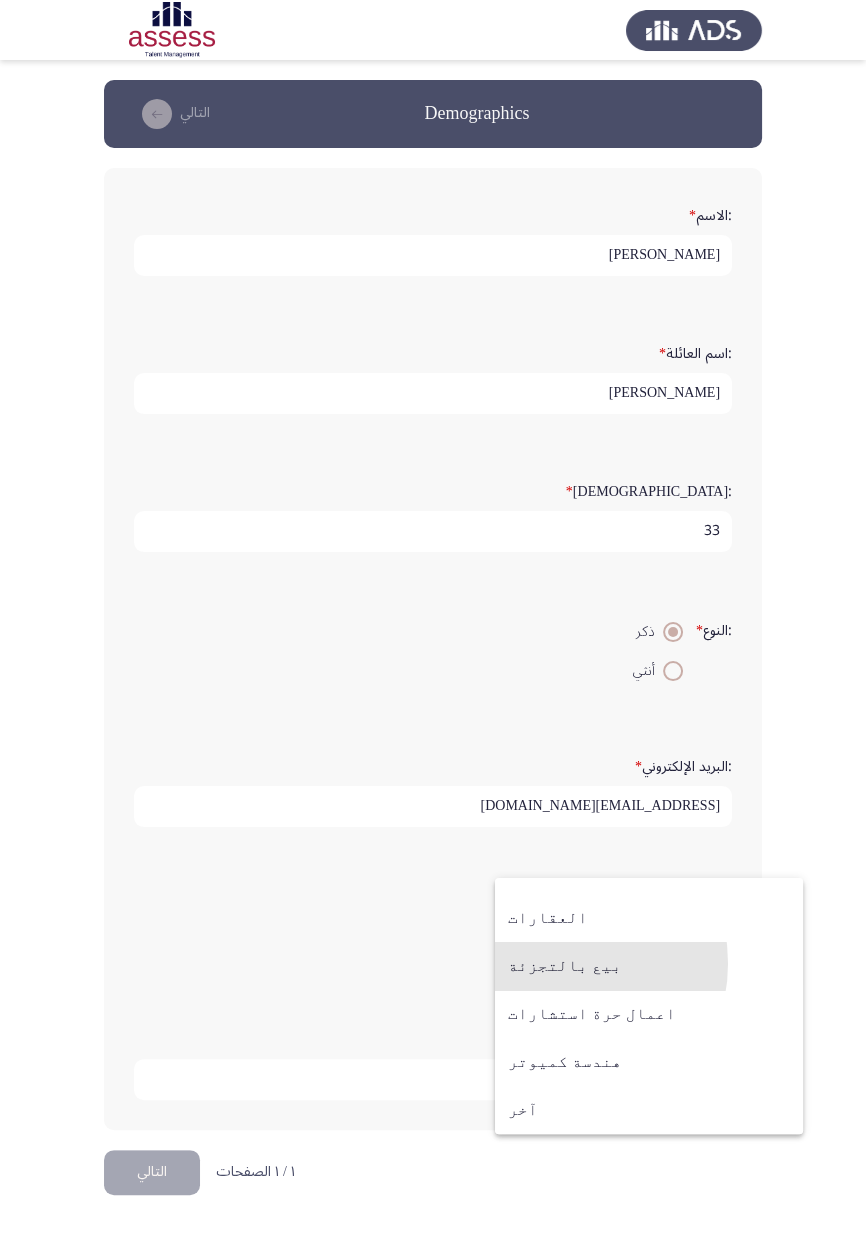 click on "بيع بالتجزئة" at bounding box center [649, 966] 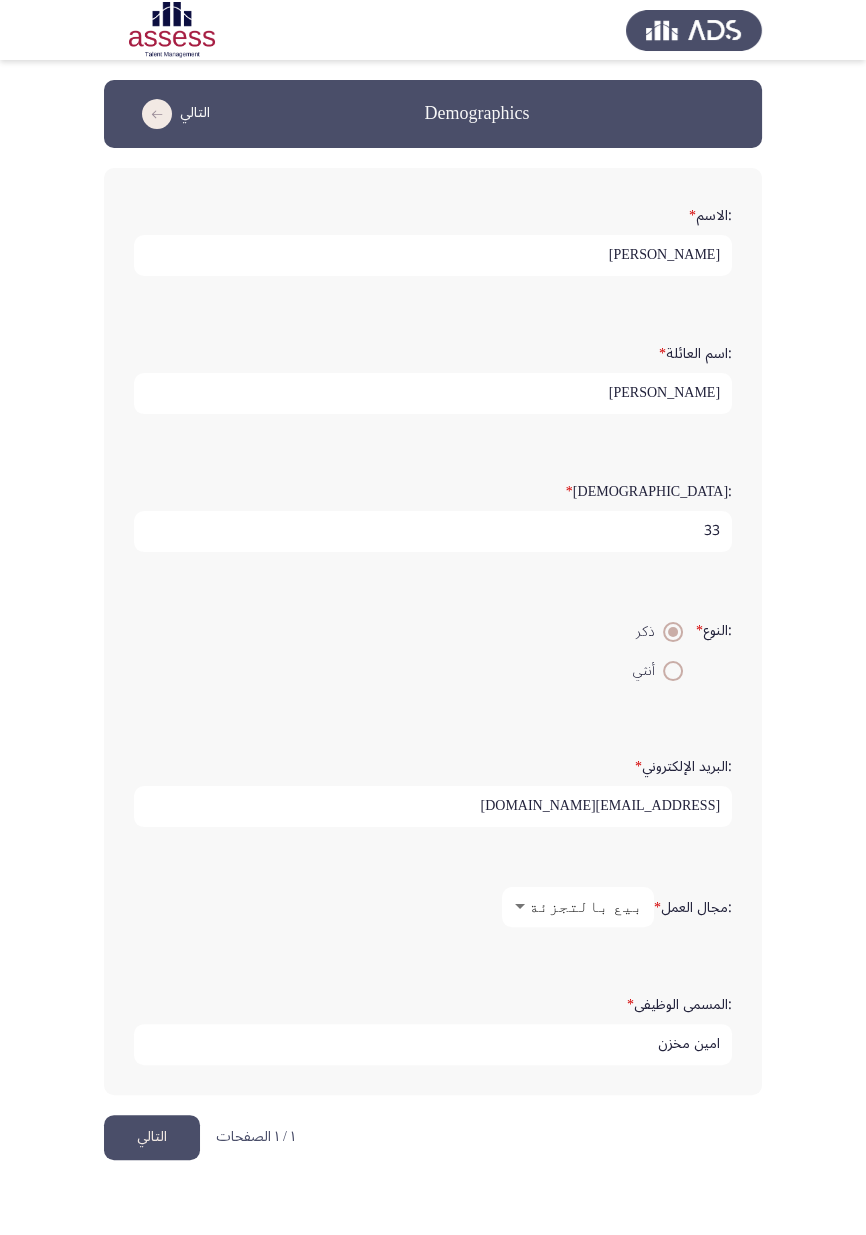 click on "التالي" 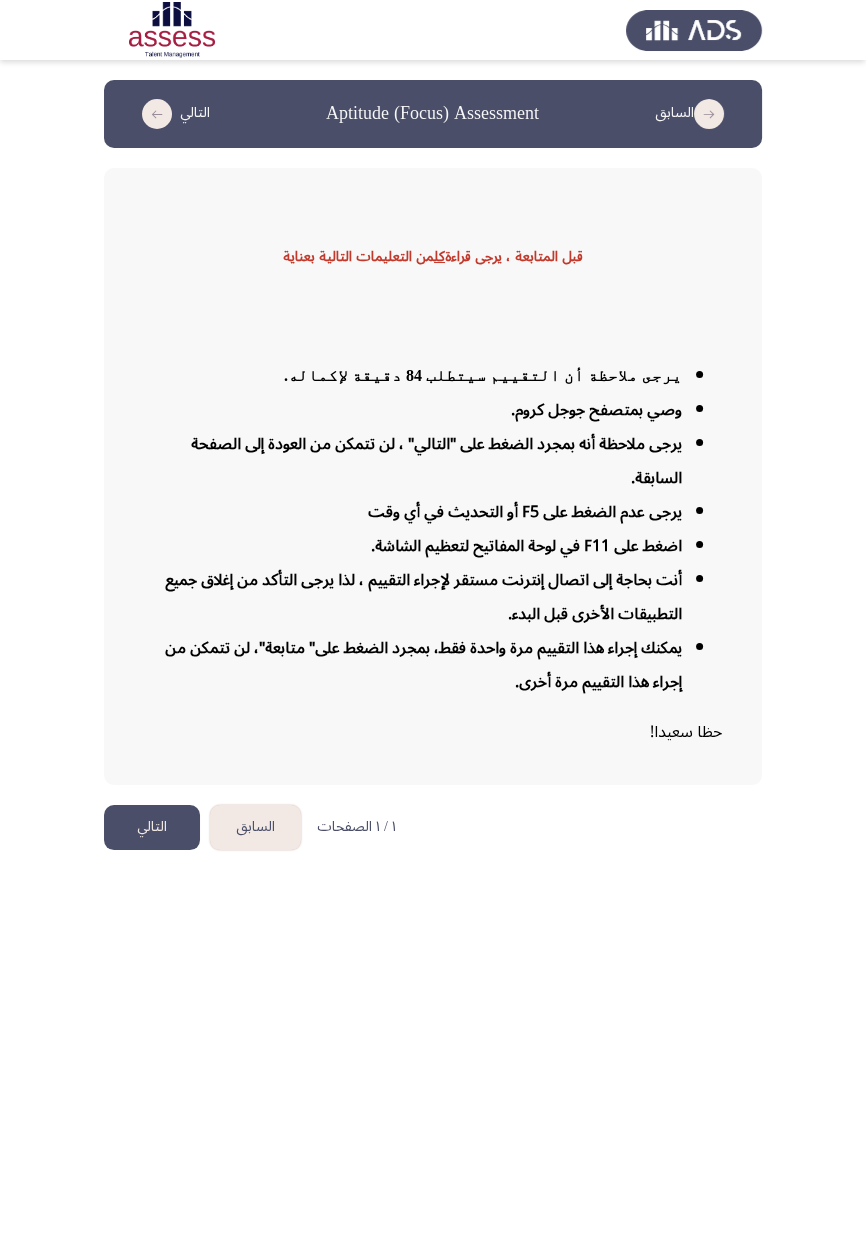 click on "السابق   Aptitude (Focus) Assessment   التالي  قبل المتابعة ، يرجى قراءة  كل  من التعليمات التالية بعناية    يرجى ملاحظة أن التقييم سيتطلب 84 دقيقة لإكماله. وصي بمتصفح جوجل كروم. يرجى ملاحظة أنه بمجرد الضغط على "التالي" ، لن تتمكن من العودة إلى الصفحة السابقة. يرجى عدم الضغط على F5 أو التحديث في أي وقت اضغط على F11 في لوحة المفاتيح لتعظيم الشاشة. أنت بحاجة إلى اتصال إنترنت مستقر لإجراء التقييم ، لذا يرجى التأكد من إغلاق جميع التطبيقات الأخرى قبل البدء. يمكنك إجراء هذا التقييم مرة واحدة فقط، بمجرد الضغط على" متابعة"، لن تتمكن من إجراء هذا التقييم مرة أخرى. حظا سعيدا!  السابق" at bounding box center (433, 435) 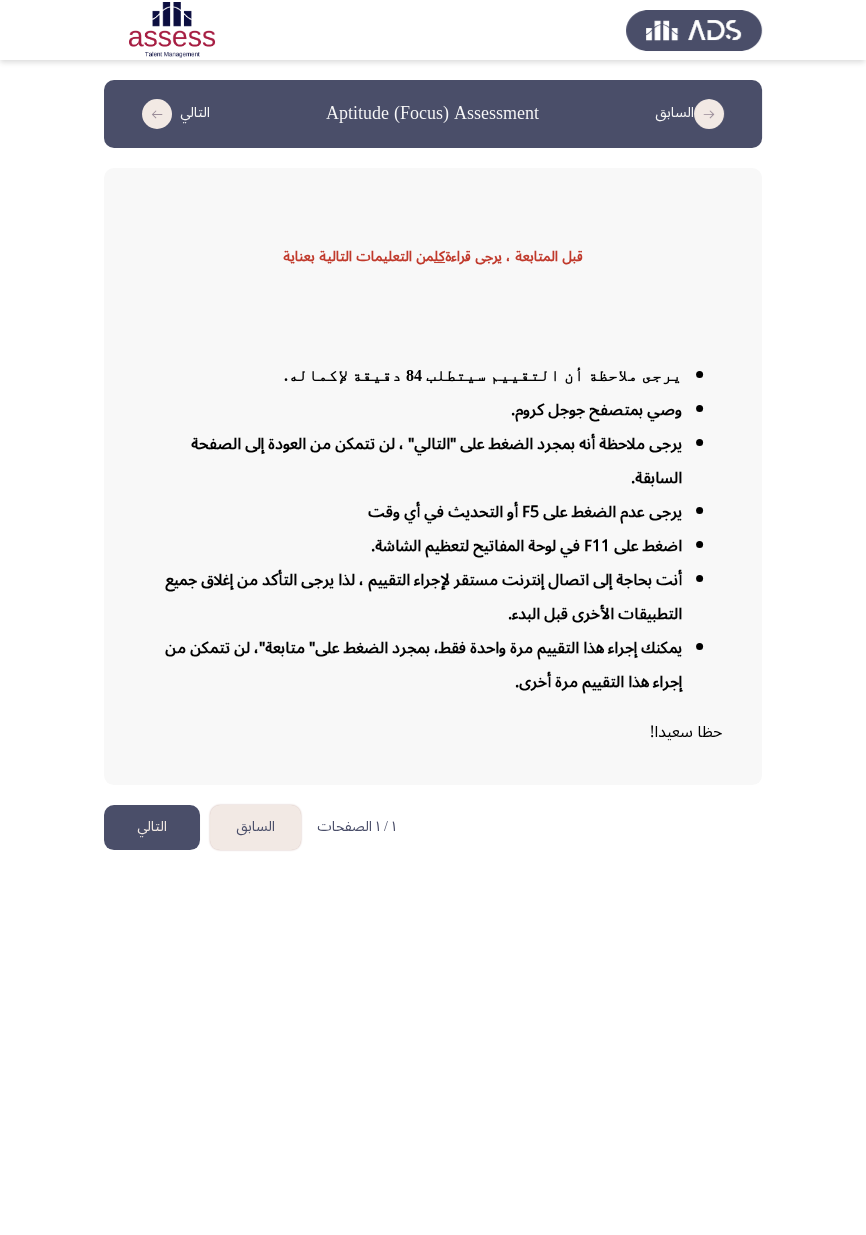 click on "التالي" 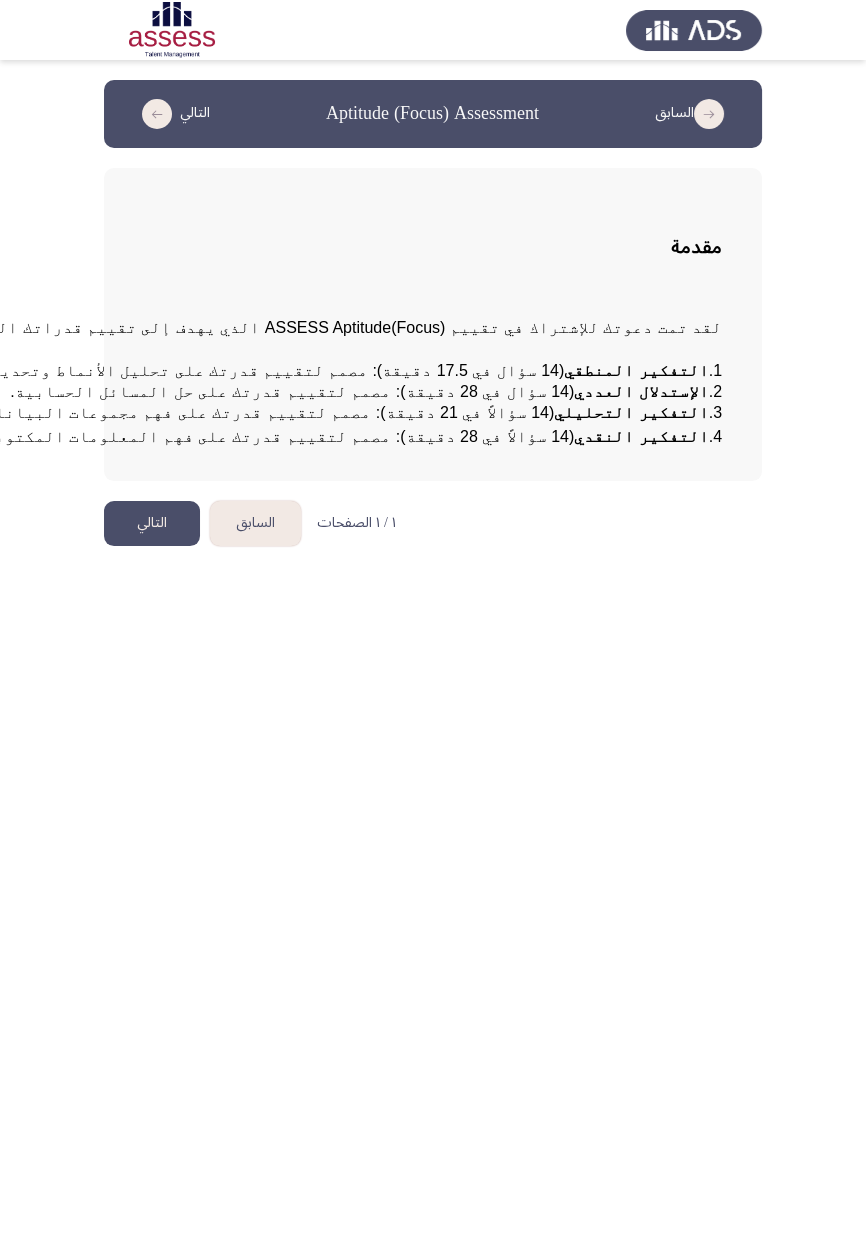 click on "السابق   Aptitude (Focus) Assessment   التالي  مقدمة لقد تمت دعوتك للإشتراك في تقييم (ASSESS Aptitude(Focus الذي يهدف إلى تقييم قدراتك المعرفية عبر المجالات الأربعة التالية: 1. التفكير المنطقي  (14 سؤال في 17.5 دقيقة): مصمم لتقييم قدرتك على تحليل الأنماط وتحديد العلاقات بين الأشياء.
2. الإستدلال العددي  (14 سؤال في 28 دقيقة): مصمم لتقييم قدرتك على حل المسائل الحسابية.
3 . التفكير التحليلي  (14 سؤالاً في 21 دقيقة): مصمم لتقييم قدرتك على فهم مجموعات البيانات المعروضة في شكل جداول أو رسوم بيانية.
4. التفكير النقدي  (14 سؤالاً في 28 دقيقة): مصمم لتقييم قدرتك على فهم المعلومات المكتوبة و تفسيرها." at bounding box center (433, 283) 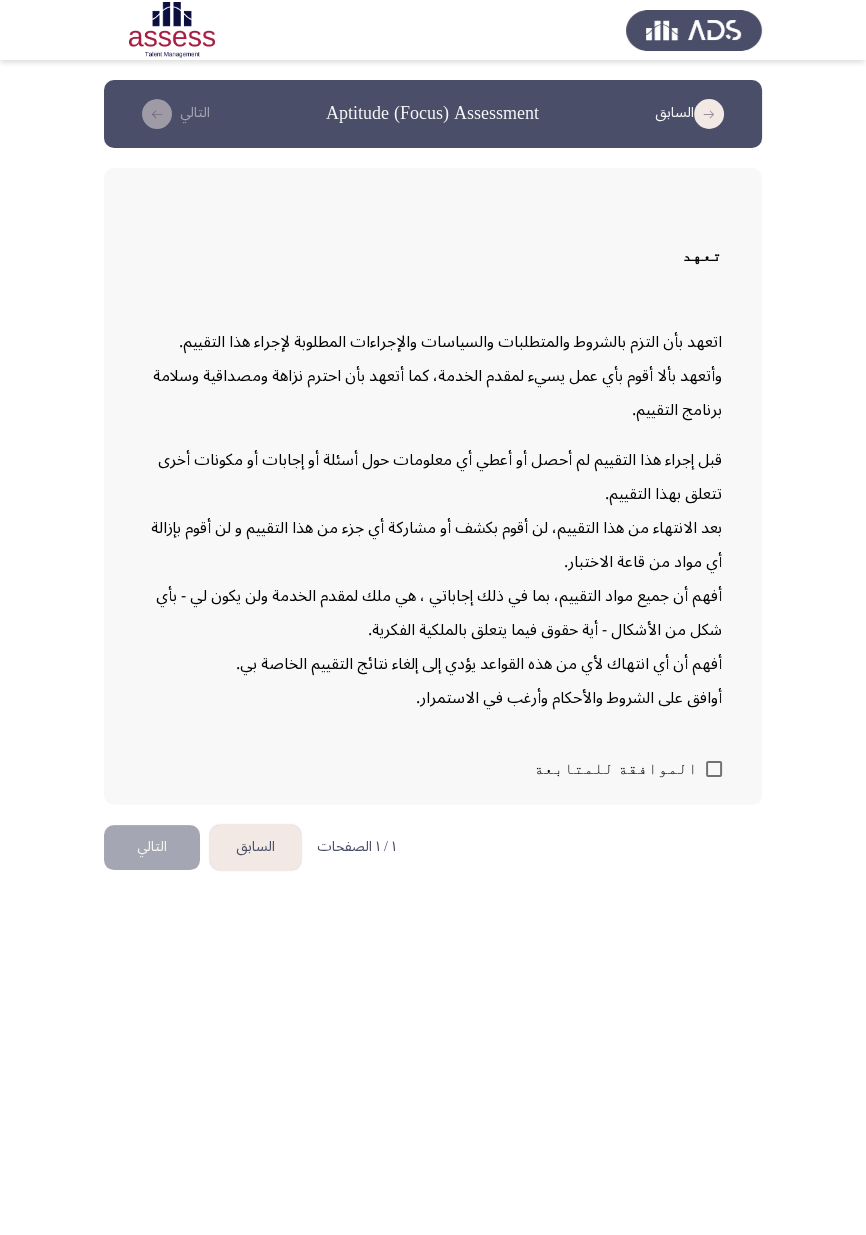 click on "السابق   Aptitude (Focus) Assessment   التالي  تعهد اتعهد بأن التزم بالشروط والمتطلبات والسياسات والإجراءات المطلوبة لإجراء هذا التقييم. وأتعهد بألا أقوم بأي عمل يسيء لمقدم الخدمة، كما أتعهد بأن احترم نزاهة ومصداقية وسلامة برنامج التقييم. قبل إجراء هذا التقييم لم أحصل أو أعطي أي معلومات حول أسئلة أو إجابات أو مكونات أخرى تتعلق بهذا التقييم. بعد الانتهاء من هذا التقييم، لن أقوم بكشف أو مشاركة أي جزء من هذا التقييم و لن أقوم بإزالة أي مواد من قاعة الاختبار. أفهم أن أي انتهاك لأي من هذه القواعد يؤدي إلى إلغاء نتائج التقييم الخاصة بي.   الموافقة للمتابعة  ١ / ١ الصفحات" at bounding box center (433, 445) 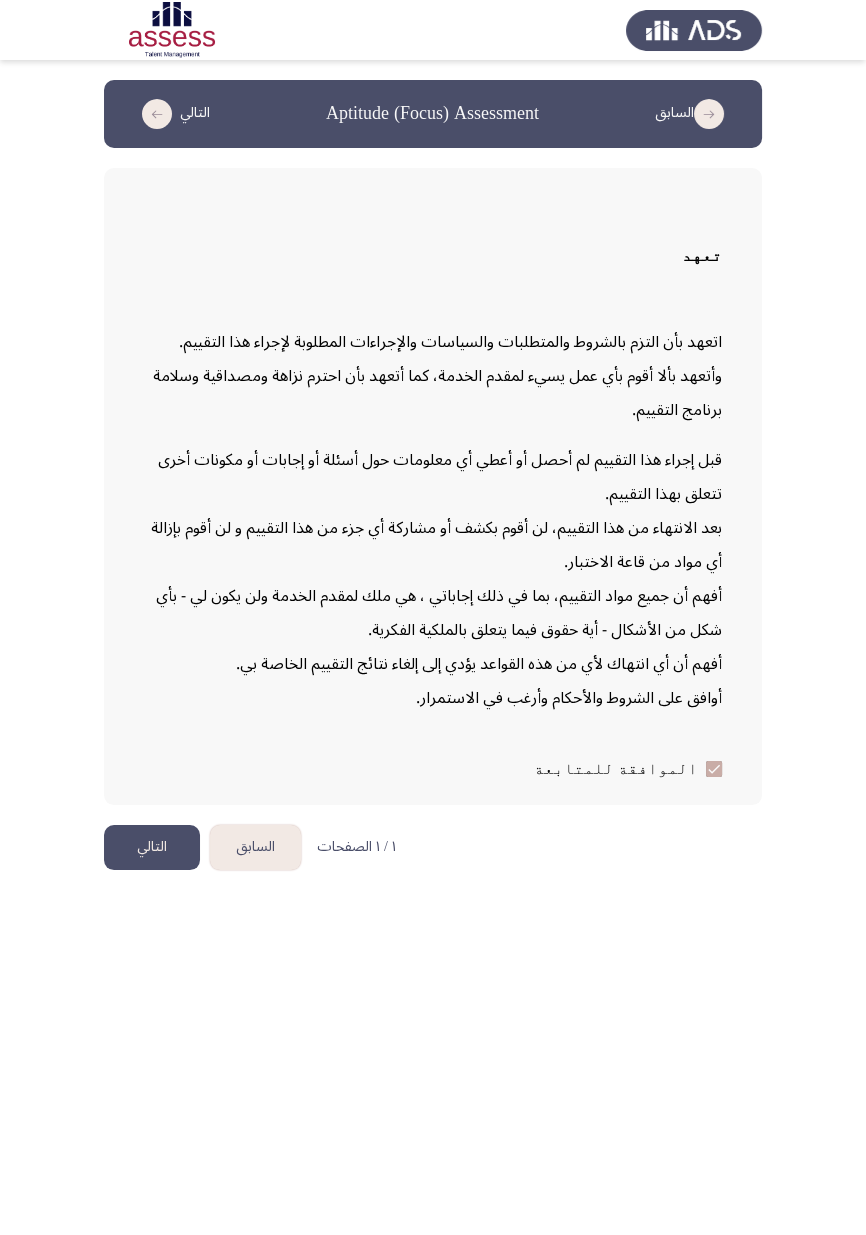 click on "التالي" 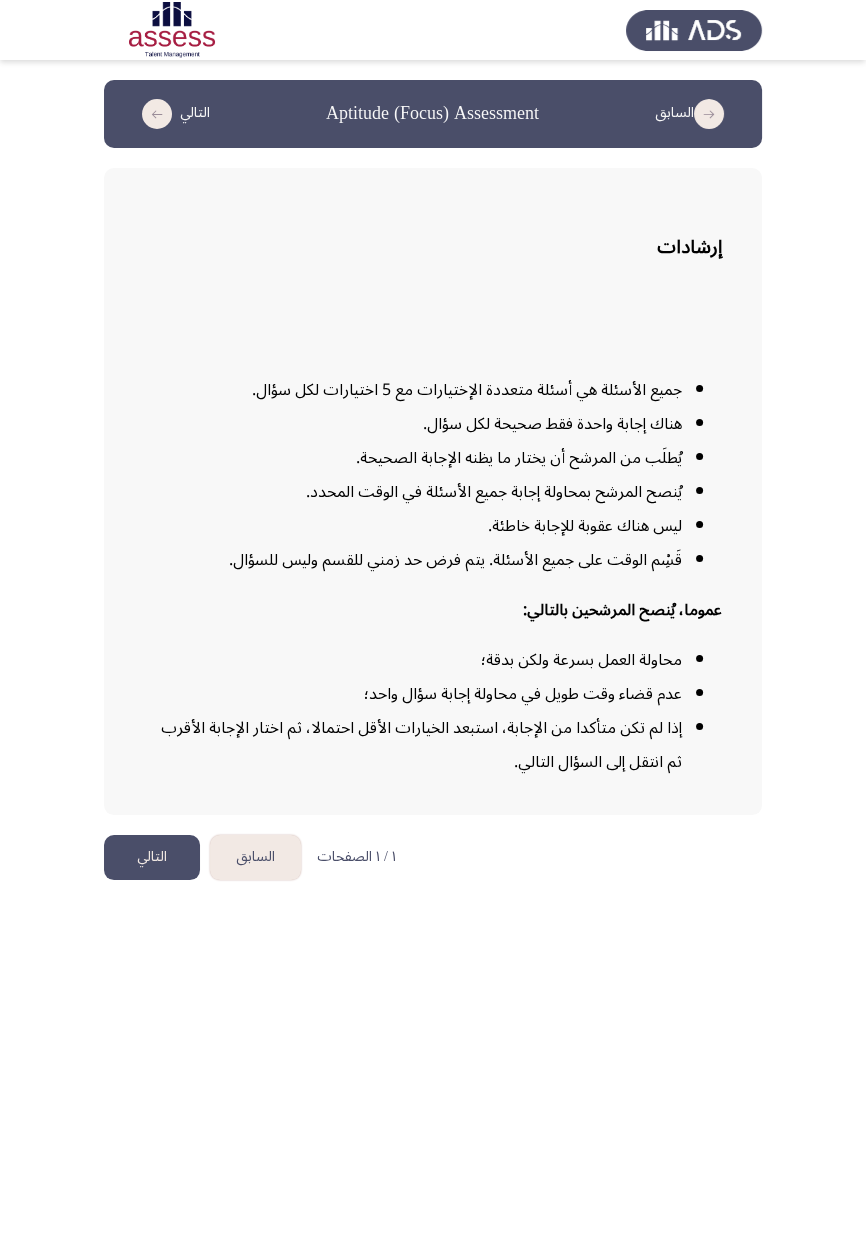 click on "السابق   Aptitude (Focus) Assessment   التالي   إرشادات جميع الأسئلة هي أسئلة متعددة الإختيارات مع 5 اختيارات لكل سؤال. هناك إجابة واحدة فقط صحيحة لكل سؤال. يُطلَب من المرشح أن يختار ما يظنه الإجابة الصحيحة. يُنصح المرشح بمحاولة إجابة جميع الأسئلة في الوقت المحدد. ليس هناك عقوبة للإجابة خاطئة. قَسِْم الوقت على جميع الأسئلة. يتم فرض حد زمني للقسم وليس للسؤال. عموما، يُنصح المرشحين بالتالي: محاولة العمل بسرعة ولكن بدقة؛ عدم قضاء وقت طويل في محاولة إجابة سؤال واحد؛  ١ / ١ الصفحات   السابق   التالي" at bounding box center [433, 450] 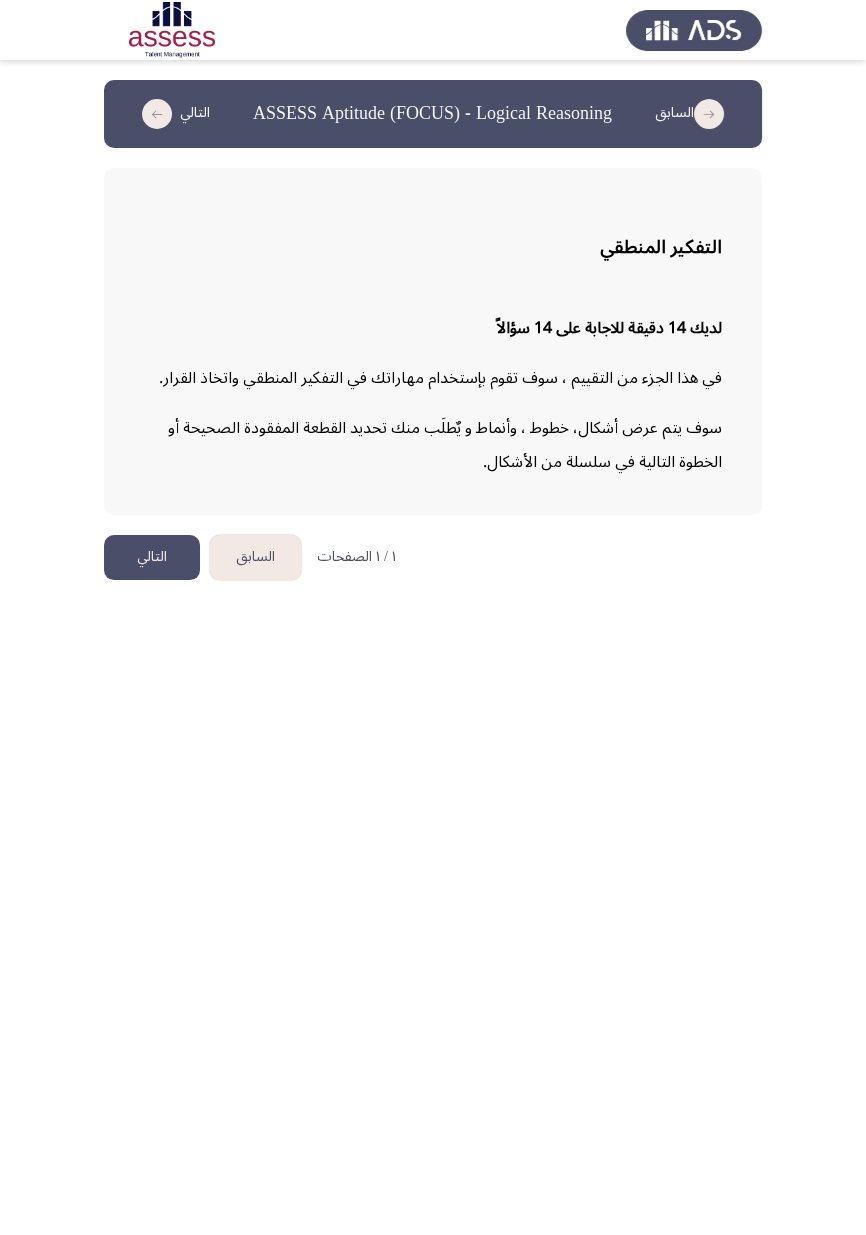 click on "السابق   ASSESS Aptitude (FOCUS) - Logical Reasoning   التالي   التفكير المنطقي لديك 14 دقيقة للاجابة على 14 سؤالاً في هذا الجزء من التقييم ، سوف تقوم بإستخدام مهاراتك في التفكير المنطقي واتخاذ القرار. سوف يتم عرض أشكال، خطوط ، وأنماط و يٌطلَب منك تحديد القطعة المفقودة الصحيحة أو الخطوة التالية في سلسلة من الأشكال.  ١ / ١ الصفحات   السابق   التالي" at bounding box center (433, 300) 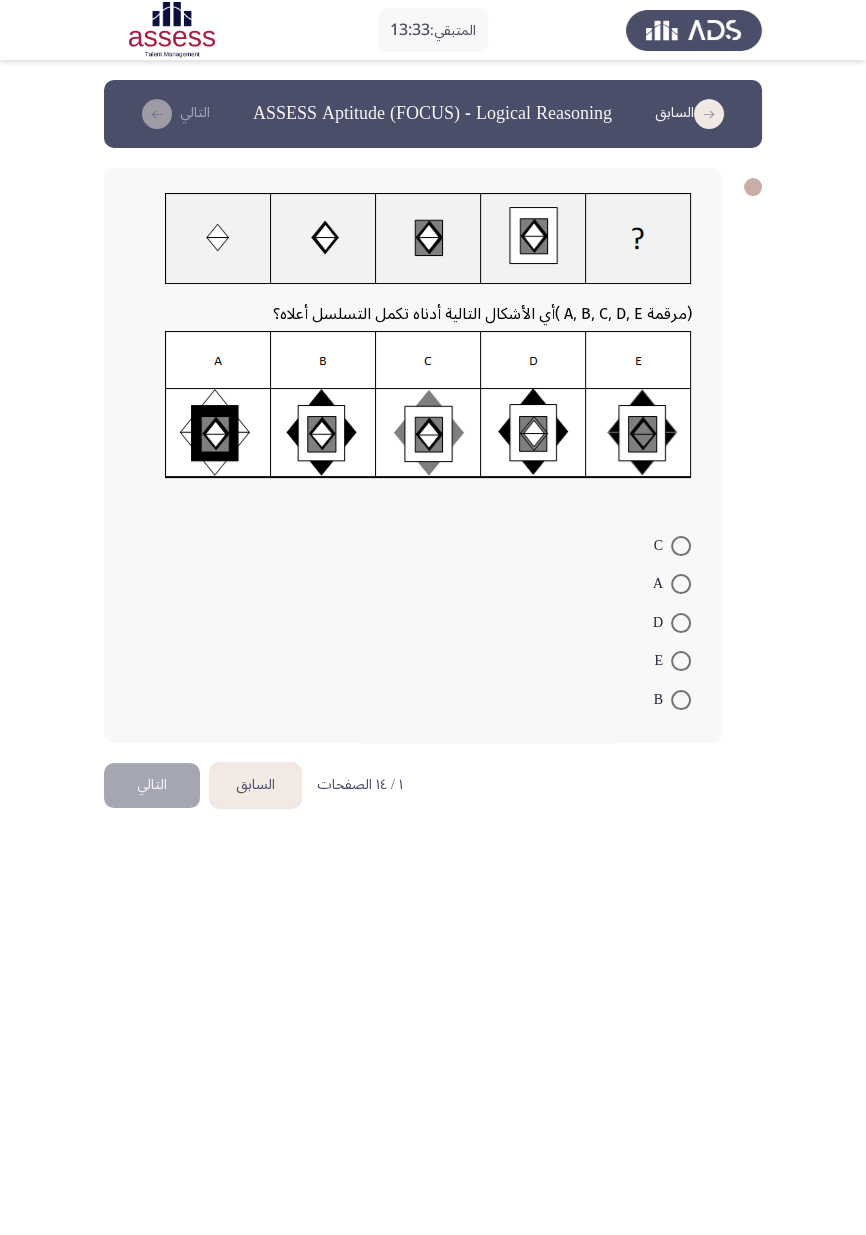 click on "المتبقي:  13:33  السابق   ASSESS Aptitude (FOCUS) - Logical Reasoning   التالي  (مرقمة A, B, C, D, E )  أي الأشكال التالية أدناه   تكمل التسلسل أعلاه؟    C     A     D     E     B   ١ / ١٤ الصفحات   السابق   التالي" at bounding box center [433, 421] 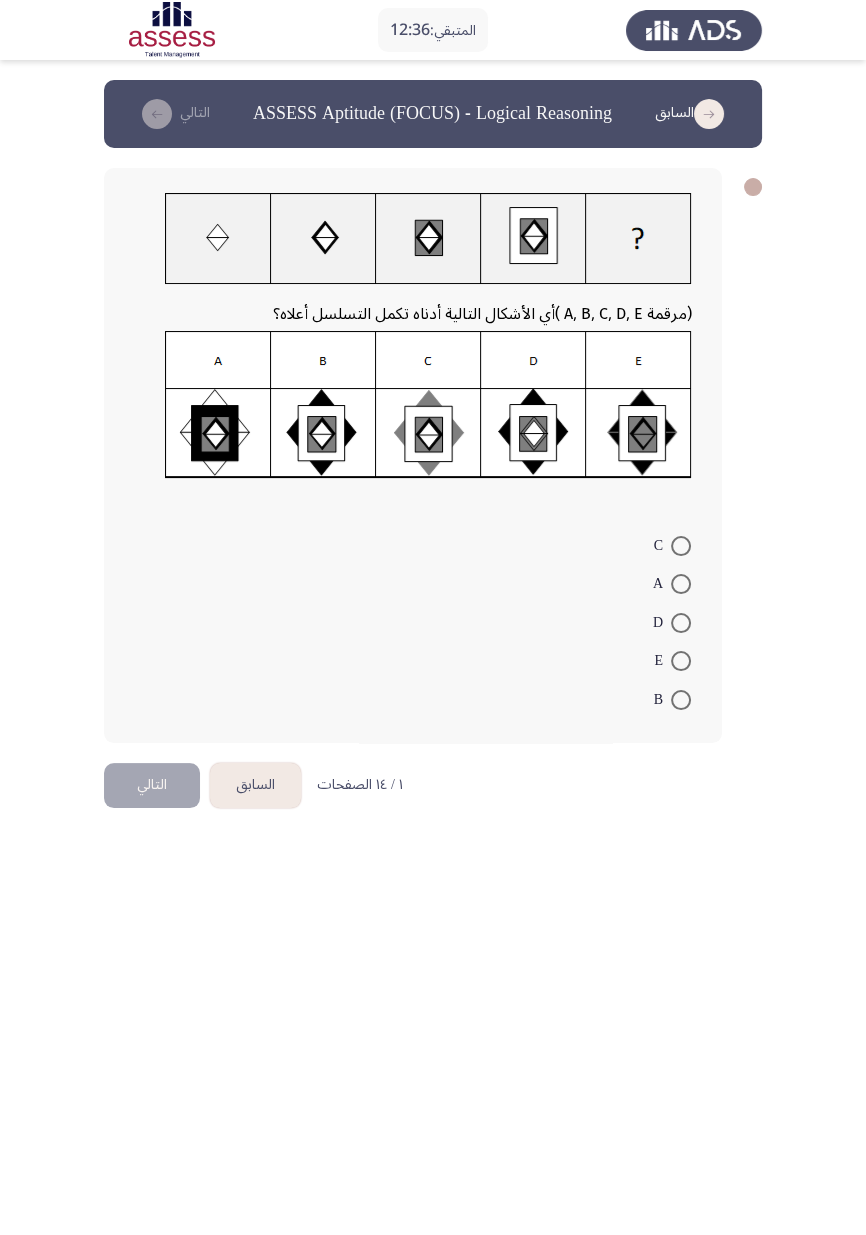 click on "المتبقي:  12:36  السابق   ASSESS Aptitude (FOCUS) - Logical Reasoning   التالي  (مرقمة A, B, C, D, E )  أي الأشكال التالية أدناه   تكمل التسلسل أعلاه؟    C     A     D     E     B   ١ / ١٤ الصفحات   السابق   التالي" at bounding box center [433, 421] 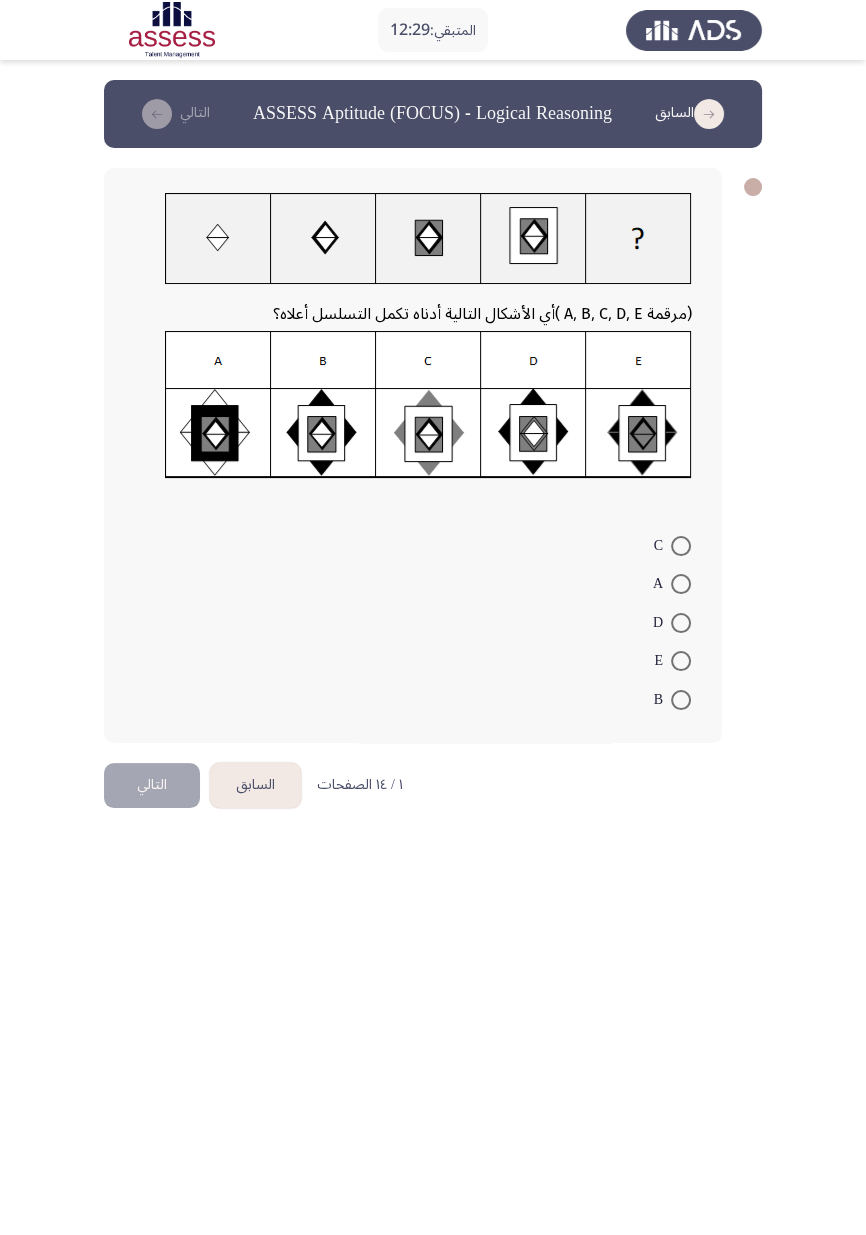 click at bounding box center (681, 584) 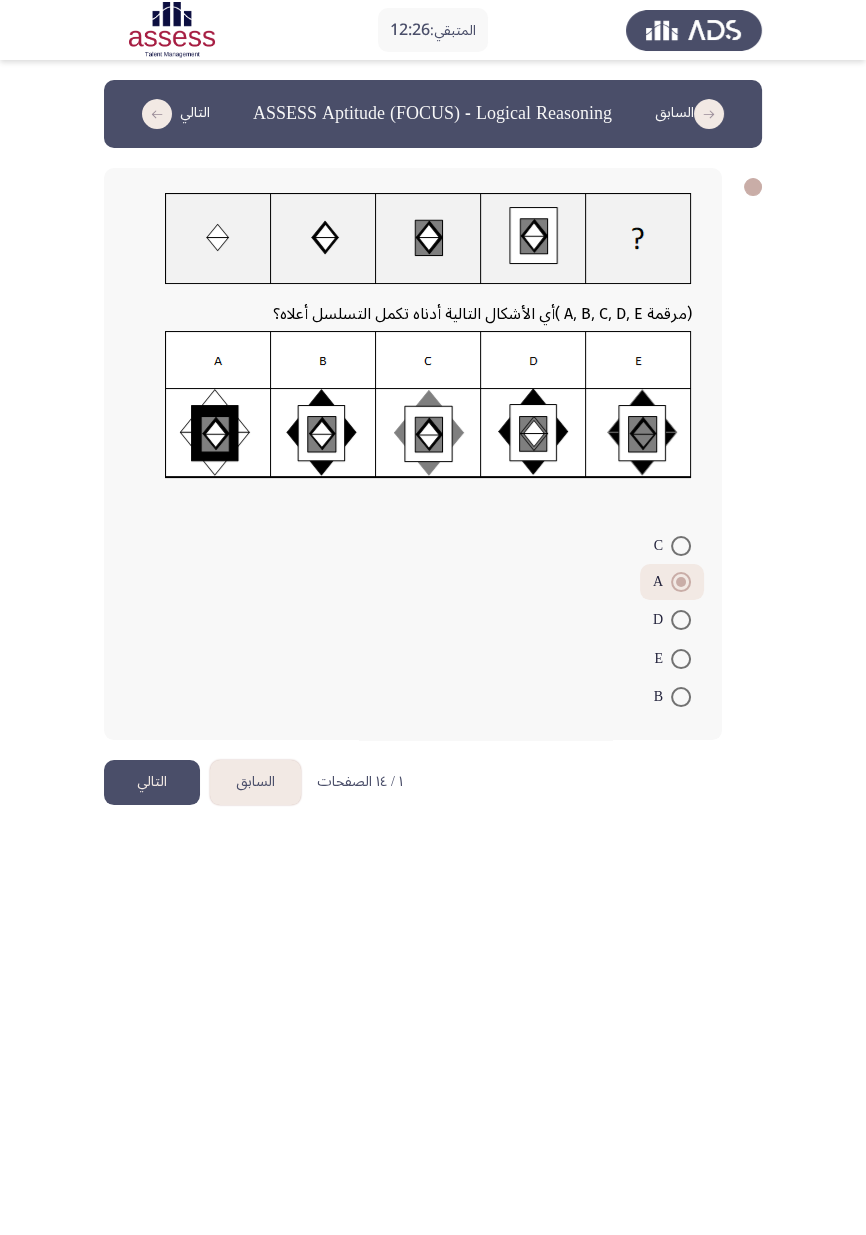 click on "التالي" 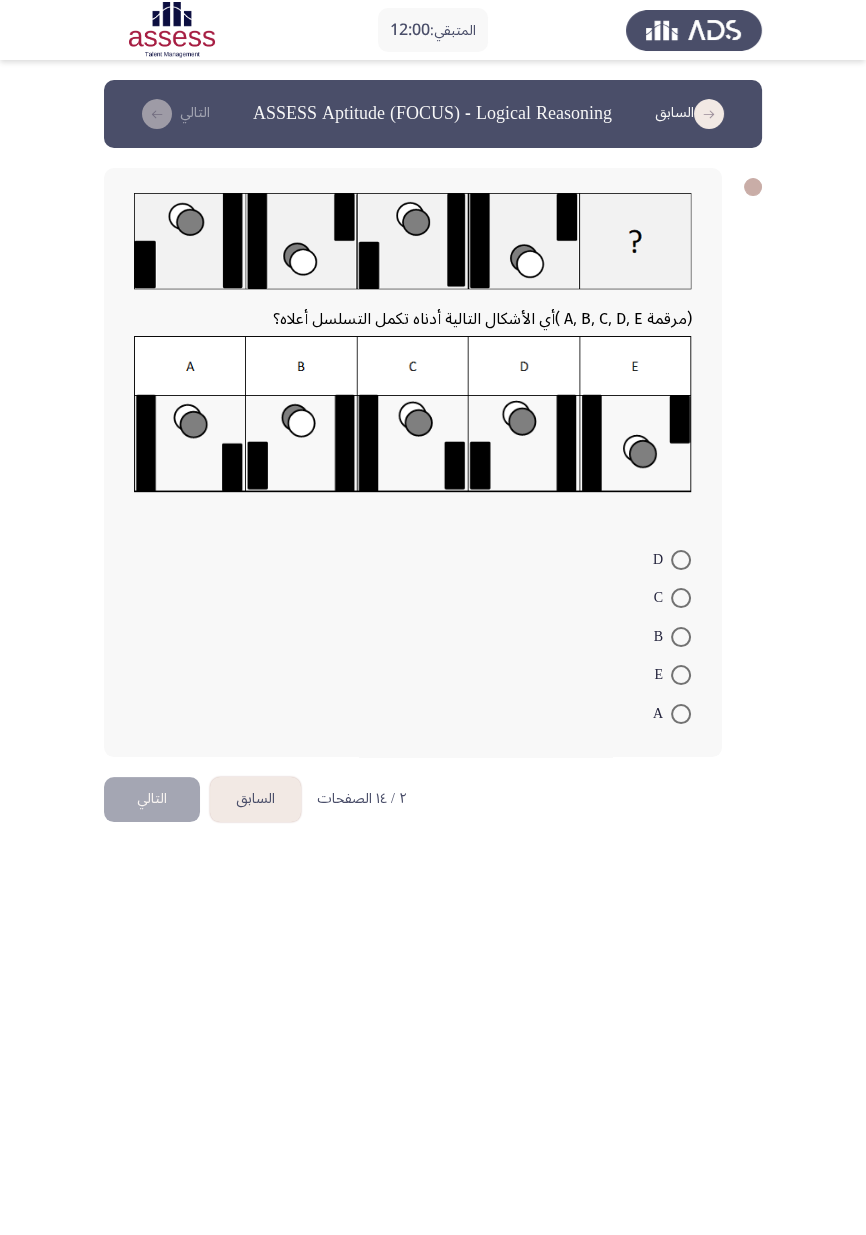 click on "المتبقي:  12:00  السابق
ASSESS Aptitude (FOCUS) - Logical Reasoning   التالي  (مرقمة A, B, C, D, E )  أي الأشكال التالية أدناه   تكمل التسلسل أعلاه؟    D     C     B     E     A   ٢ / ١٤ الصفحات   السابق
التالي" at bounding box center [433, 428] 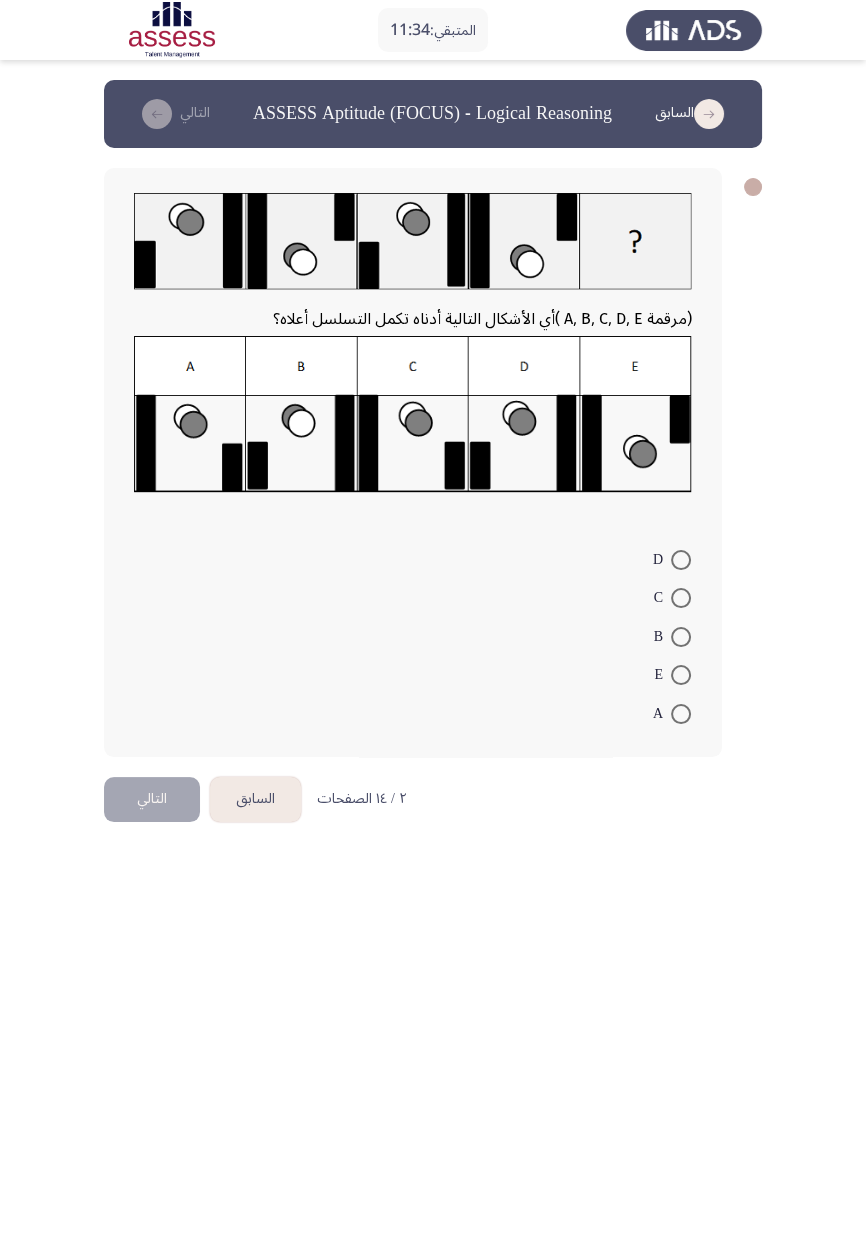 click at bounding box center (681, 637) 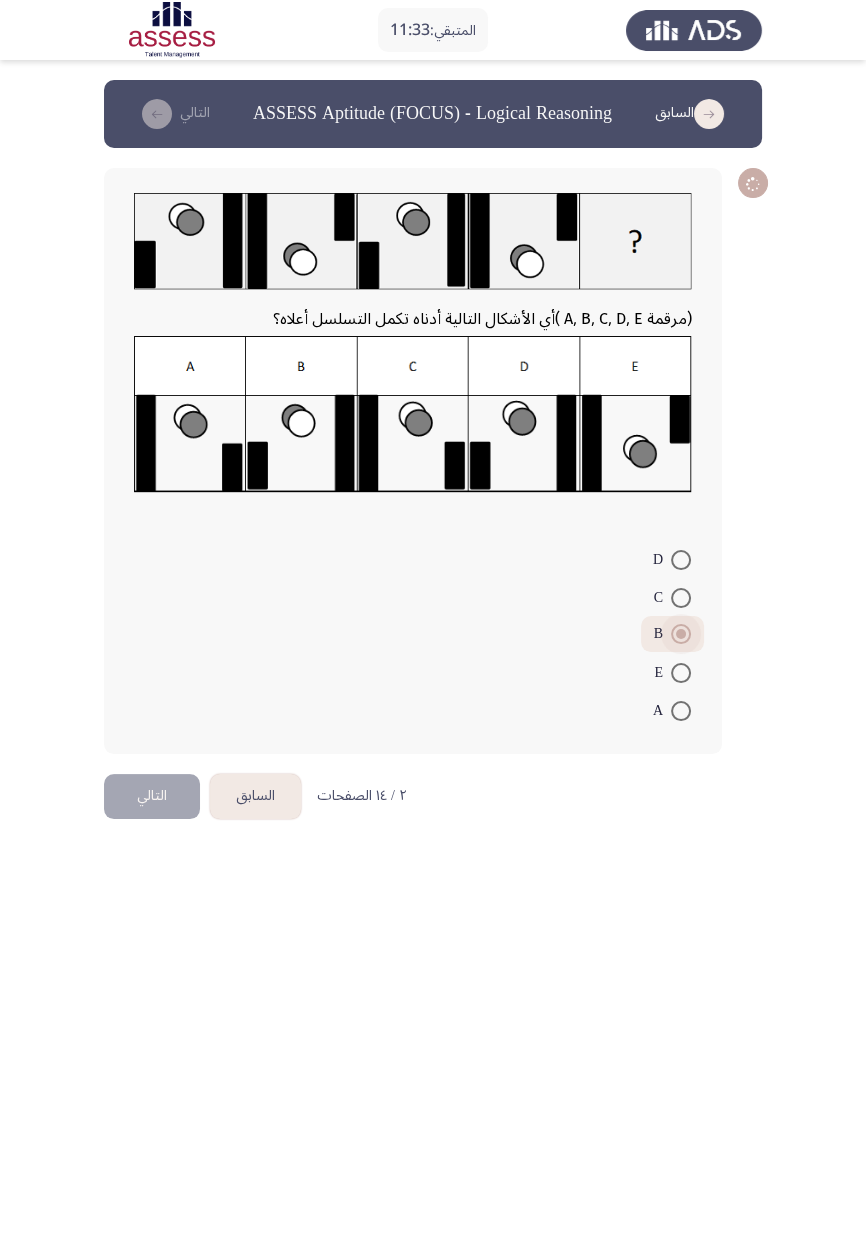 click on "التالي" 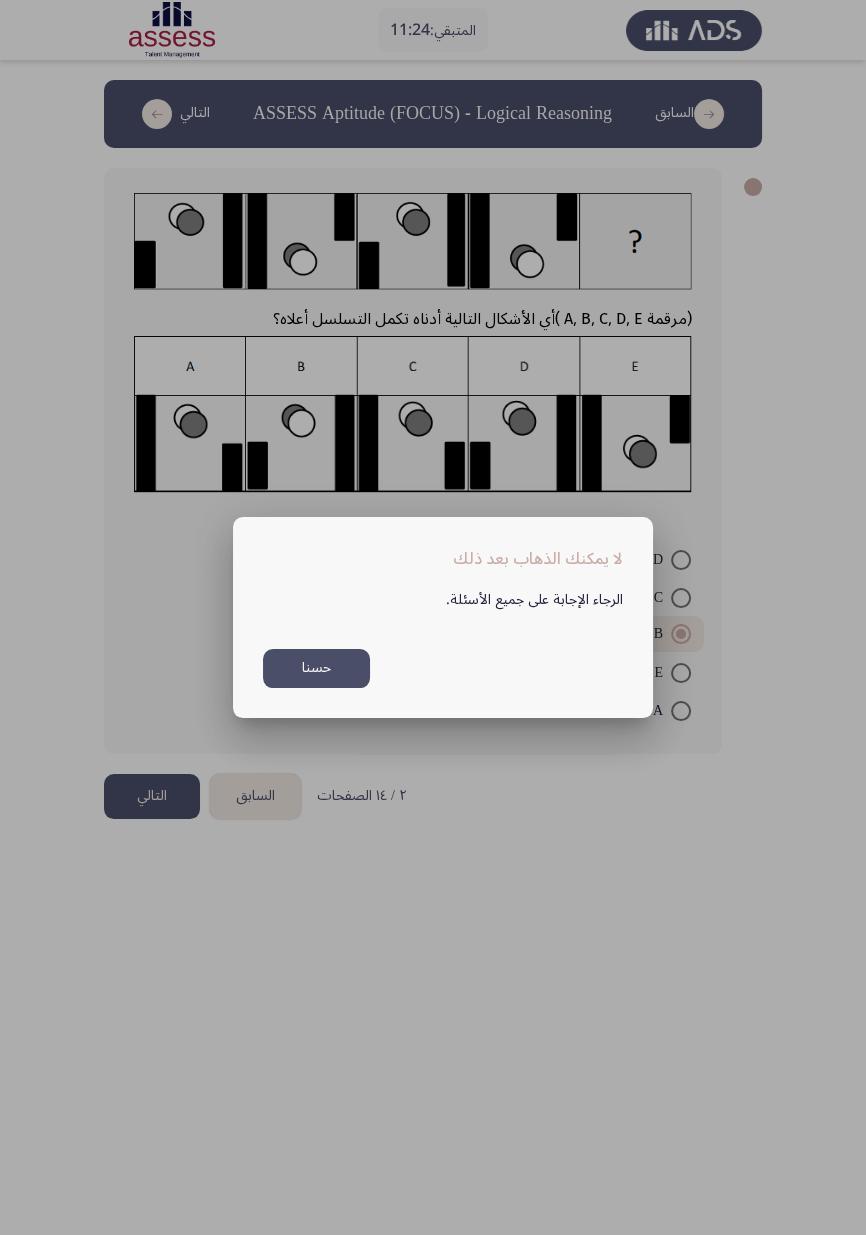 click on "حسنا" at bounding box center (316, 668) 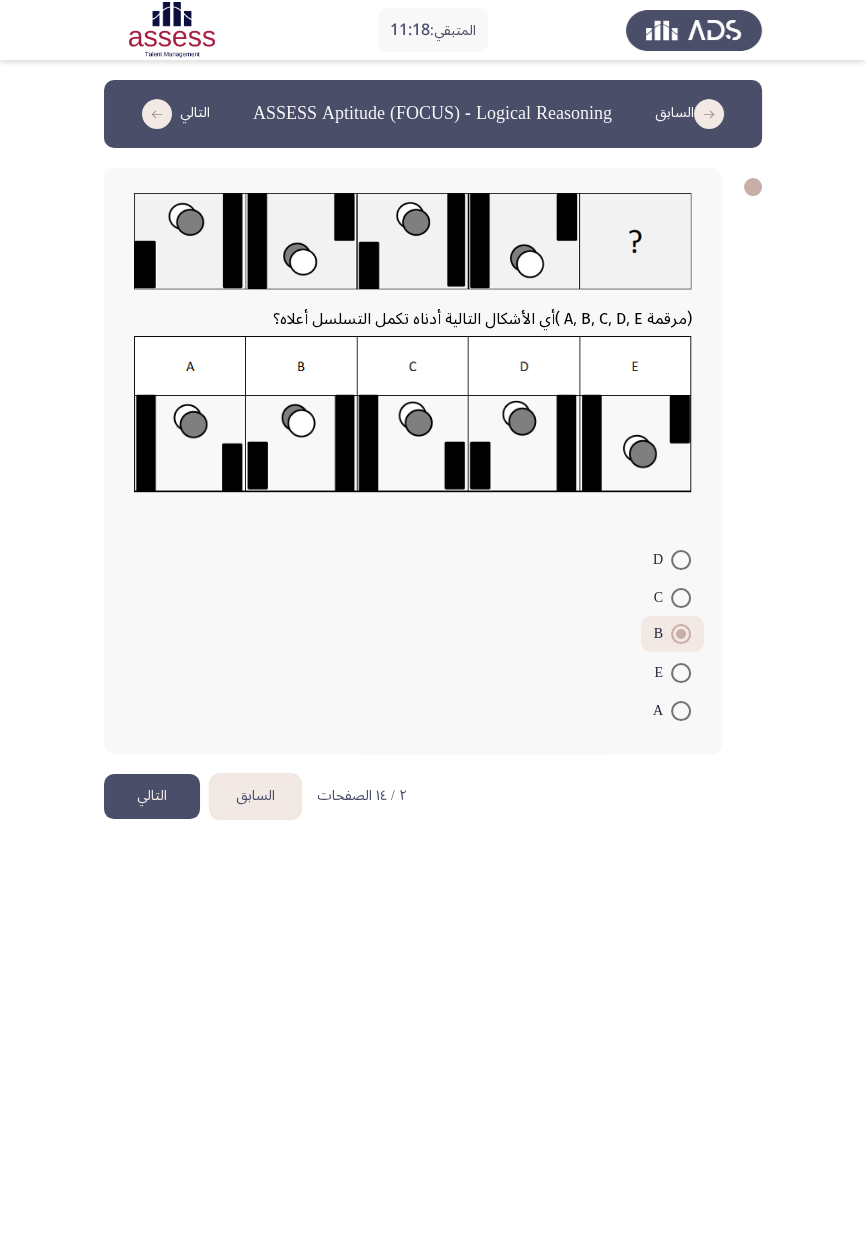 click at bounding box center [681, 634] 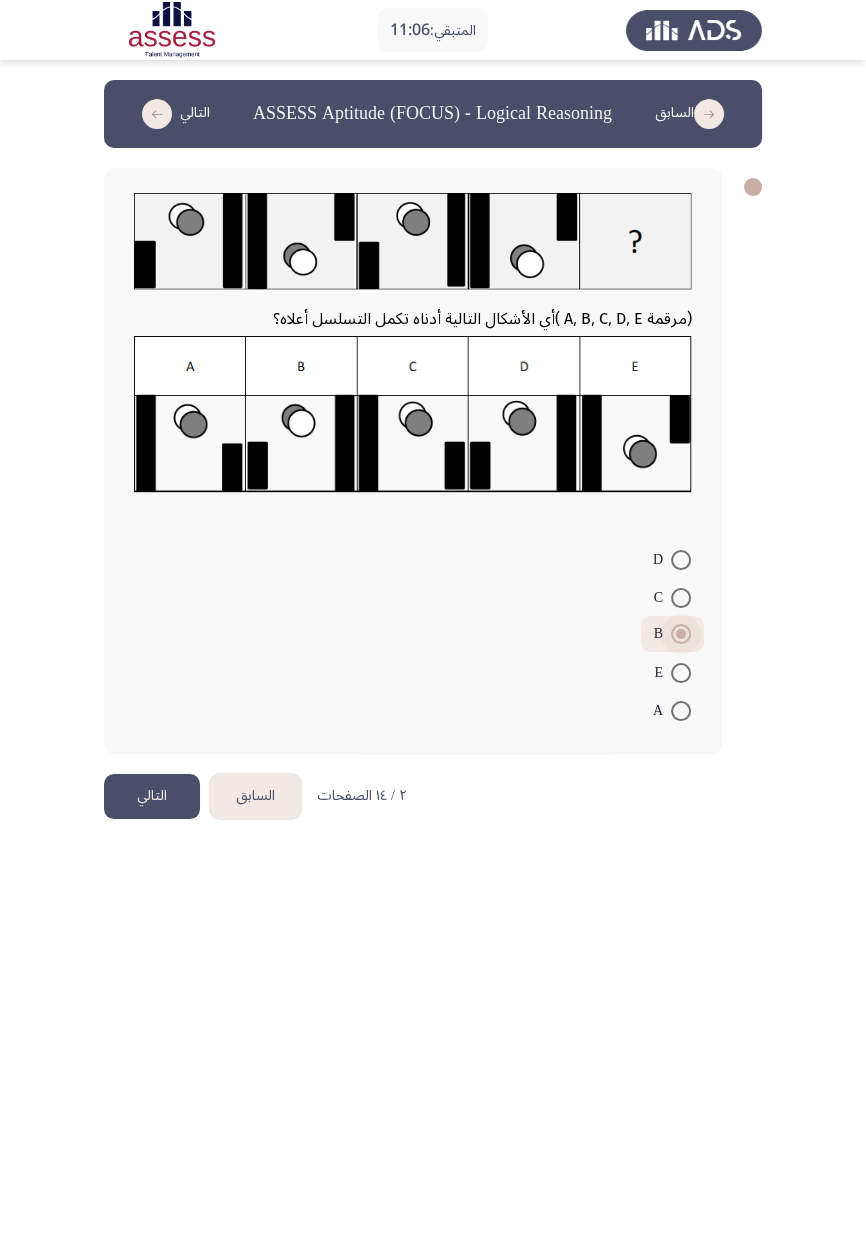 click at bounding box center (681, 673) 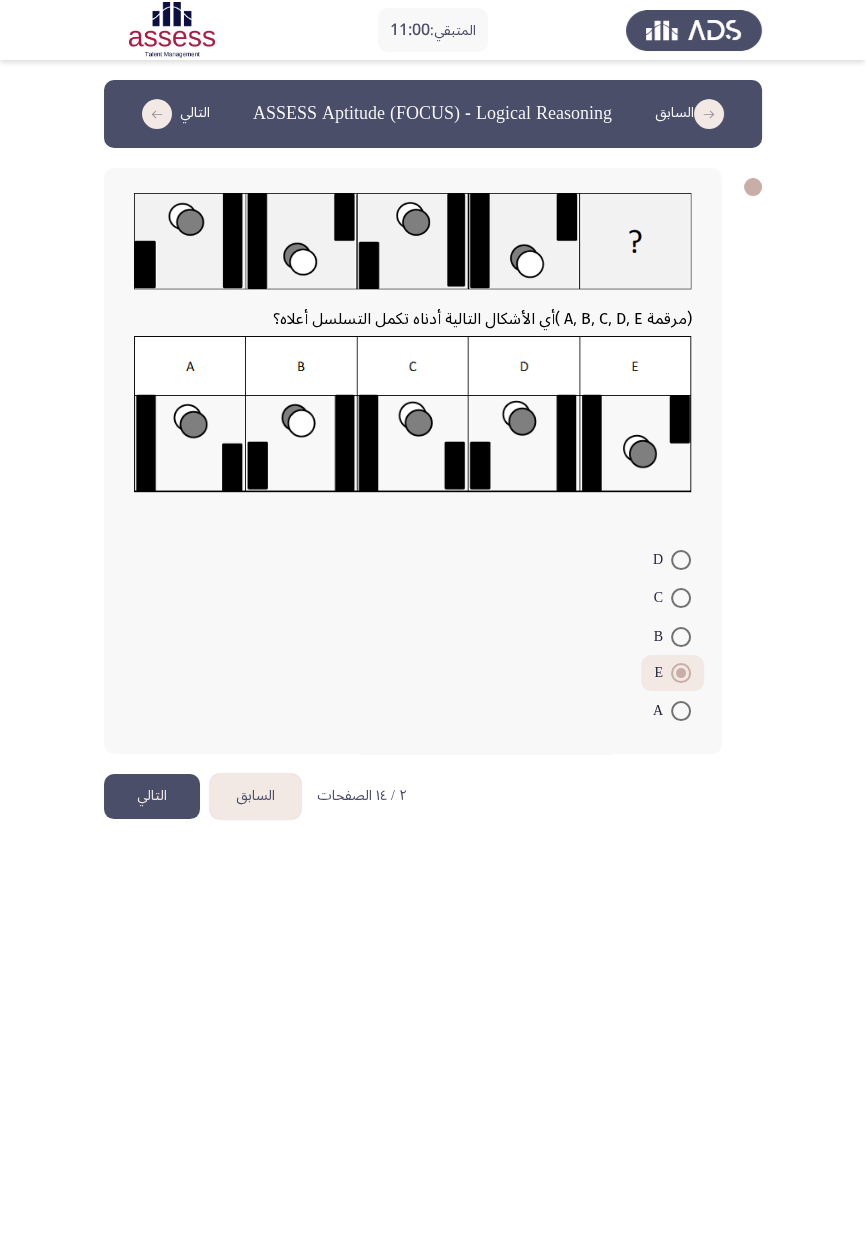 click 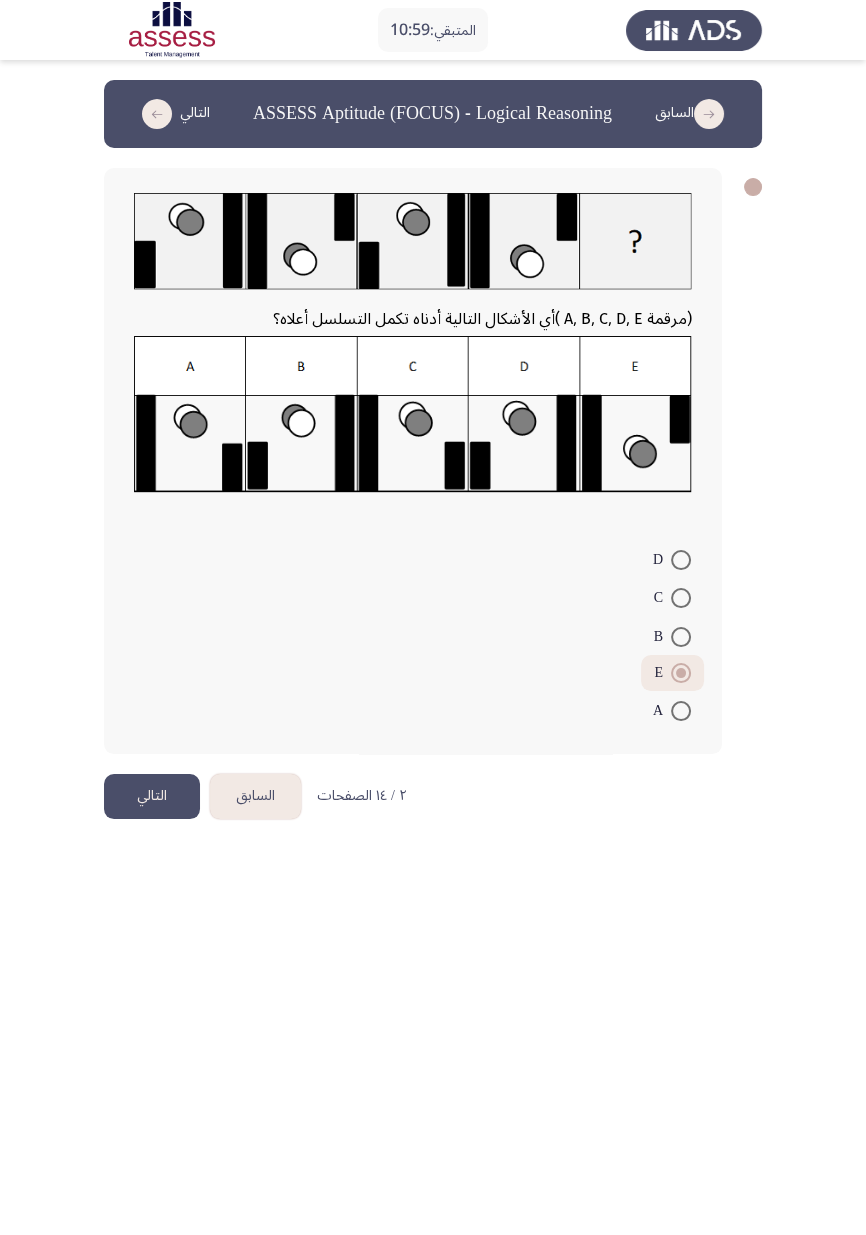 click at bounding box center (681, 673) 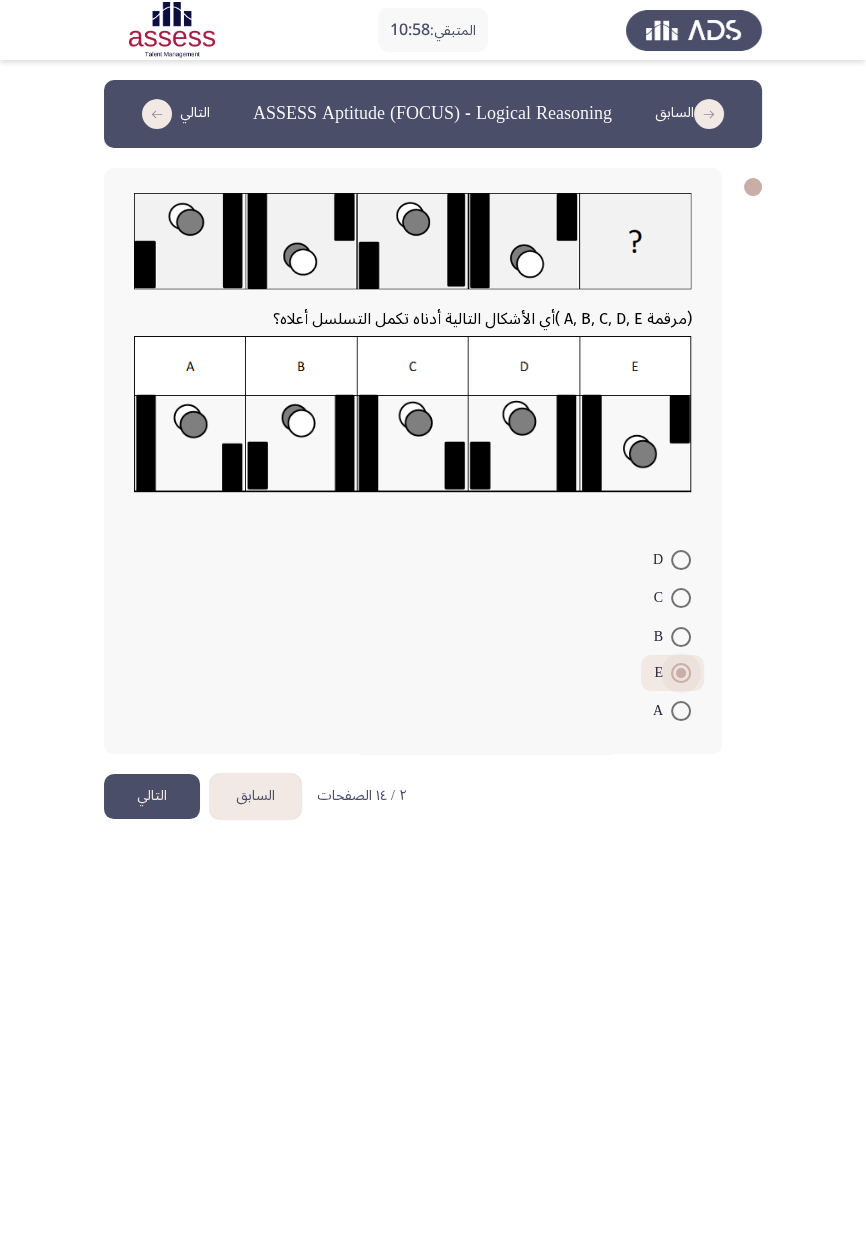 click on "التالي" 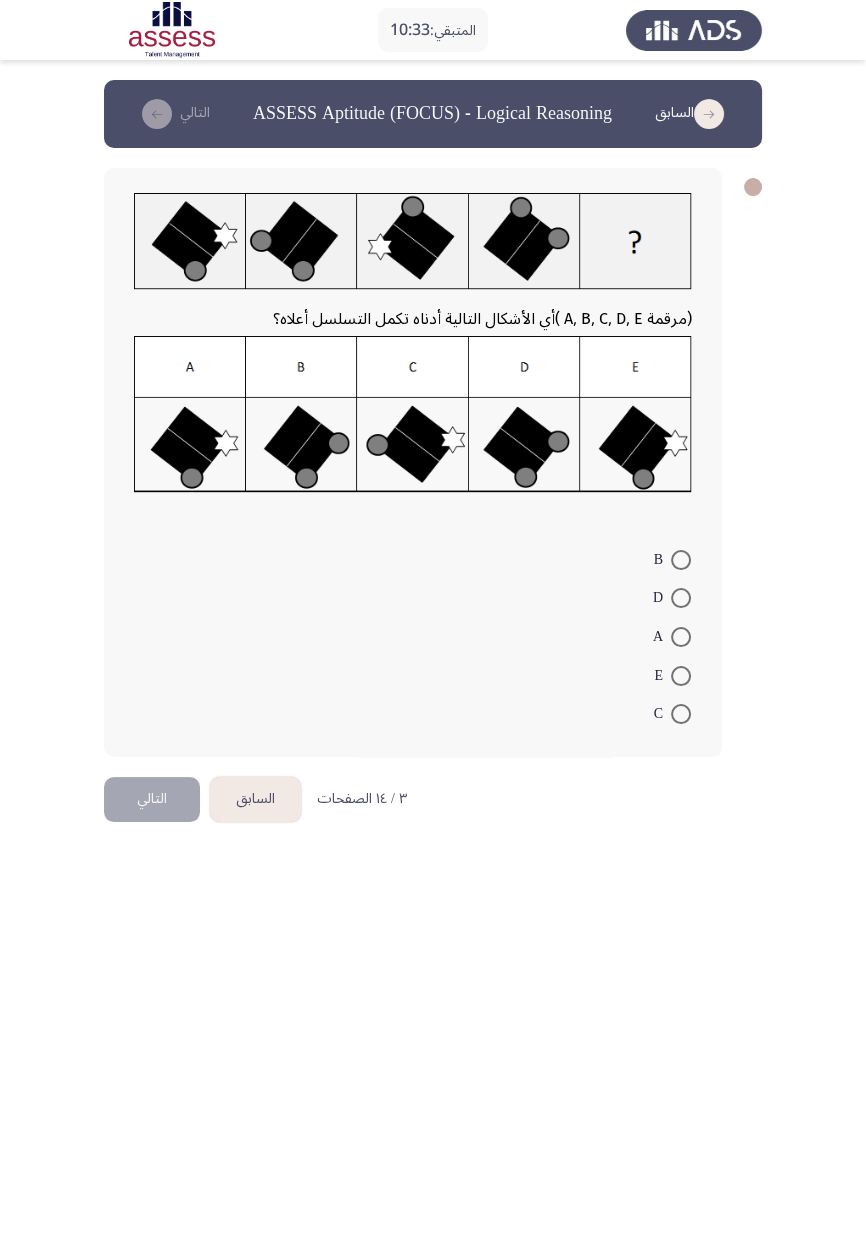 click on "المتبقي:  10:33  السابق
ASSESS Aptitude (FOCUS) - Logical Reasoning   التالي  (مرقمة A, B, C, D, E )  أي الأشكال التالية أدناه   تكمل التسلسل أعلاه؟    B     D     A     E     C   ٣ / ١٤ الصفحات   السابق
التالي" at bounding box center [433, 428] 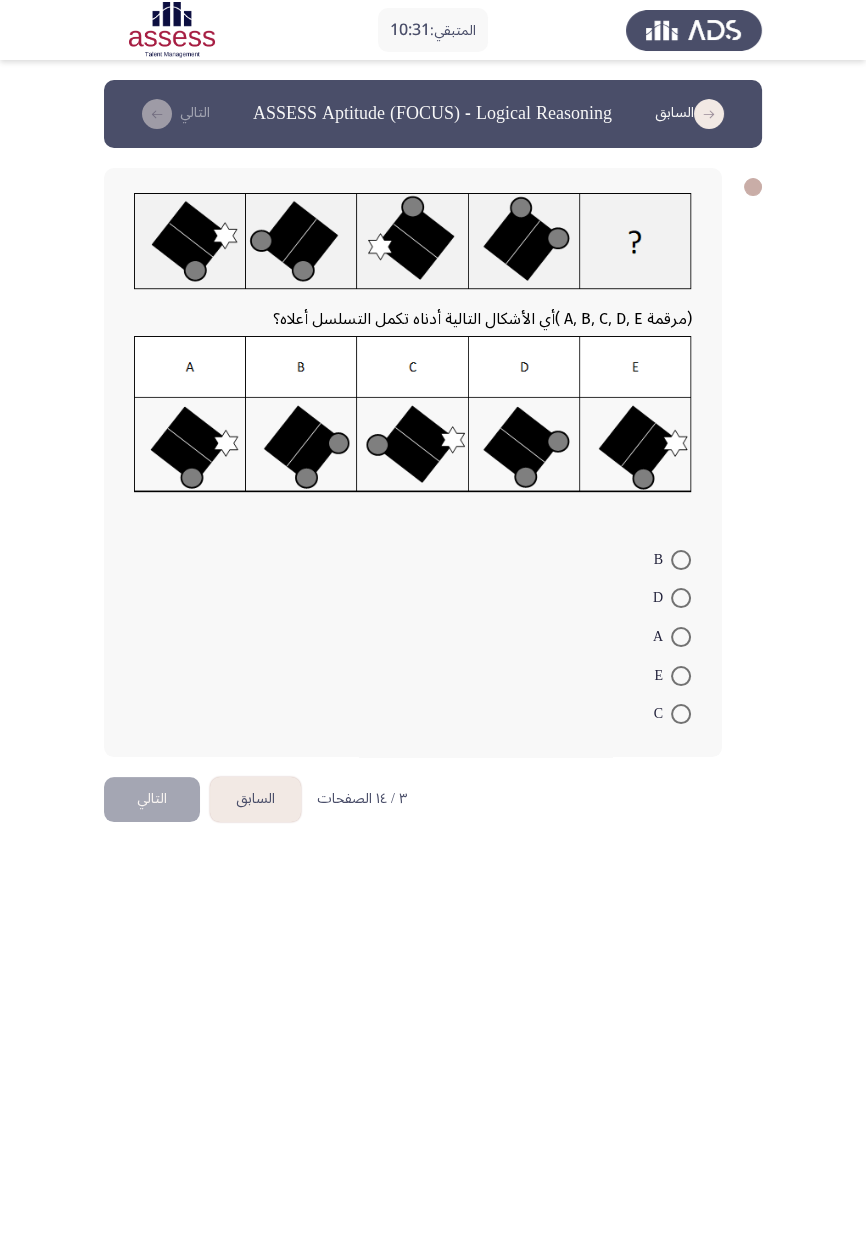 click at bounding box center (681, 676) 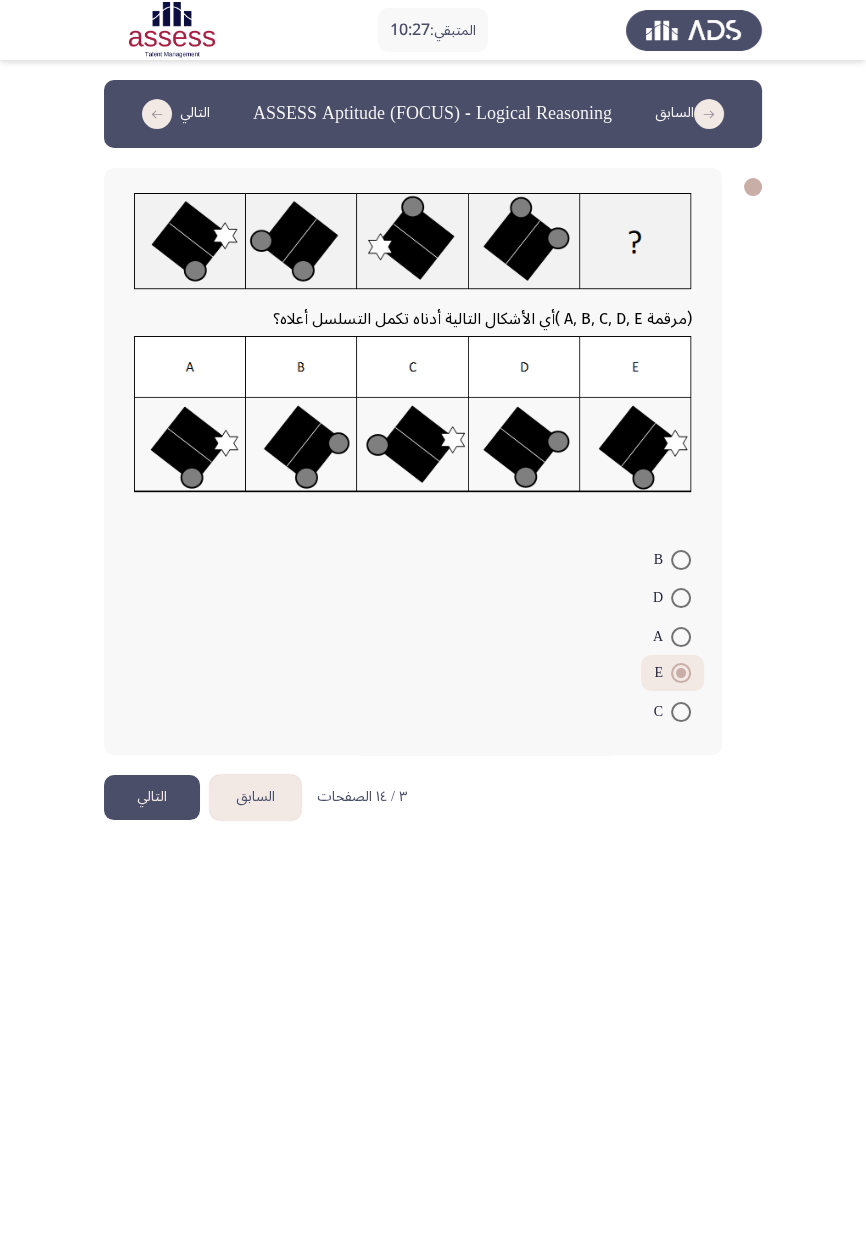 click on "التالي" 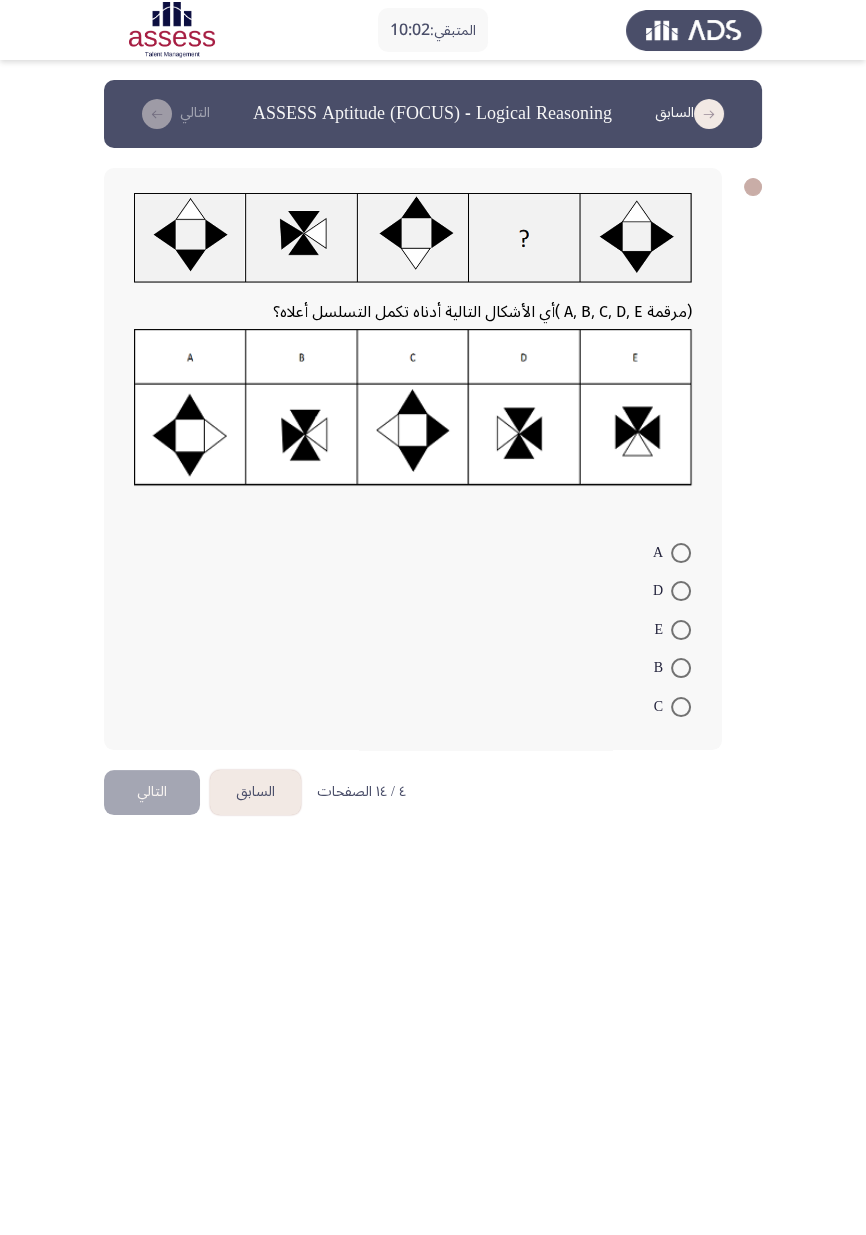 click on "المتبقي:  10:02  السابق
ASSESS Aptitude (FOCUS) - Logical Reasoning   التالي  (مرقمة A, B, C, D, E )  أي الأشكال التالية أدناه   تكمل التسلسل أعلاه؟    A     D     E     B     C   ٤ / ١٤ الصفحات   السابق
التالي" at bounding box center [433, 425] 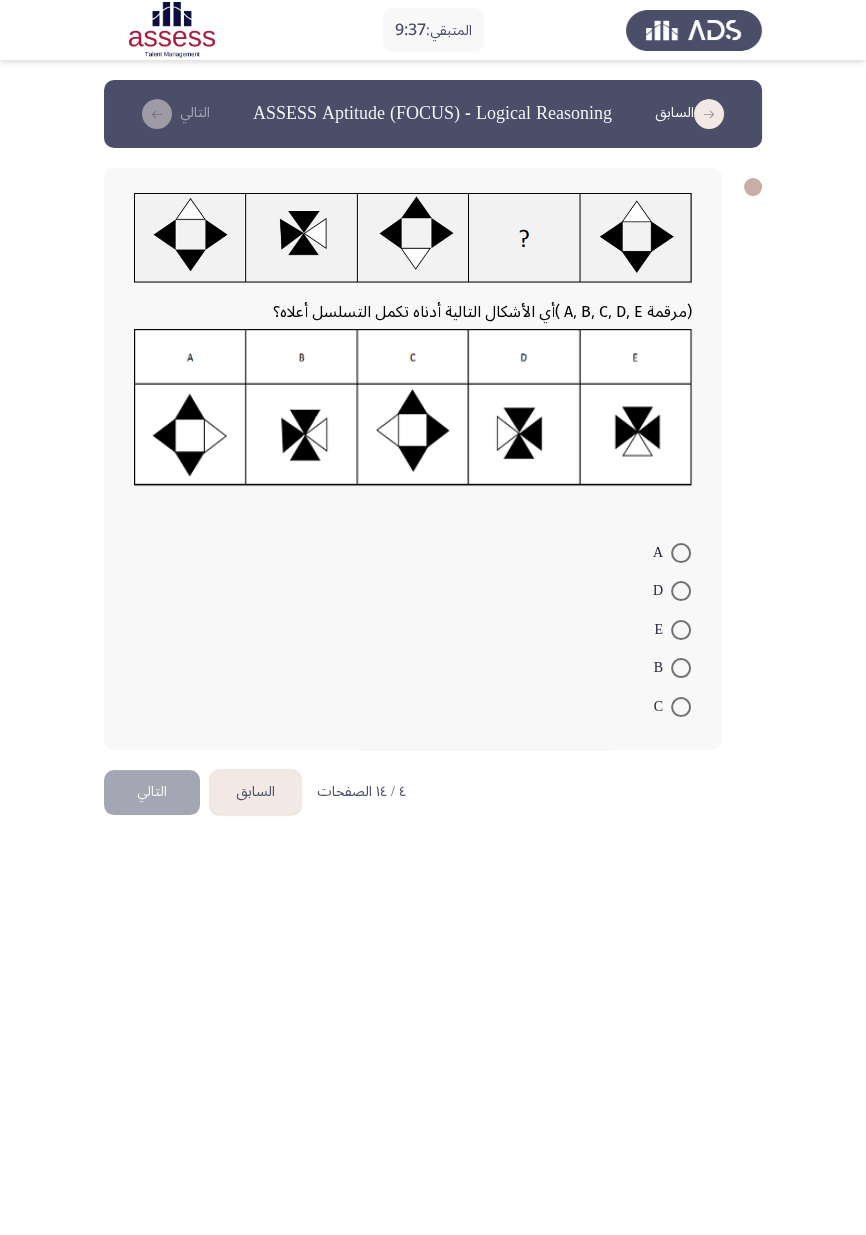 click at bounding box center (681, 591) 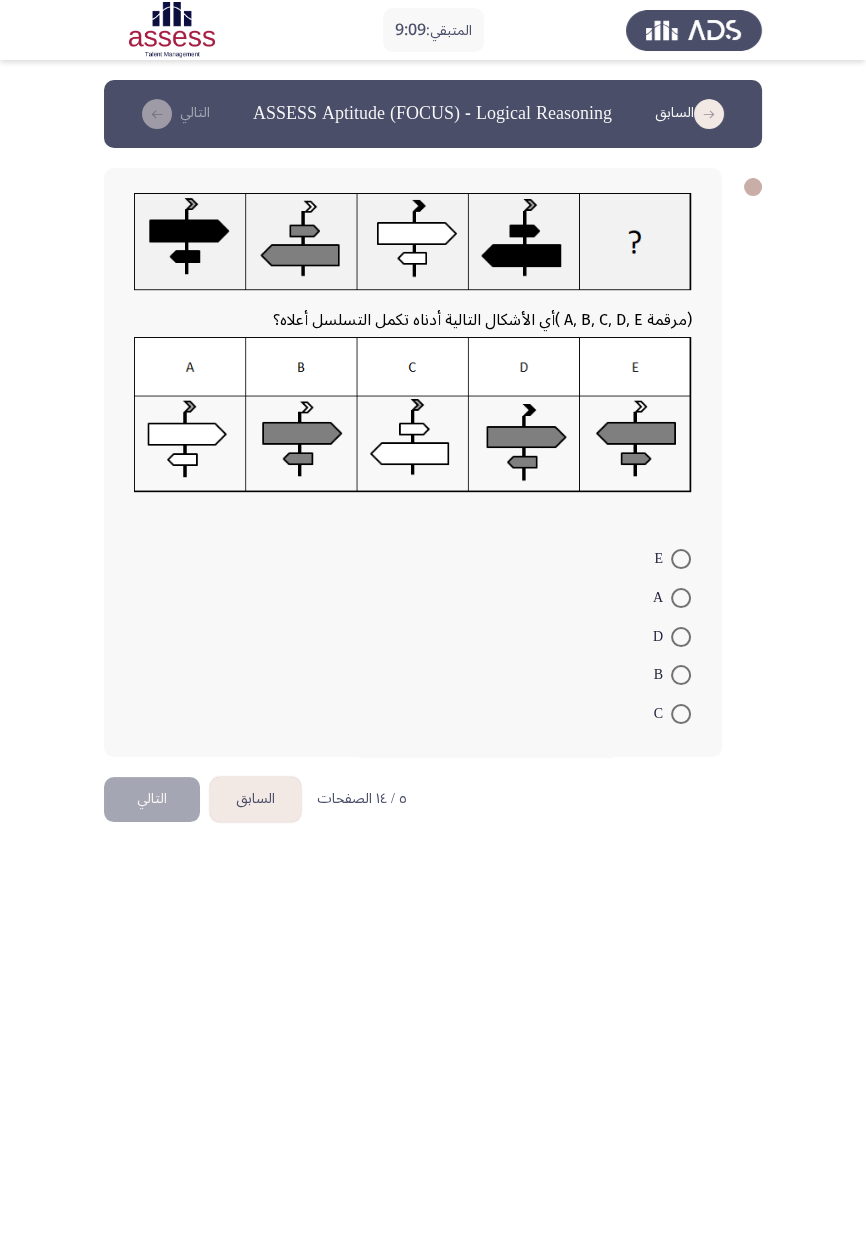 click on "المتبقي:  9:09  السابق
ASSESS Aptitude (FOCUS) - Logical Reasoning   التالي  (مرقمة A, B, C, D, E )  أي الأشكال التالية أدناه   تكمل التسلسل أعلاه؟    E     A     D     B     C   ٥ / ١٤ الصفحات   السابق
التالي" at bounding box center [433, 428] 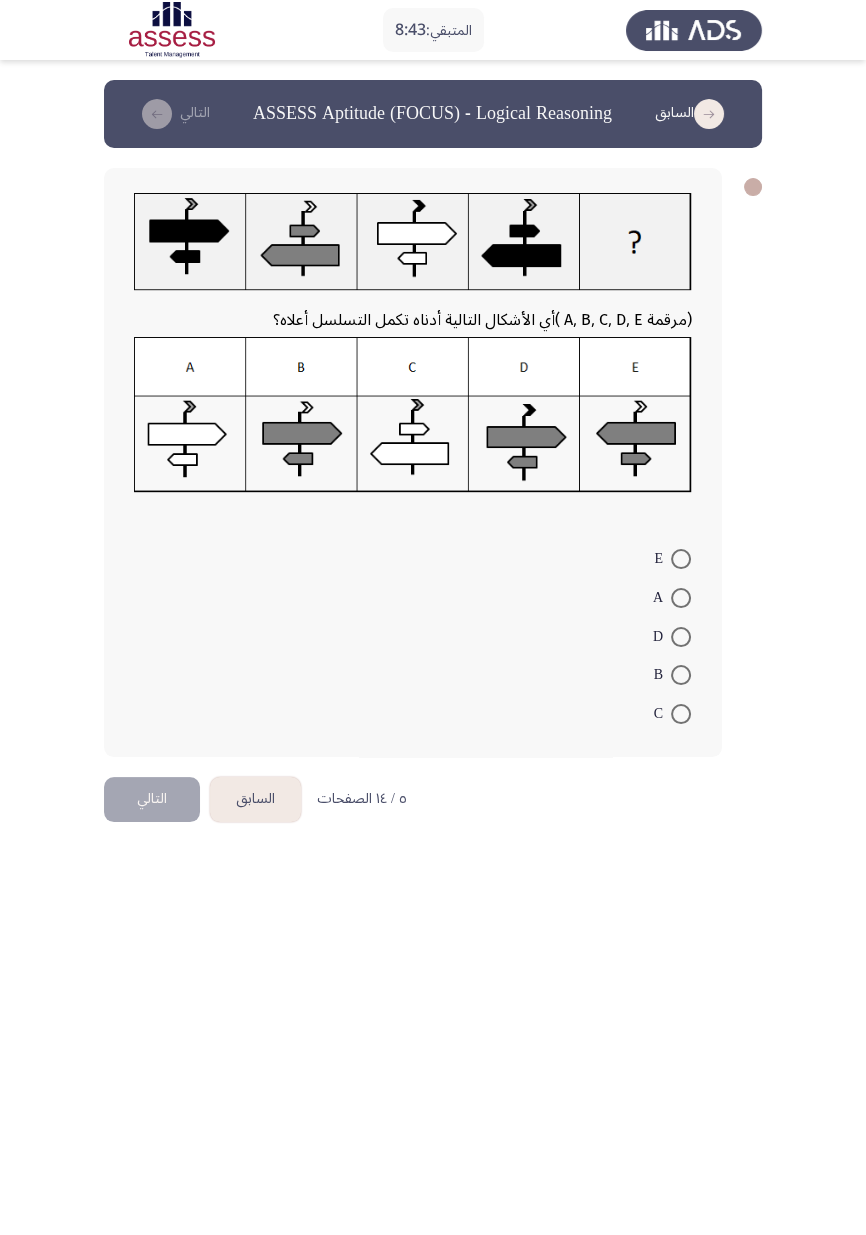 click on "المتبقي:  8:43  السابق
ASSESS Aptitude (FOCUS) - Logical Reasoning   التالي  (مرقمة A, B, C, D, E )  أي الأشكال التالية أدناه   تكمل التسلسل أعلاه؟    E     A     D     B     C   ٥ / ١٤ الصفحات   السابق
التالي" at bounding box center [433, 428] 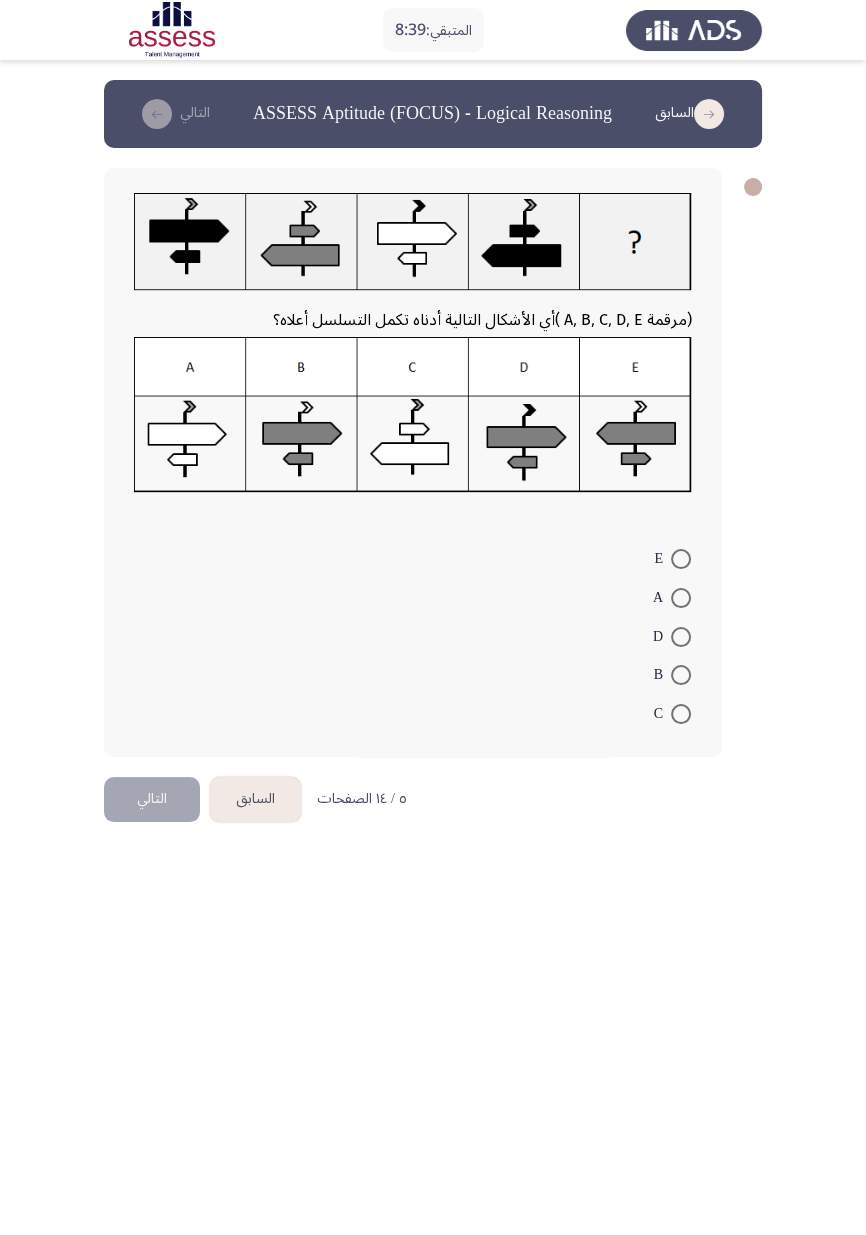 click at bounding box center (681, 598) 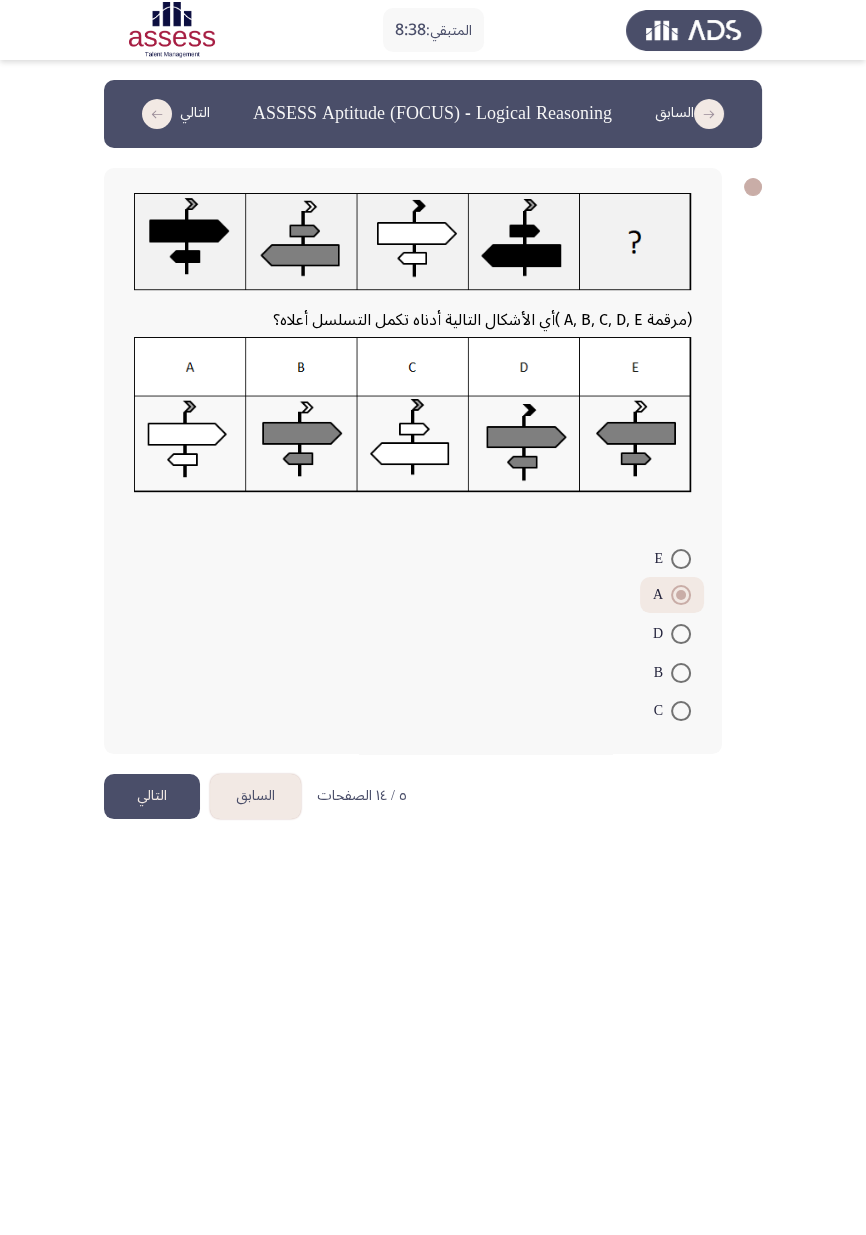 click on "التالي" 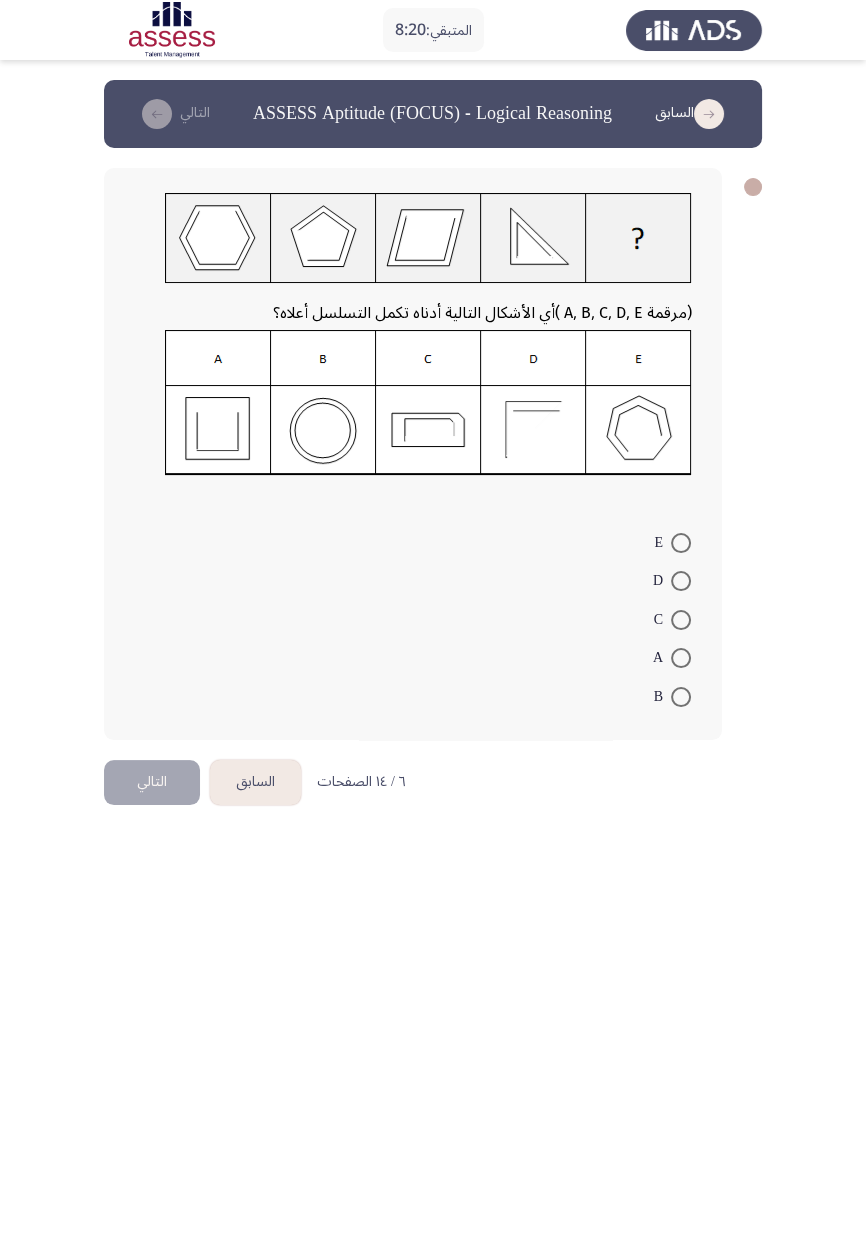 click on "المتبقي:  8:20  السابق
ASSESS Aptitude (FOCUS) - Logical Reasoning   التالي  (مرقمة A, B, C, D, E )  أي الأشكال التالية أدناه   تكمل التسلسل أعلاه؟    E     D     C     A     B   ٦ / ١٤ الصفحات   السابق
التالي" at bounding box center [433, 420] 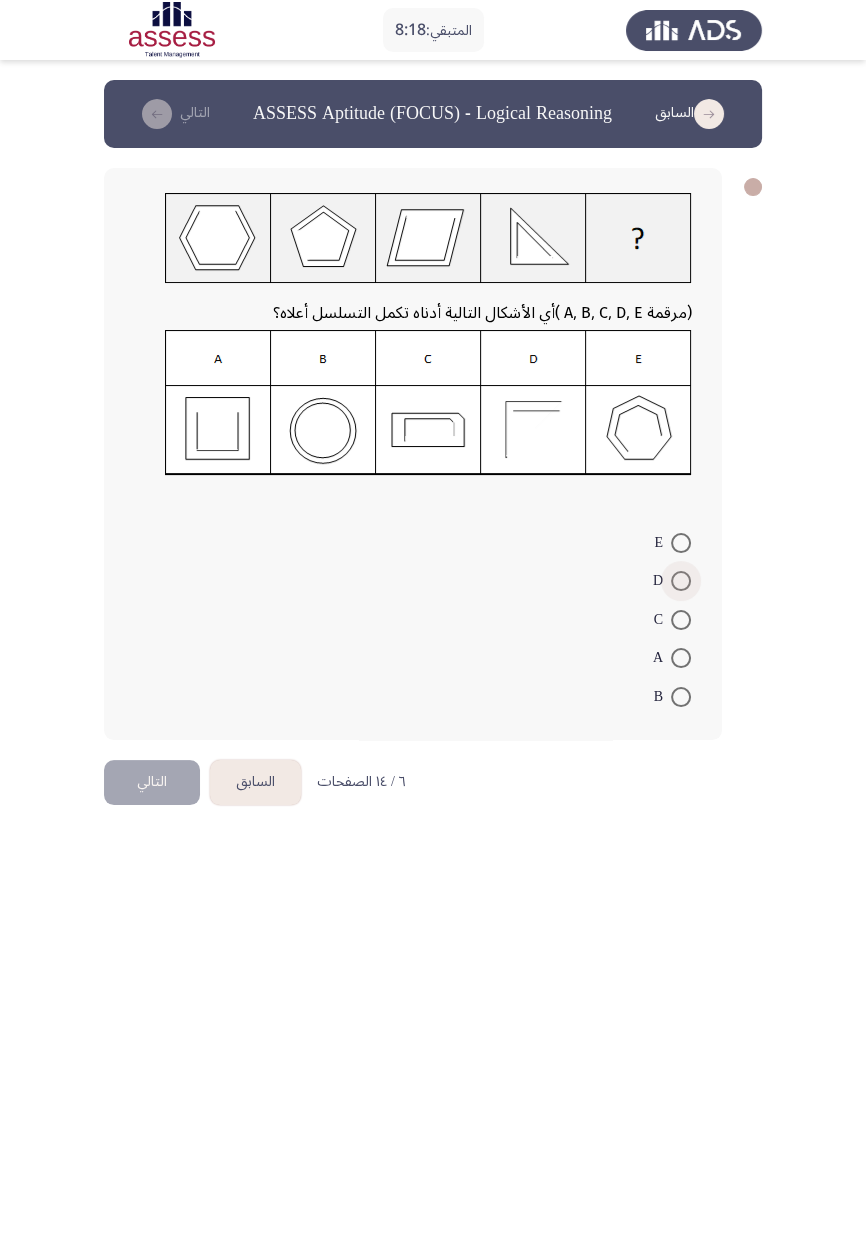 click at bounding box center (681, 581) 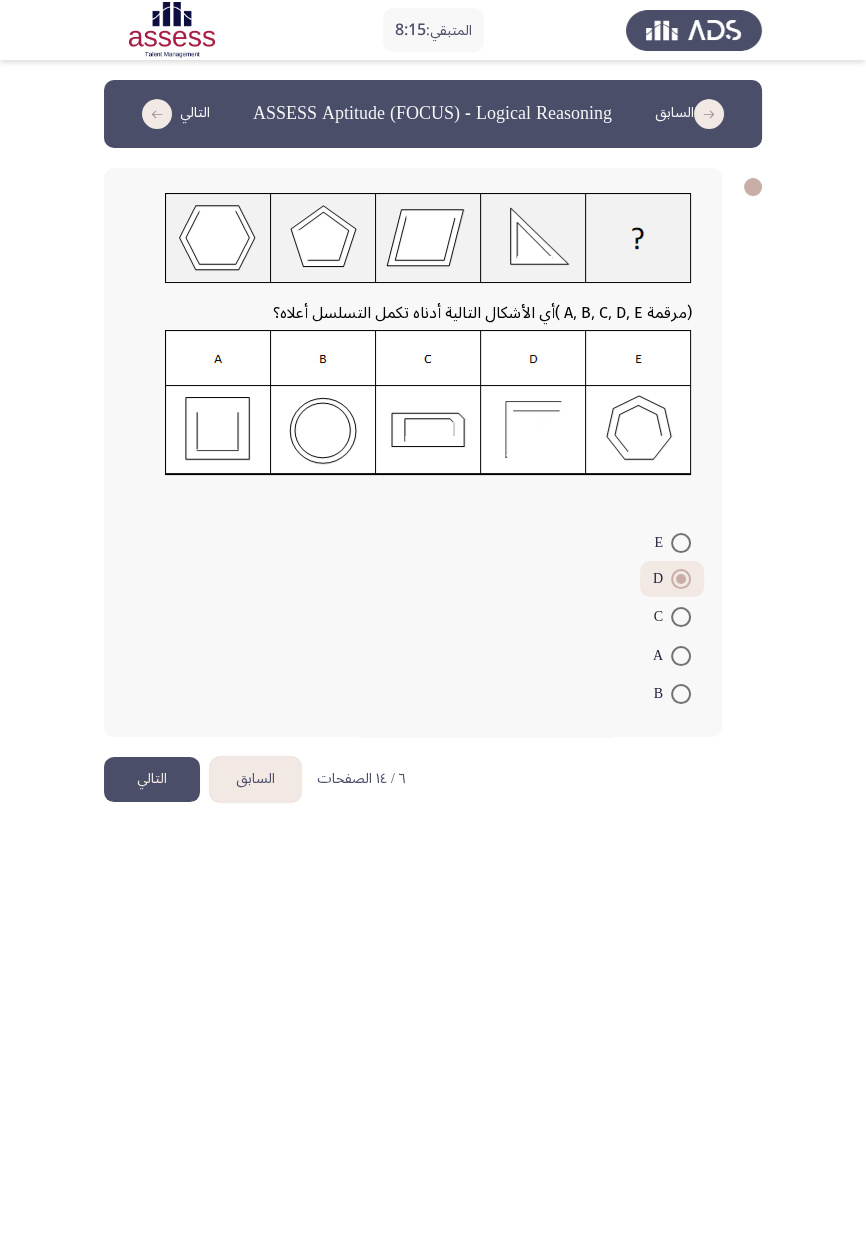 click on "التالي" 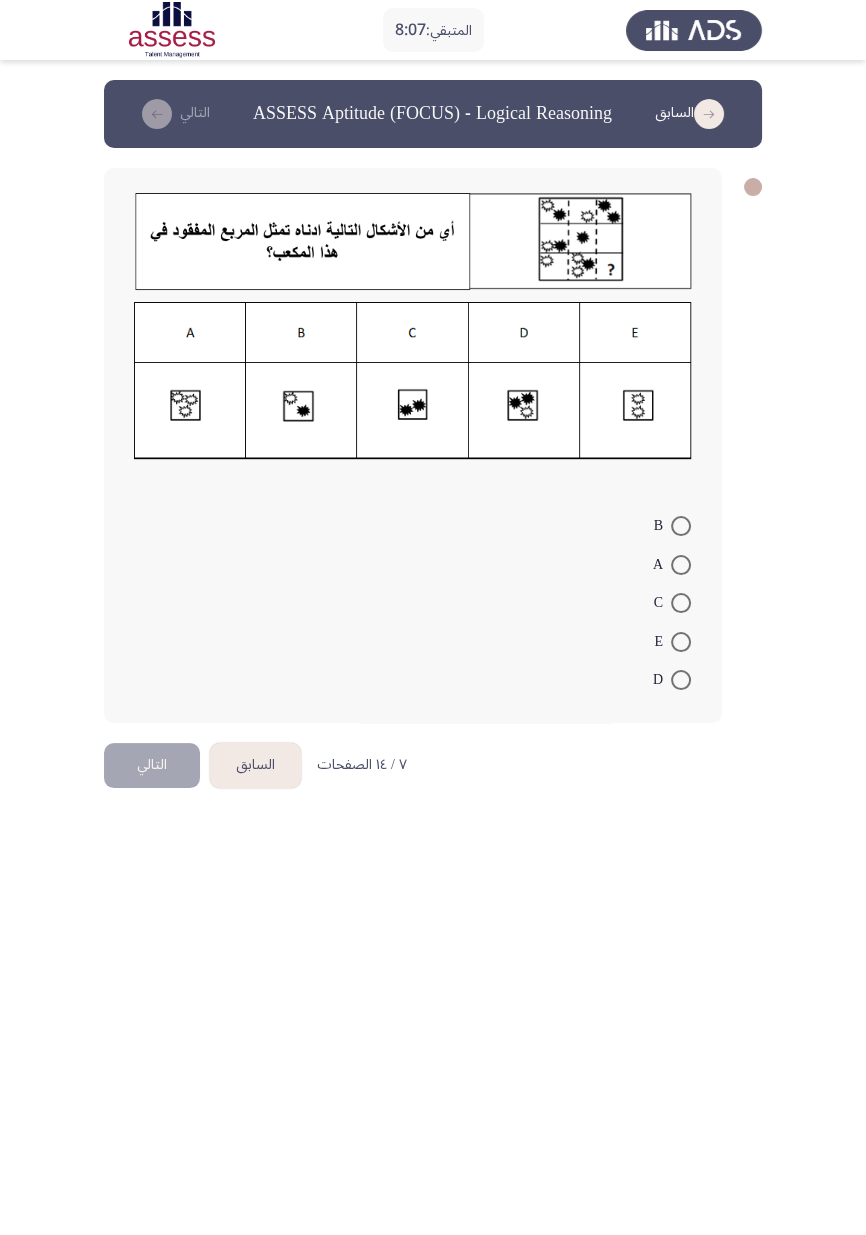 click on "المتبقي:  8:07  السابق
ASSESS Aptitude (FOCUS) - Logical Reasoning   التالي     B     A     C     E     D   ٧ / ١٤ الصفحات   السابق
التالي" at bounding box center [433, 411] 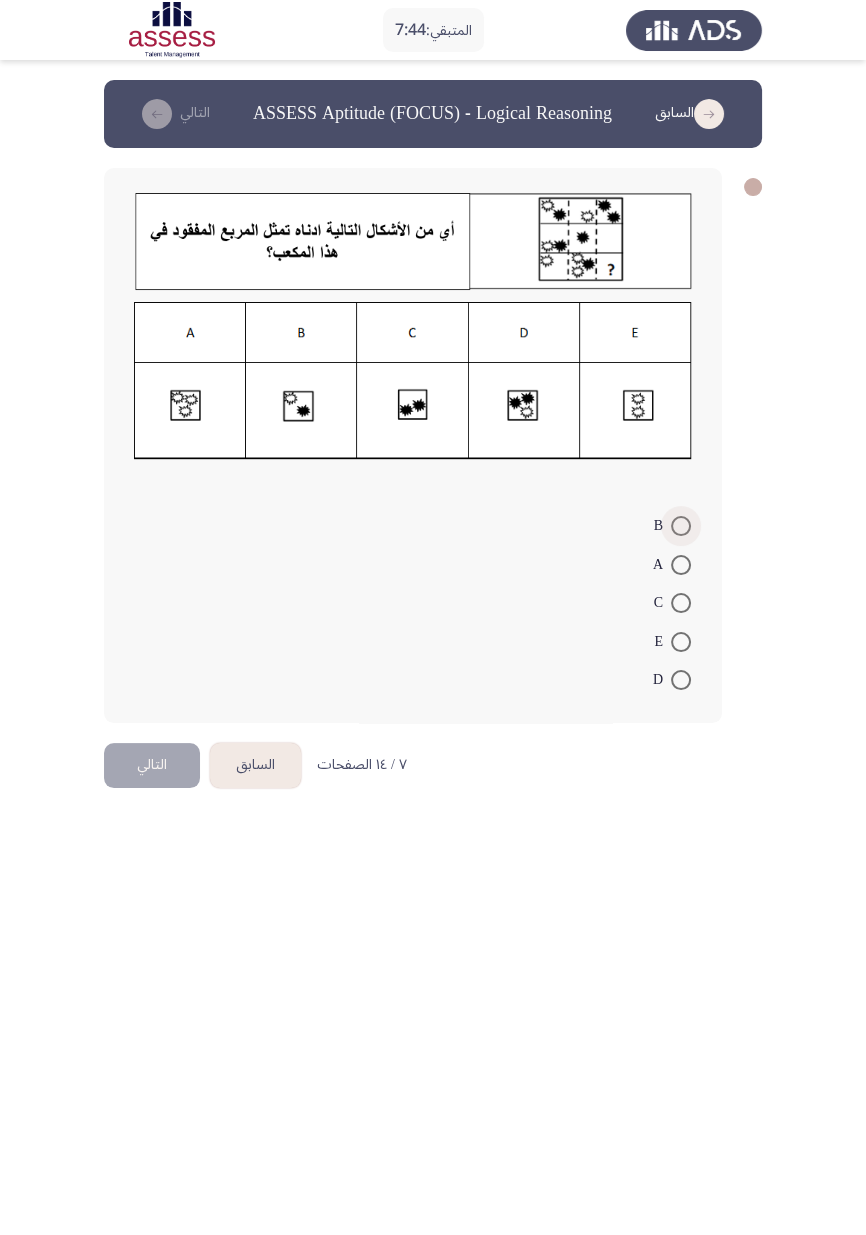 click at bounding box center [681, 526] 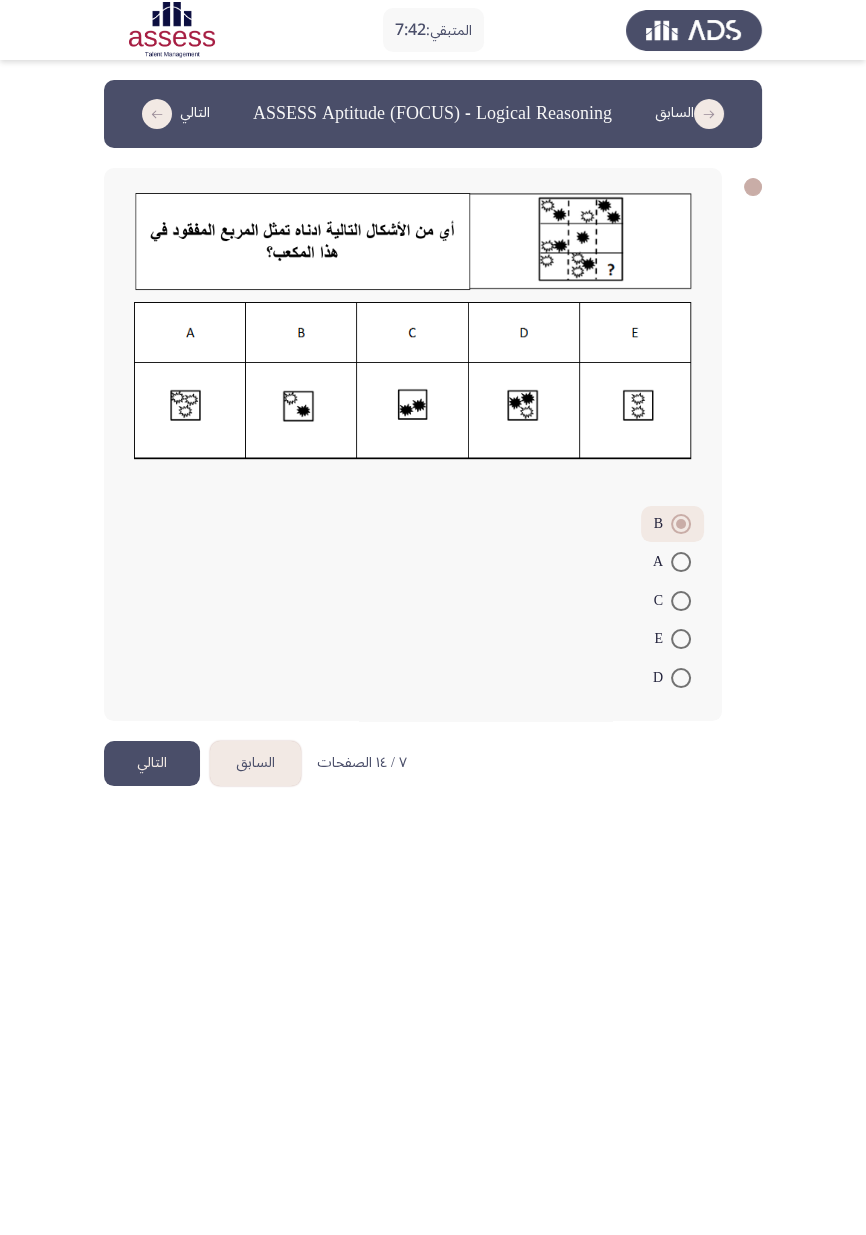 click on "التالي" 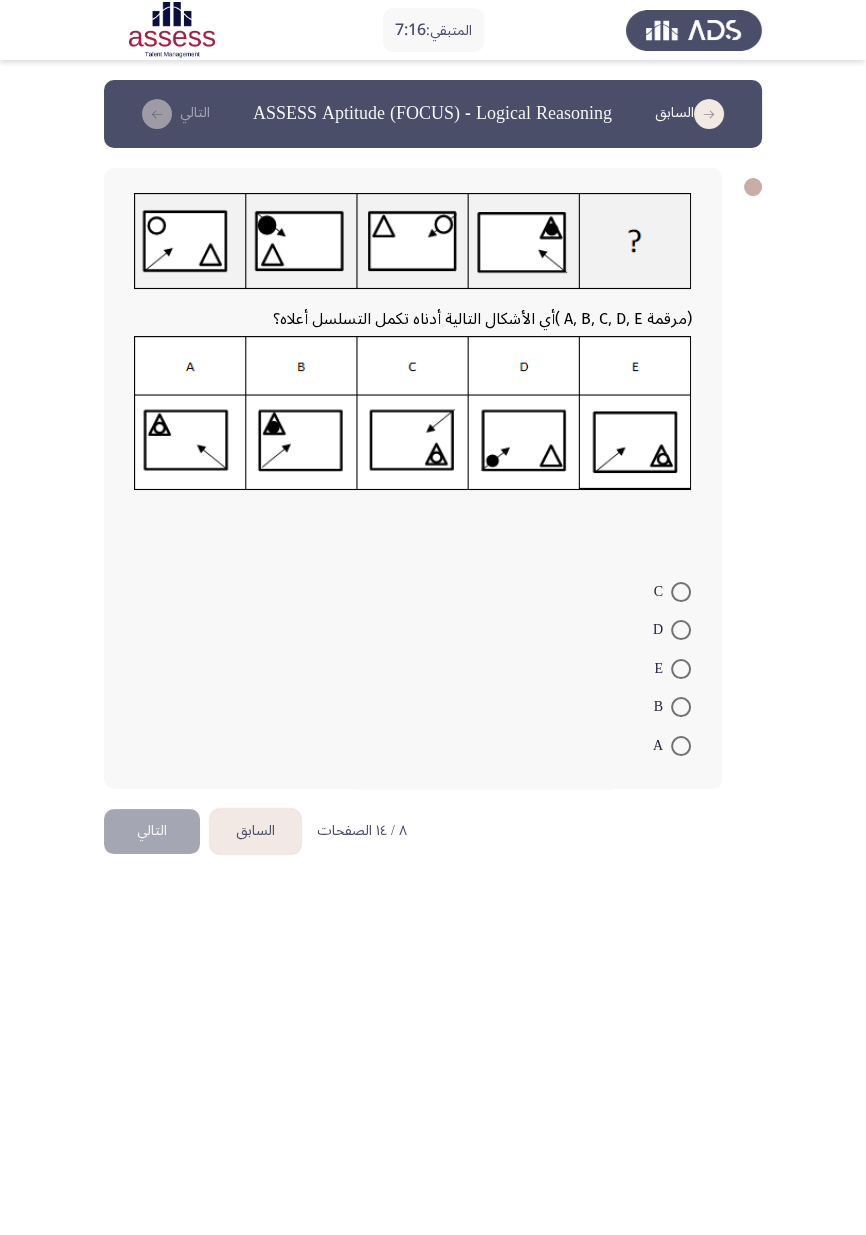 click on "المتبقي:  7:16  السابق
ASSESS Aptitude (FOCUS) - Logical Reasoning   التالي  (مرقمة A, B, C, D, E )  أي الأشكال التالية أدناه   تكمل التسلسل أعلاه؟    C     D     E     B     A   ٨ / ١٤ الصفحات   السابق
التالي" at bounding box center [433, 444] 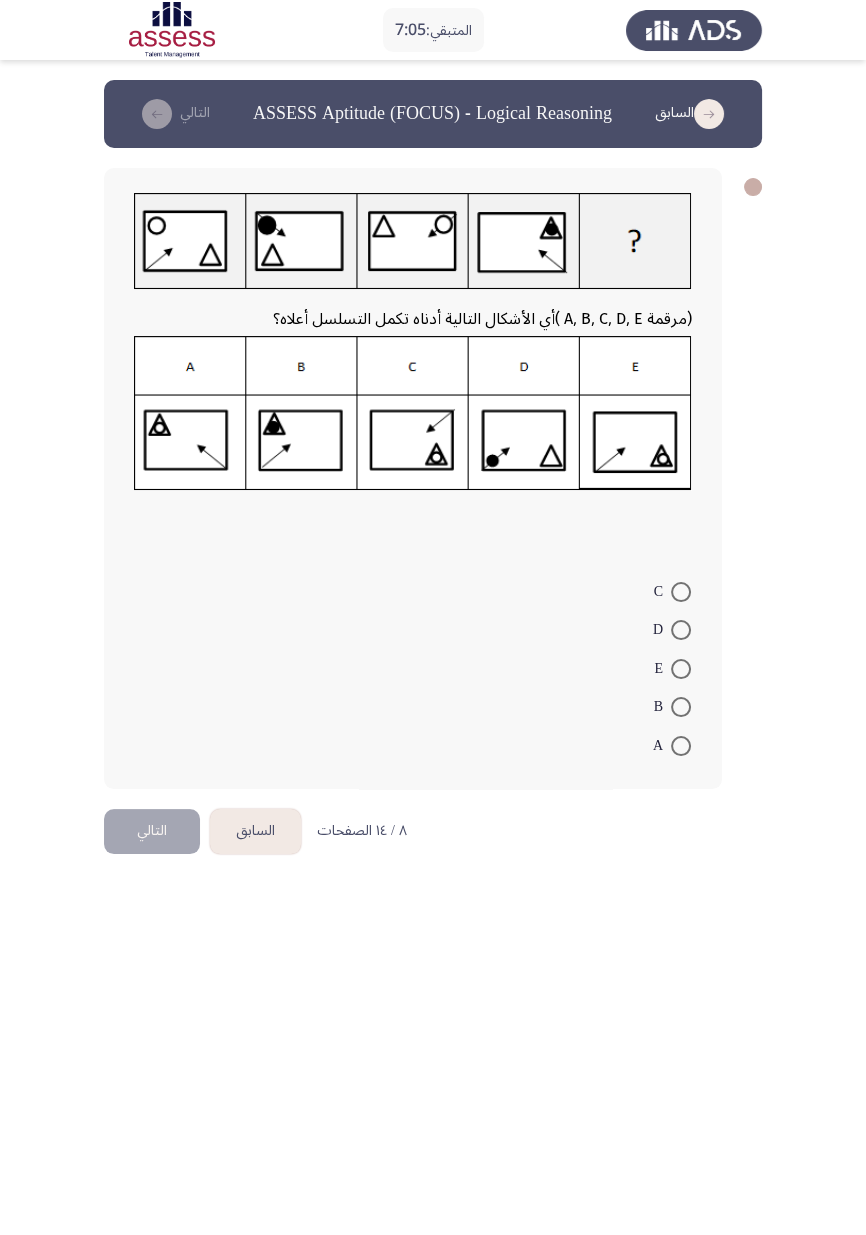 click on "المتبقي:  7:05  السابق
ASSESS Aptitude (FOCUS) - Logical Reasoning   التالي  (مرقمة A, B, C, D, E )  أي الأشكال التالية أدناه   تكمل التسلسل أعلاه؟    C     D     E     B     A   ٨ / ١٤ الصفحات   السابق
التالي" at bounding box center [433, 444] 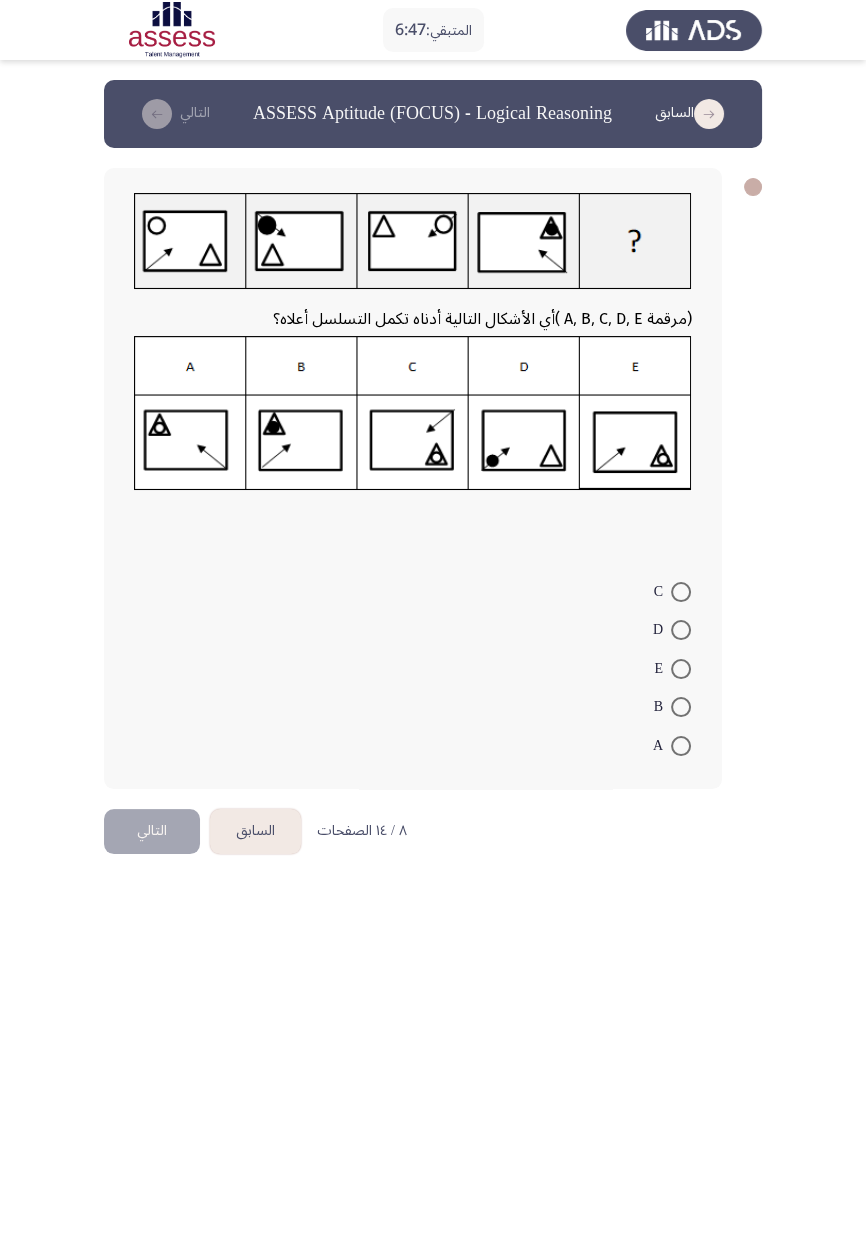 click on "المتبقي:  6:47  السابق
ASSESS Aptitude (FOCUS) - Logical Reasoning   التالي  (مرقمة A, B, C, D, E )  أي الأشكال التالية أدناه   تكمل التسلسل أعلاه؟    C     D     E     B     A   ٨ / ١٤ الصفحات   السابق
التالي" at bounding box center (433, 444) 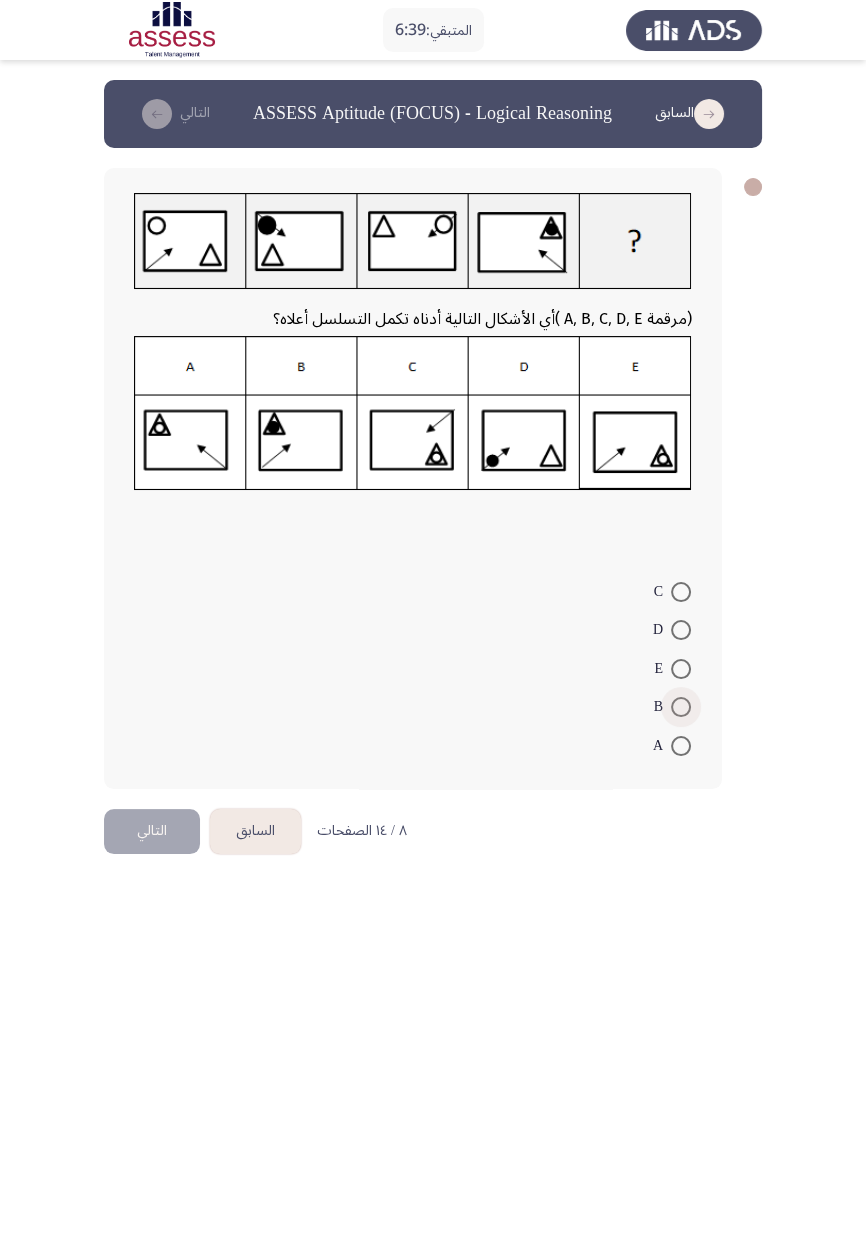 click at bounding box center (681, 707) 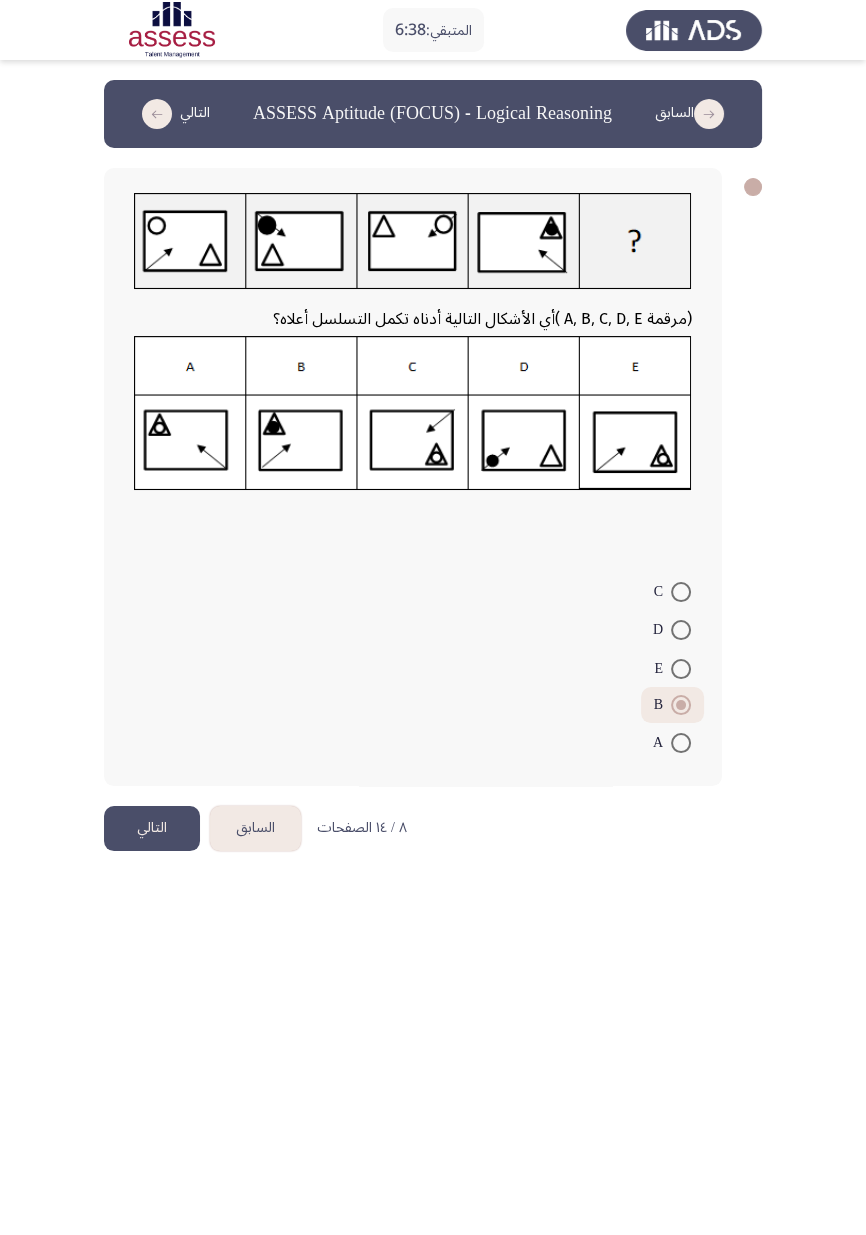 click on "التالي" 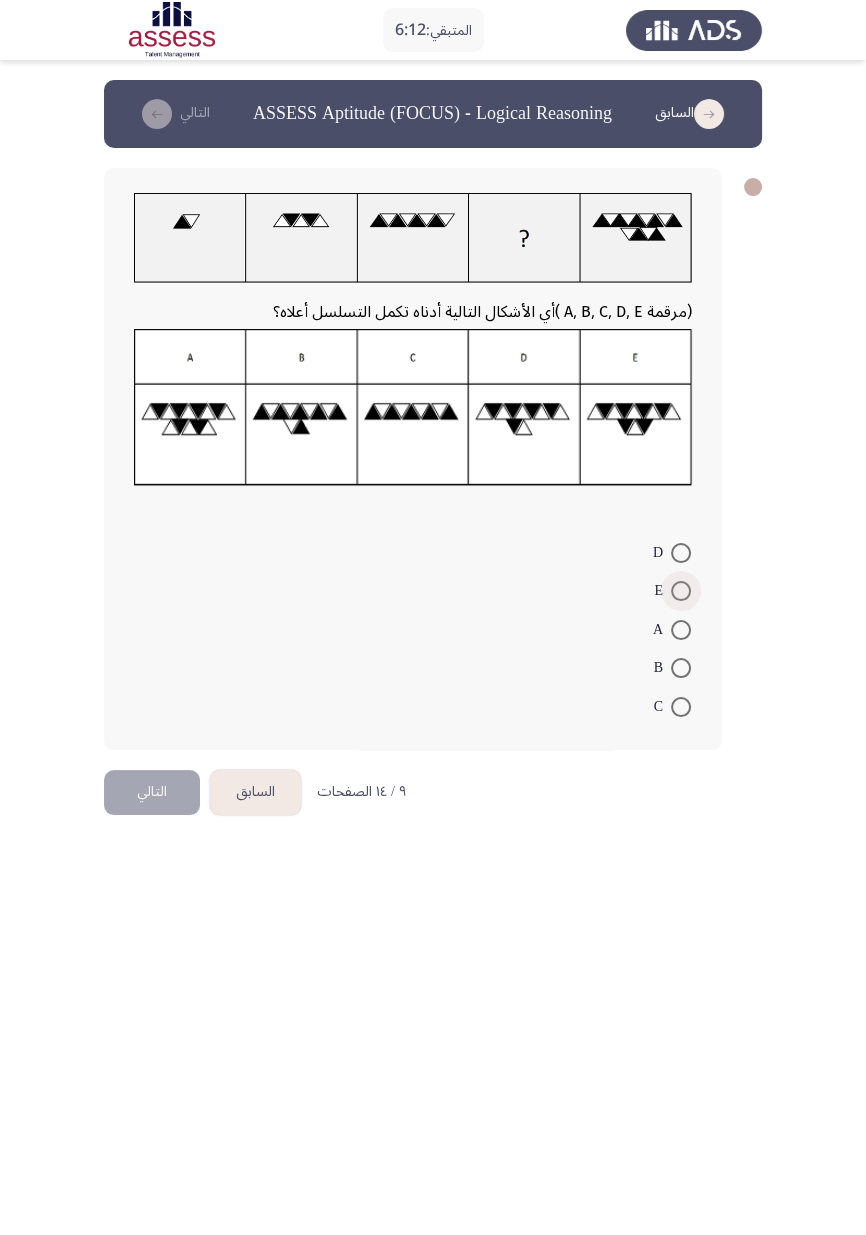 click at bounding box center [681, 591] 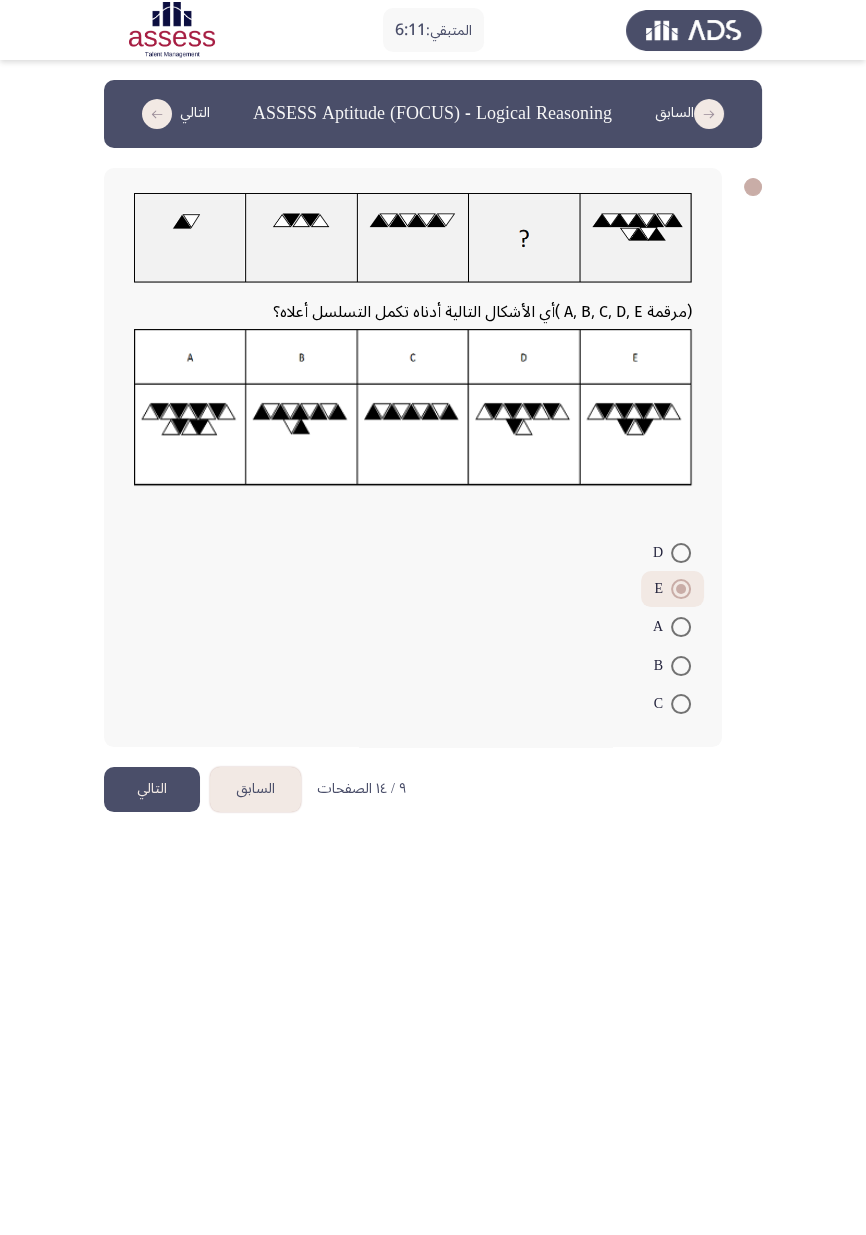 click on "التالي" 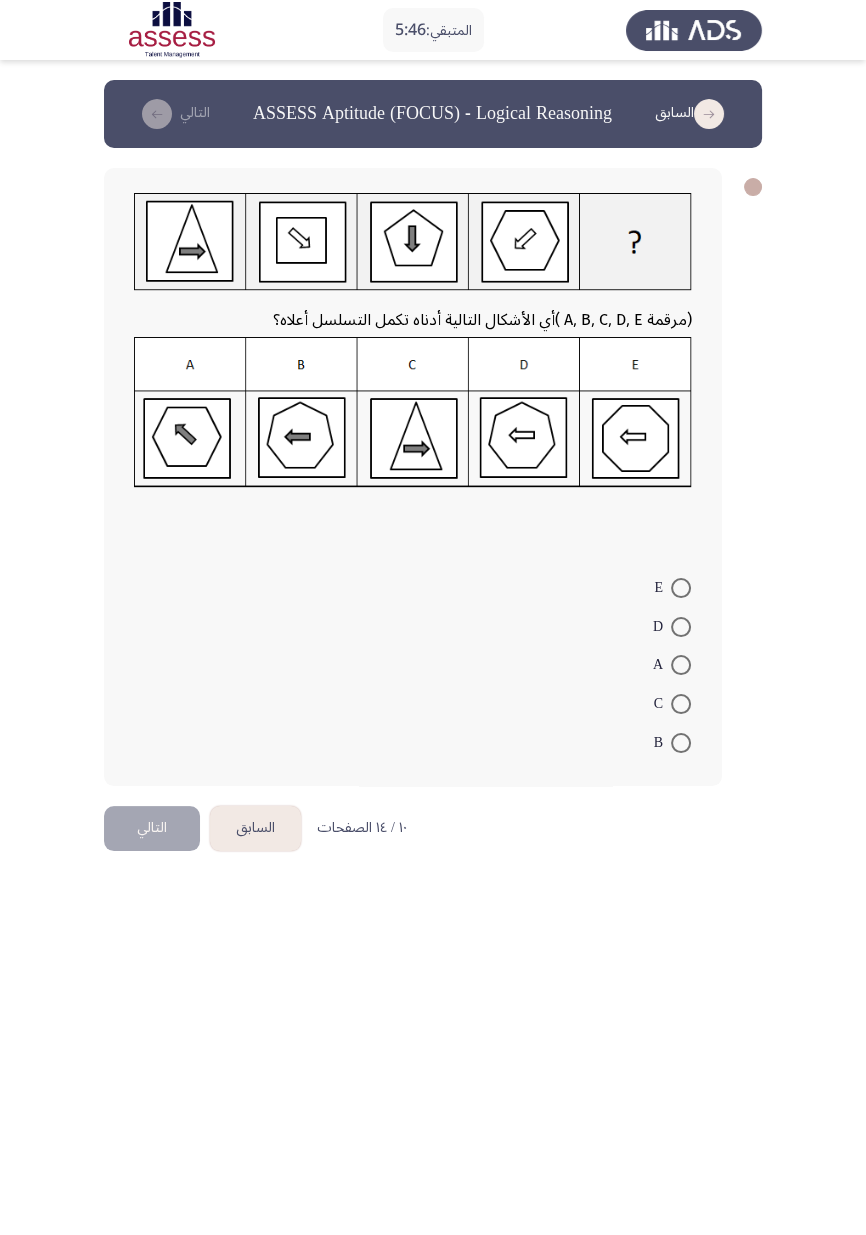 click on "المتبقي:  5:46  السابق
ASSESS Aptitude (FOCUS) - Logical Reasoning   التالي  (مرقمة A, B, C, D, E )  أي الأشكال التالية أدناه   تكمل التسلسل أعلاه؟    E     D     A     C     B   ١٠ / ١٤ الصفحات   السابق
التالي" at bounding box center (433, 443) 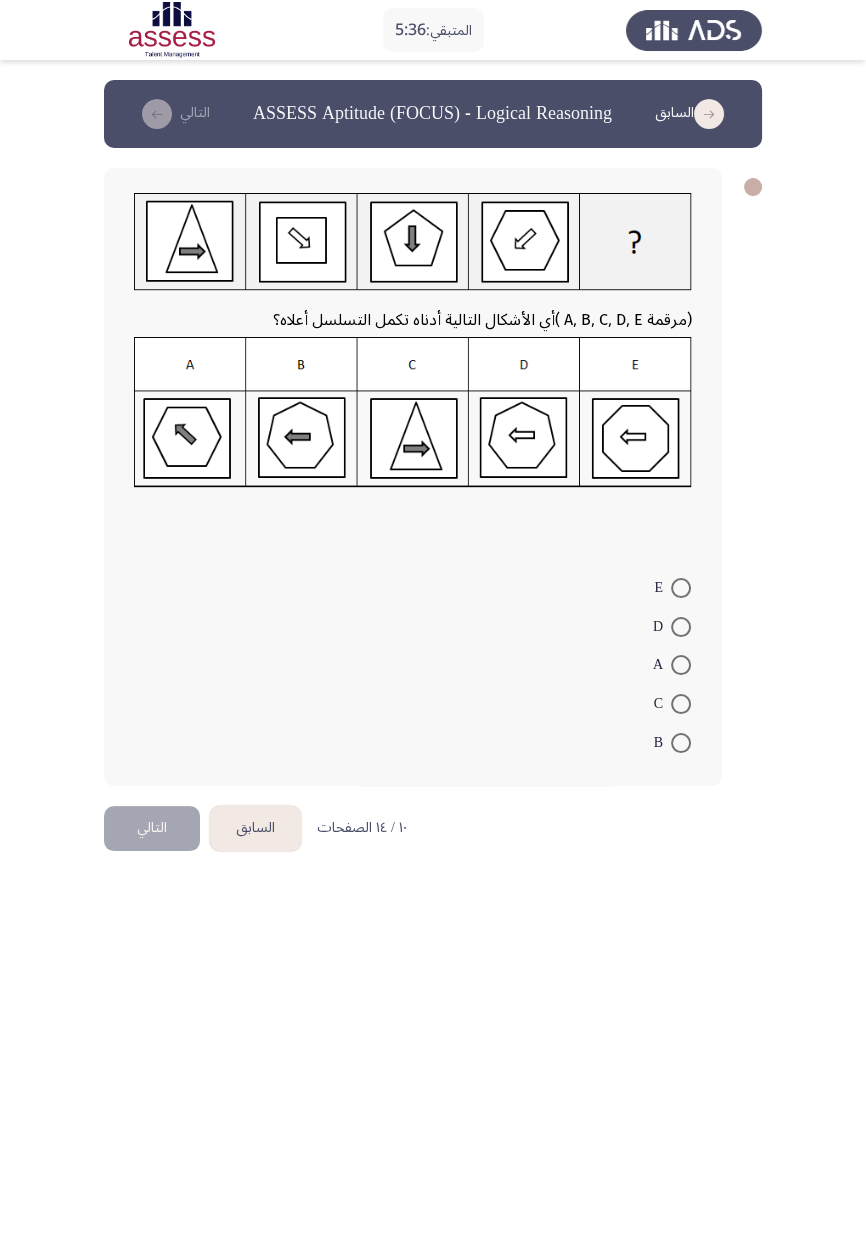 click on "المتبقي:  5:36  السابق
ASSESS Aptitude (FOCUS) - Logical Reasoning   التالي  (مرقمة A, B, C, D, E )  أي الأشكال التالية أدناه   تكمل التسلسل أعلاه؟    E     D     A     C     B   ١٠ / ١٤ الصفحات   السابق
التالي" at bounding box center [433, 443] 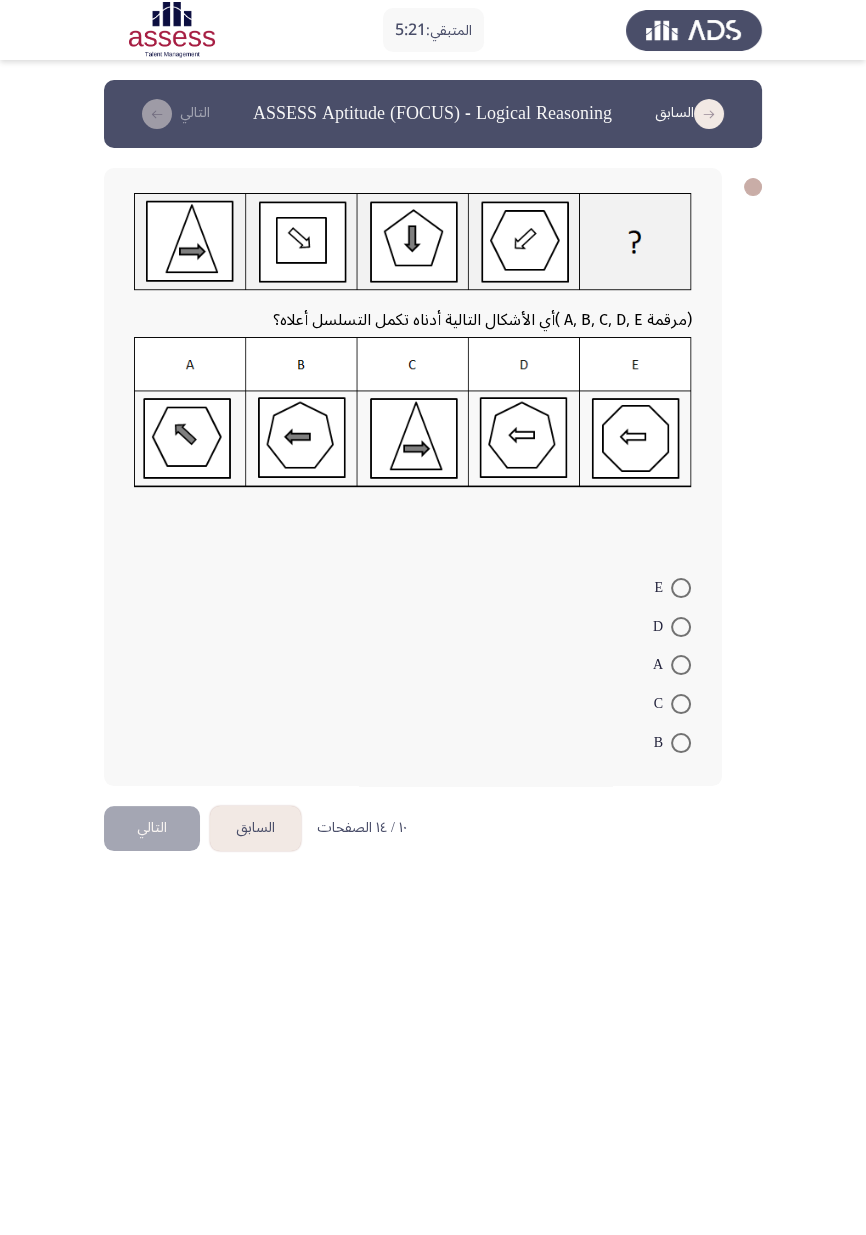 click at bounding box center [681, 704] 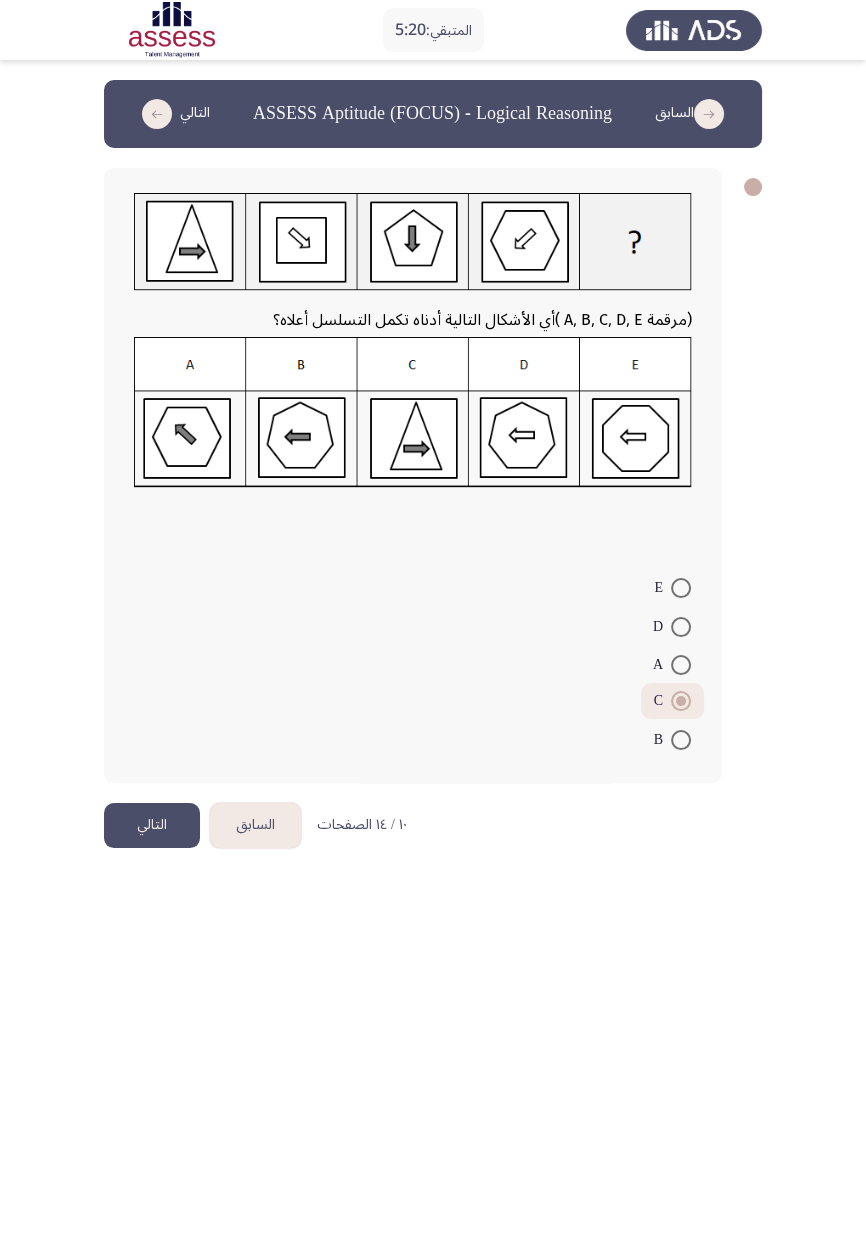 click on "التالي" 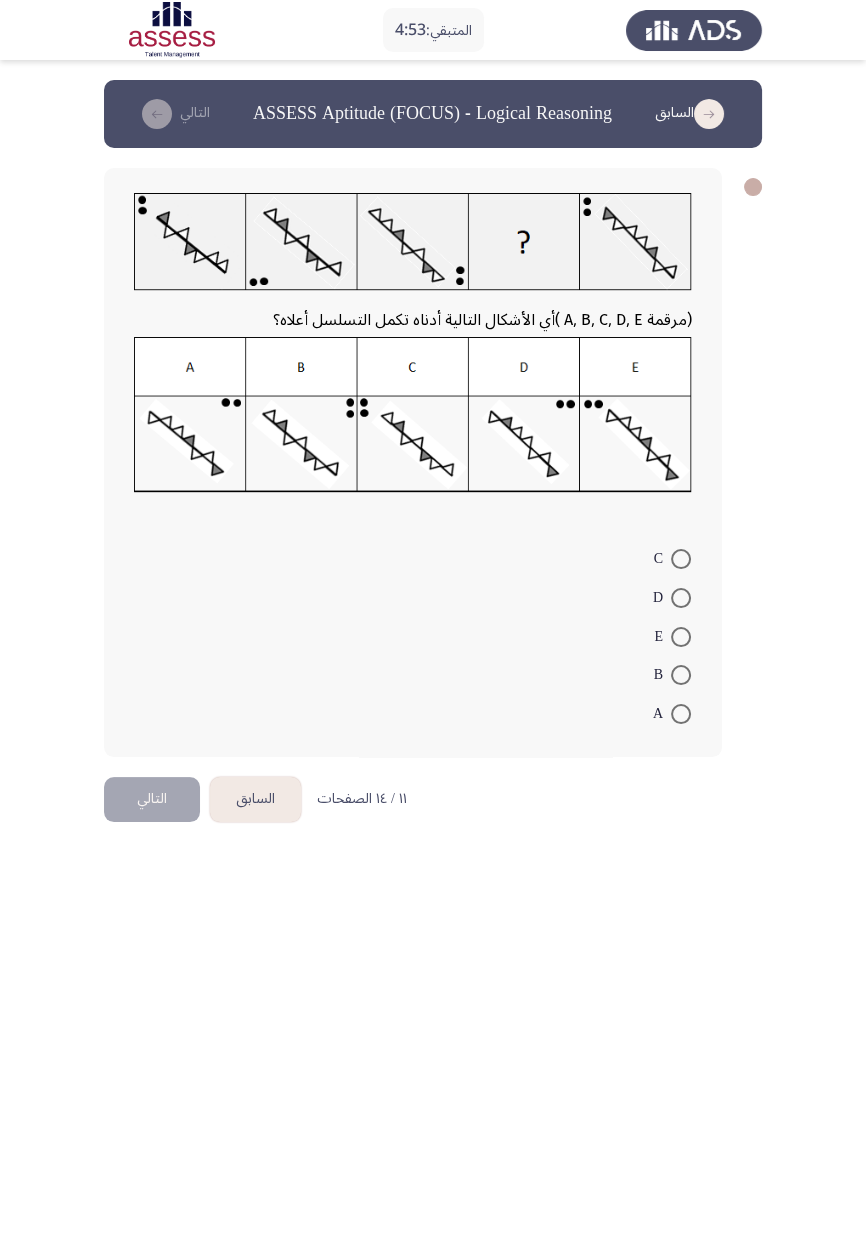 click at bounding box center (681, 598) 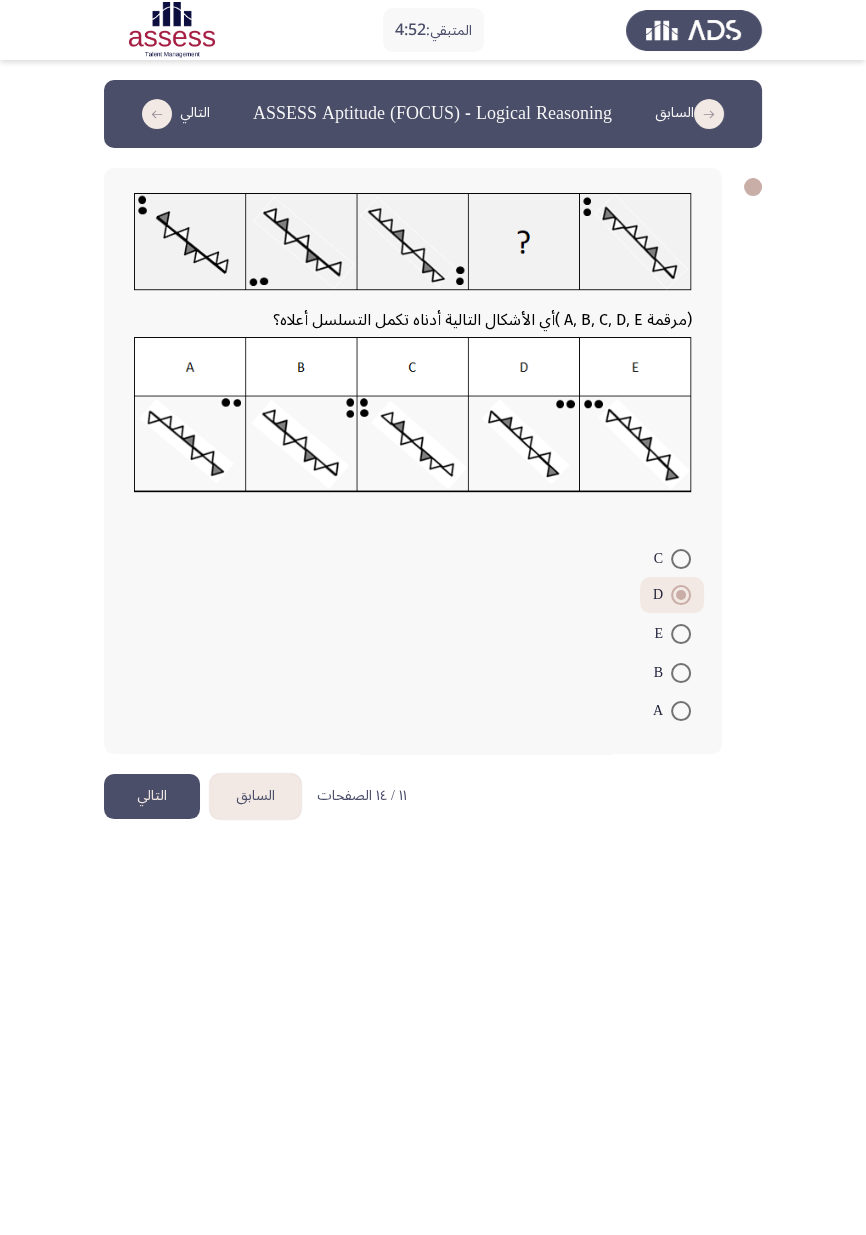 click on "التالي" 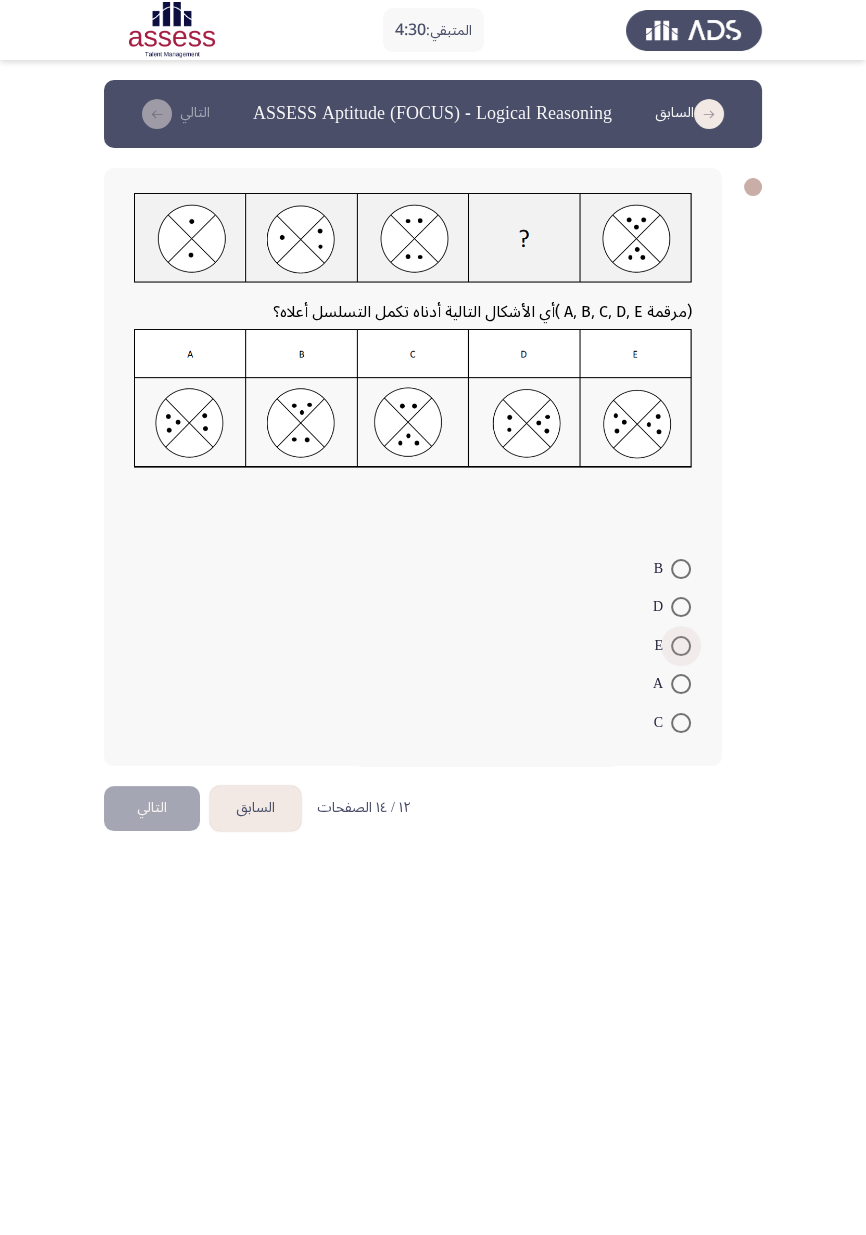 click at bounding box center [681, 646] 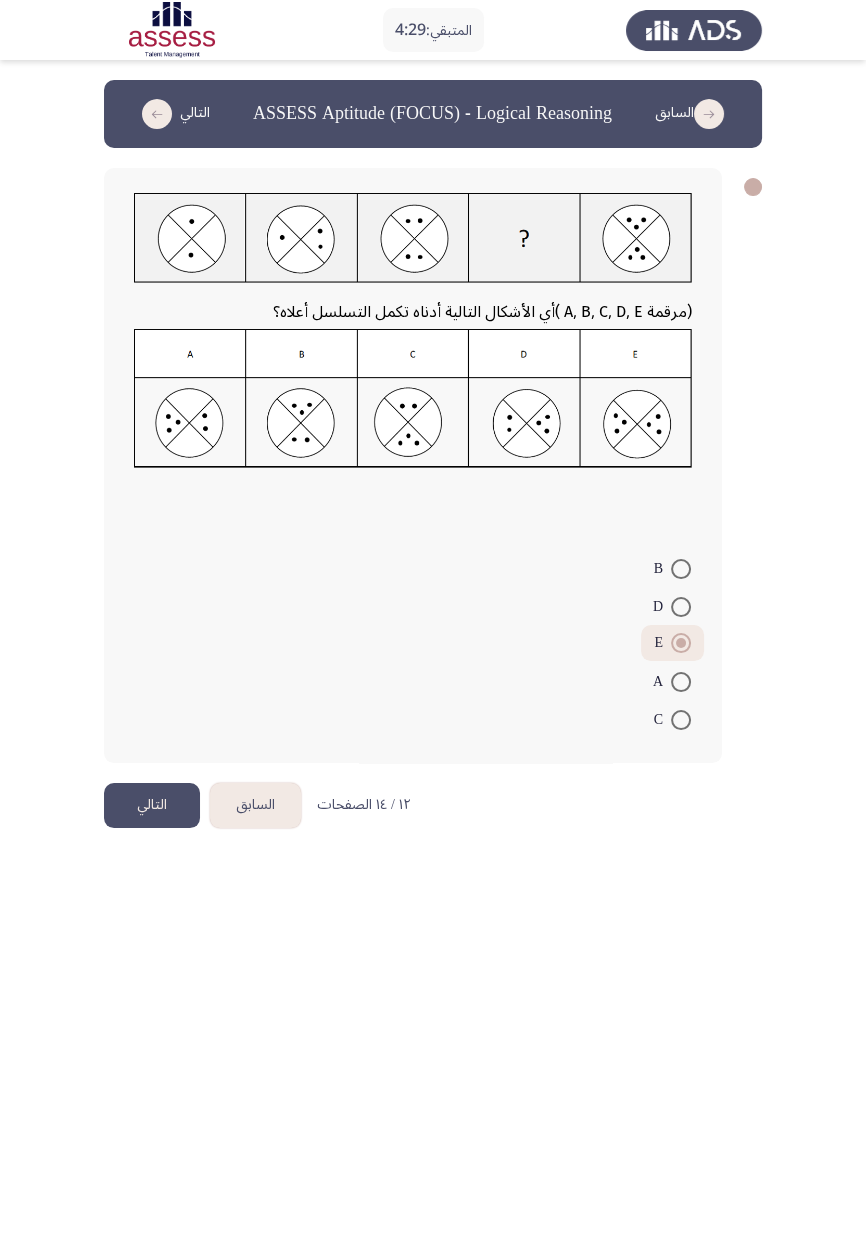 click on "التالي" 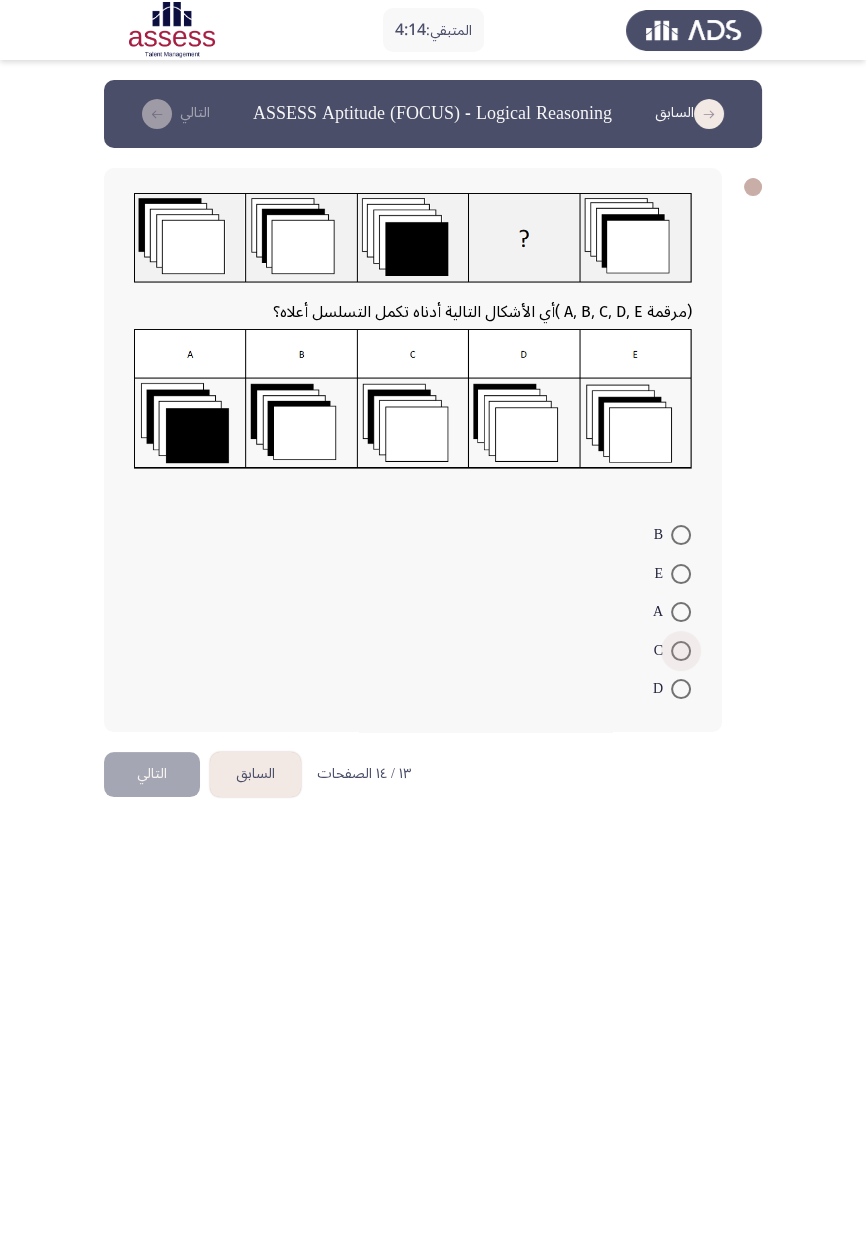 click at bounding box center [681, 651] 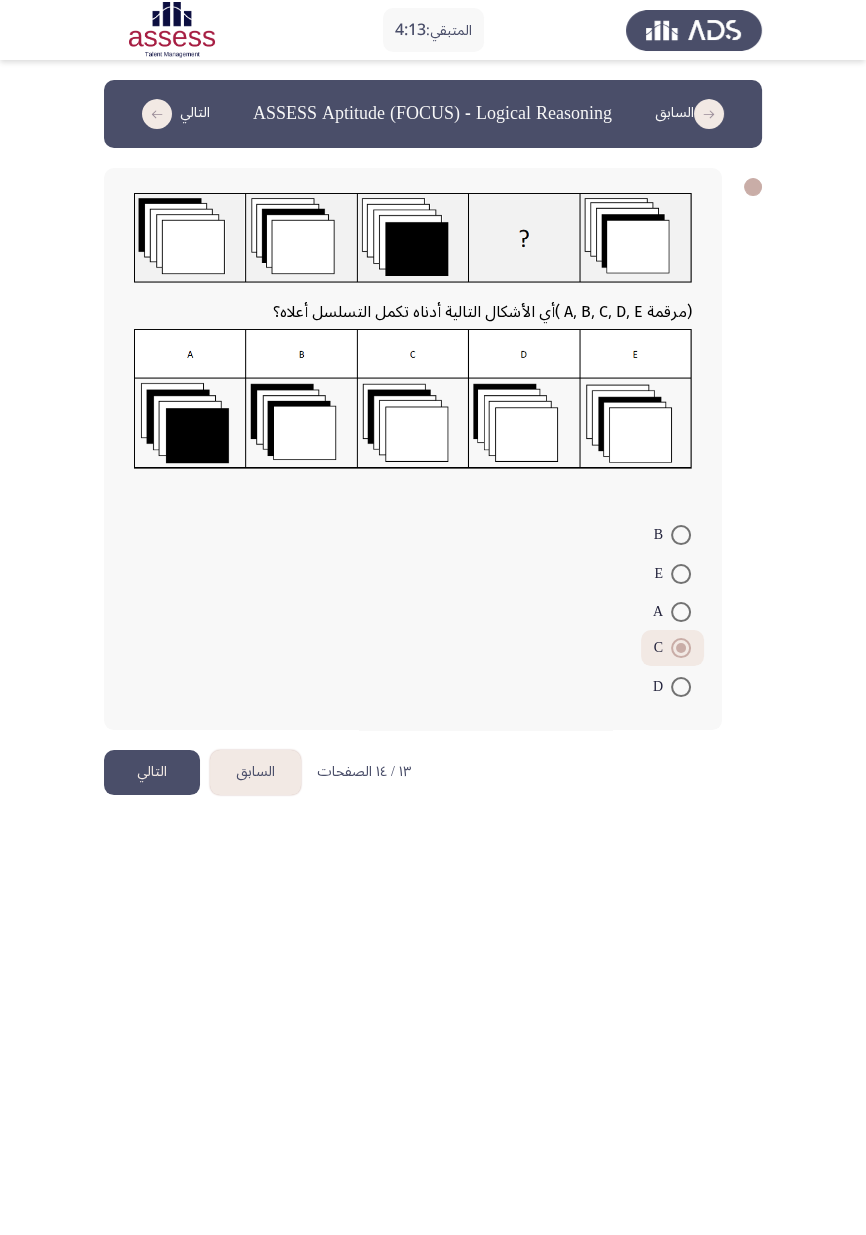click on "التالي" 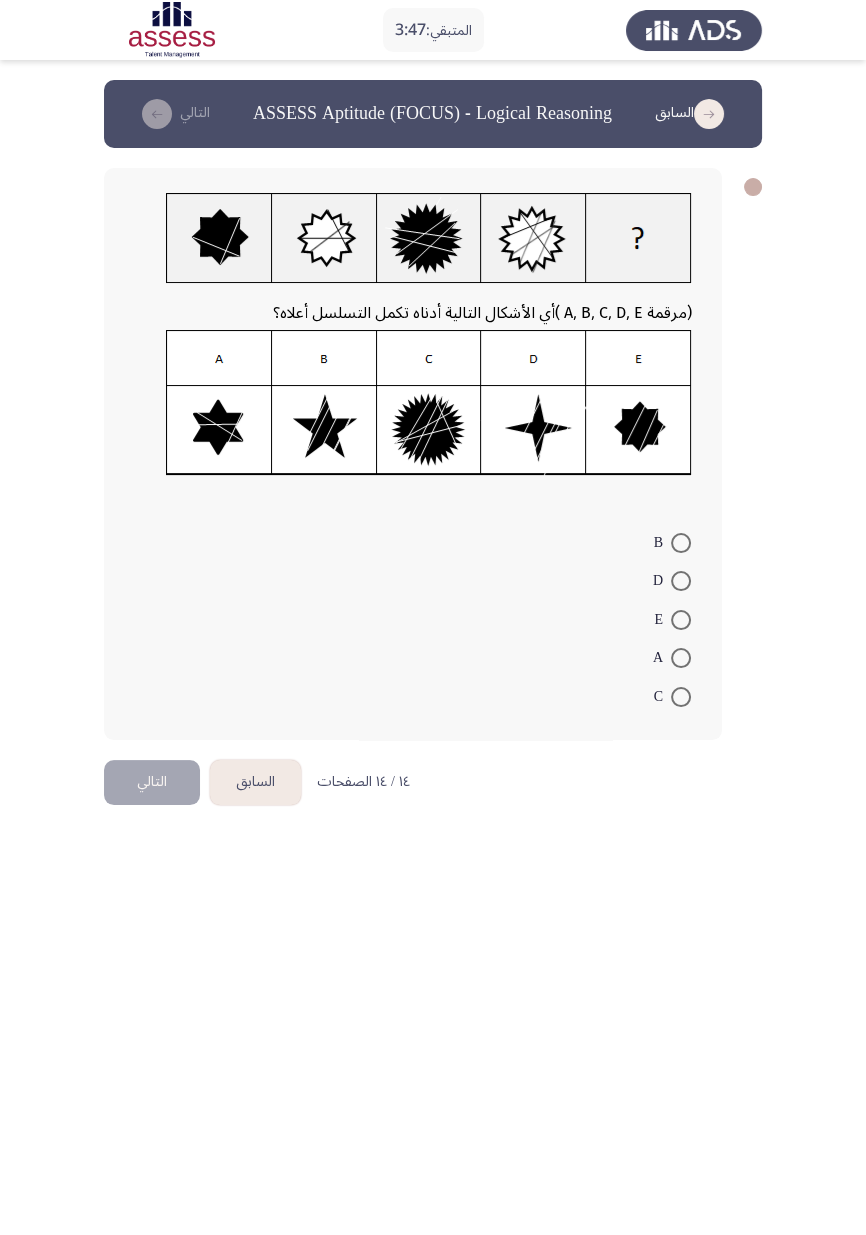 click on "المتبقي:  3:47  السابق
ASSESS Aptitude (FOCUS) - Logical Reasoning   التالي  (مرقمة A, B, C, D, E )  أي الأشكال التالية أدناه   تكمل التسلسل أعلاه؟    B     D     E     A     C   ١٤ / ١٤ الصفحات   السابق
التالي" at bounding box center (433, 420) 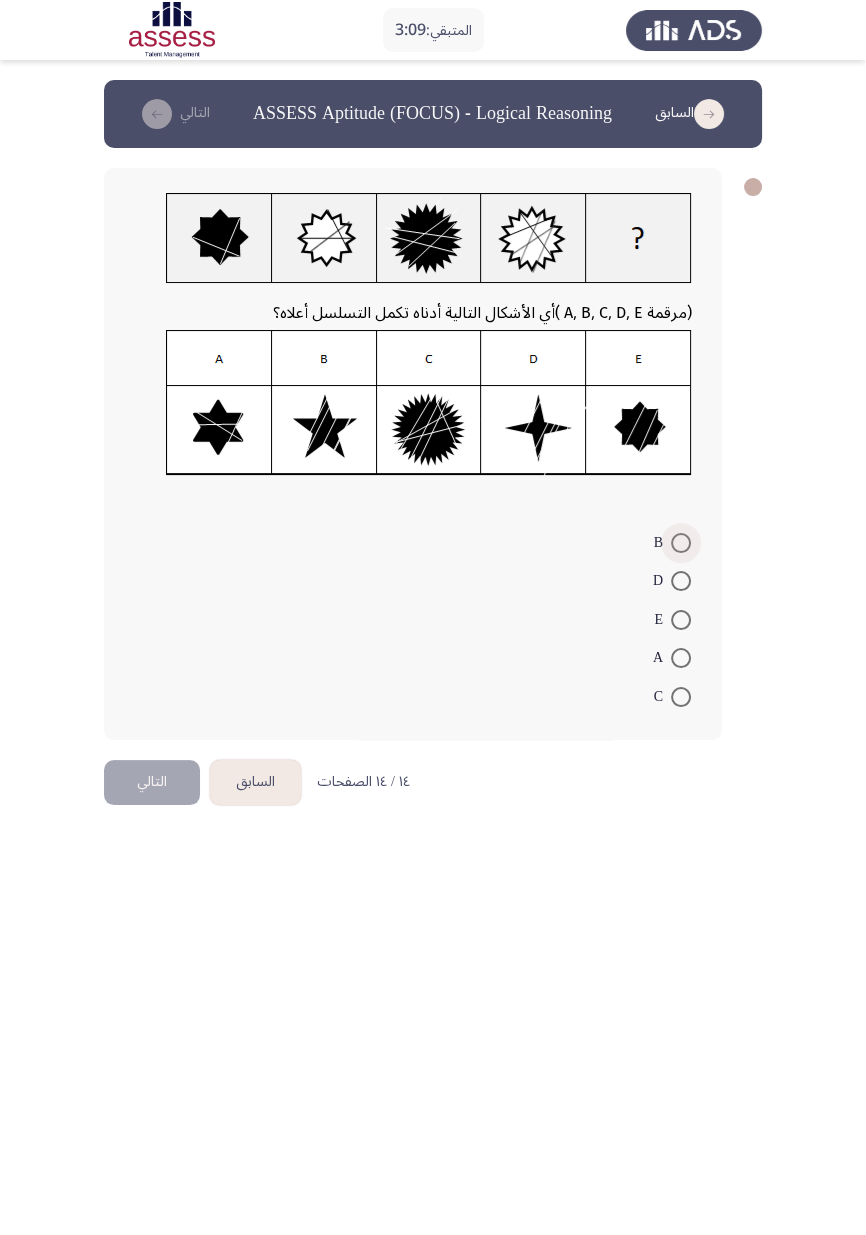 click at bounding box center (681, 543) 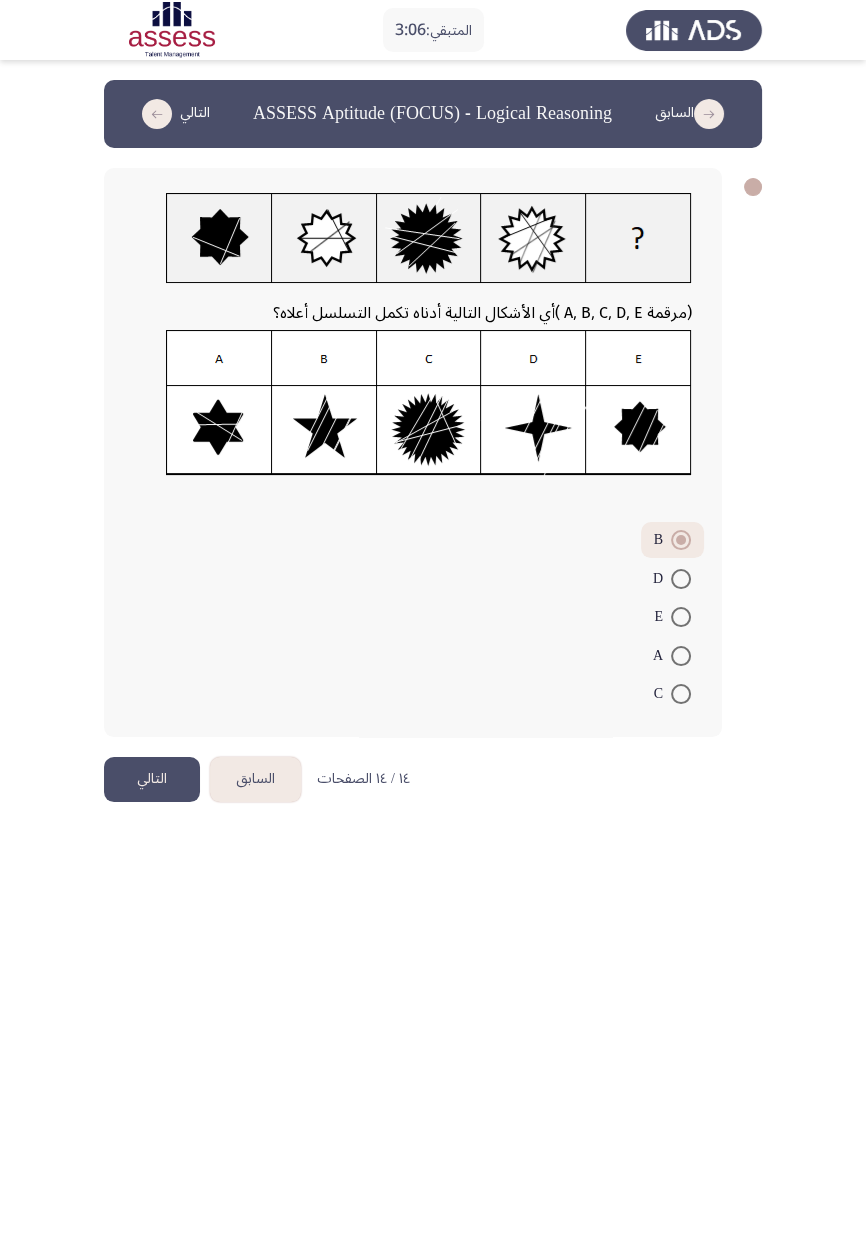 click on "التالي" 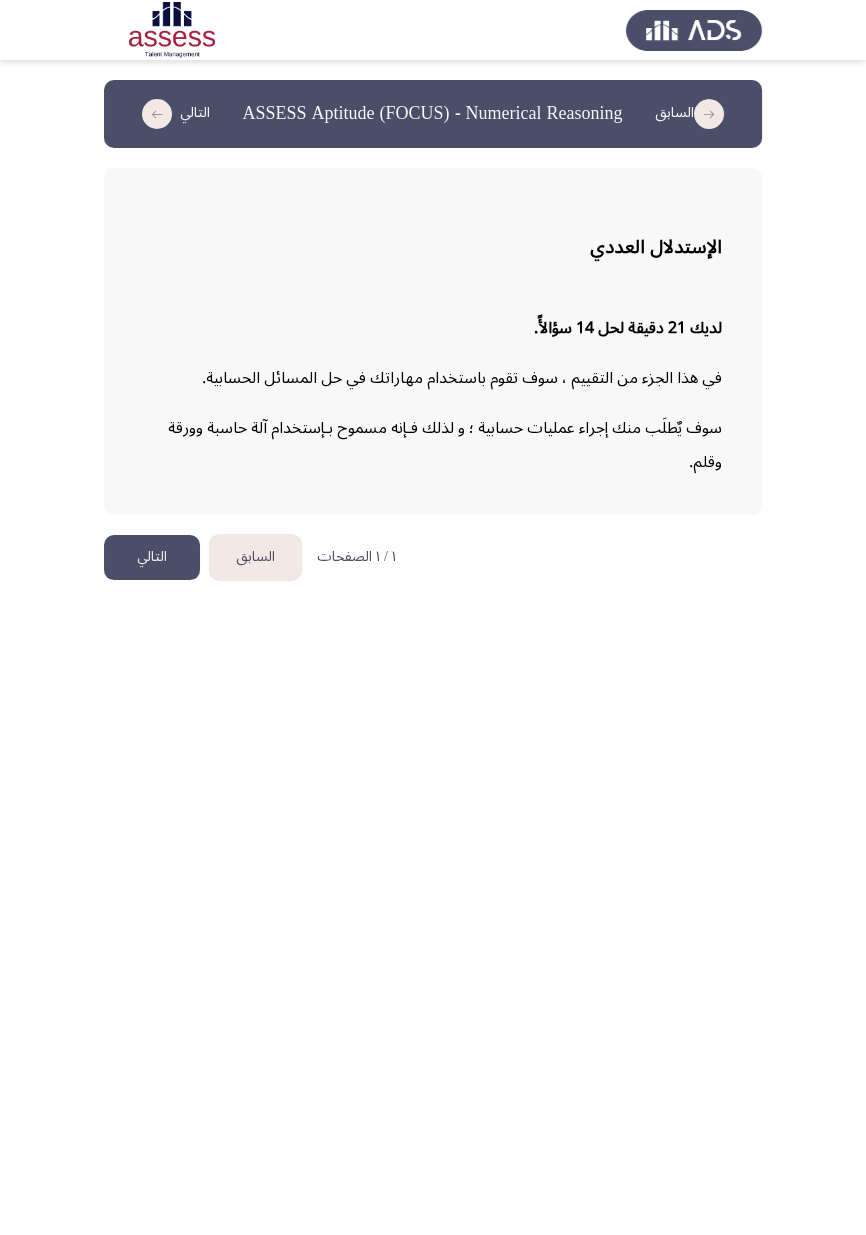 click on "السابق   ASSESS Aptitude (FOCUS) - Numerical Reasoning   التالي   الإستدلال العددي لديك 21 دقيقة لحل 14 سؤالأً. في هذا الجزء من التقييم ، سوف تقوم باستخدام مهاراتك في حل المسائل الحسابية. سوف يٌطلَب منك إجراء عمليات حسابية ؛ و لذلك فـإنه مسموح بـإستخدام آلة حاسبة وورقة وقلم.  ١ / ١ الصفحات   السابق   التالي" at bounding box center [433, 300] 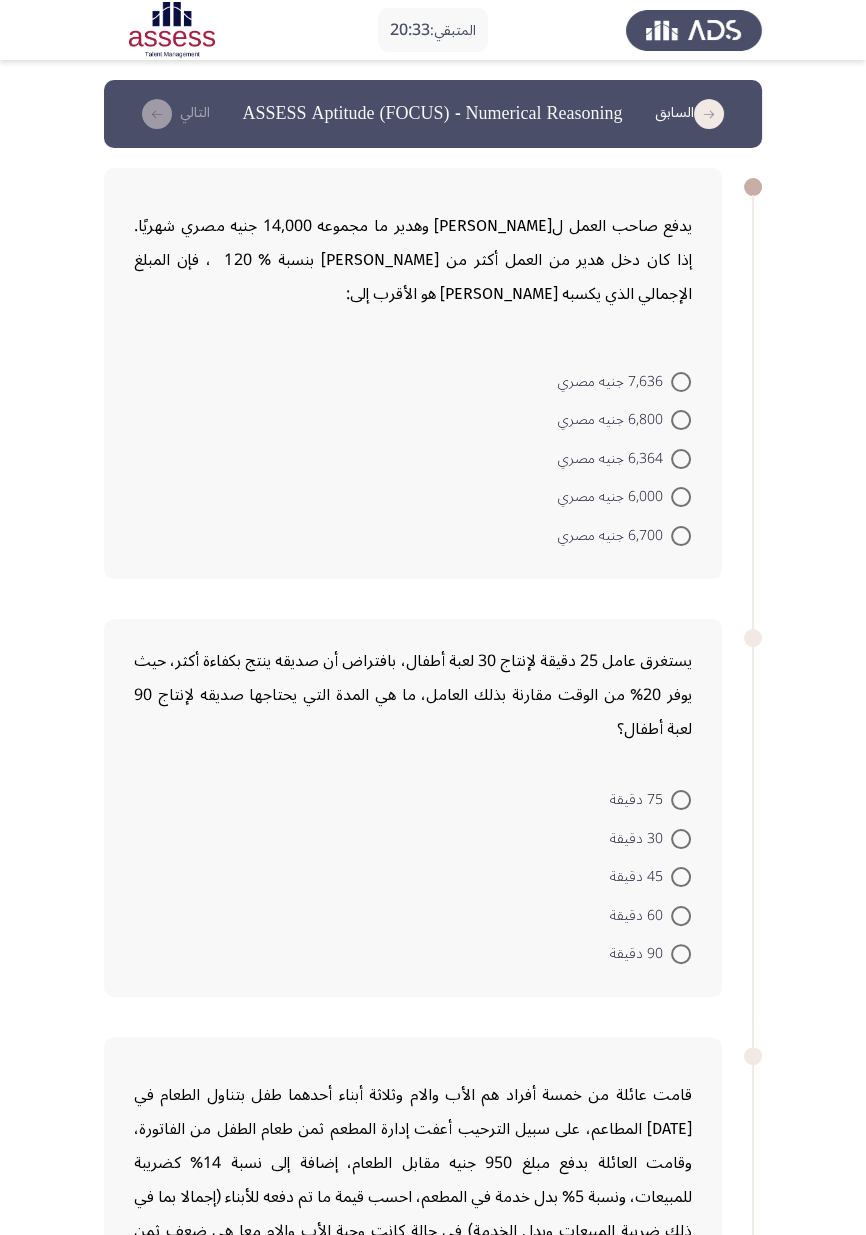 click on "7,636 جنيه مصري     6,800 جنيه مصري     6,364 جنيه مصري     6,000 جنيه مصري     6,700 جنيه مصري" 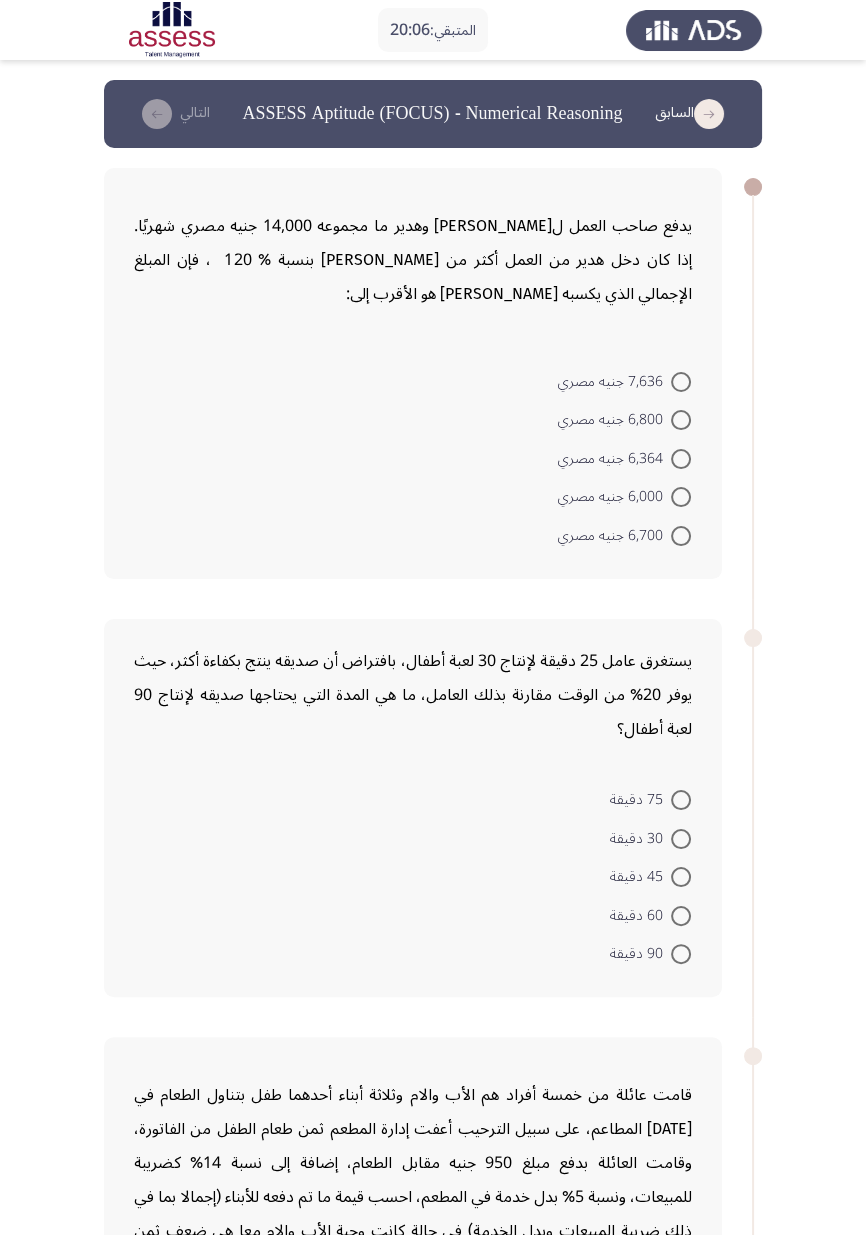 click on "7,636 جنيه مصري     6,800 جنيه مصري     6,364 جنيه مصري     6,000 جنيه مصري     6,700 جنيه مصري" 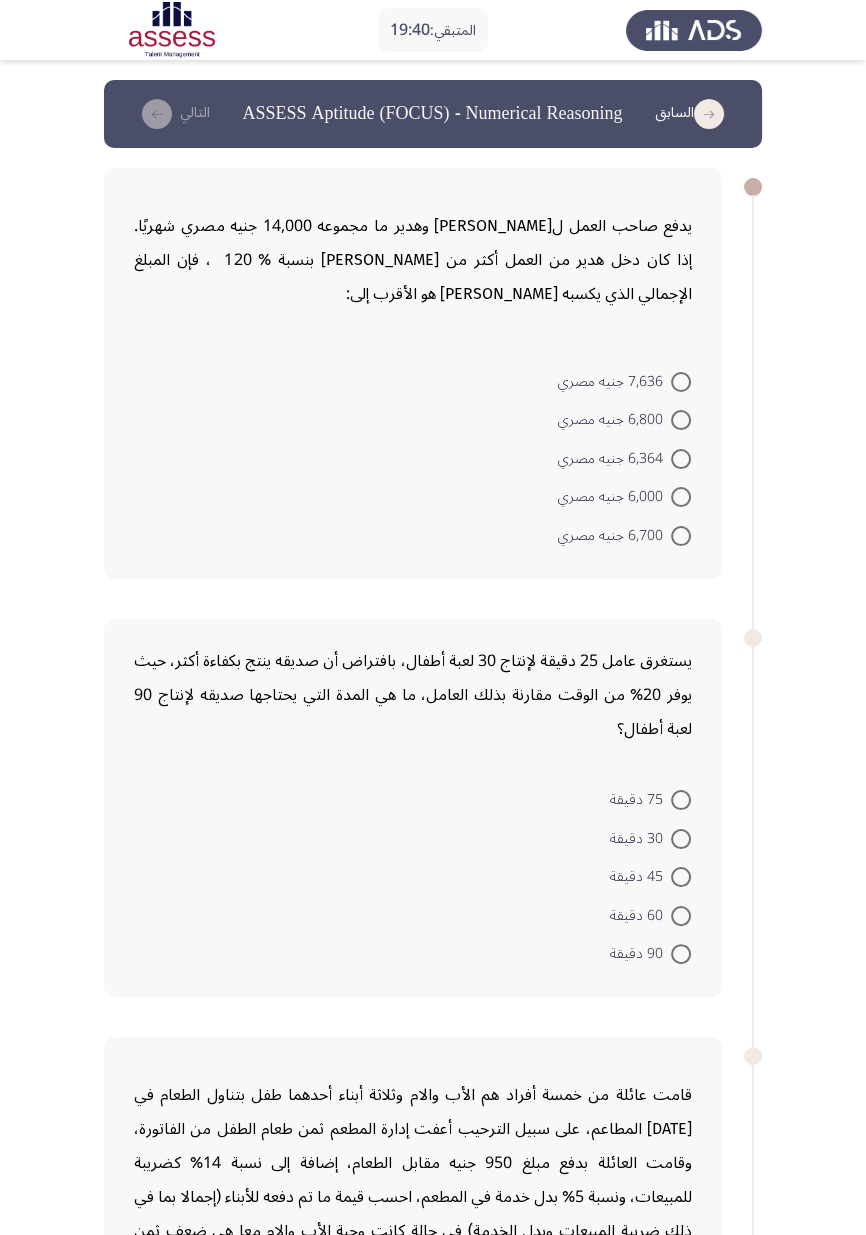 click on "7,636 جنيه مصري     6,800 جنيه مصري     6,364 جنيه مصري     6,000 جنيه مصري     6,700 جنيه مصري" 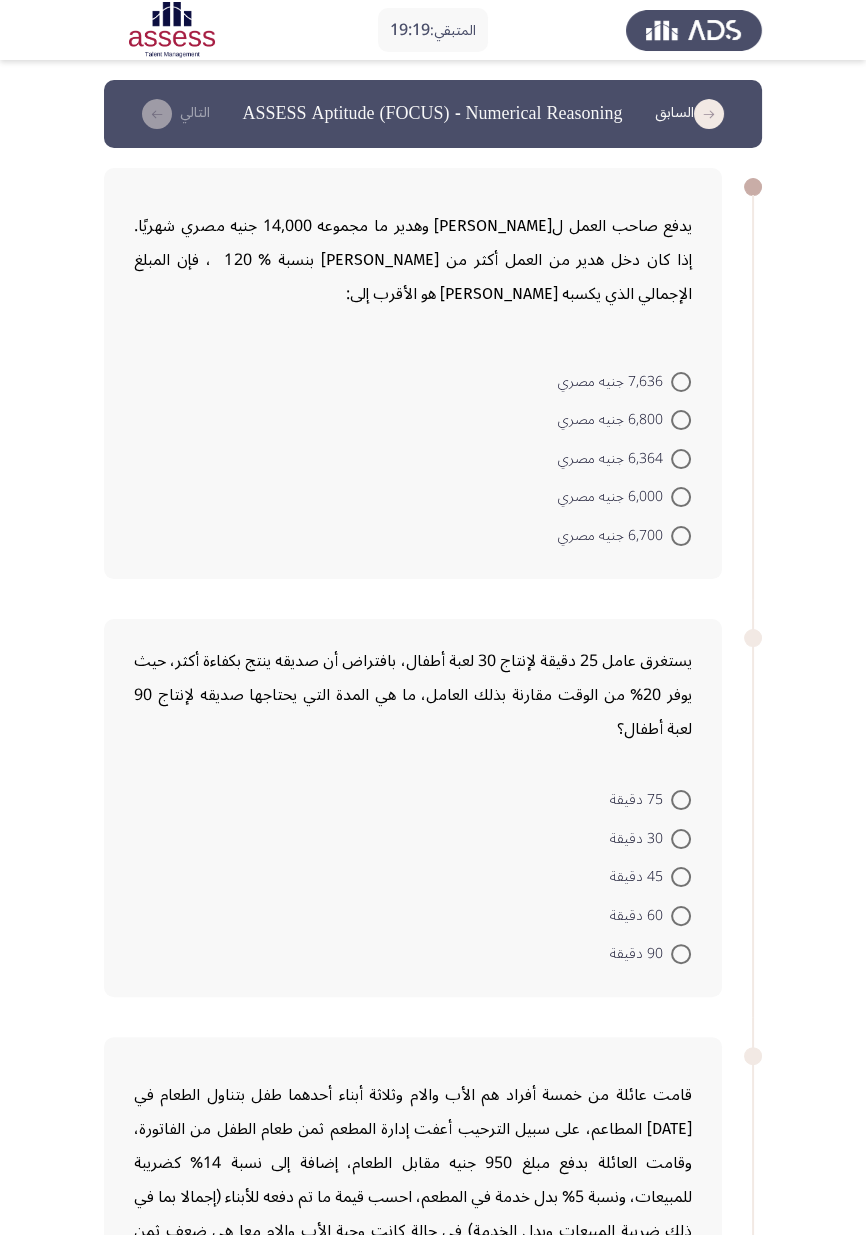 click at bounding box center (681, 382) 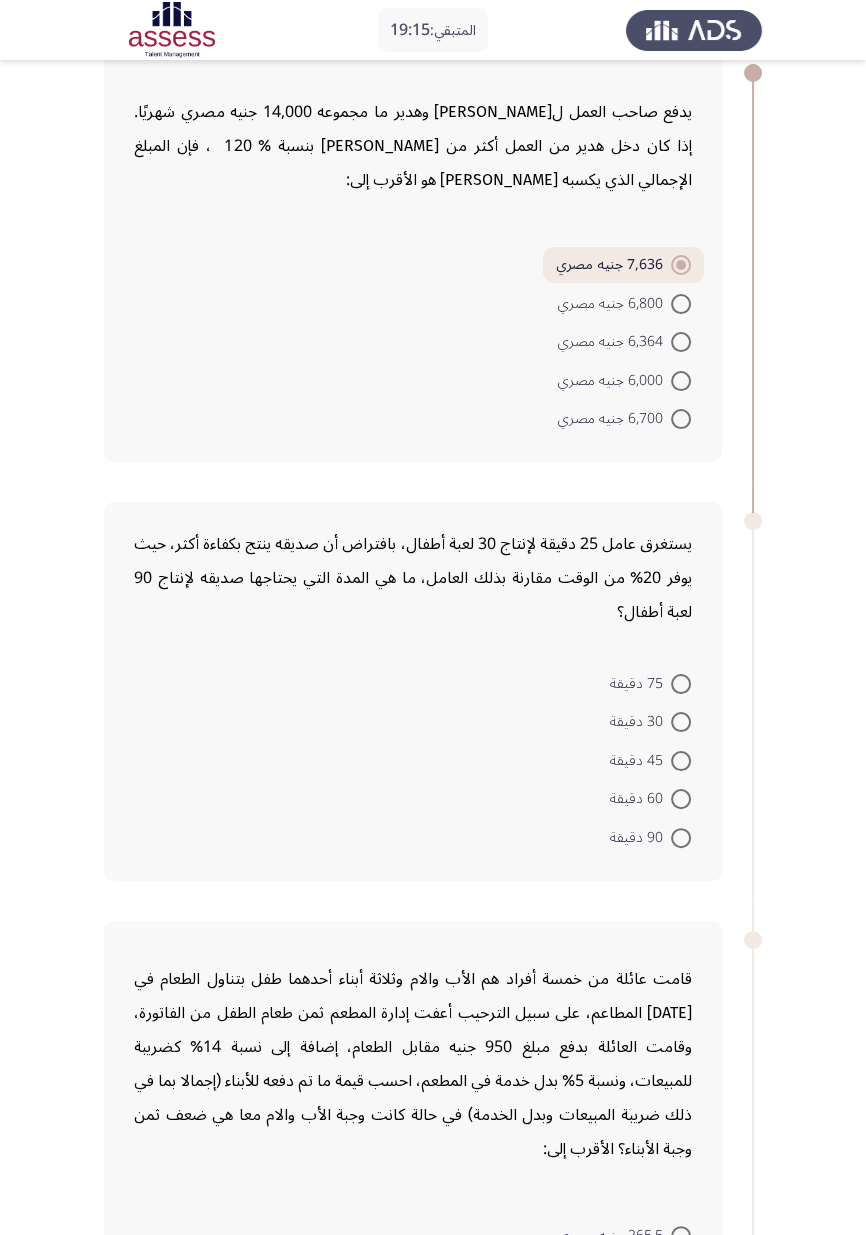 scroll, scrollTop: 121, scrollLeft: 0, axis: vertical 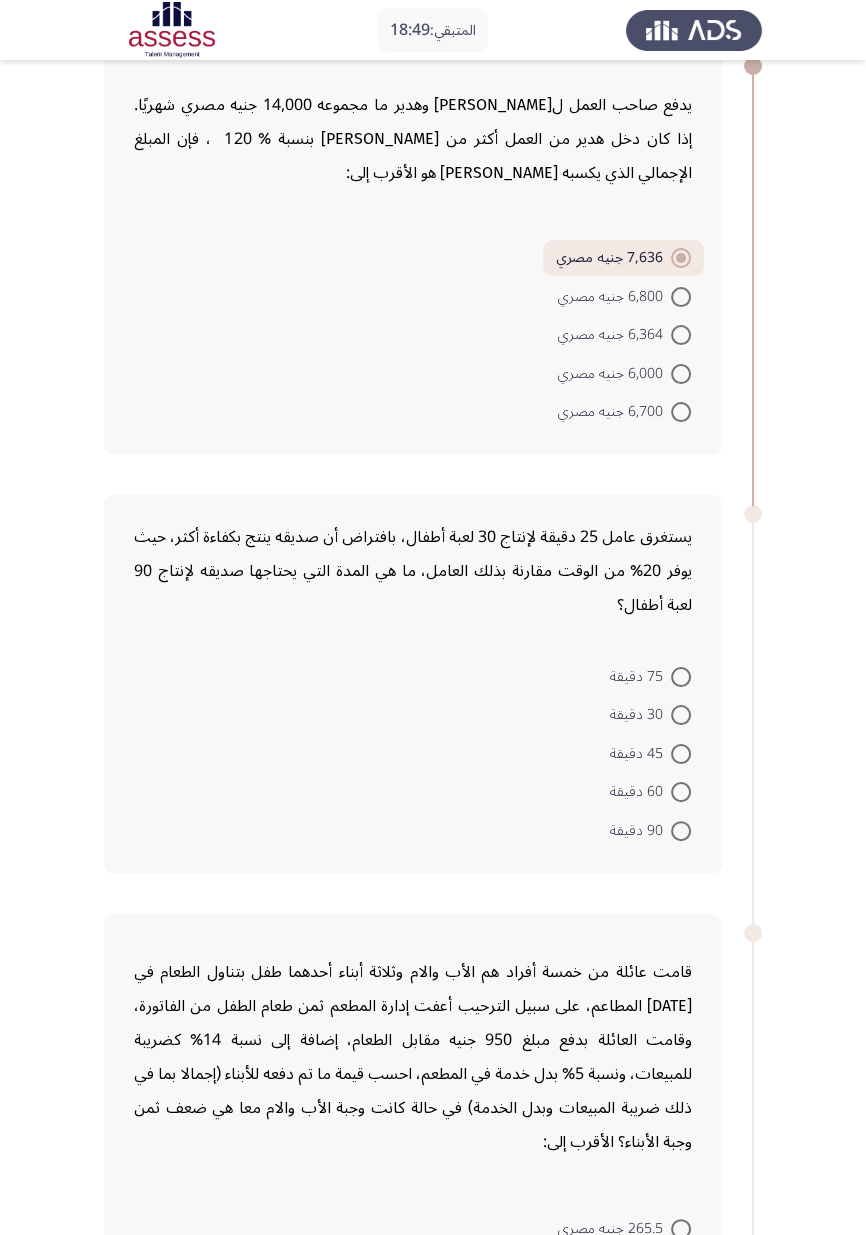 click on "75 دقيقة     30 دقيقة     45 دقيقة     60 دقيقة     90 دقيقة" 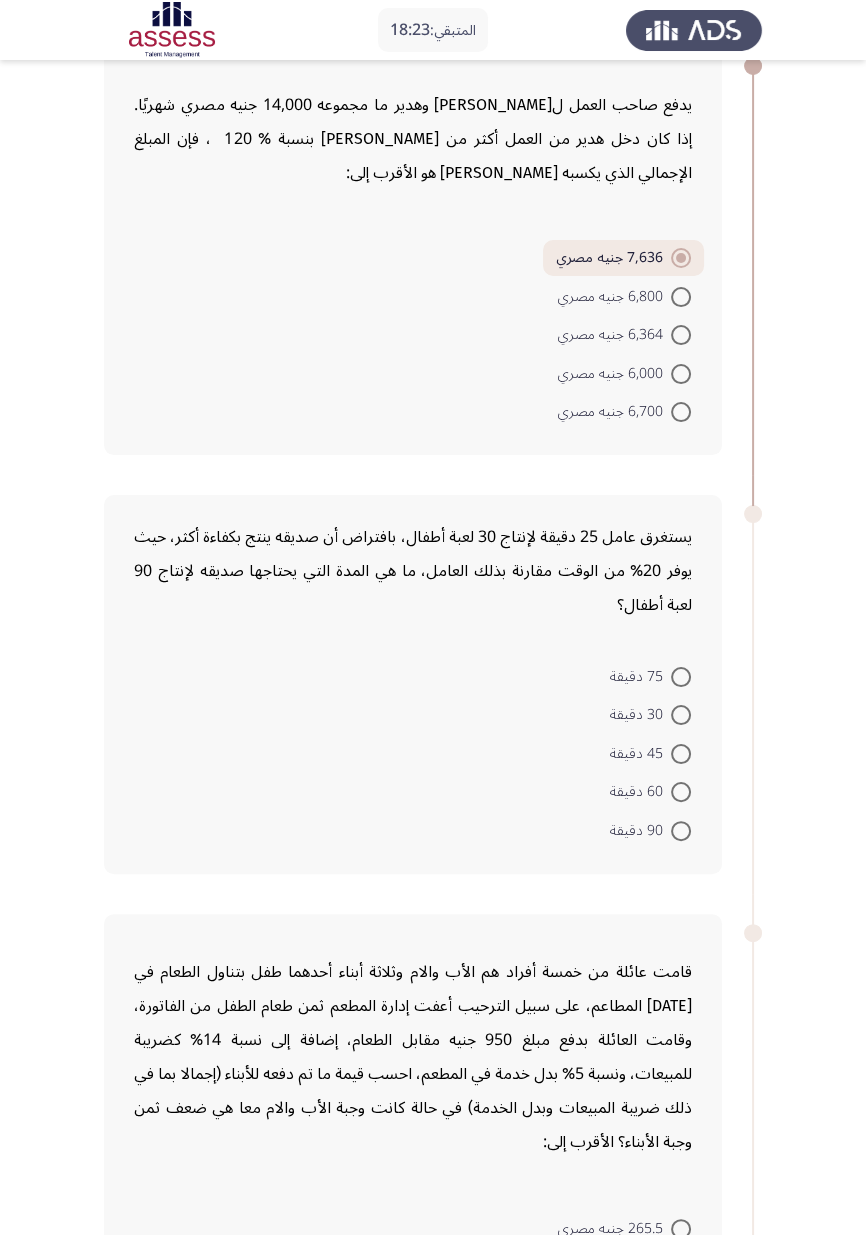 click on "75 دقيقة     30 دقيقة     45 دقيقة     60 دقيقة     90 دقيقة" 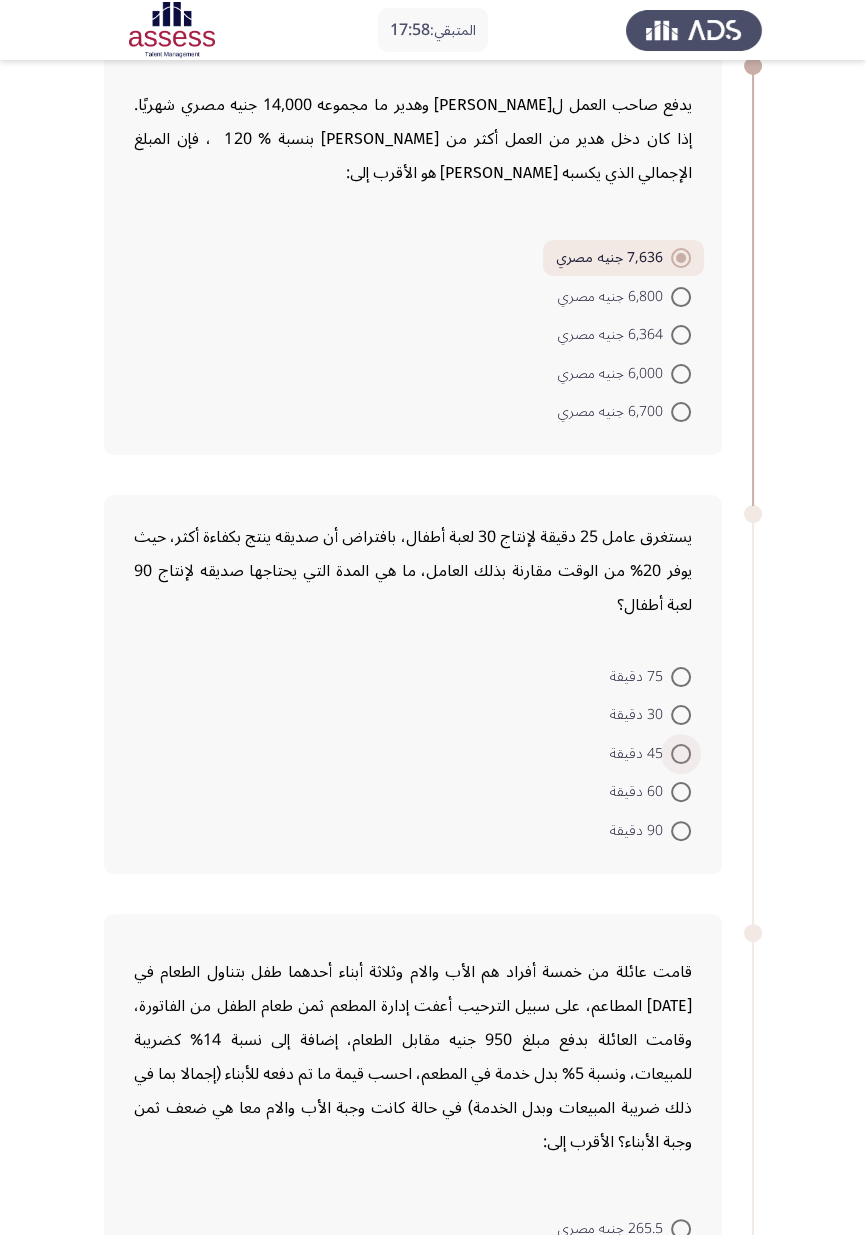 click at bounding box center [681, 754] 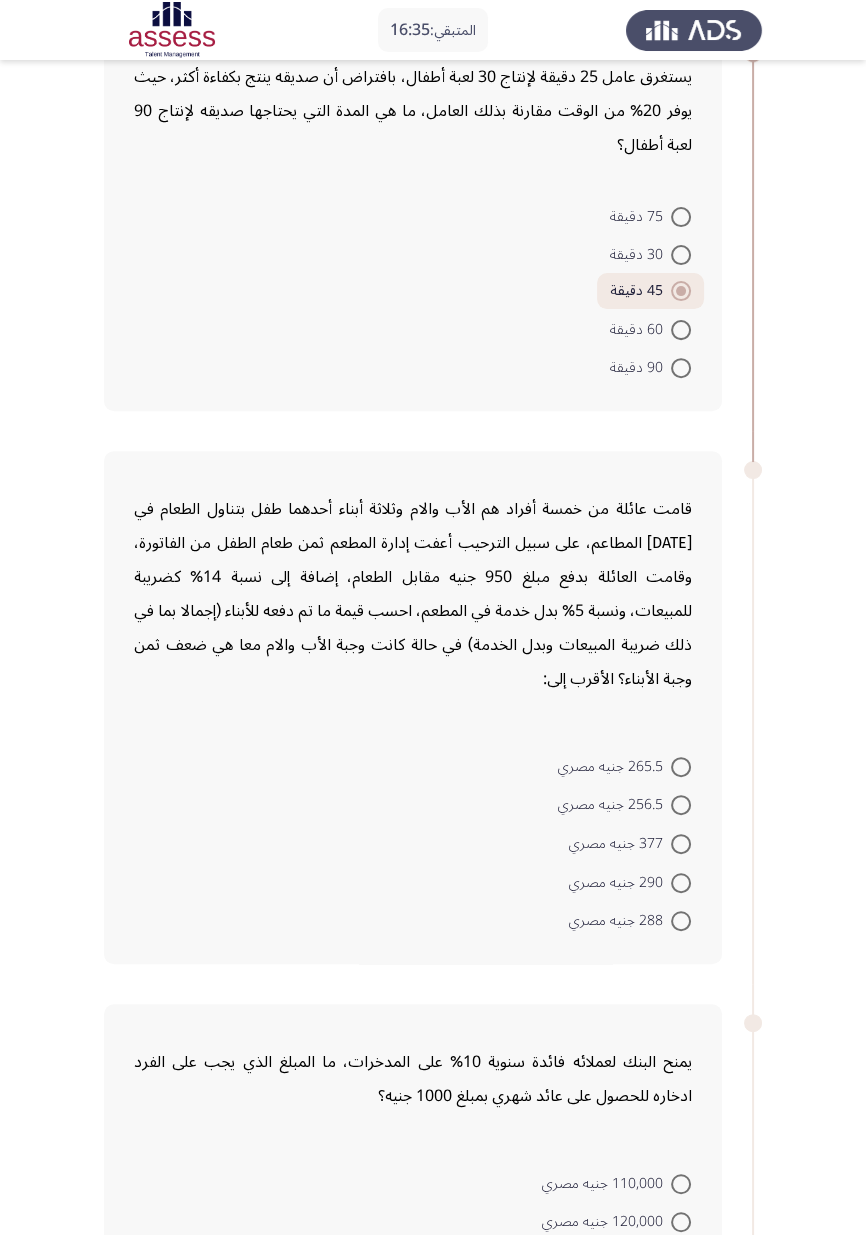 scroll, scrollTop: 544, scrollLeft: 0, axis: vertical 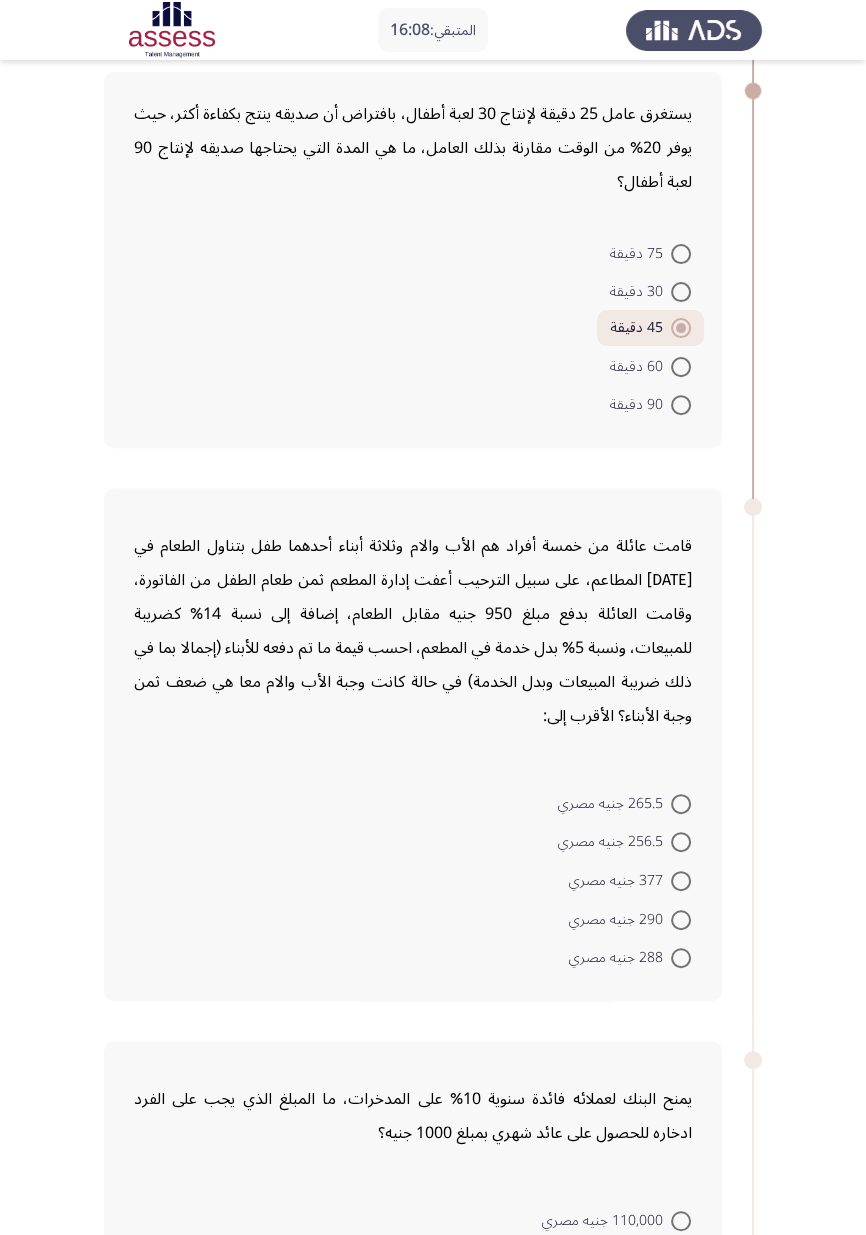 click on "265.5 جنيه مصري     256.5 جنيه مصري     377 جنيه مصري     290 جنيه مصري     288 جنيه مصري" 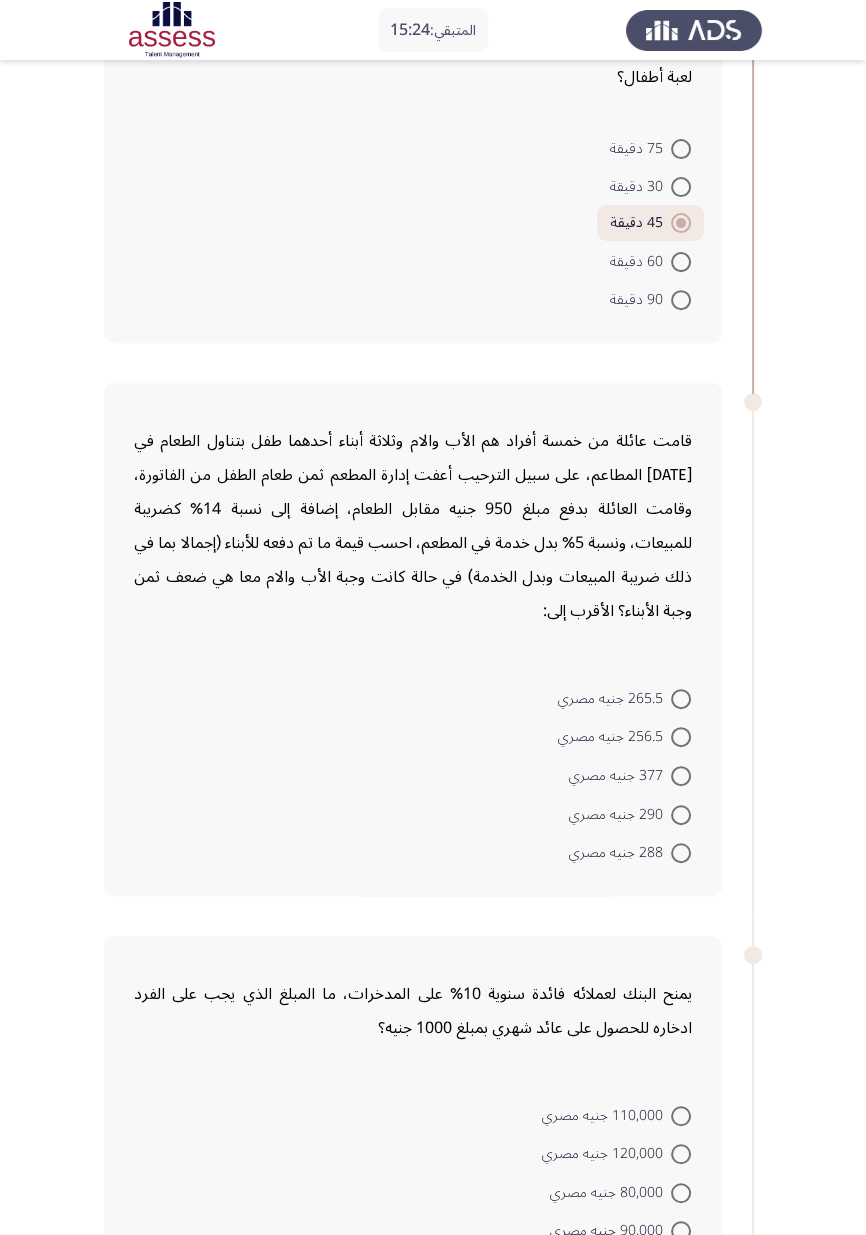scroll, scrollTop: 641, scrollLeft: 0, axis: vertical 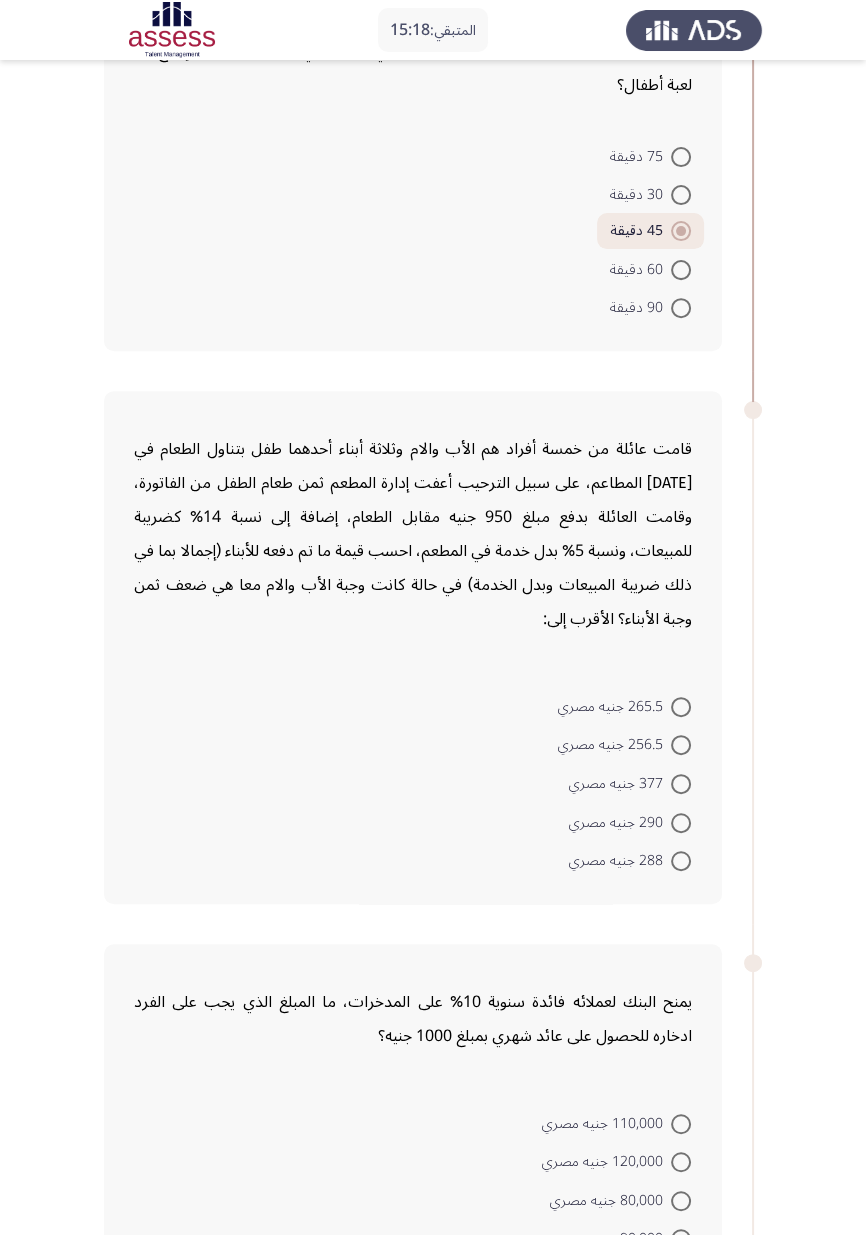 click at bounding box center [681, 784] 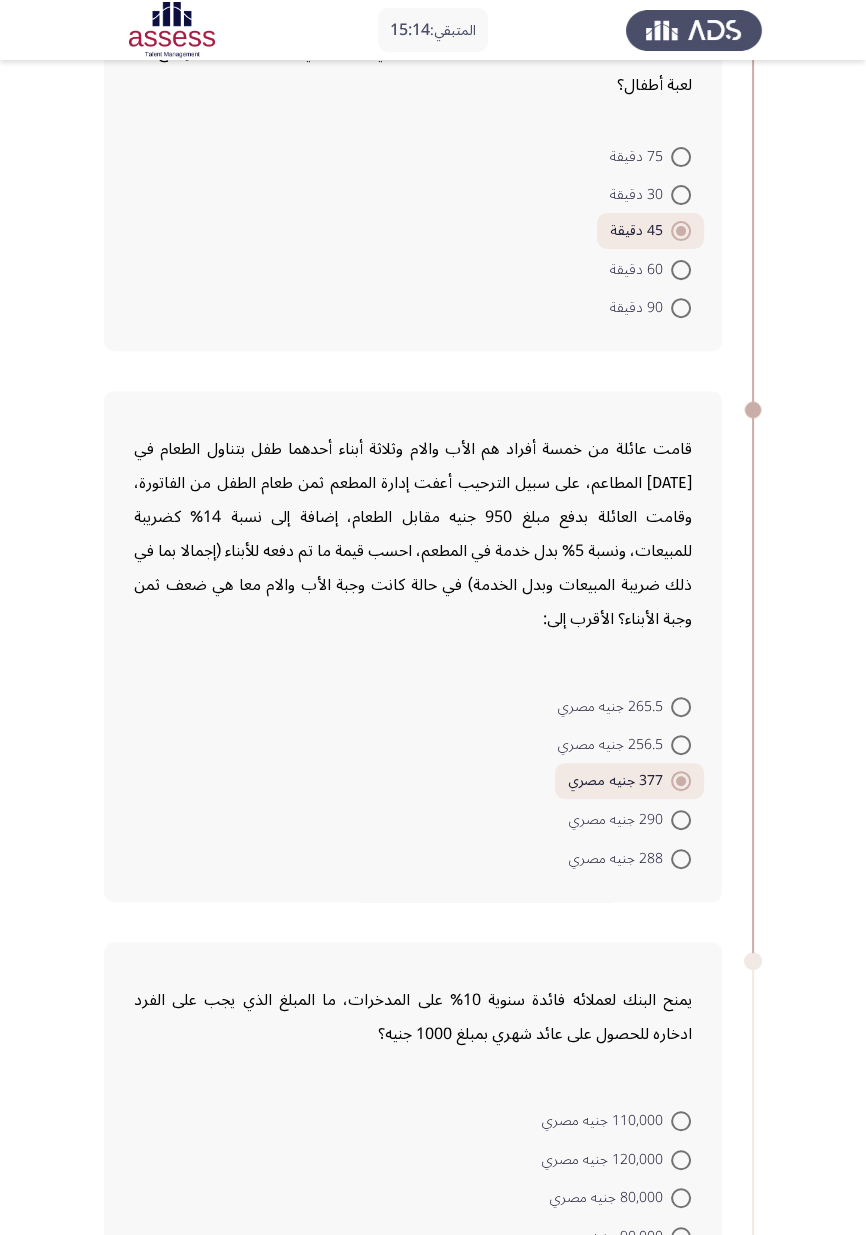 click at bounding box center (681, 707) 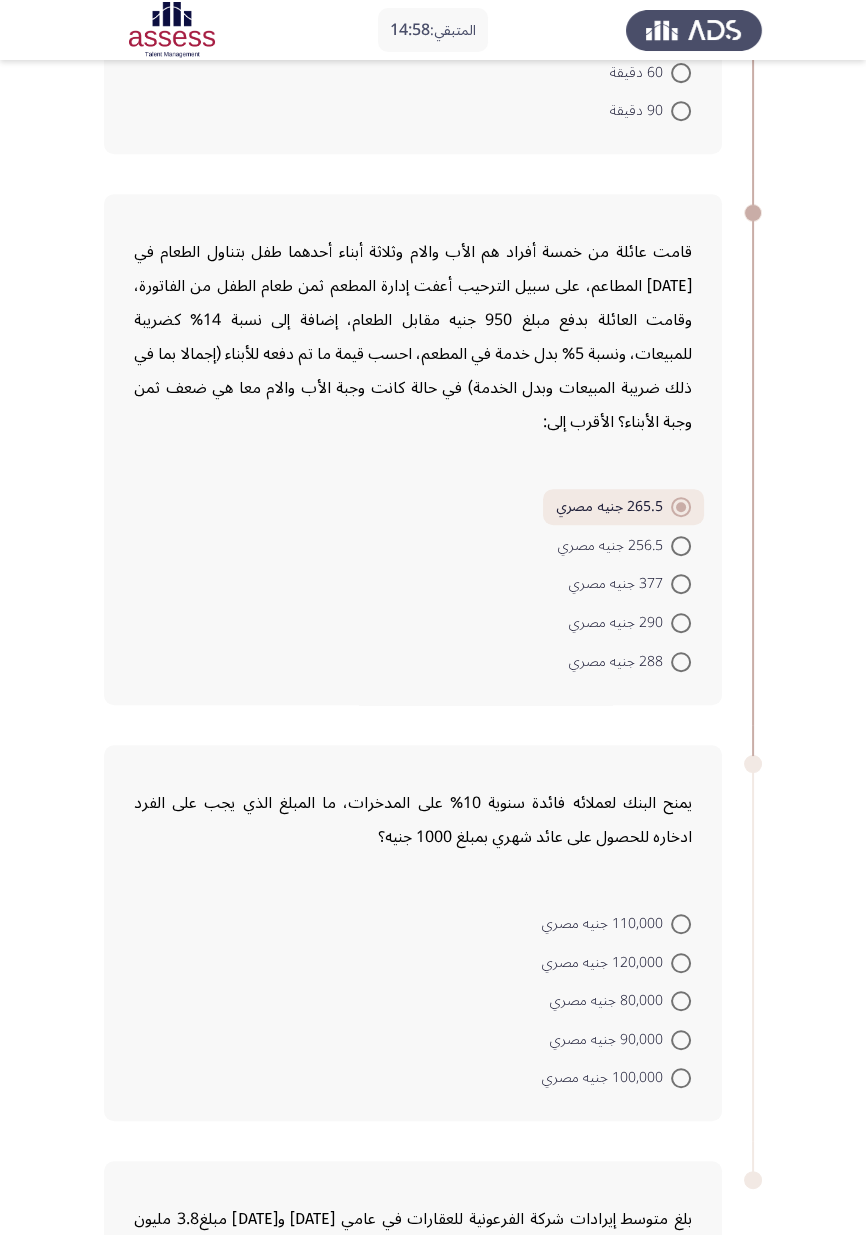 scroll, scrollTop: 856, scrollLeft: 0, axis: vertical 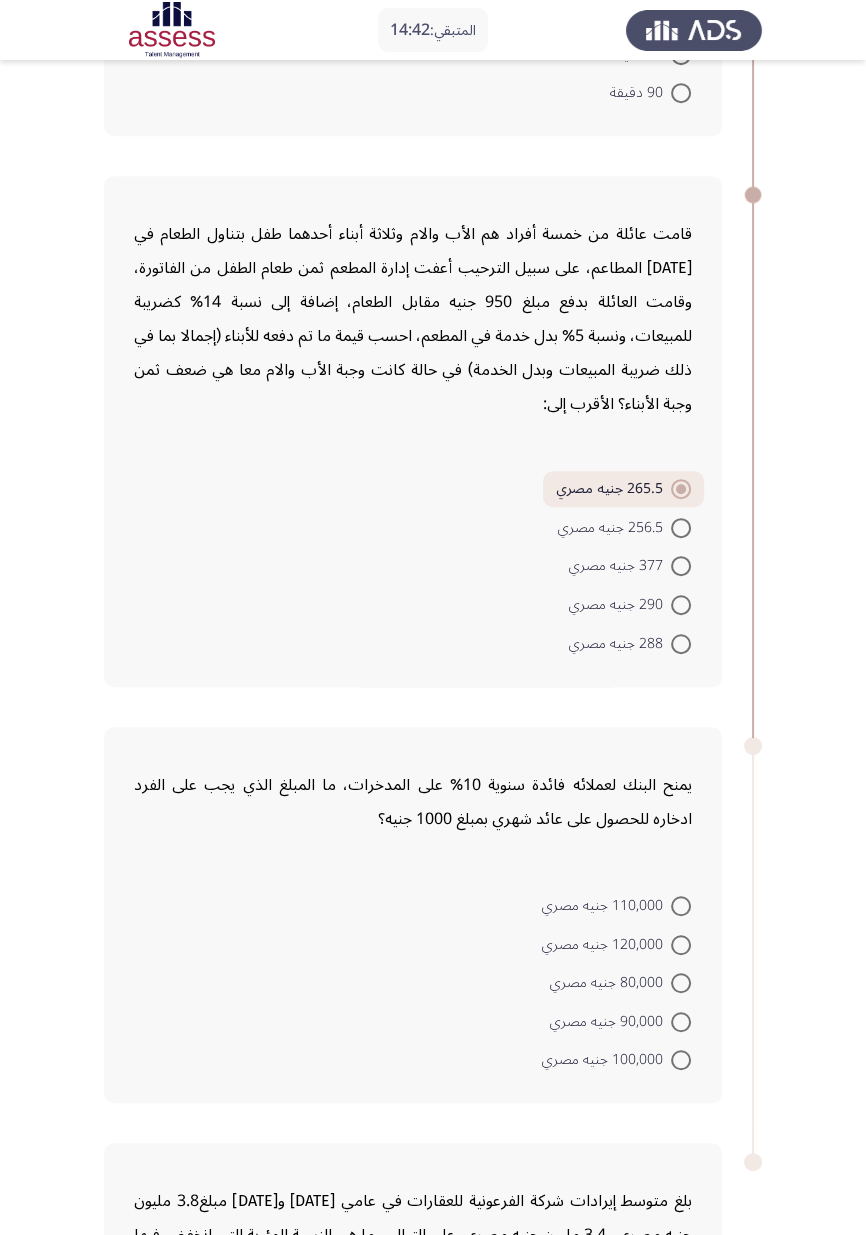 click at bounding box center [681, 906] 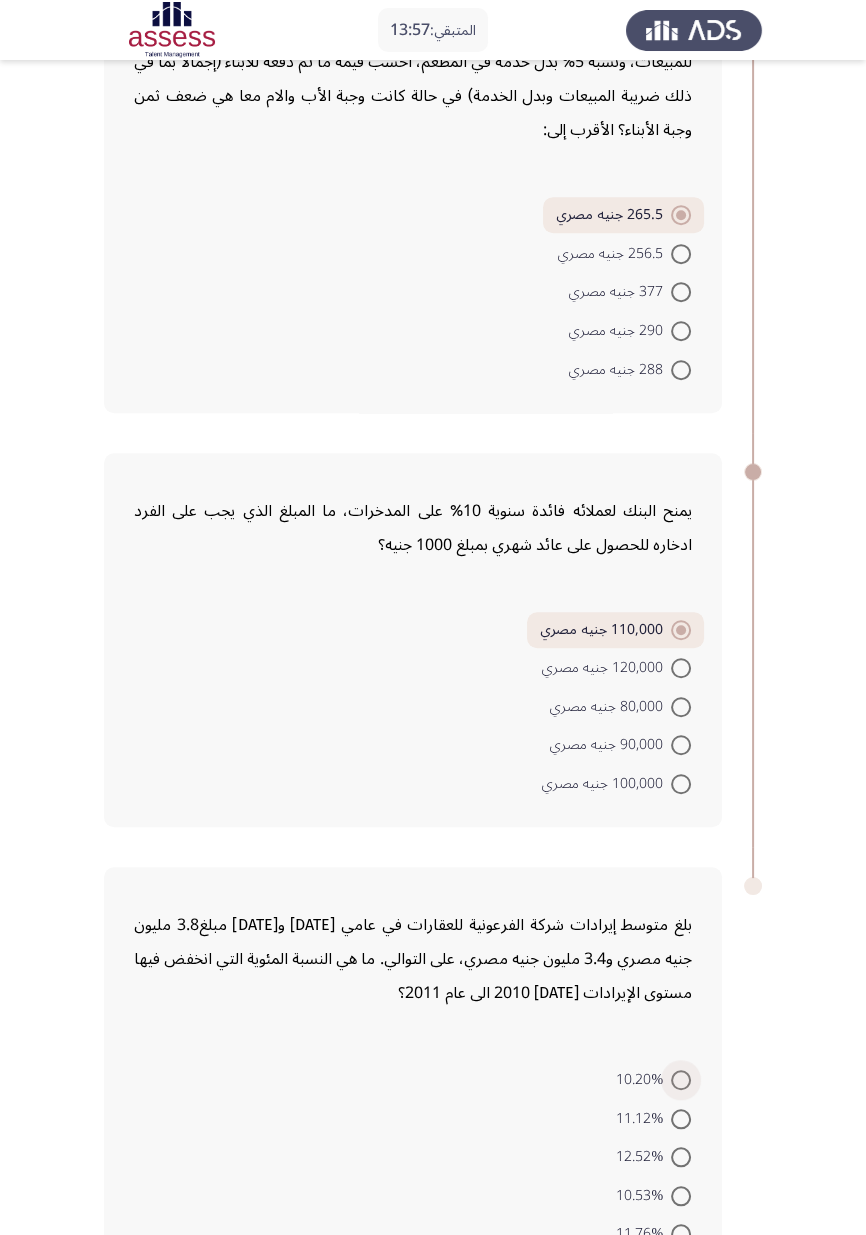 scroll, scrollTop: 1172, scrollLeft: 0, axis: vertical 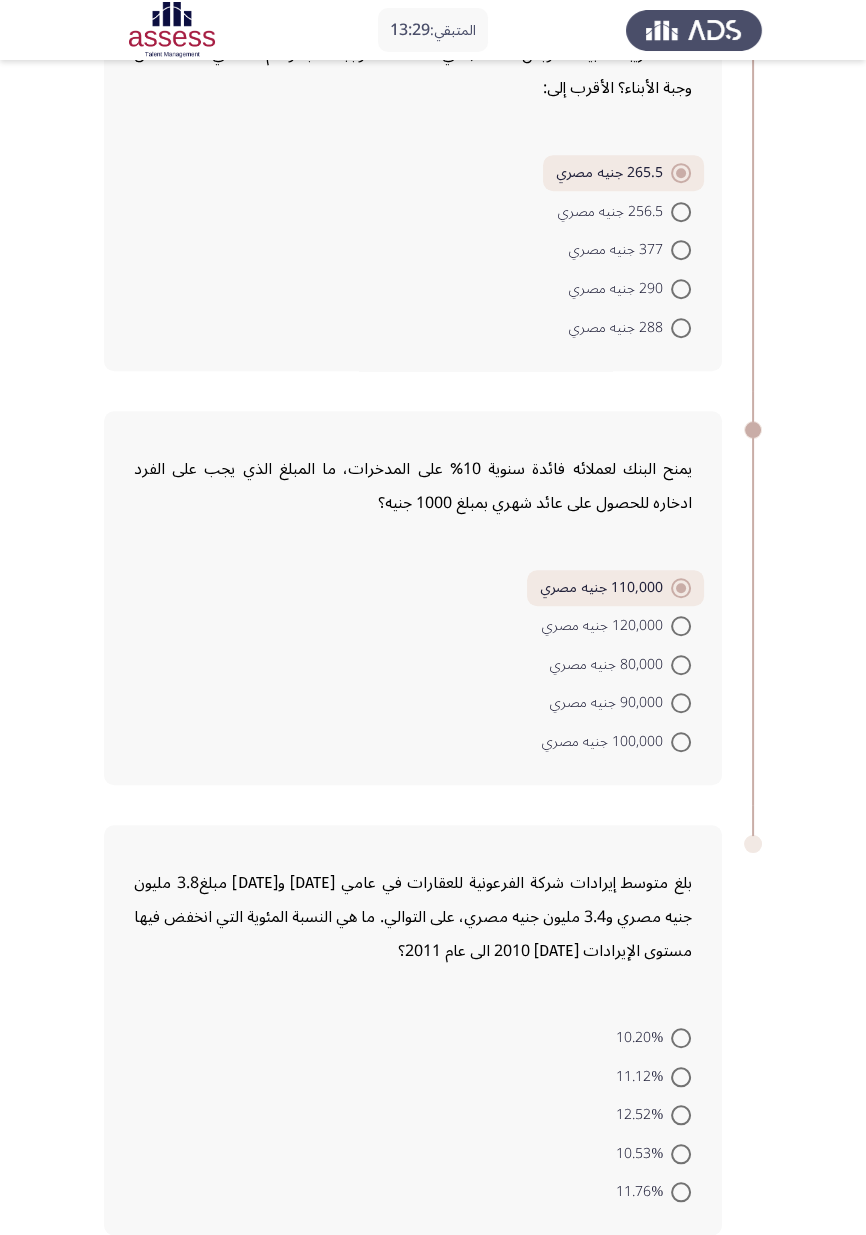 click at bounding box center (681, 1154) 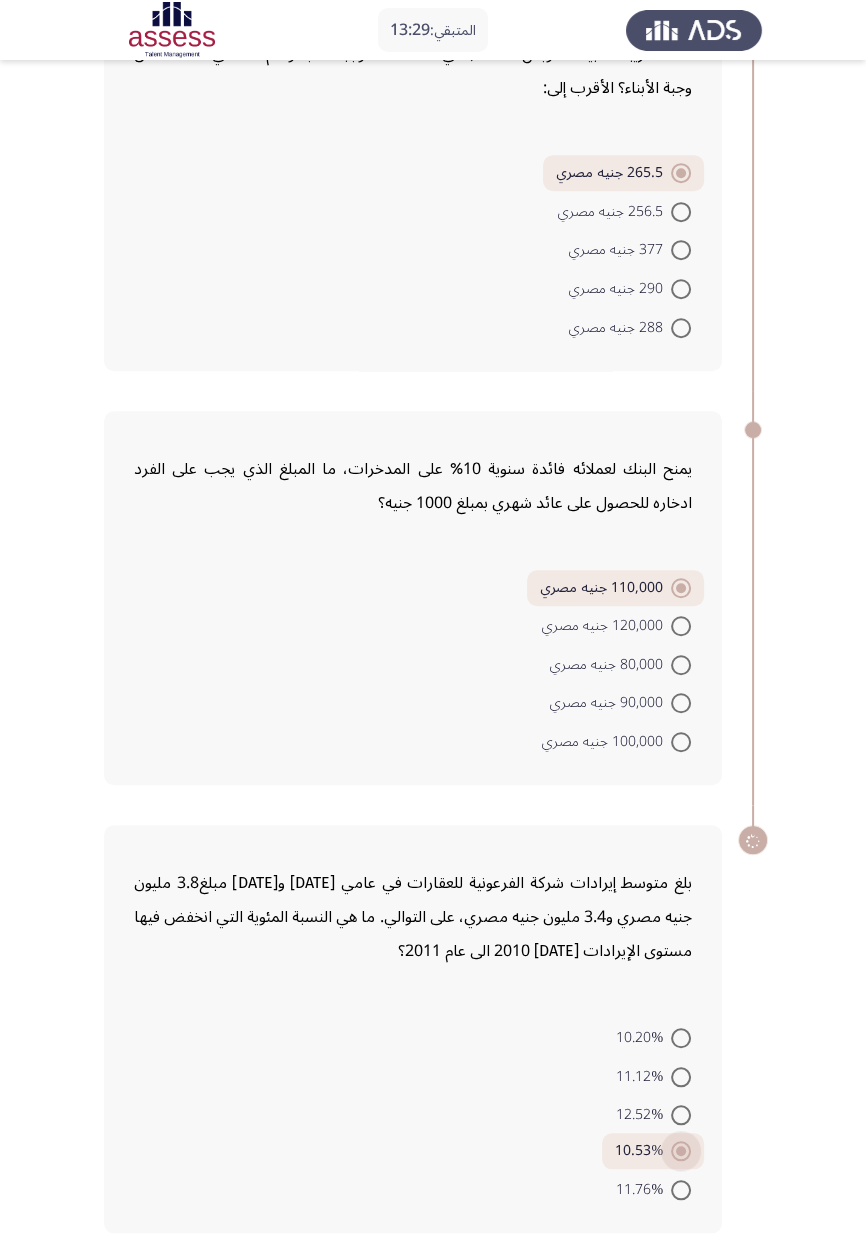 scroll, scrollTop: 1169, scrollLeft: 0, axis: vertical 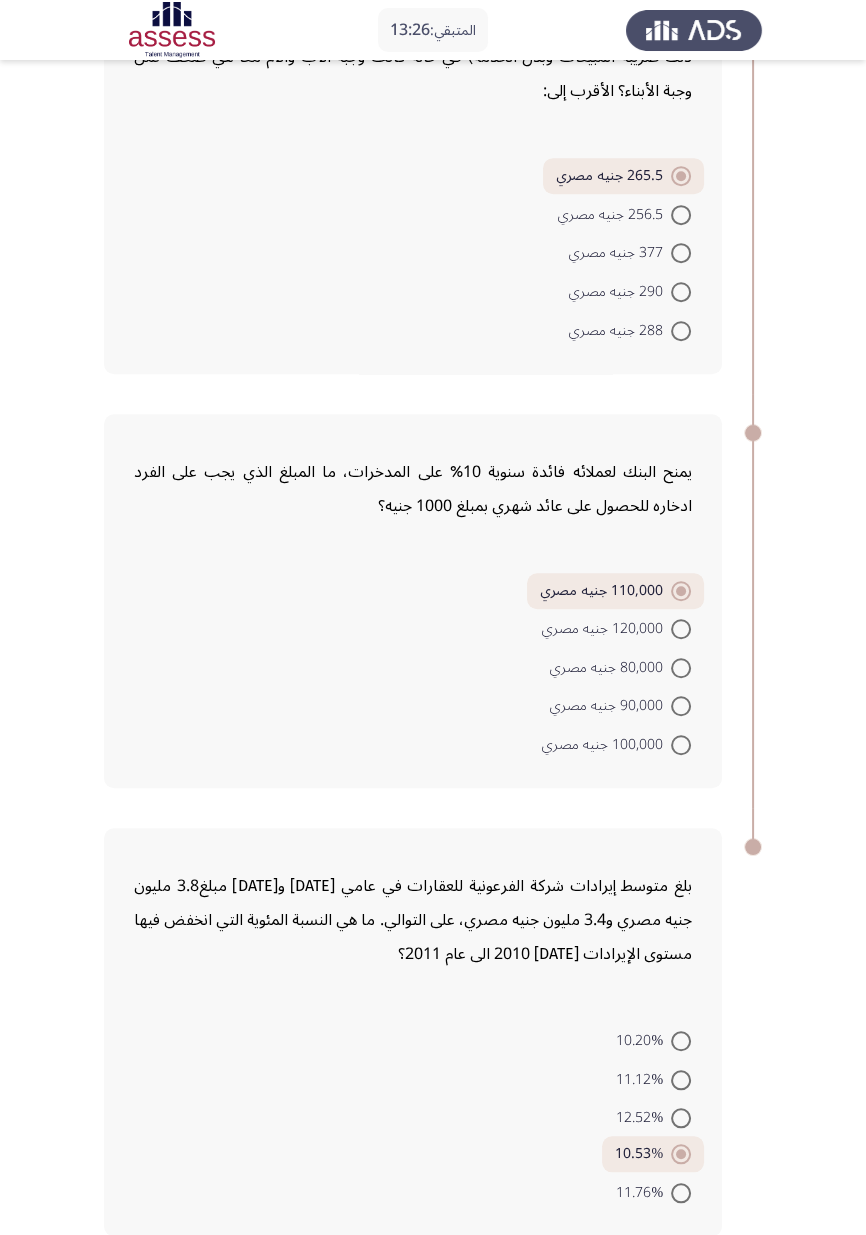 click on "التالي" 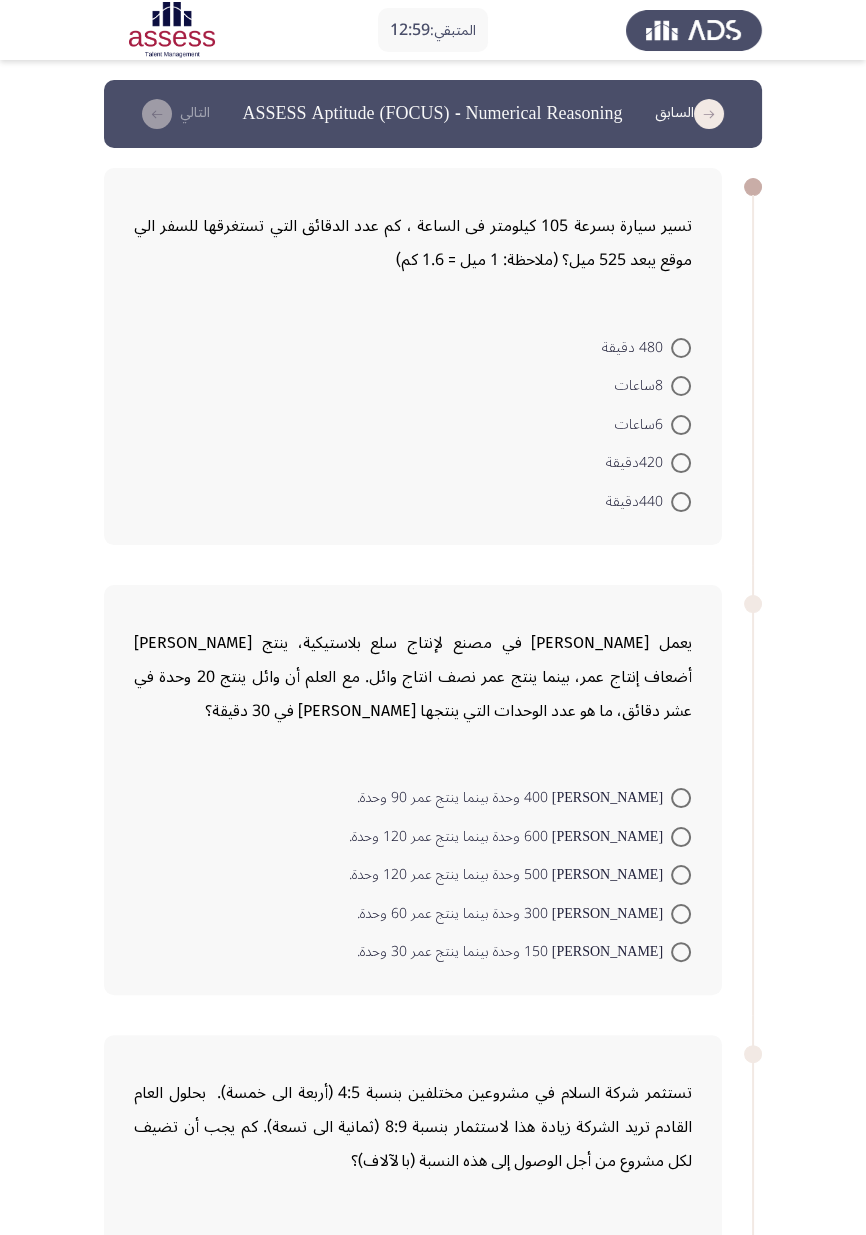 click on "480 دقيقة     8ساعات     6ساعات     420دقيقة     440دقيقة" 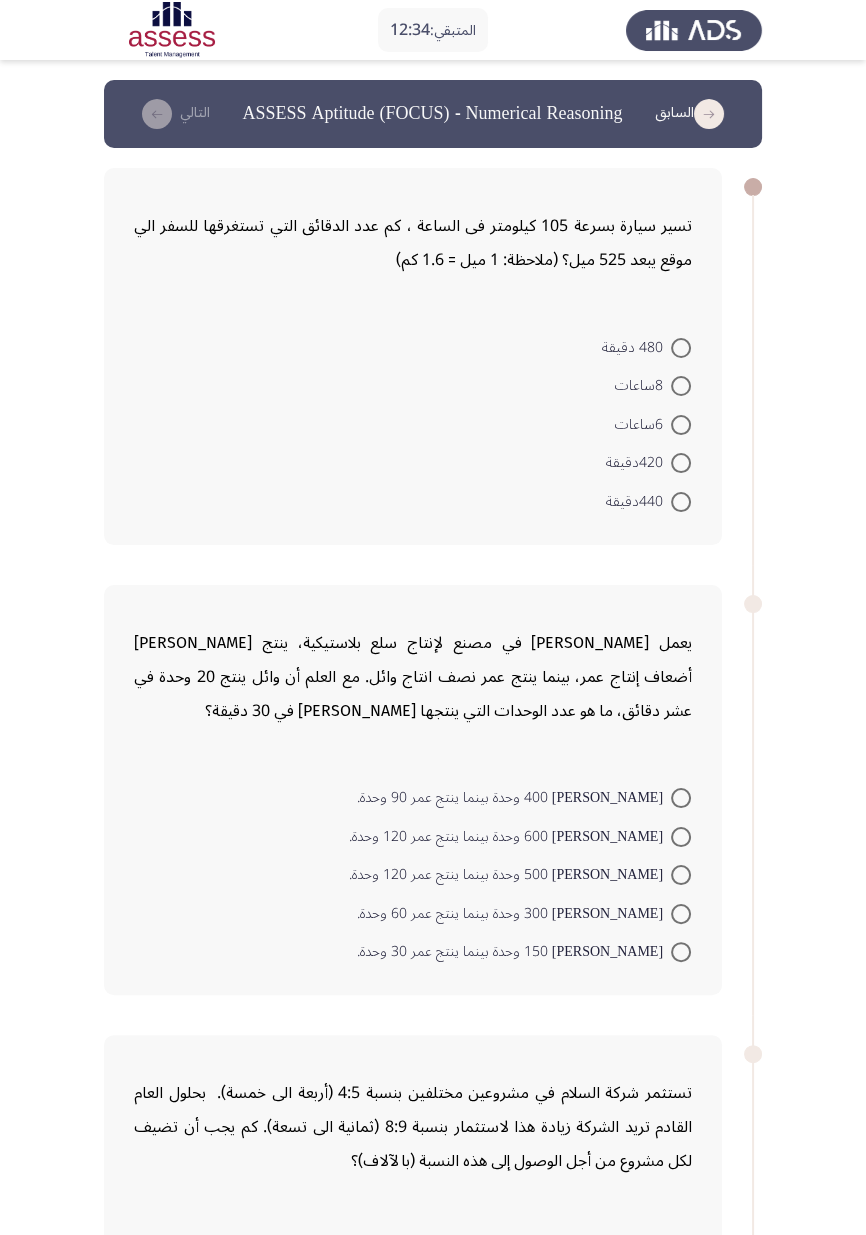 click on "480 دقيقة     8ساعات     6ساعات     420دقيقة     440دقيقة" 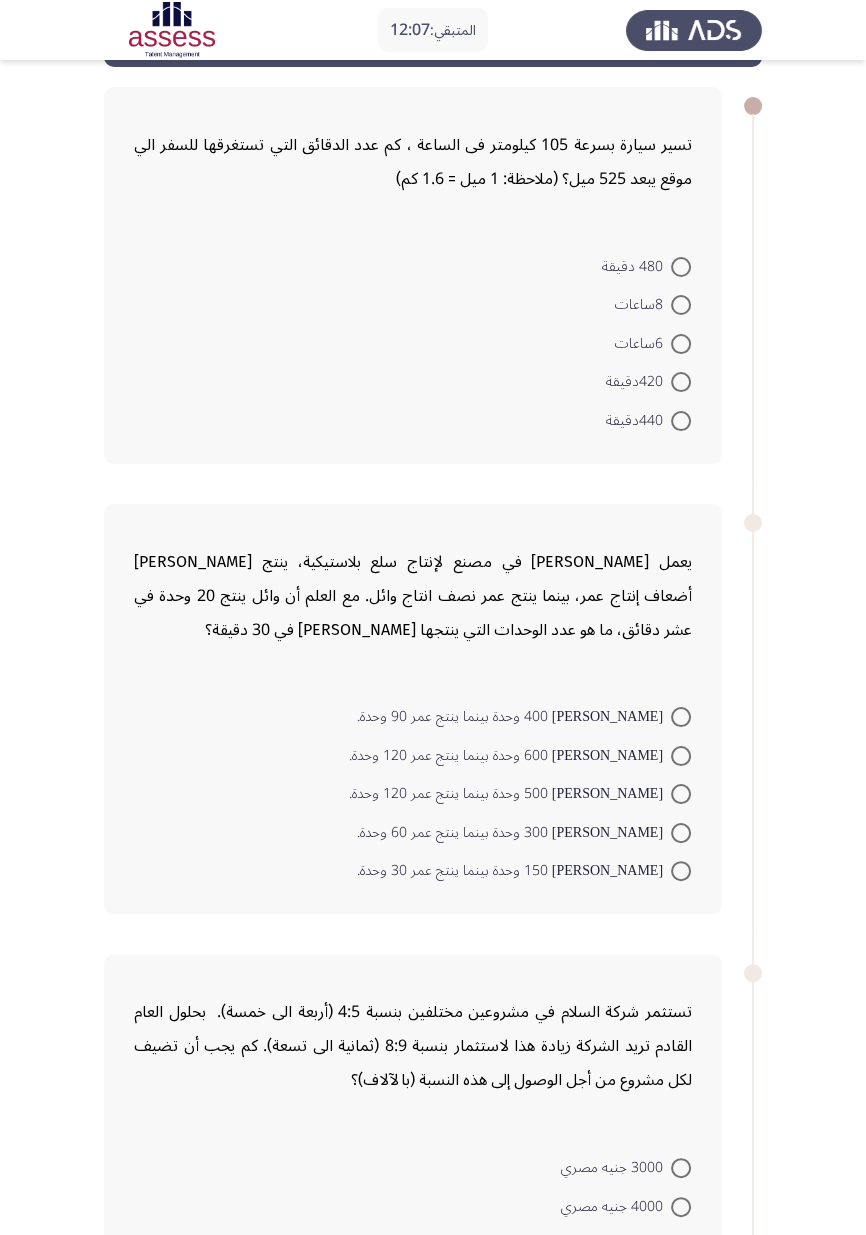 scroll, scrollTop: 64, scrollLeft: 0, axis: vertical 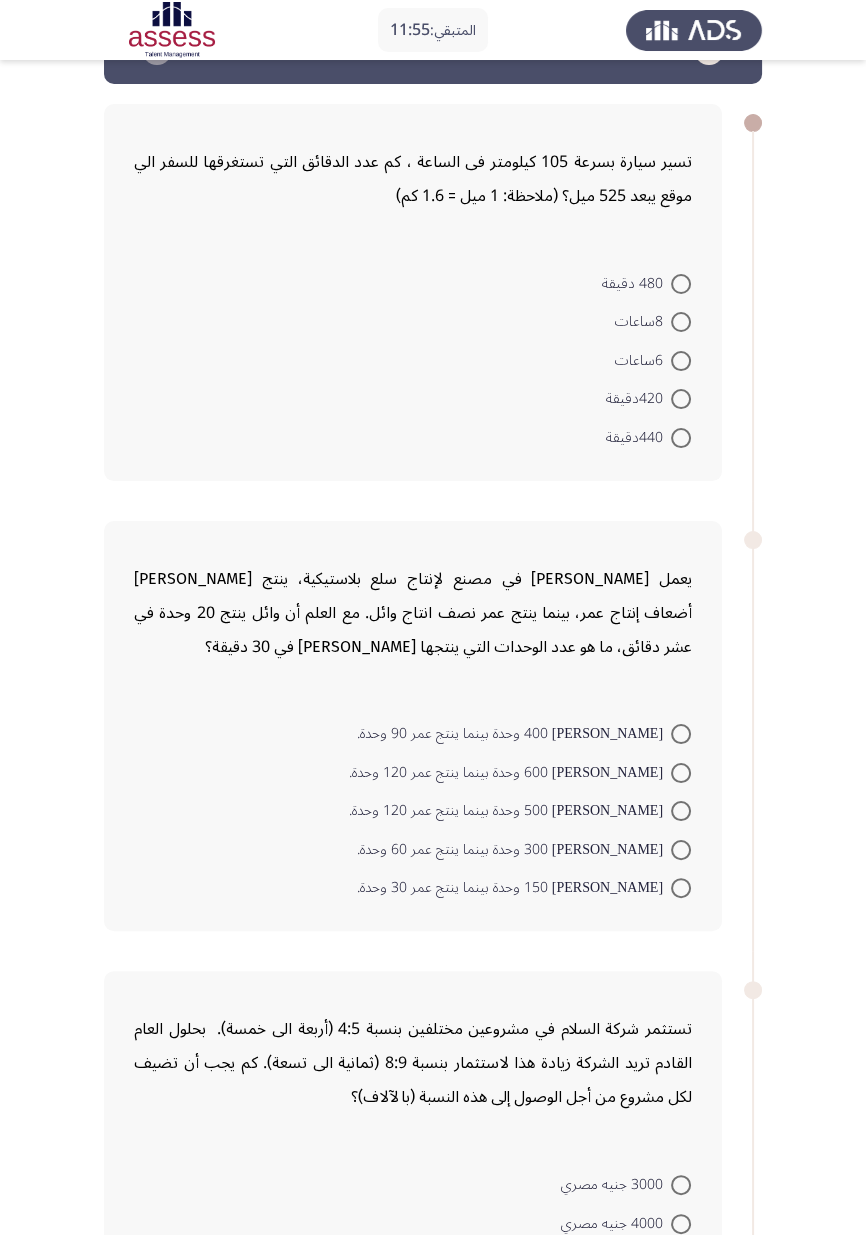 click at bounding box center (681, 361) 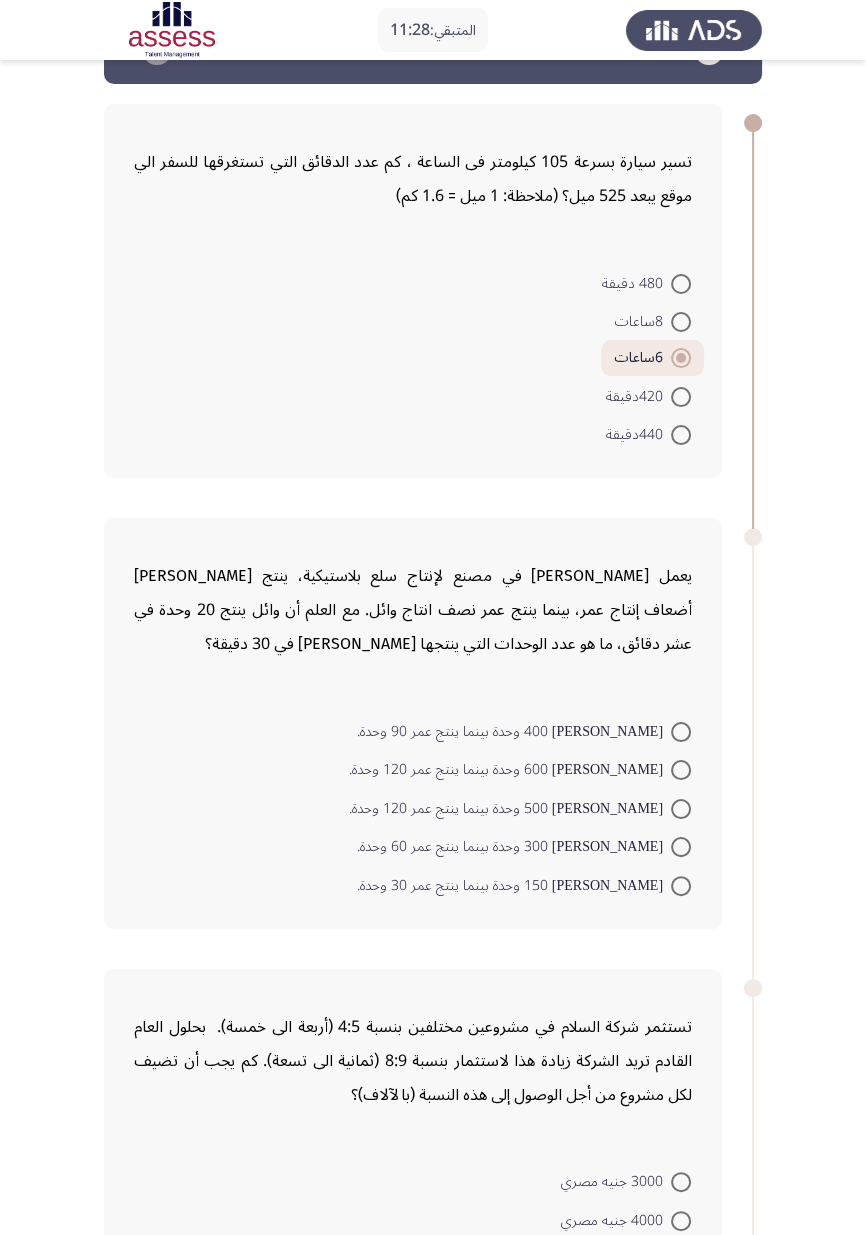 scroll, scrollTop: 21, scrollLeft: 0, axis: vertical 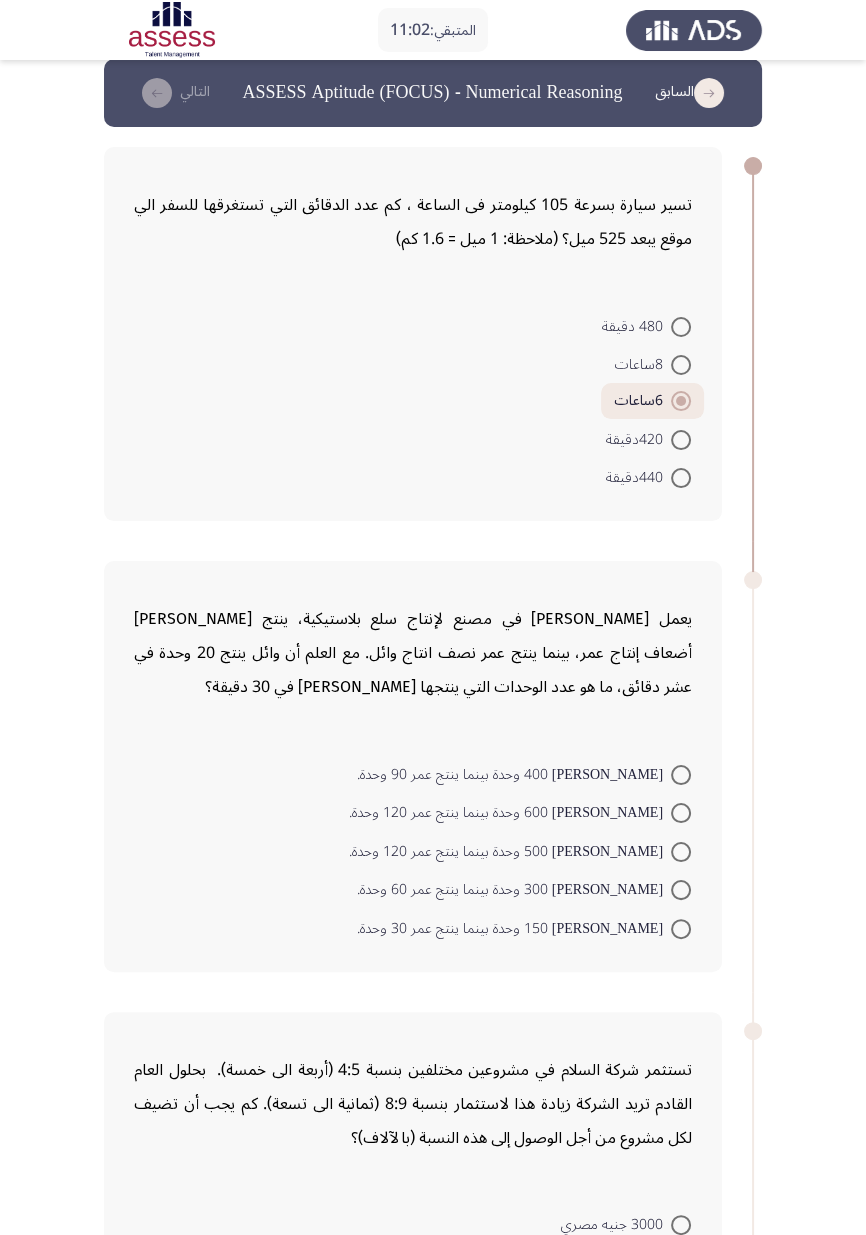 click on "ينتج أحمد 400 وحدة بينما ينتج عمر 90 وحدة.     ينتج أحمد 600 وحدة بينما ينتج عمر 120 وحدة.     ينتج أحمد 500 وحدة بينما ينتج عمر 120 وحدة.     ينتج أحمد 300 وحدة بينما ينتج عمر 60 وحدة.     ينتج أحمد 150 وحدة بينما ينتج عمر 30 وحدة." 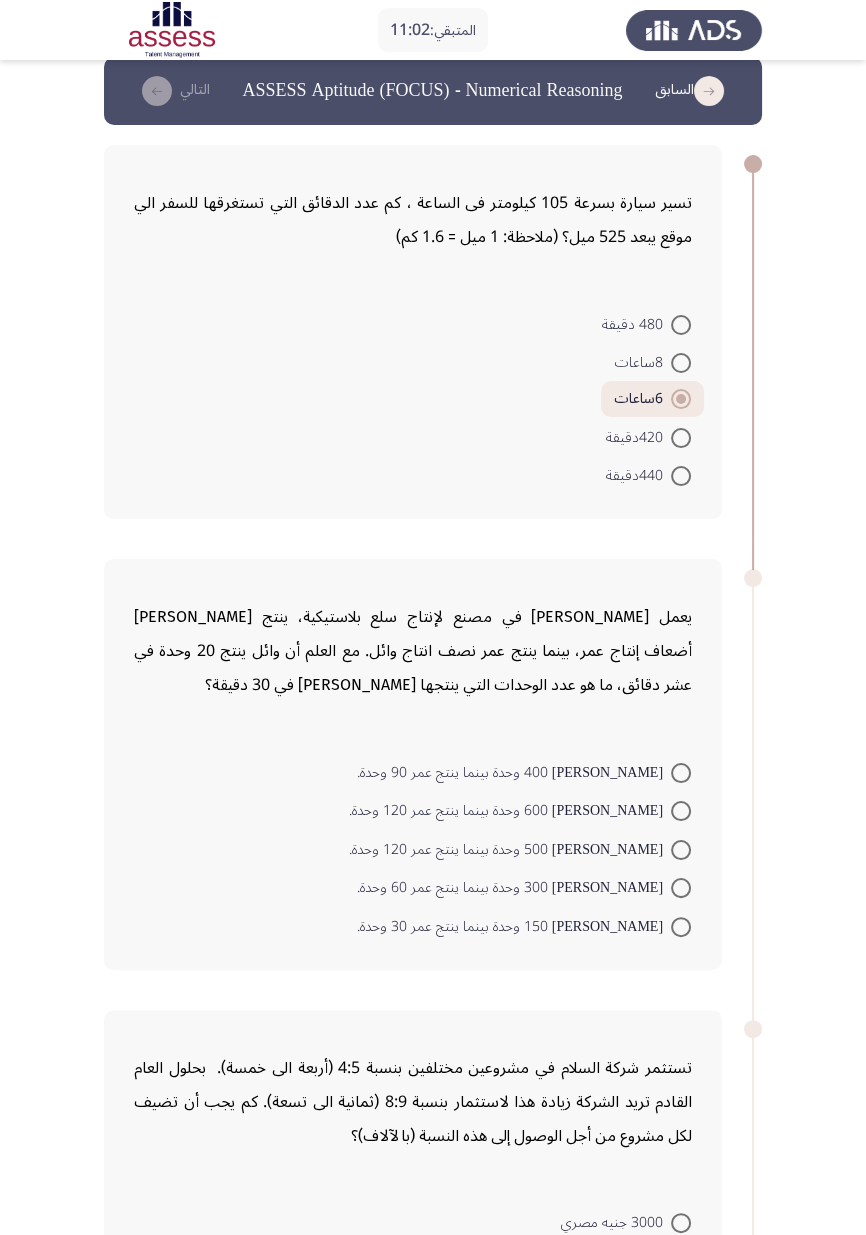 scroll, scrollTop: 0, scrollLeft: 0, axis: both 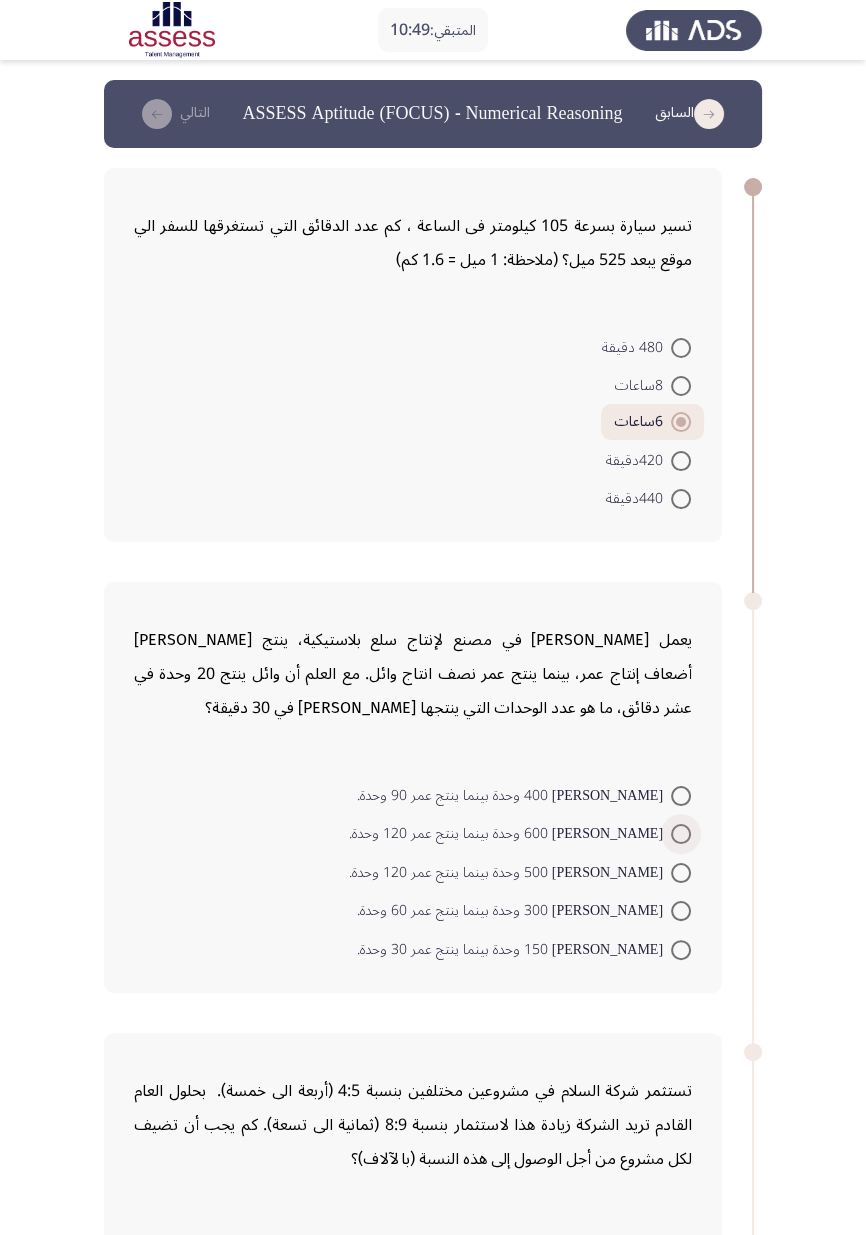 click at bounding box center [681, 834] 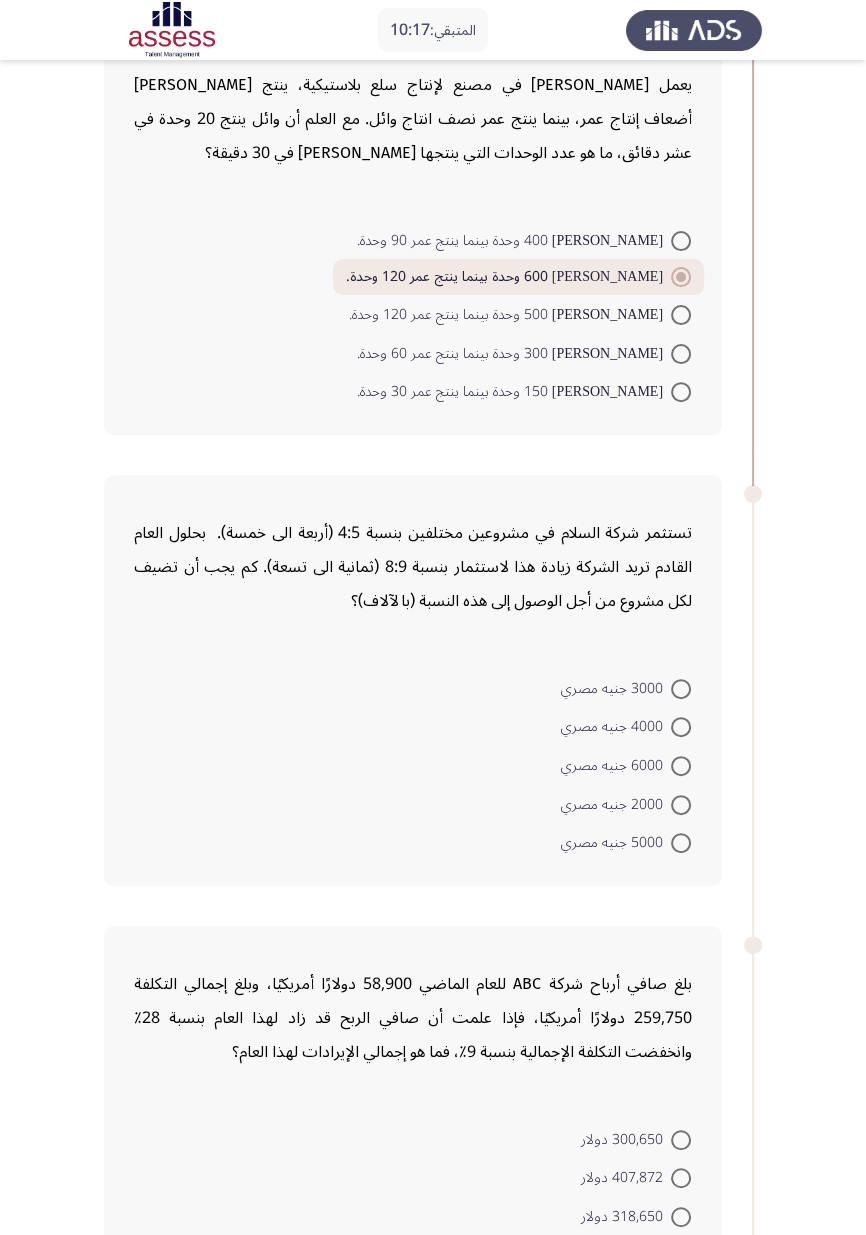scroll, scrollTop: 557, scrollLeft: 0, axis: vertical 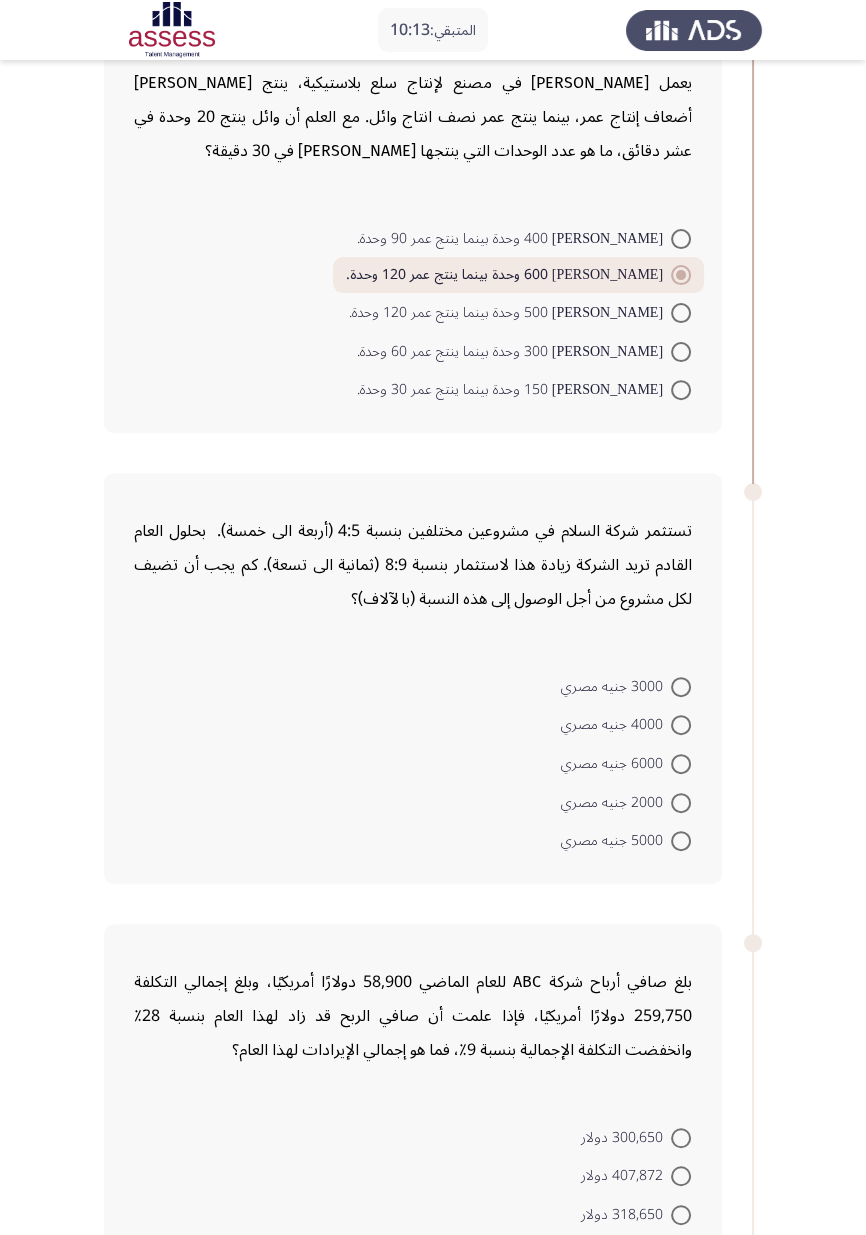 click at bounding box center [681, 725] 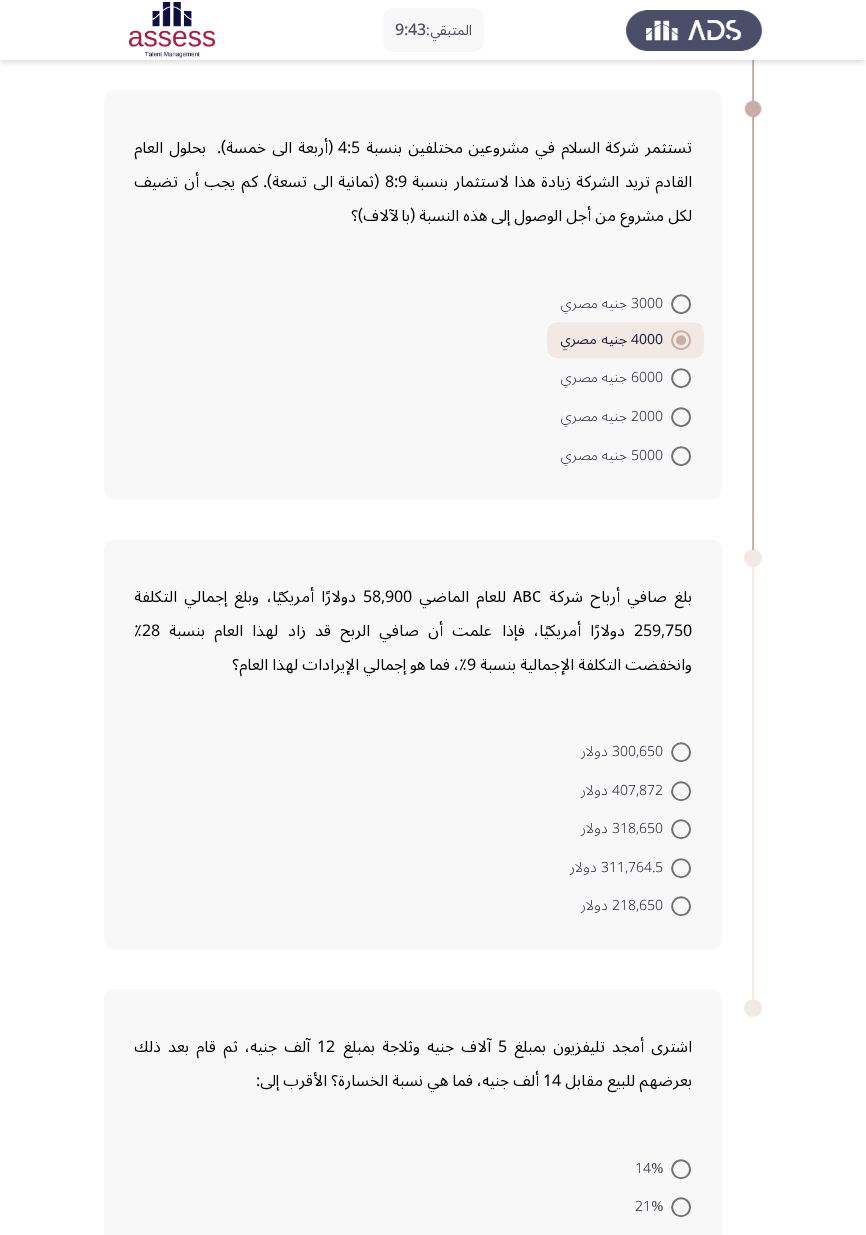 scroll, scrollTop: 943, scrollLeft: 0, axis: vertical 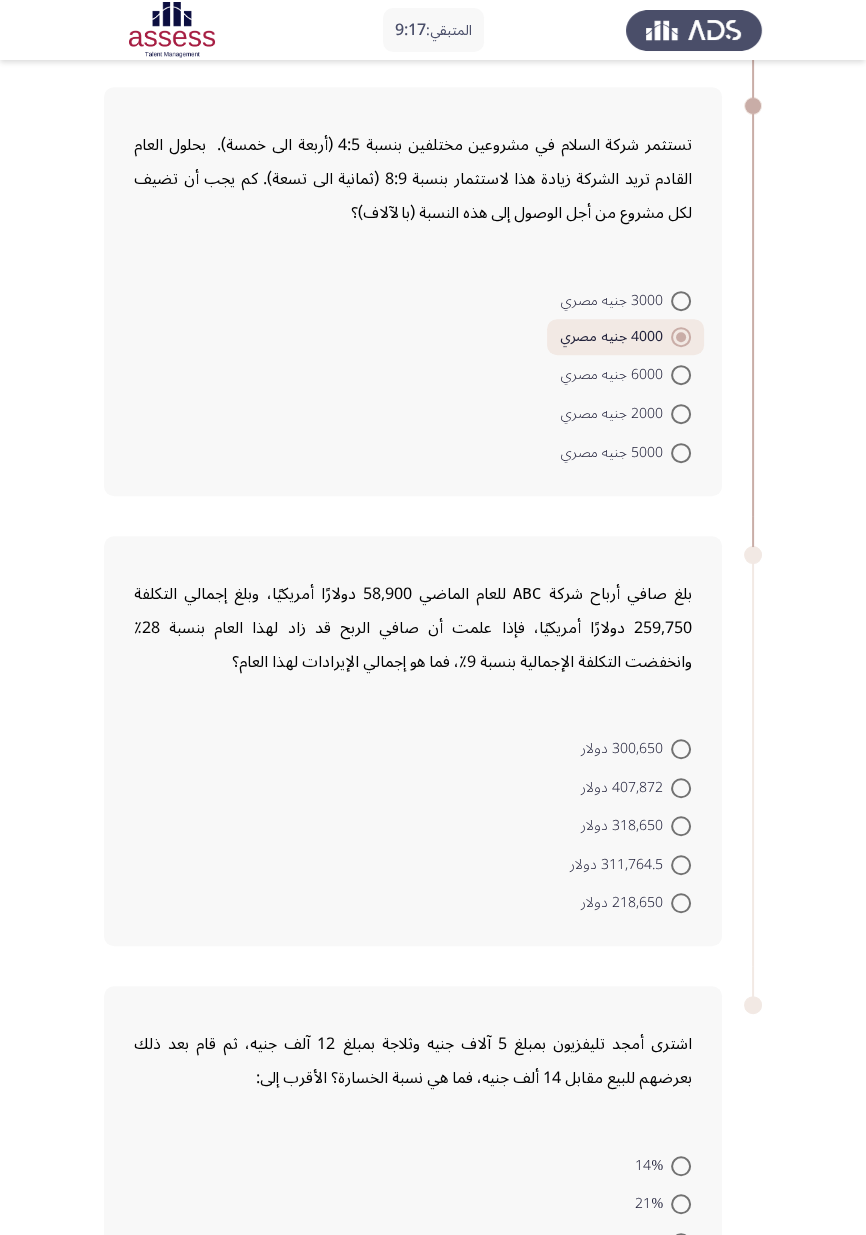 click on "300,650 دولار     407,872 دولار     318,650 دولار     311,764.5 دولار     218,650 دولار" 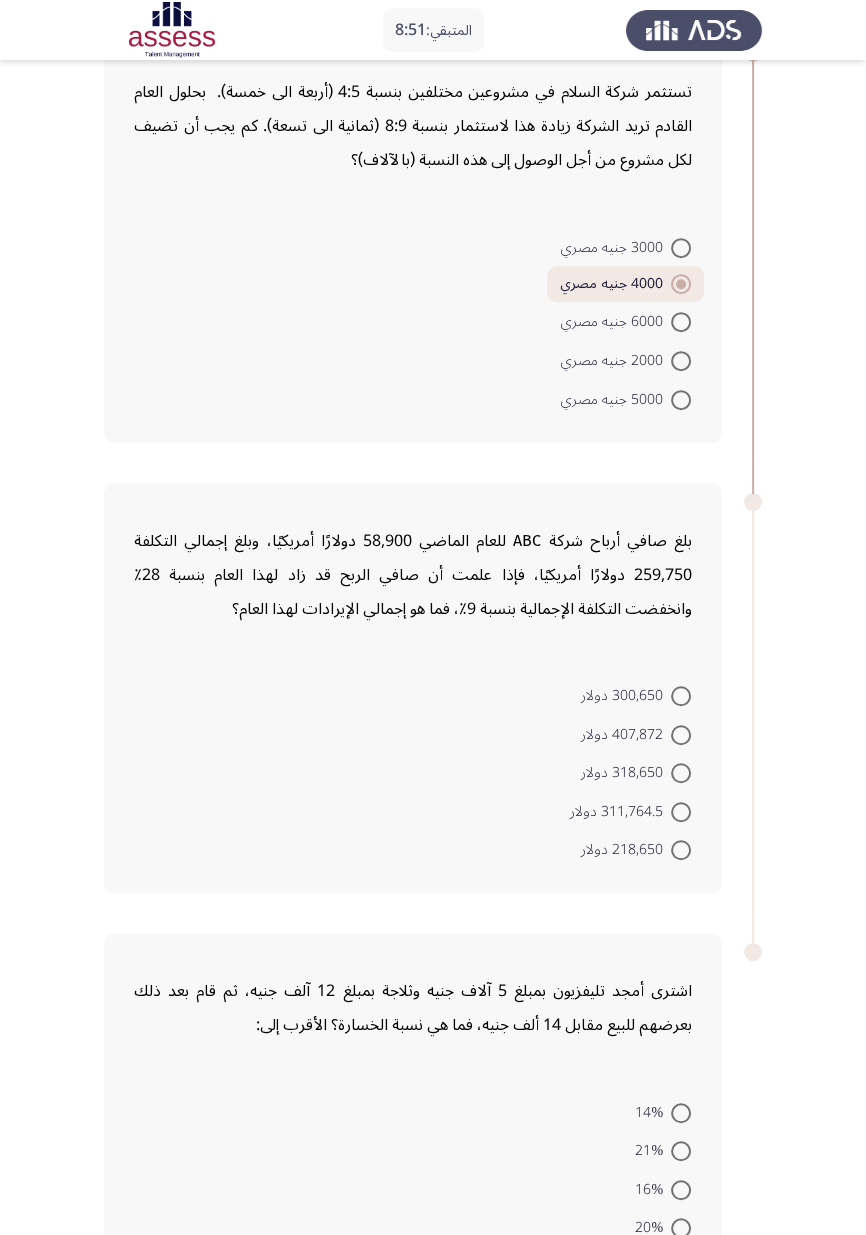 scroll, scrollTop: 992, scrollLeft: 0, axis: vertical 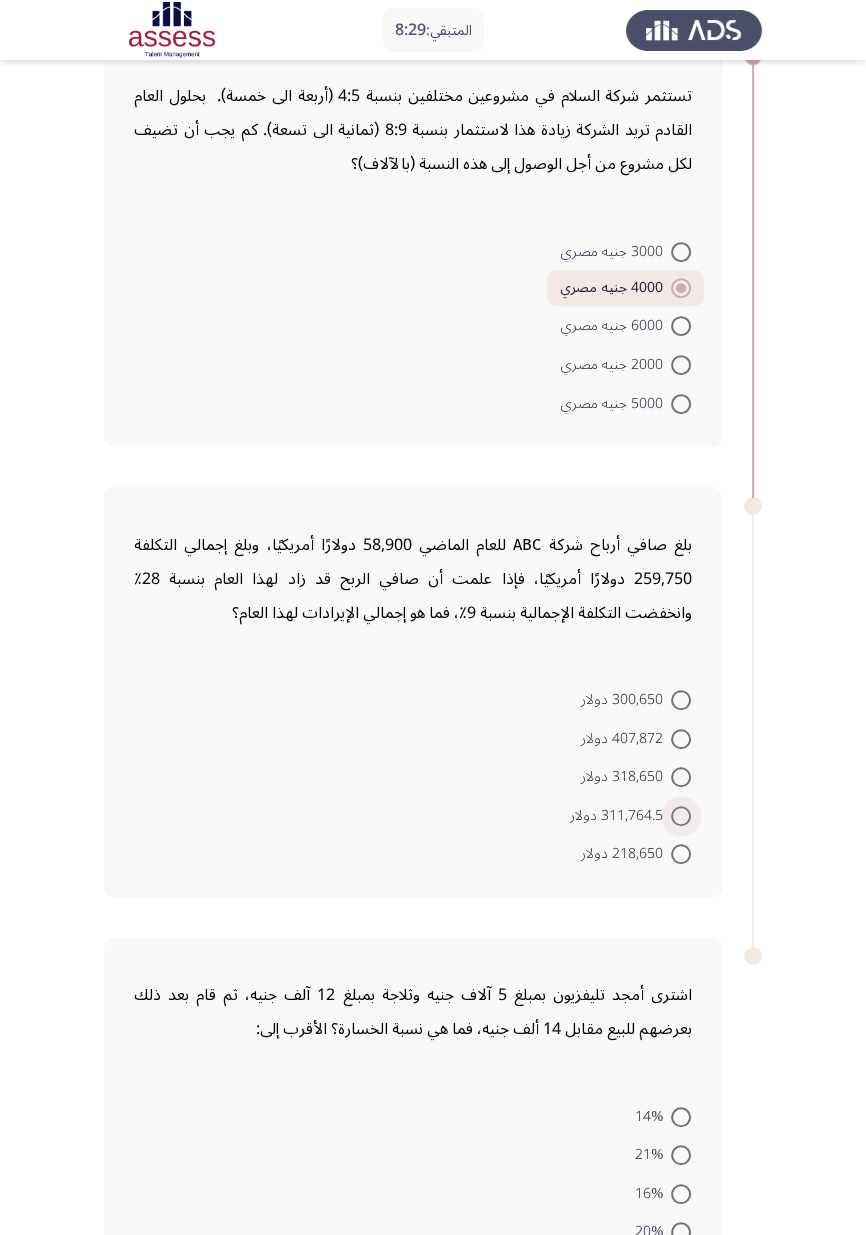 click at bounding box center [681, 816] 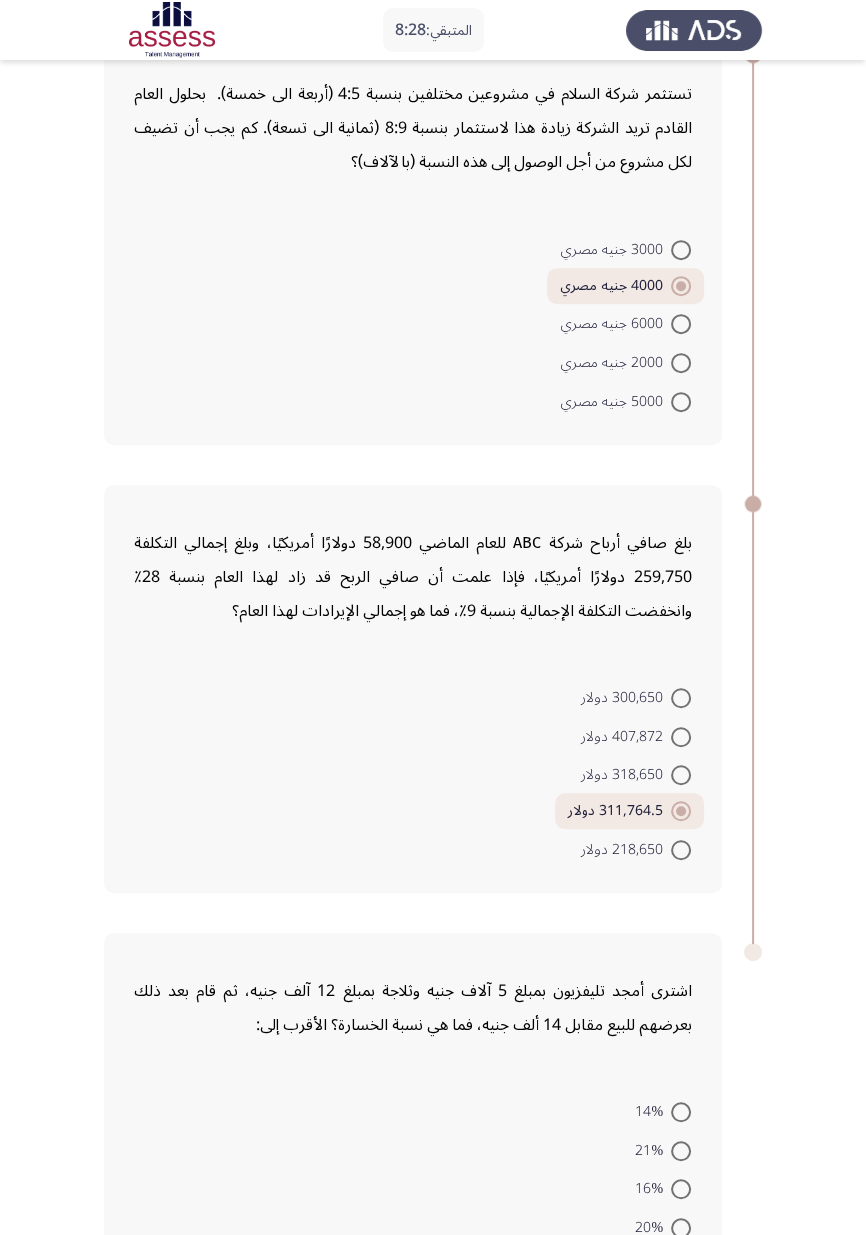scroll, scrollTop: 1068, scrollLeft: 0, axis: vertical 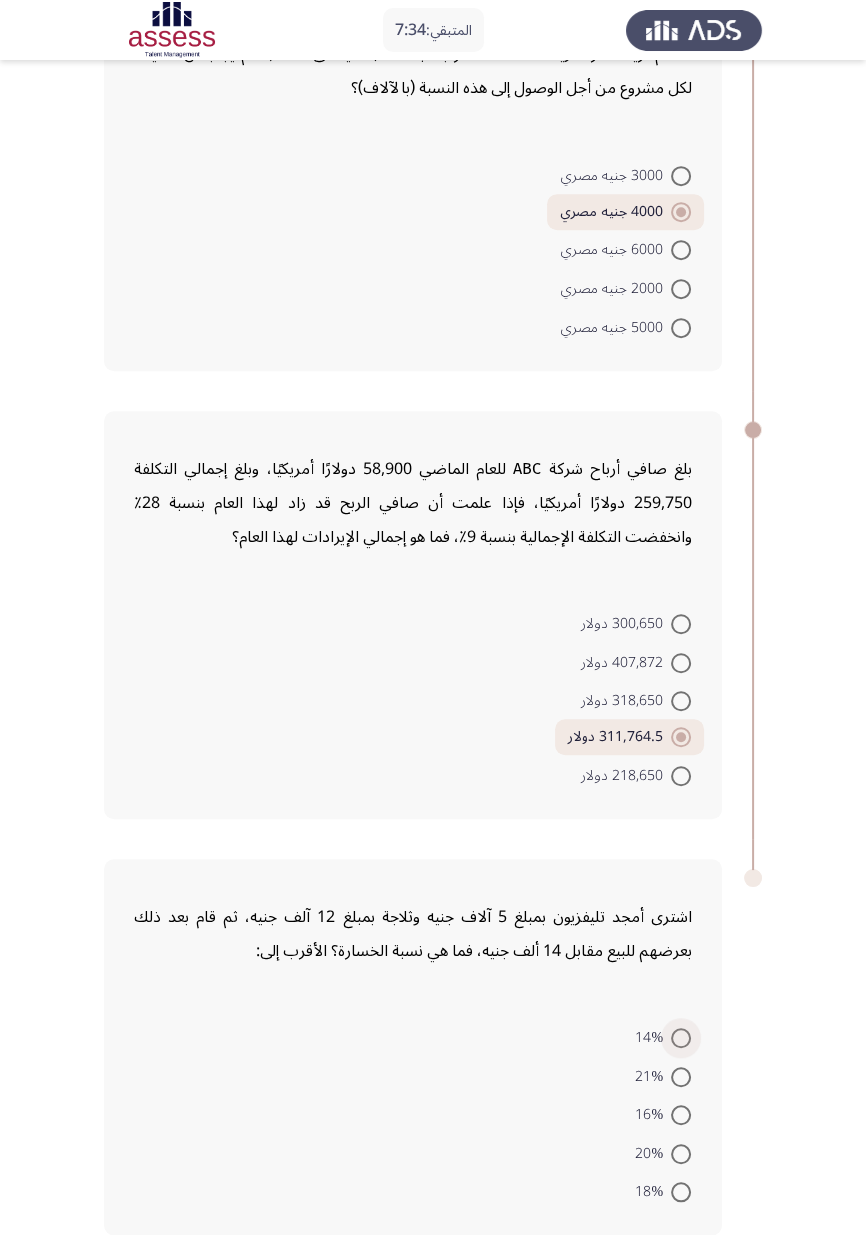 click at bounding box center (681, 1038) 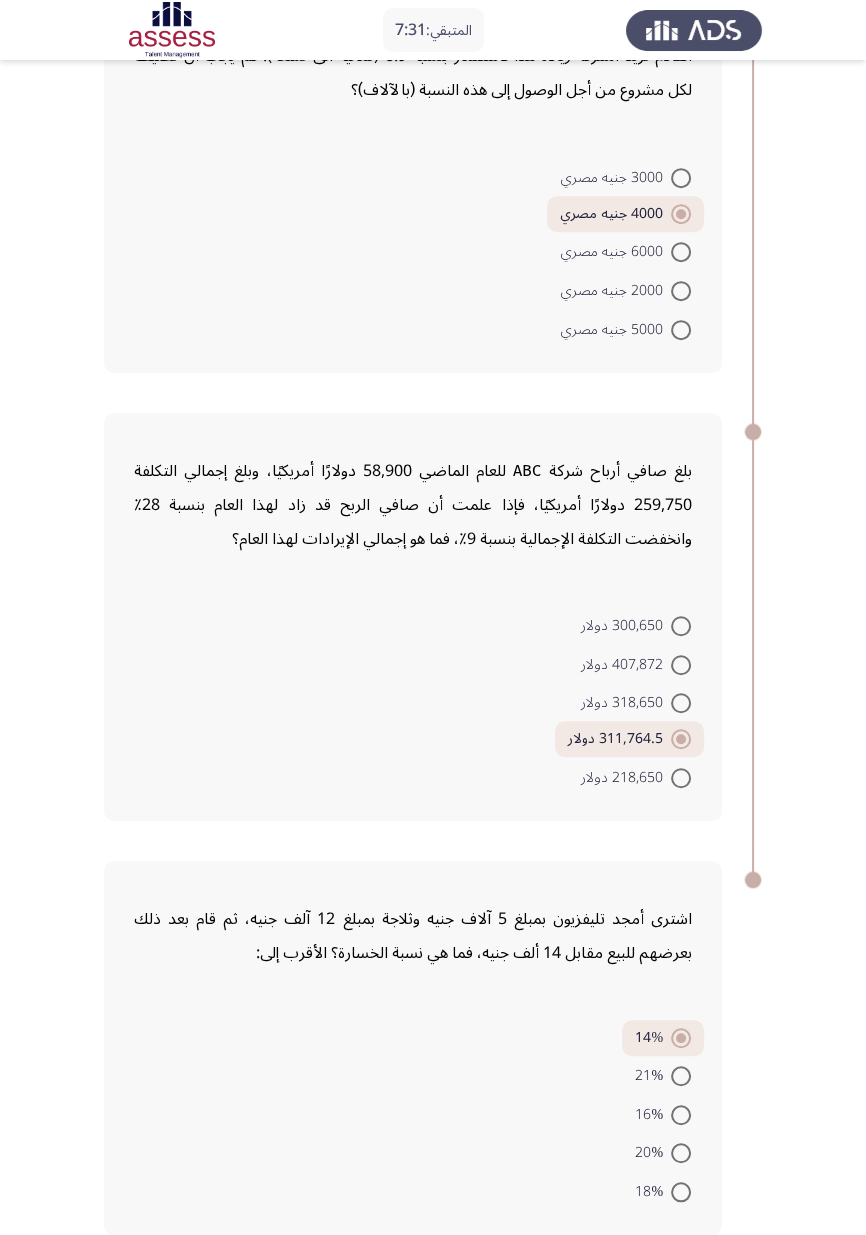 click on "التالي" 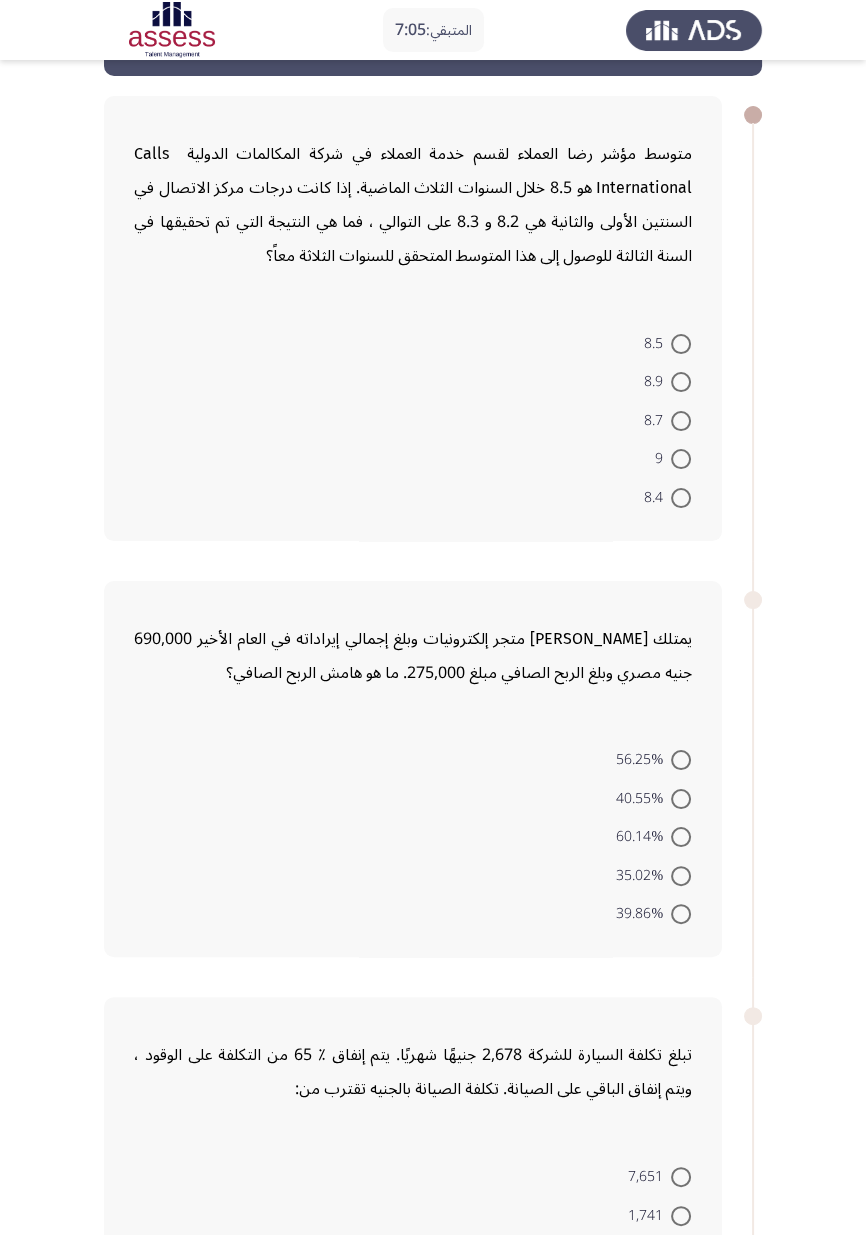 scroll, scrollTop: 0, scrollLeft: 0, axis: both 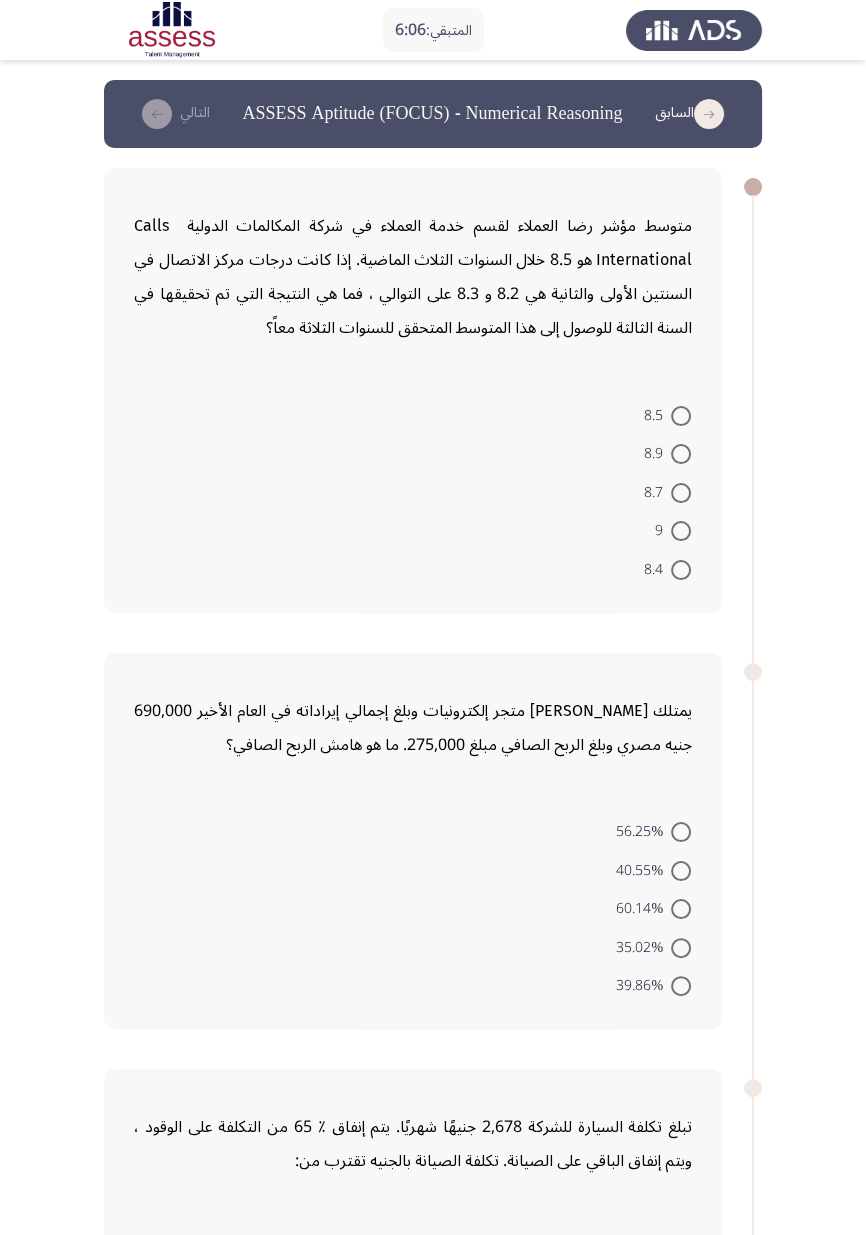 click at bounding box center (681, 570) 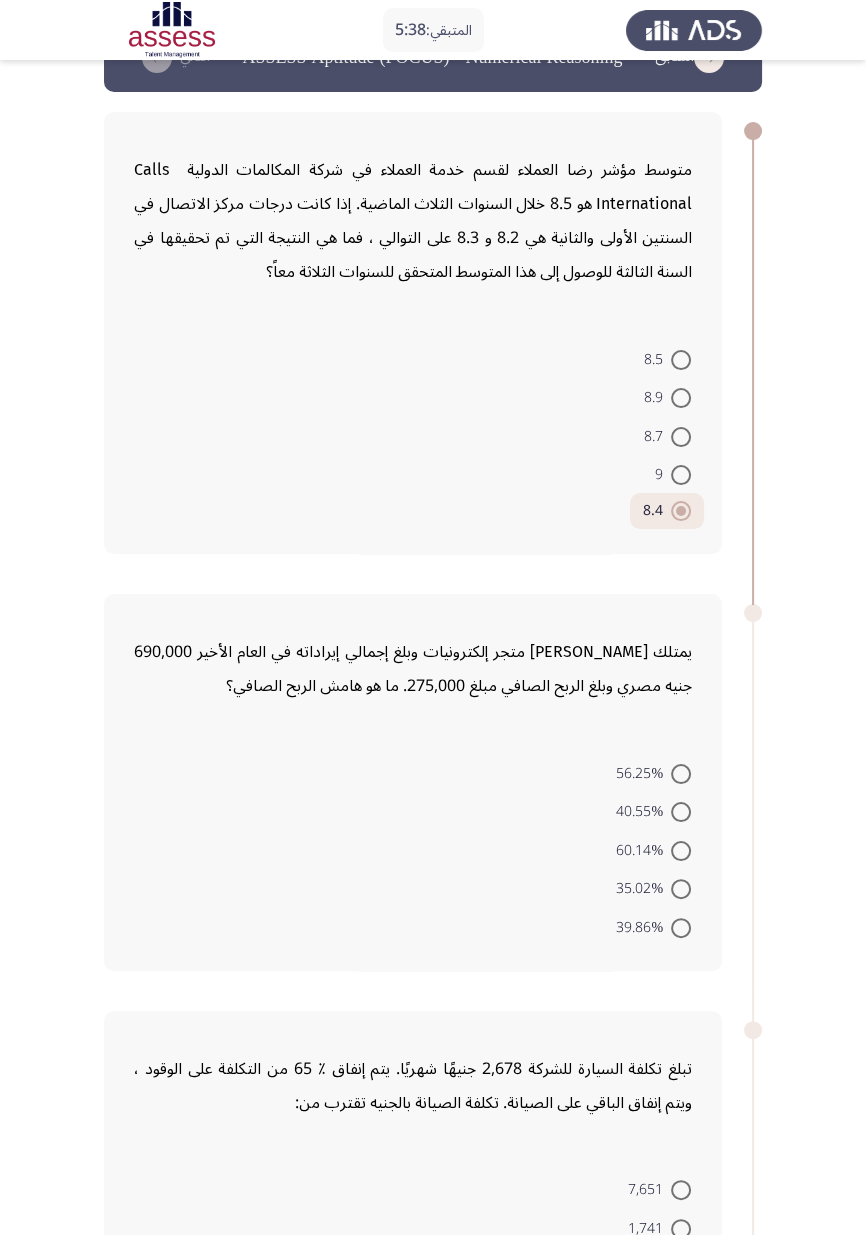 scroll, scrollTop: 59, scrollLeft: 0, axis: vertical 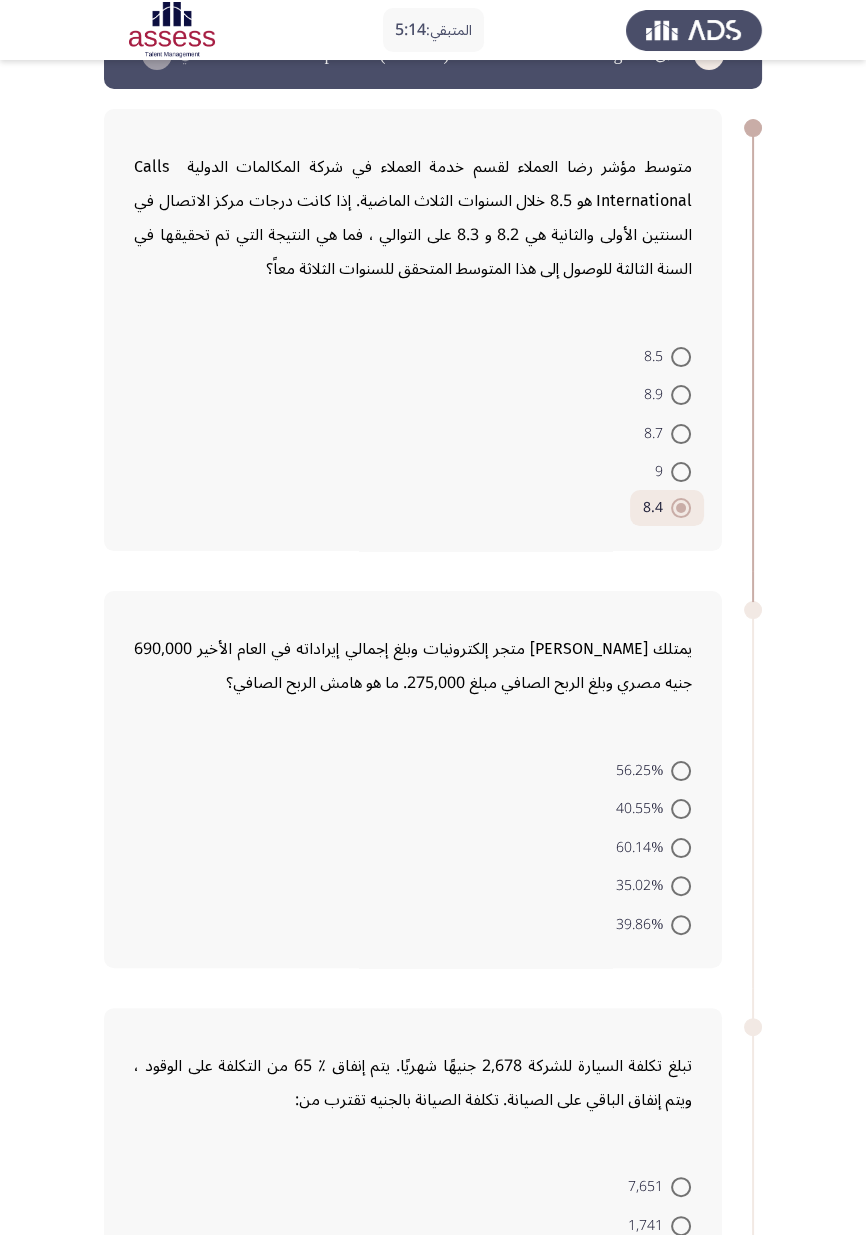 click on "المتبقي:  5:14  السابق
ASSESS Aptitude (FOCUS) - Numerical Reasoning   التالي  متوسط مؤشر رضا العملاء لقسم خدمة العملاء في شركة المكالمات الدولية  Calls International هو 8.5 خلال السنوات الثلاث الماضية. إذا كانت درجات مركز الاتصال في السنتين الأولى والثانية هي 8.2 و 8.3 على التوالي ، فما هي النتيجة التي تم تحقيقها في السنة الثالثة للوصول إلى هذا المتوسط المتحقق للسنوات الثلاثة معاً؟
8.5     8.9     8.7     9     8.4  يمتلك محمد متجر إلكترونيات وبلغ إجمالي إيراداته في العام الأخير 690,000 جنيه مصري وبلغ الربح الصافي مبلغ 275,000. ما هو هامش الربح الصافي؟    56.25%     40.55%     60.14%     35.02%     39.86%     7,651     1,741     1,981     4,120" 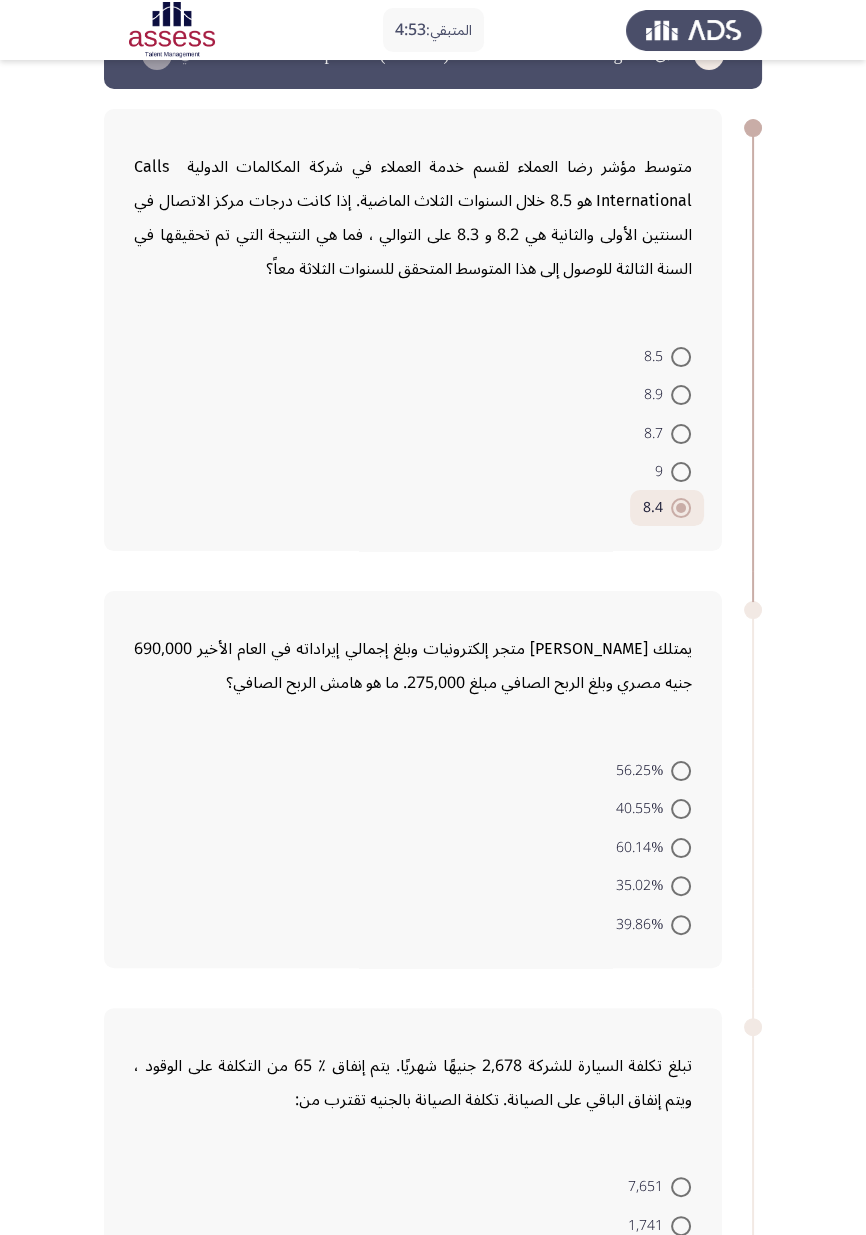 click at bounding box center (681, 848) 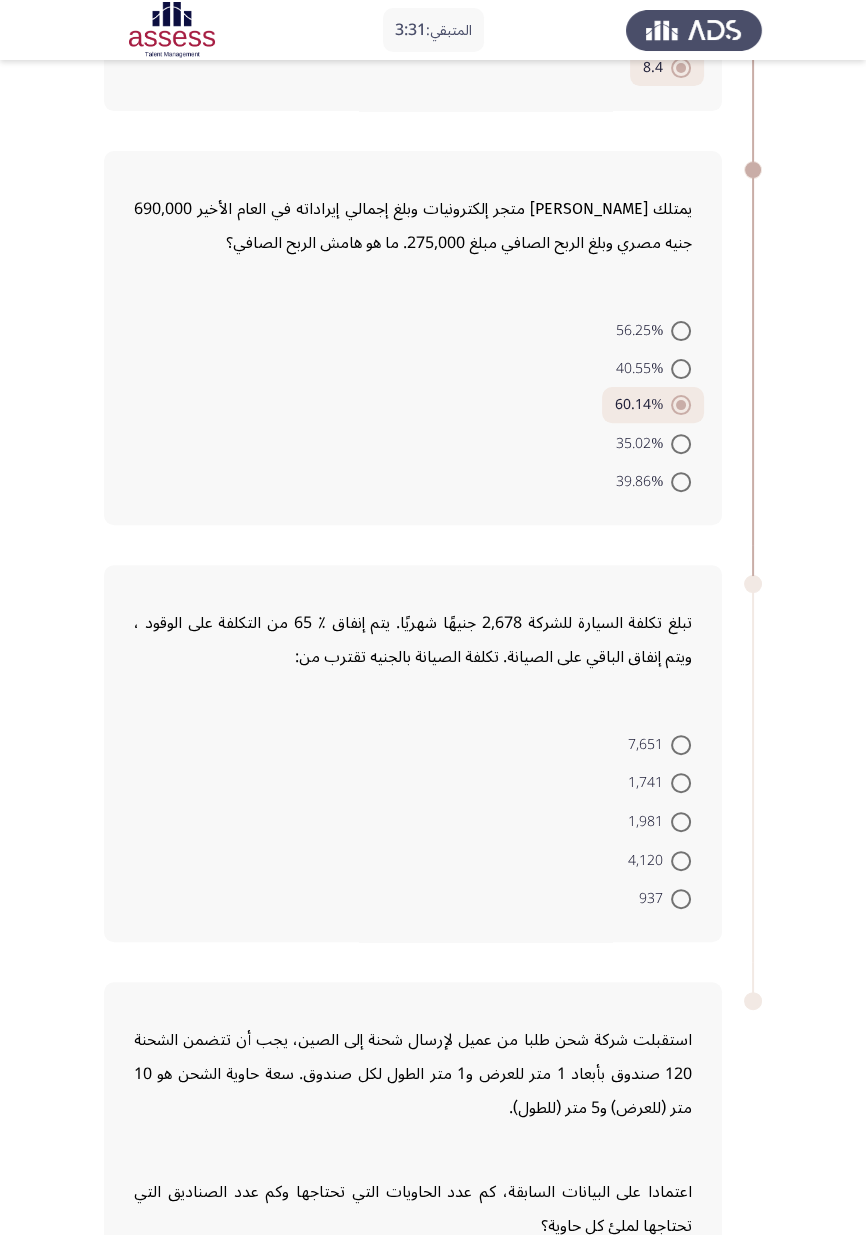 scroll, scrollTop: 484, scrollLeft: 0, axis: vertical 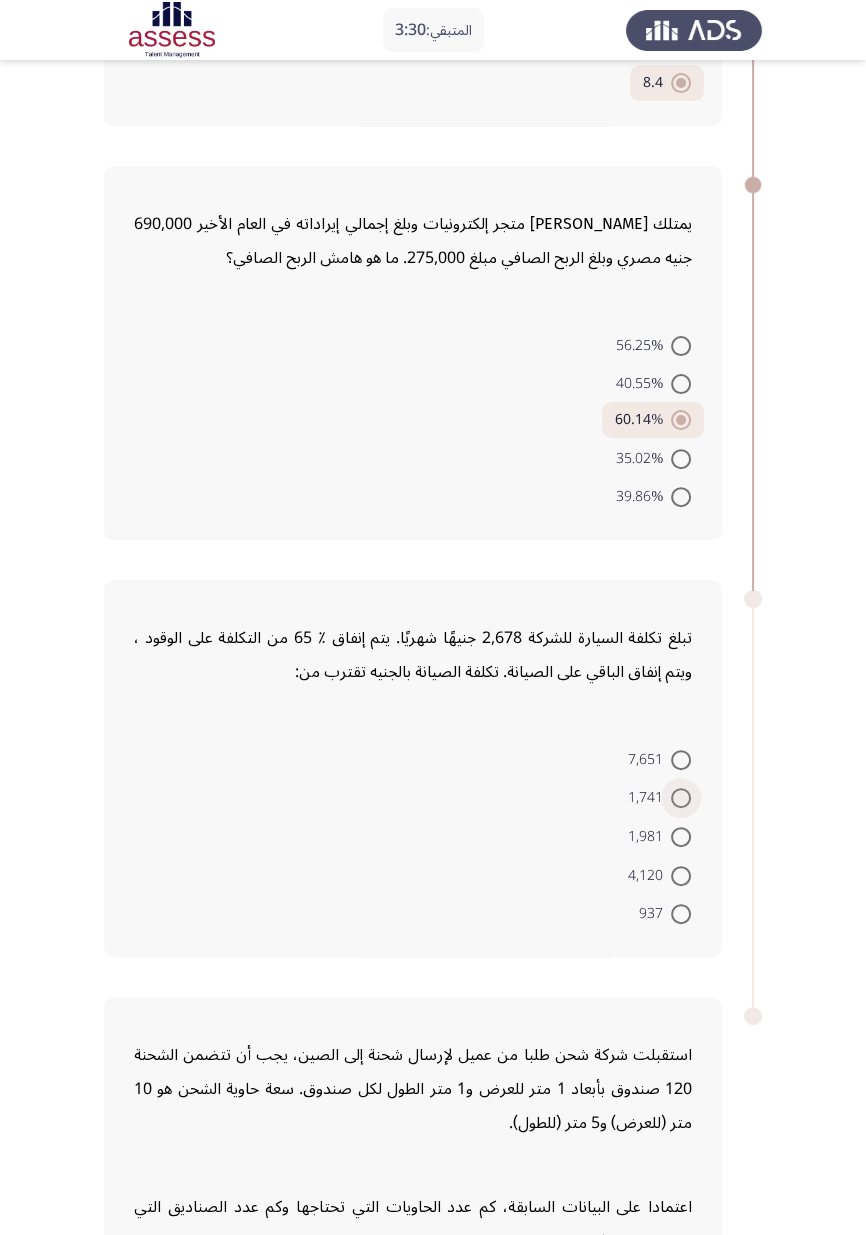 click at bounding box center [681, 798] 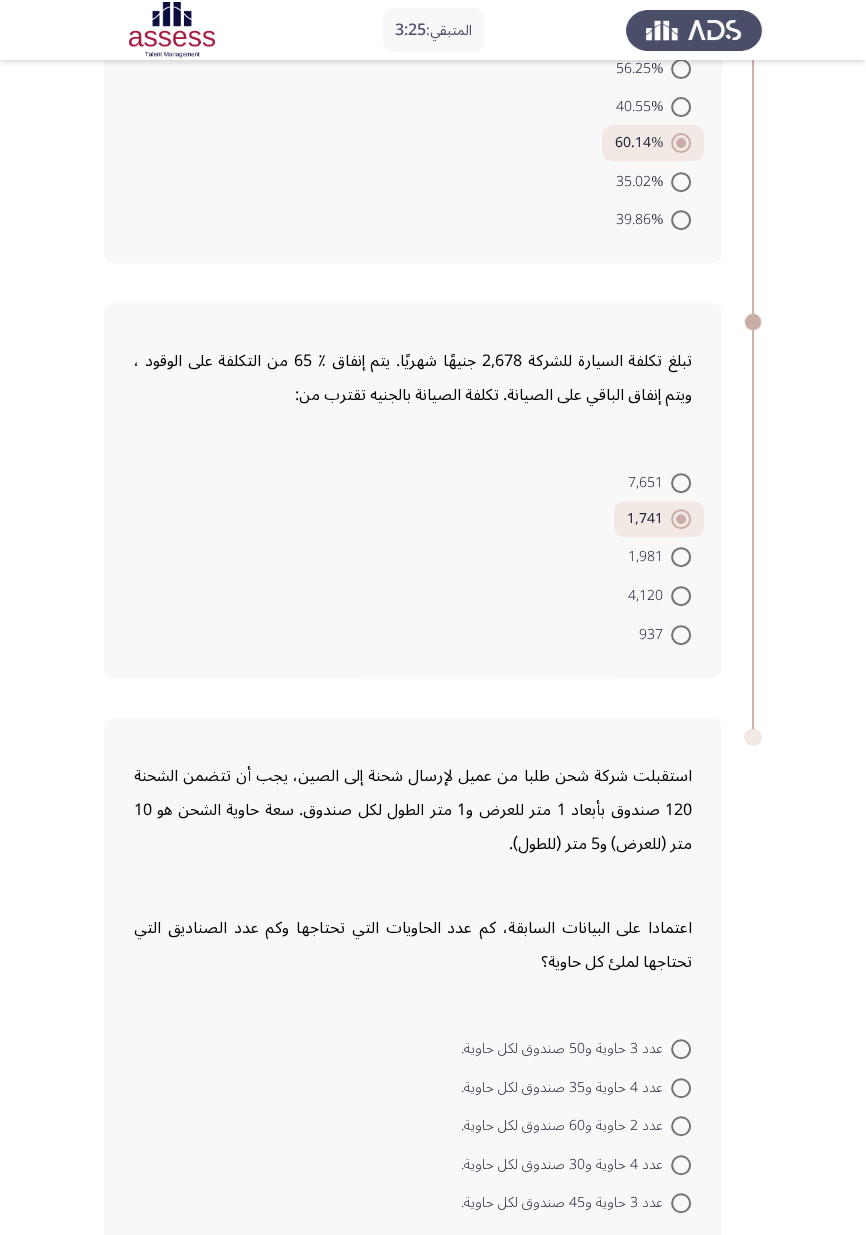 scroll, scrollTop: 773, scrollLeft: 0, axis: vertical 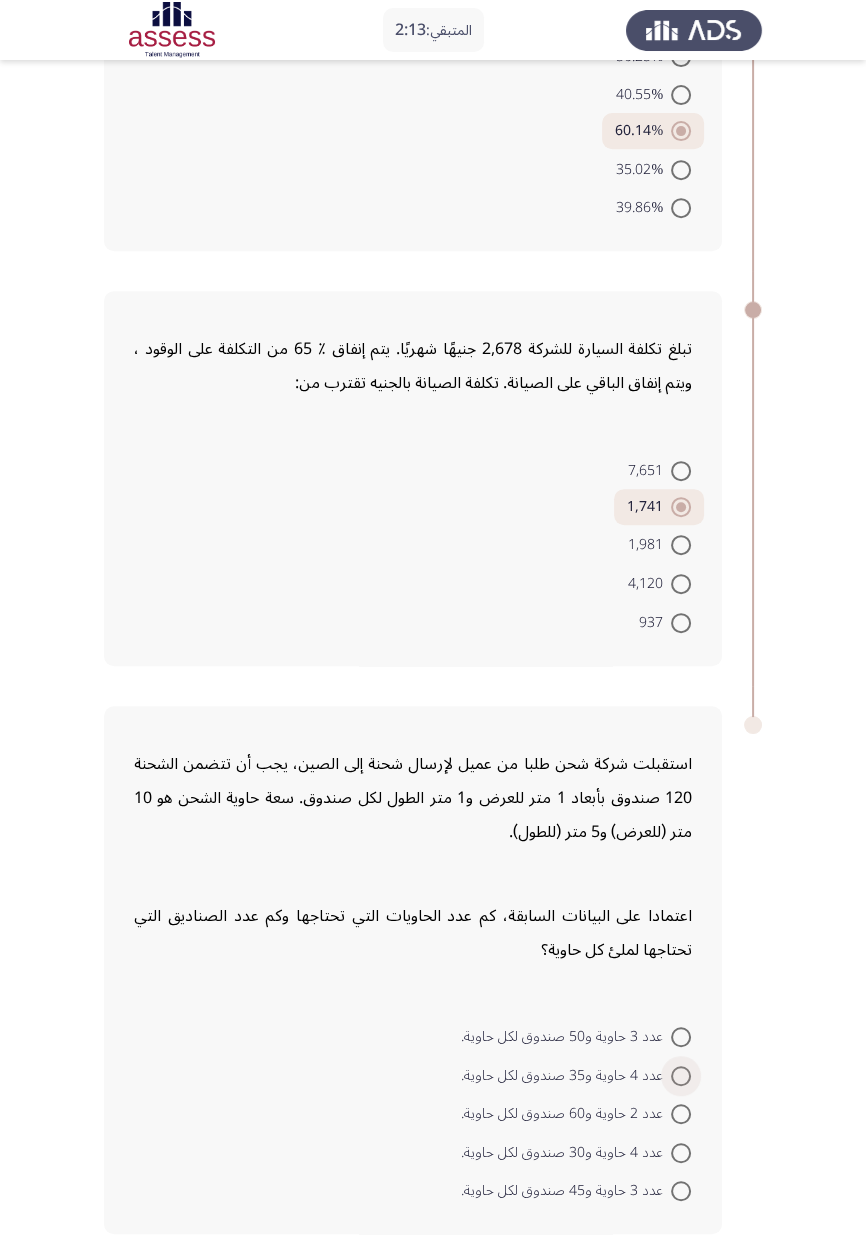 click at bounding box center [681, 1076] 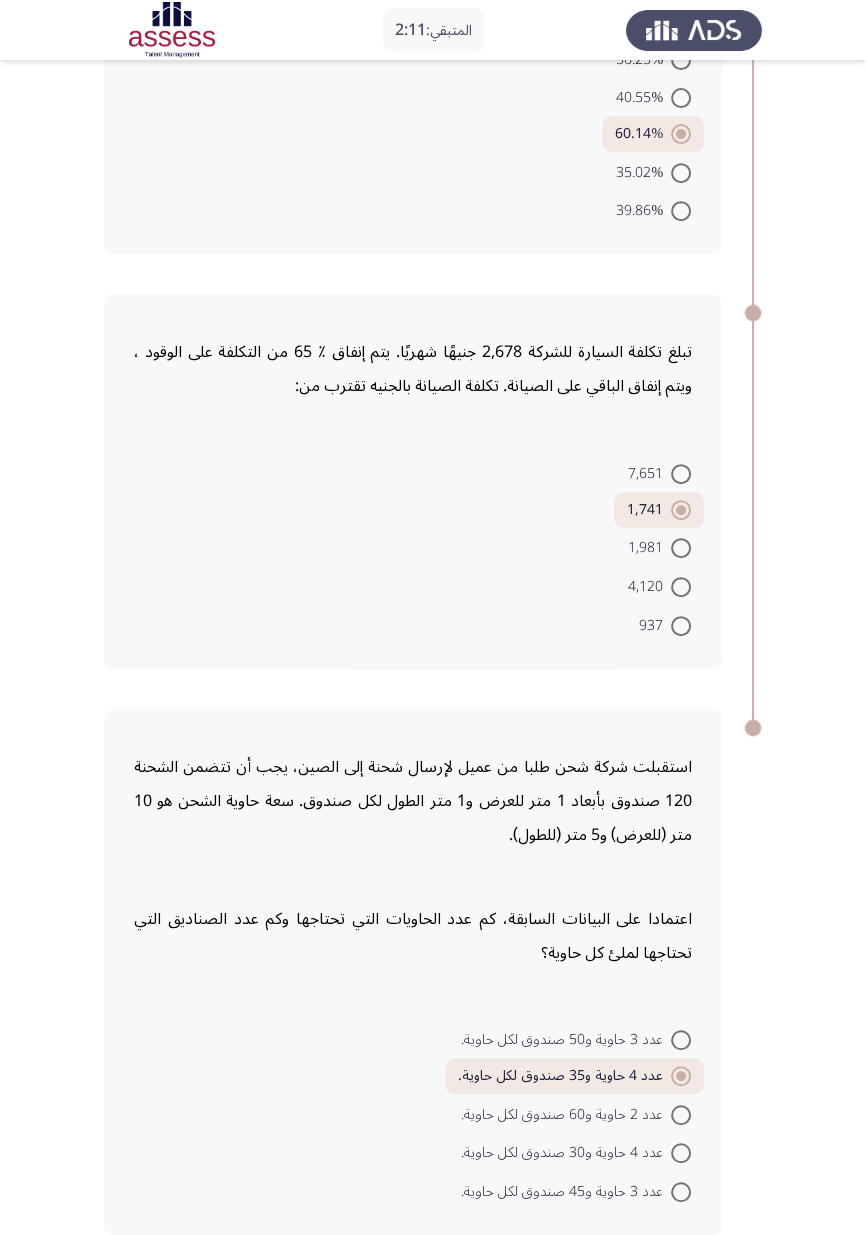 click on "التالي" 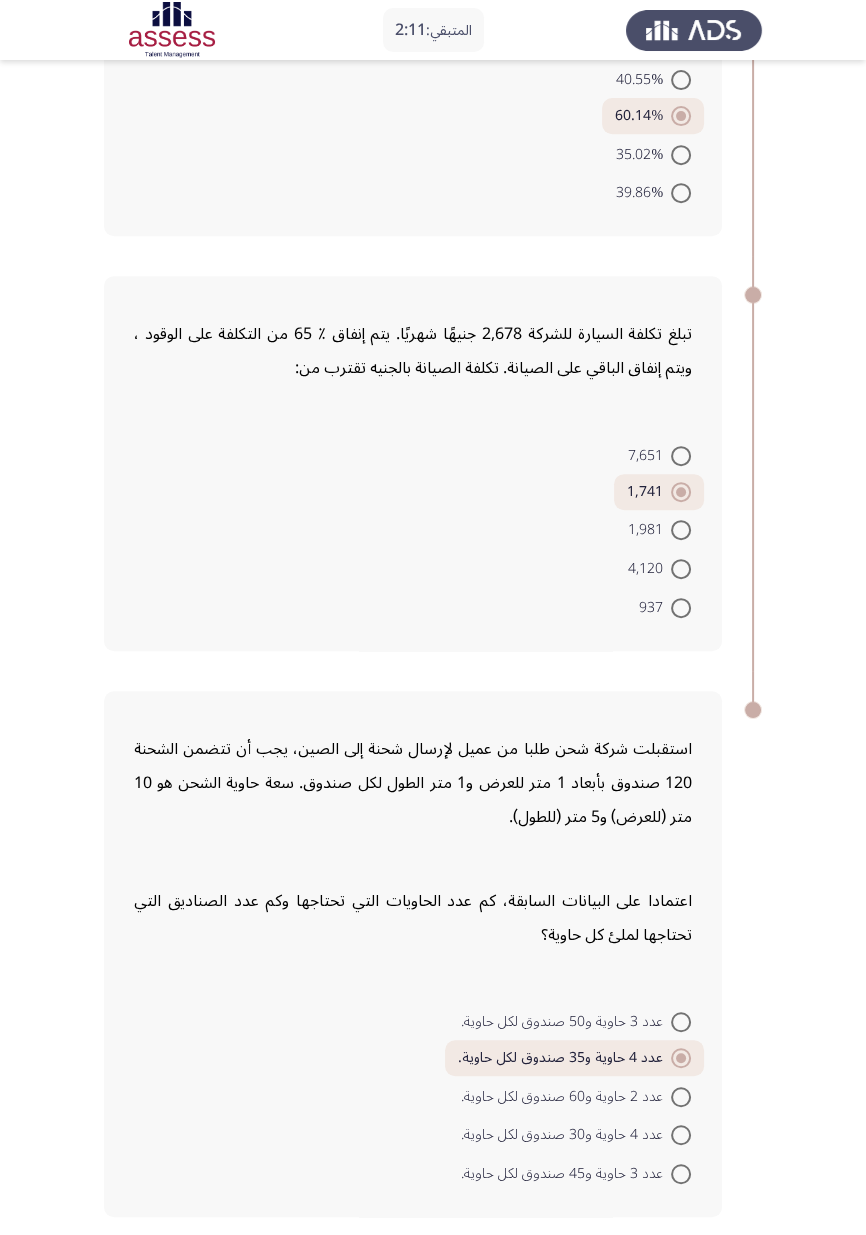 scroll, scrollTop: 0, scrollLeft: 0, axis: both 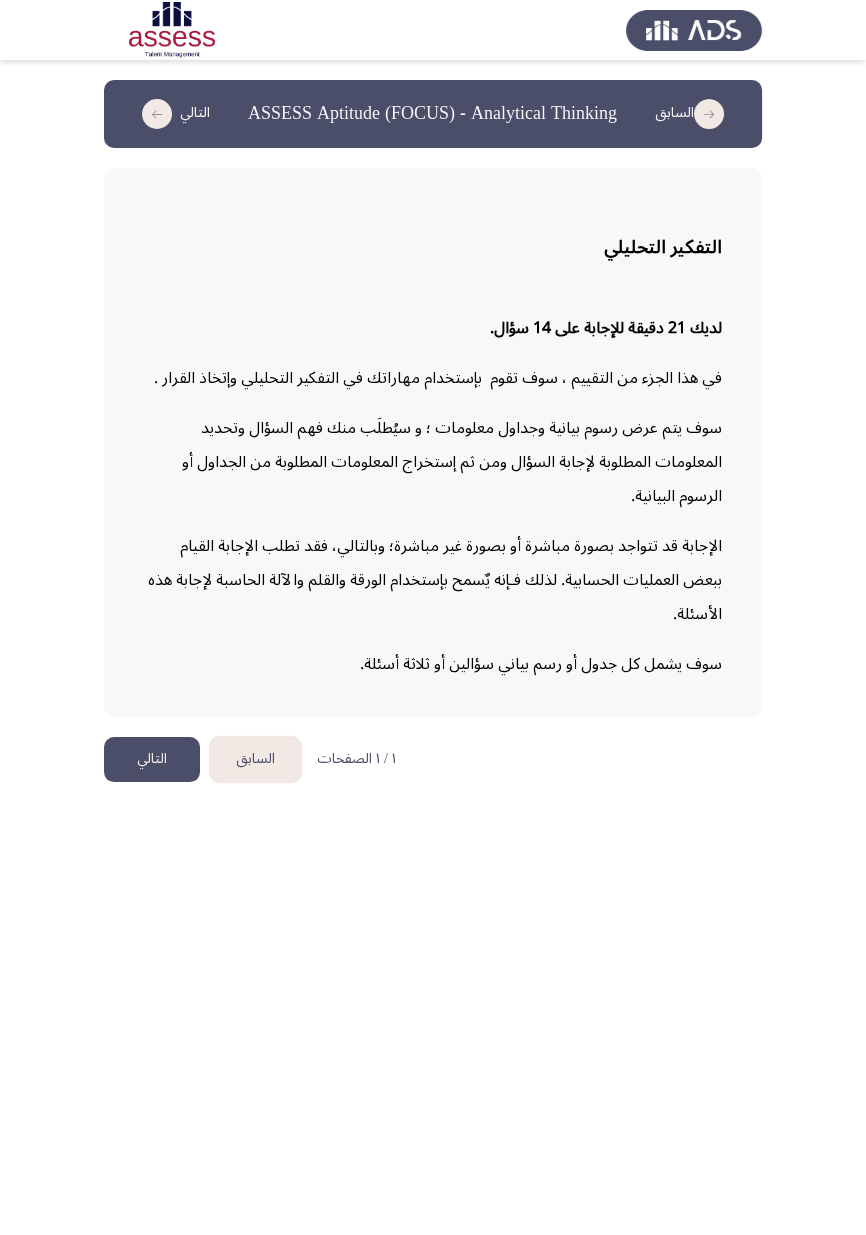click on "التالي" 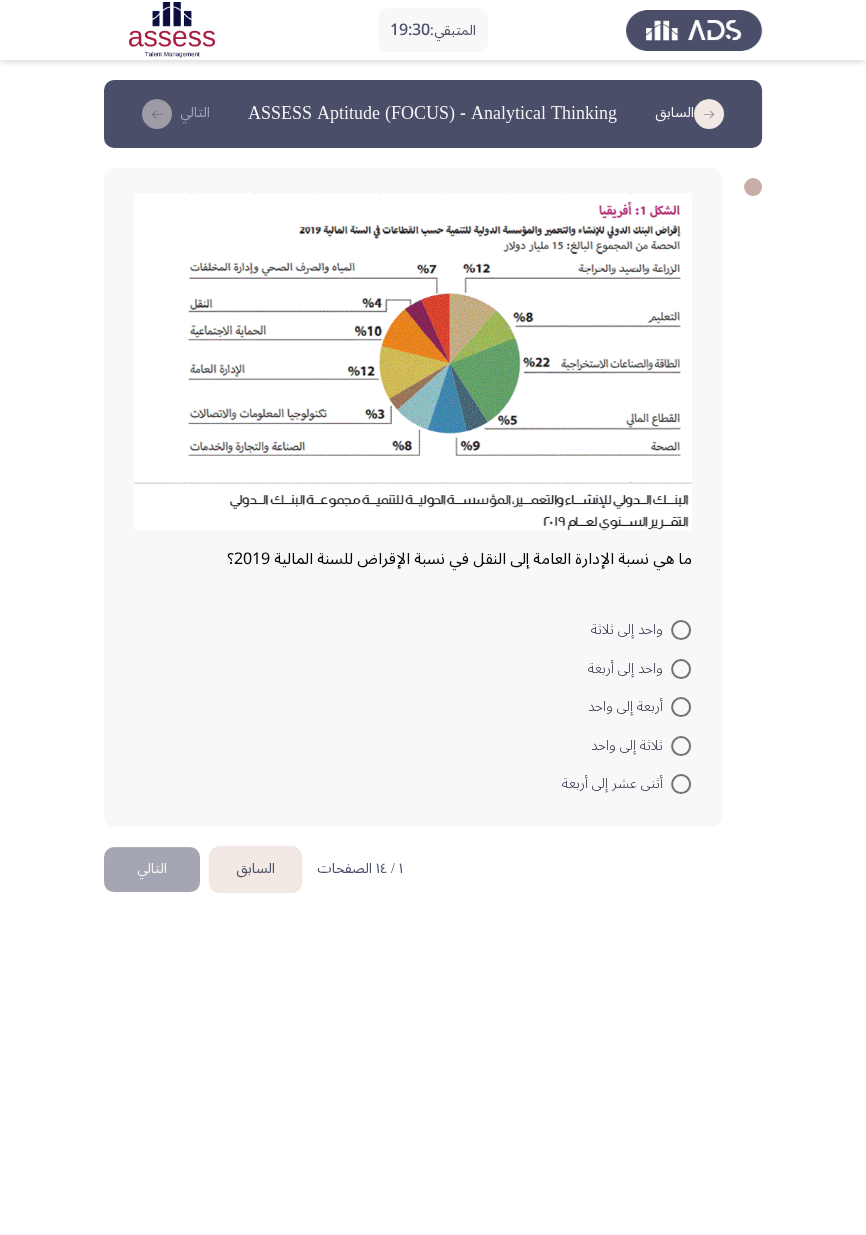 click at bounding box center (681, 630) 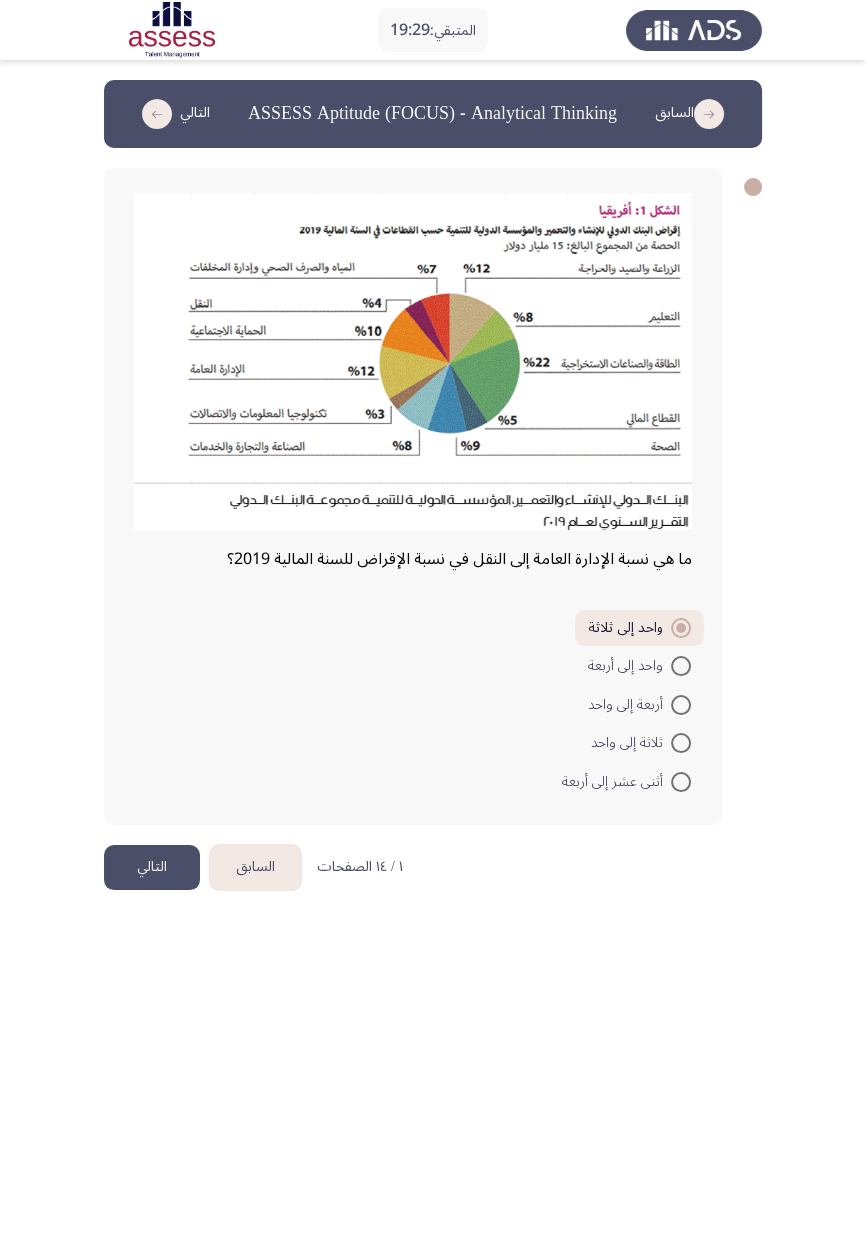 click on "التالي" 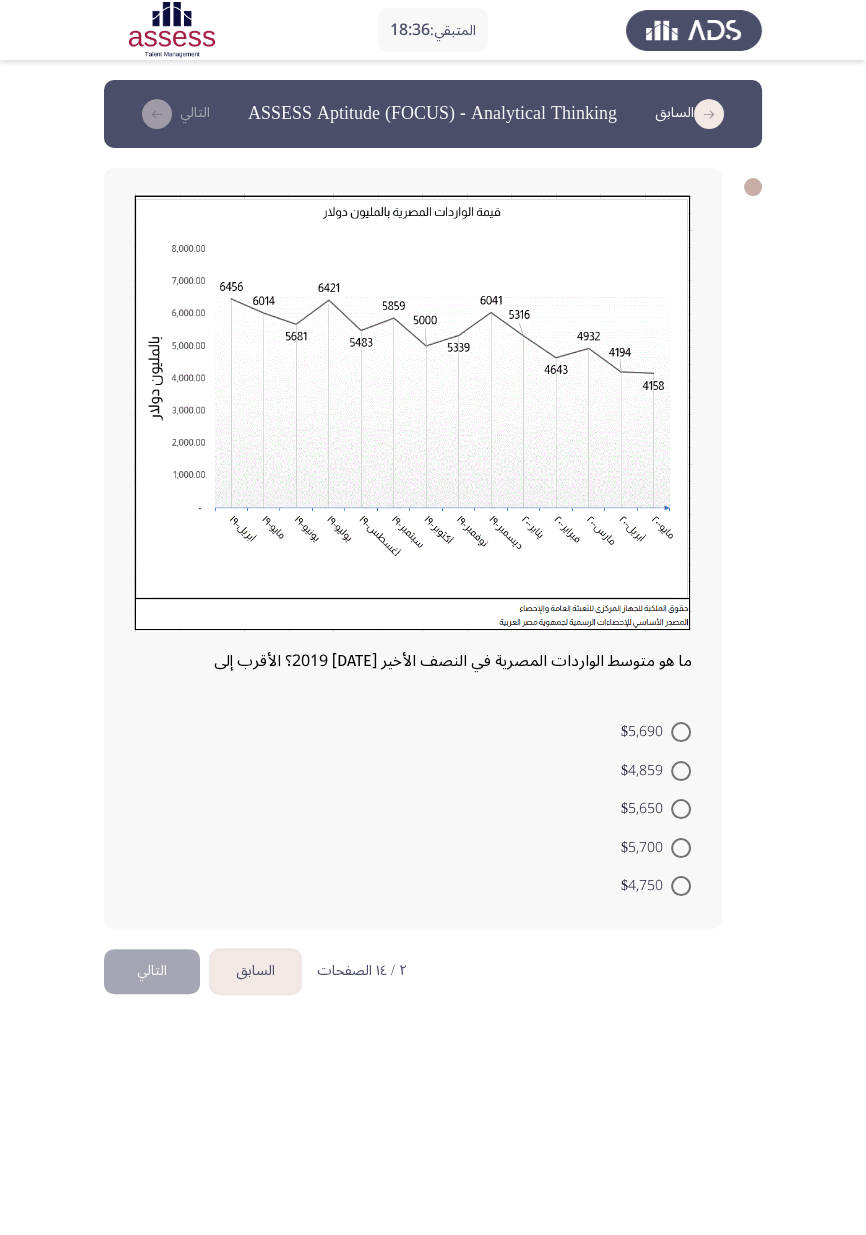 click on "المتبقي:  18:36  السابق
ASSESS Aptitude (FOCUS) - Analytical Thinking   التالي  ما هو متوسط الواردات المصرية في النصف الأخير من عام 2019؟ الأقرب إلى    $5,690     $4,859     $5,650     $5,700     $4,750   ٢ / ١٤ الصفحات   السابق
التالي" 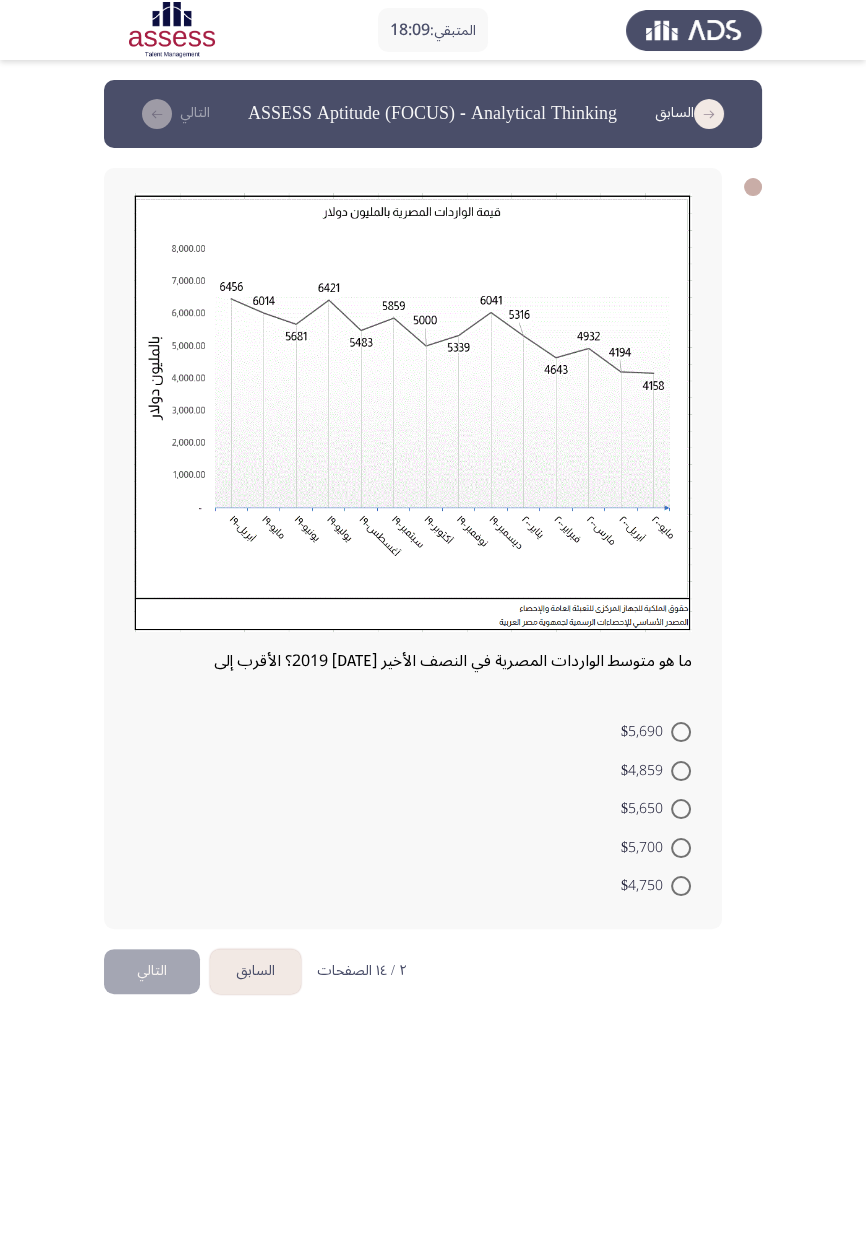 click on "المتبقي:  18:09  السابق
ASSESS Aptitude (FOCUS) - Analytical Thinking   التالي  ما هو متوسط الواردات المصرية في النصف الأخير من عام 2019؟ الأقرب إلى    $5,690     $4,859     $5,650     $5,700     $4,750   ٢ / ١٤ الصفحات   السابق
التالي" 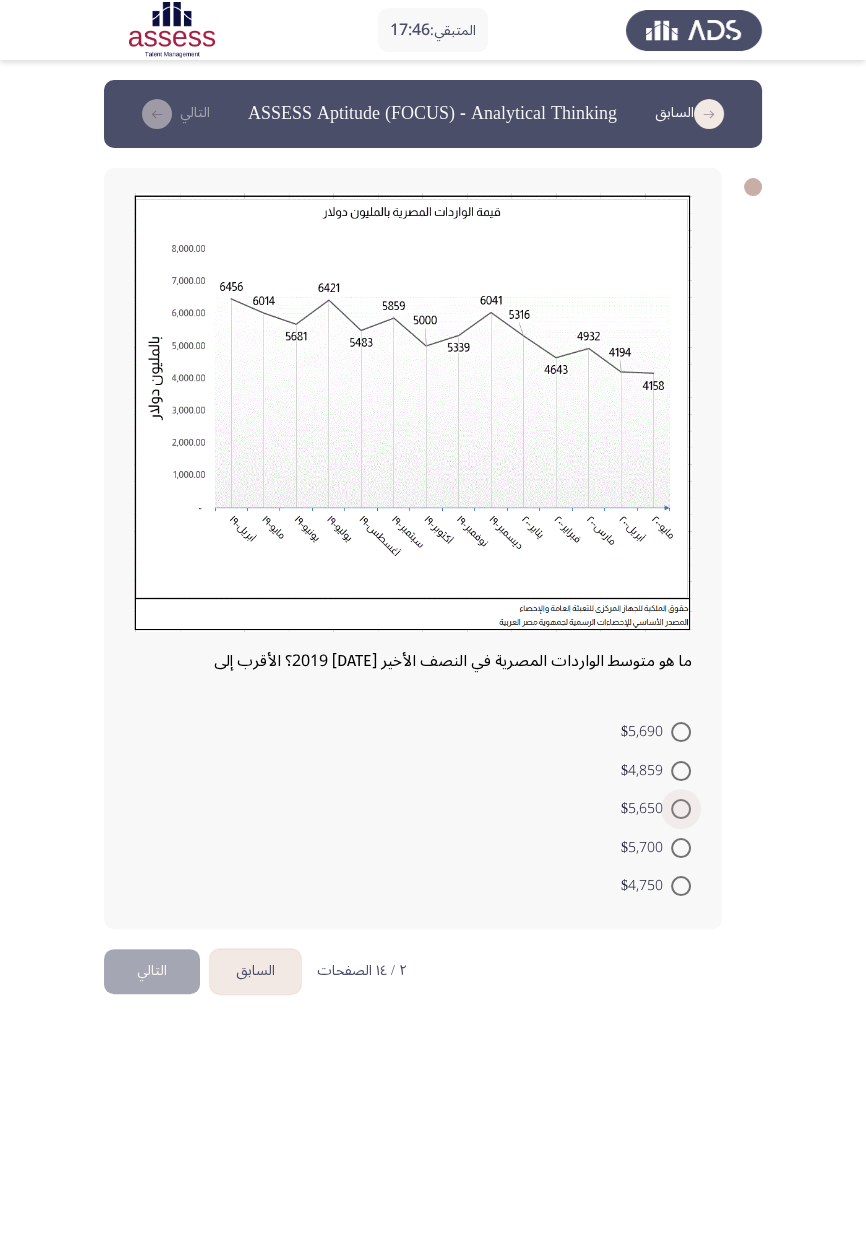 click at bounding box center (681, 809) 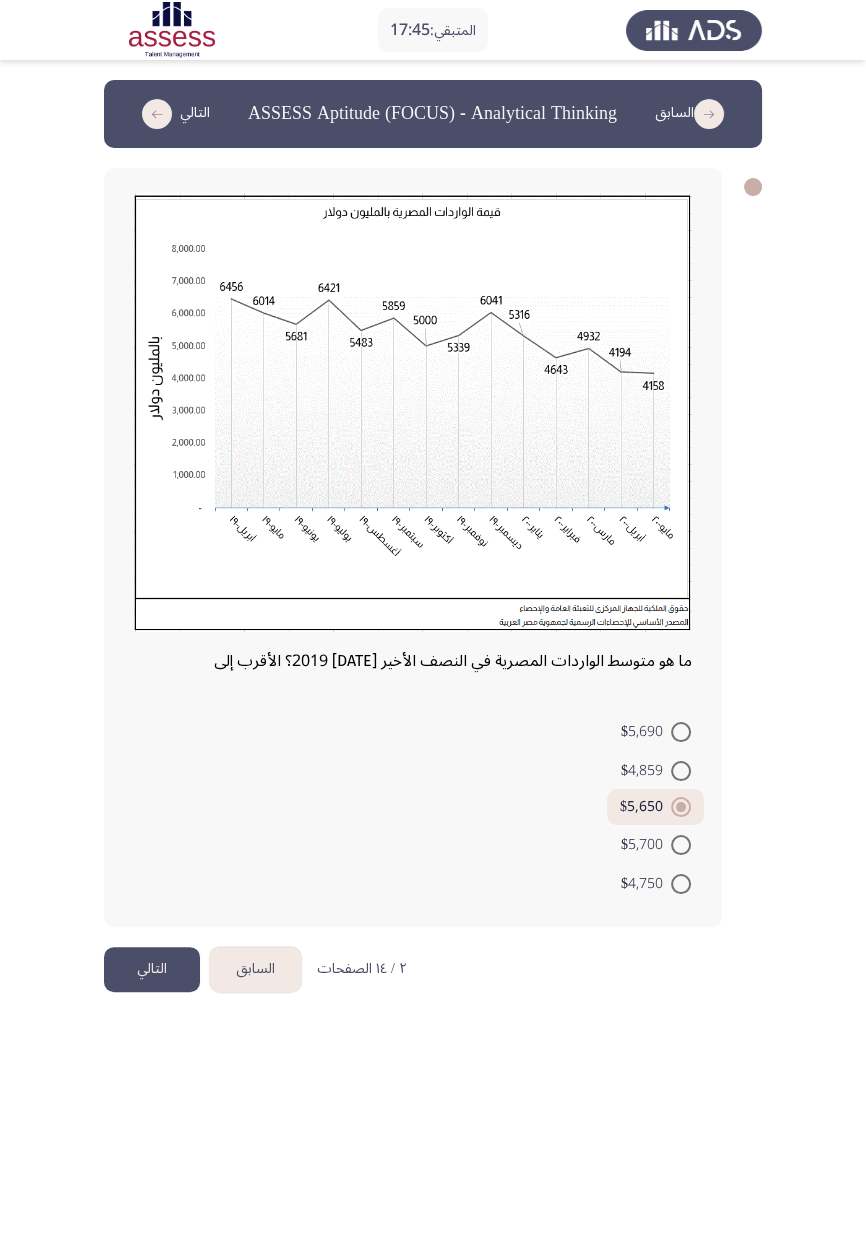 click on "التالي" 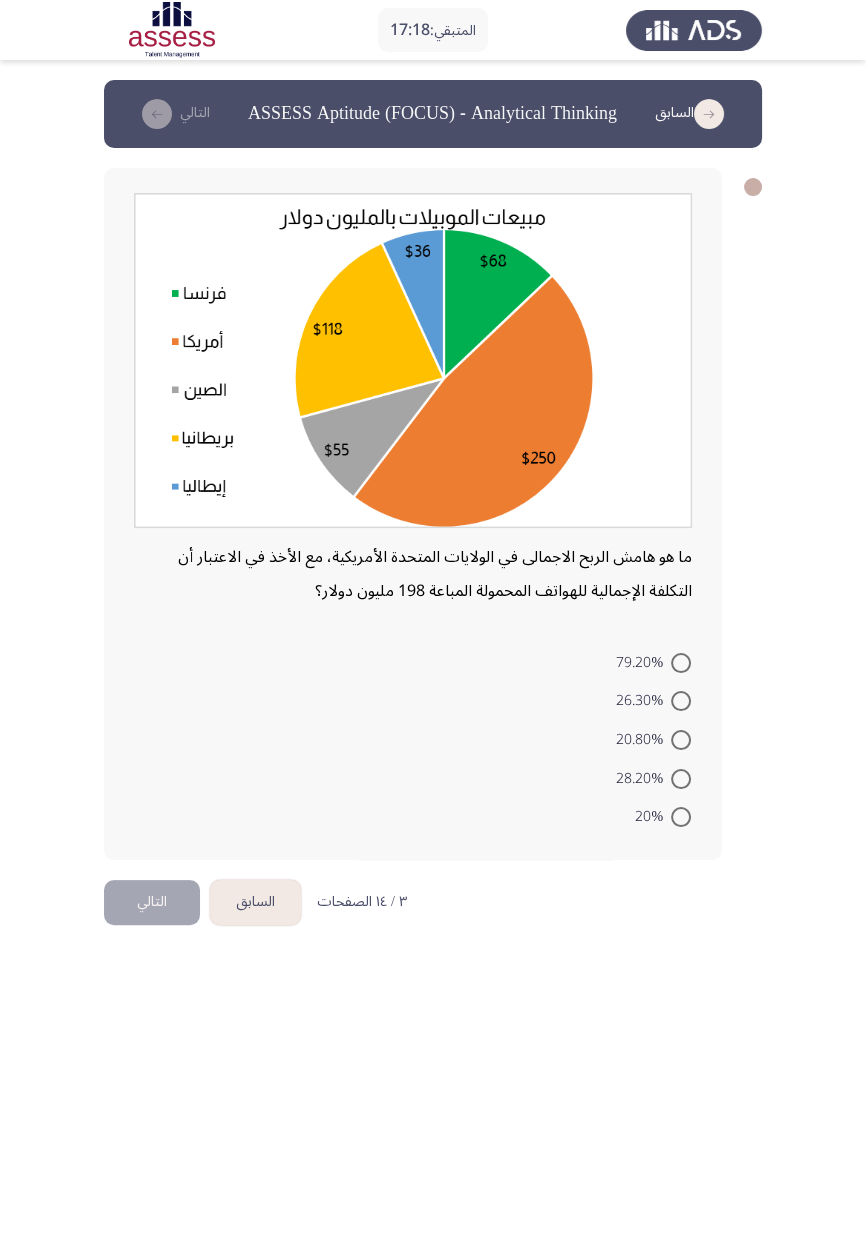 click on "79.20%     26.30%     20.80%     28.20%     20%" 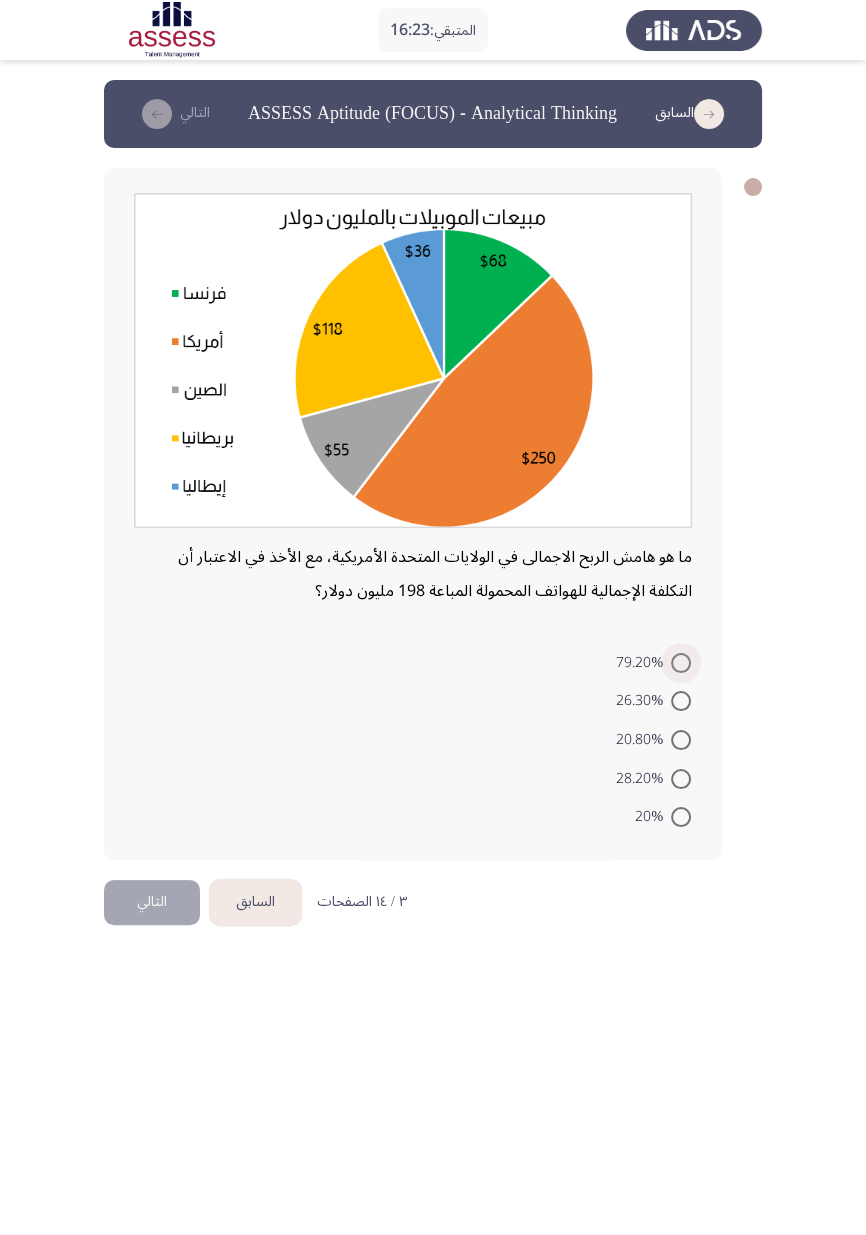 click at bounding box center (681, 663) 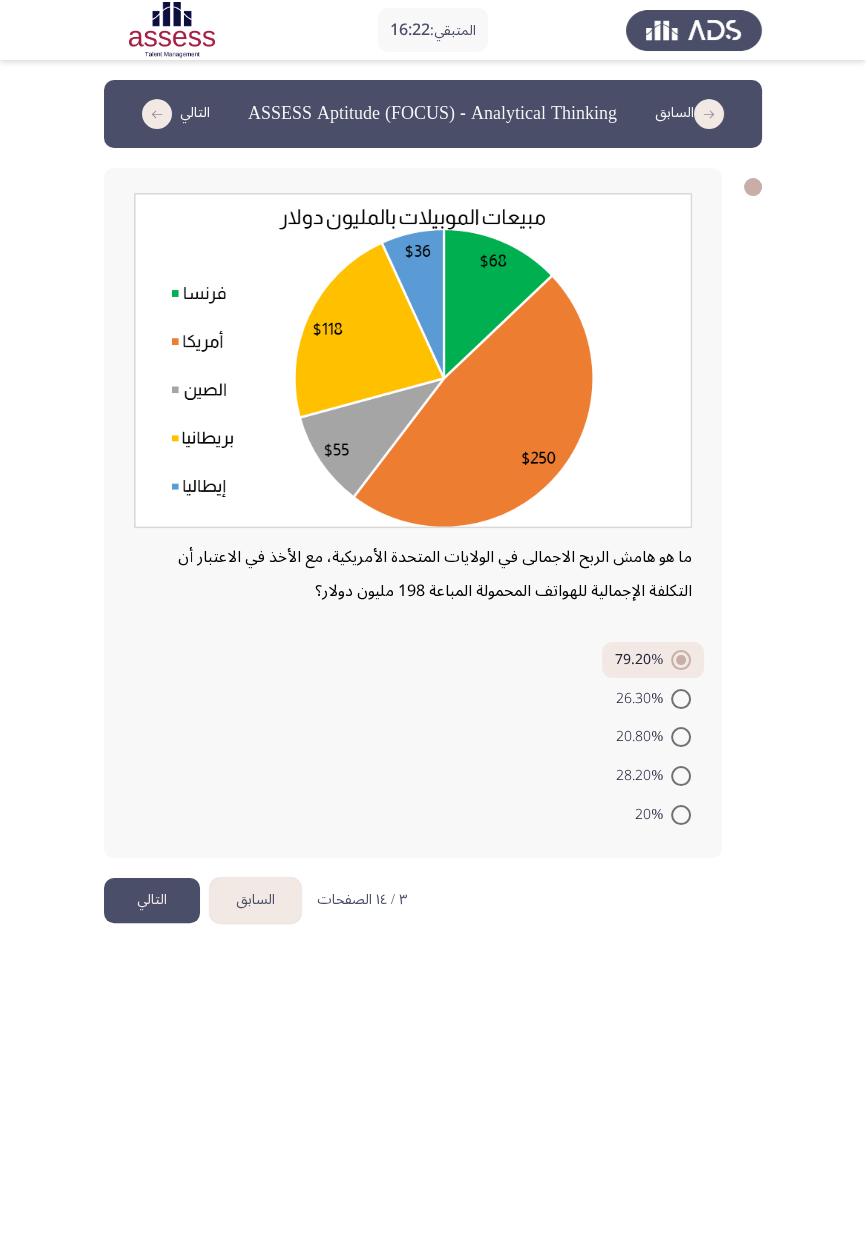 click on "التالي" 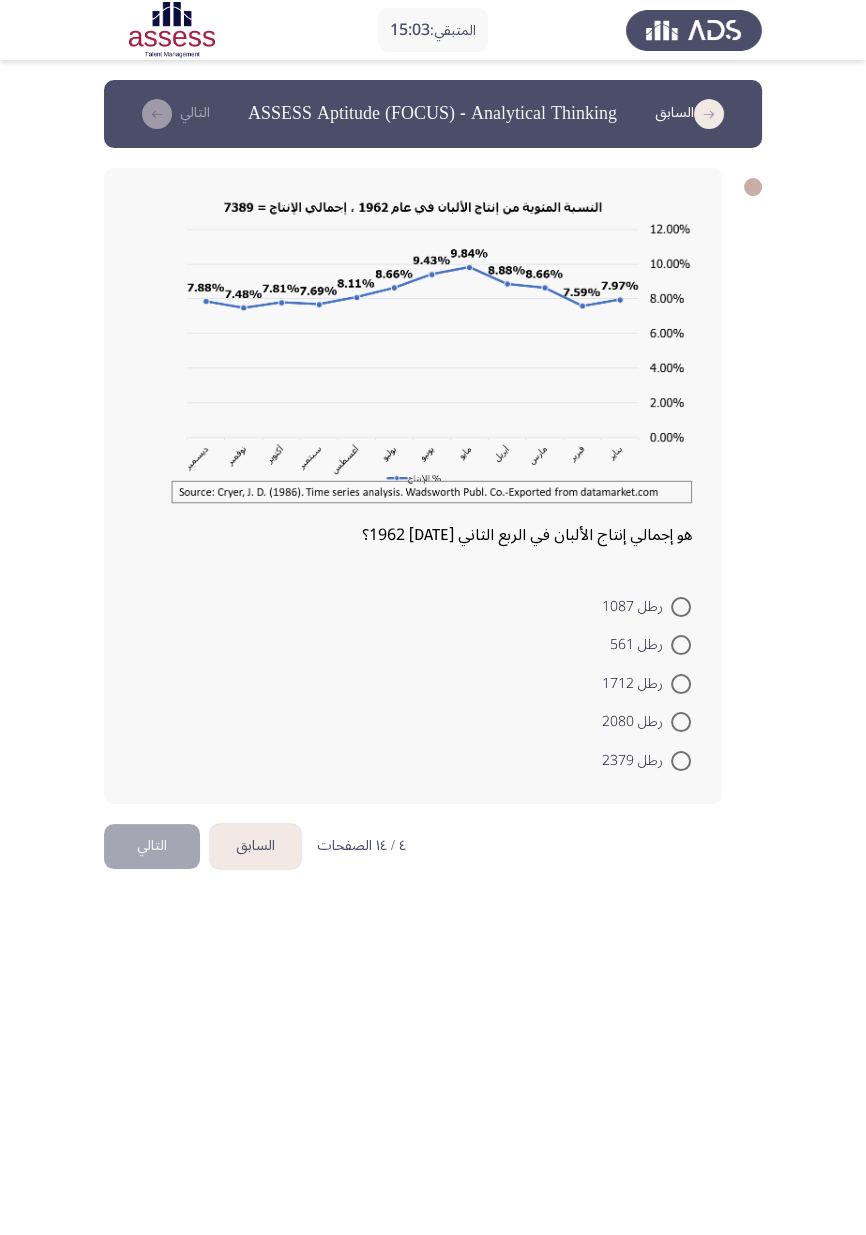 click on "المتبقي:  15:03  السابق
ASSESS Aptitude (FOCUS) - Analytical Thinking   التالي  هو إجمالي إنتاج الألبان في الربع الثاني من عام 1962؟    رطل 1087     رطل 561     رطل 1712     رطل 2080     رطل 2379   ٤ / ١٤ الصفحات   السابق
التالي" at bounding box center (433, 452) 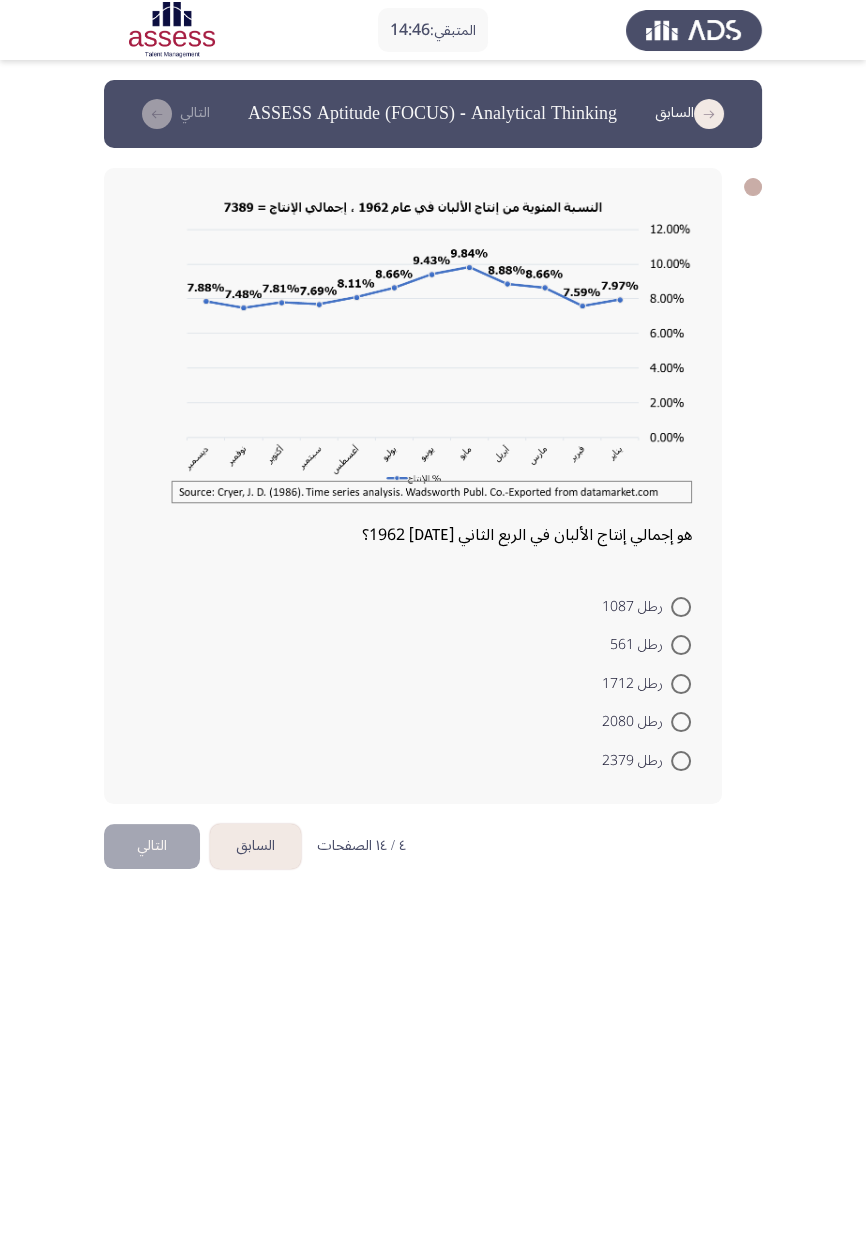 click on "المتبقي:  14:46  السابق
ASSESS Aptitude (FOCUS) - Analytical Thinking   التالي  هو إجمالي إنتاج الألبان في الربع الثاني من عام 1962؟    رطل 1087     رطل 561     رطل 1712     رطل 2080     رطل 2379   ٤ / ١٤ الصفحات   السابق
التالي" at bounding box center [433, 452] 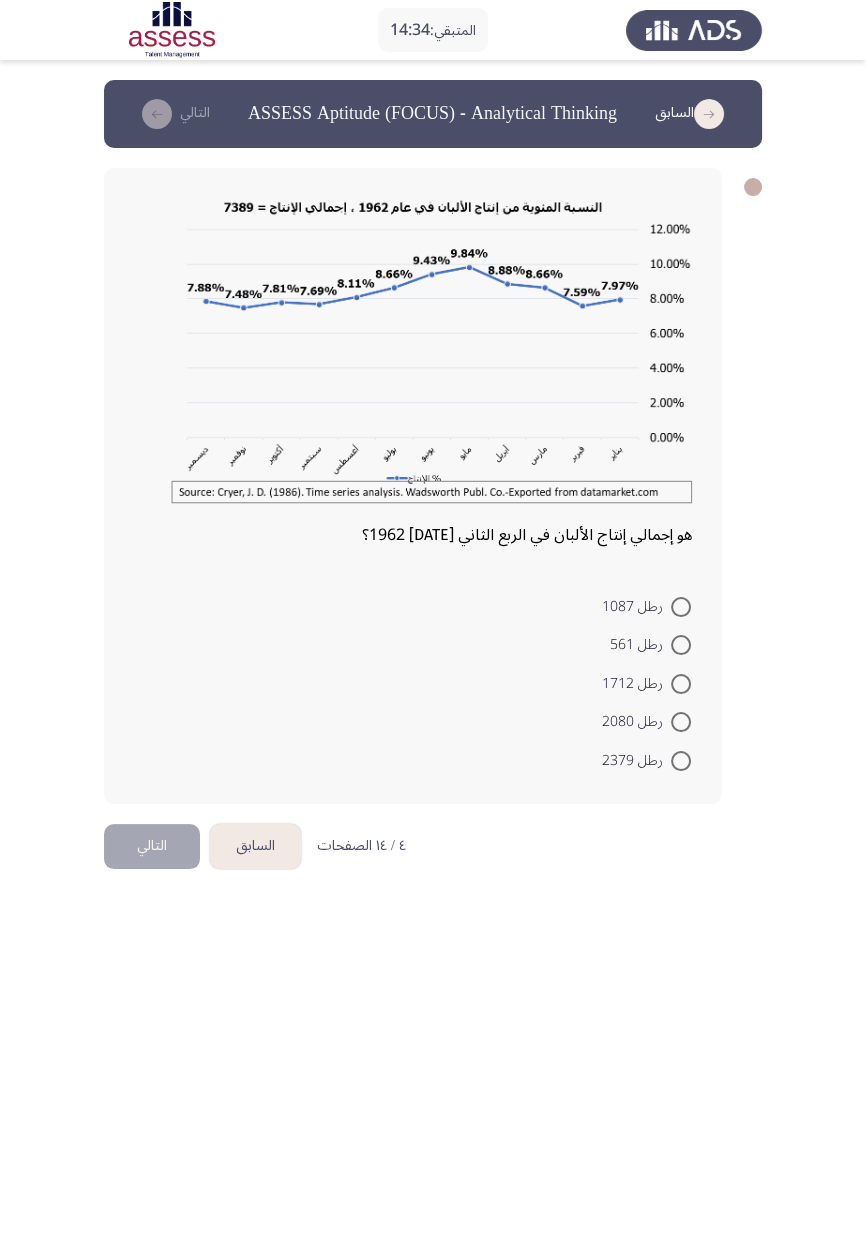 click at bounding box center [681, 684] 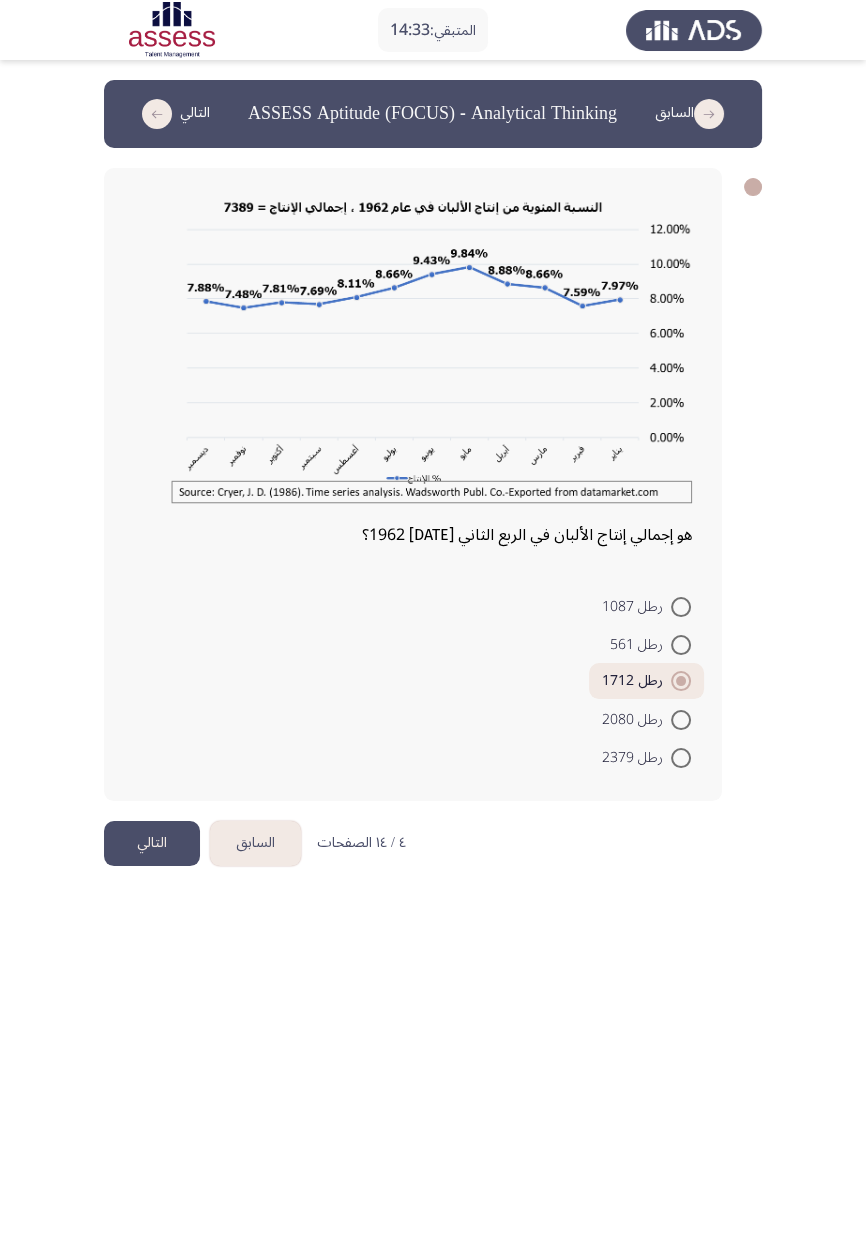 click on "التالي" 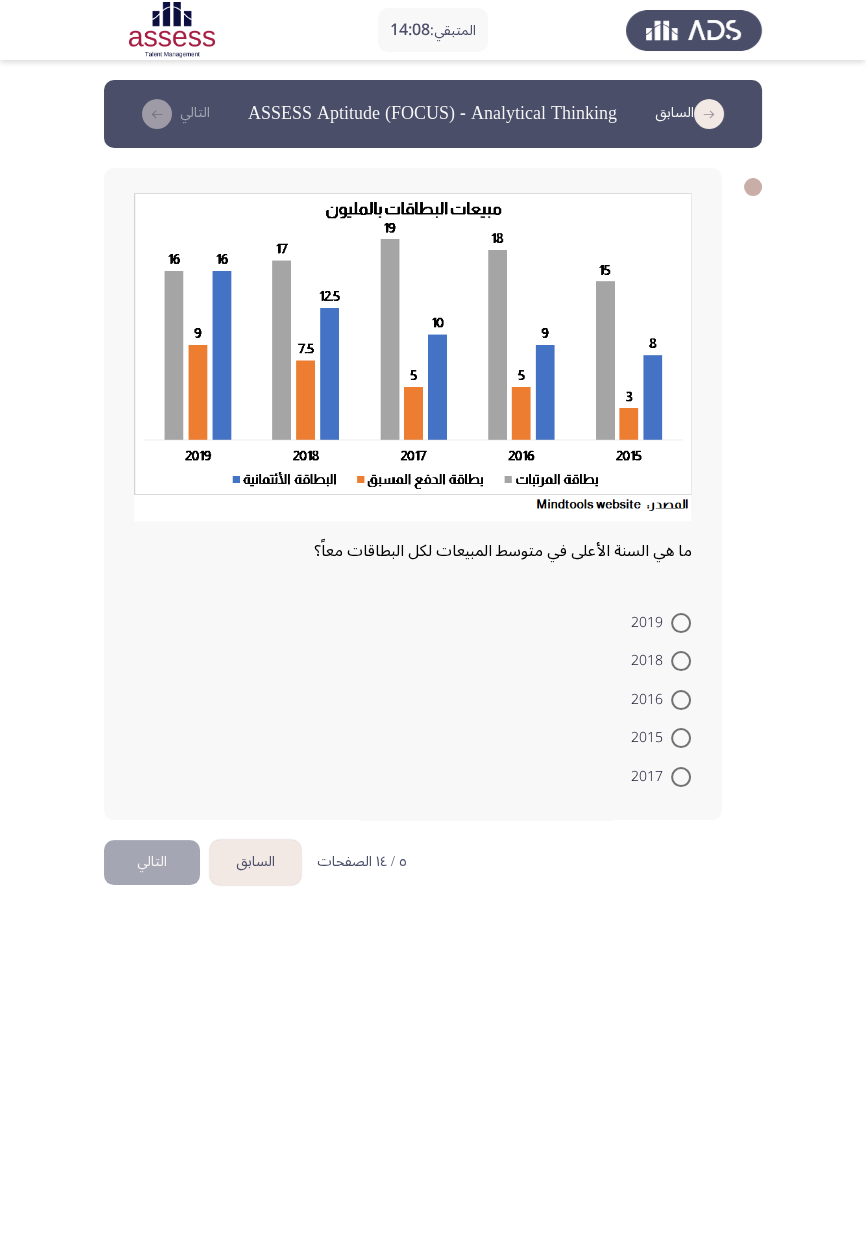 click on "المتبقي:  14:08  السابق
ASSESS Aptitude (FOCUS) - Analytical Thinking   التالي  ما هي السنة الأعلى في متوسط المبيعات لكل البطاقات معاً؟    2019     2018     2016     2015     2017   ٥ / ١٤ الصفحات   السابق
التالي" 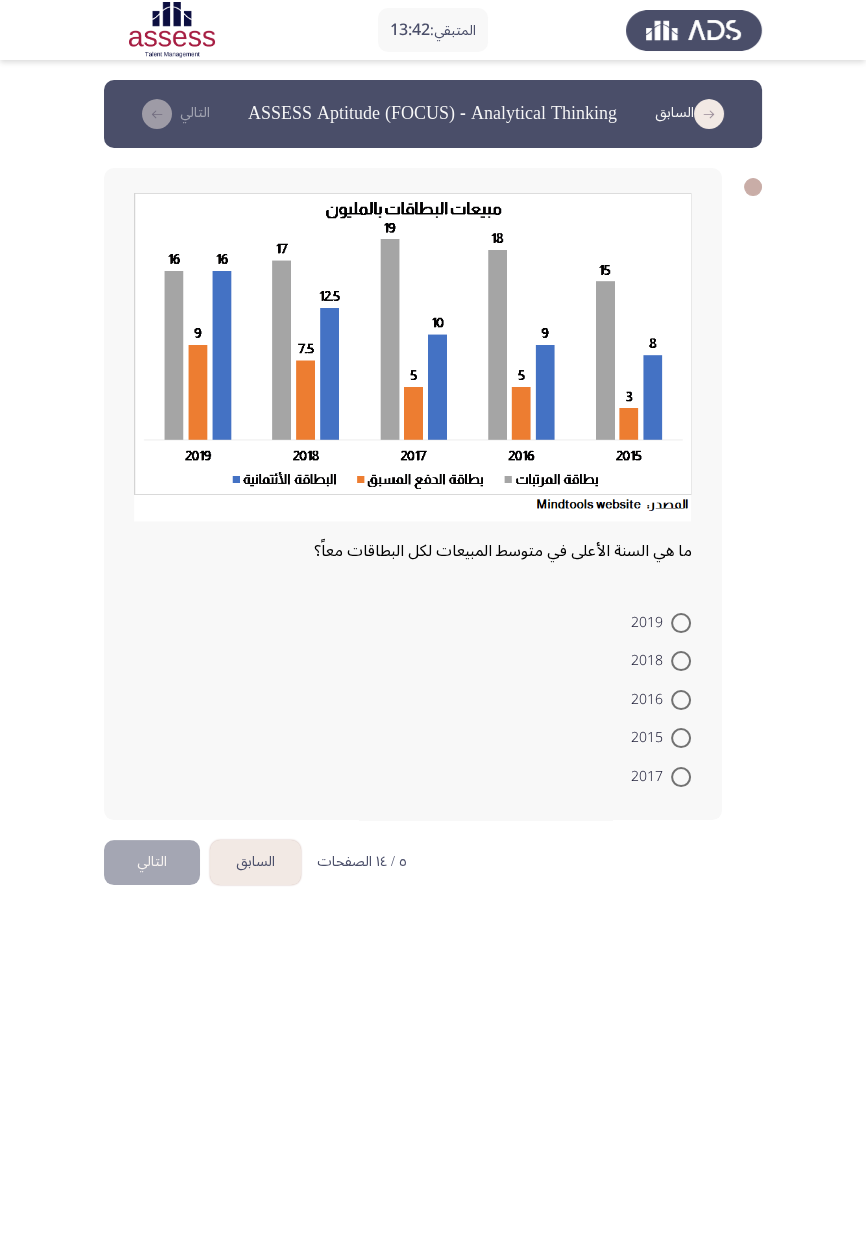 click on "المتبقي:  13:42  السابق
ASSESS Aptitude (FOCUS) - Analytical Thinking   التالي  ما هي السنة الأعلى في متوسط المبيعات لكل البطاقات معاً؟    2019     2018     2016     2015     2017   ٥ / ١٤ الصفحات   السابق
التالي" at bounding box center (433, 460) 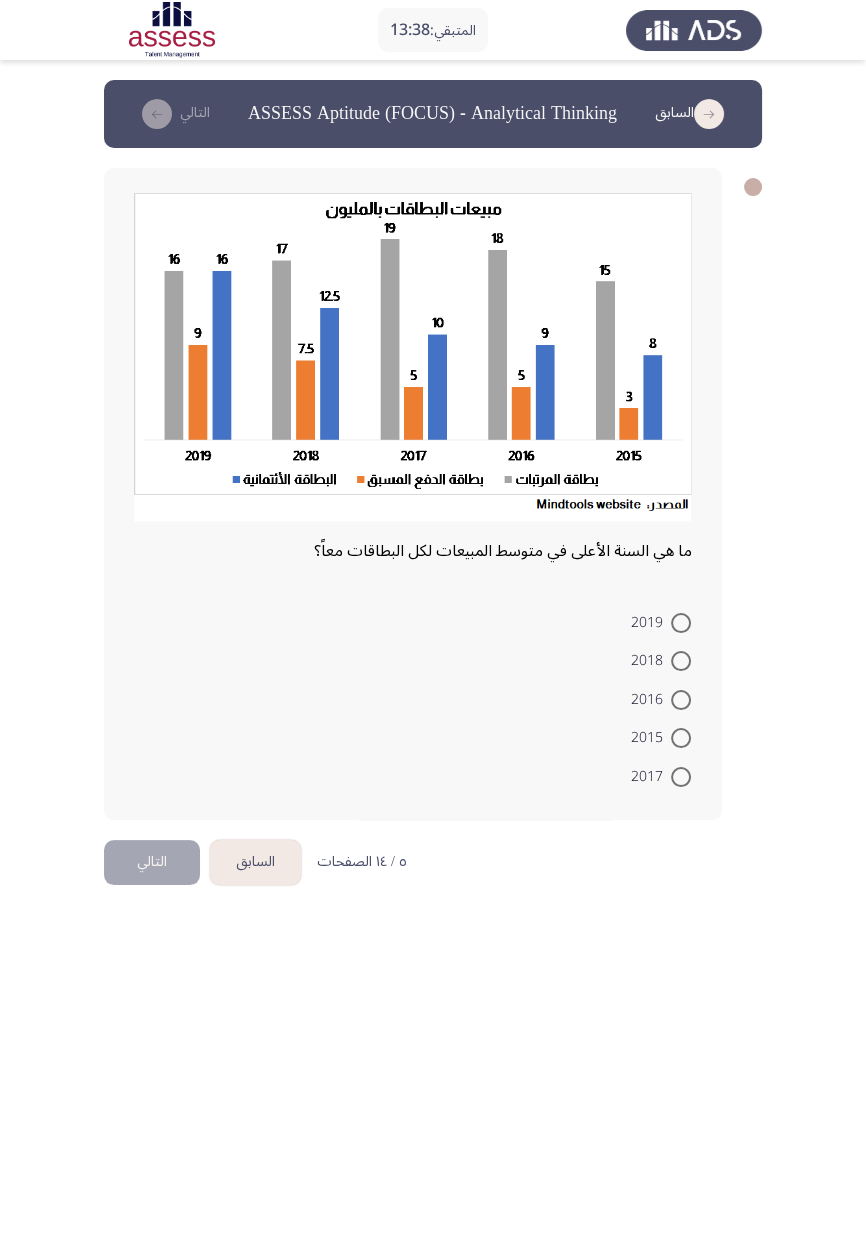 click at bounding box center (681, 623) 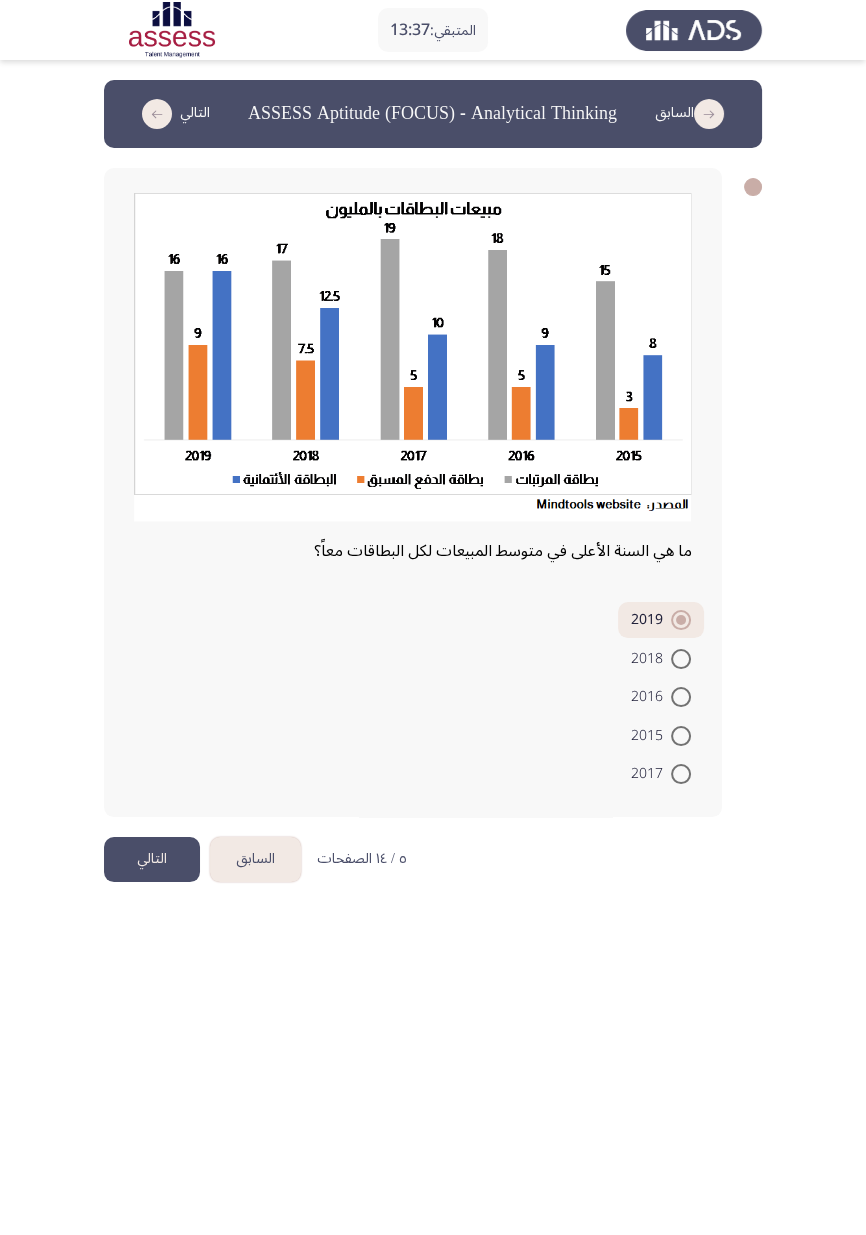 click on "التالي" 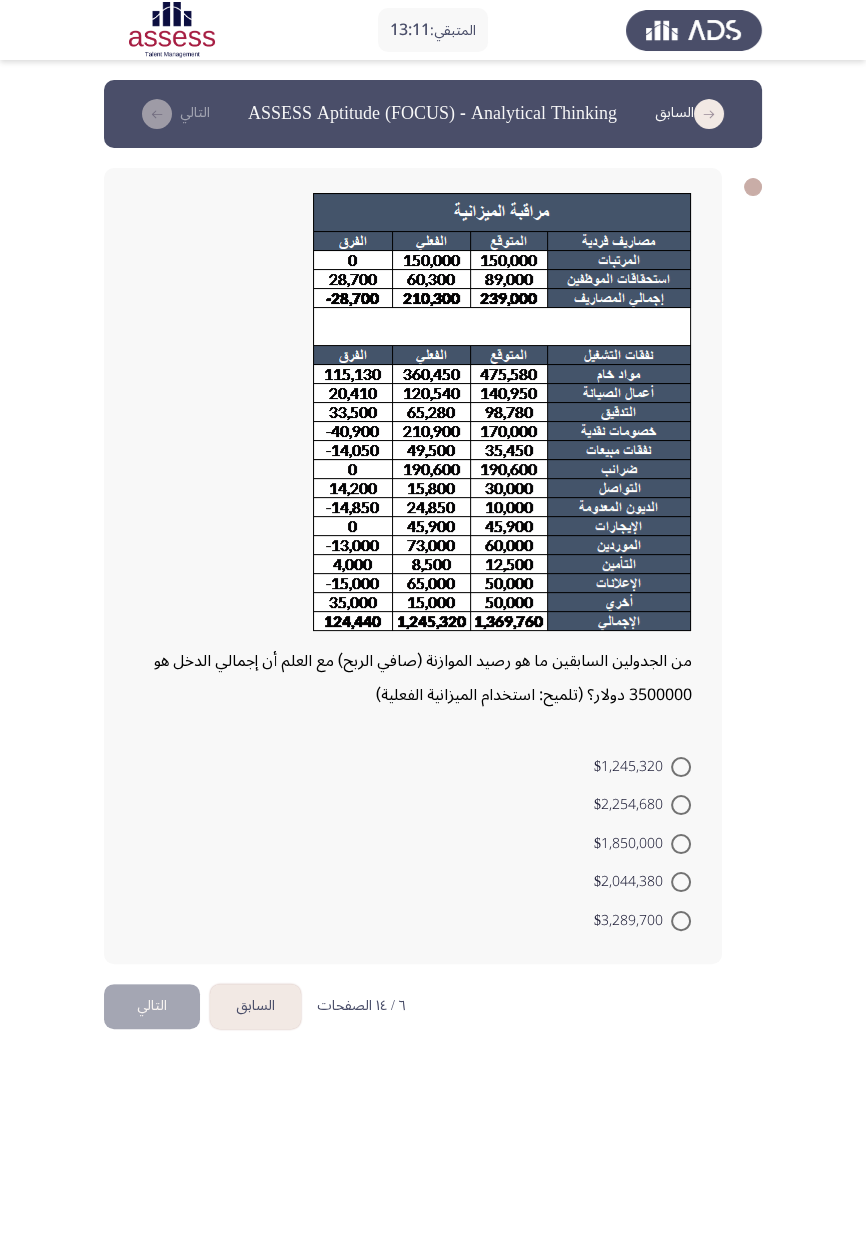 click on "المتبقي:  13:11  السابق
ASSESS Aptitude (FOCUS) - Analytical Thinking   التالي  من الجدولين السابقين ما هو رصيد الموازنة (صافي الربح) مع العلم أن إجمالي الدخل هو 3500000 دولار؟ (تلميح: استخدام الميزانية الفعلية)    $1,245,320     $2,254,680     $1,850,000     $2,044,380     $3,289,700   ٦ / ١٤ الصفحات   السابق
التالي" 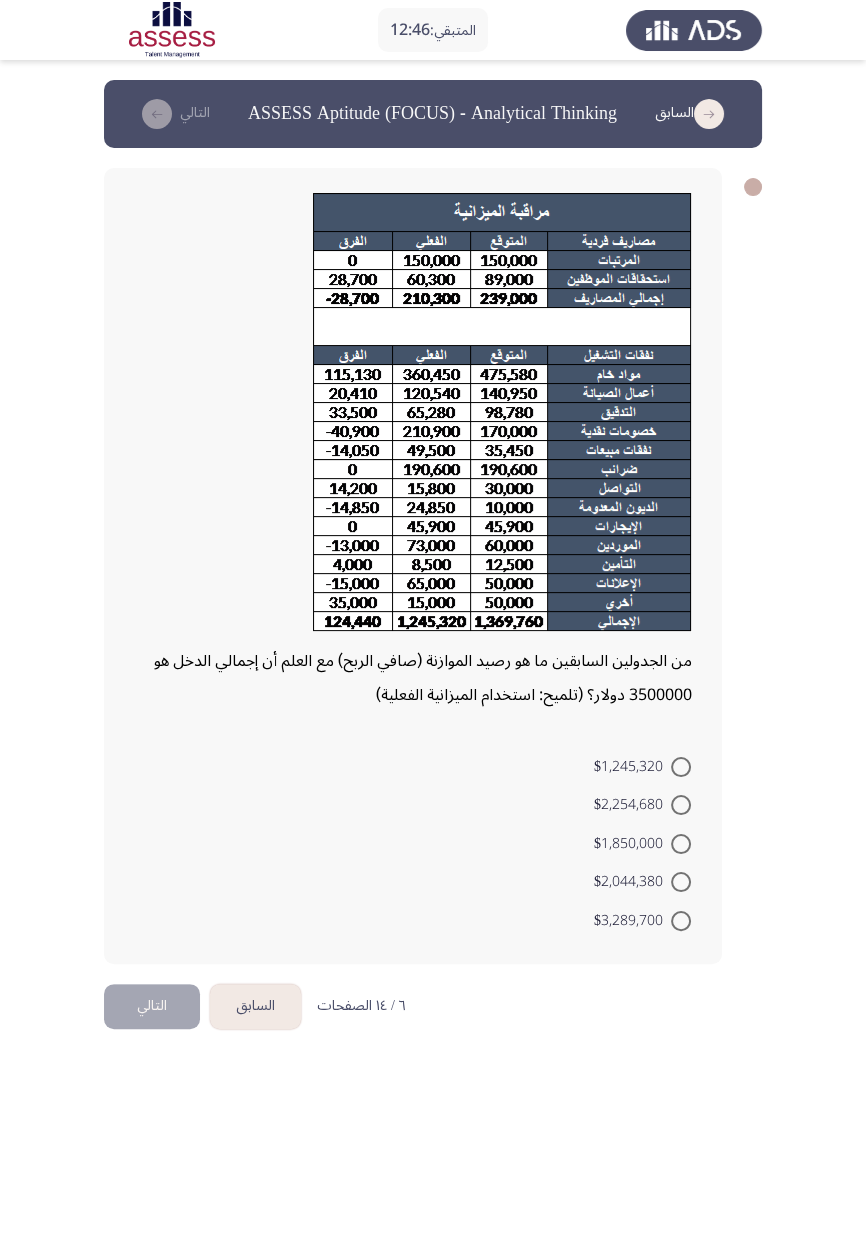 click on "المتبقي:  12:46  السابق
ASSESS Aptitude (FOCUS) - Analytical Thinking   التالي  من الجدولين السابقين ما هو رصيد الموازنة (صافي الربح) مع العلم أن إجمالي الدخل هو 3500000 دولار؟ (تلميح: استخدام الميزانية الفعلية)    $1,245,320     $2,254,680     $1,850,000     $2,044,380     $3,289,700   ٦ / ١٤ الصفحات   السابق
التالي" 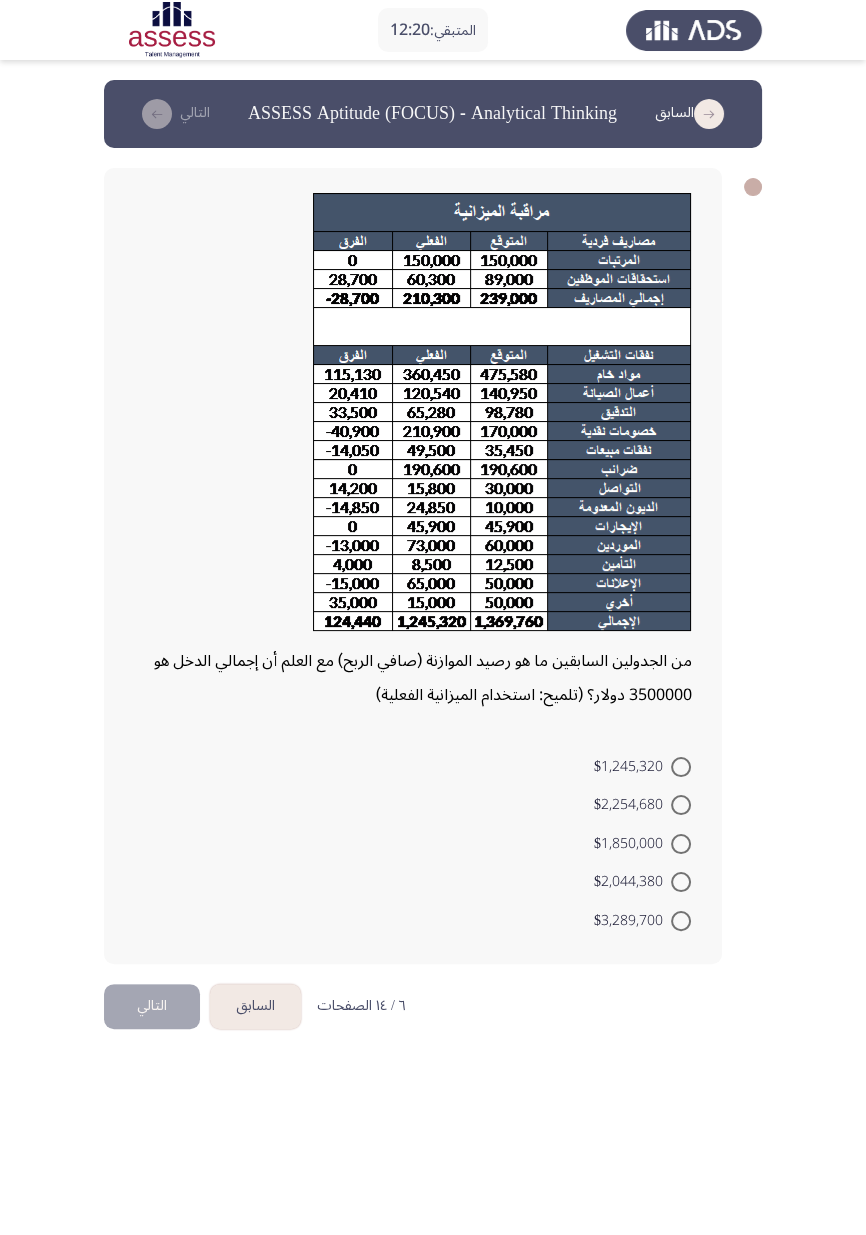 click on "المتبقي:  12:20  السابق
ASSESS Aptitude (FOCUS) - Analytical Thinking   التالي  من الجدولين السابقين ما هو رصيد الموازنة (صافي الربح) مع العلم أن إجمالي الدخل هو 3500000 دولار؟ (تلميح: استخدام الميزانية الفعلية)    $1,245,320     $2,254,680     $1,850,000     $2,044,380     $3,289,700   ٦ / ١٤ الصفحات   السابق
التالي" 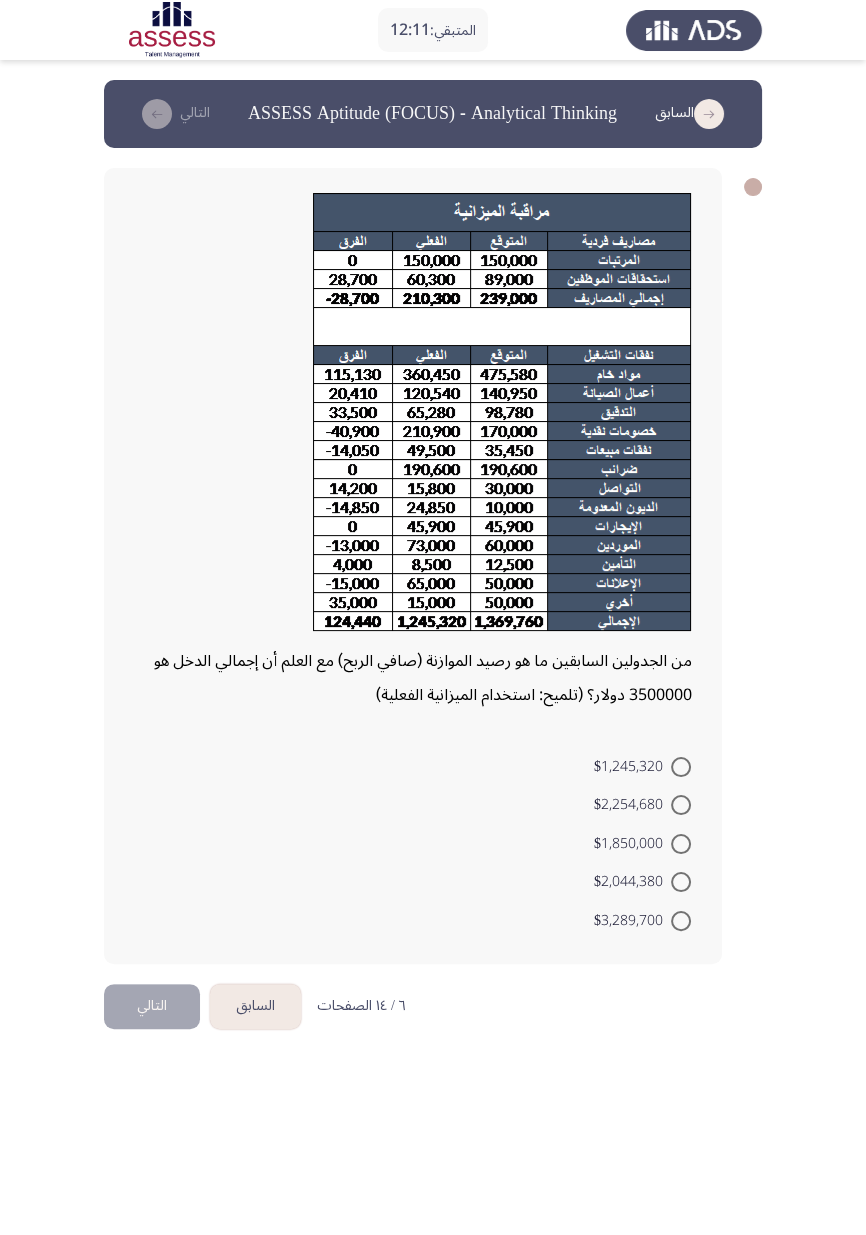 click at bounding box center [681, 844] 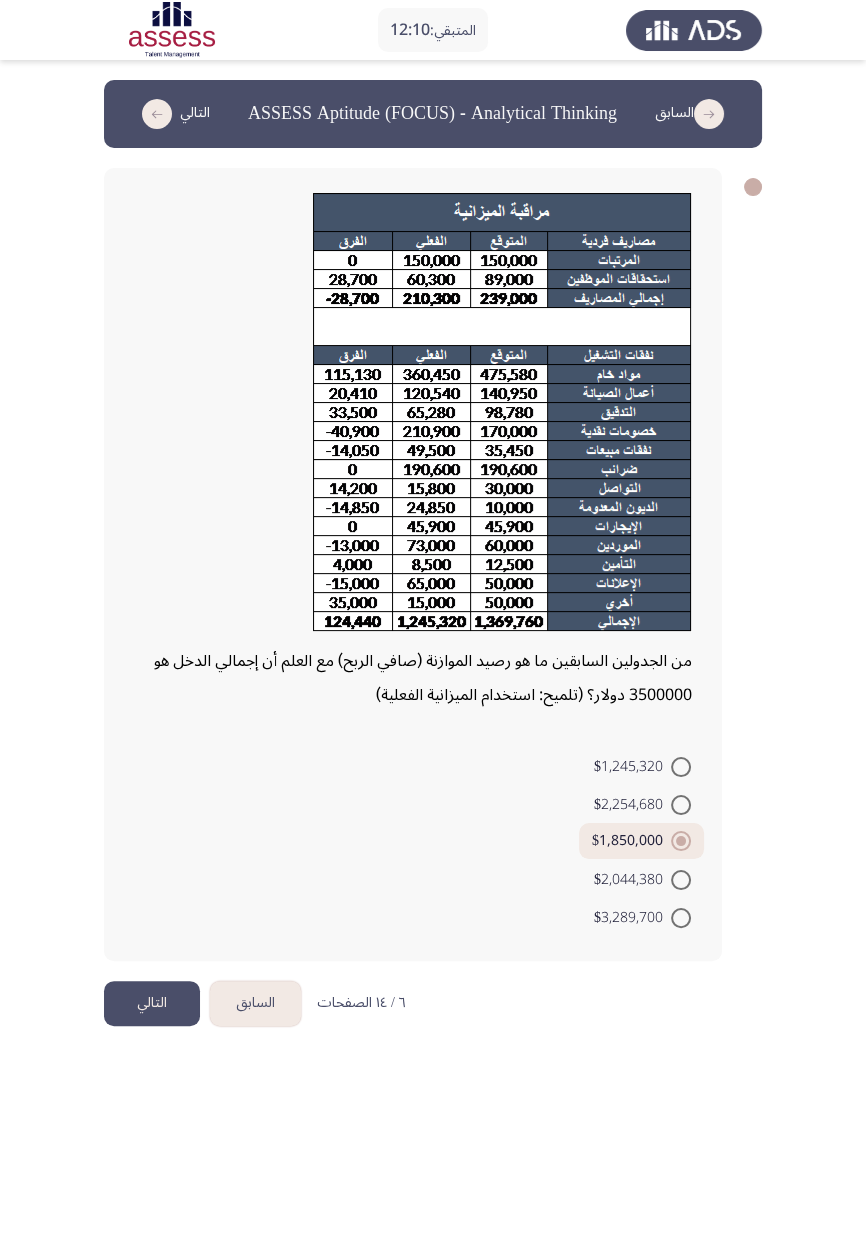 click on "التالي" 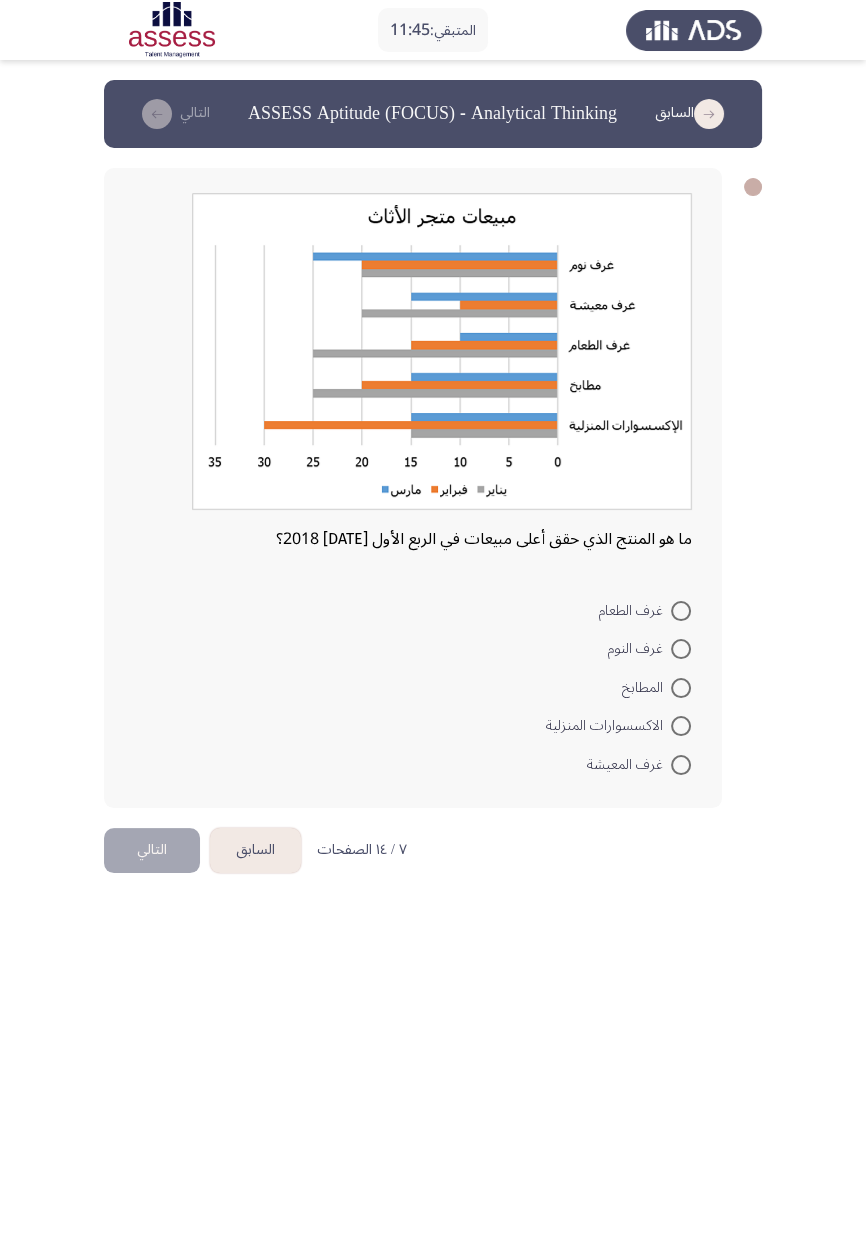 click on "المتبقي:  11:45  السابق
ASSESS Aptitude (FOCUS) - Analytical Thinking   التالي  ما هو المنتج الذي حقق أعلى مبيعات في الربع الأول من عام 2018؟    غرف الطعام     غرف النوم     المطابخ     الاكسسوارات المنزلية     غرف المعيشة   ٧ / ١٤ الصفحات   السابق
التالي" 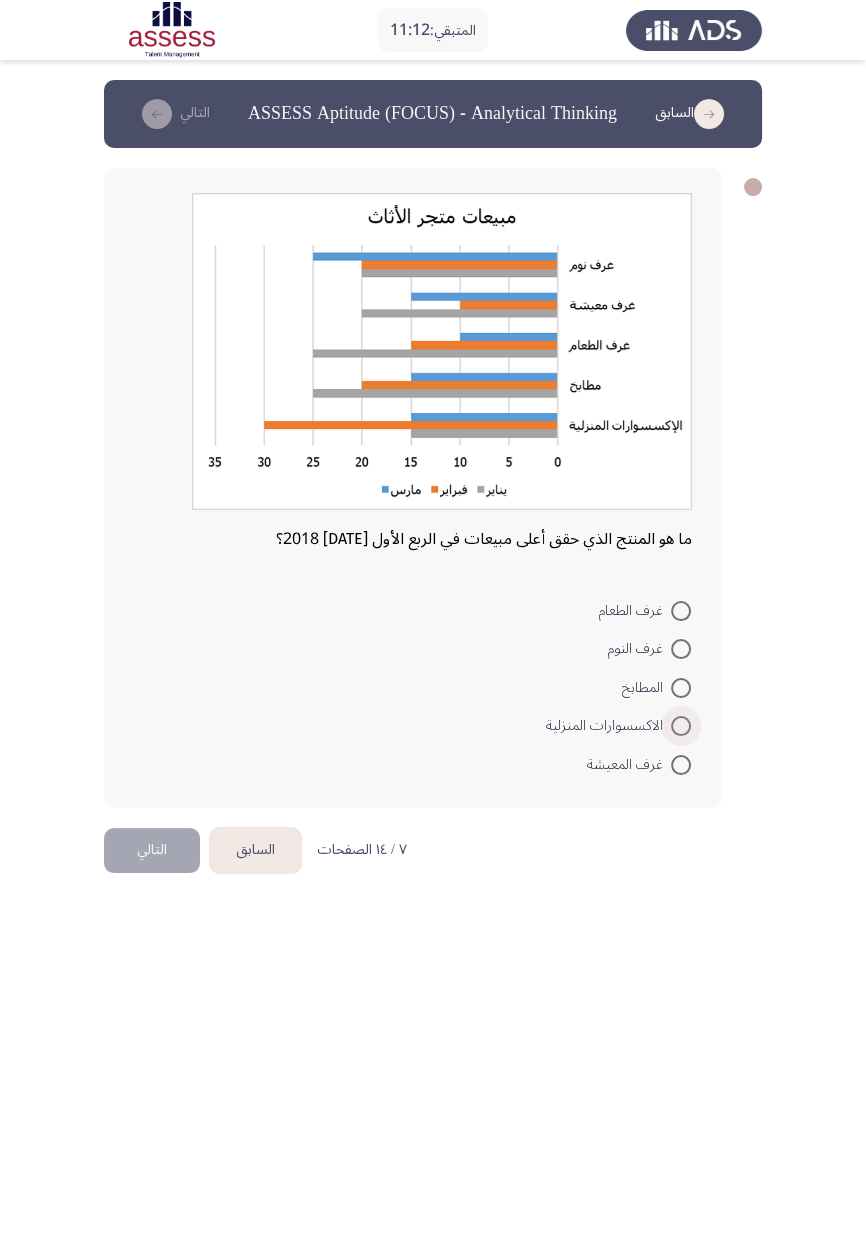 click at bounding box center [681, 726] 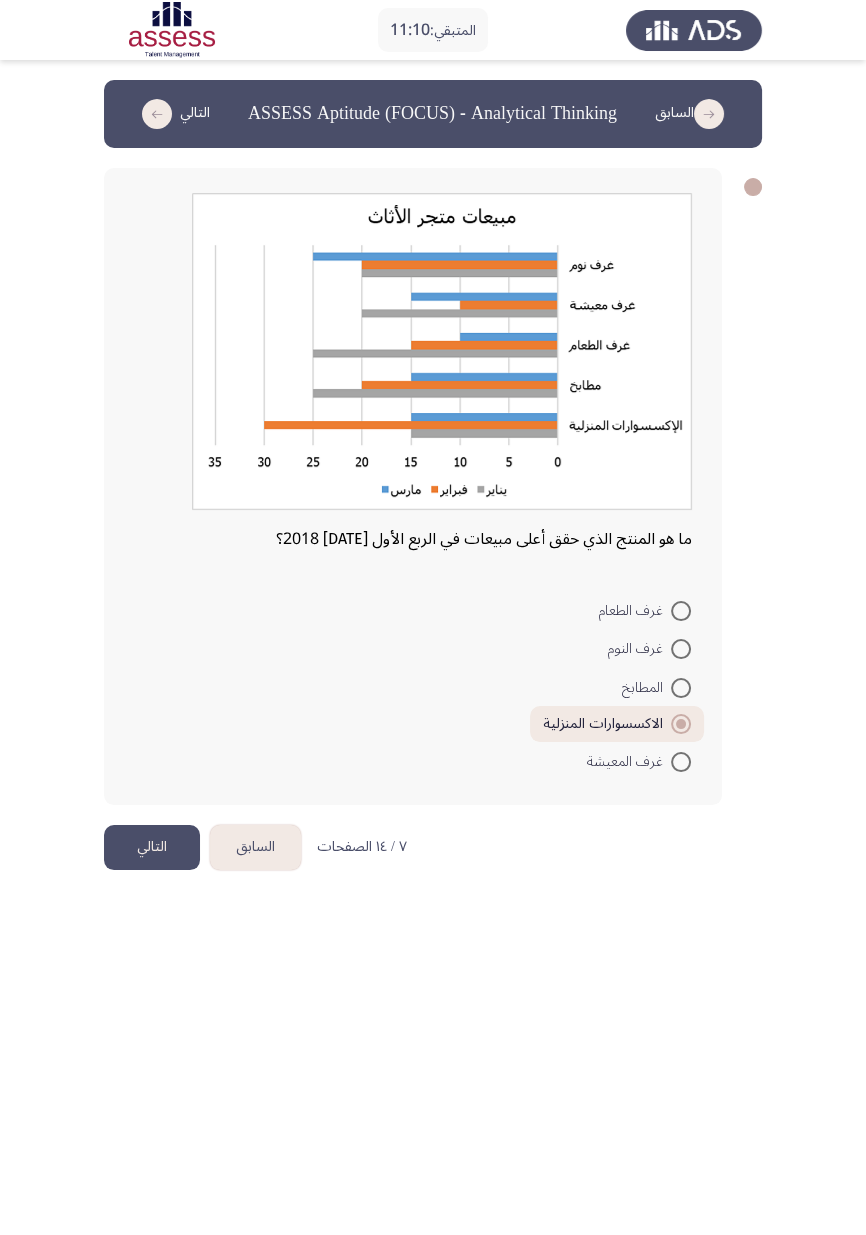 click on "التالي" 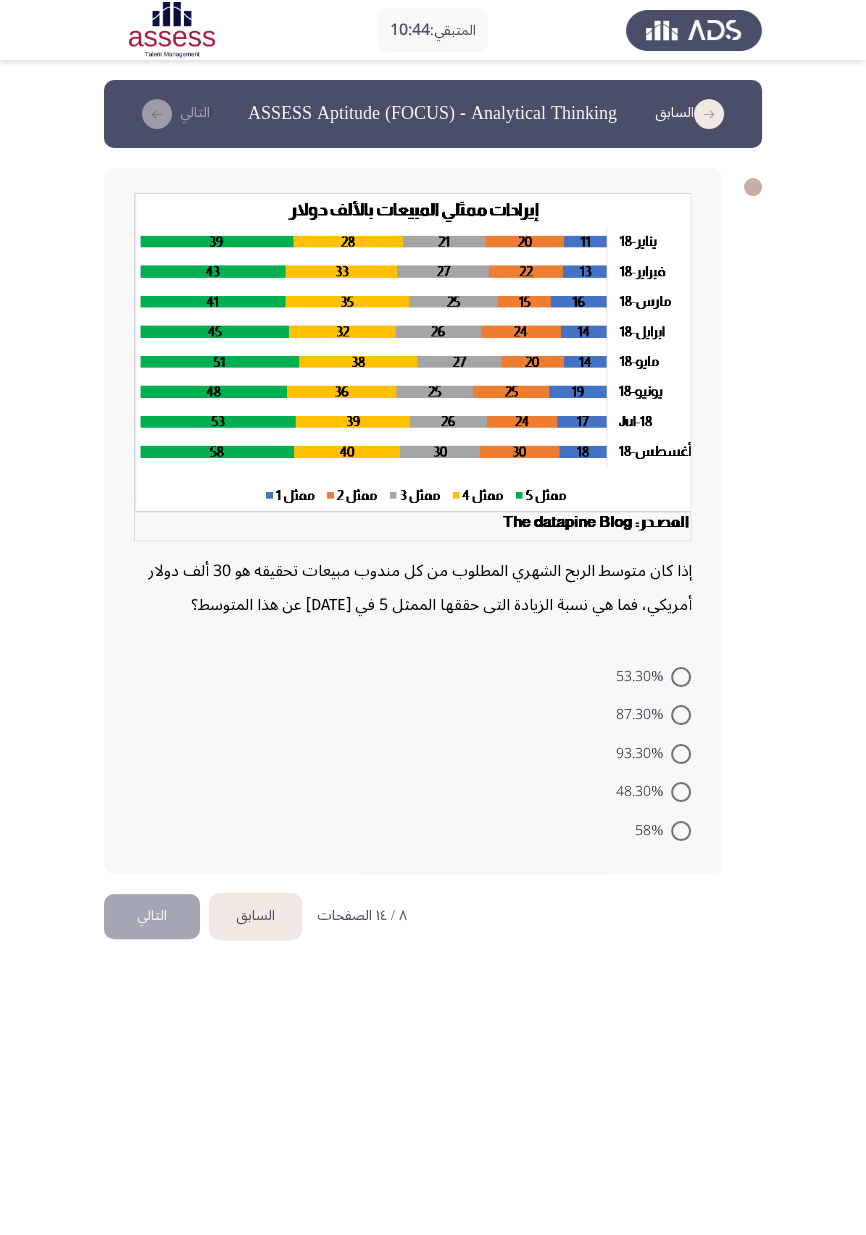 click on "المتبقي:  10:44  السابق
ASSESS Aptitude (FOCUS) - Analytical Thinking   التالي  إذا كان متوسط الربح الشهري المطلوب من كل مندوب مبيعات تحقيقه هو 30 ألف دولار أمريكي، فما هي نسبة الزيادة التى حققها الممثل 5 في أغسطس 2018 عن هذا المتوسط؟    53.30%     87.30%     93.30%     48.30%     58%   ٨ / ١٤ الصفحات   السابق
التالي" 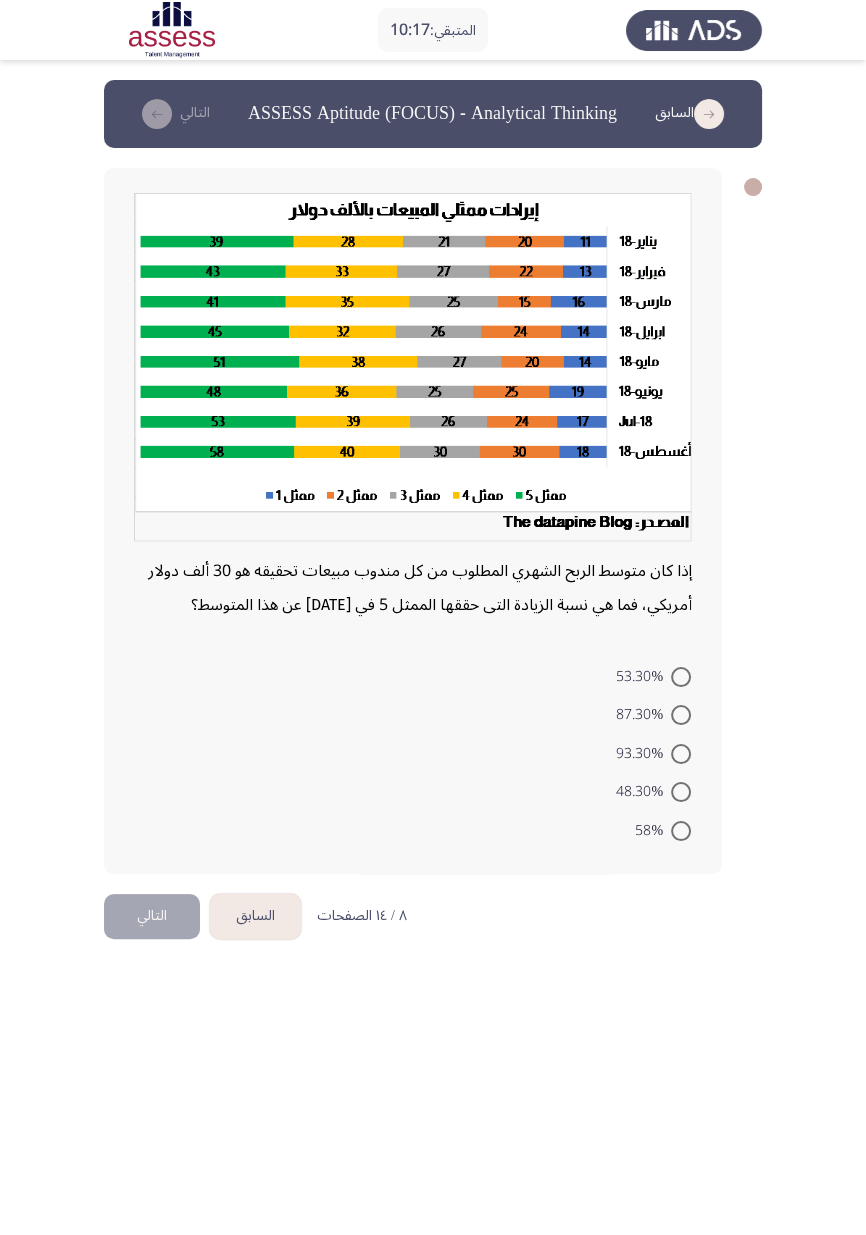 click on "المتبقي:  10:17  السابق
ASSESS Aptitude (FOCUS) - Analytical Thinking   التالي  إذا كان متوسط الربح الشهري المطلوب من كل مندوب مبيعات تحقيقه هو 30 ألف دولار أمريكي، فما هي نسبة الزيادة التى حققها الممثل 5 في أغسطس 2018 عن هذا المتوسط؟    53.30%     87.30%     93.30%     48.30%     58%   ٨ / ١٤ الصفحات   السابق
التالي" 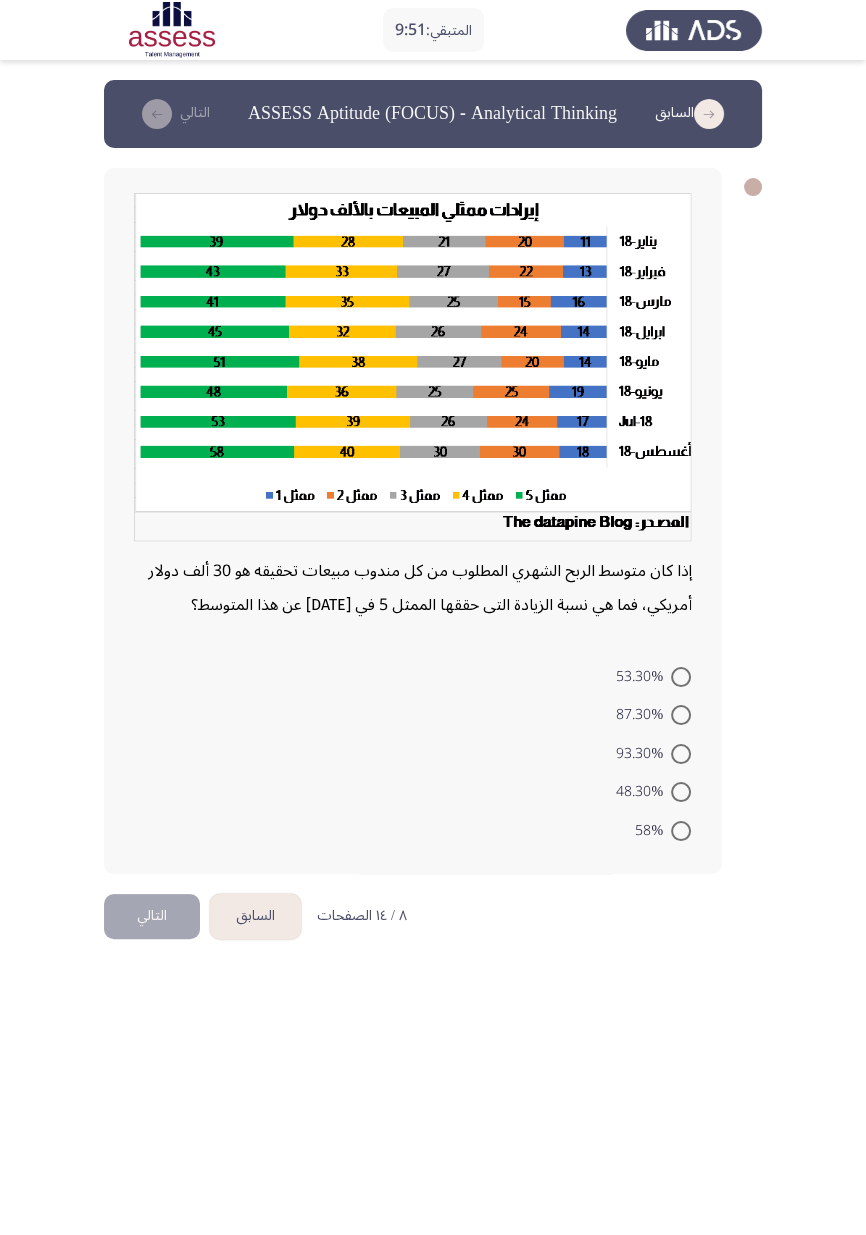 click on "المتبقي:  9:51  السابق
ASSESS Aptitude (FOCUS) - Analytical Thinking   التالي  إذا كان متوسط الربح الشهري المطلوب من كل مندوب مبيعات تحقيقه هو 30 ألف دولار أمريكي، فما هي نسبة الزيادة التى حققها الممثل 5 في أغسطس 2018 عن هذا المتوسط؟    53.30%     87.30%     93.30%     48.30%     58%   ٨ / ١٤ الصفحات   السابق
التالي" at bounding box center (433, 487) 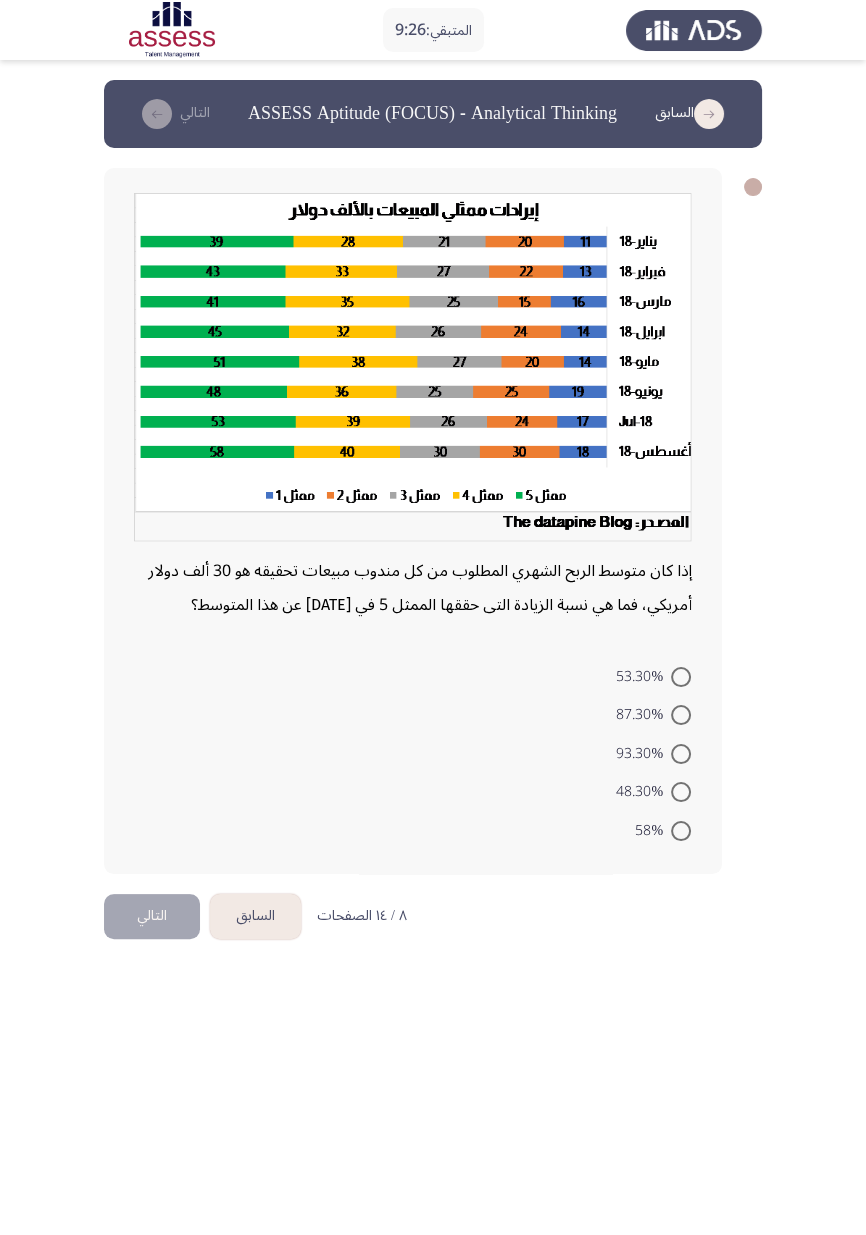click on "المتبقي:  9:26  السابق
ASSESS Aptitude (FOCUS) - Analytical Thinking   التالي  إذا كان متوسط الربح الشهري المطلوب من كل مندوب مبيعات تحقيقه هو 30 ألف دولار أمريكي، فما هي نسبة الزيادة التى حققها الممثل 5 في أغسطس 2018 عن هذا المتوسط؟    53.30%     87.30%     93.30%     48.30%     58%   ٨ / ١٤ الصفحات   السابق
التالي" at bounding box center [433, 487] 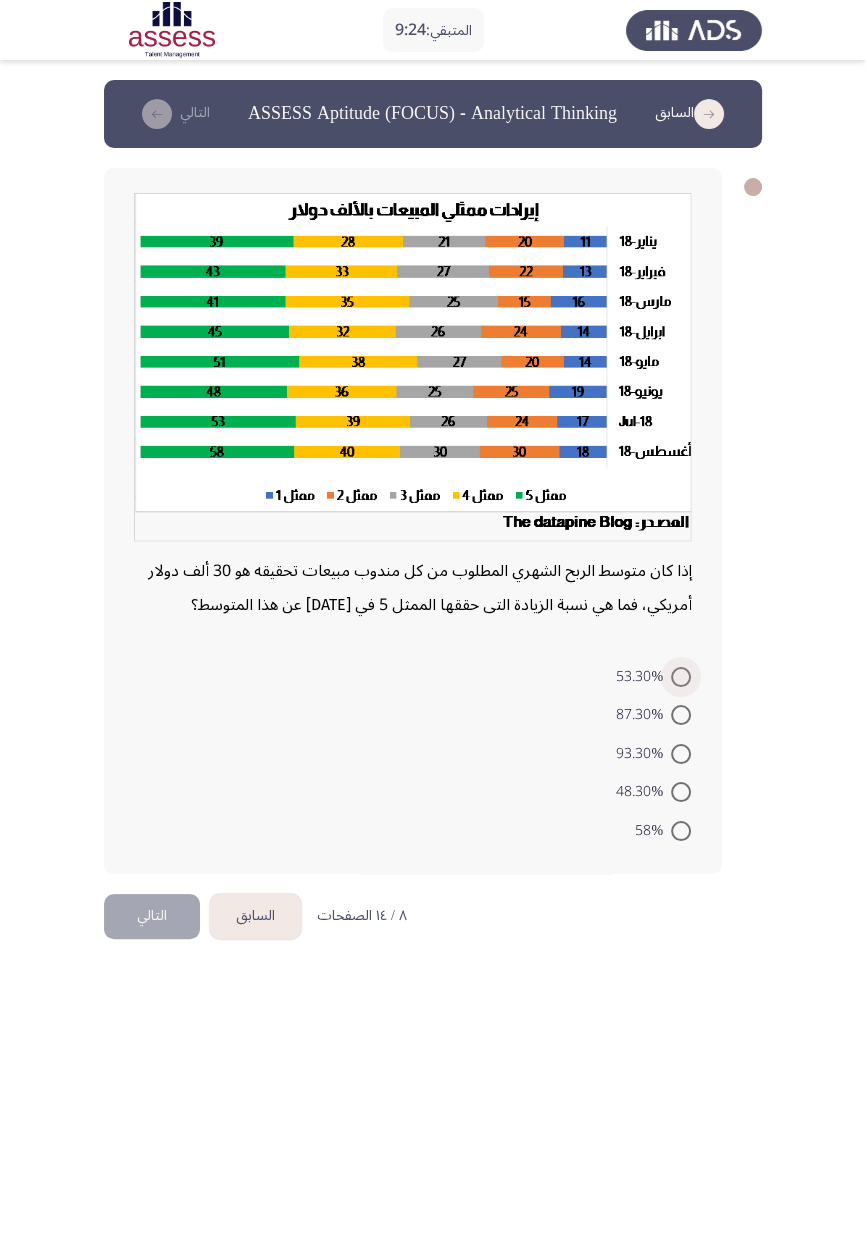 click at bounding box center [681, 677] 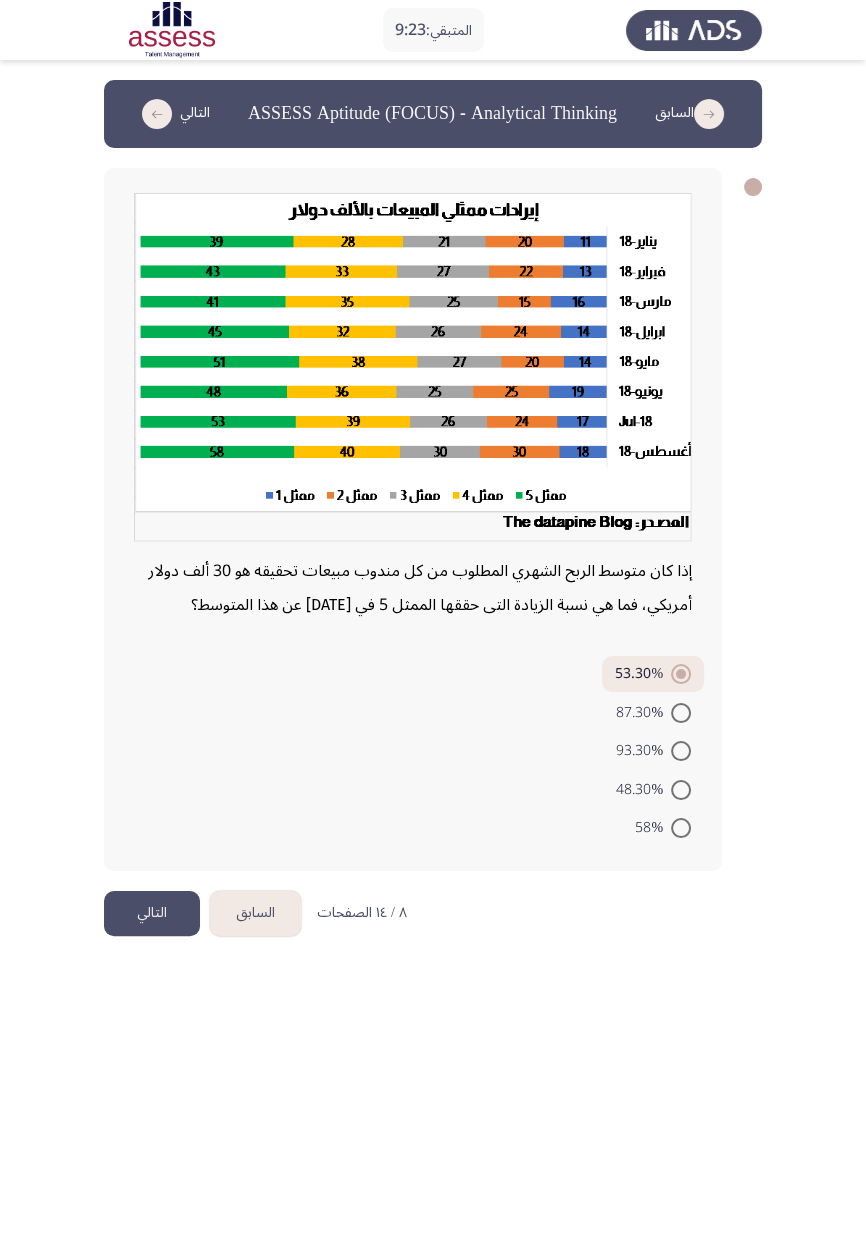 click on "التالي" 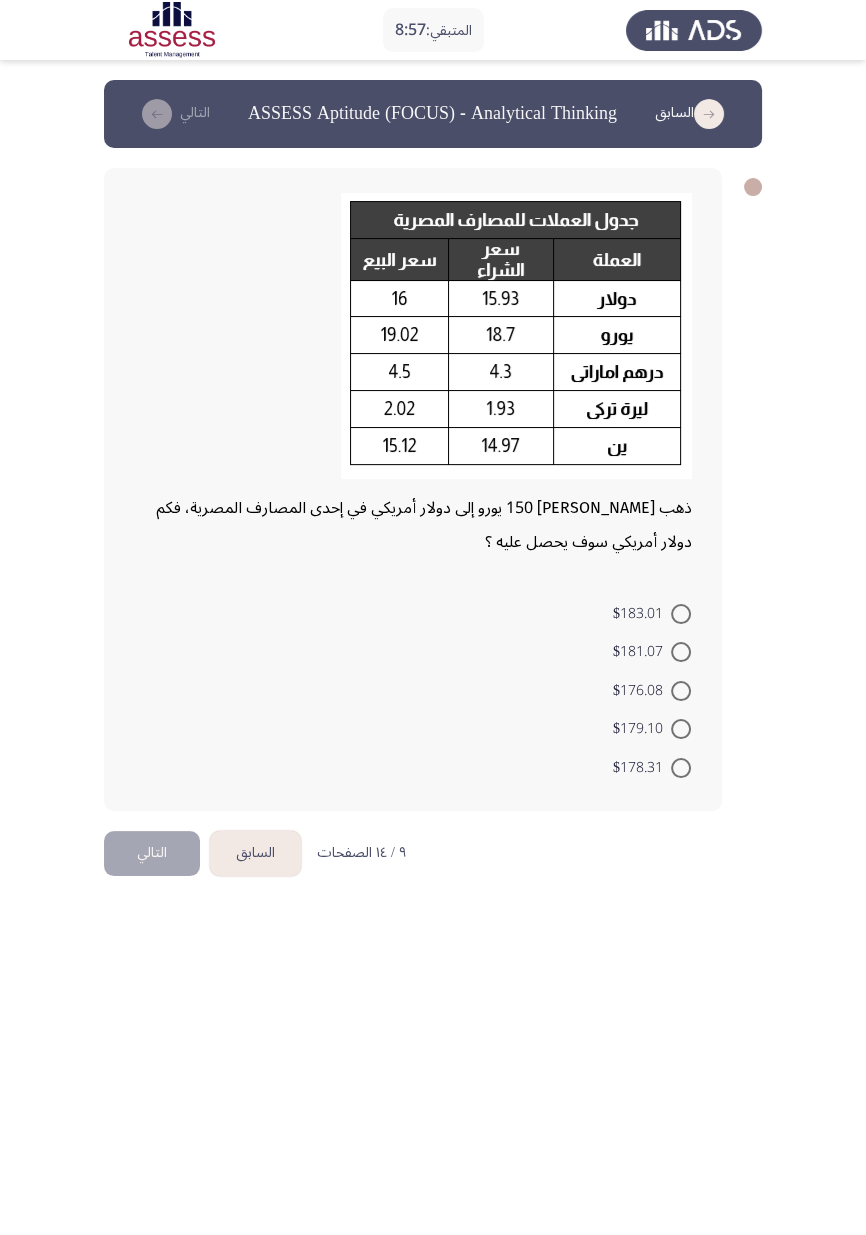 click on "المتبقي:  8:57  السابق
ASSESS Aptitude (FOCUS) - Analytical Thinking   التالي  ذهب أحمد لتحويل 150 يورو إلى دولار أمريكي في إحدى المصارف المصرية، فكم دولار أمريكي سوف يحصل عليه ؟    $183.01     $181.07     $176.08     $179.10     $178.31   ٩ / ١٤ الصفحات   السابق
التالي" at bounding box center [433, 455] 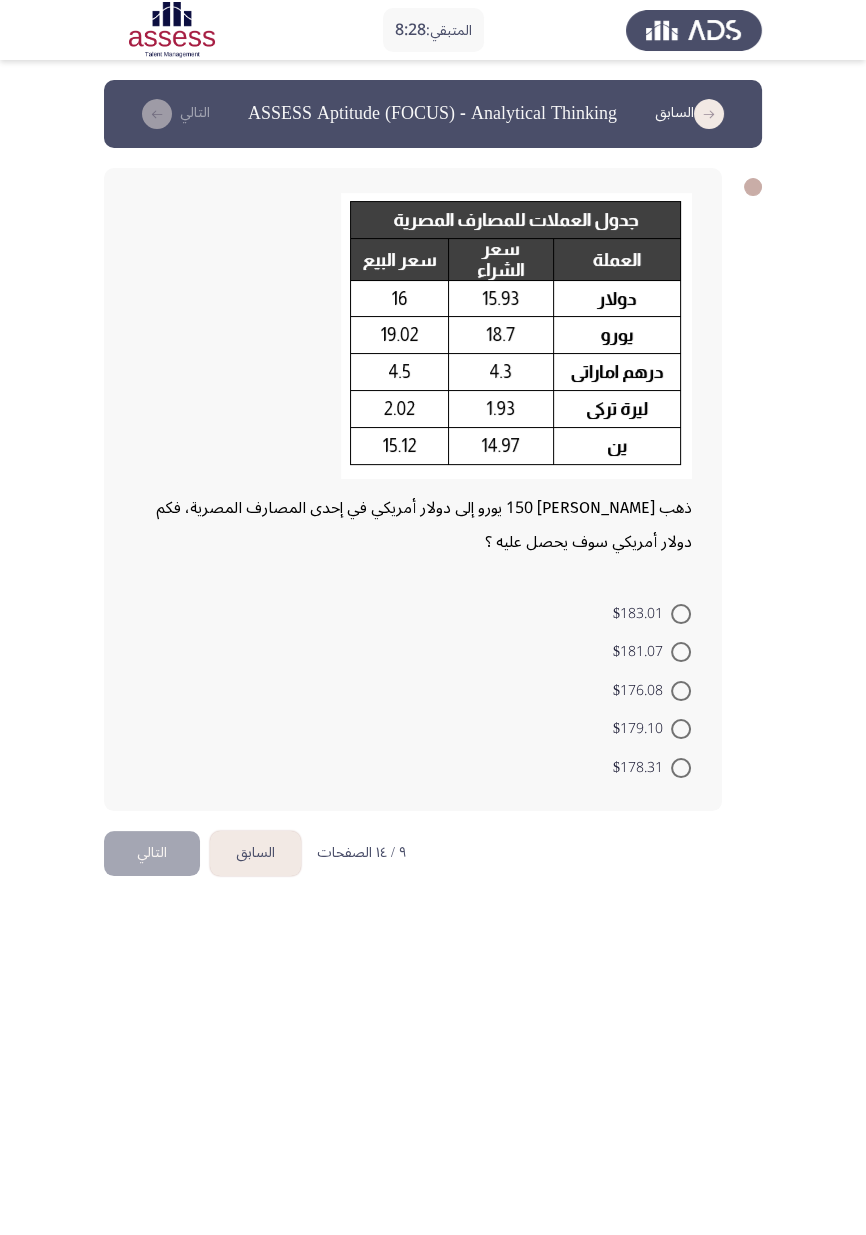 click on "المتبقي:  8:28  السابق
ASSESS Aptitude (FOCUS) - Analytical Thinking   التالي  ذهب أحمد لتحويل 150 يورو إلى دولار أمريكي في إحدى المصارف المصرية، فكم دولار أمريكي سوف يحصل عليه ؟    $183.01     $181.07     $176.08     $179.10     $178.31   ٩ / ١٤ الصفحات   السابق
التالي" at bounding box center [433, 455] 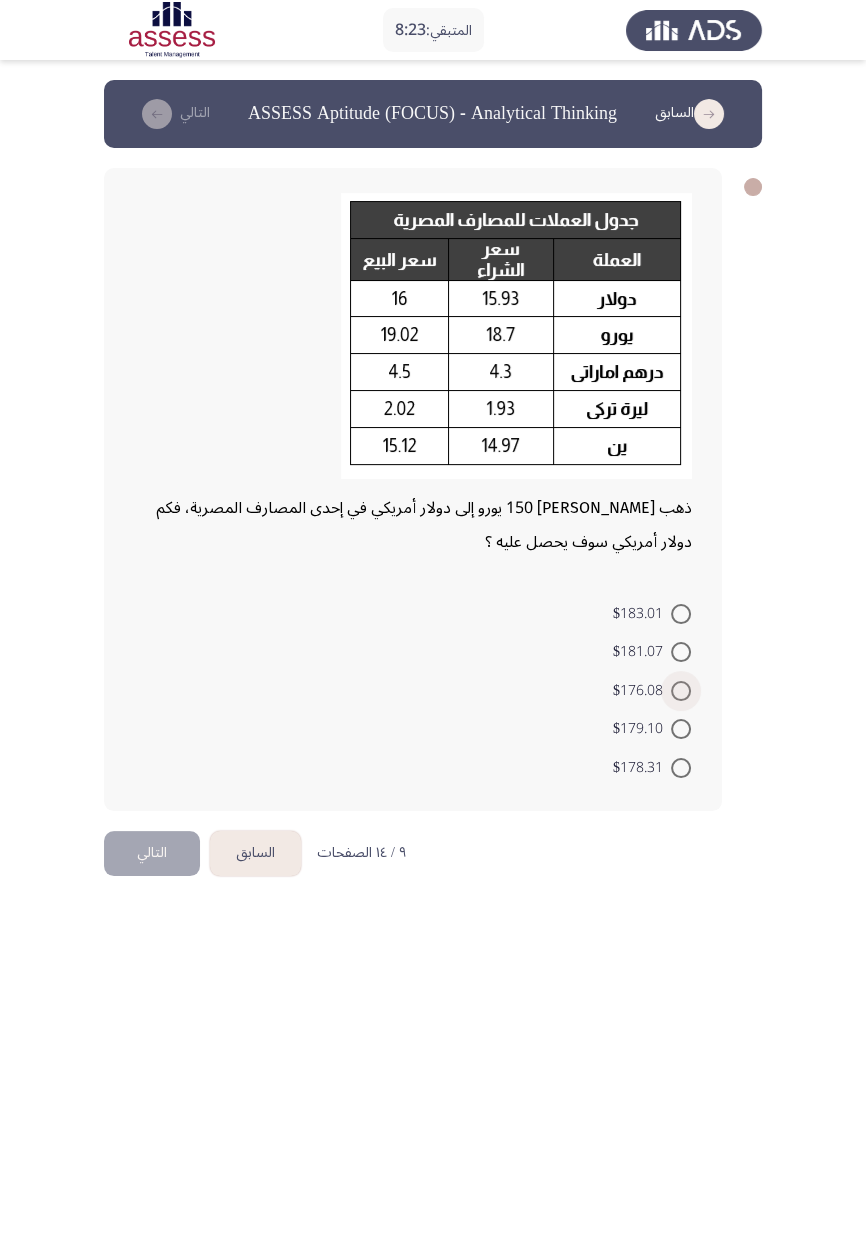 click at bounding box center (681, 691) 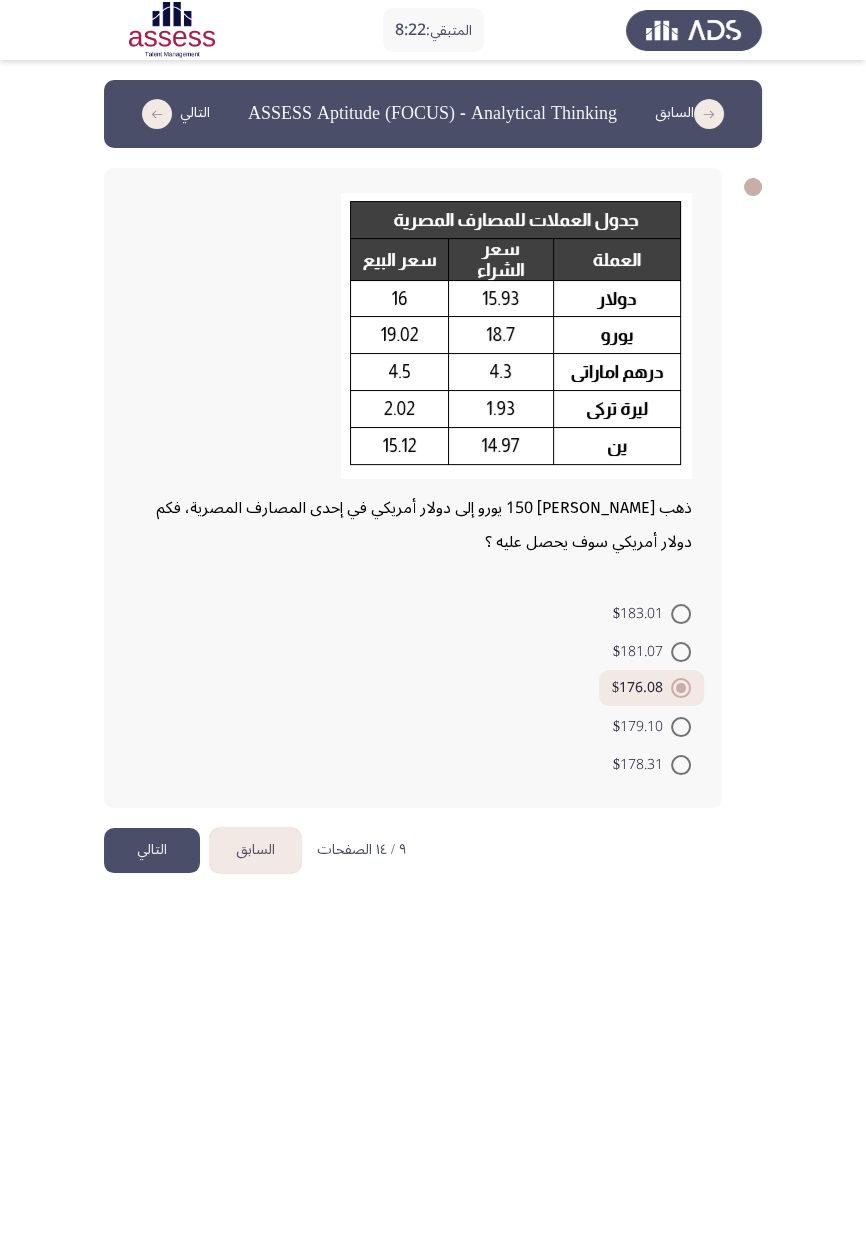 click on "التالي" 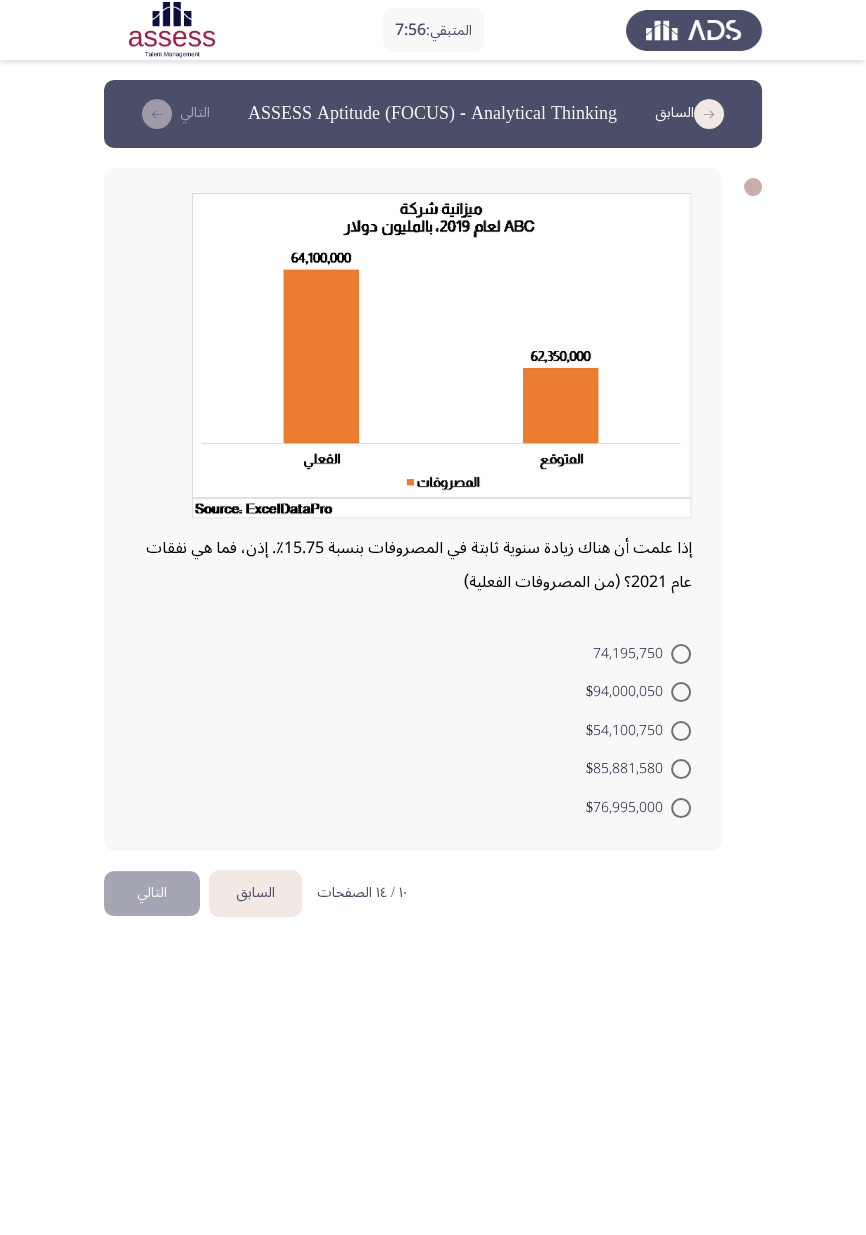 click on "المتبقي:  7:56  السابق
ASSESS Aptitude (FOCUS) - Analytical Thinking   التالي  إذا علمت أن هناك زيادة سنوية ثابتة في المصروفات بنسبة 15.75٪. إذن، فما هي نفقات عام 2021؟ (من المصروفات الفعلية)    74,195,750     $94,000,050     $54,100,750     $85,881,580     $76,995,000   ١٠ / ١٤ الصفحات   السابق
التالي" at bounding box center (433, 475) 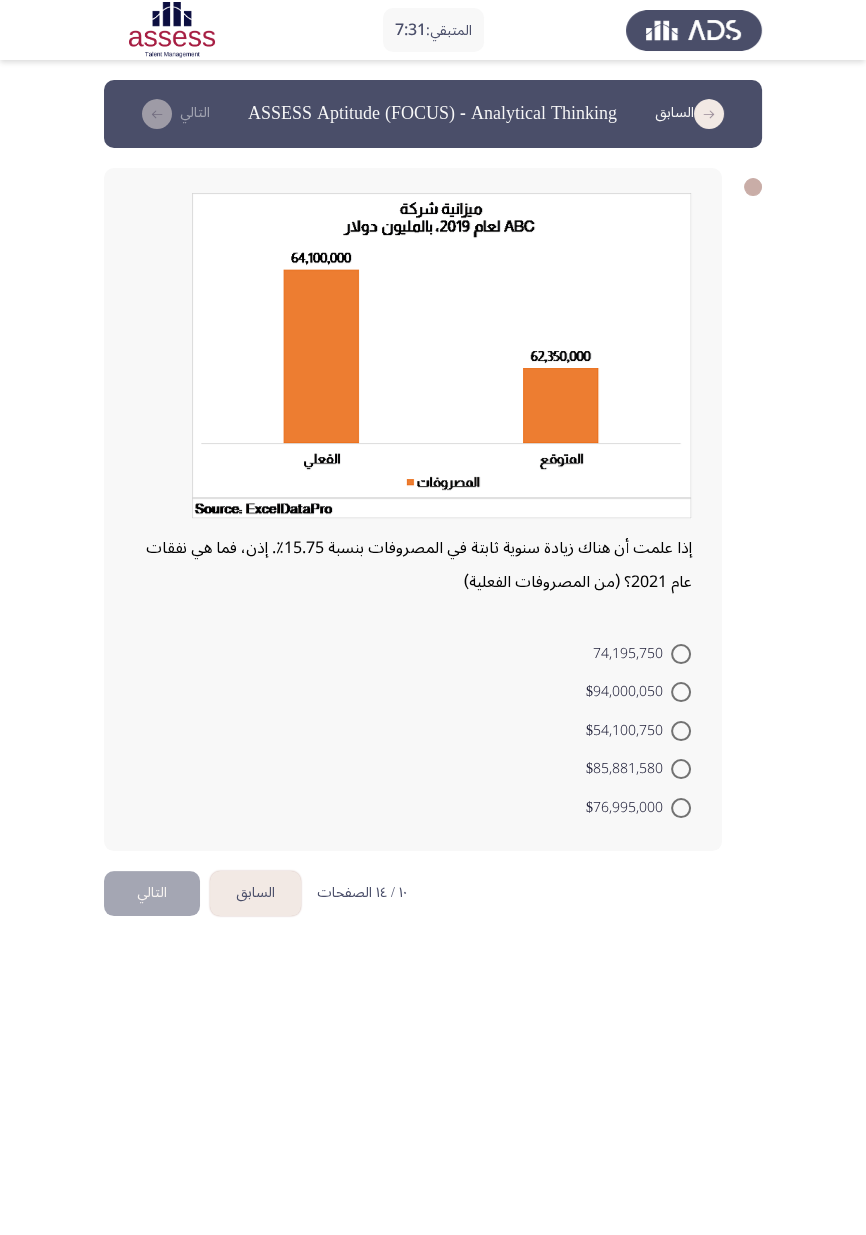 click on "المتبقي:  7:31  السابق
ASSESS Aptitude (FOCUS) - Analytical Thinking   التالي  إذا علمت أن هناك زيادة سنوية ثابتة في المصروفات بنسبة 15.75٪. إذن، فما هي نفقات عام 2021؟ (من المصروفات الفعلية)    74,195,750     $94,000,050     $54,100,750     $85,881,580     $76,995,000   ١٠ / ١٤ الصفحات   السابق
التالي" at bounding box center [433, 475] 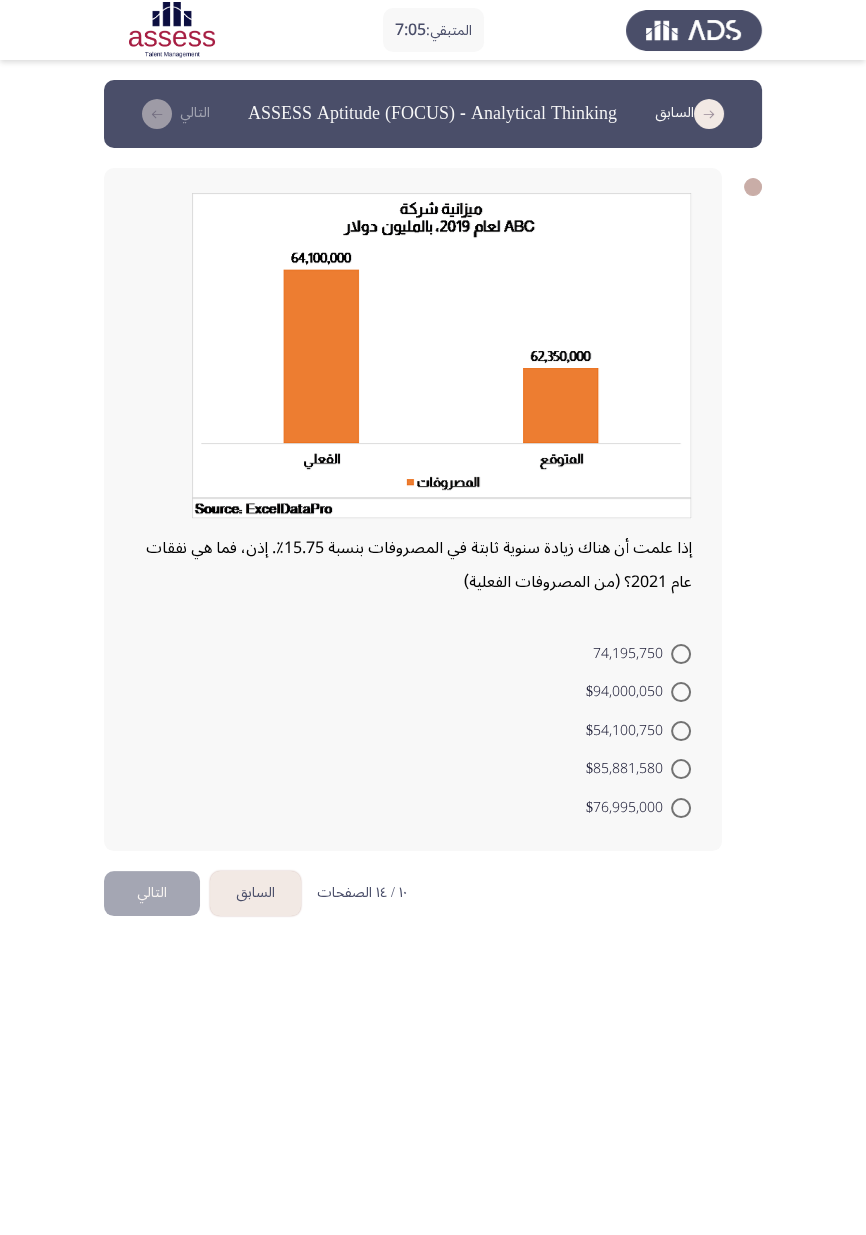 click on "المتبقي:  7:05  السابق
ASSESS Aptitude (FOCUS) - Analytical Thinking   التالي  إذا علمت أن هناك زيادة سنوية ثابتة في المصروفات بنسبة 15.75٪. إذن، فما هي نفقات عام 2021؟ (من المصروفات الفعلية)    74,195,750     $94,000,050     $54,100,750     $85,881,580     $76,995,000   ١٠ / ١٤ الصفحات   السابق
التالي" at bounding box center [433, 475] 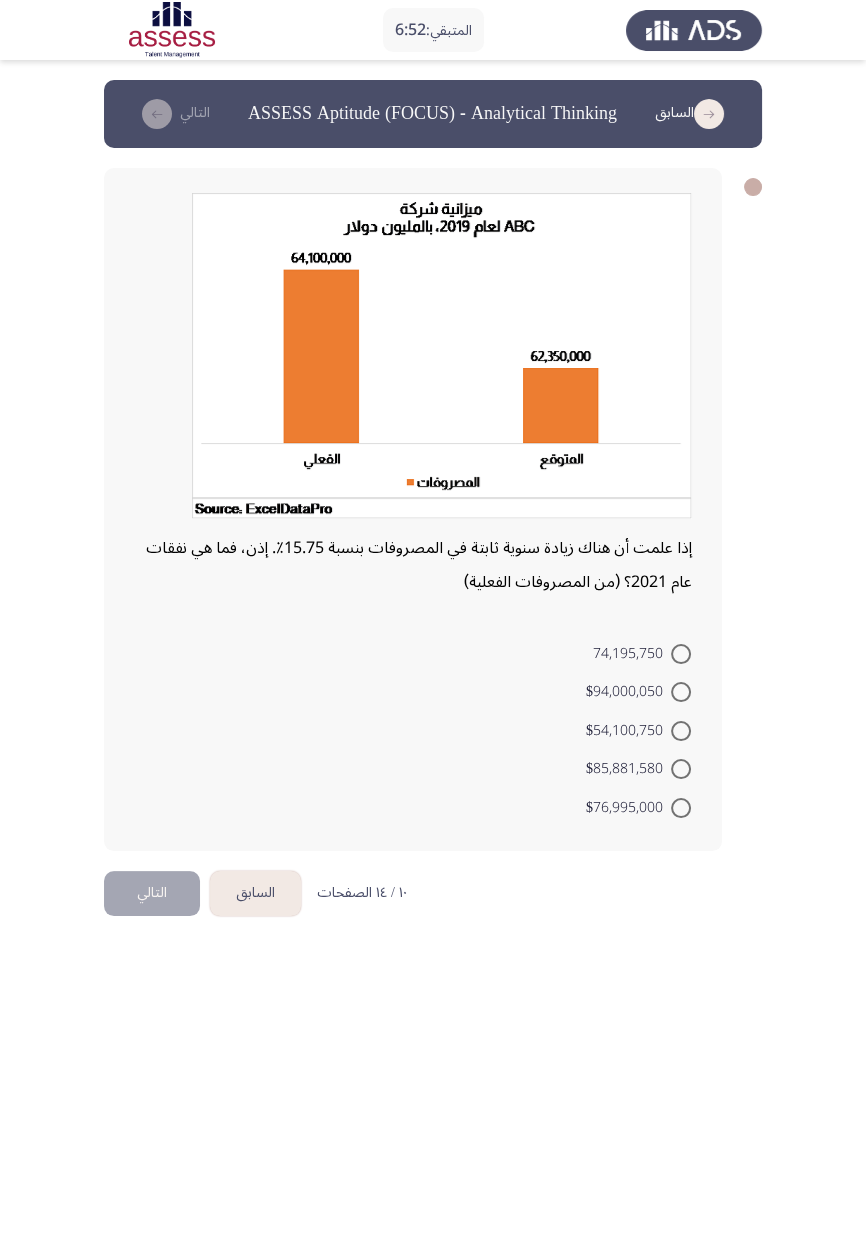 click on "المتبقي:  6:52  السابق
ASSESS Aptitude (FOCUS) - Analytical Thinking   التالي  إذا علمت أن هناك زيادة سنوية ثابتة في المصروفات بنسبة 15.75٪. إذن، فما هي نفقات عام 2021؟ (من المصروفات الفعلية)    74,195,750     $94,000,050     $54,100,750     $85,881,580     $76,995,000   ١٠ / ١٤ الصفحات   السابق
التالي" at bounding box center (433, 475) 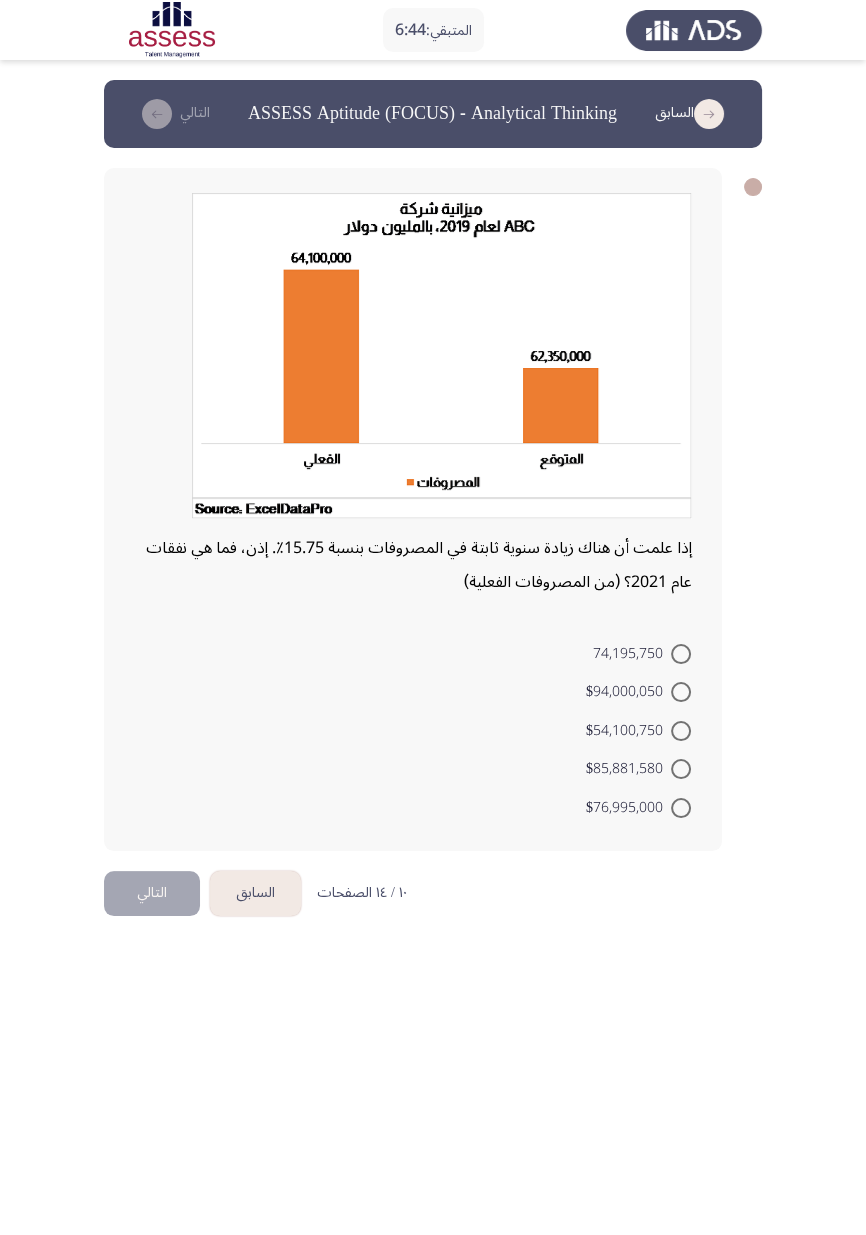 click on "المتبقي:  6:44  السابق
ASSESS Aptitude (FOCUS) - Analytical Thinking   التالي  إذا علمت أن هناك زيادة سنوية ثابتة في المصروفات بنسبة 15.75٪. إذن، فما هي نفقات عام 2021؟ (من المصروفات الفعلية)    74,195,750     $94,000,050     $54,100,750     $85,881,580     $76,995,000   ١٠ / ١٤ الصفحات   السابق
التالي" at bounding box center [433, 475] 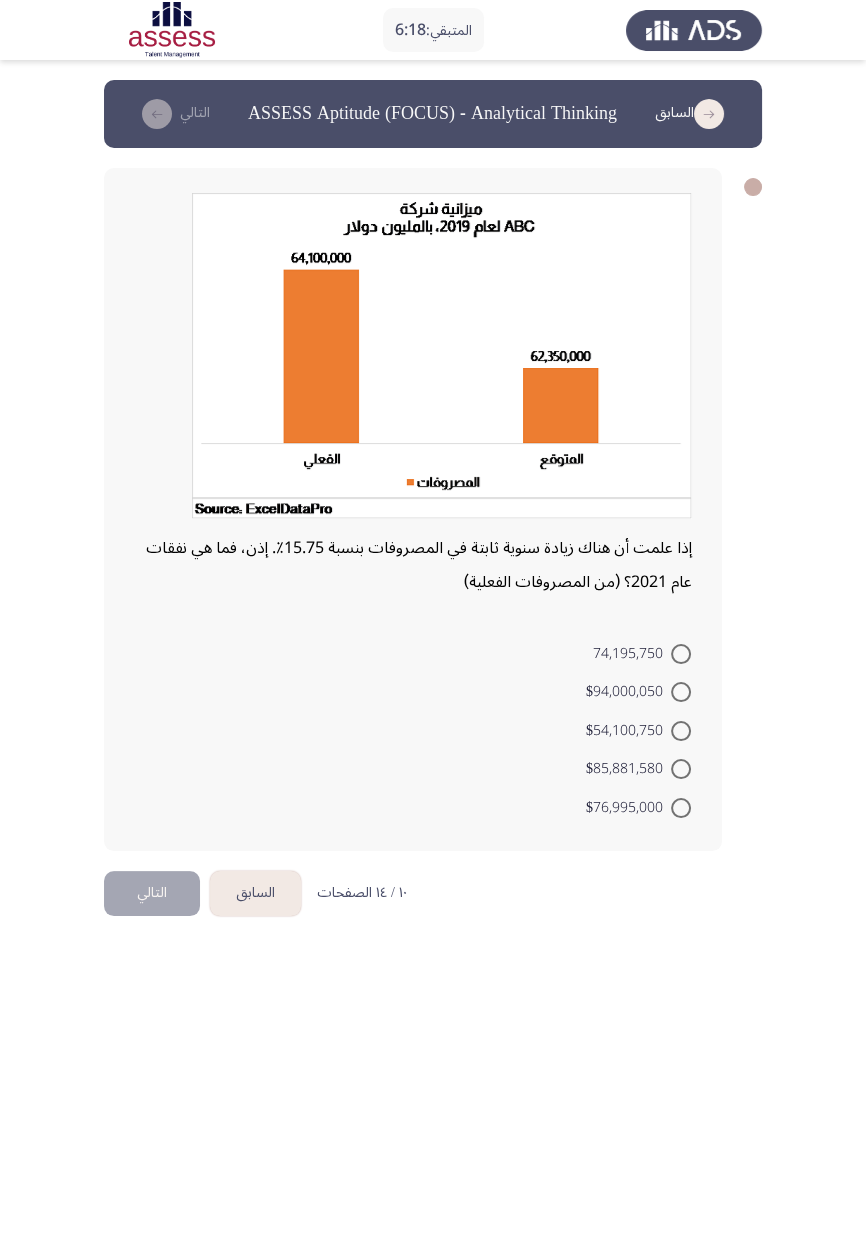 click on "المتبقي:  6:18  السابق
ASSESS Aptitude (FOCUS) - Analytical Thinking   التالي  إذا علمت أن هناك زيادة سنوية ثابتة في المصروفات بنسبة 15.75٪. إذن، فما هي نفقات عام 2021؟ (من المصروفات الفعلية)    74,195,750     $94,000,050     $54,100,750     $85,881,580     $76,995,000   ١٠ / ١٤ الصفحات   السابق
التالي" at bounding box center [433, 475] 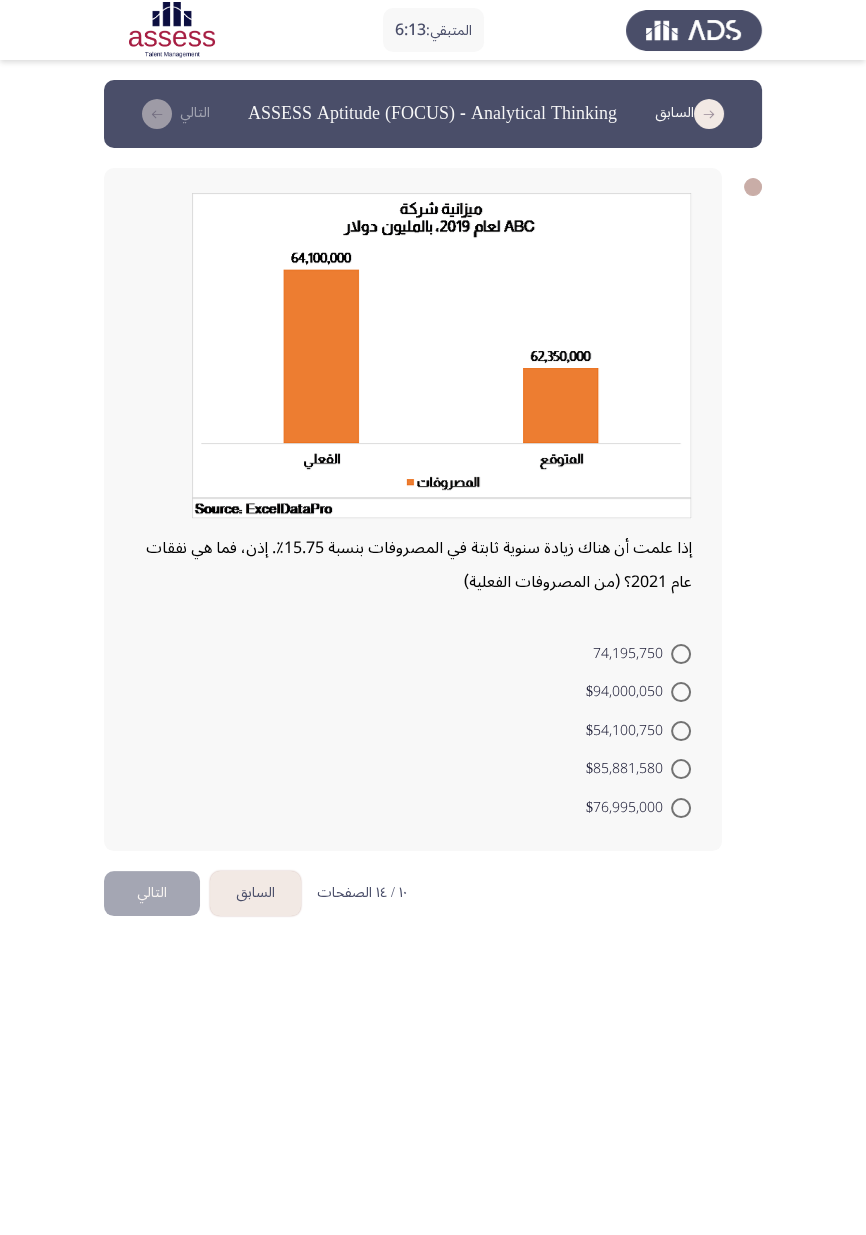 click at bounding box center [681, 692] 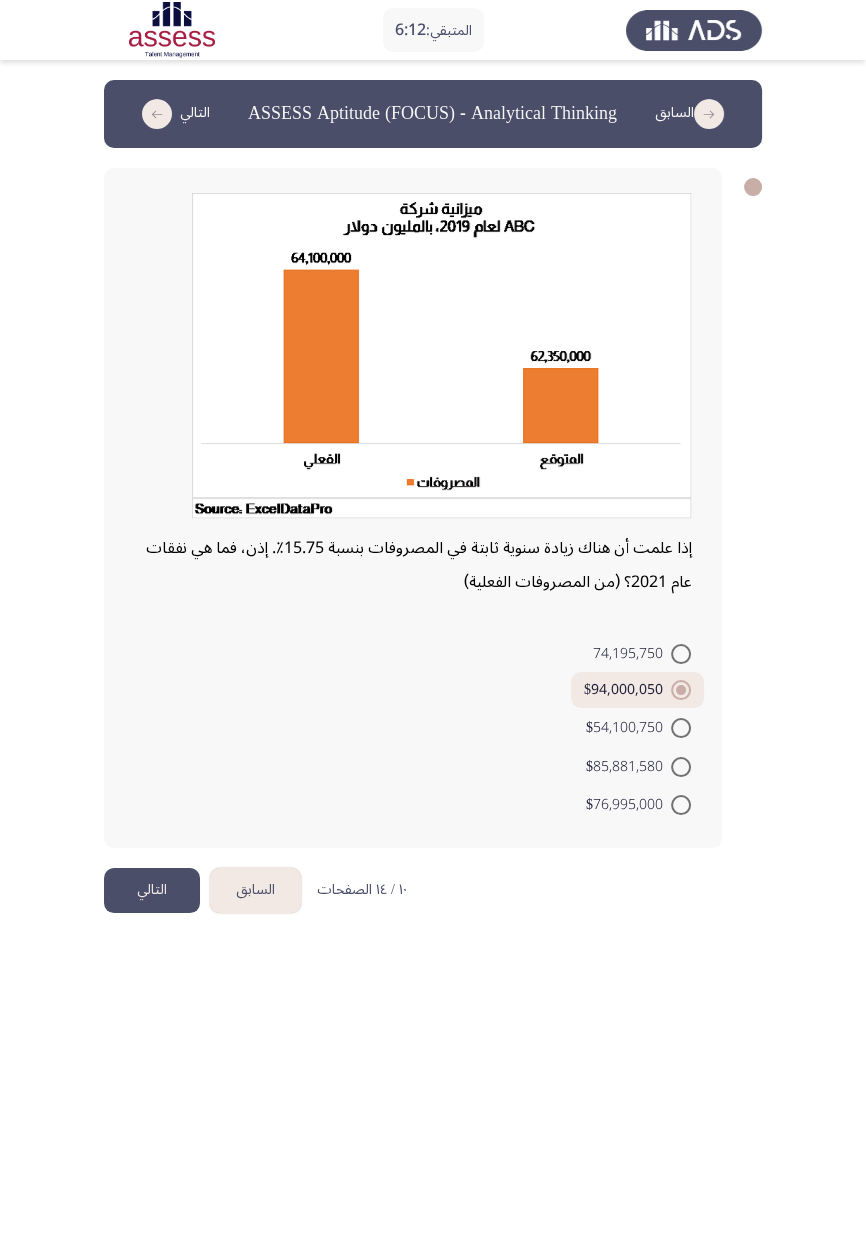 click on "التالي" 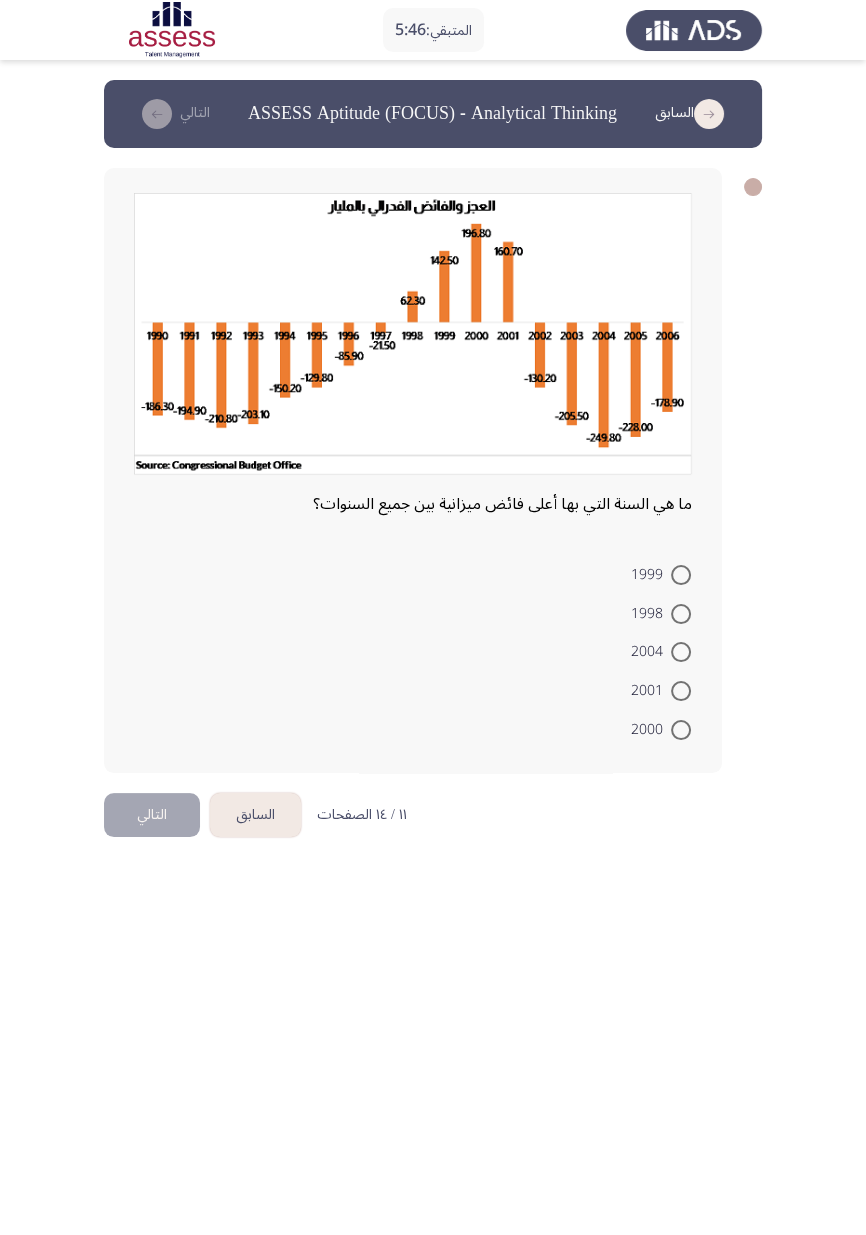 click on "المتبقي:  5:46  السابق
ASSESS Aptitude (FOCUS) - Analytical Thinking   التالي  ما هي السنة التي بها أعلى فائض ميزانية بين جميع السنوات؟    1999     1998     2004     2001     2000   ١١ / ١٤ الصفحات   السابق
التالي" at bounding box center (433, 436) 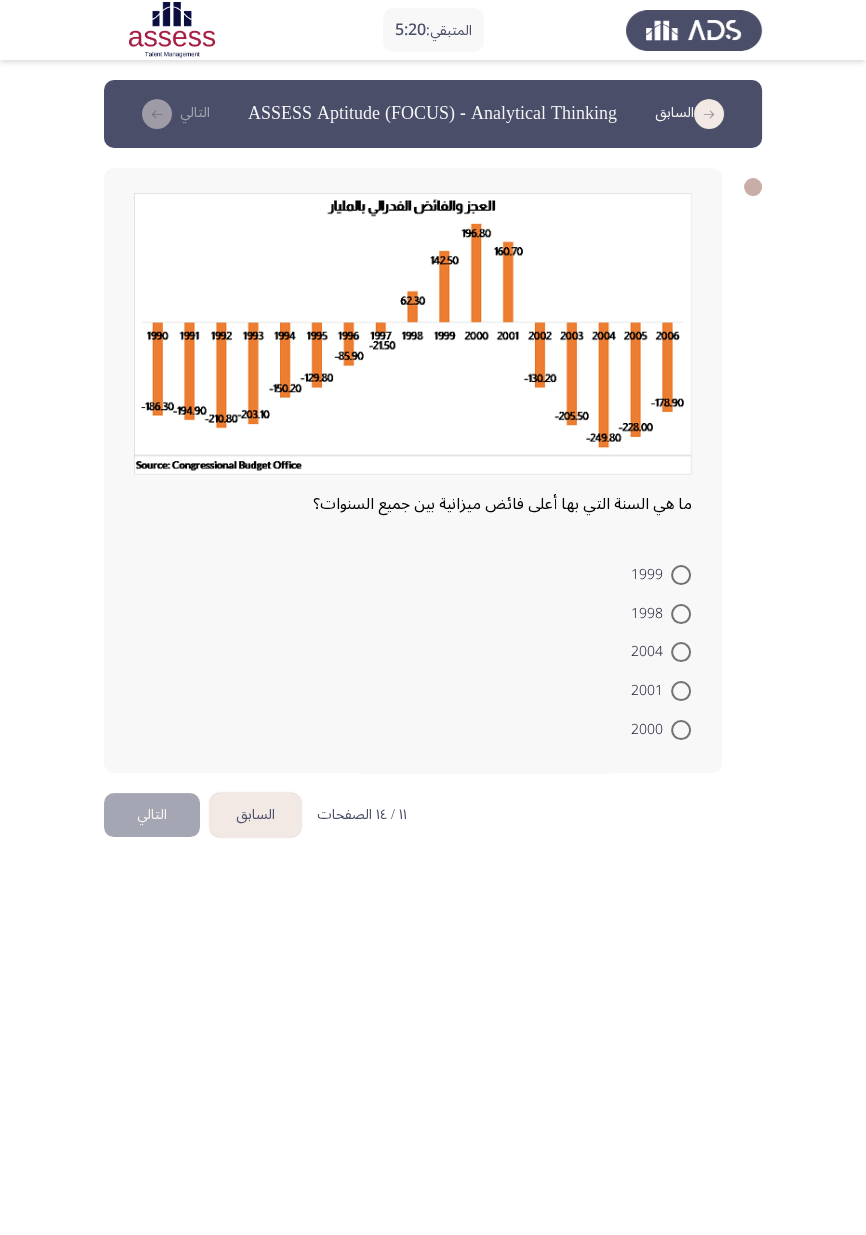 click on "المتبقي:  5:20  السابق
ASSESS Aptitude (FOCUS) - Analytical Thinking   التالي  ما هي السنة التي بها أعلى فائض ميزانية بين جميع السنوات؟    1999     1998     2004     2001     2000   ١١ / ١٤ الصفحات   السابق
التالي" at bounding box center [433, 436] 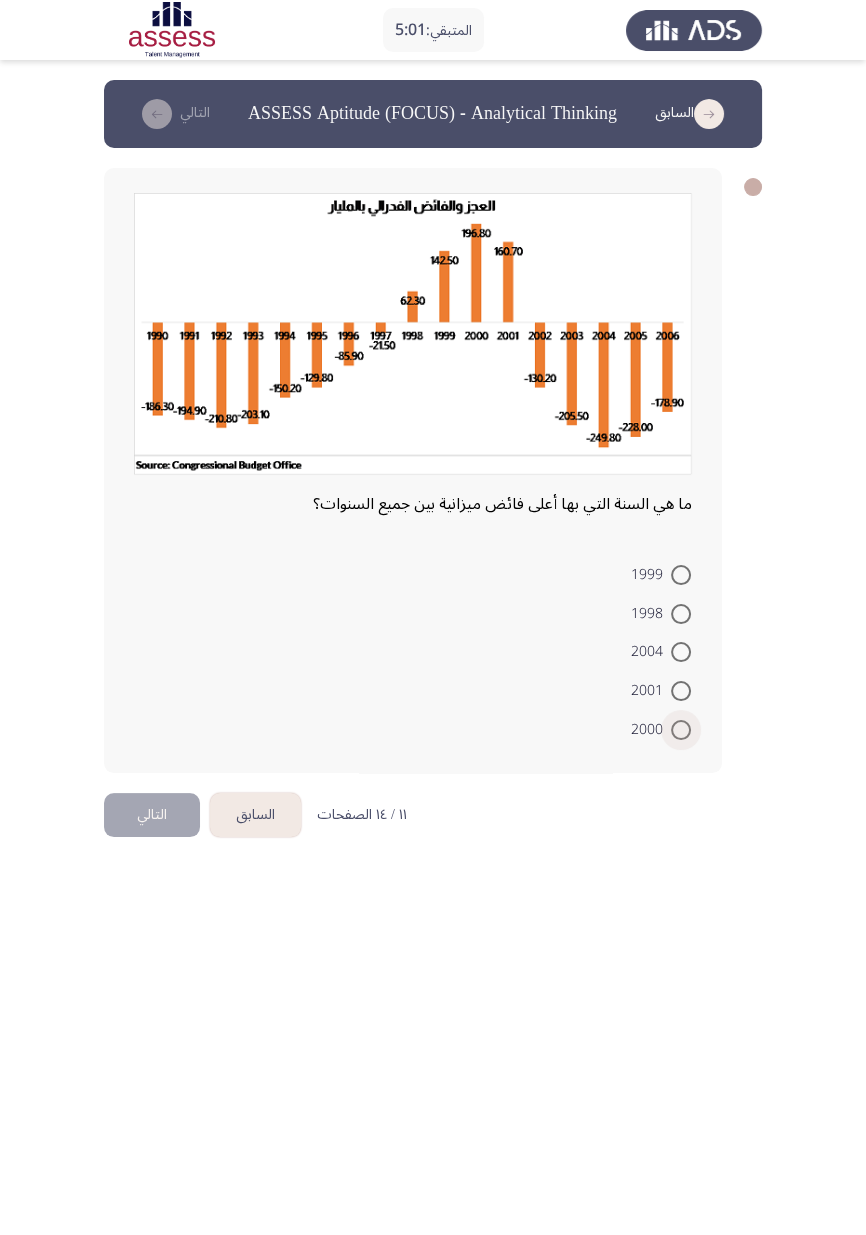 click at bounding box center (681, 730) 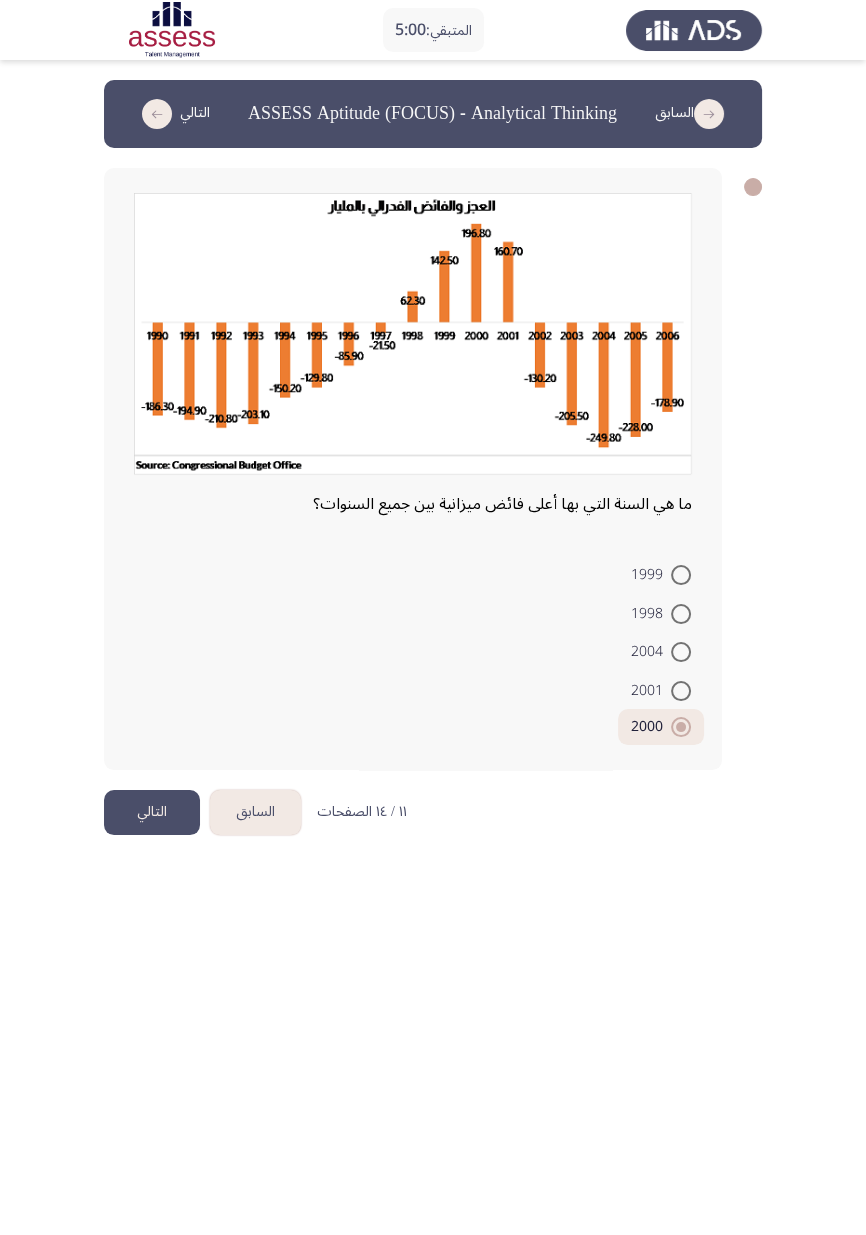 click on "التالي" 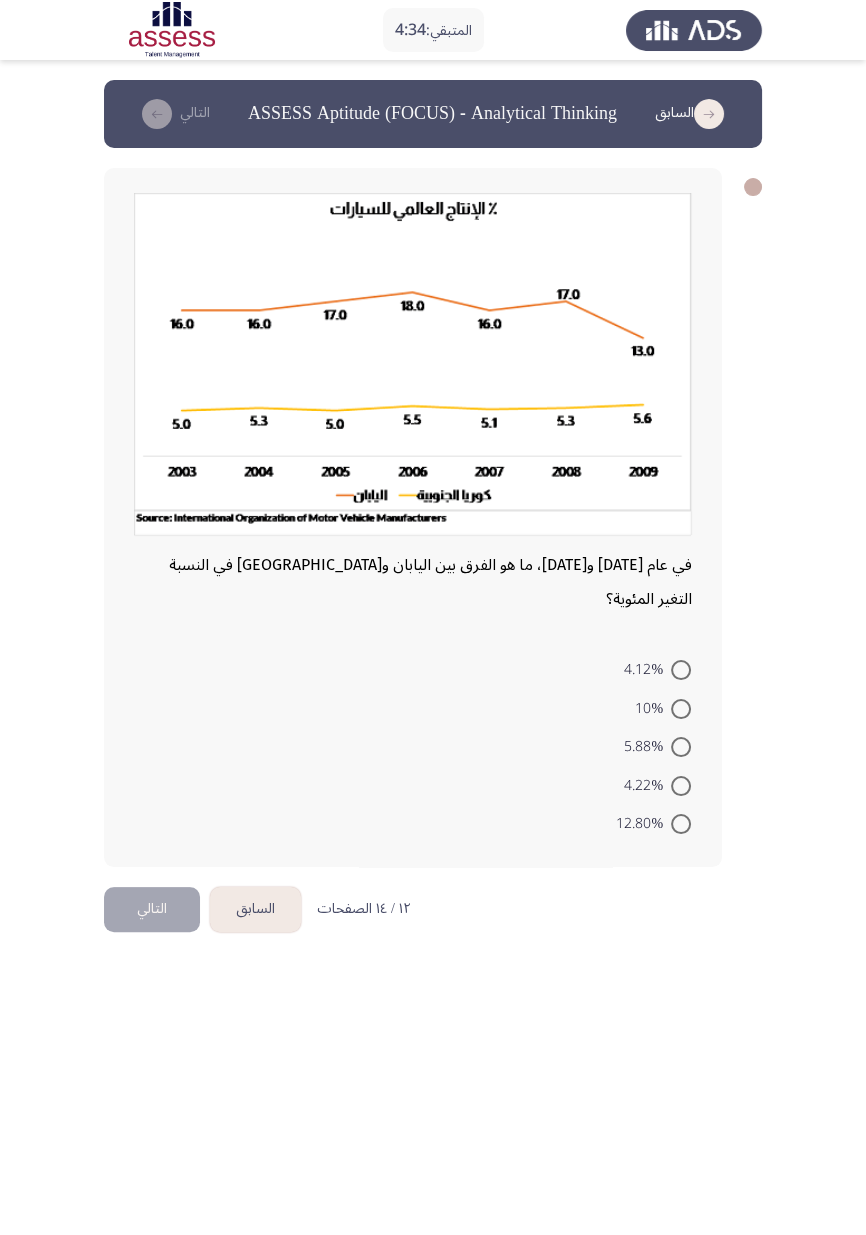 click on "المتبقي:  4:34  السابق
ASSESS Aptitude (FOCUS) - Analytical Thinking   التالي  في عام 2005 و2006، ما هو الفرق بين اليابان وكوريا الجنوبية في النسبة التغير المئوية؟    4.12%     10%     5.88%     4.22%     12.80%   ١٢ / ١٤ الصفحات   السابق
التالي" at bounding box center [433, 483] 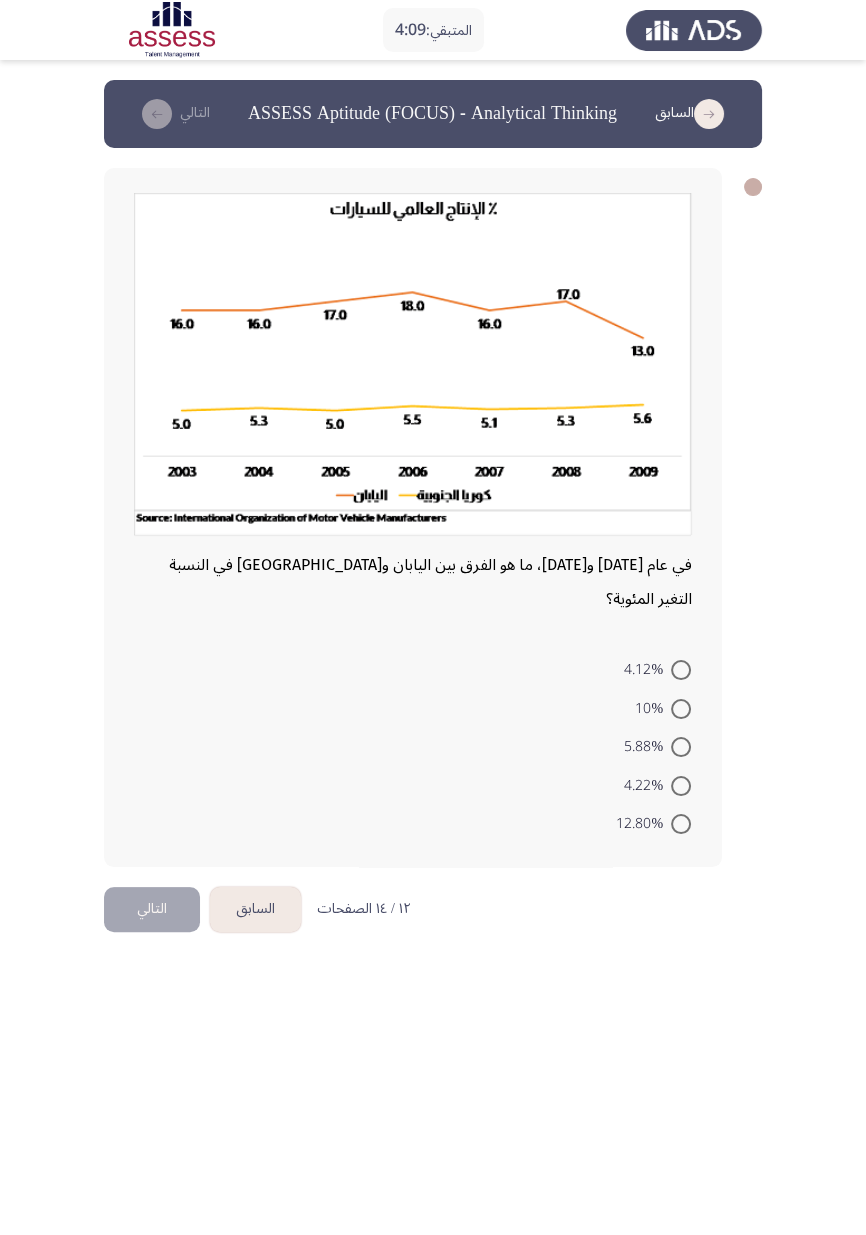 click on "المتبقي:  4:09  السابق
ASSESS Aptitude (FOCUS) - Analytical Thinking   التالي  في عام 2005 و2006، ما هو الفرق بين اليابان وكوريا الجنوبية في النسبة التغير المئوية؟    4.12%     10%     5.88%     4.22%     12.80%   ١٢ / ١٤ الصفحات   السابق
التالي" at bounding box center (433, 483) 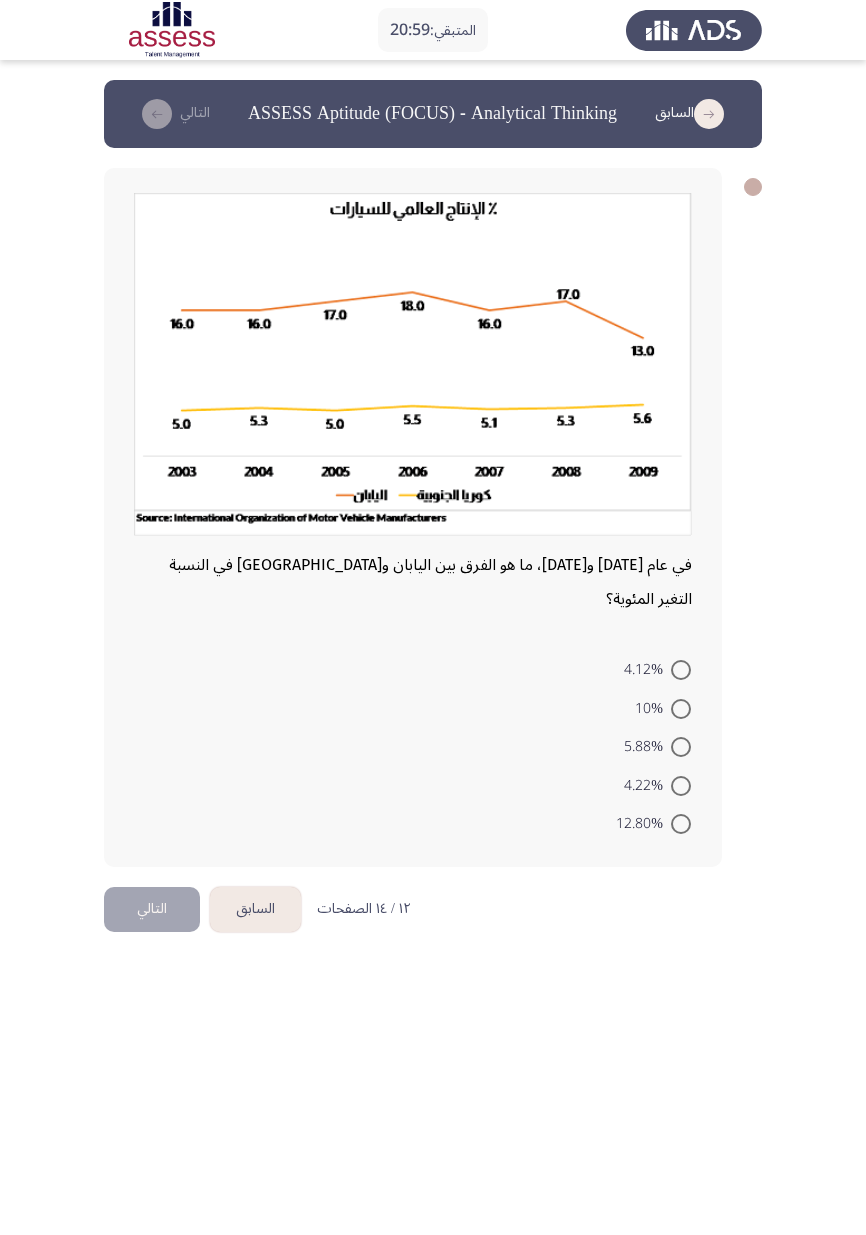 scroll, scrollTop: 0, scrollLeft: 0, axis: both 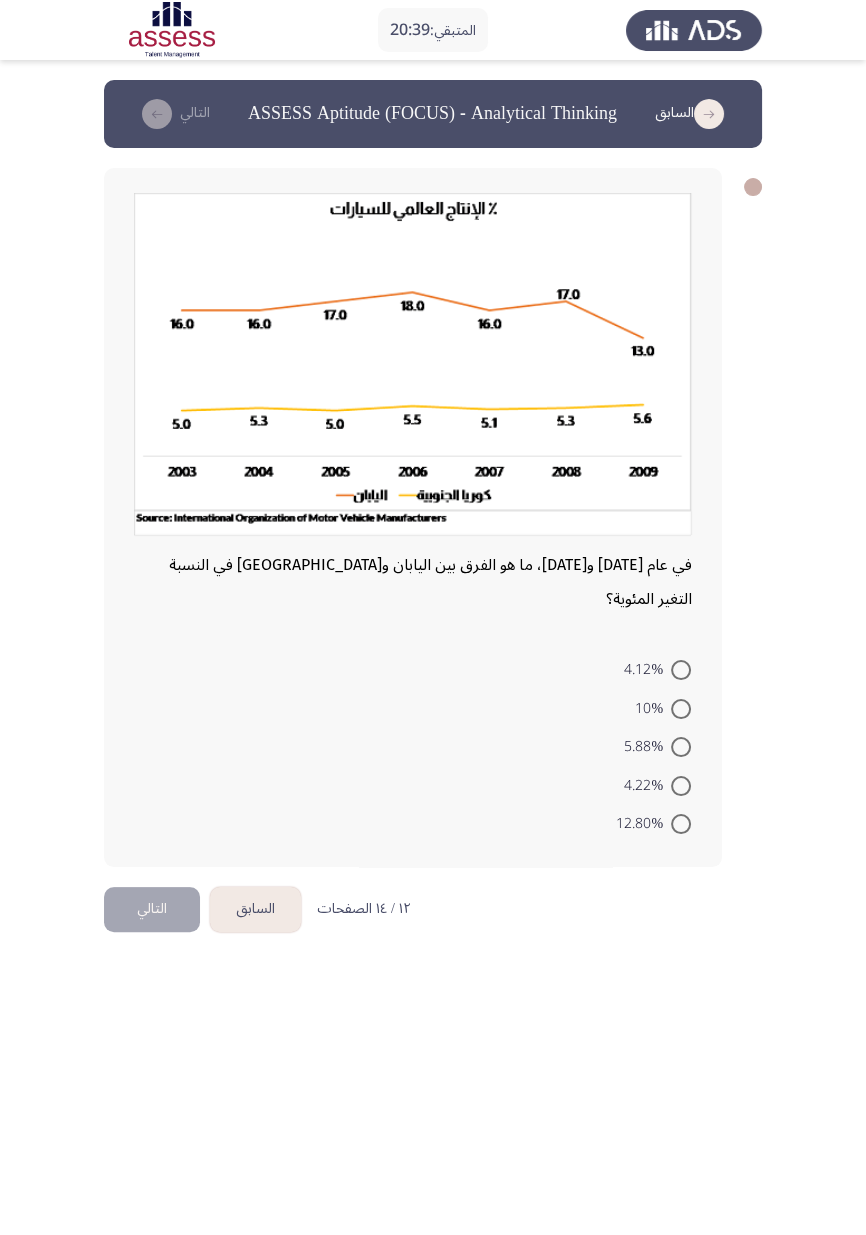 click on "المتبقي:  20:39  السابق
ASSESS Aptitude (FOCUS) - Analytical Thinking   التالي  في عام [DATE] و[DATE]، ما هو الفرق بين اليابان و[GEOGRAPHIC_DATA] في النسبة التغير المئوية؟    4.12%     10%     5.88%     4.22%     12.80%   ١٢ / ١٤ الصفحات   السابق
التالي" at bounding box center [433, 483] 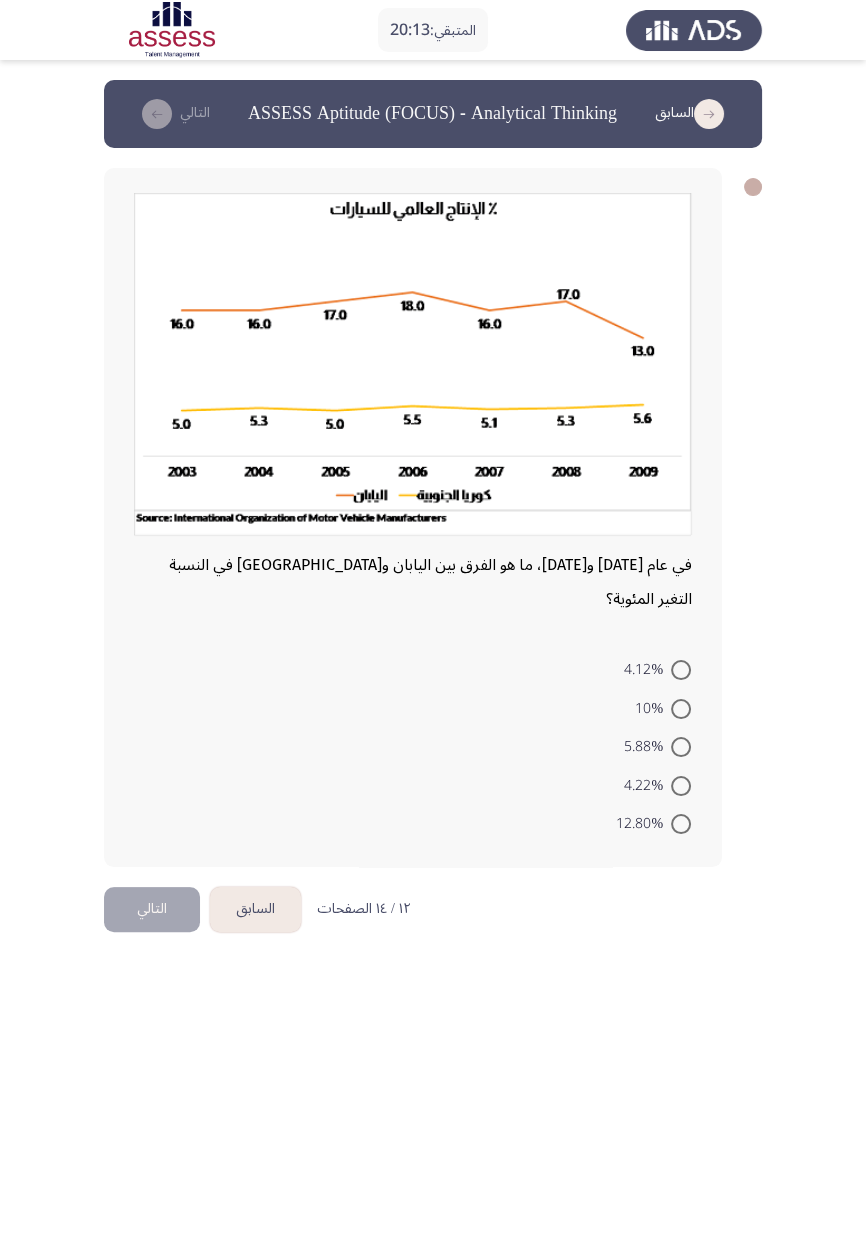 click on "المتبقي:  20:13  السابق
ASSESS Aptitude (FOCUS) - Analytical Thinking   التالي  في عام [DATE] و[DATE]، ما هو الفرق بين اليابان و[GEOGRAPHIC_DATA] في النسبة التغير المئوية؟    4.12%     10%     5.88%     4.22%     12.80%   ١٢ / ١٤ الصفحات   السابق
التالي" at bounding box center (433, 483) 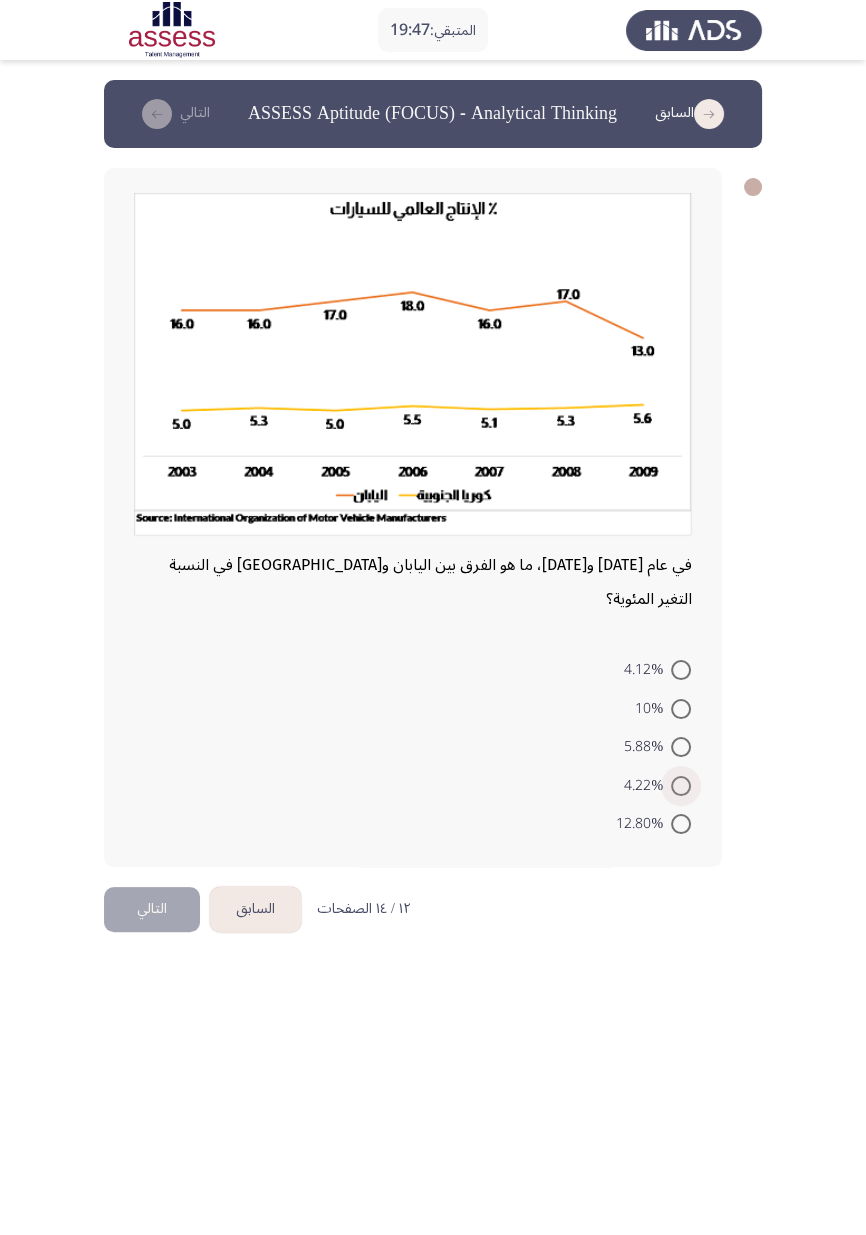 click at bounding box center (681, 786) 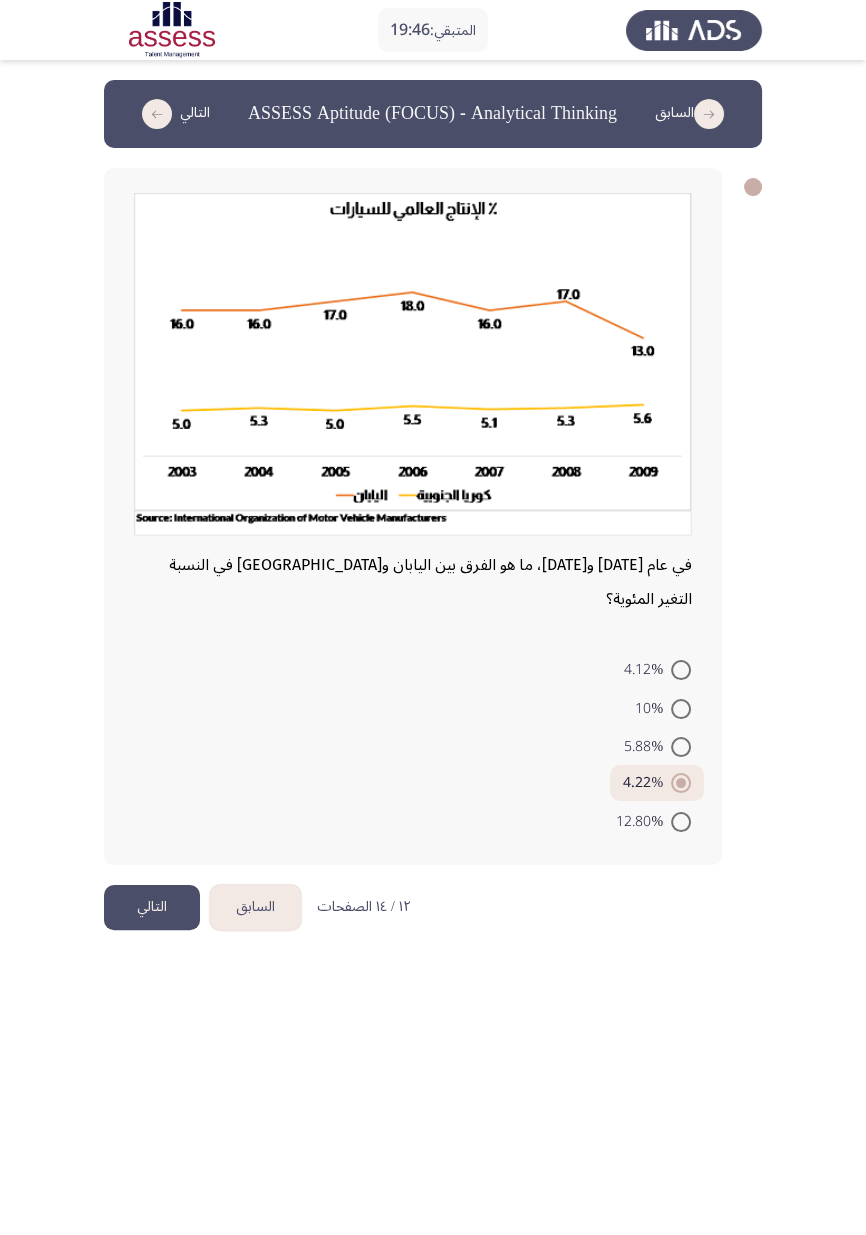 click on "التالي" 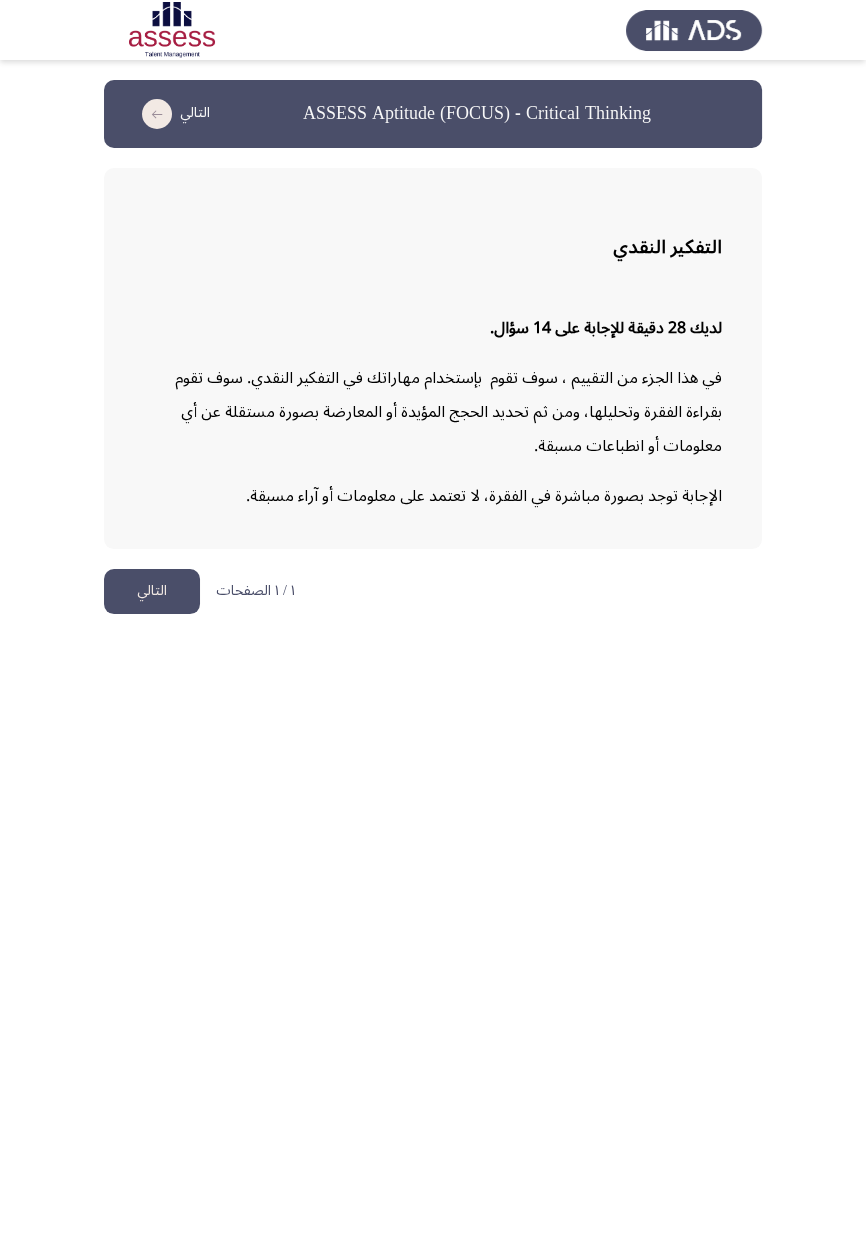 click on "التالي" 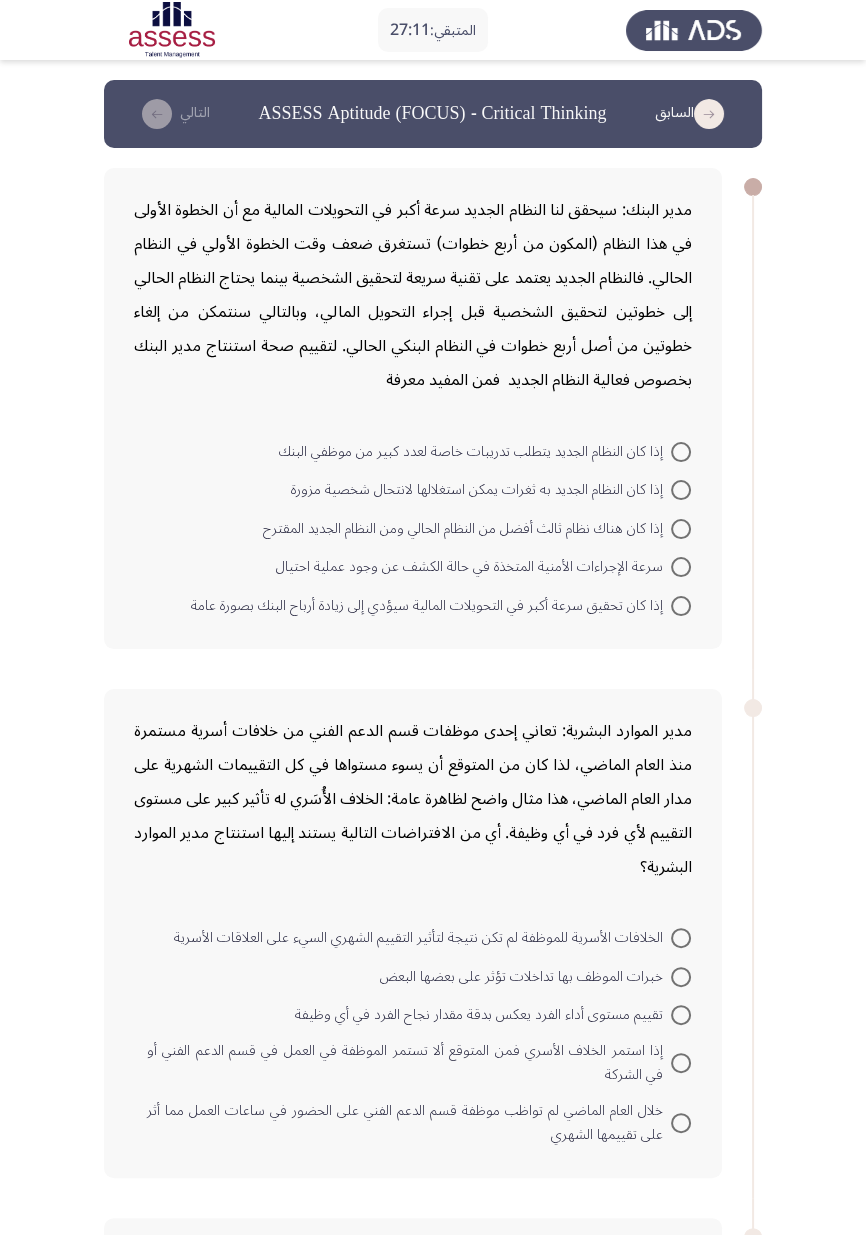 click on "المتبقي:  27:11  السابق   ASSESS Aptitude (FOCUS) - Critical Thinking   التالي  مدير البنك: سيحقق لنا النظام الجديد سرعة أكبر في التحويلات المالية مع أن الخطوة الأولى في هذا النظام (المكون من أربع خطوات) تستغرق ضعف وقت الخطوة الأولي في النظام الحالي. فالنظام الجديد يعتمد على تقنية سريعة لتحقيق الشخصية بينما يحتاج النظام الحالي إلى خطوتين لتحقيق الشخصية قبل إجراء التحويل المالي، وبالتالي سنتمكن من إلغاء خطوتين من أصل أربع خطوات في النظام البنكي الحالي. لتقييم صحة استنتاج مدير البنك بخصوص فعالية النظام الجديد  فمن المفيد معرفة                                                    ١ / ٣ الصفحات" 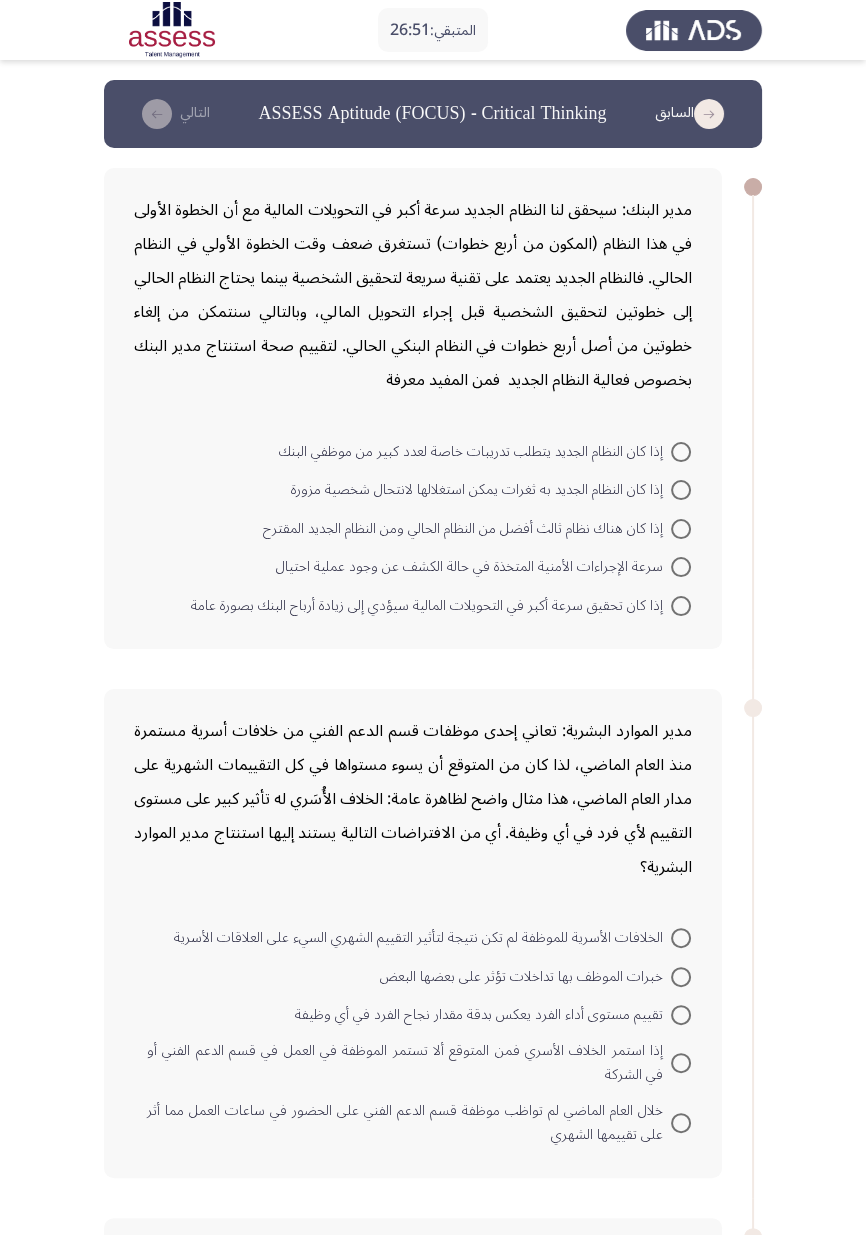 click at bounding box center [681, 606] 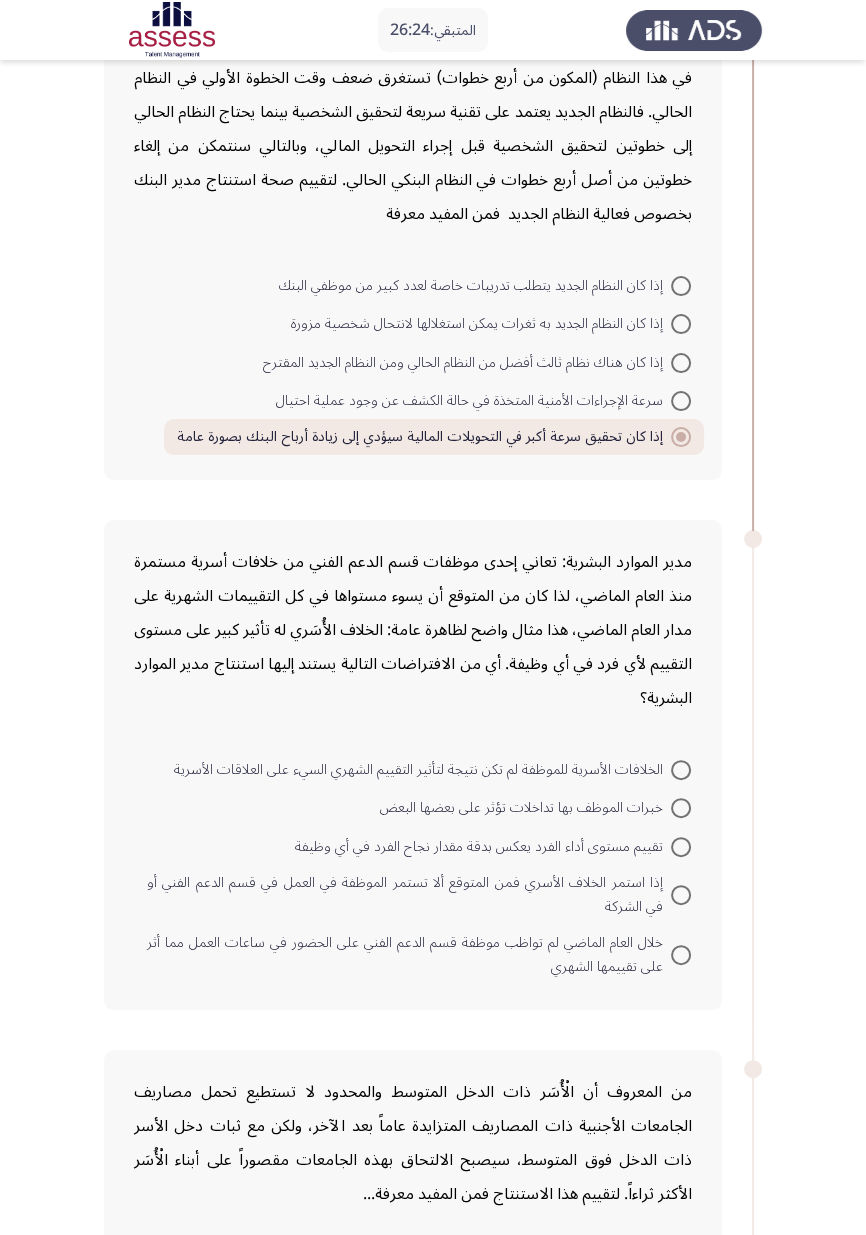 scroll, scrollTop: 167, scrollLeft: 0, axis: vertical 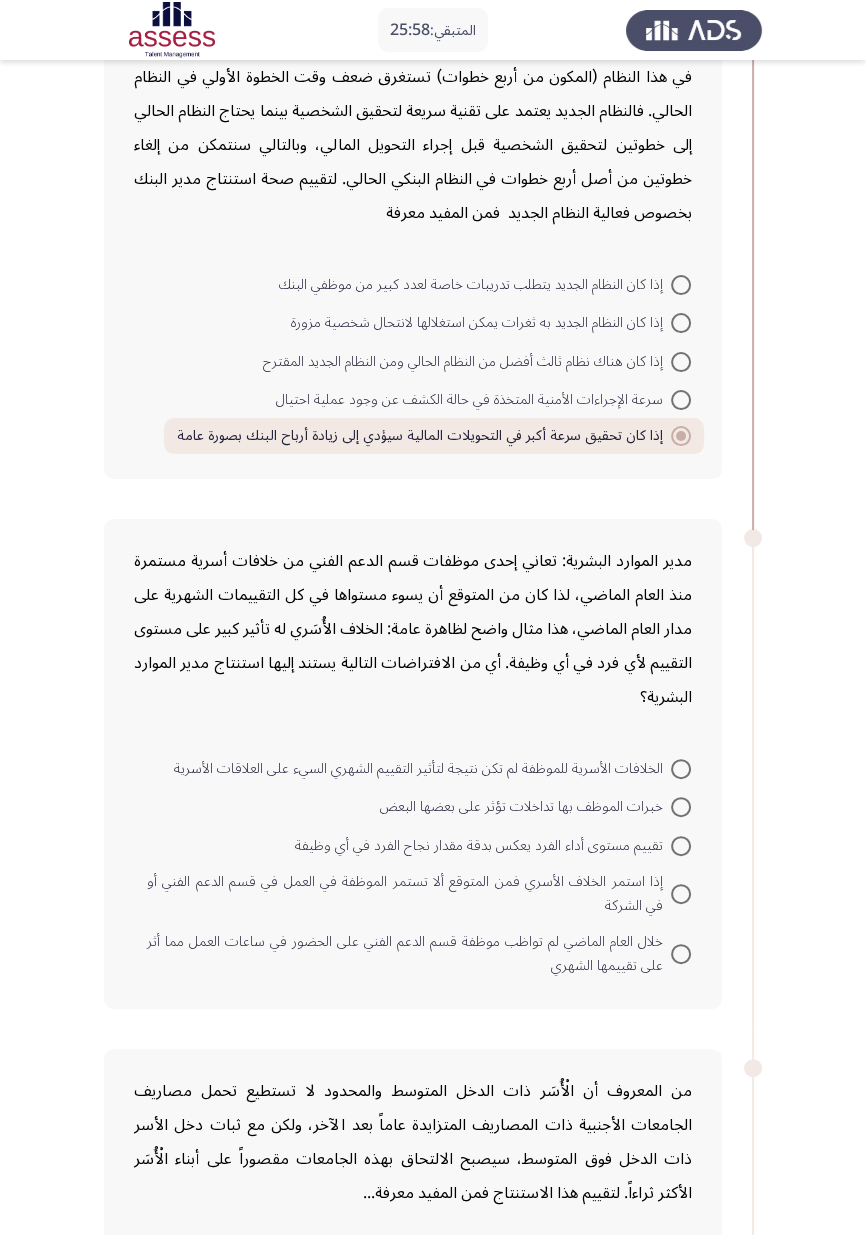 click on "المتبقي:  25:58  السابق   ASSESS Aptitude (FOCUS) - Critical Thinking   التالي  مدير البنك: سيحقق لنا النظام الجديد سرعة أكبر في التحويلات المالية مع أن الخطوة الأولى في هذا النظام (المكون من أربع خطوات) تستغرق ضعف وقت الخطوة الأولي في النظام الحالي. فالنظام الجديد يعتمد على تقنية سريعة لتحقيق الشخصية بينما يحتاج النظام الحالي إلى خطوتين لتحقيق الشخصية قبل إجراء التحويل المالي، وبالتالي سنتمكن من إلغاء خطوتين من أصل أربع خطوات في النظام البنكي الحالي. لتقييم صحة استنتاج مدير البنك بخصوص فعالية النظام الجديد  فمن المفيد معرفة                                                    ١ / ٣ الصفحات" 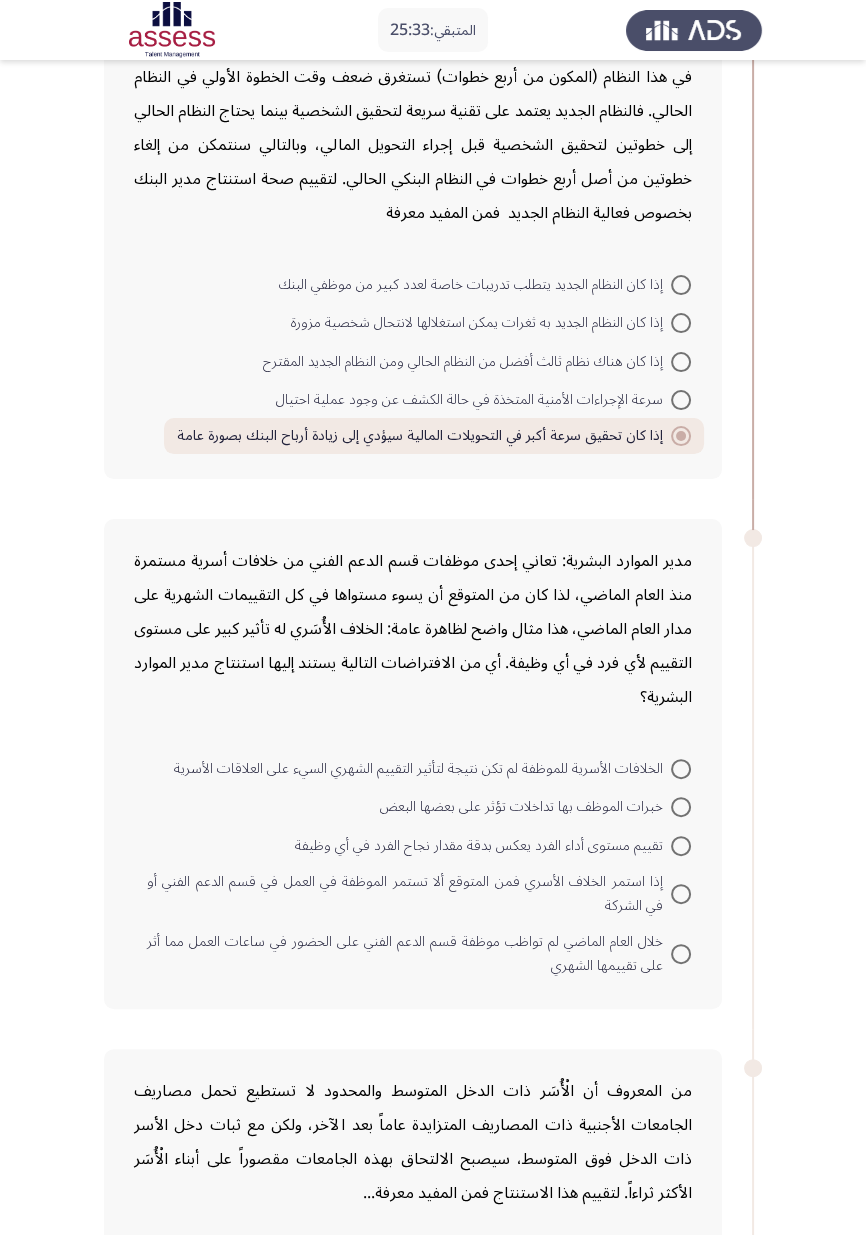 click on "المتبقي:  25:33  السابق   ASSESS Aptitude (FOCUS) - Critical Thinking   التالي  مدير البنك: سيحقق لنا النظام الجديد سرعة أكبر في التحويلات المالية مع أن الخطوة الأولى في هذا النظام (المكون من أربع خطوات) تستغرق ضعف وقت الخطوة الأولي في النظام الحالي. فالنظام الجديد يعتمد على تقنية سريعة لتحقيق الشخصية بينما يحتاج النظام الحالي إلى خطوتين لتحقيق الشخصية قبل إجراء التحويل المالي، وبالتالي سنتمكن من إلغاء خطوتين من أصل أربع خطوات في النظام البنكي الحالي. لتقييم صحة استنتاج مدير البنك بخصوص فعالية النظام الجديد  فمن المفيد معرفة                                                    ١ / ٣ الصفحات" 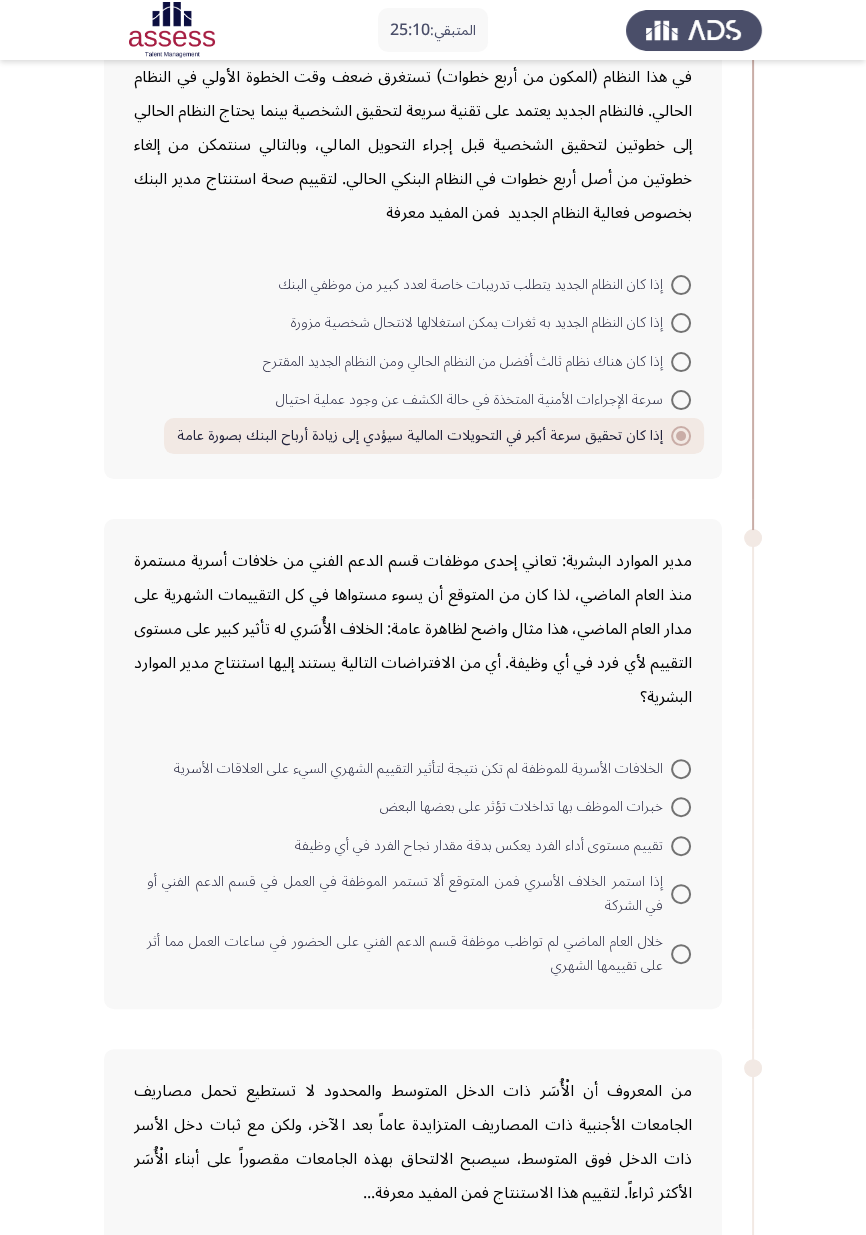 click at bounding box center [681, 846] 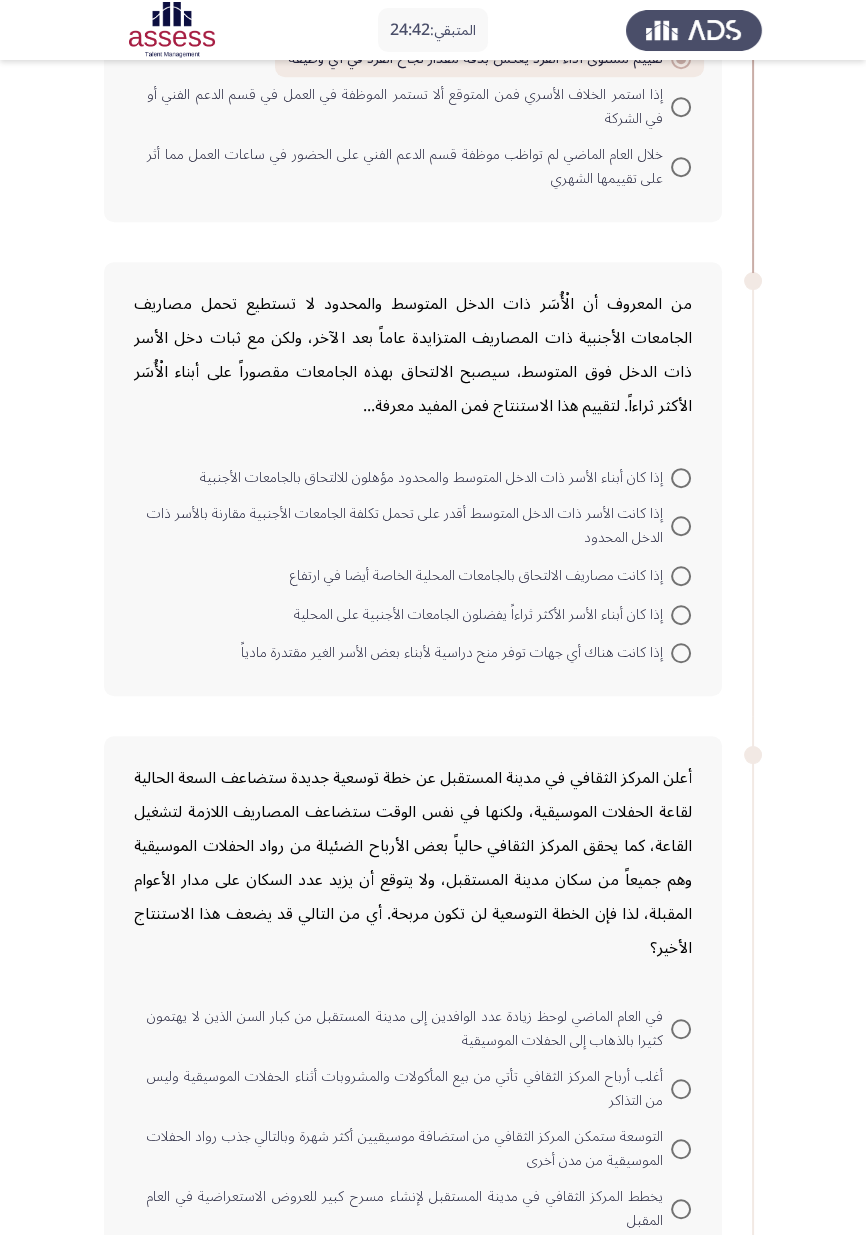 scroll, scrollTop: 954, scrollLeft: 0, axis: vertical 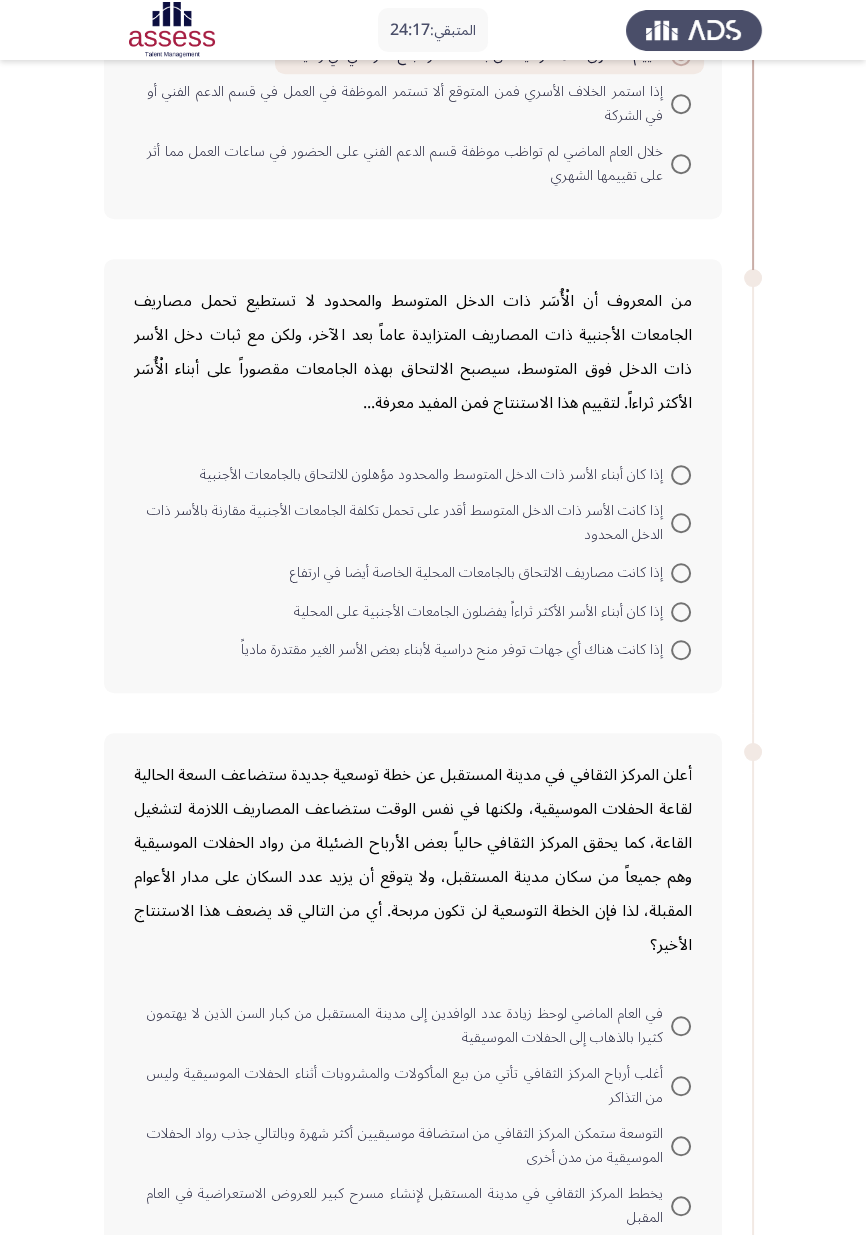 click on "المتبقي:  24:17  السابق   ASSESS Aptitude (FOCUS) - Critical Thinking   التالي  مدير البنك: سيحقق لنا النظام الجديد سرعة أكبر في التحويلات المالية مع أن الخطوة الأولى في هذا النظام (المكون من أربع خطوات) تستغرق ضعف وقت الخطوة الأولي في النظام الحالي. فالنظام الجديد يعتمد على تقنية سريعة لتحقيق الشخصية بينما يحتاج النظام الحالي إلى خطوتين لتحقيق الشخصية قبل إجراء التحويل المالي، وبالتالي سنتمكن من إلغاء خطوتين من أصل أربع خطوات في النظام البنكي الحالي. لتقييم صحة استنتاج مدير البنك بخصوص فعالية النظام الجديد  فمن المفيد معرفة                                                    ١ / ٣ الصفحات" 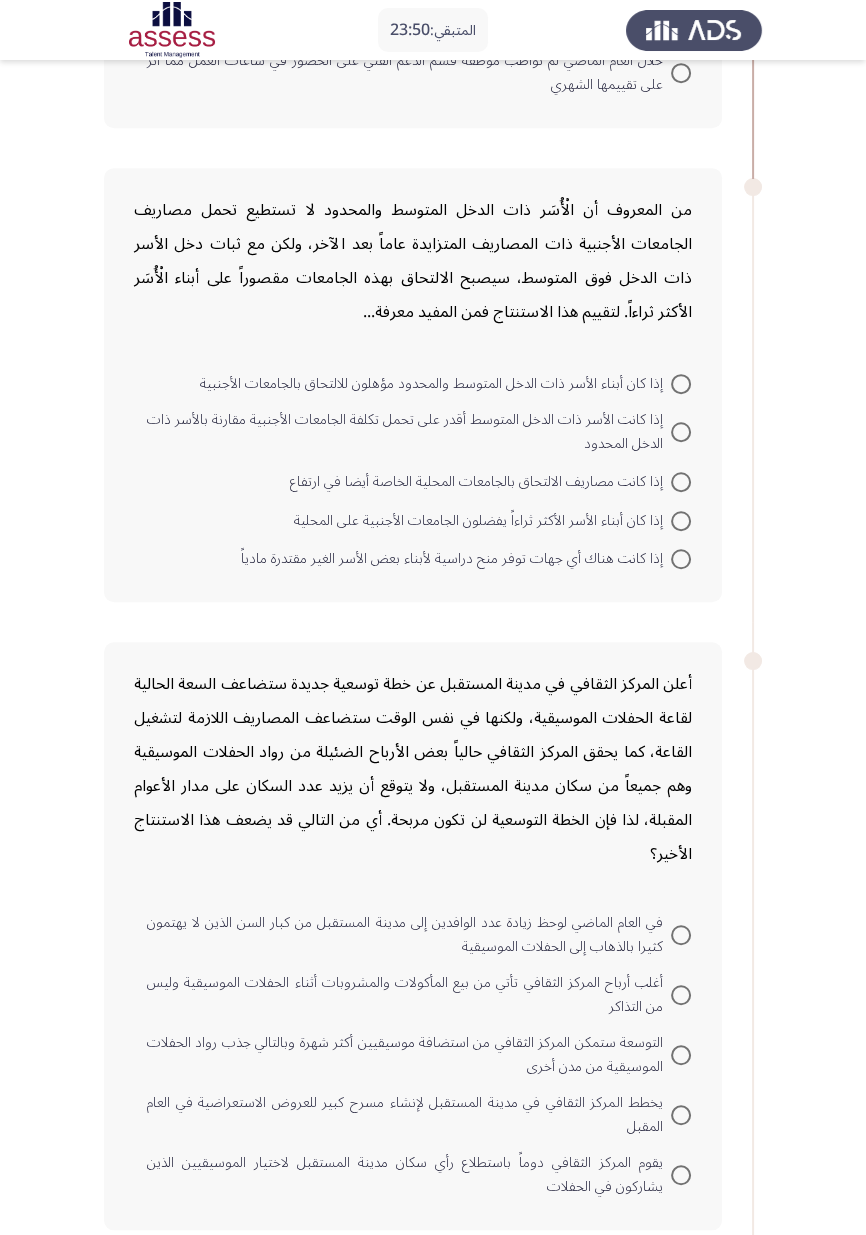 scroll, scrollTop: 1051, scrollLeft: 0, axis: vertical 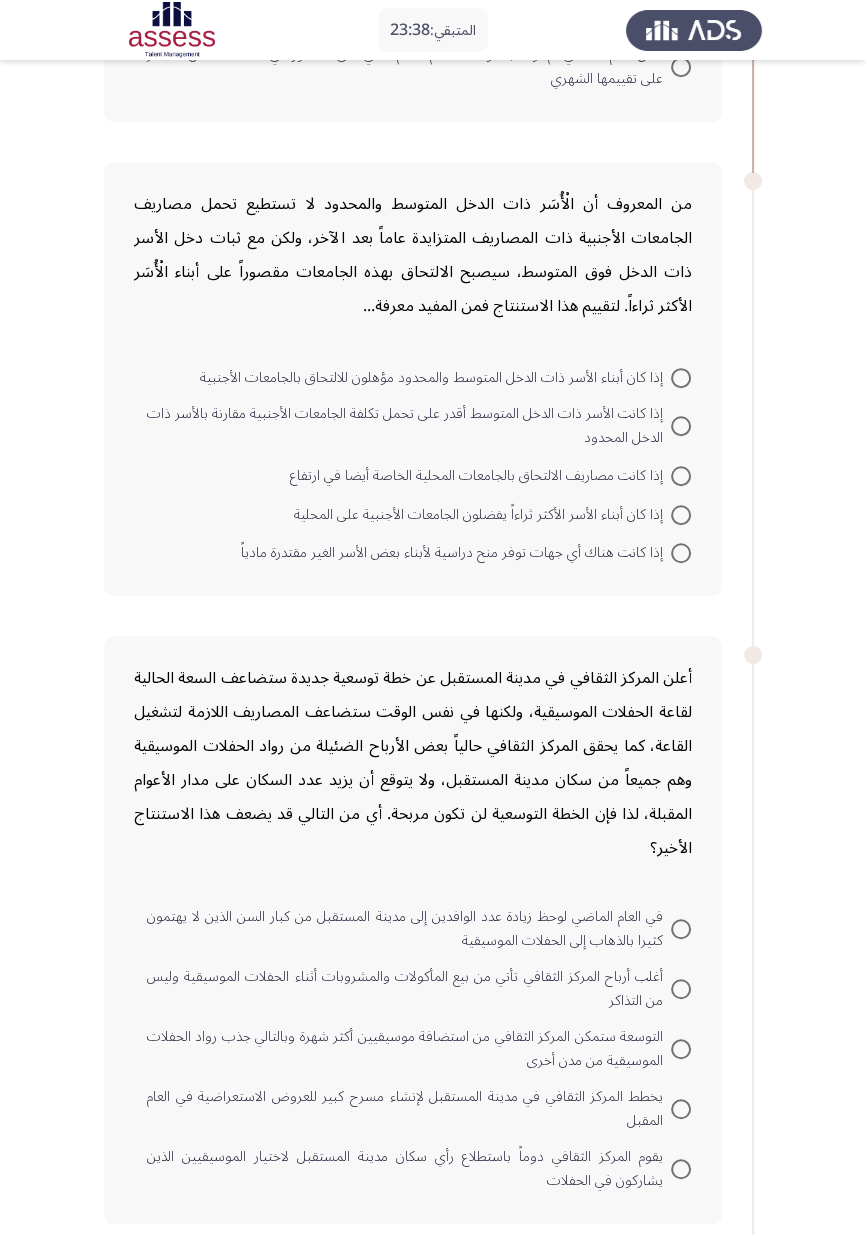 click at bounding box center (681, 553) 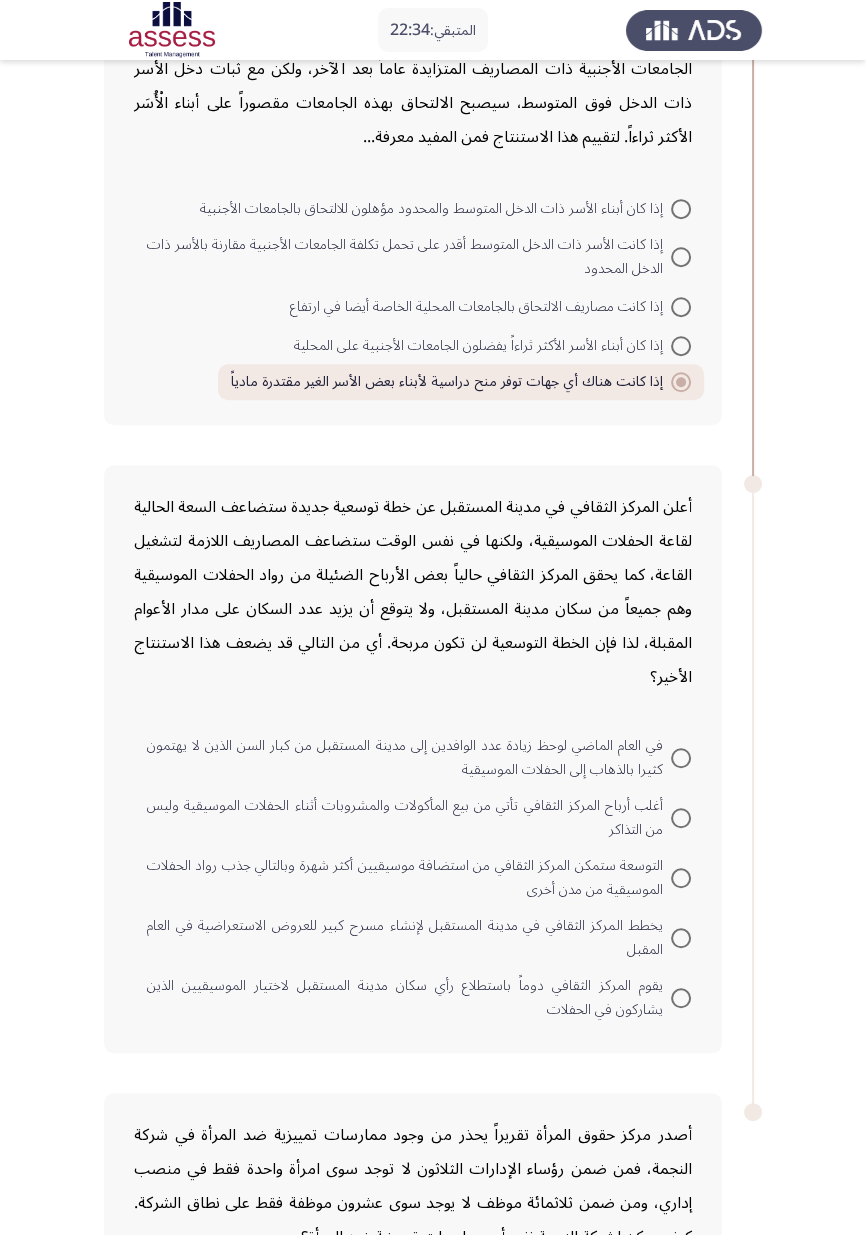 scroll, scrollTop: 1226, scrollLeft: 0, axis: vertical 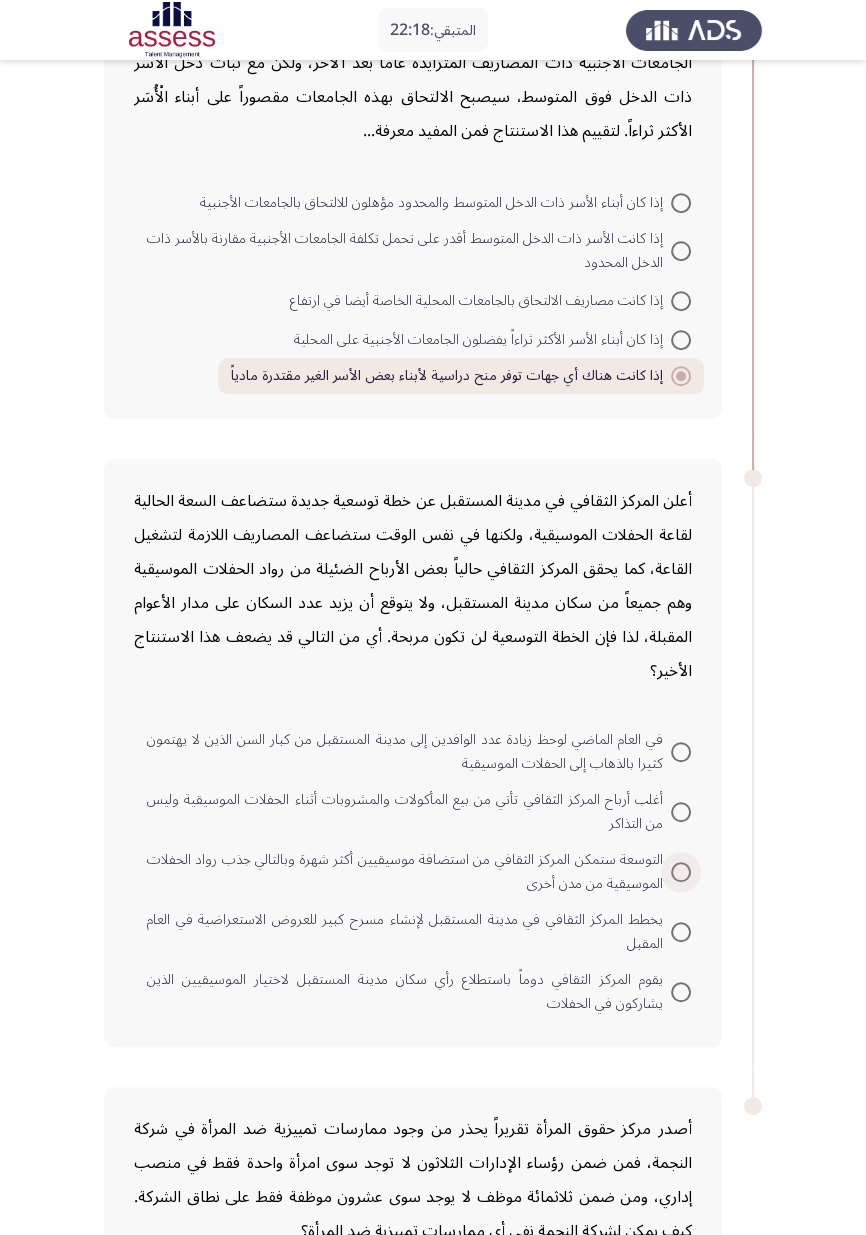 click at bounding box center [681, 872] 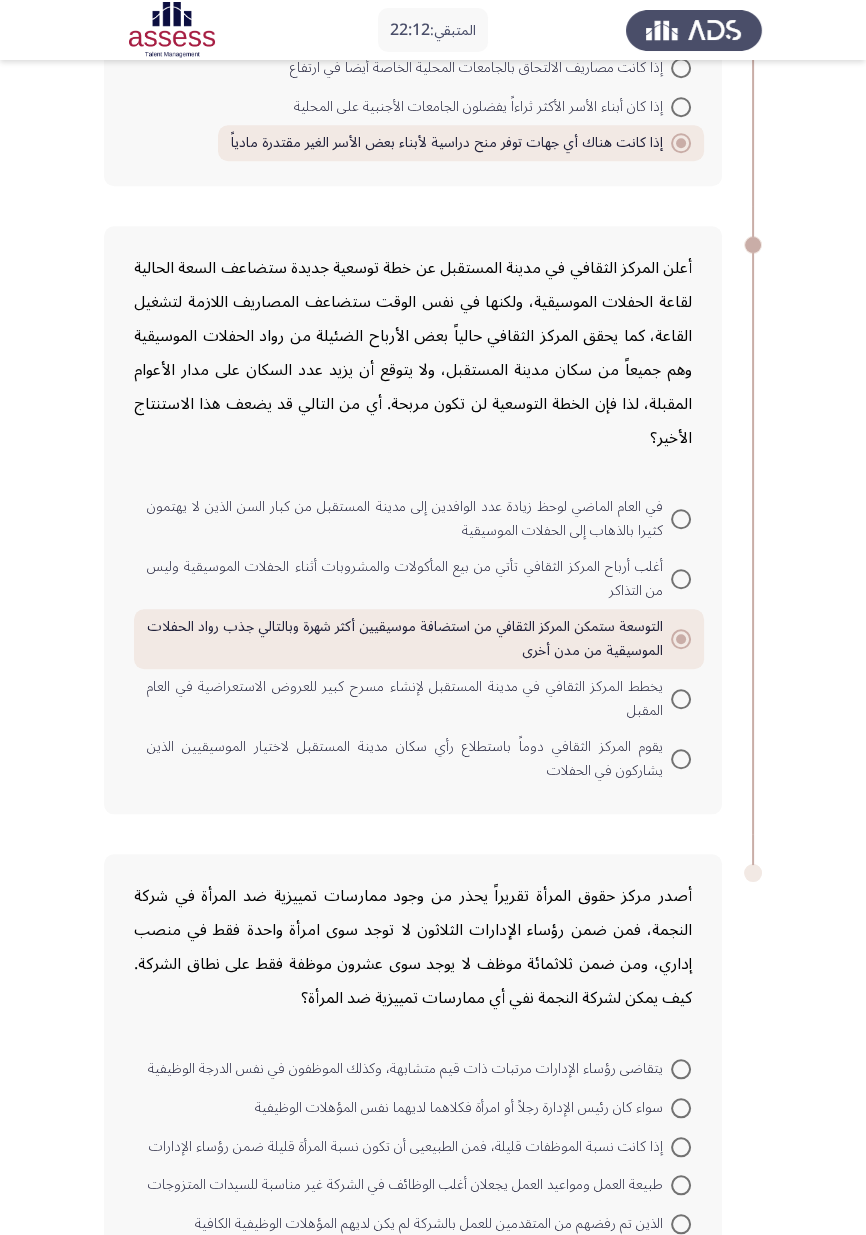 scroll, scrollTop: 1489, scrollLeft: 0, axis: vertical 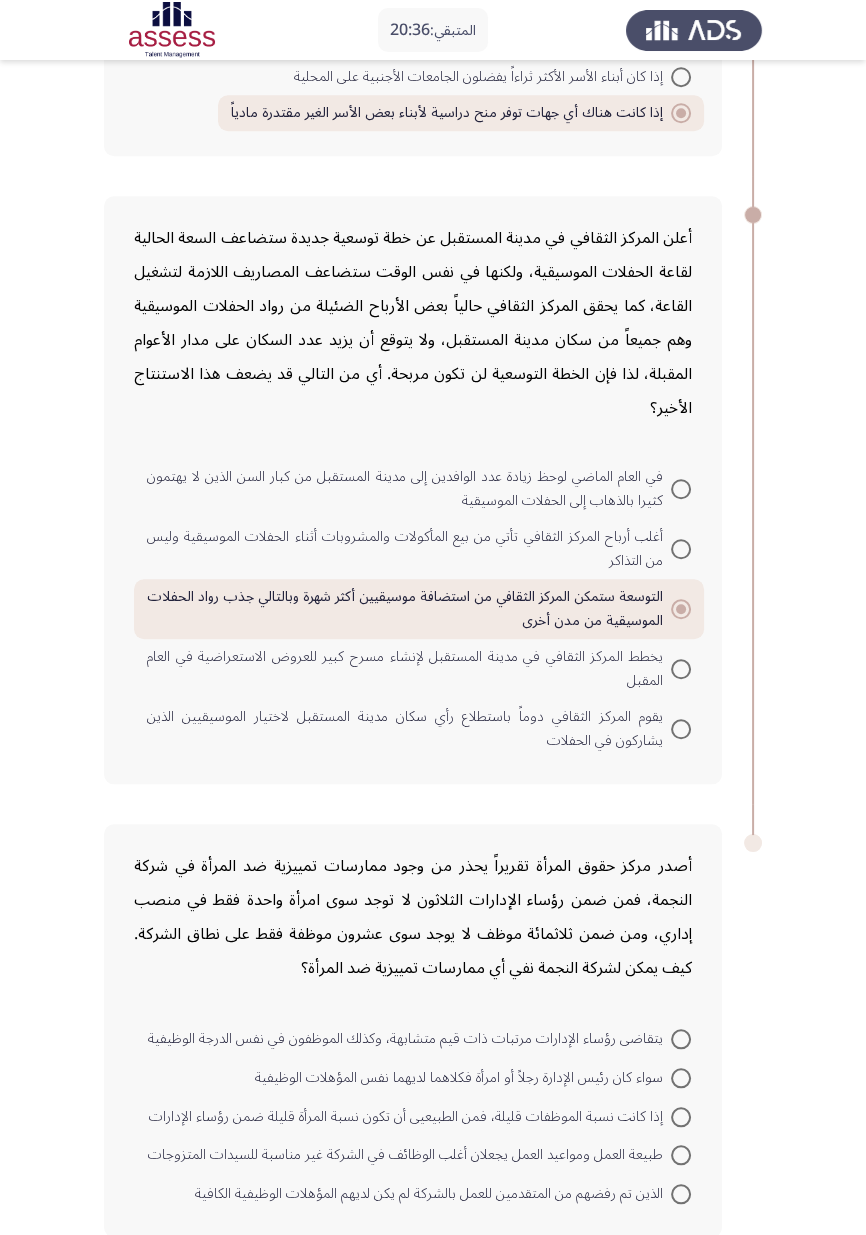 click on "المتبقي:  20:36  السابق   ASSESS Aptitude (FOCUS) - Critical Thinking   التالي  مدير البنك: سيحقق لنا النظام الجديد سرعة أكبر في التحويلات المالية مع أن الخطوة الأولى في هذا النظام (المكون من أربع خطوات) تستغرق ضعف وقت الخطوة الأولي في النظام الحالي. فالنظام الجديد يعتمد على تقنية سريعة لتحقيق الشخصية بينما يحتاج النظام الحالي إلى خطوتين لتحقيق الشخصية قبل إجراء التحويل المالي، وبالتالي سنتمكن من إلغاء خطوتين من أصل أربع خطوات في النظام البنكي الحالي. لتقييم صحة استنتاج مدير البنك بخصوص فعالية النظام الجديد  فمن المفيد معرفة                                                    ١ / ٣ الصفحات" 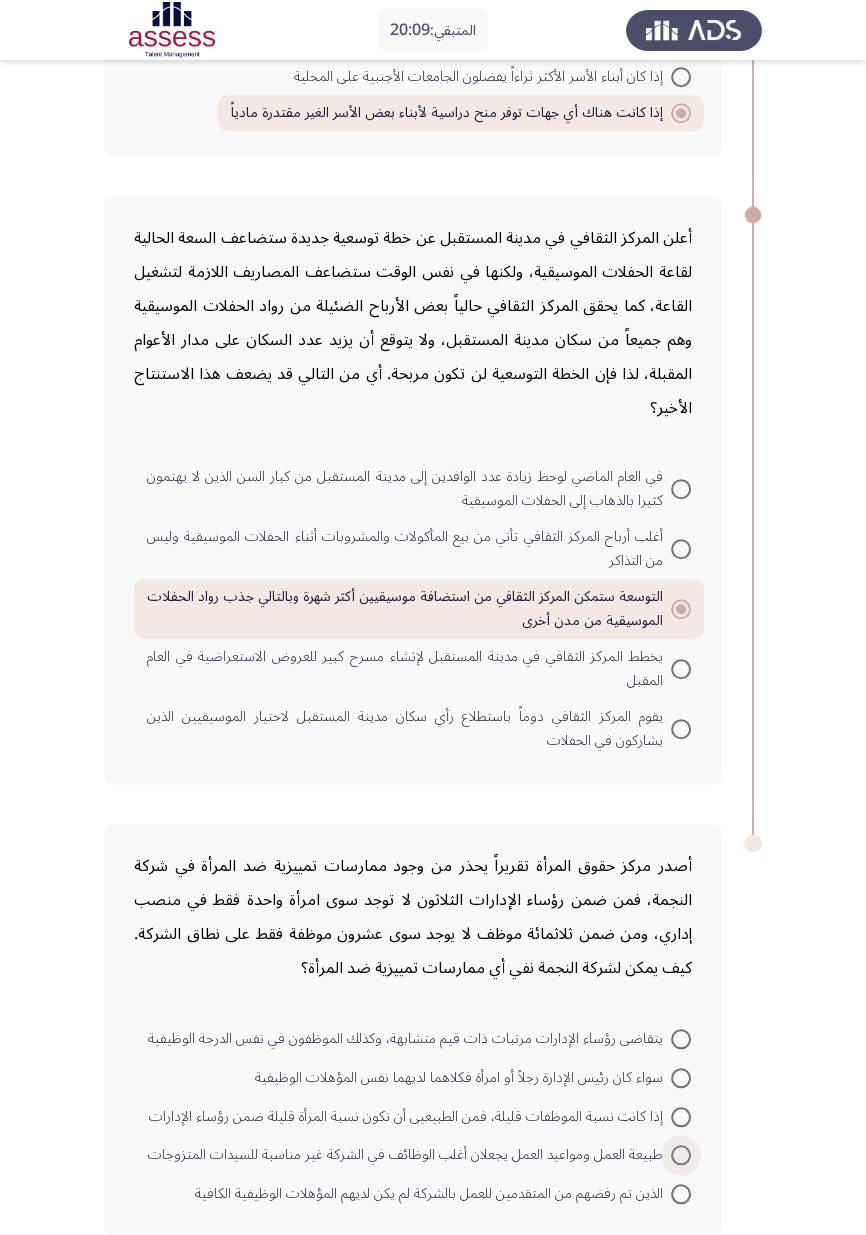click at bounding box center [681, 1155] 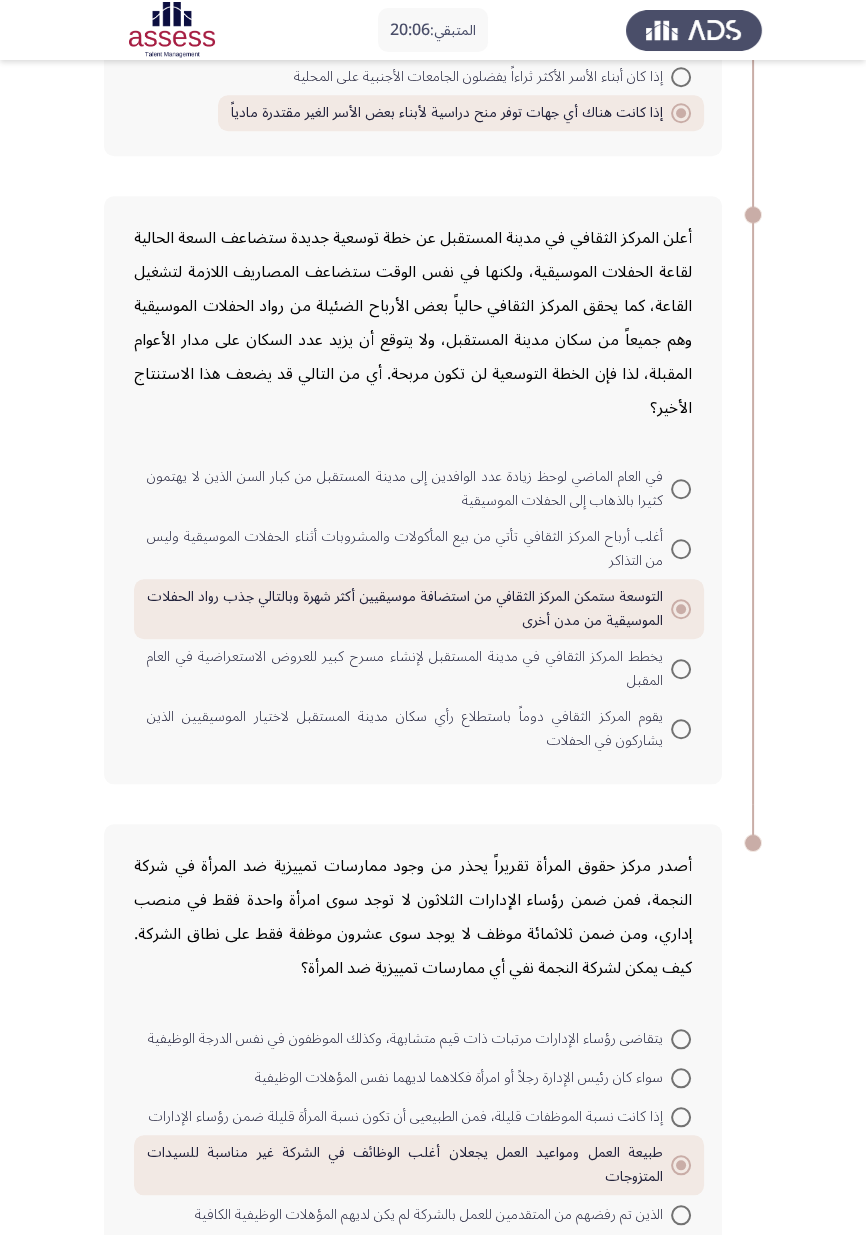 click on "التالي" 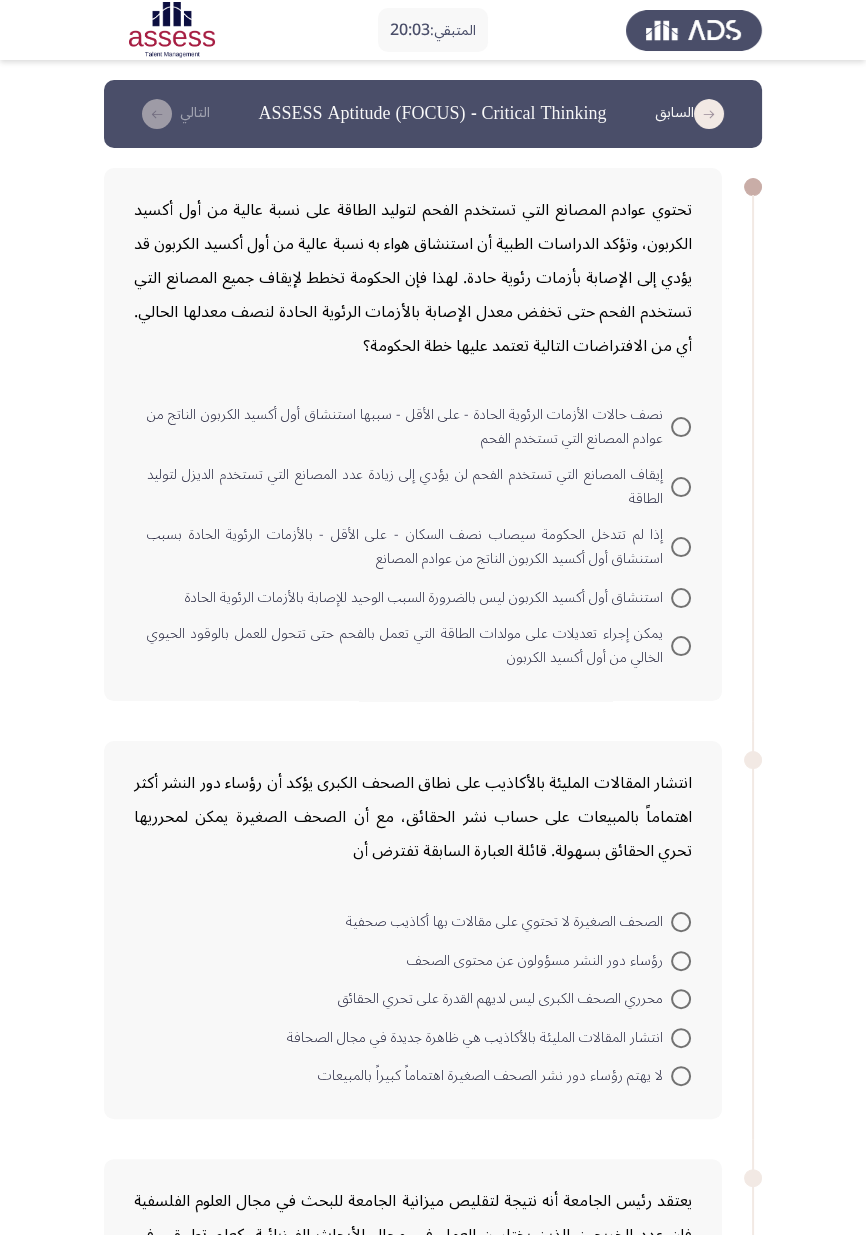 click on "المتبقي:  20:03  السابق
ASSESS Aptitude (FOCUS) - Critical Thinking   التالي  تحتوي عوادم المصانع التي تستخدم الفحم لتوليد الطاقة على نسبة عالية من أول أكسيد الكربون، وتؤكد الدراسات الطبية أن استنشاق هواء به نسبة عالية من أول أكسيد الكربون قد يؤدي إلى الإصابة بأزمات رئوية حادة. لهذا فإن الحكومة تخطط لإيقاف جميع المصانع التي تستخدم الفحم حتى تخفض معدل الإصابة بالأزمات الرئوية الحادة لنصف معدلها الحالي.  أي من الافتراضات التالية تعتمد عليها خطة الحكومة؟    نصف حالات الأزمات الرئوية الحادة - على الأقل - سببها استنشاق أول أكسيد الكربون الناتج من عوادم المصانع التي تستخدم الفحم" 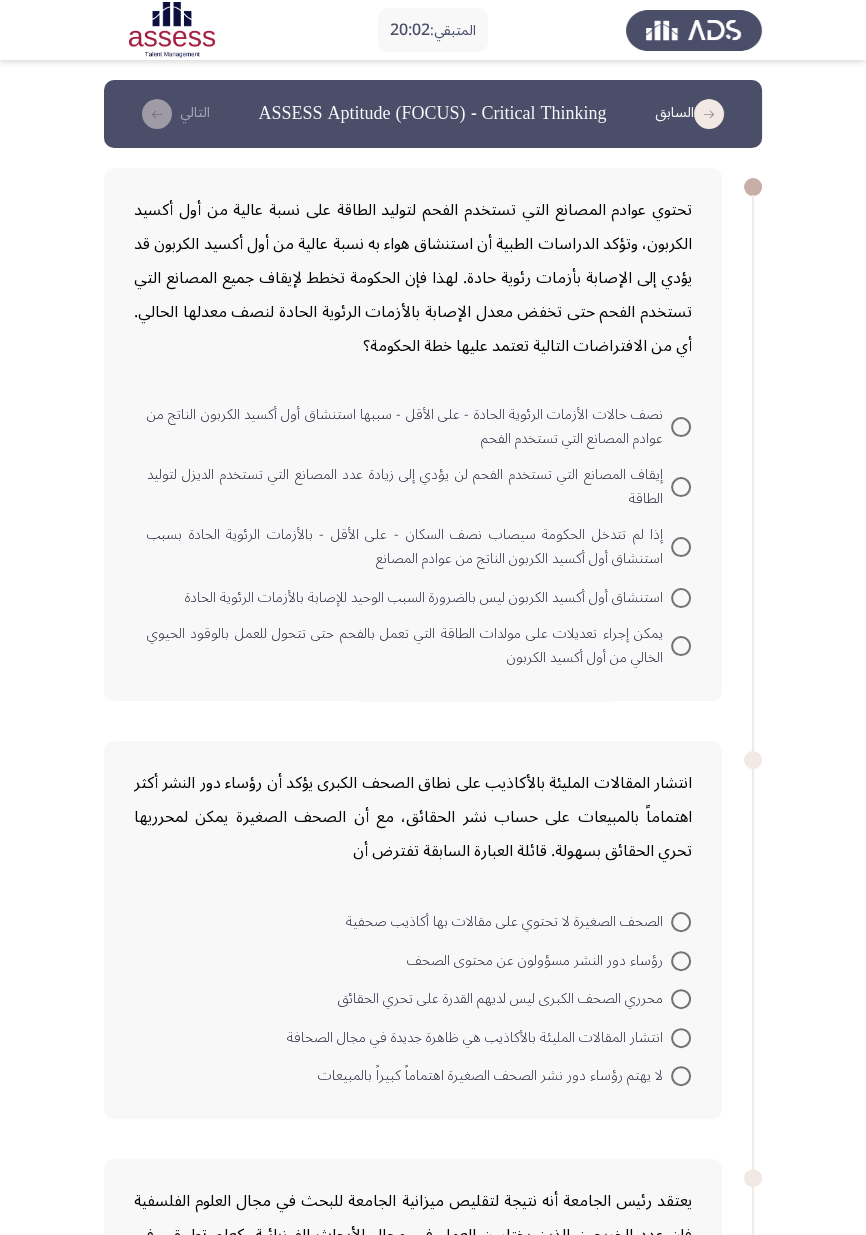 click on "المتبقي:  20:02  السابق
ASSESS Aptitude (FOCUS) - Critical Thinking   التالي  تحتوي عوادم المصانع التي تستخدم الفحم لتوليد الطاقة على نسبة عالية من أول أكسيد الكربون، وتؤكد الدراسات الطبية أن استنشاق هواء به نسبة عالية من أول أكسيد الكربون قد يؤدي إلى الإصابة بأزمات رئوية حادة. لهذا فإن الحكومة تخطط لإيقاف جميع المصانع التي تستخدم الفحم حتى تخفض معدل الإصابة بالأزمات الرئوية الحادة لنصف معدلها الحالي.  أي من الافتراضات التالية تعتمد عليها خطة الحكومة؟    نصف حالات الأزمات الرئوية الحادة - على الأقل - سببها استنشاق أول أكسيد الكربون الناتج من عوادم المصانع التي تستخدم الفحم" 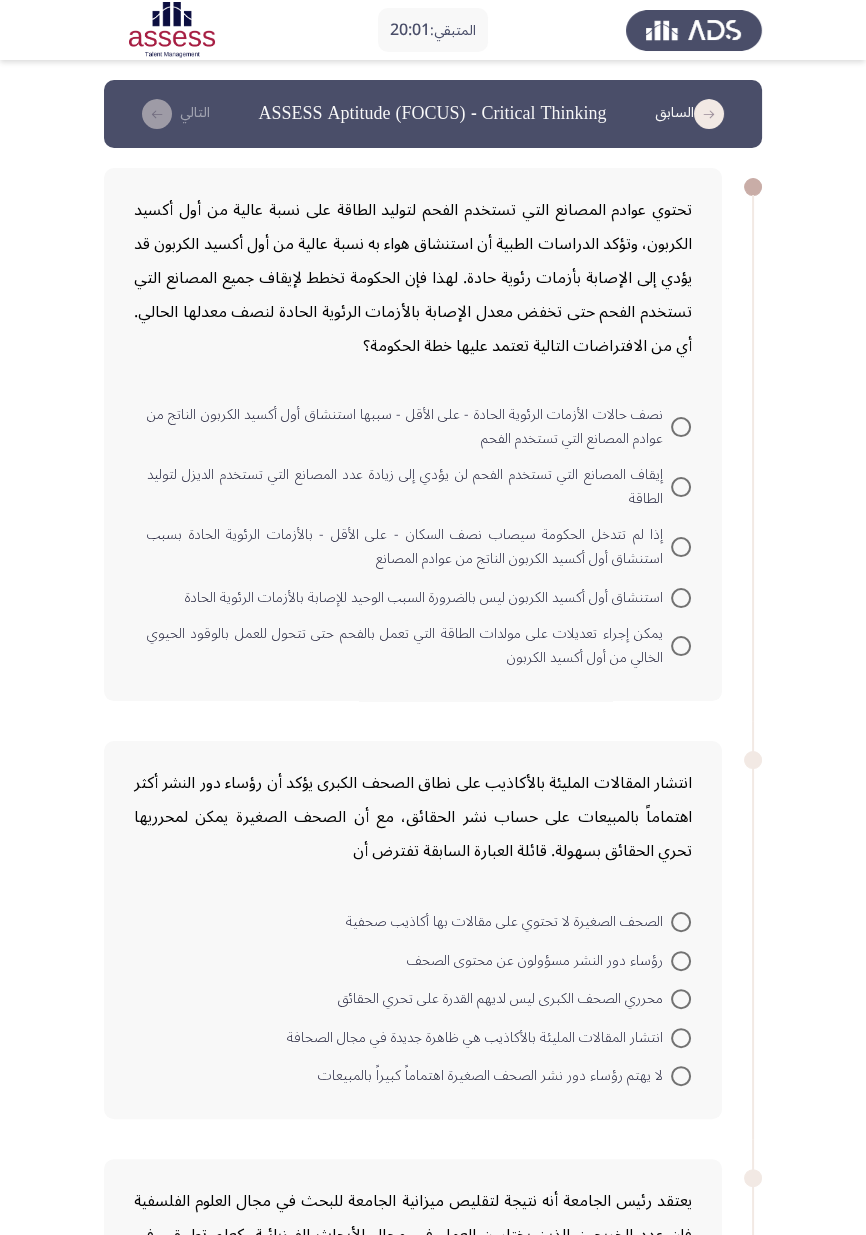 click on "المتبقي:  20:01  السابق
ASSESS Aptitude (FOCUS) - Critical Thinking   التالي  تحتوي عوادم المصانع التي تستخدم الفحم لتوليد الطاقة على نسبة عالية من أول أكسيد الكربون، وتؤكد الدراسات الطبية أن استنشاق هواء به نسبة عالية من أول أكسيد الكربون قد يؤدي إلى الإصابة بأزمات رئوية حادة. لهذا فإن الحكومة تخطط لإيقاف جميع المصانع التي تستخدم الفحم حتى تخفض معدل الإصابة بالأزمات الرئوية الحادة لنصف معدلها الحالي.  أي من الافتراضات التالية تعتمد عليها خطة الحكومة؟    نصف حالات الأزمات الرئوية الحادة - على الأقل - سببها استنشاق أول أكسيد الكربون الناتج من عوادم المصانع التي تستخدم الفحم" 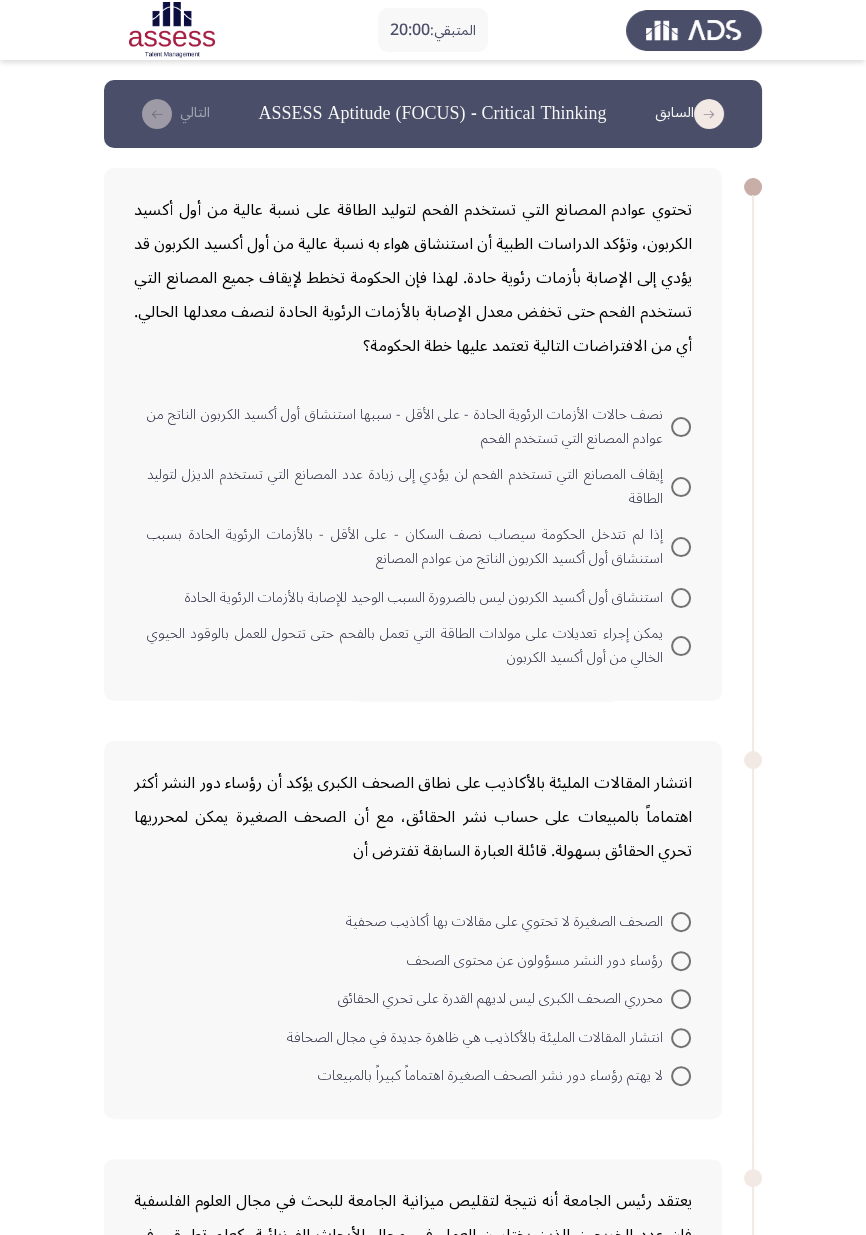 click on "المتبقي:  20:00  السابق
ASSESS Aptitude (FOCUS) - Critical Thinking   التالي  تحتوي عوادم المصانع التي تستخدم الفحم لتوليد الطاقة على نسبة عالية من أول أكسيد الكربون، وتؤكد الدراسات الطبية أن استنشاق هواء به نسبة عالية من أول أكسيد الكربون قد يؤدي إلى الإصابة بأزمات رئوية حادة. لهذا فإن الحكومة تخطط لإيقاف جميع المصانع التي تستخدم الفحم حتى تخفض معدل الإصابة بالأزمات الرئوية الحادة لنصف معدلها الحالي.  أي من الافتراضات التالية تعتمد عليها خطة الحكومة؟    نصف حالات الأزمات الرئوية الحادة - على الأقل - سببها استنشاق أول أكسيد الكربون الناتج من عوادم المصانع التي تستخدم الفحم" 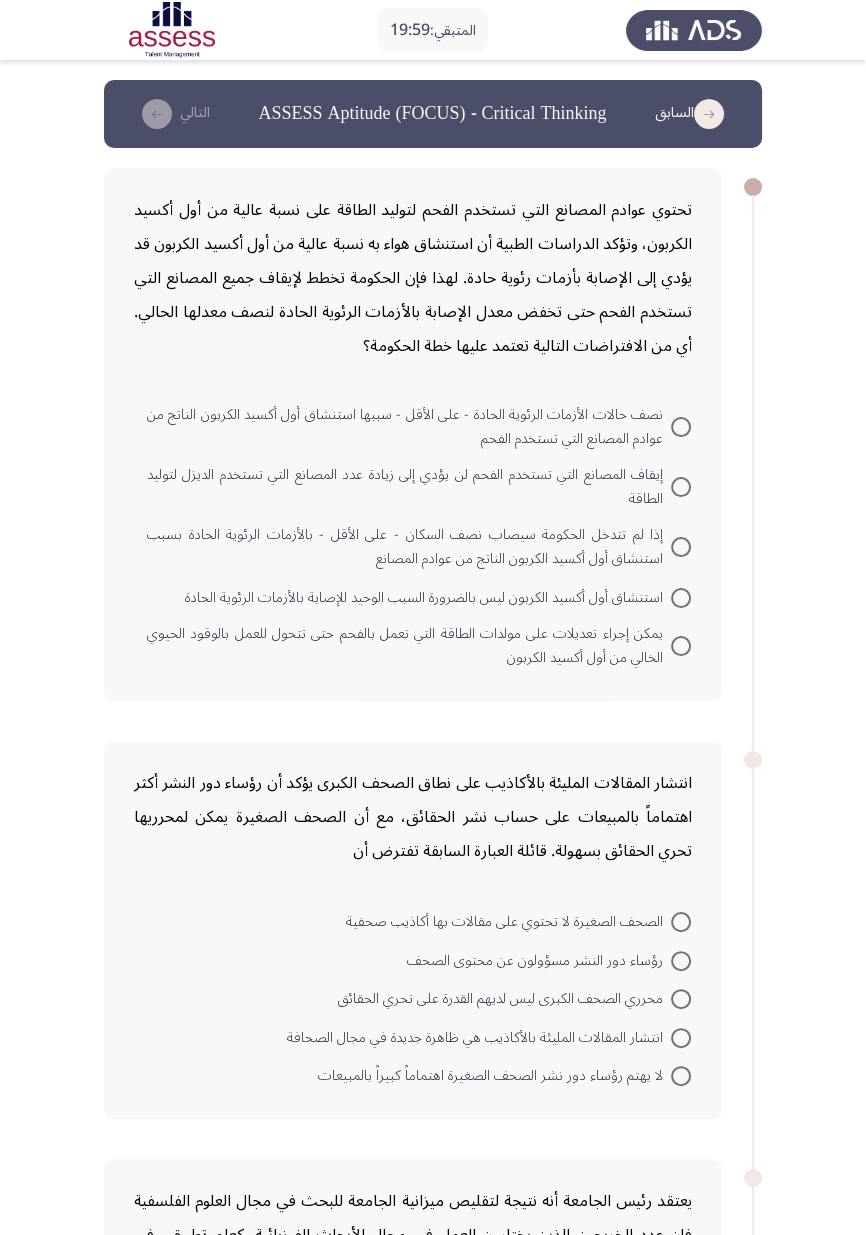 click on "المتبقي:  19:59  السابق
ASSESS Aptitude (FOCUS) - Critical Thinking   التالي  تحتوي عوادم المصانع التي تستخدم الفحم لتوليد الطاقة على نسبة عالية من أول أكسيد الكربون، وتؤكد الدراسات الطبية أن استنشاق هواء به نسبة عالية من أول أكسيد الكربون قد يؤدي إلى الإصابة بأزمات رئوية حادة. لهذا فإن الحكومة تخطط لإيقاف جميع المصانع التي تستخدم الفحم حتى تخفض معدل الإصابة بالأزمات الرئوية الحادة لنصف معدلها الحالي.  أي من الافتراضات التالية تعتمد عليها خطة الحكومة؟    نصف حالات الأزمات الرئوية الحادة - على الأقل - سببها استنشاق أول أكسيد الكربون الناتج من عوادم المصانع التي تستخدم الفحم" 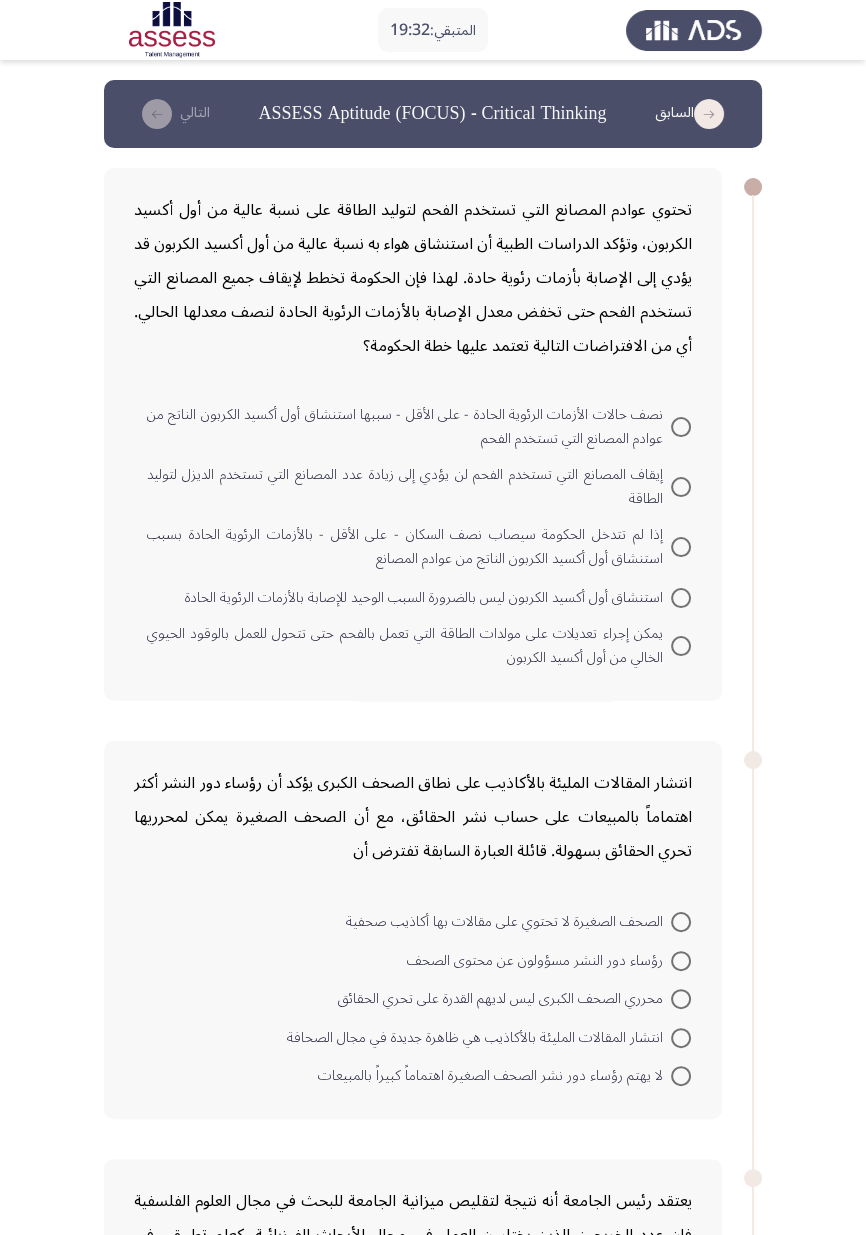 click on "المتبقي:  19:32  السابق
ASSESS Aptitude (FOCUS) - Critical Thinking   التالي  تحتوي عوادم المصانع التي تستخدم الفحم لتوليد الطاقة على نسبة عالية من أول أكسيد الكربون، وتؤكد الدراسات الطبية أن استنشاق هواء به نسبة عالية من أول أكسيد الكربون قد يؤدي إلى الإصابة بأزمات رئوية حادة. لهذا فإن الحكومة تخطط لإيقاف جميع المصانع التي تستخدم الفحم حتى تخفض معدل الإصابة بالأزمات الرئوية الحادة لنصف معدلها الحالي.  أي من الافتراضات التالية تعتمد عليها خطة الحكومة؟    نصف حالات الأزمات الرئوية الحادة - على الأقل - سببها استنشاق أول أكسيد الكربون الناتج من عوادم المصانع التي تستخدم الفحم" 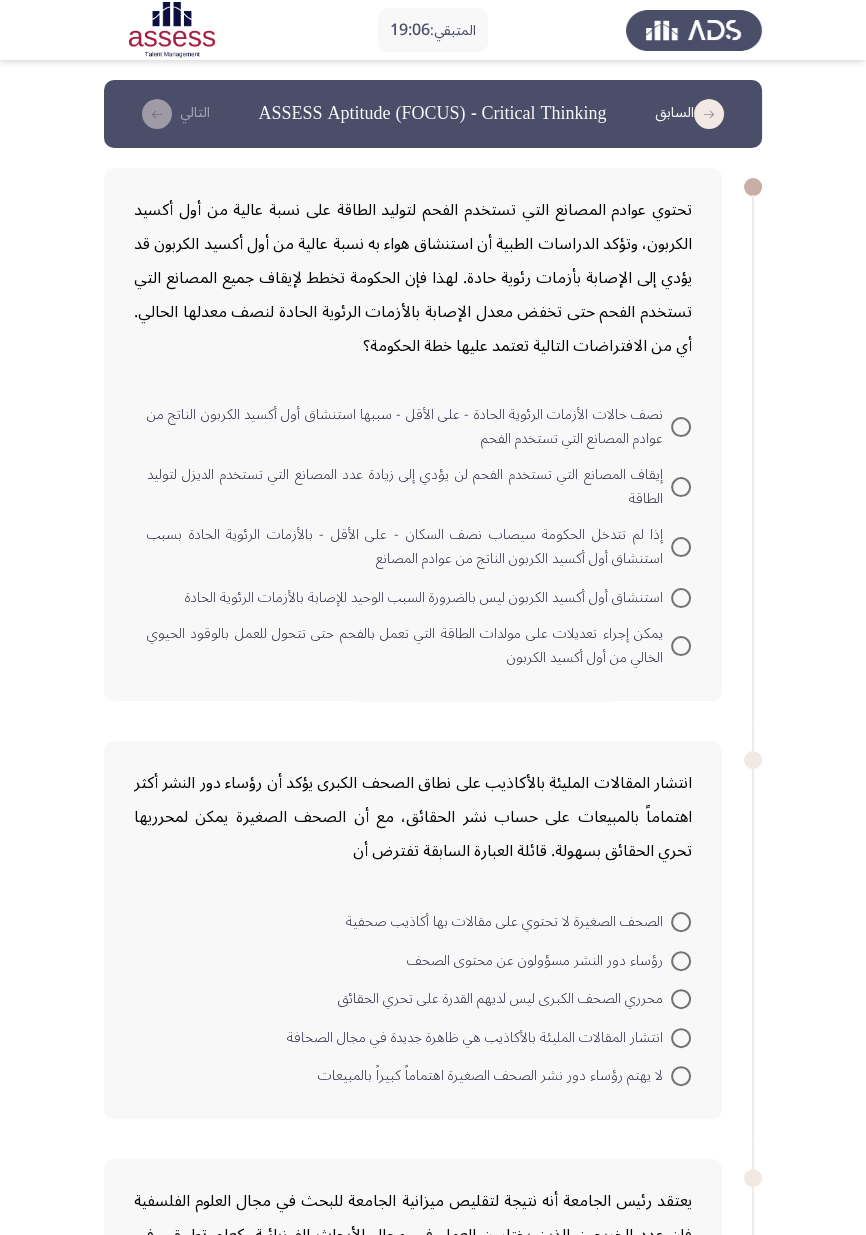 click on "المتبقي:  19:06  السابق
ASSESS Aptitude (FOCUS) - Critical Thinking   التالي  تحتوي عوادم المصانع التي تستخدم الفحم لتوليد الطاقة على نسبة عالية من أول أكسيد الكربون، وتؤكد الدراسات الطبية أن استنشاق هواء به نسبة عالية من أول أكسيد الكربون قد يؤدي إلى الإصابة بأزمات رئوية حادة. لهذا فإن الحكومة تخطط لإيقاف جميع المصانع التي تستخدم الفحم حتى تخفض معدل الإصابة بالأزمات الرئوية الحادة لنصف معدلها الحالي.  أي من الافتراضات التالية تعتمد عليها خطة الحكومة؟    نصف حالات الأزمات الرئوية الحادة - على الأقل - سببها استنشاق أول أكسيد الكربون الناتج من عوادم المصانع التي تستخدم الفحم" 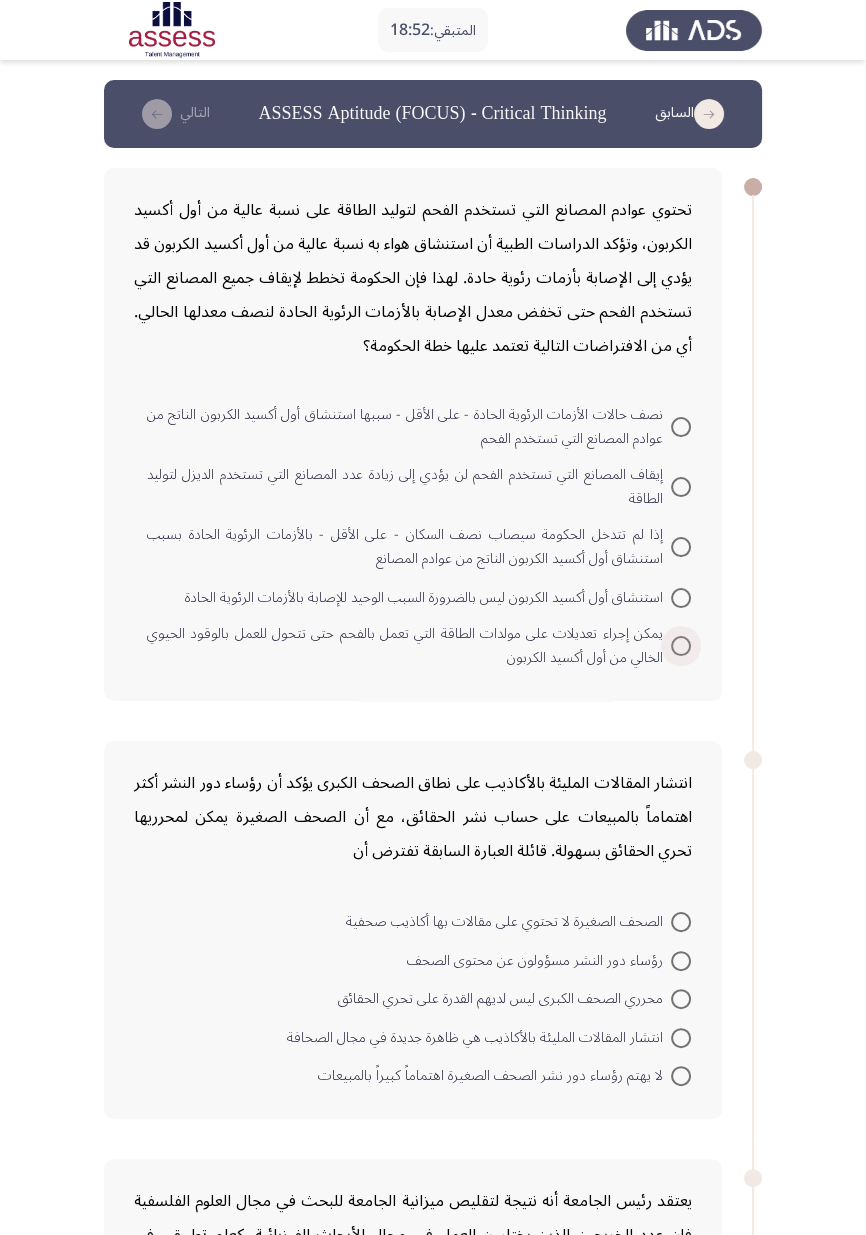 click on "يمكن إجراء تعديلات على مولدات الطاقة التي تعمل بالفحم حتى تتحول للعمل بالوقود الحيوي الخالي من أول أكسيد الكربون" at bounding box center (409, 646) 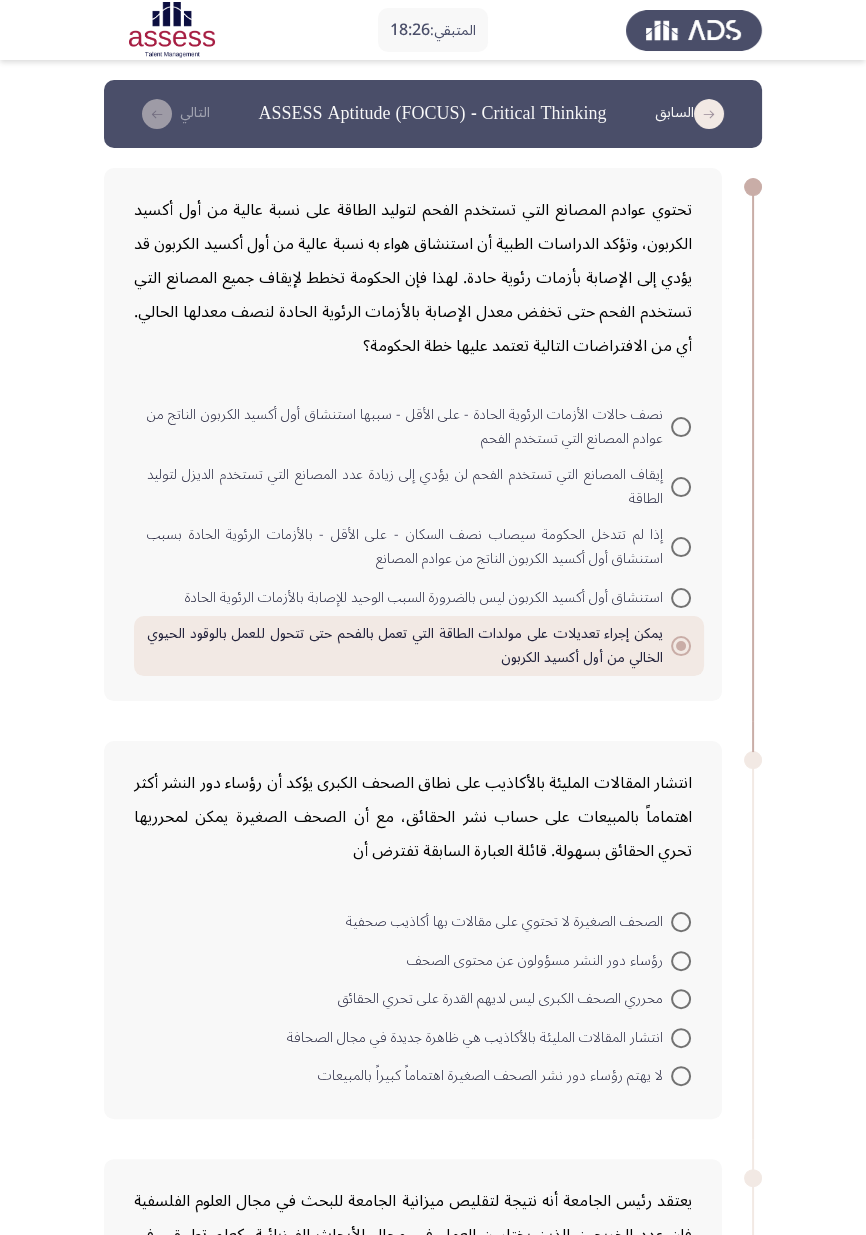click on "المتبقي:  18:26  السابق
ASSESS Aptitude (FOCUS) - Critical Thinking   التالي  تحتوي عوادم المصانع التي تستخدم الفحم لتوليد الطاقة على نسبة عالية من أول أكسيد الكربون، وتؤكد الدراسات الطبية أن استنشاق هواء به نسبة عالية من أول أكسيد الكربون قد يؤدي إلى الإصابة بأزمات رئوية حادة. لهذا فإن الحكومة تخطط لإيقاف جميع المصانع التي تستخدم الفحم حتى تخفض معدل الإصابة بالأزمات الرئوية الحادة لنصف معدلها الحالي.  أي من الافتراضات التالية تعتمد عليها خطة الحكومة؟    نصف حالات الأزمات الرئوية الحادة - على الأقل - سببها استنشاق أول أكسيد الكربون الناتج من عوادم المصانع التي تستخدم الفحم" 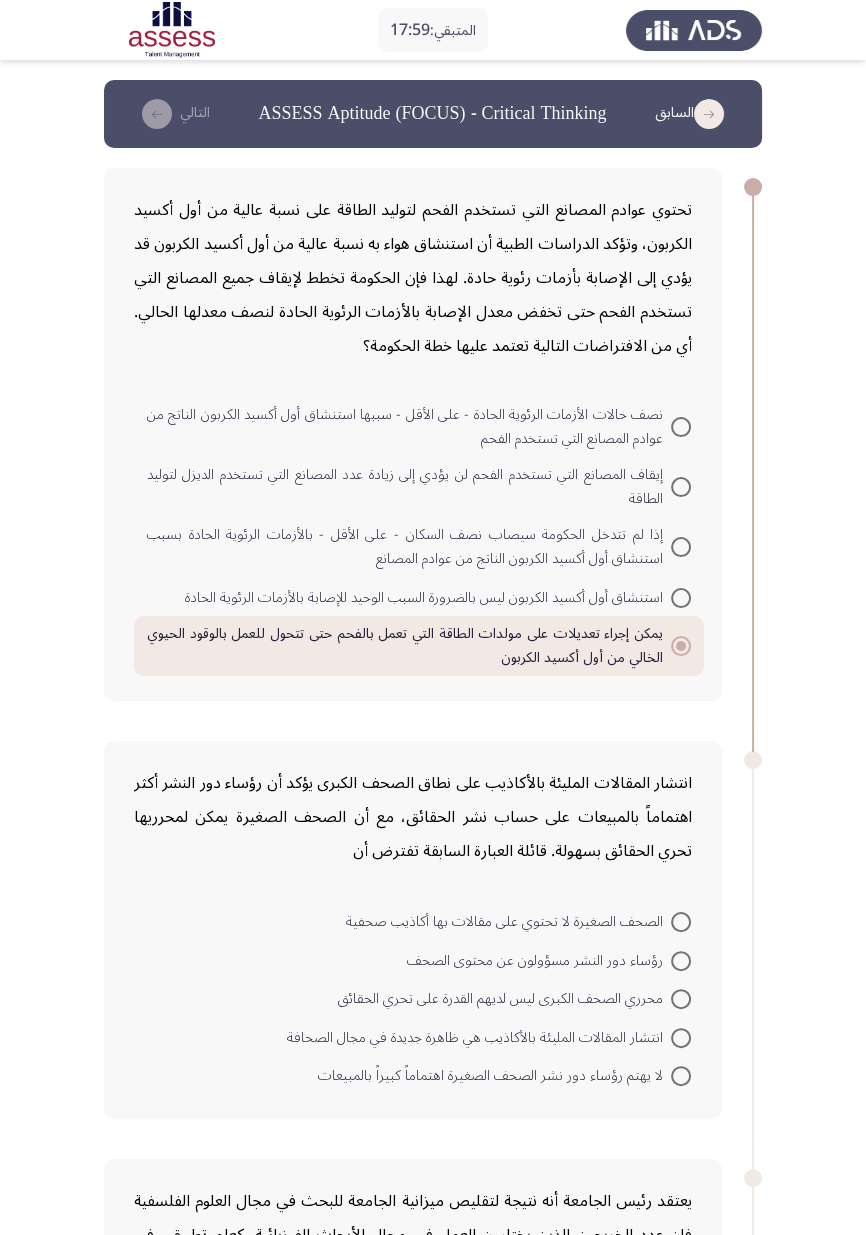 click on "المتبقي:  17:59  السابق
ASSESS Aptitude (FOCUS) - Critical Thinking   التالي  تحتوي عوادم المصانع التي تستخدم الفحم لتوليد الطاقة على نسبة عالية من أول أكسيد الكربون، وتؤكد الدراسات الطبية أن استنشاق هواء به نسبة عالية من أول أكسيد الكربون قد يؤدي إلى الإصابة بأزمات رئوية حادة. لهذا فإن الحكومة تخطط لإيقاف جميع المصانع التي تستخدم الفحم حتى تخفض معدل الإصابة بالأزمات الرئوية الحادة لنصف معدلها الحالي.  أي من الافتراضات التالية تعتمد عليها خطة الحكومة؟    نصف حالات الأزمات الرئوية الحادة - على الأقل - سببها استنشاق أول أكسيد الكربون الناتج من عوادم المصانع التي تستخدم الفحم" 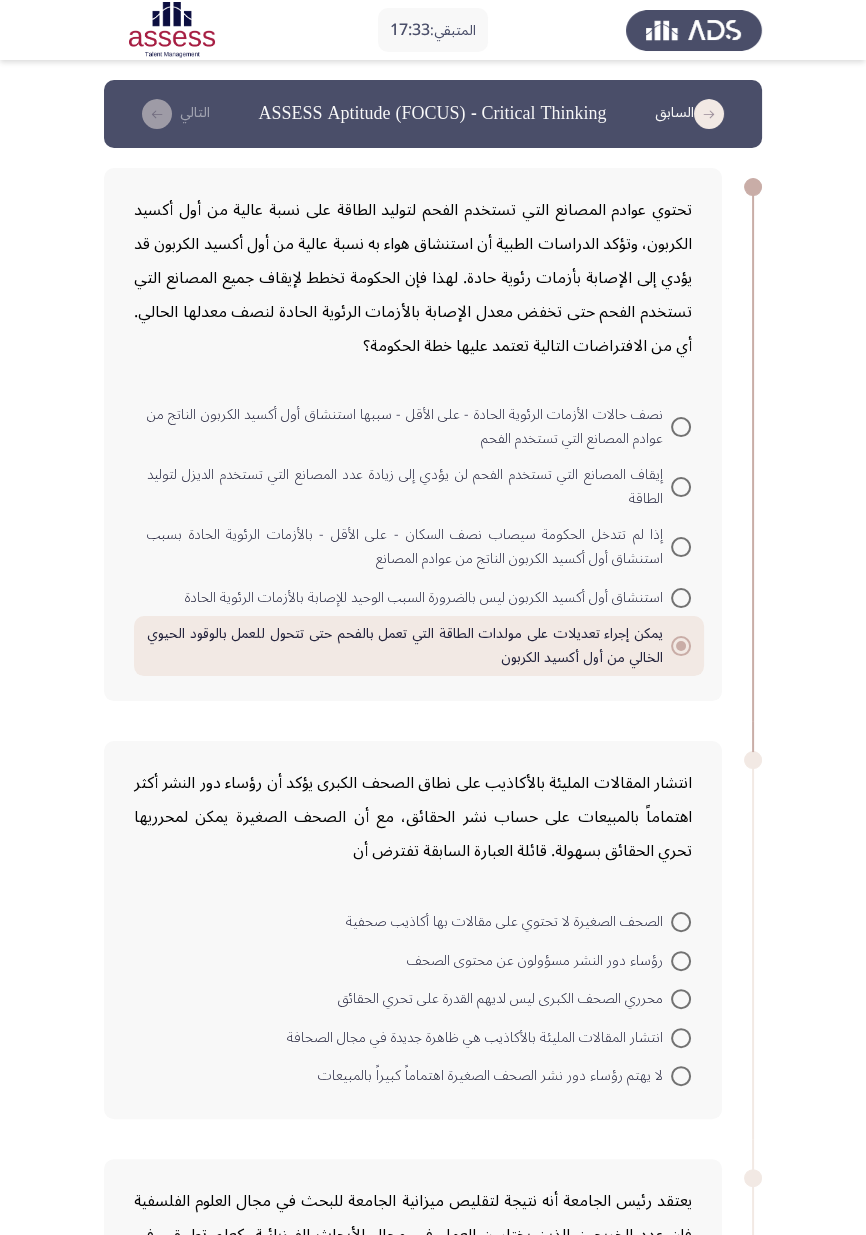 click on "انتشار المقالات المليئة بالأكاذيب على نطاق الصحف الكبرى يؤكد أن رؤساء دور النشر أكثر اهتماماً بالمبيعات على حساب نشر الحقائق، مع أن الصحف الصغيرة يمكن لمحرريها تحري الحقائق بسهولة. قائلة العبارة السابقة تفترض أن    الصحف الصغيرة لا تحتوي على مقالات بها أكاذيب صحفية     رؤساء دور النشر مسؤولون عن محتوى الصحف     محرري الصحف الكبرى ليس لديهم القدرة على تحري الحقائق     انتشار المقالات المليئة بالأكاذيب هي ظاهرة جديدة في مجال الصحافة     لا يهتم رؤساء دور نشر الصحف الصغيرة اهتماماً كبيراً بالمبيعات" 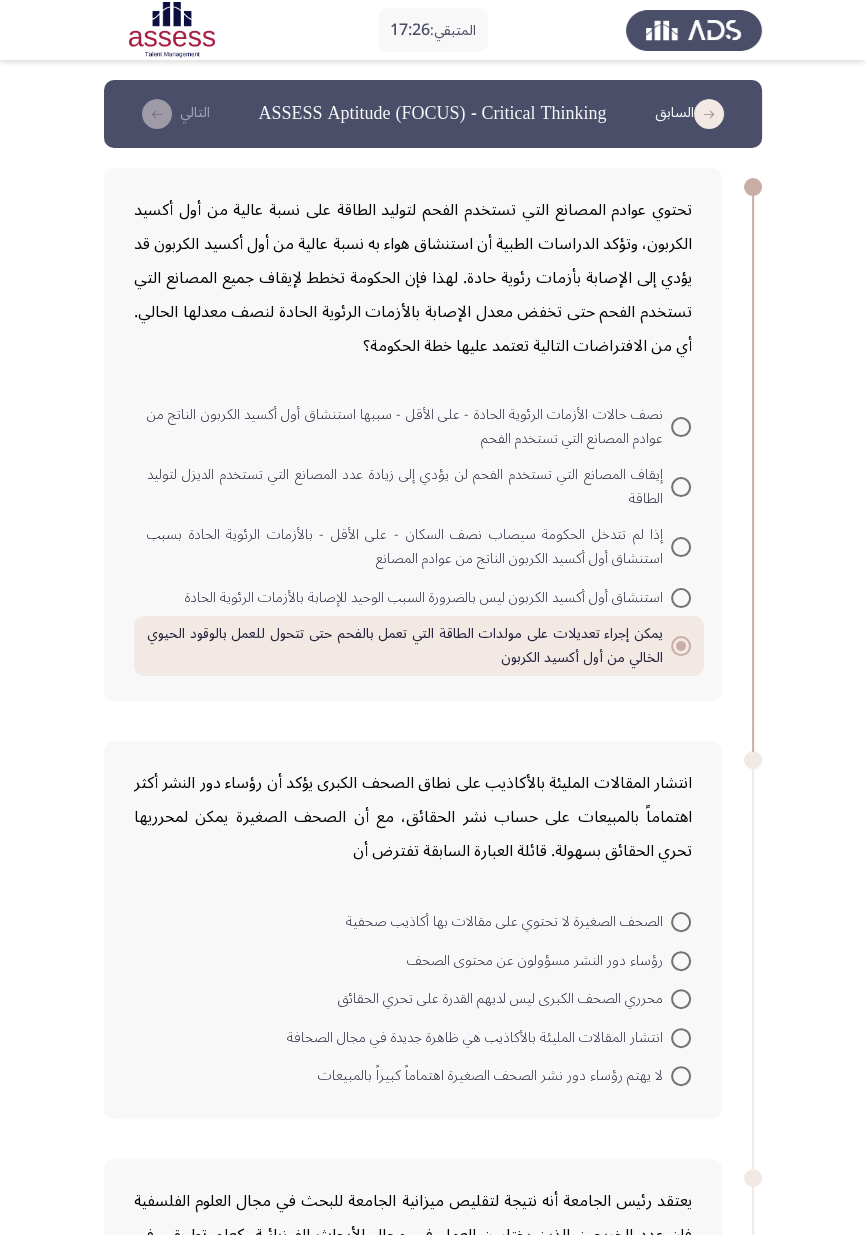 click at bounding box center [681, 922] 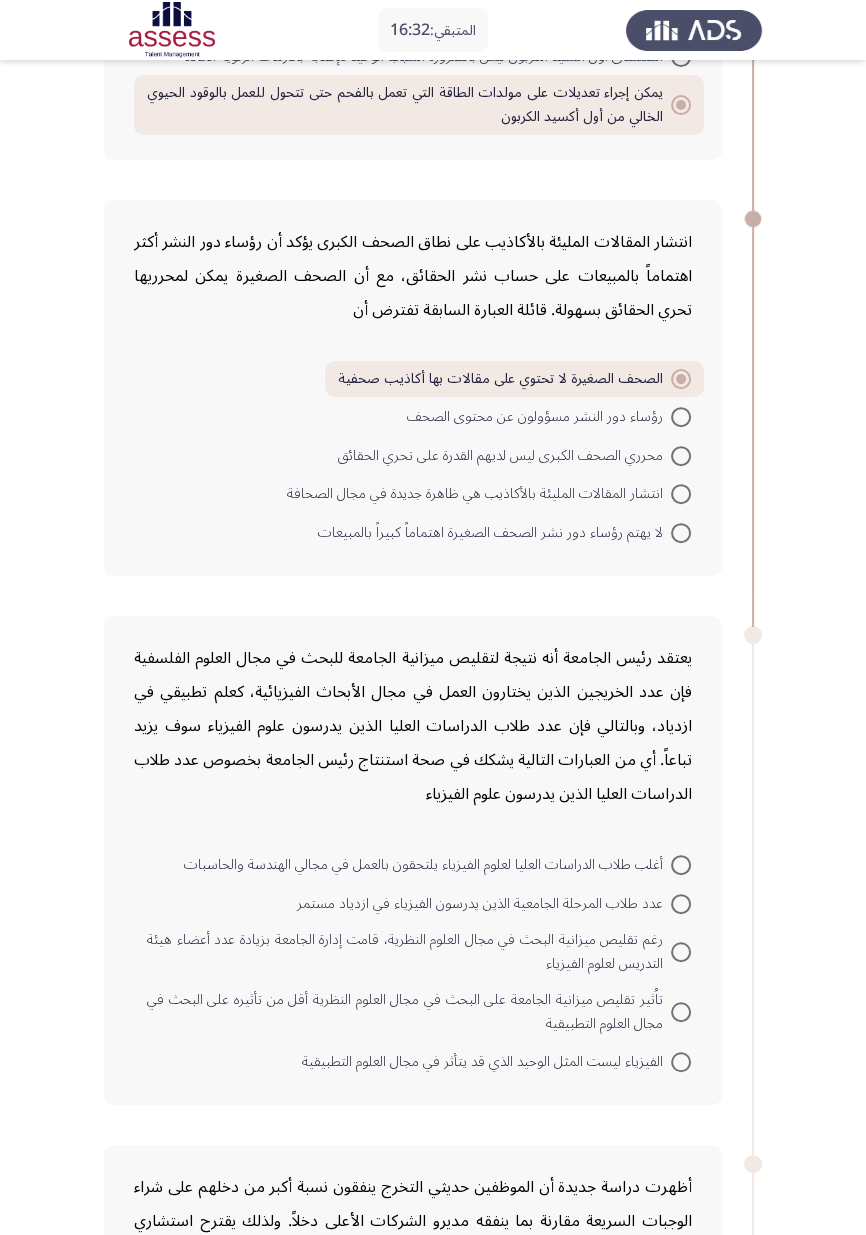 scroll, scrollTop: 548, scrollLeft: 0, axis: vertical 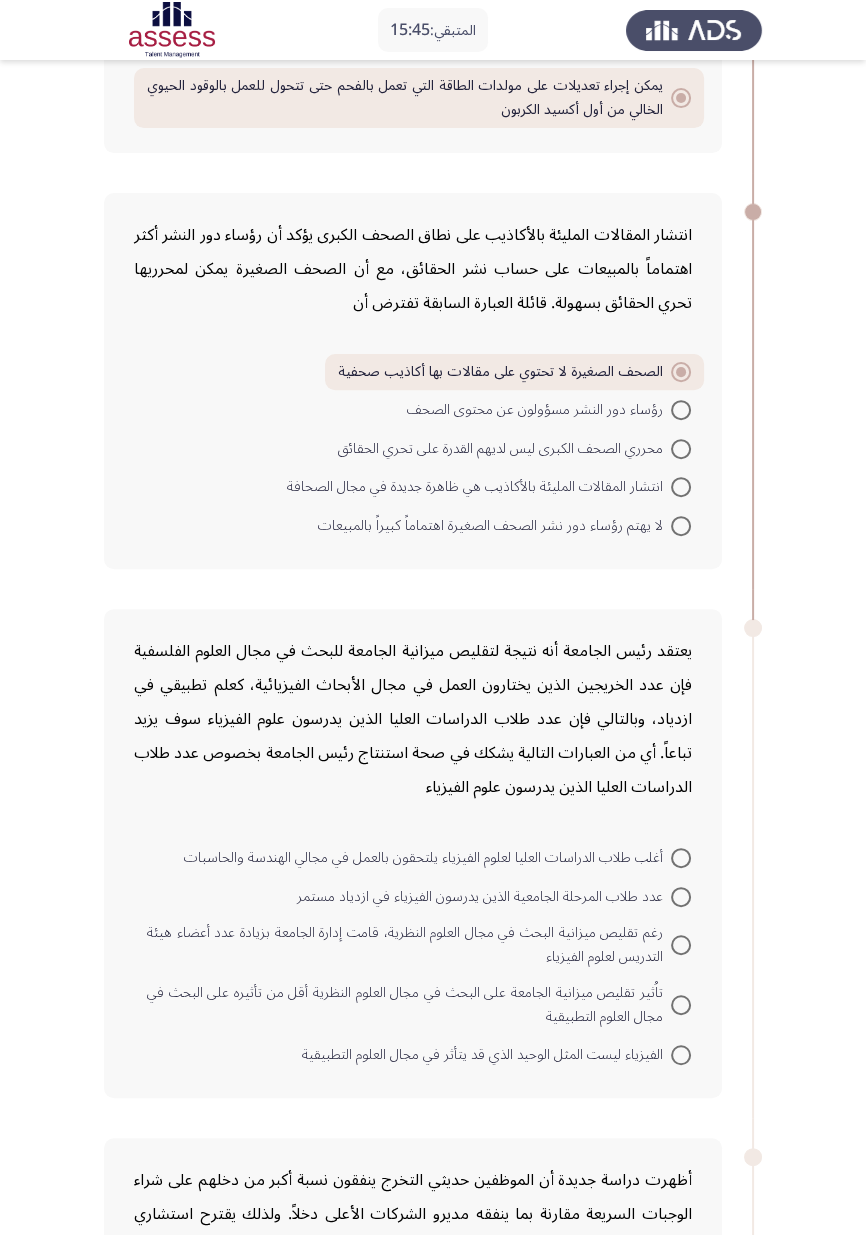 click on "المتبقي:  15:45  السابق
ASSESS Aptitude (FOCUS) - Critical Thinking   التالي  تحتوي عوادم المصانع التي تستخدم الفحم لتوليد الطاقة على نسبة عالية من أول أكسيد الكربون، وتؤكد الدراسات الطبية أن استنشاق هواء به نسبة عالية من أول أكسيد الكربون قد يؤدي إلى الإصابة بأزمات رئوية حادة. لهذا فإن الحكومة تخطط لإيقاف جميع المصانع التي تستخدم الفحم حتى تخفض معدل الإصابة بالأزمات الرئوية الحادة لنصف معدلها الحالي.  أي من الافتراضات التالية تعتمد عليها خطة الحكومة؟    نصف حالات الأزمات الرئوية الحادة - على الأقل - سببها استنشاق أول أكسيد الكربون الناتج من عوادم المصانع التي تستخدم الفحم" 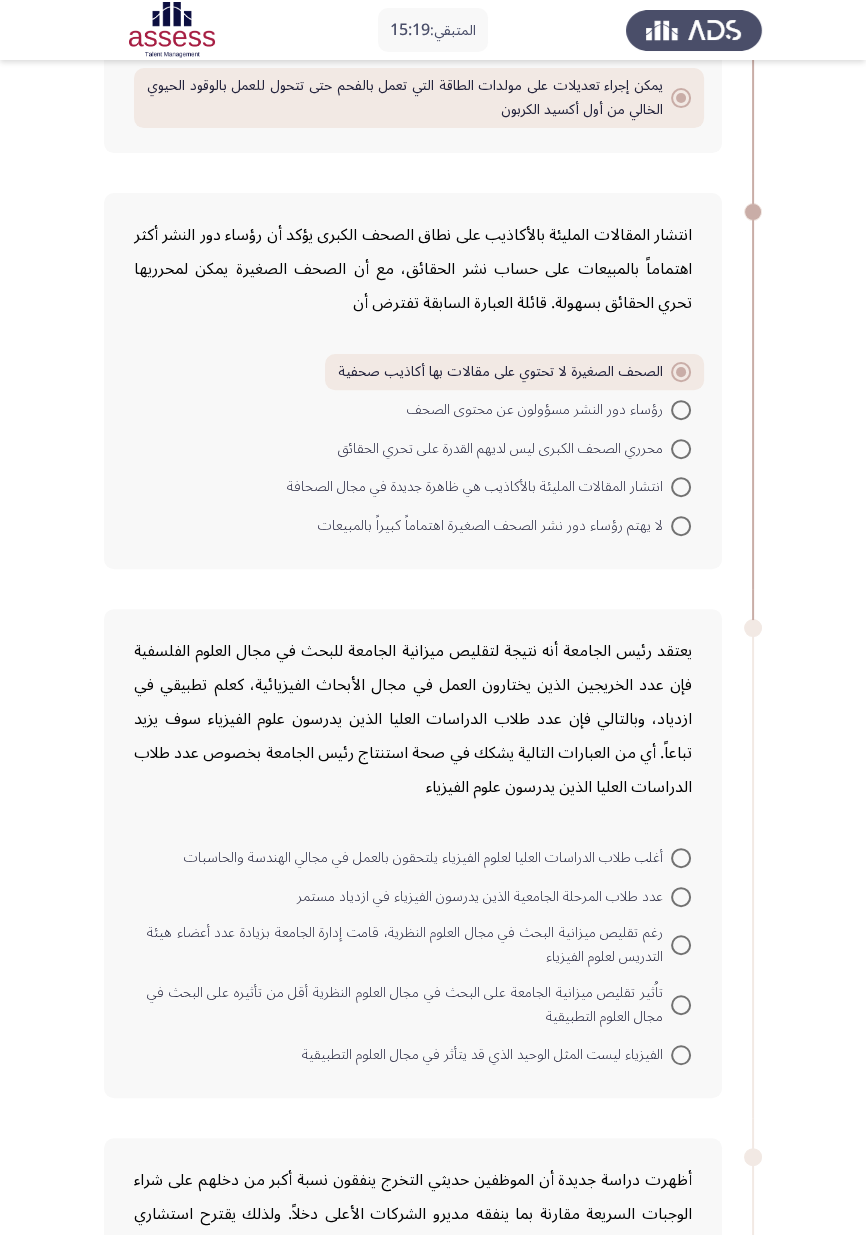 click on "المتبقي:  15:19  السابق
ASSESS Aptitude (FOCUS) - Critical Thinking   التالي  تحتوي عوادم المصانع التي تستخدم الفحم لتوليد الطاقة على نسبة عالية من أول أكسيد الكربون، وتؤكد الدراسات الطبية أن استنشاق هواء به نسبة عالية من أول أكسيد الكربون قد يؤدي إلى الإصابة بأزمات رئوية حادة. لهذا فإن الحكومة تخطط لإيقاف جميع المصانع التي تستخدم الفحم حتى تخفض معدل الإصابة بالأزمات الرئوية الحادة لنصف معدلها الحالي.  أي من الافتراضات التالية تعتمد عليها خطة الحكومة؟    نصف حالات الأزمات الرئوية الحادة - على الأقل - سببها استنشاق أول أكسيد الكربون الناتج من عوادم المصانع التي تستخدم الفحم" 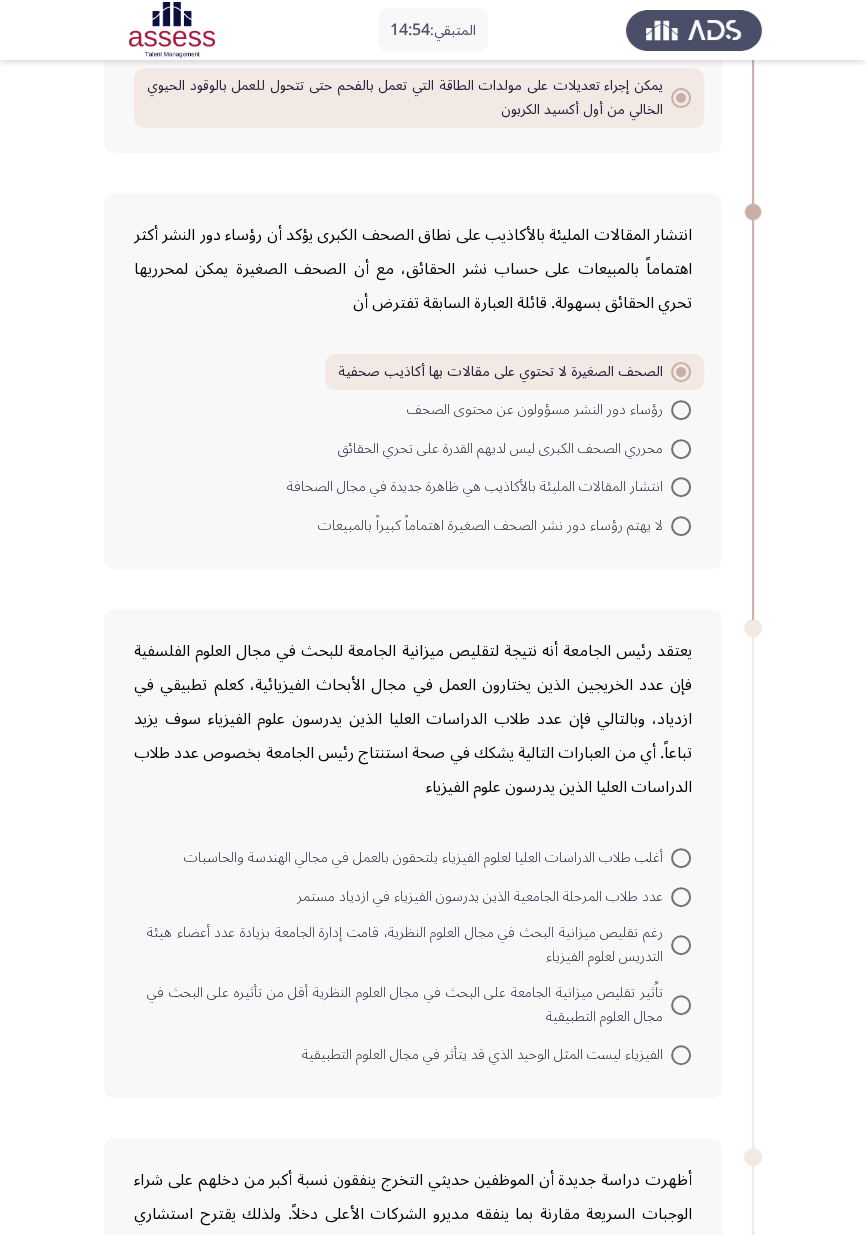 click at bounding box center [681, 1005] 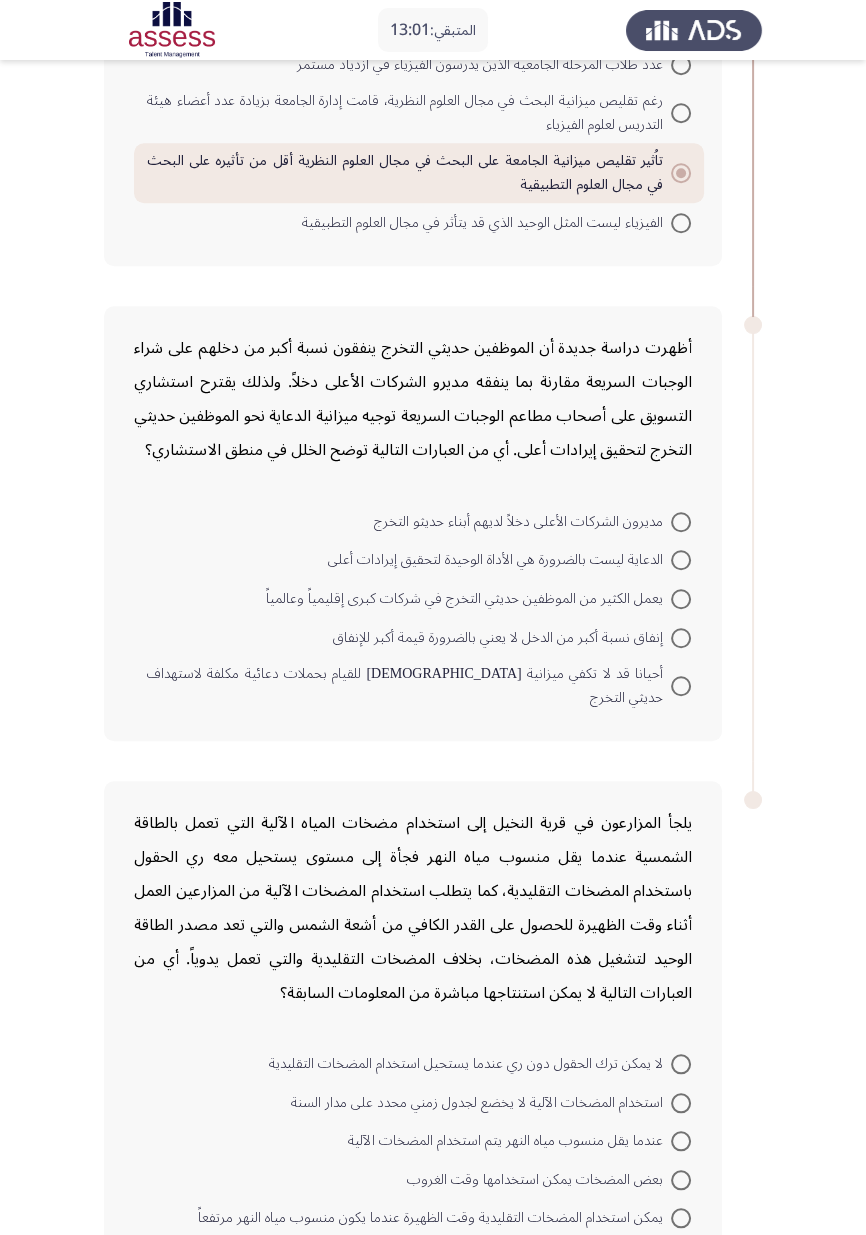 scroll, scrollTop: 1342, scrollLeft: 0, axis: vertical 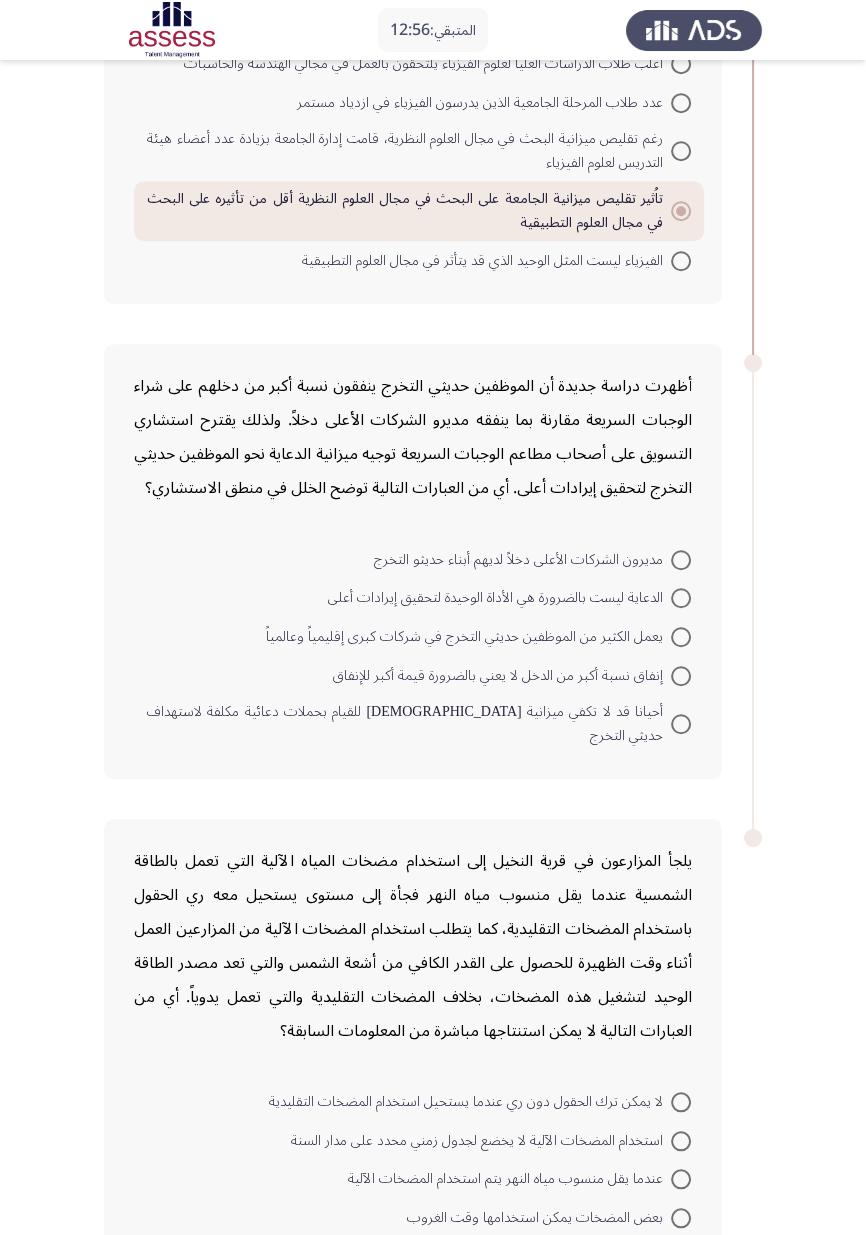 click at bounding box center (681, 598) 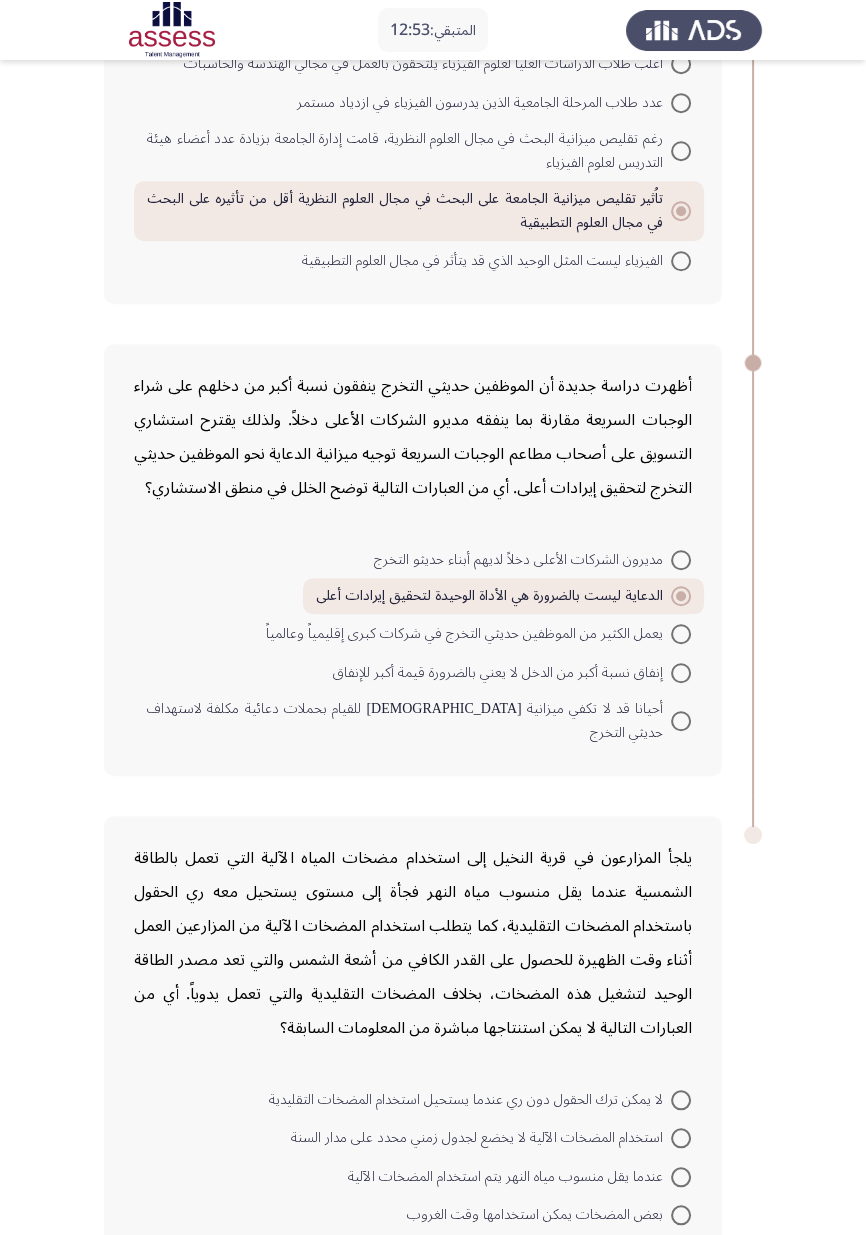 scroll, scrollTop: 1381, scrollLeft: 0, axis: vertical 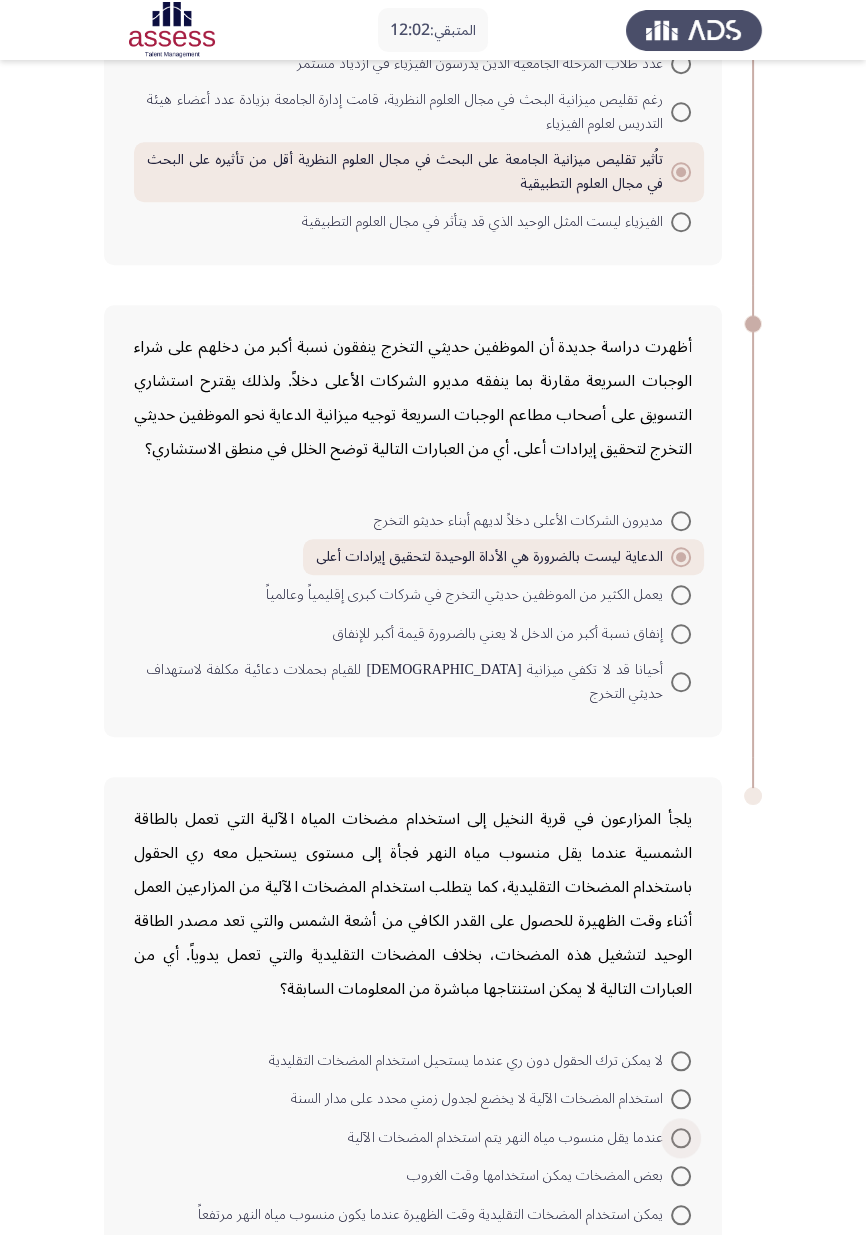 click at bounding box center [681, 1138] 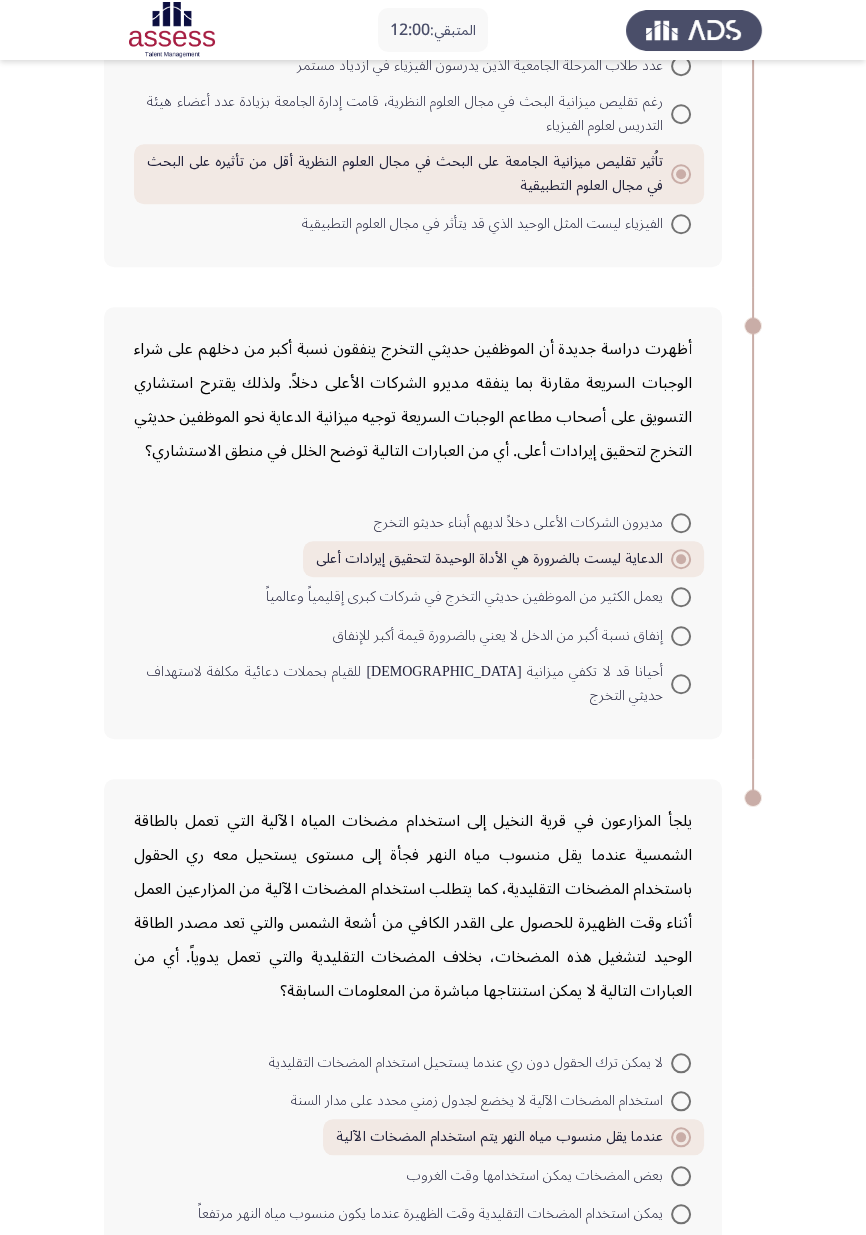 click on "التالي" 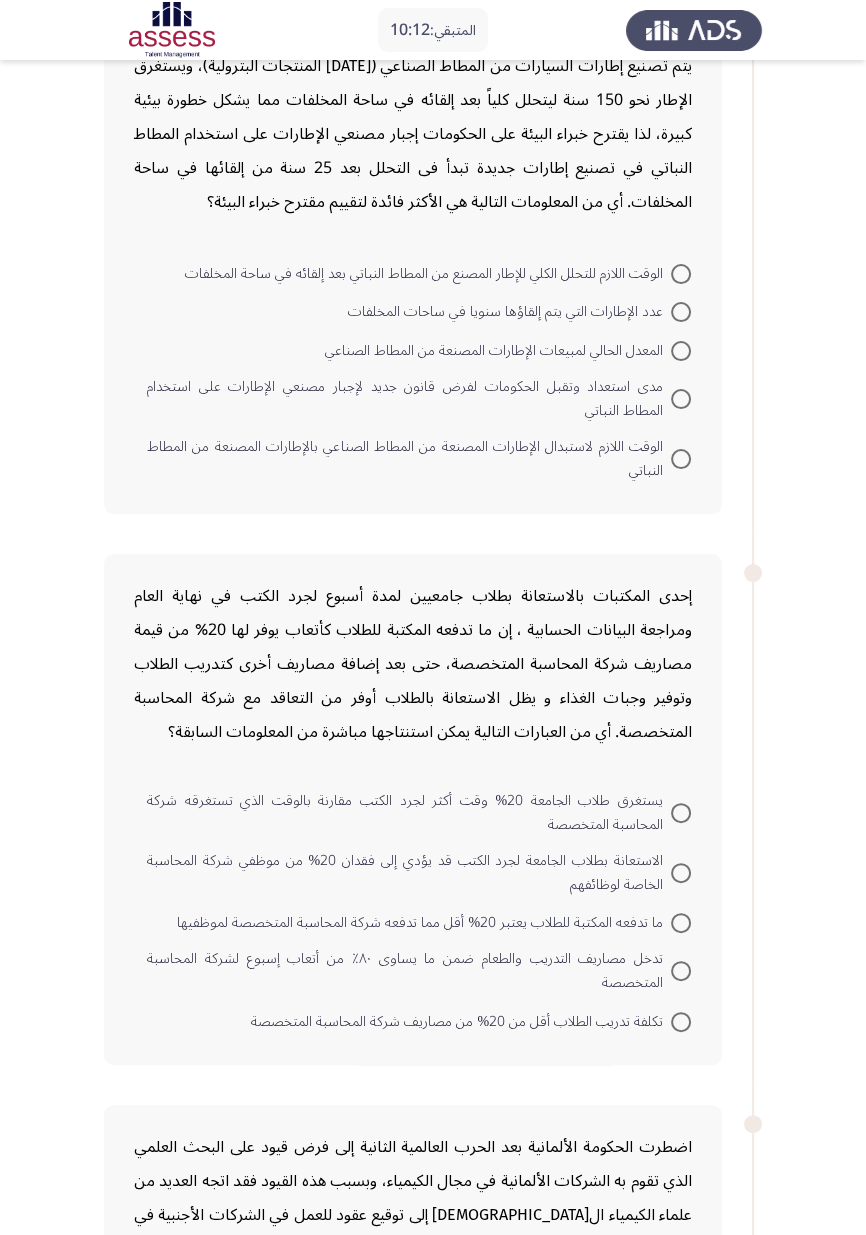 scroll, scrollTop: 138, scrollLeft: 0, axis: vertical 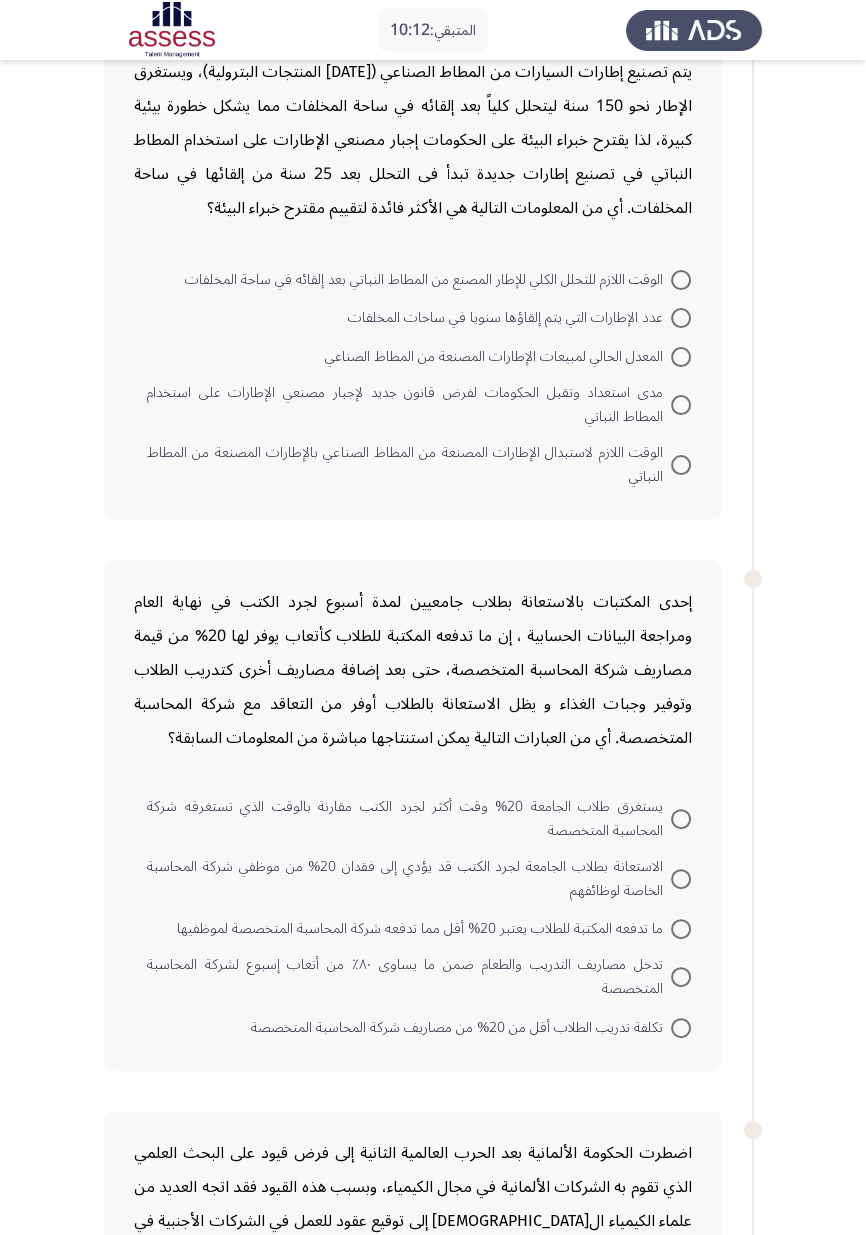 click at bounding box center [681, 405] 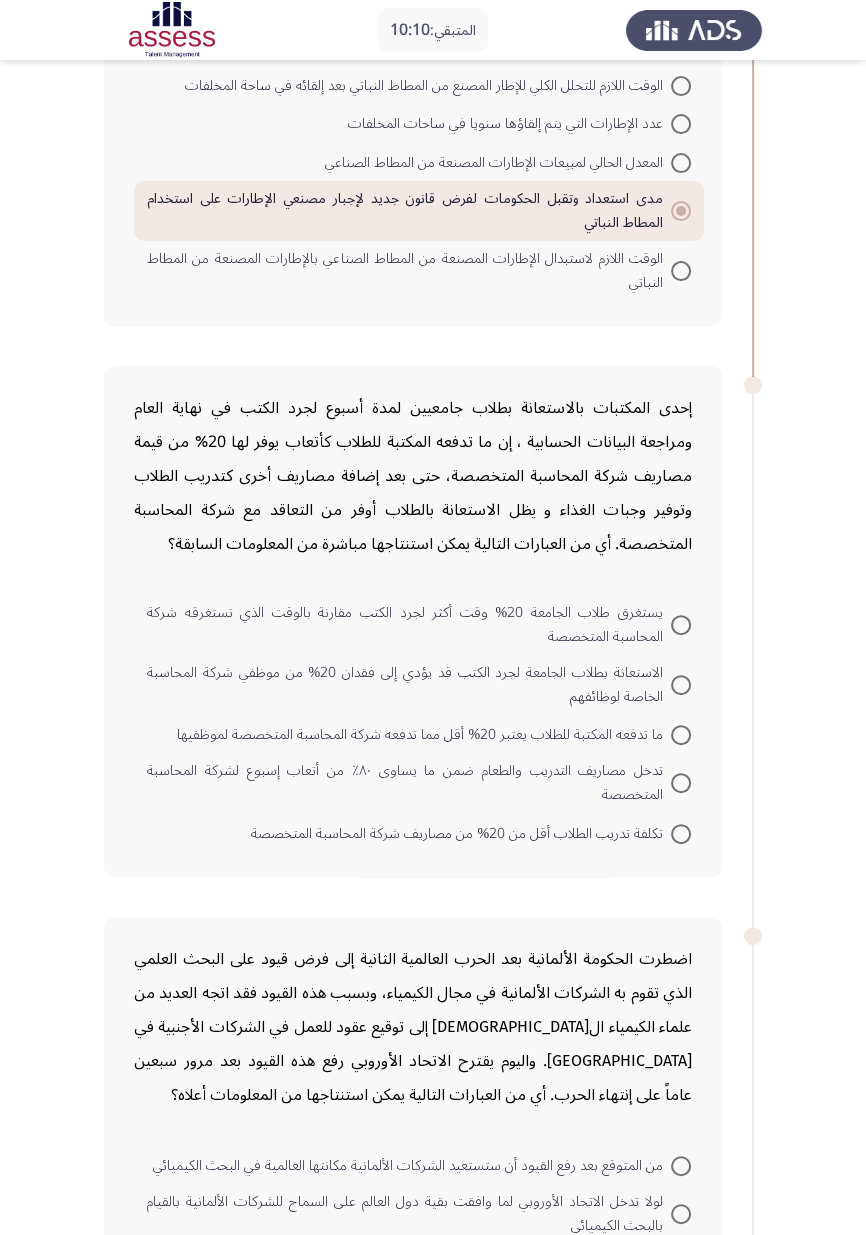 scroll, scrollTop: 333, scrollLeft: 0, axis: vertical 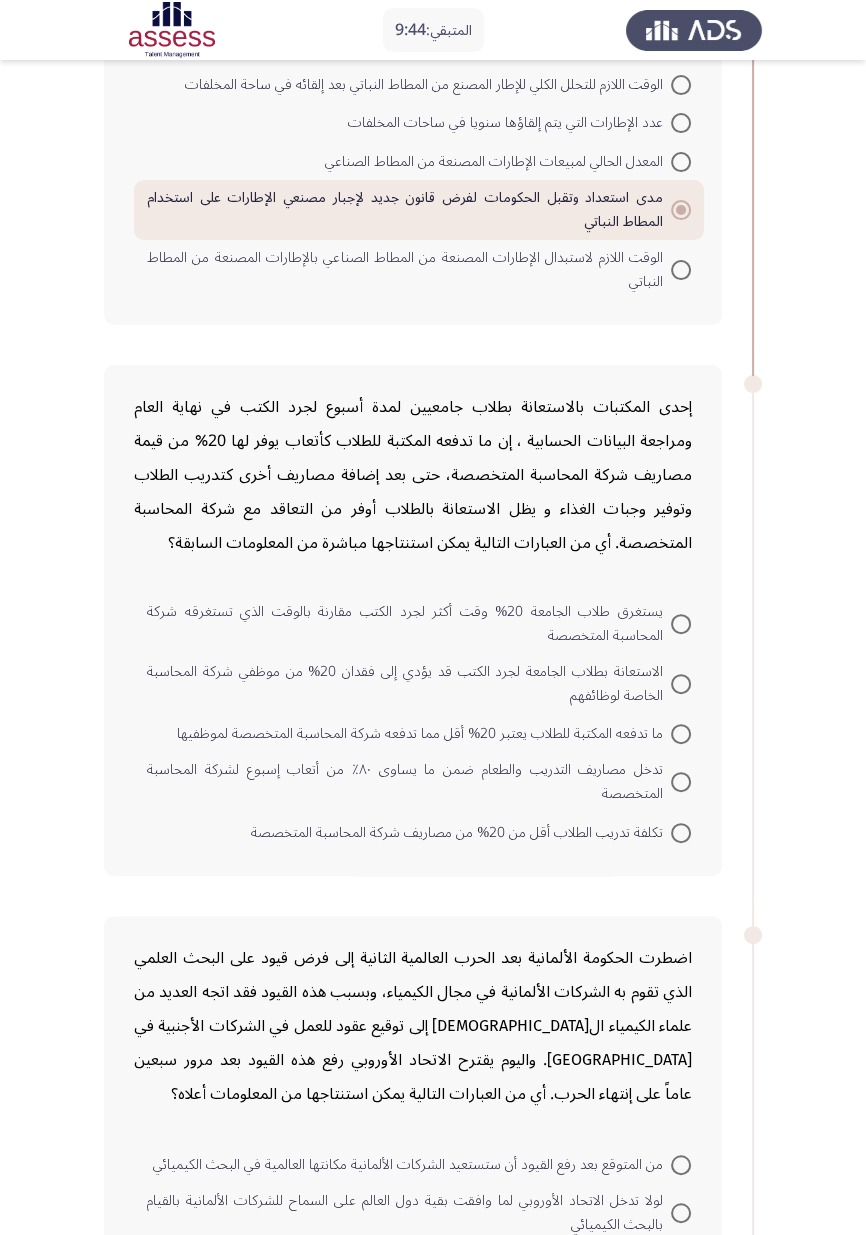 click on "المتبقي:  9:44  السابق
ASSESS Aptitude (FOCUS) - Critical Thinking   إنهاء  يتم تصنيع إطارات السيارات من المطاط الصناعي (أحد المنتجات البترولية)، ويستغرق الإطار نحو 150 سنة ليتحلل كلياً بعد إلقائه في ساحة المخلفات مما يشكل خطورة بيئية كبيرة، لذا يقترح خبراء البيئة على الحكومات إجبار مصنعي الإطارات على استخدام المطاط النباتي في تصنيع إطارات جديدة تبدأ فى التحلل بعد 25 سنة من إلقائها في ساحة المخلفات. أي من المعلومات التالية هي الأكثر فائدة لتقييم مقترح خبراء البيئة؟    الوقت اللازم للتحلل الكلي للإطار المصنع من المطاط النباتي بعد إلقائه في ساحة المخلفات" 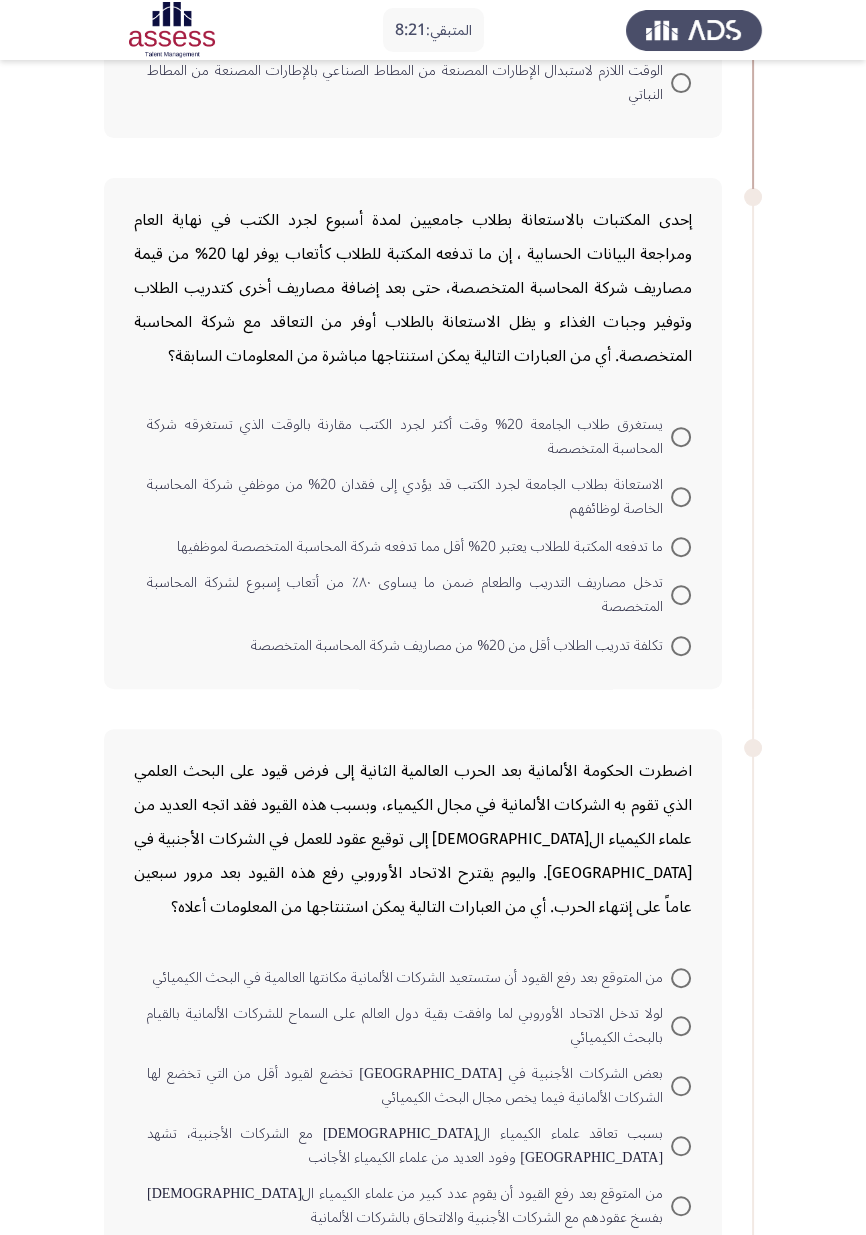 scroll, scrollTop: 550, scrollLeft: 0, axis: vertical 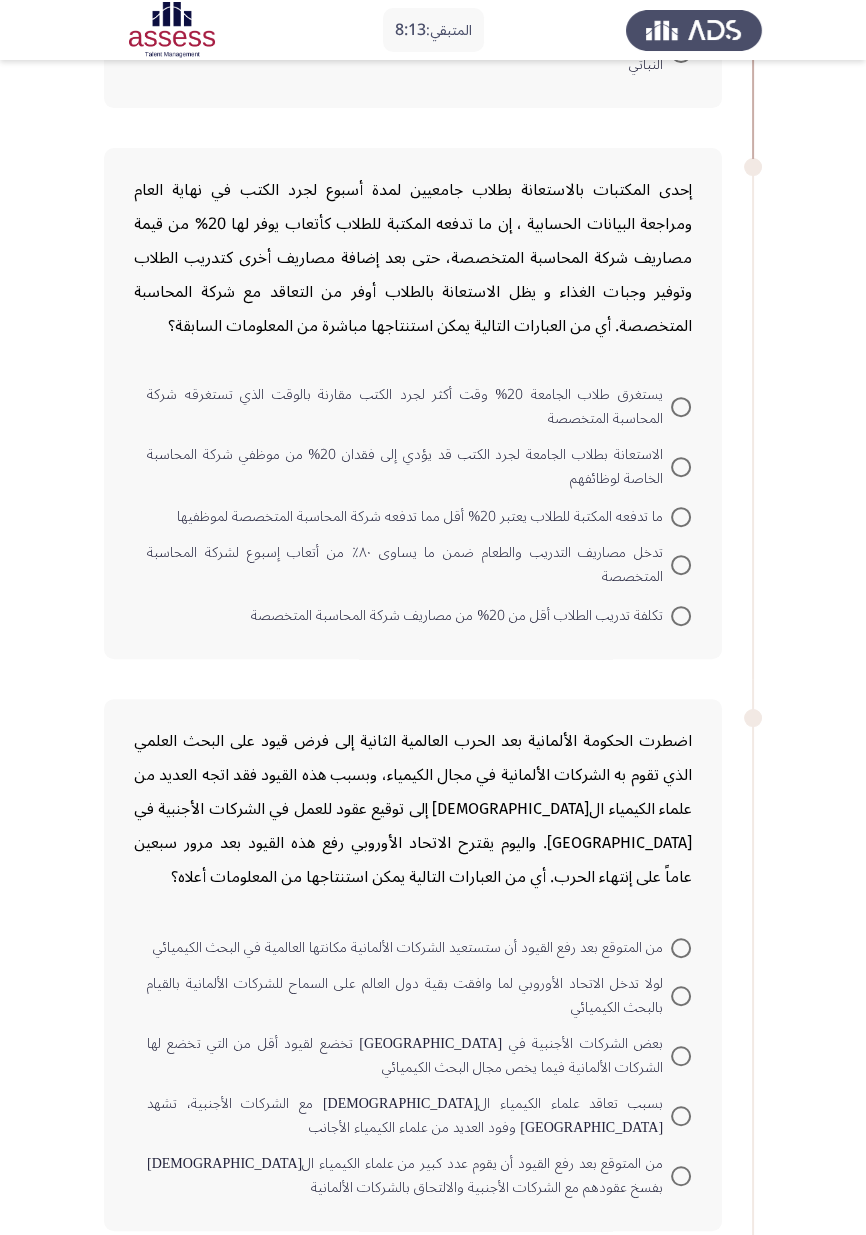click at bounding box center (681, 565) 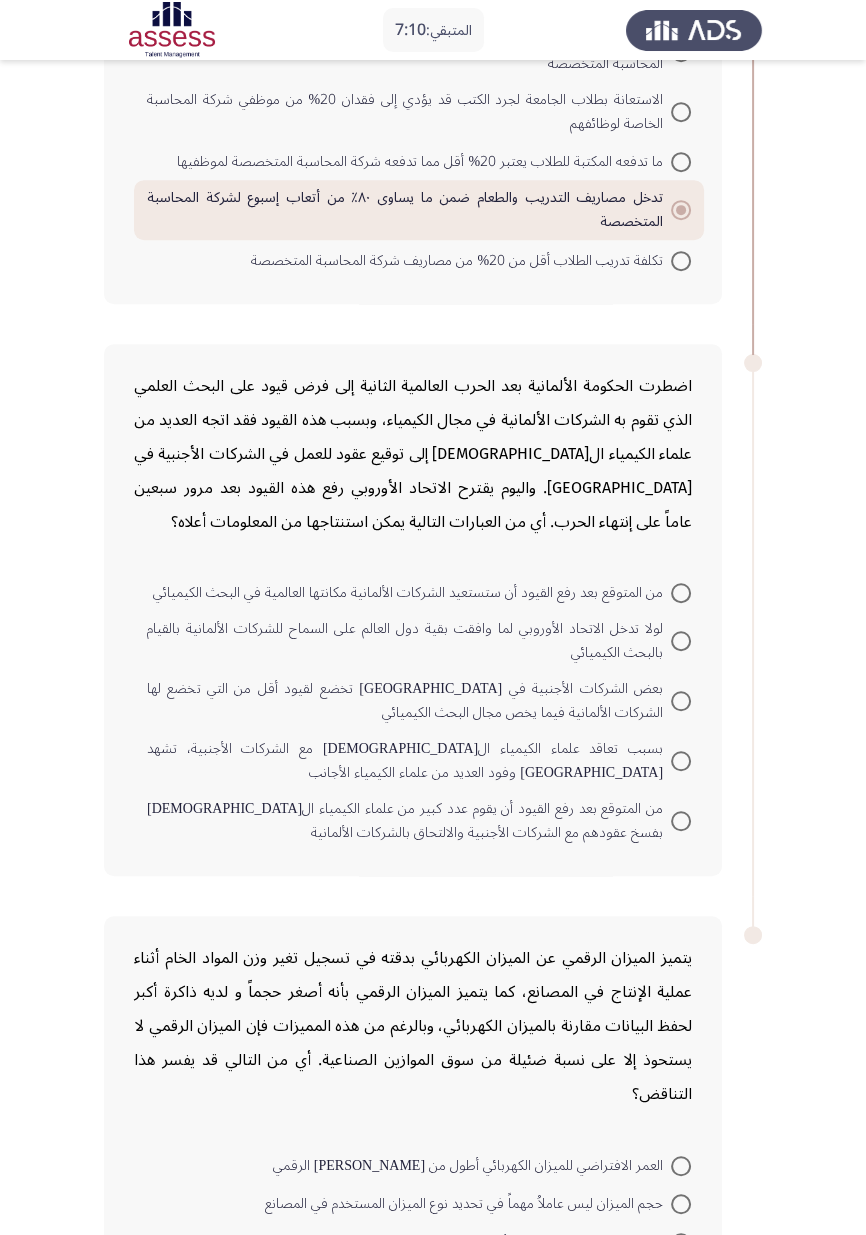 scroll, scrollTop: 937, scrollLeft: 0, axis: vertical 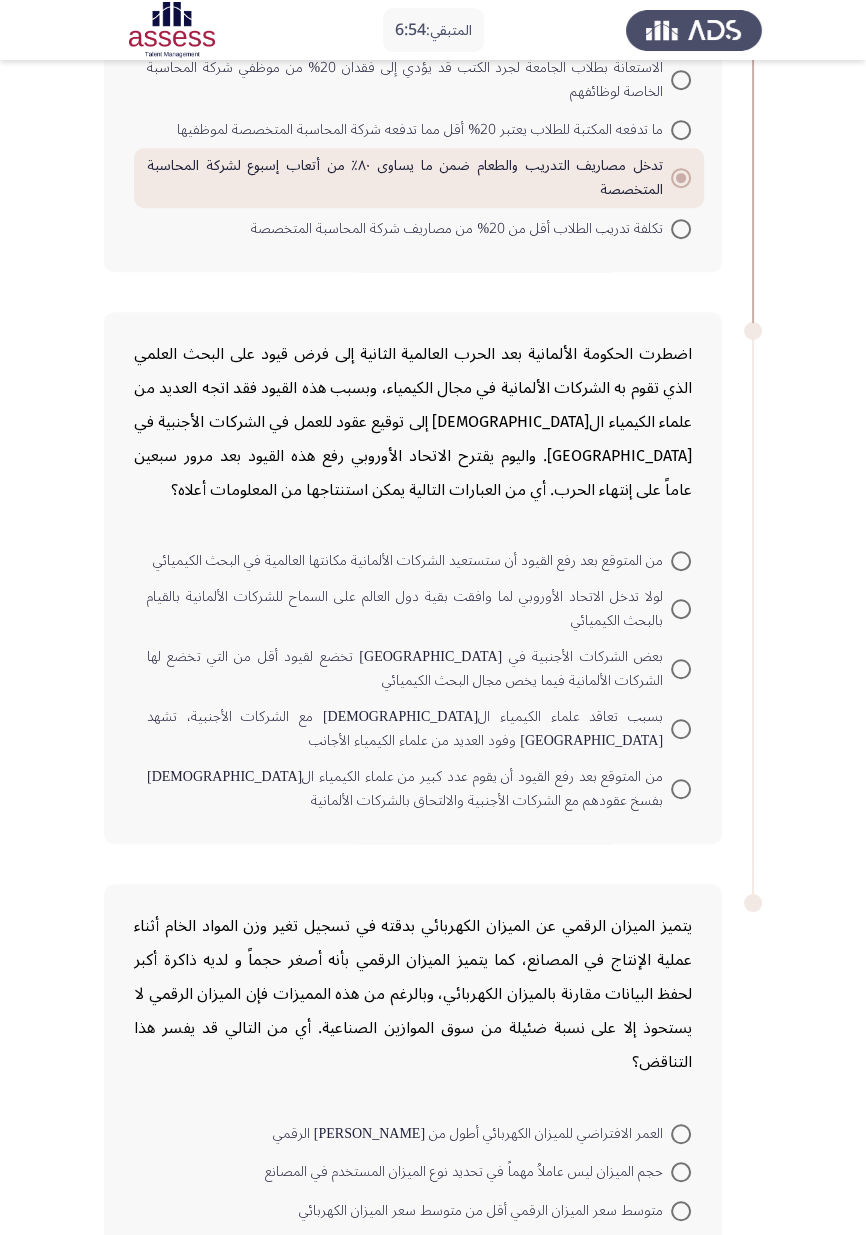 click at bounding box center (681, 609) 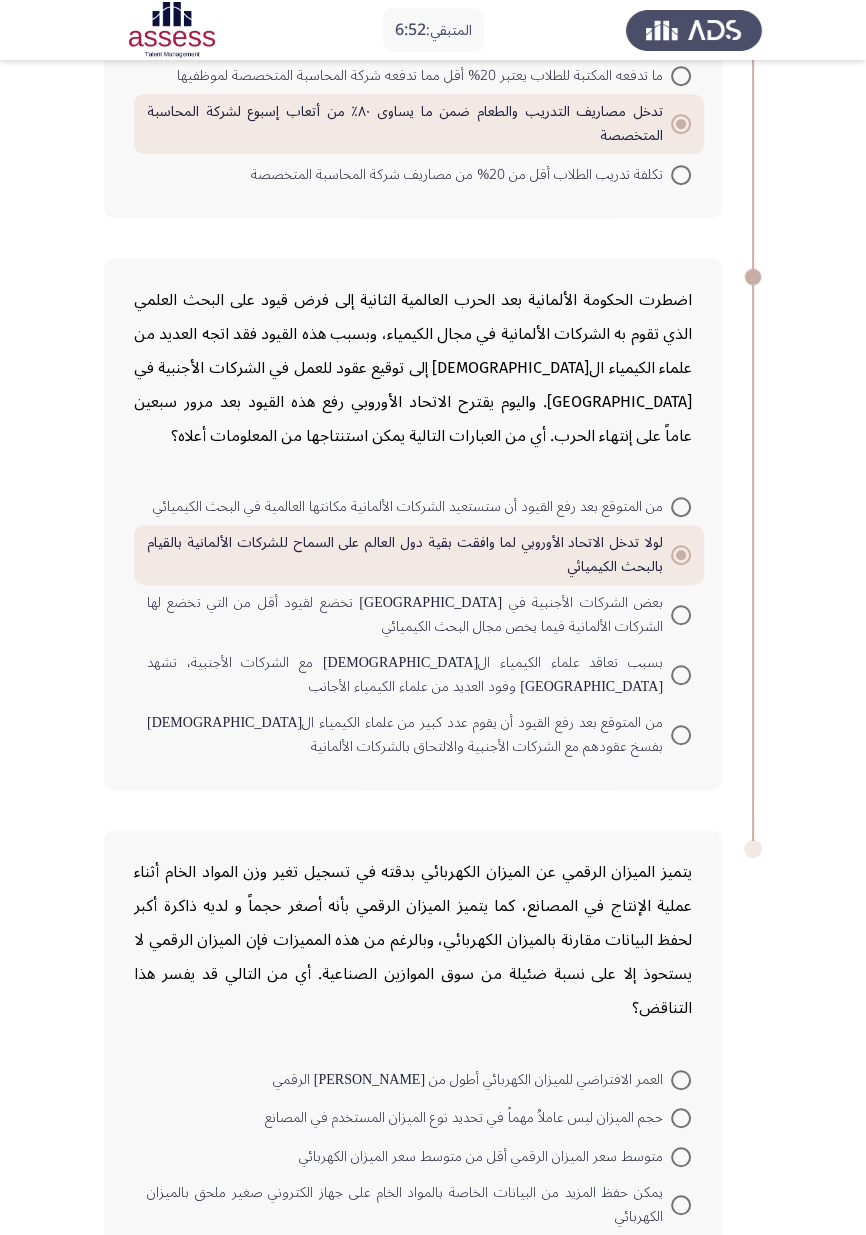 scroll, scrollTop: 1054, scrollLeft: 0, axis: vertical 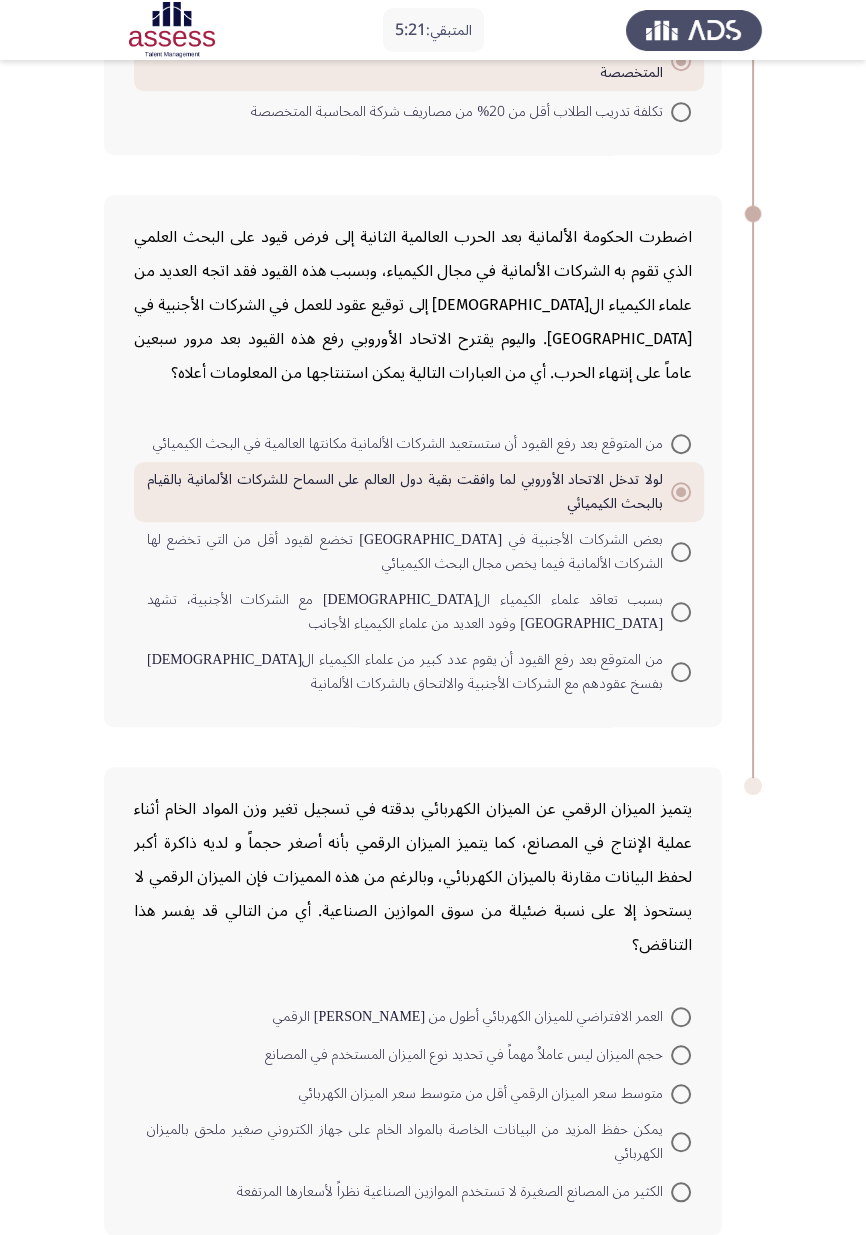 click at bounding box center (681, 1192) 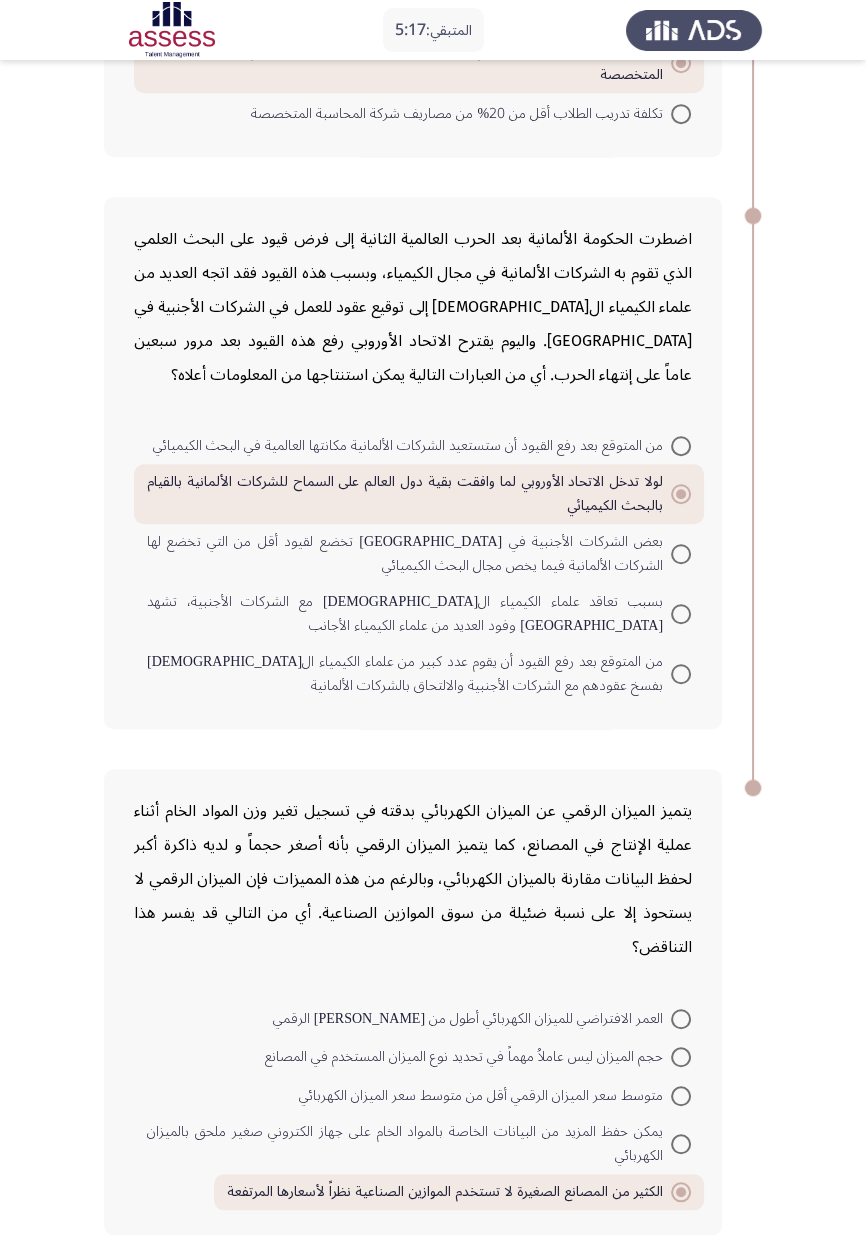 click on "إنهاء" 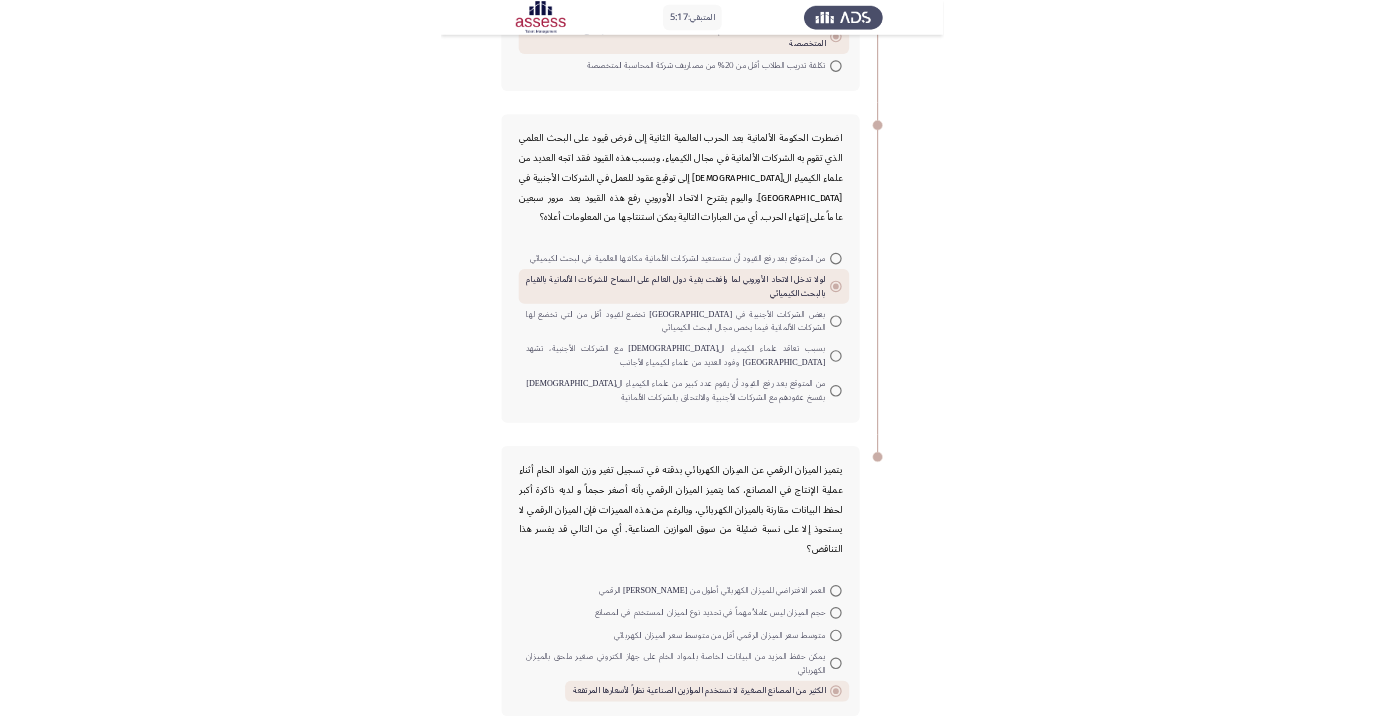 scroll, scrollTop: 0, scrollLeft: 0, axis: both 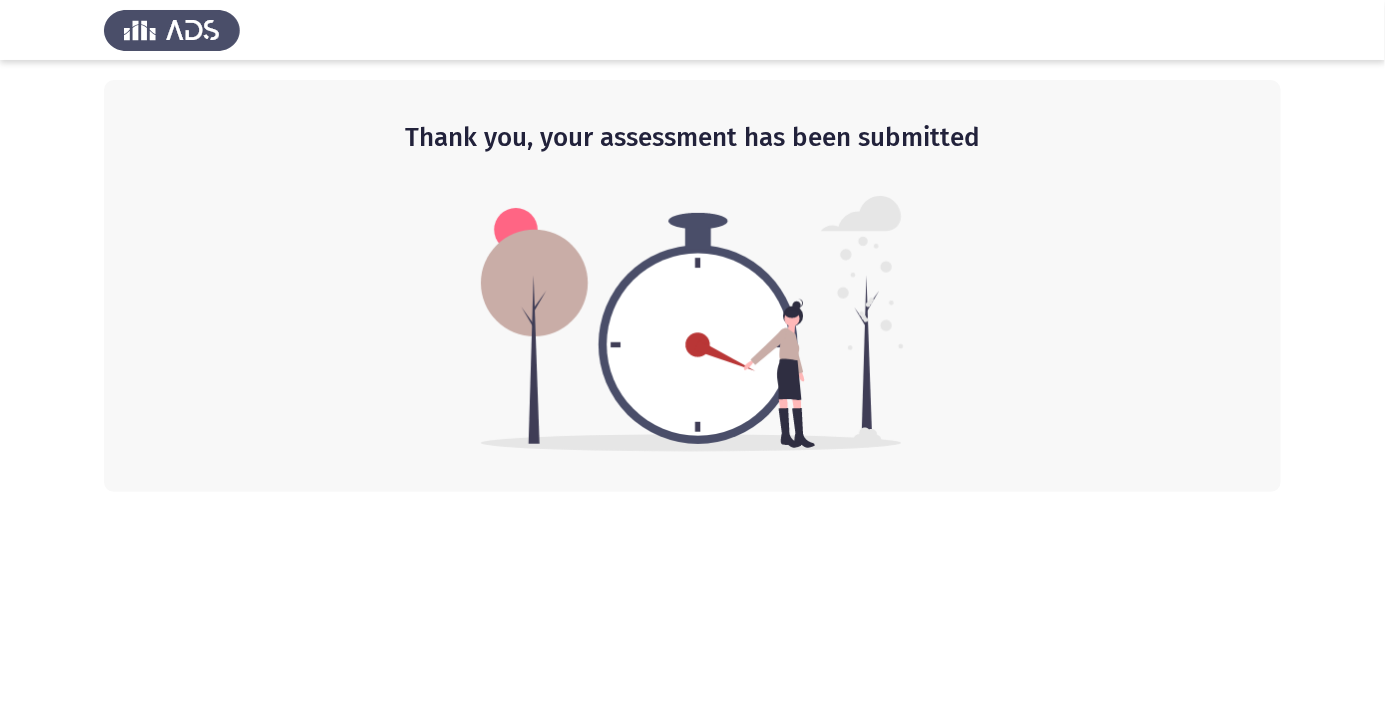 click on "Thank you, your assessment has been submitted" 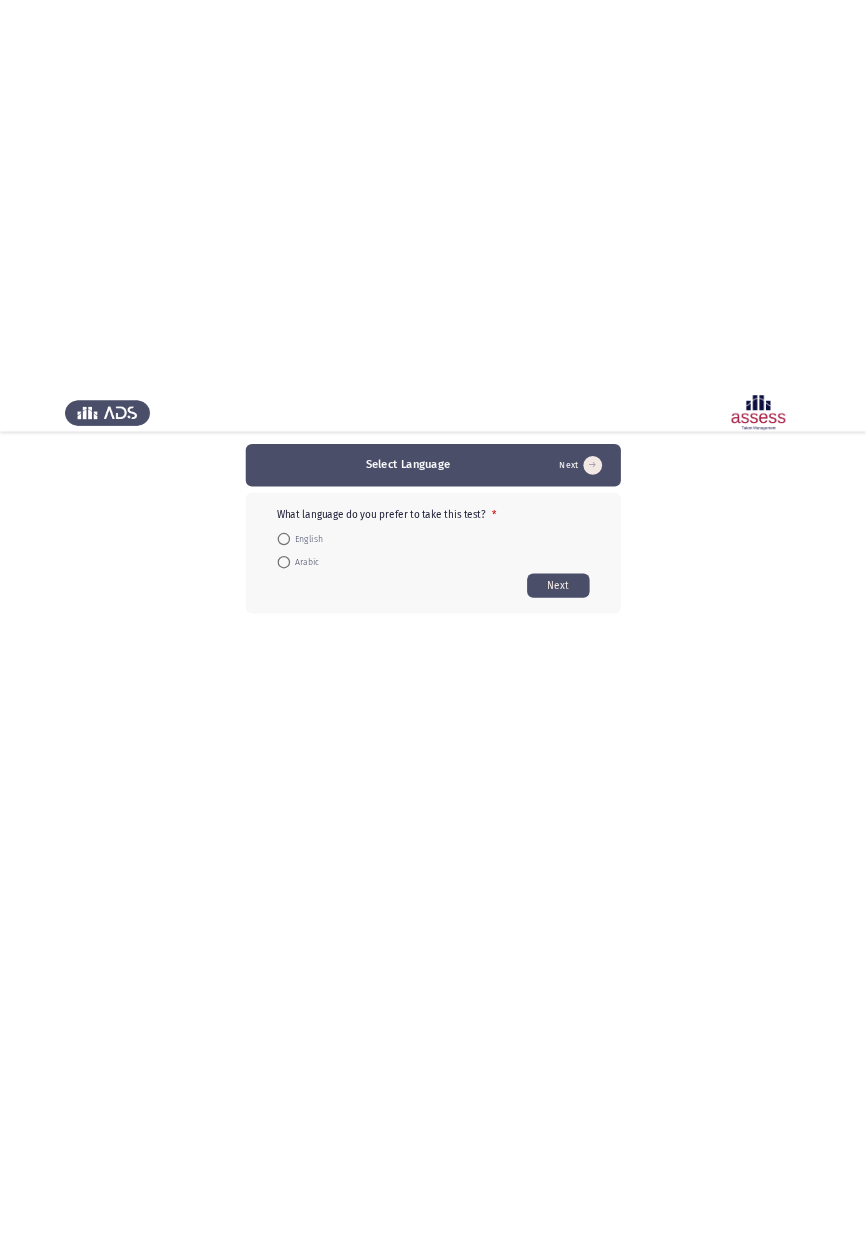 scroll, scrollTop: 0, scrollLeft: 0, axis: both 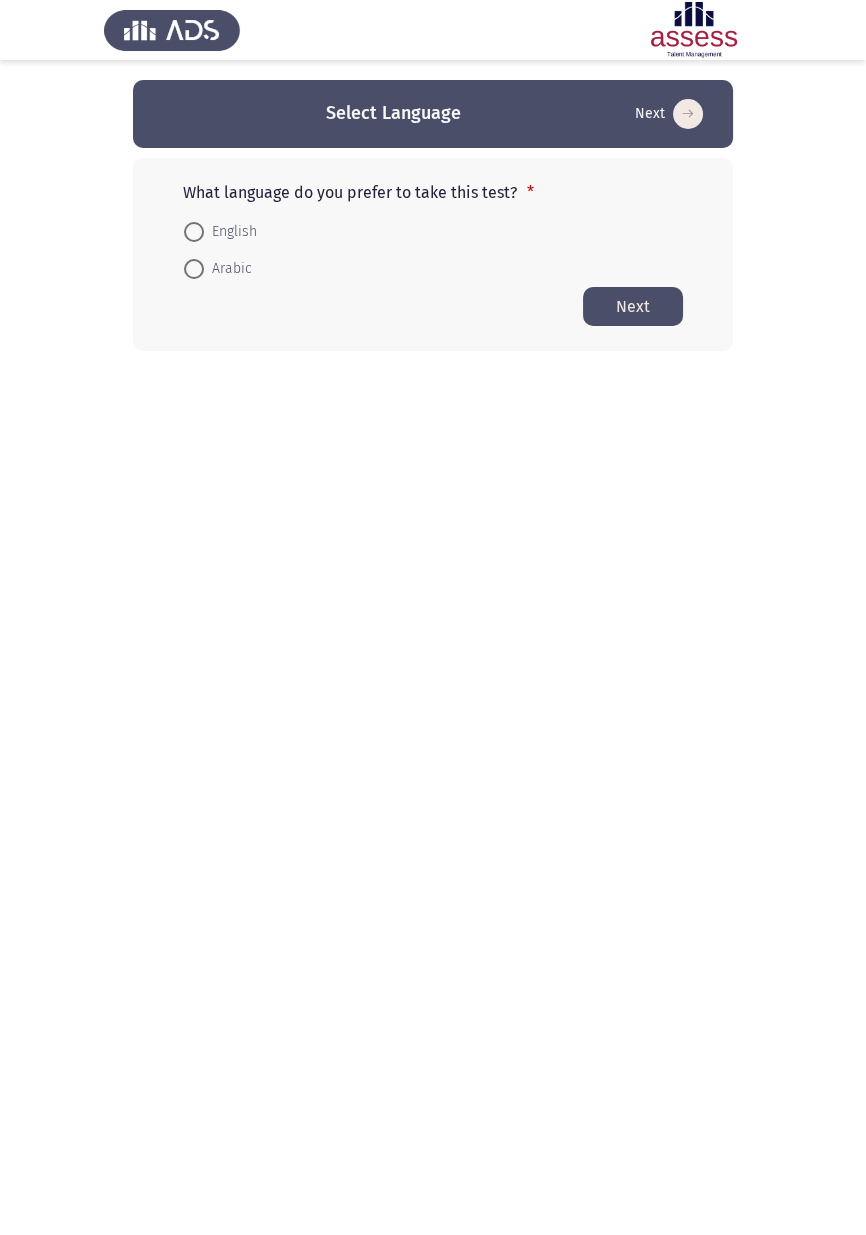click at bounding box center [194, 269] 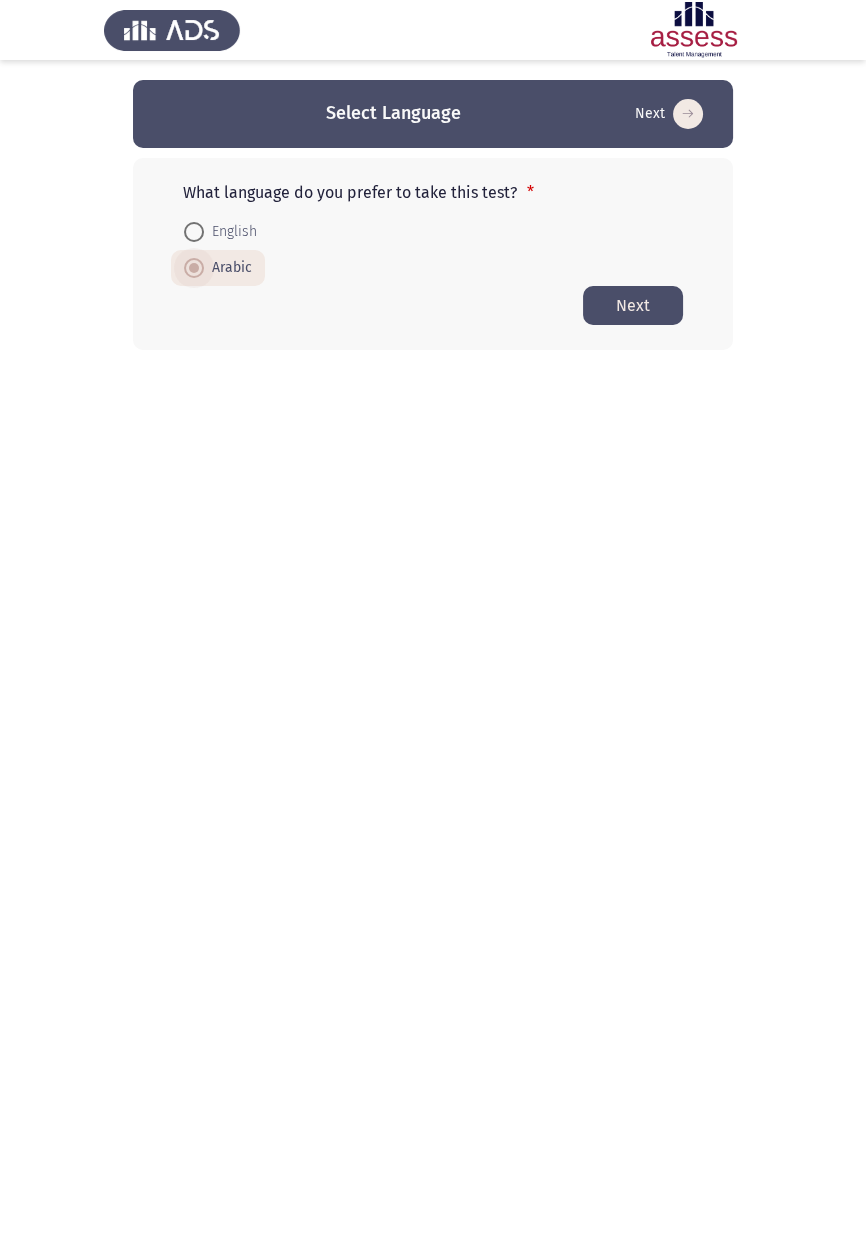 click on "Next" 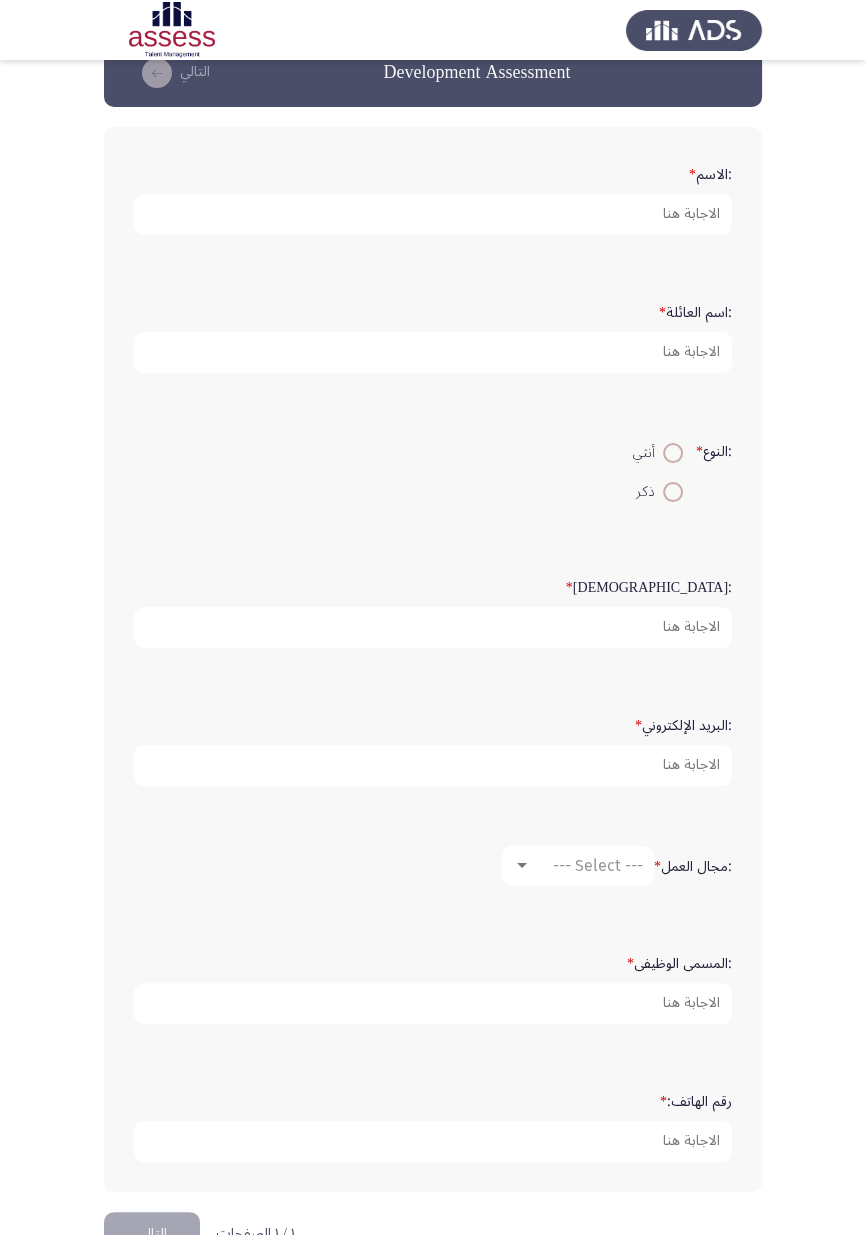 scroll, scrollTop: 0, scrollLeft: 0, axis: both 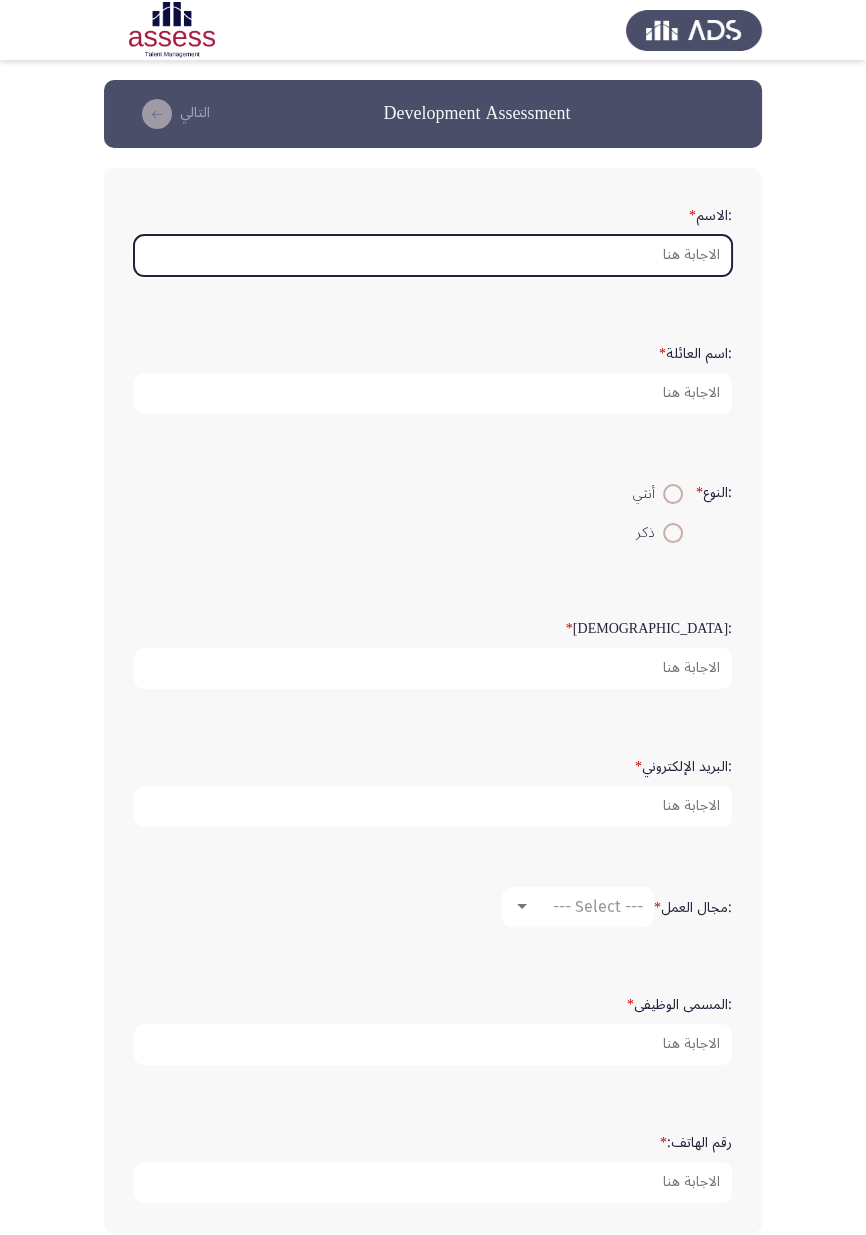click on ":الاسم   *" at bounding box center (433, 255) 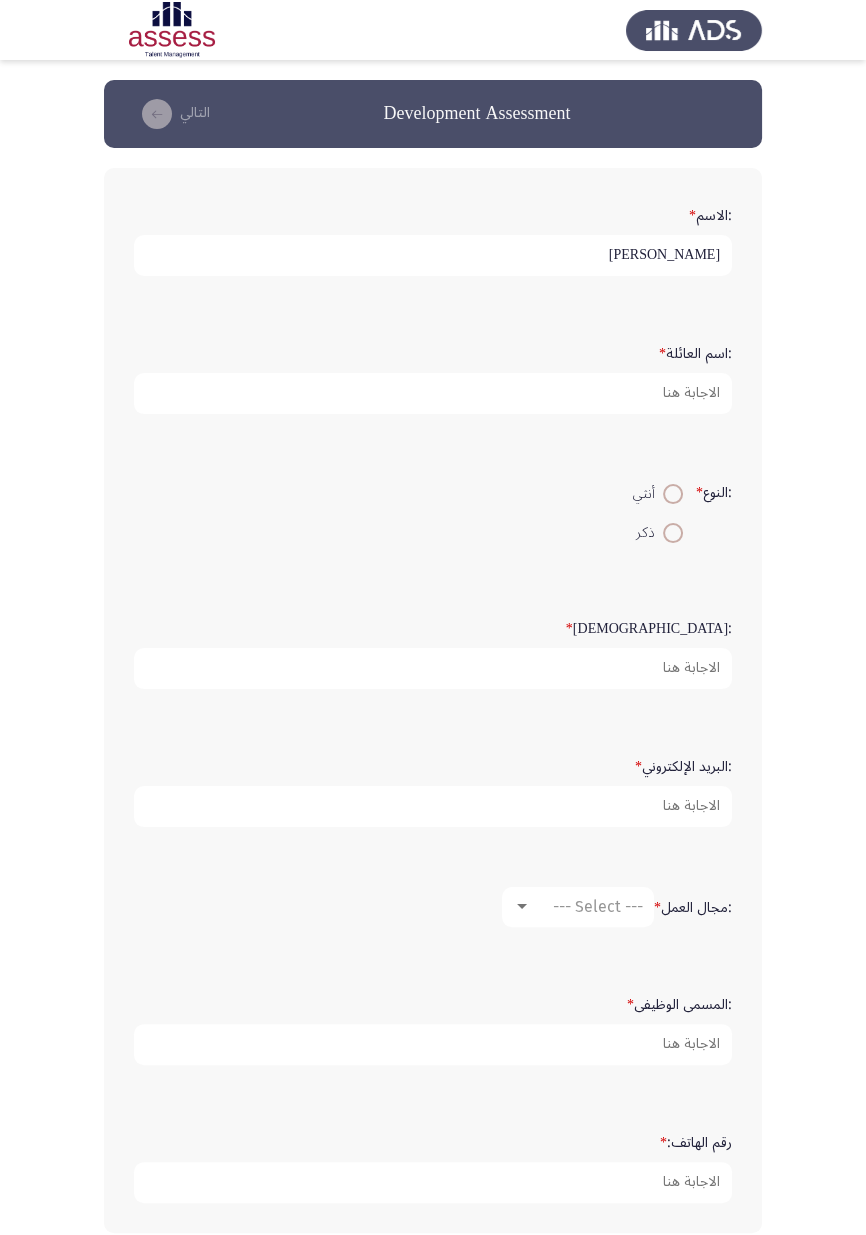 type on "[PERSON_NAME]" 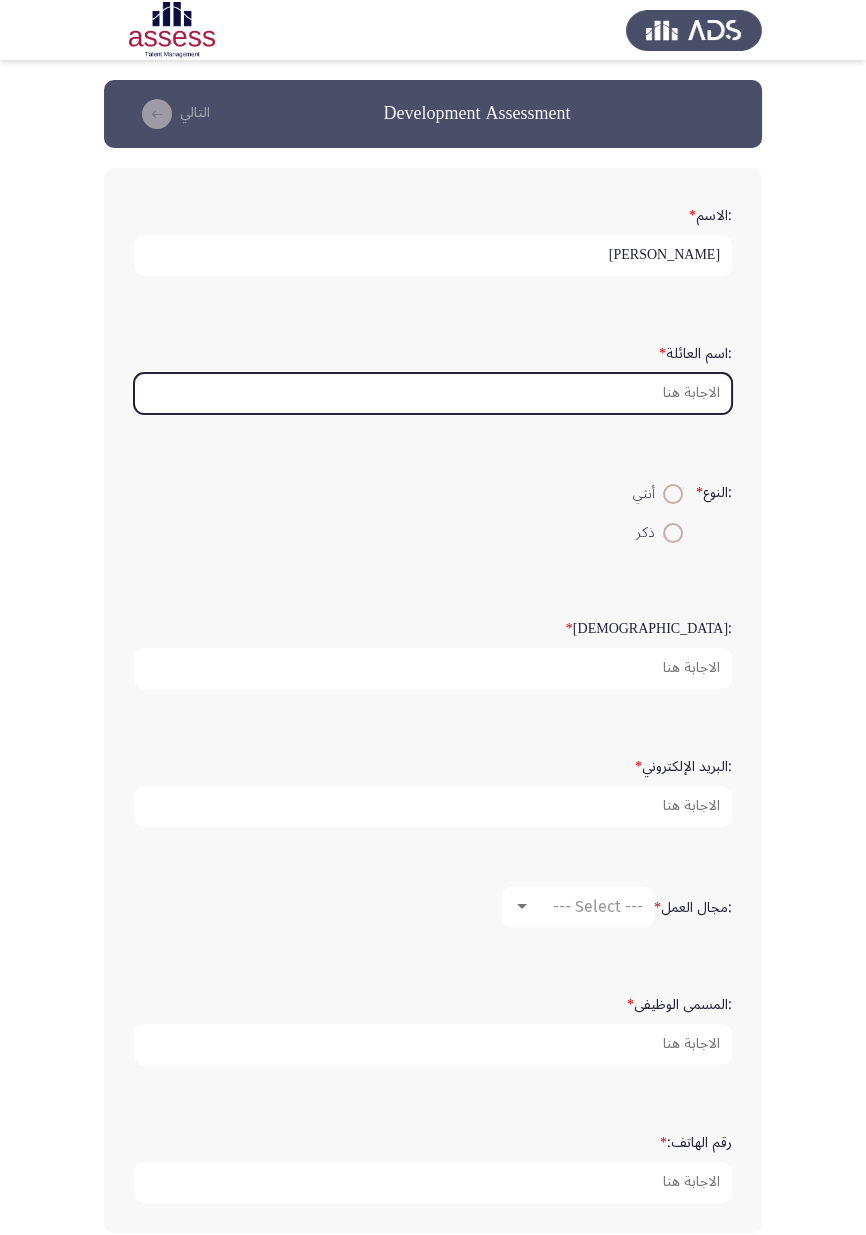 click on ":اسم العائلة   *" at bounding box center [433, 393] 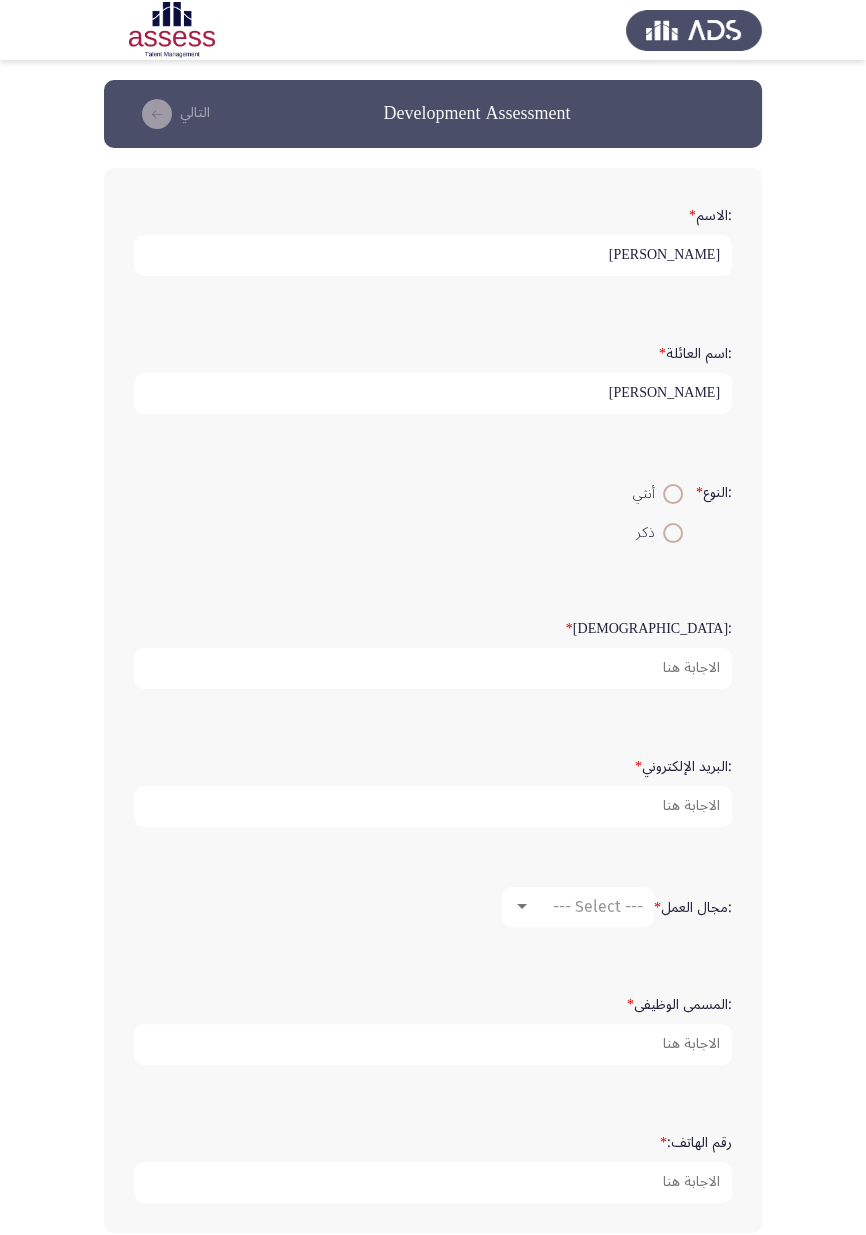 type on "[PERSON_NAME]" 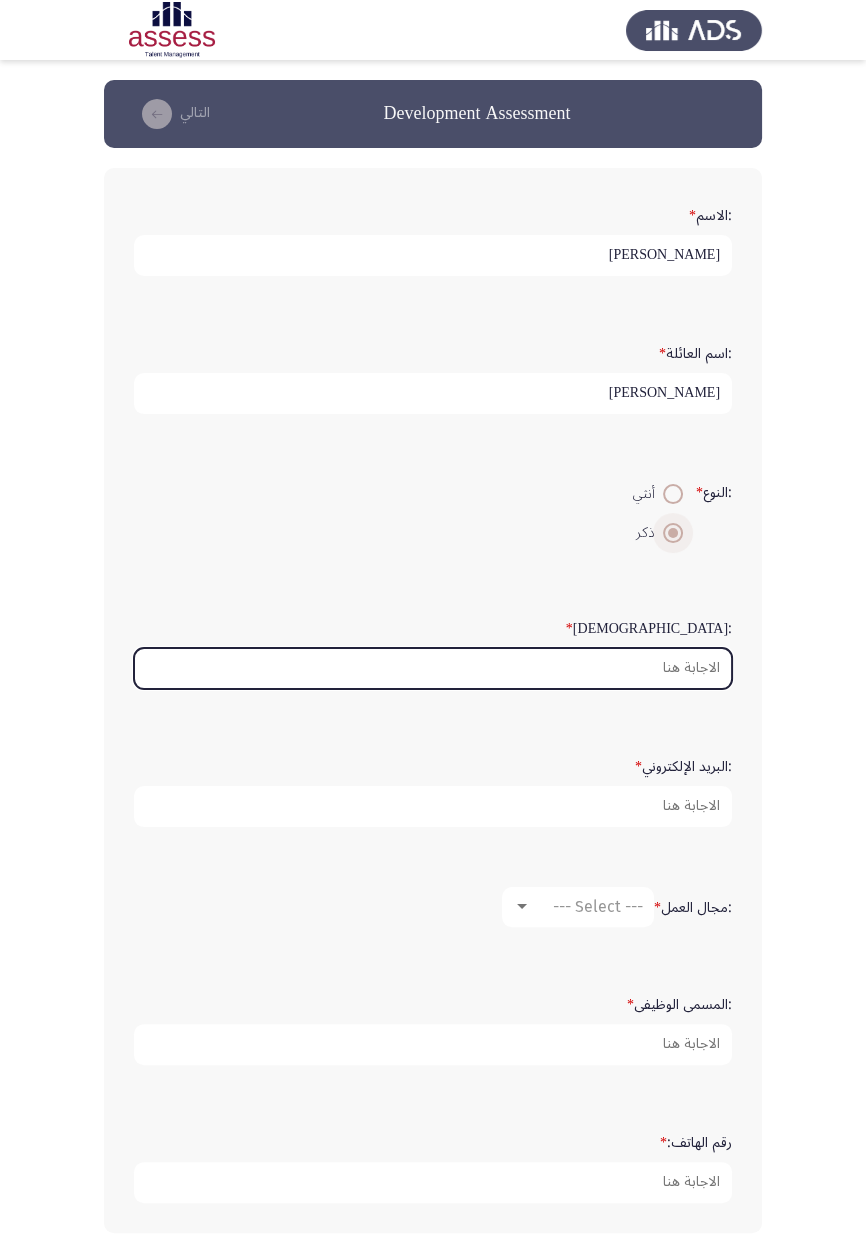 click on ":السن   *" at bounding box center [433, 668] 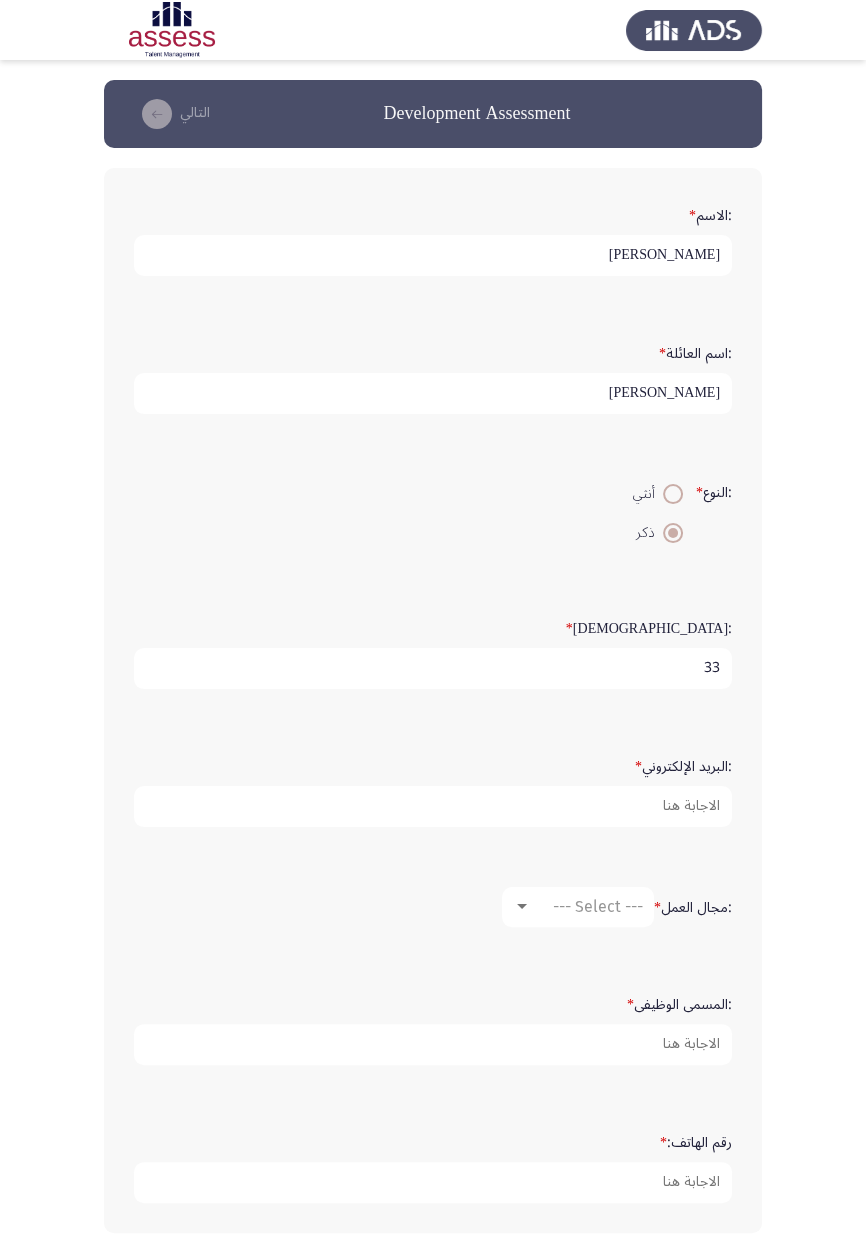 type on "33" 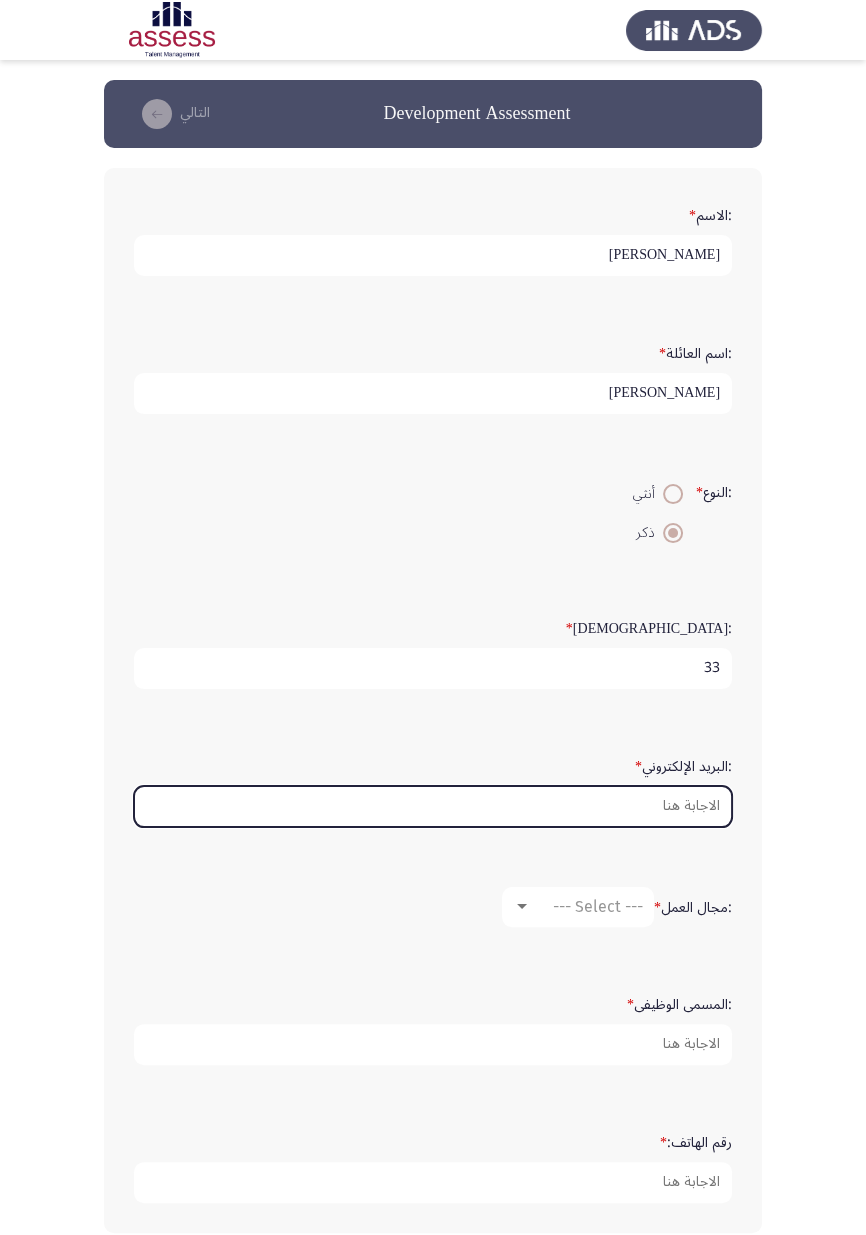 click on ":البريد الإلكتروني   *" at bounding box center [433, 806] 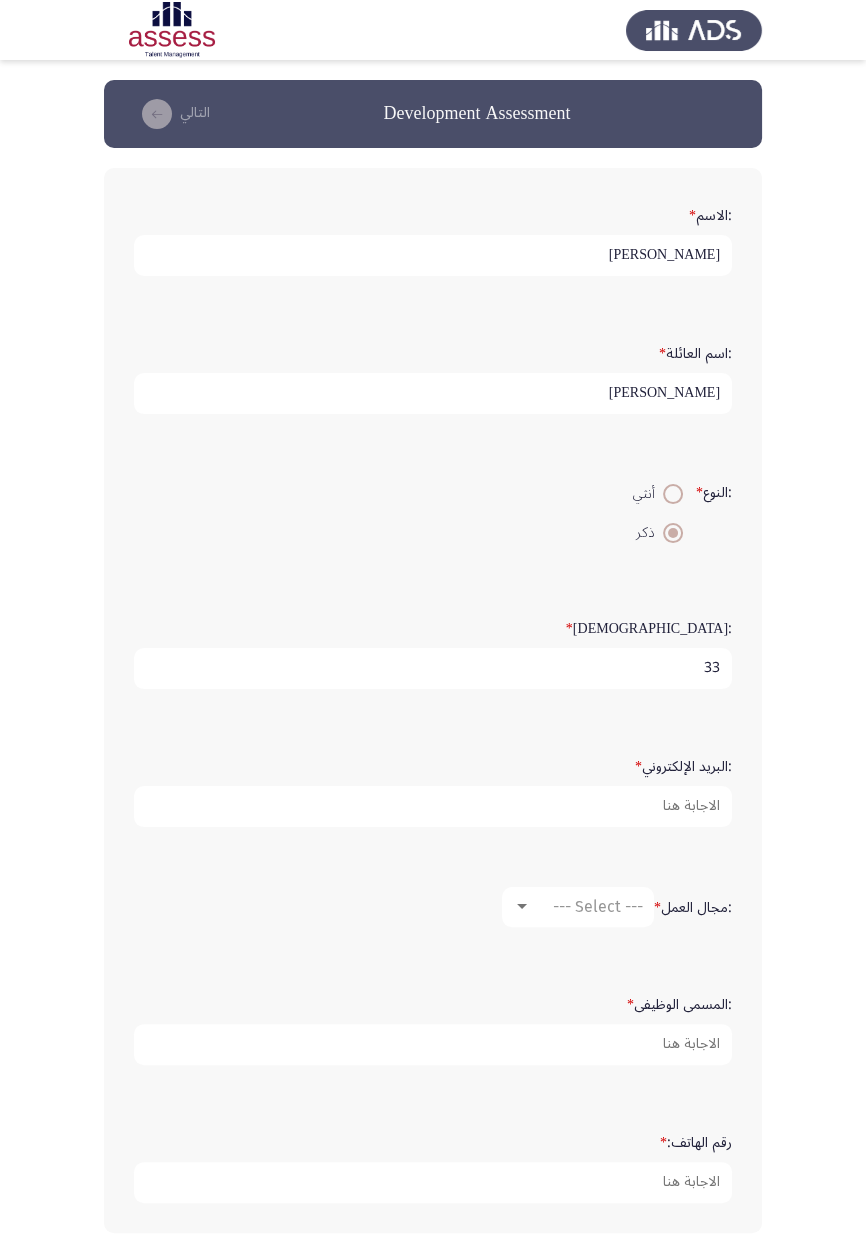 click on "Development Assessment   التالي  :الاسم   * [PERSON_NAME]  :اسم العائلة   * [PERSON_NAME] :النوع   *    أنثي     ذكر  :السن   * 33 :البريد الإلكتروني   * :مجال العمل   * --- Select --- :المسمى الوظيفى   * رقم الهاتف:    *  ١ / ١ الصفحات   التالي" 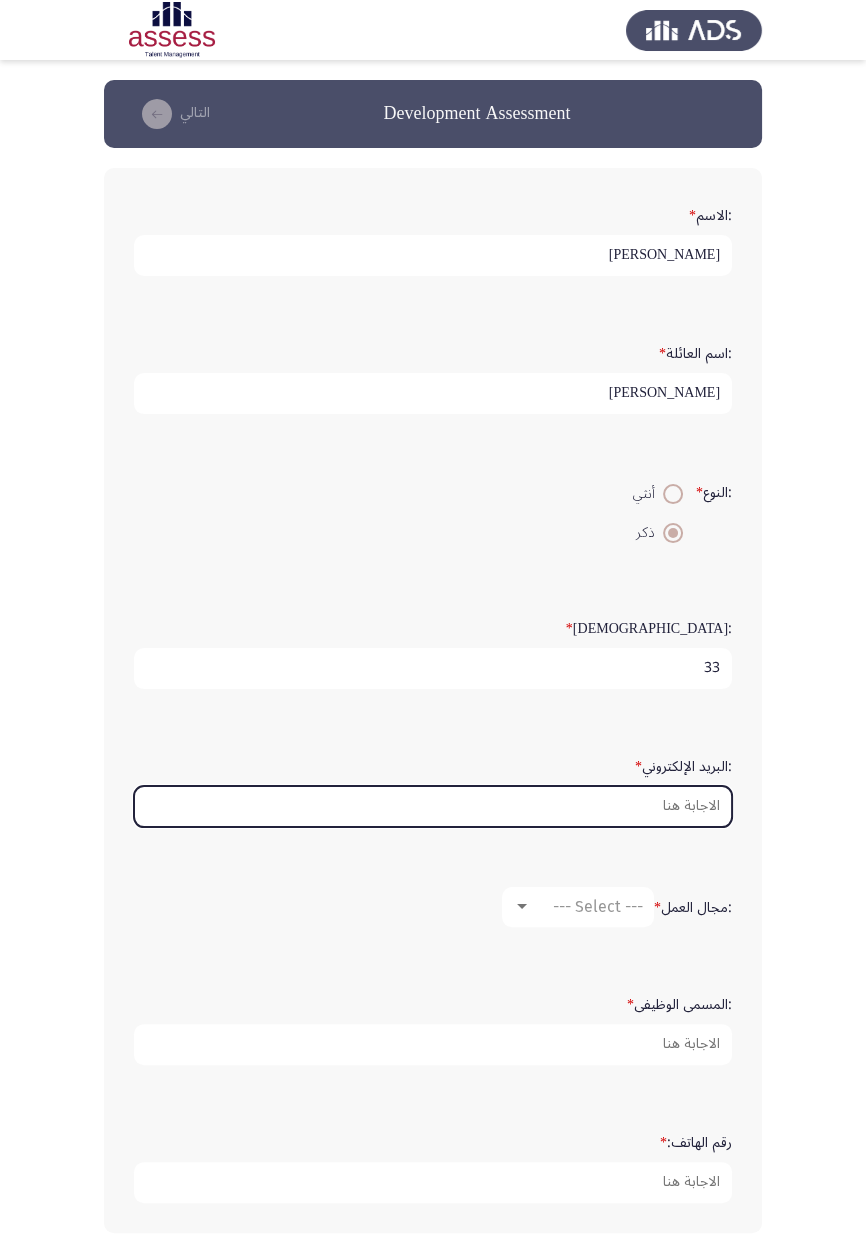 click on ":البريد الإلكتروني   *" at bounding box center [433, 806] 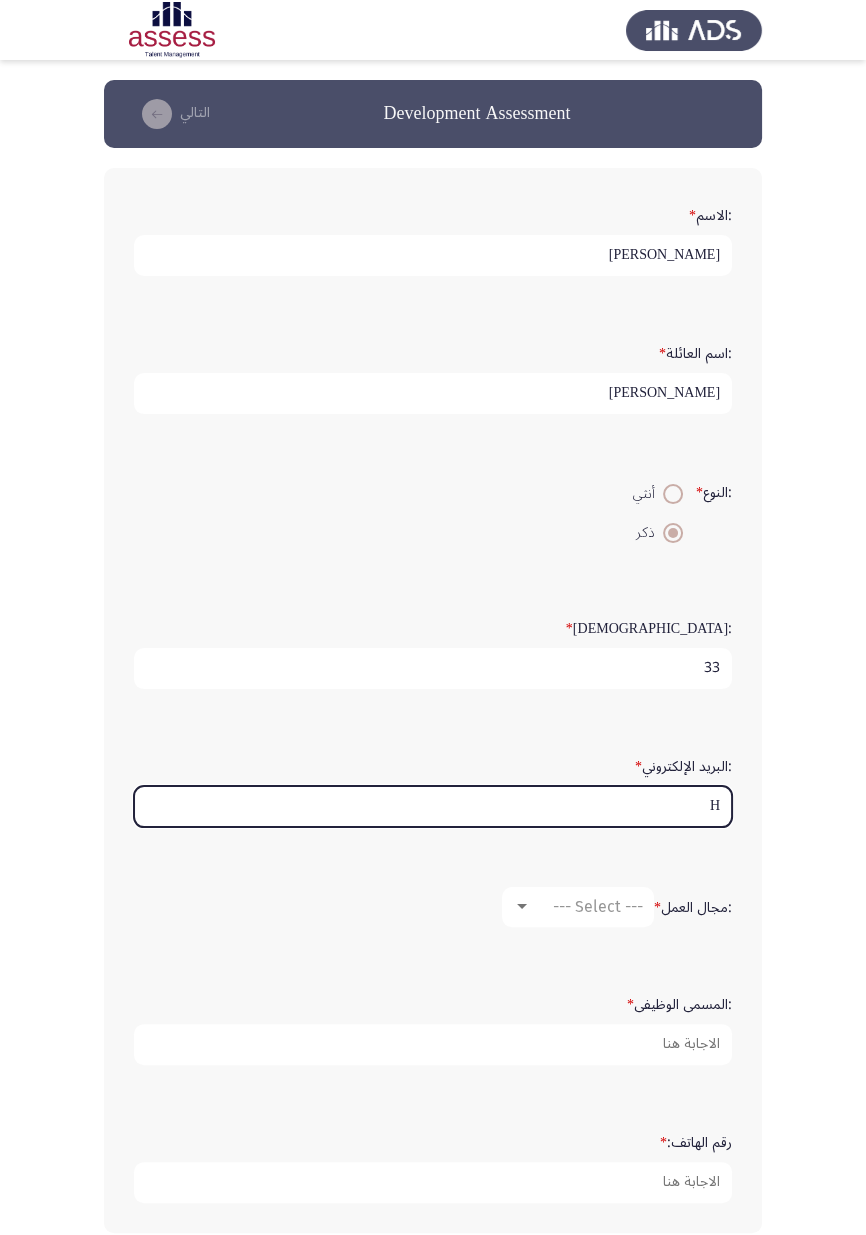 type on "Ha" 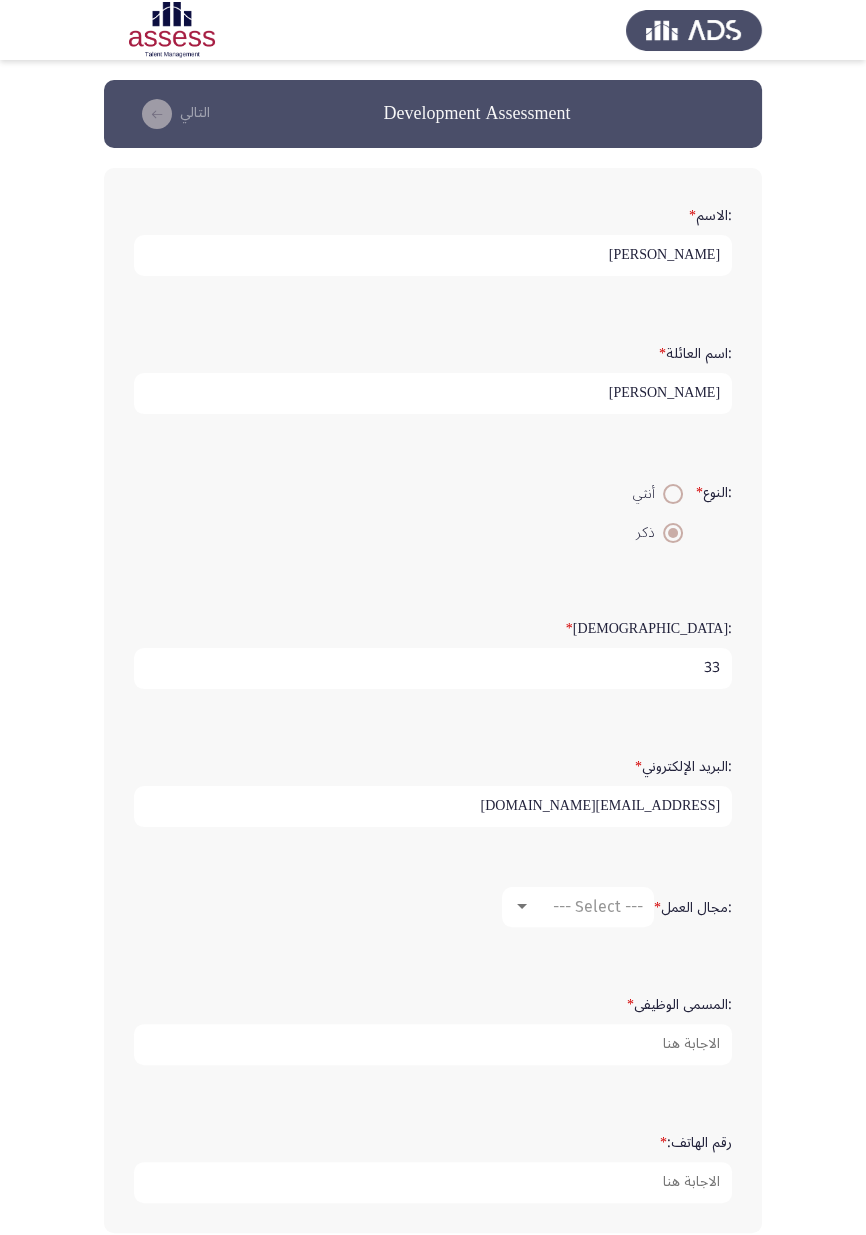 type on "[EMAIL_ADDRESS][DOMAIN_NAME]" 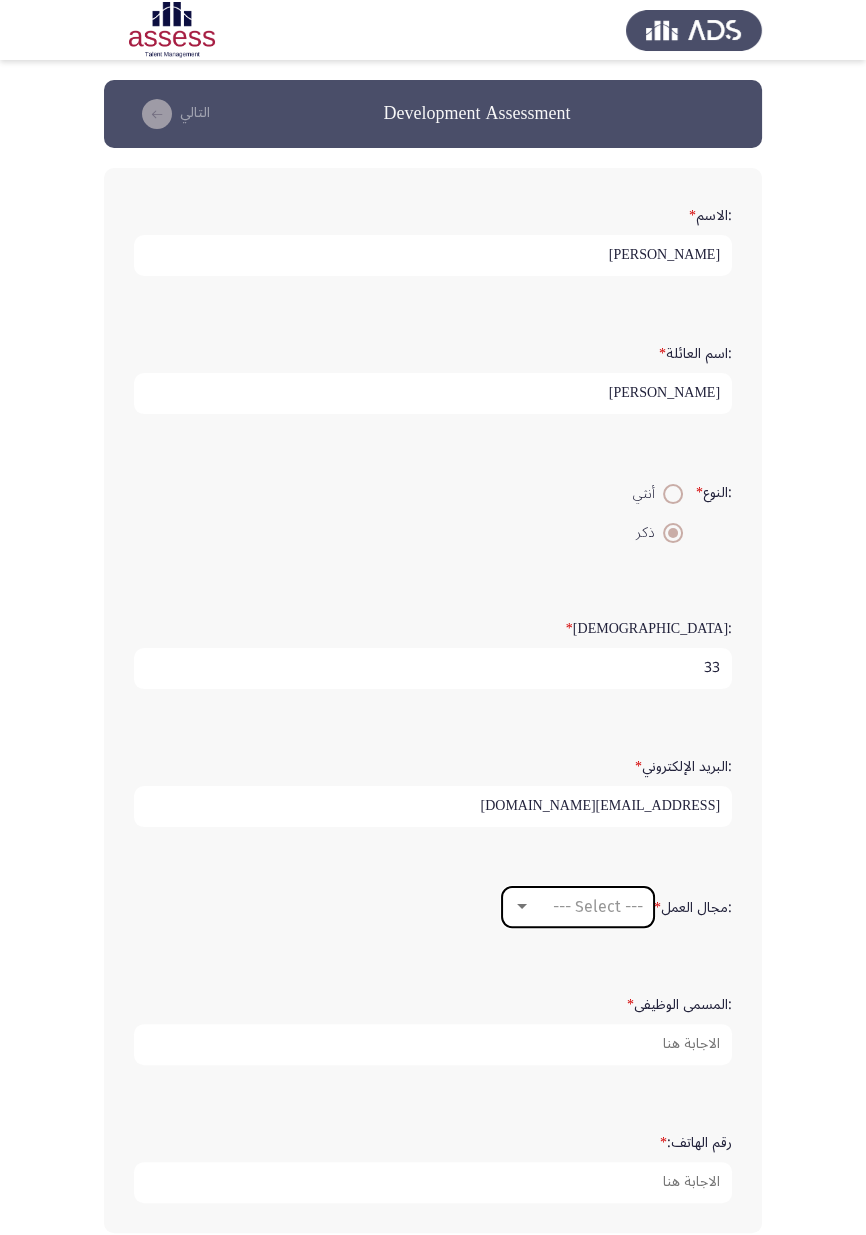 click on "--- Select ---" at bounding box center [598, 906] 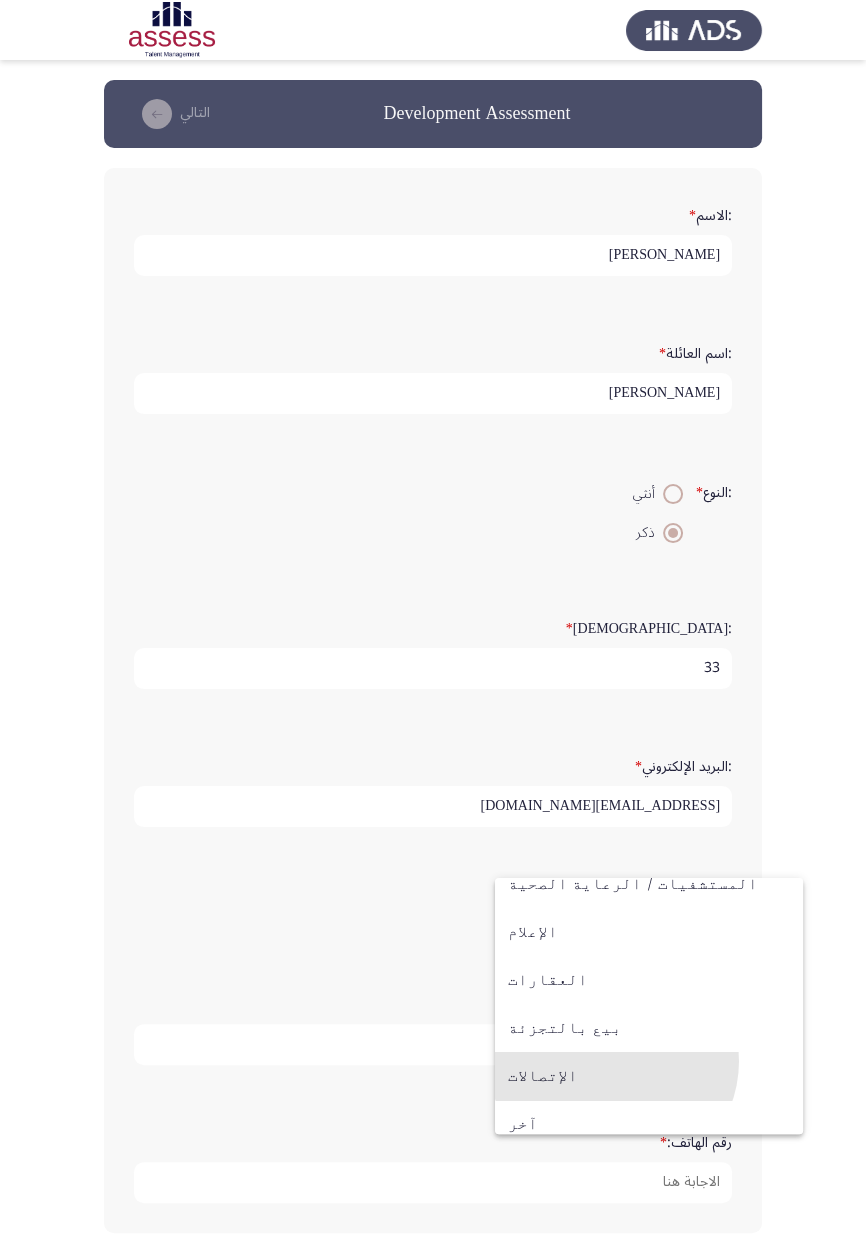 scroll, scrollTop: 656, scrollLeft: 0, axis: vertical 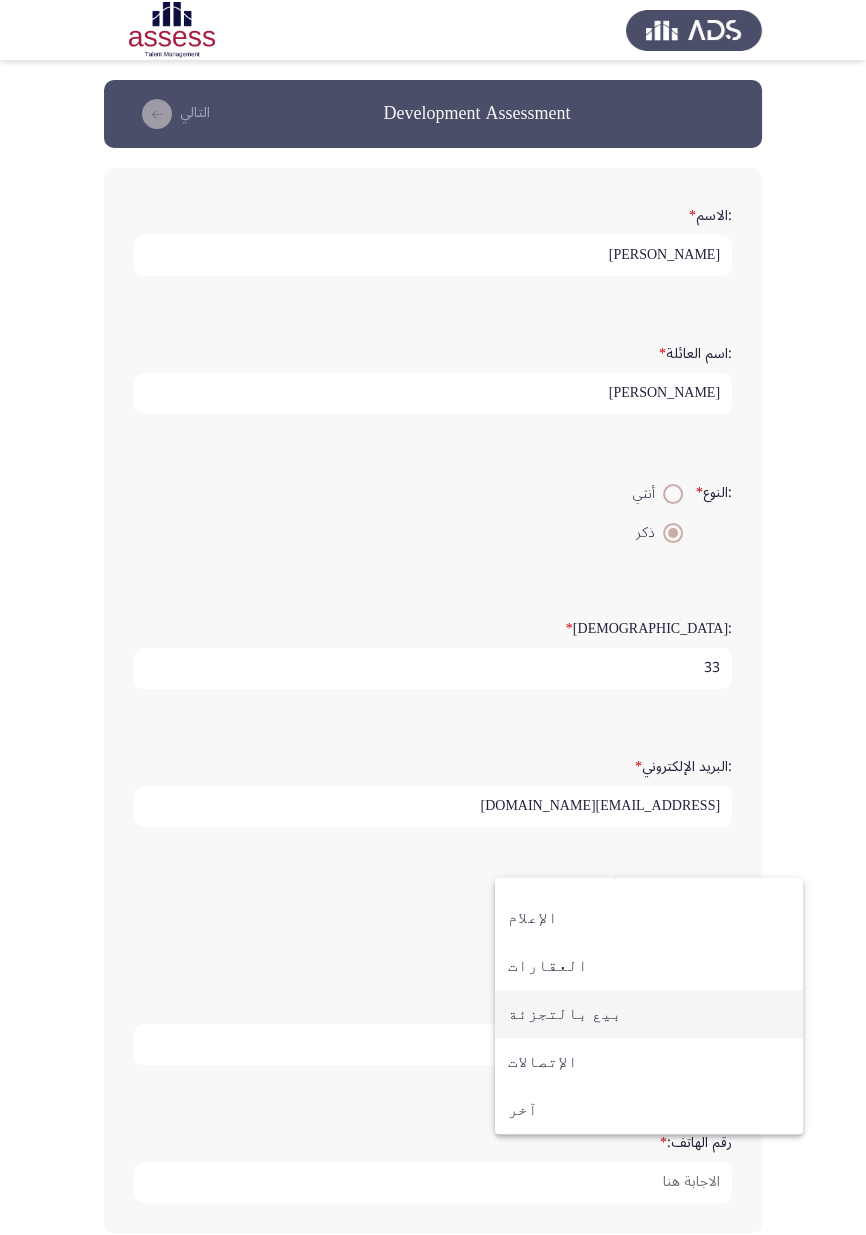 click on "بيع بالتجزئة" at bounding box center [649, 1014] 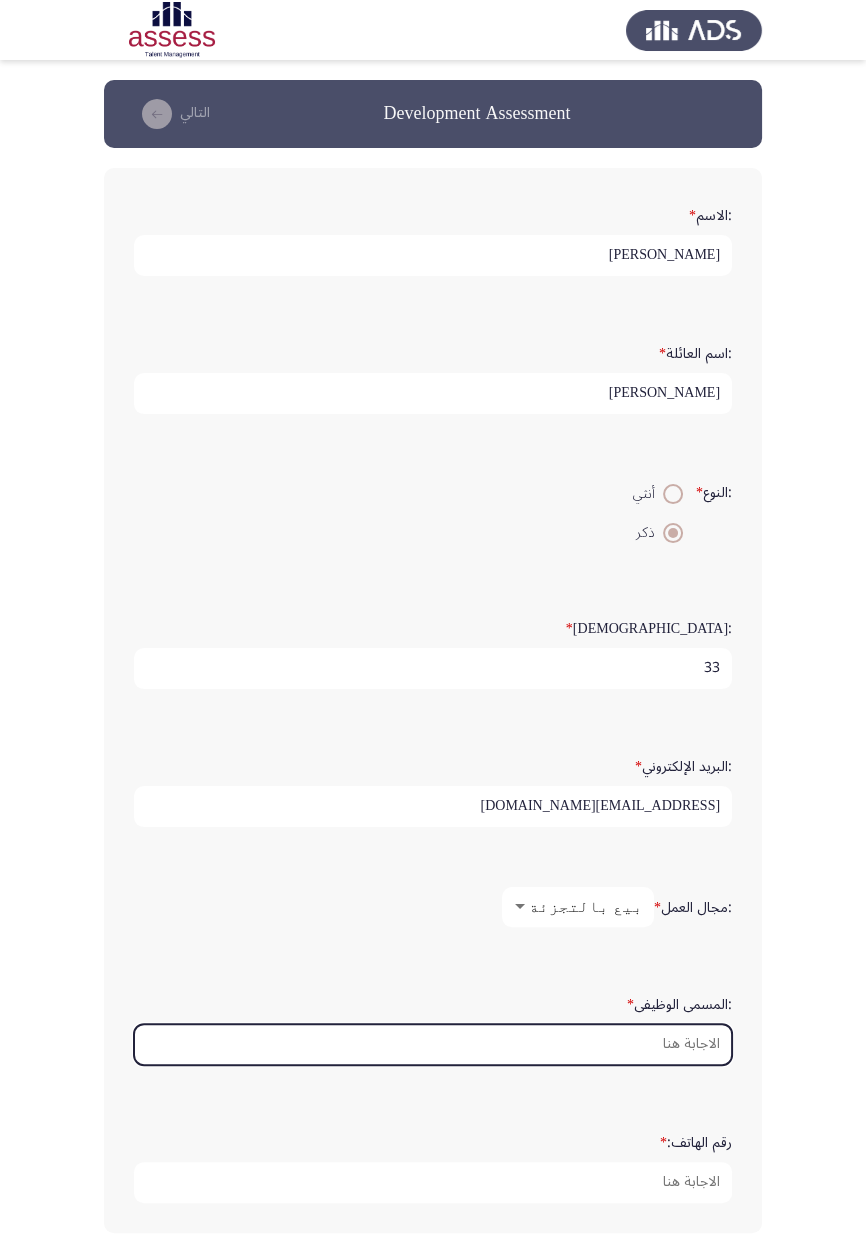 click on ":المسمى الوظيفى   *" at bounding box center (433, 1044) 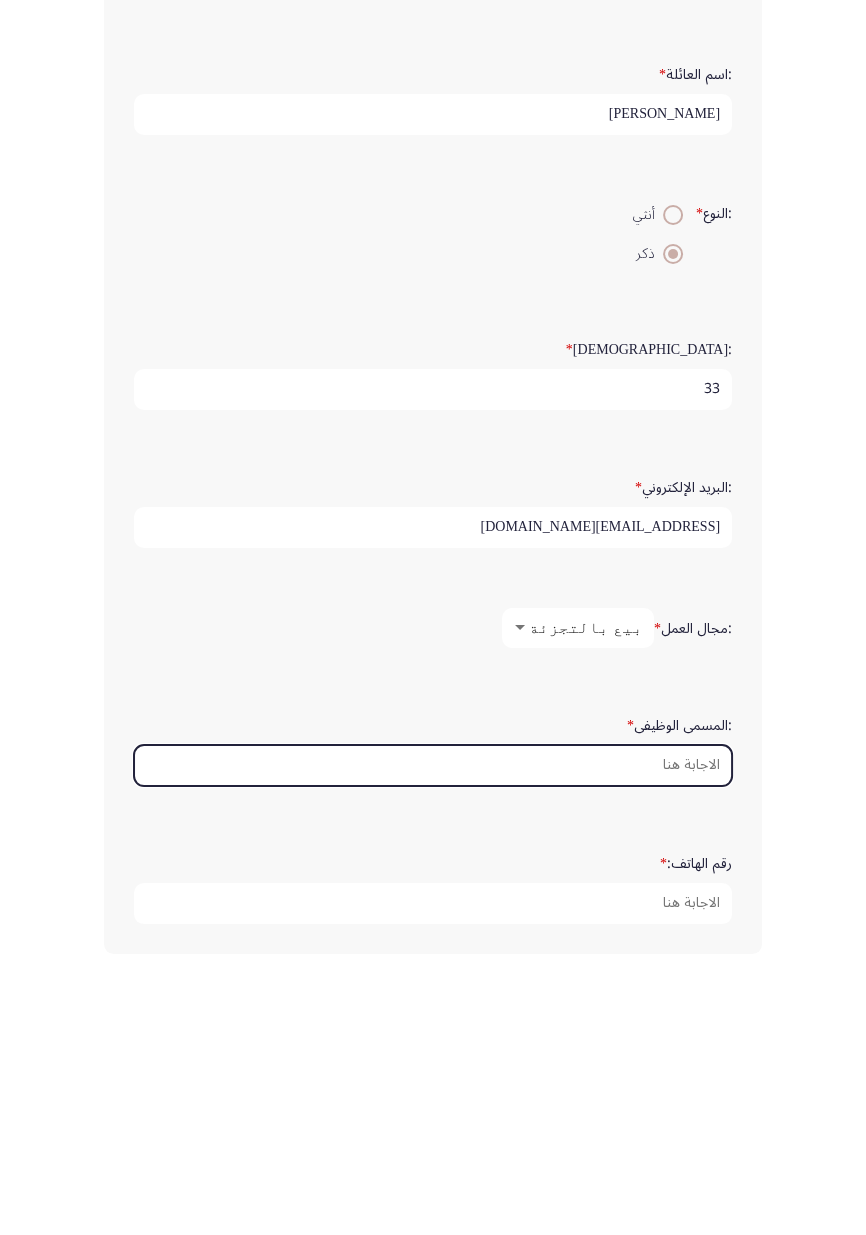 scroll, scrollTop: 90, scrollLeft: 0, axis: vertical 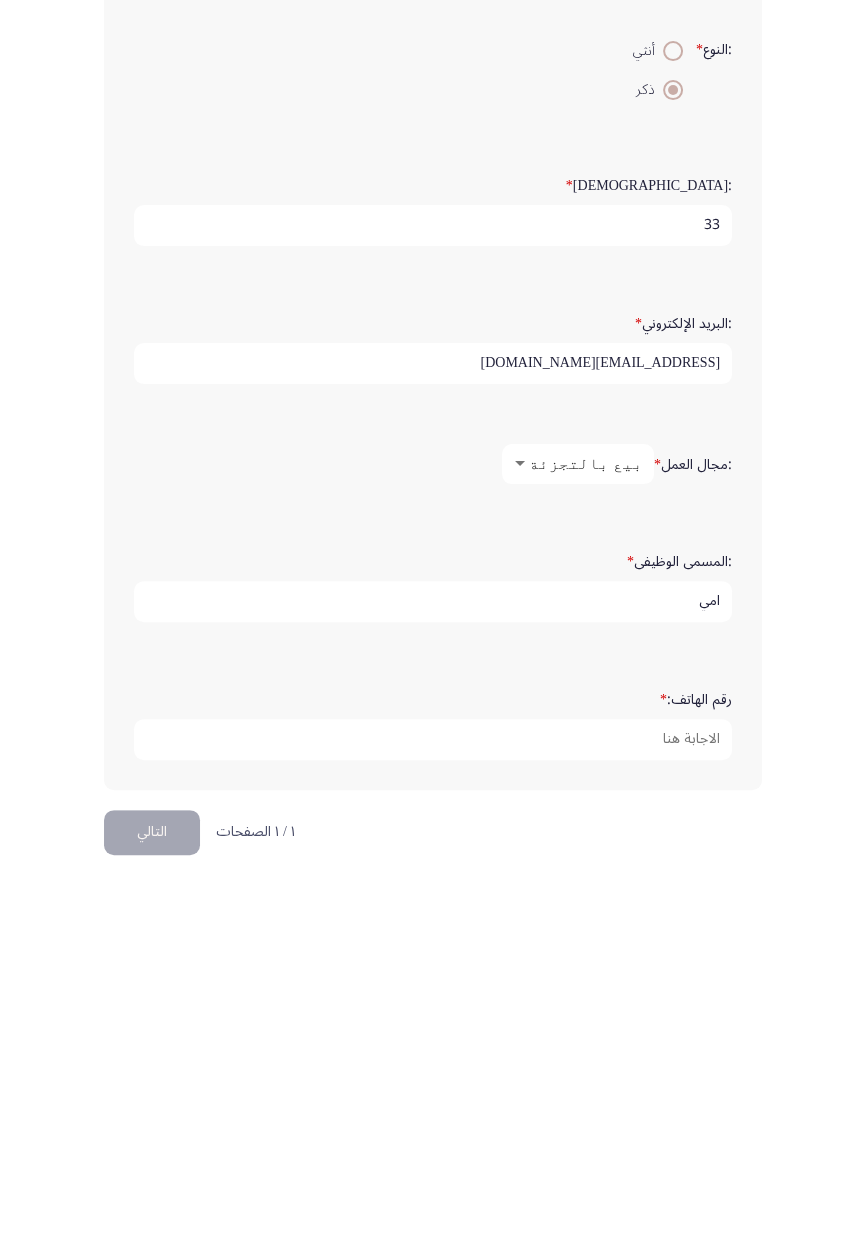 type on "امين" 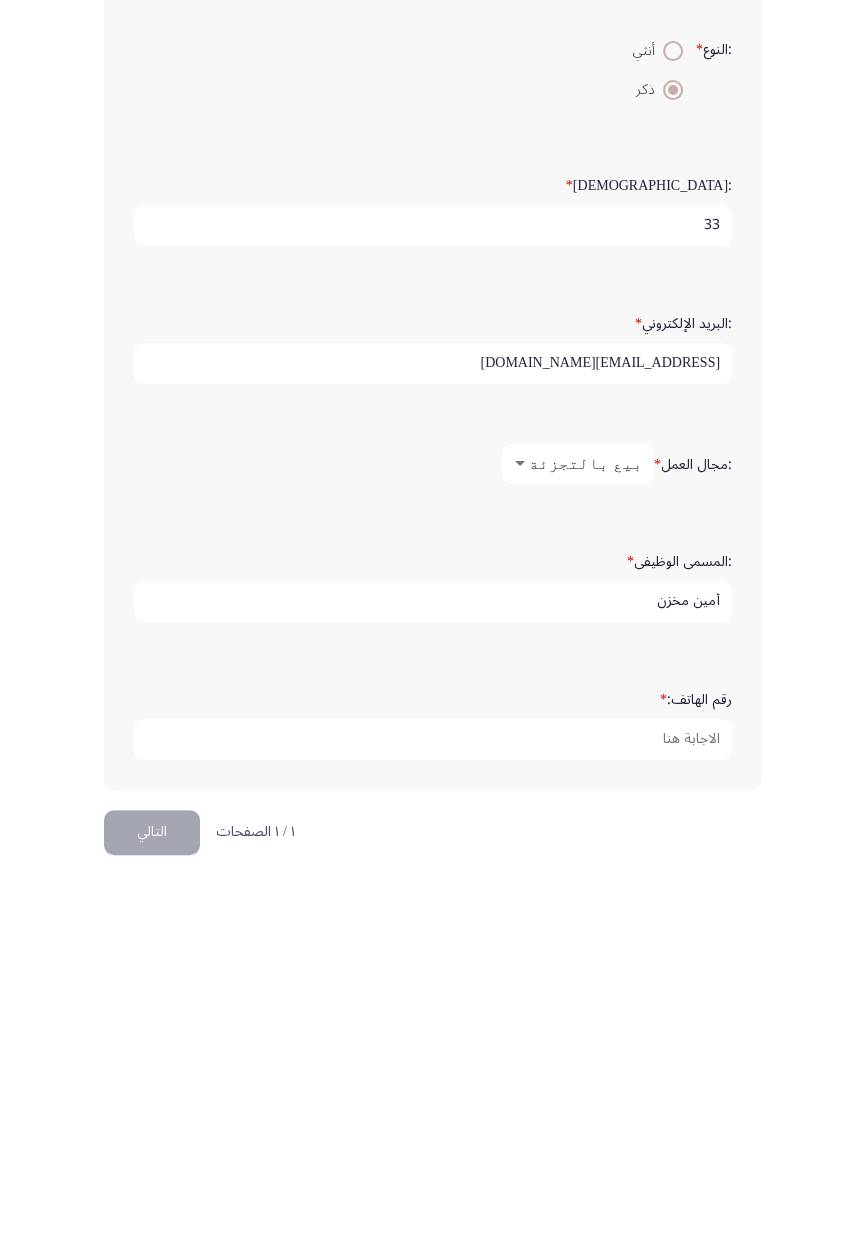 type on "أمين مخزن" 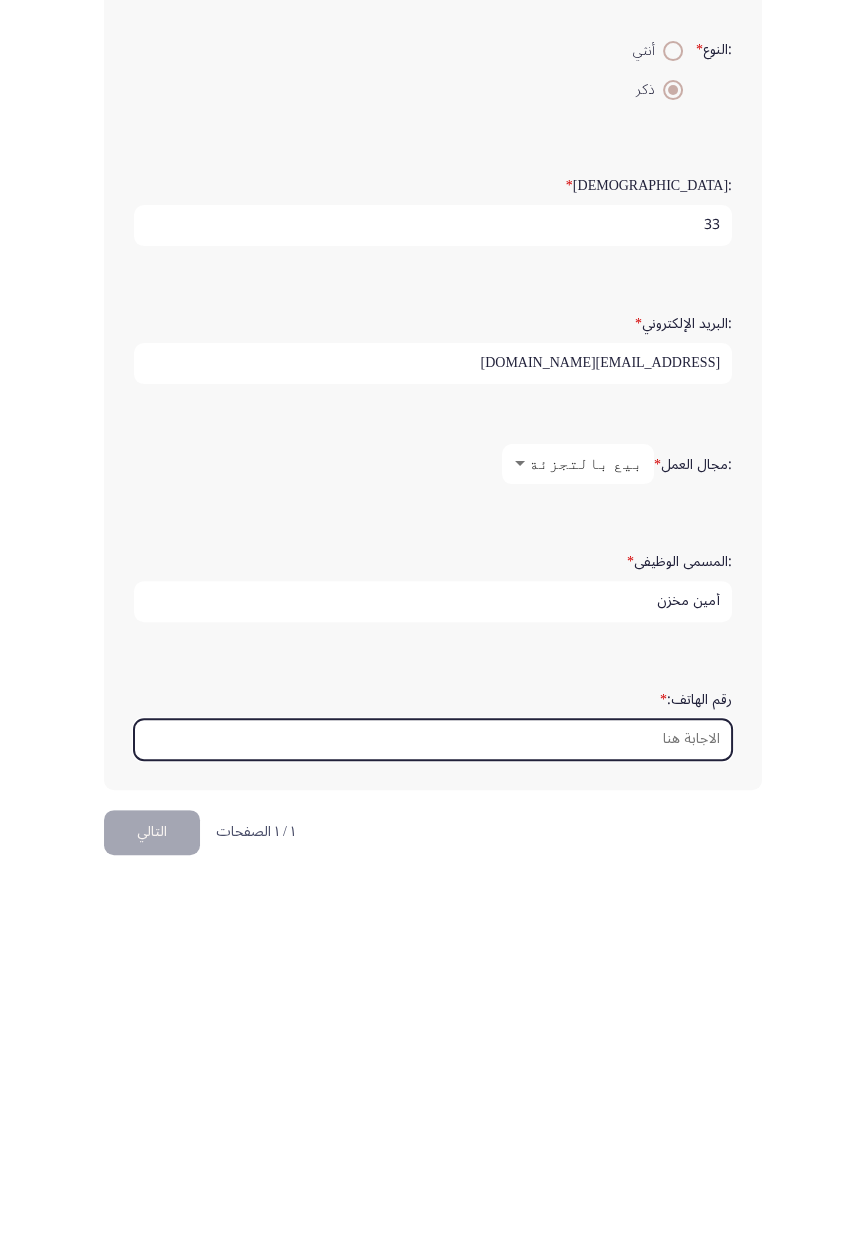 click on "رقم الهاتف:    *" at bounding box center (433, 1092) 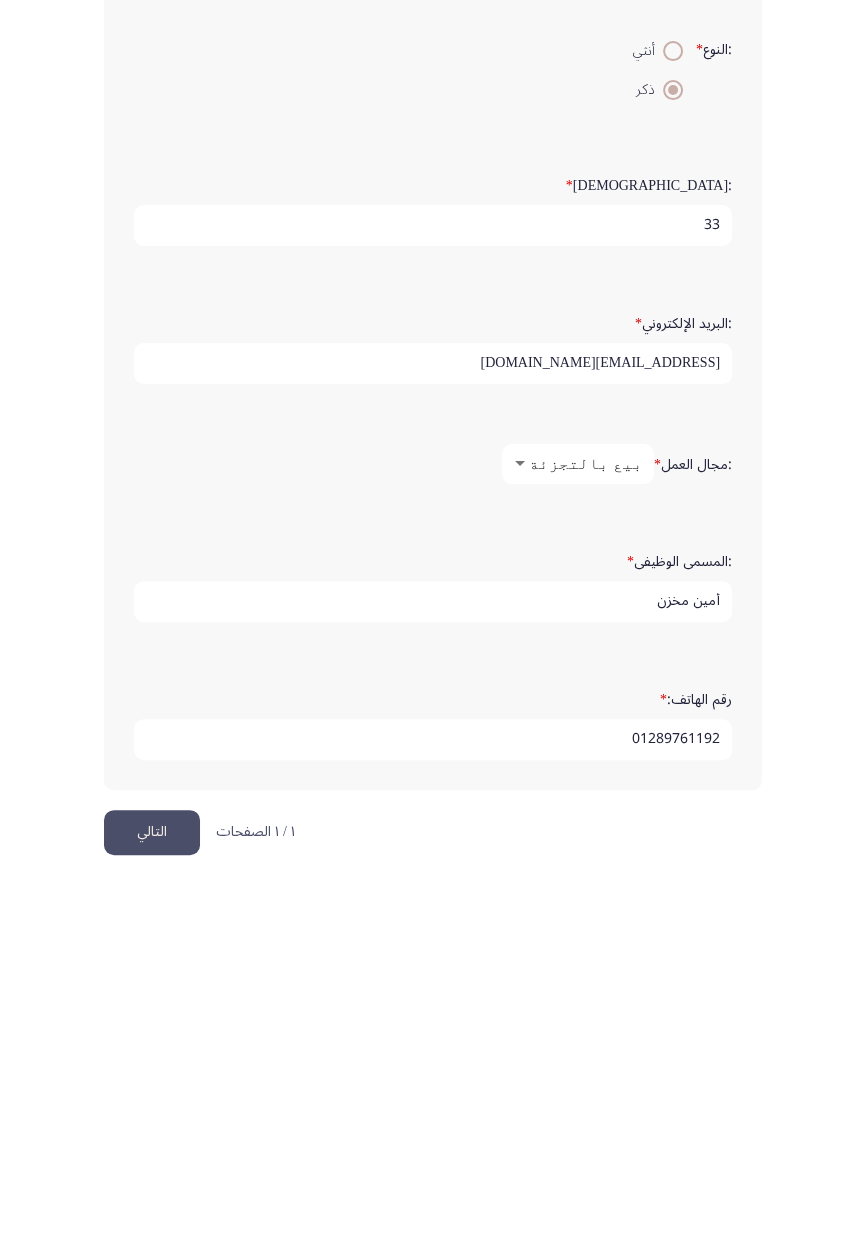 type on "01289761192" 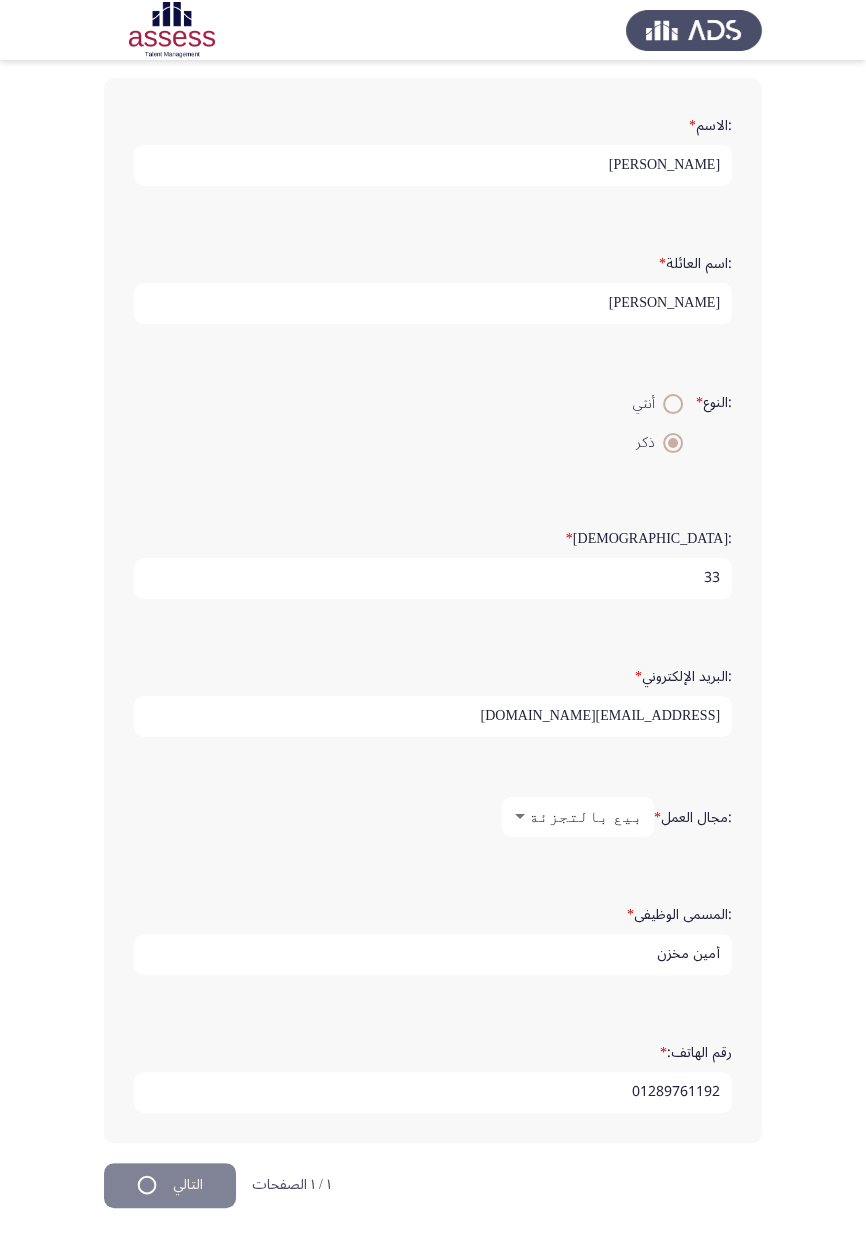 scroll, scrollTop: 0, scrollLeft: 0, axis: both 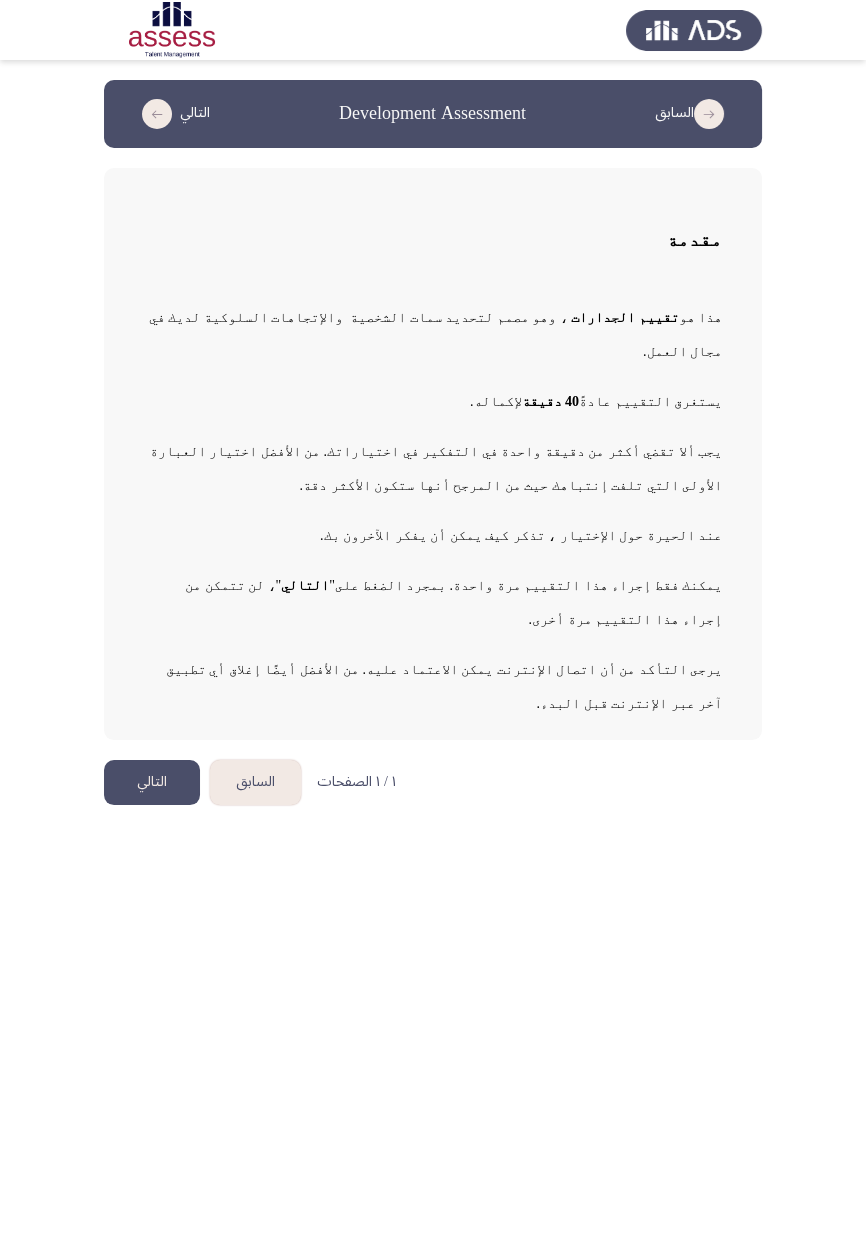 click on "التالي" 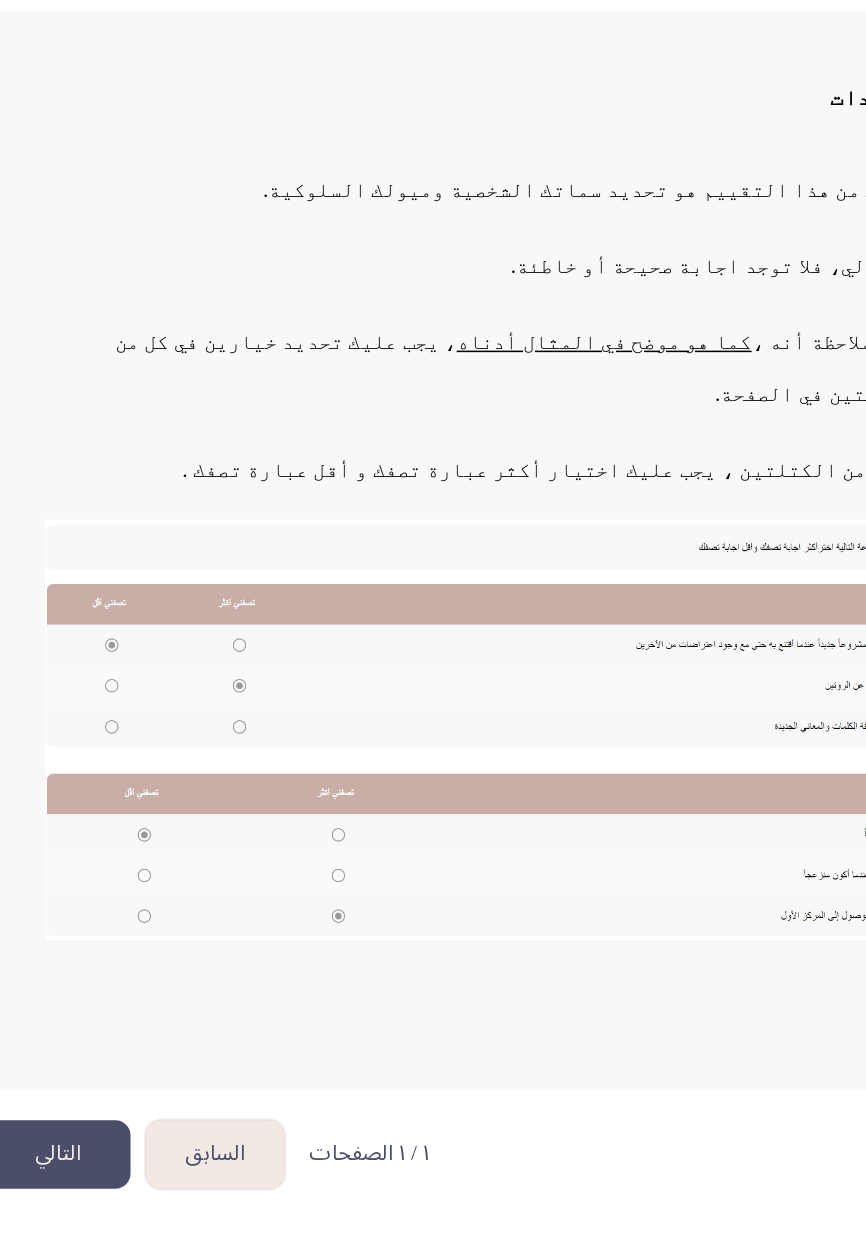 click 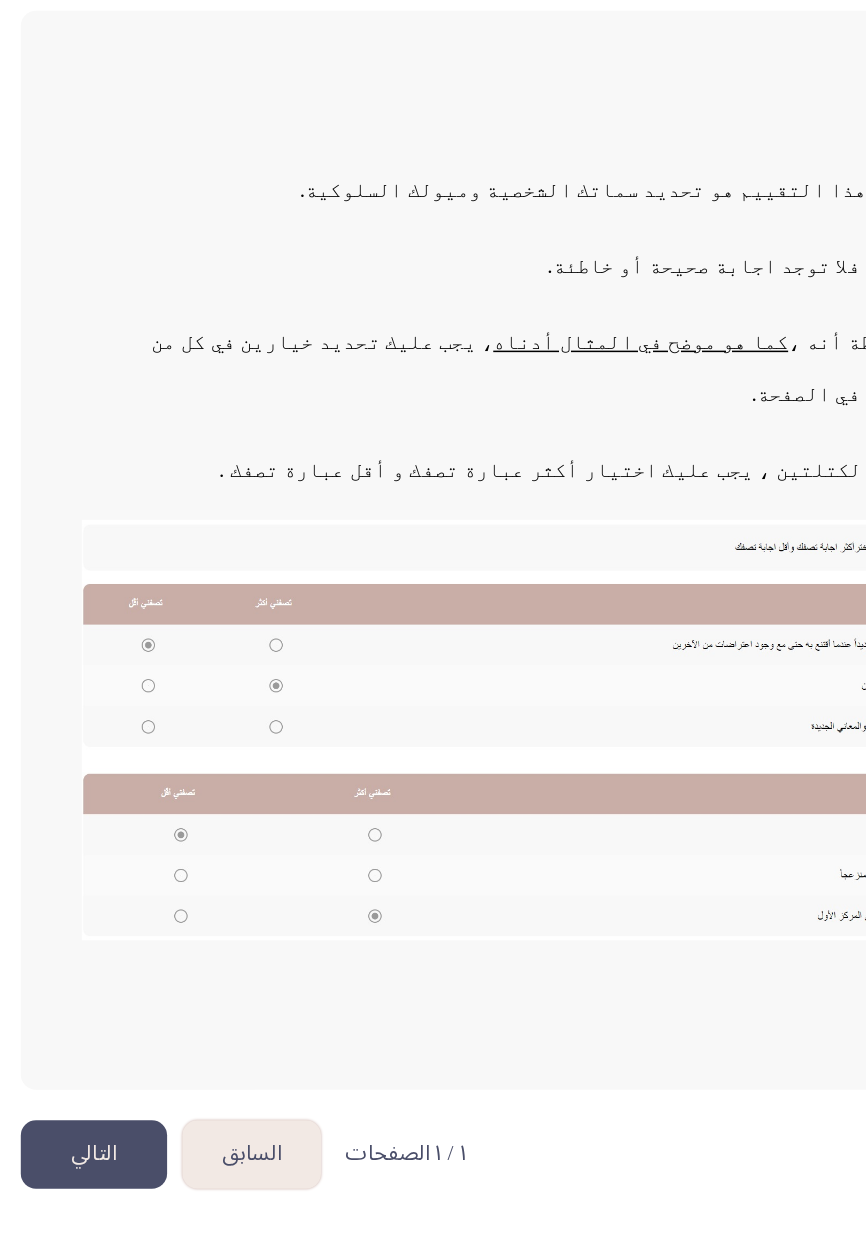 click 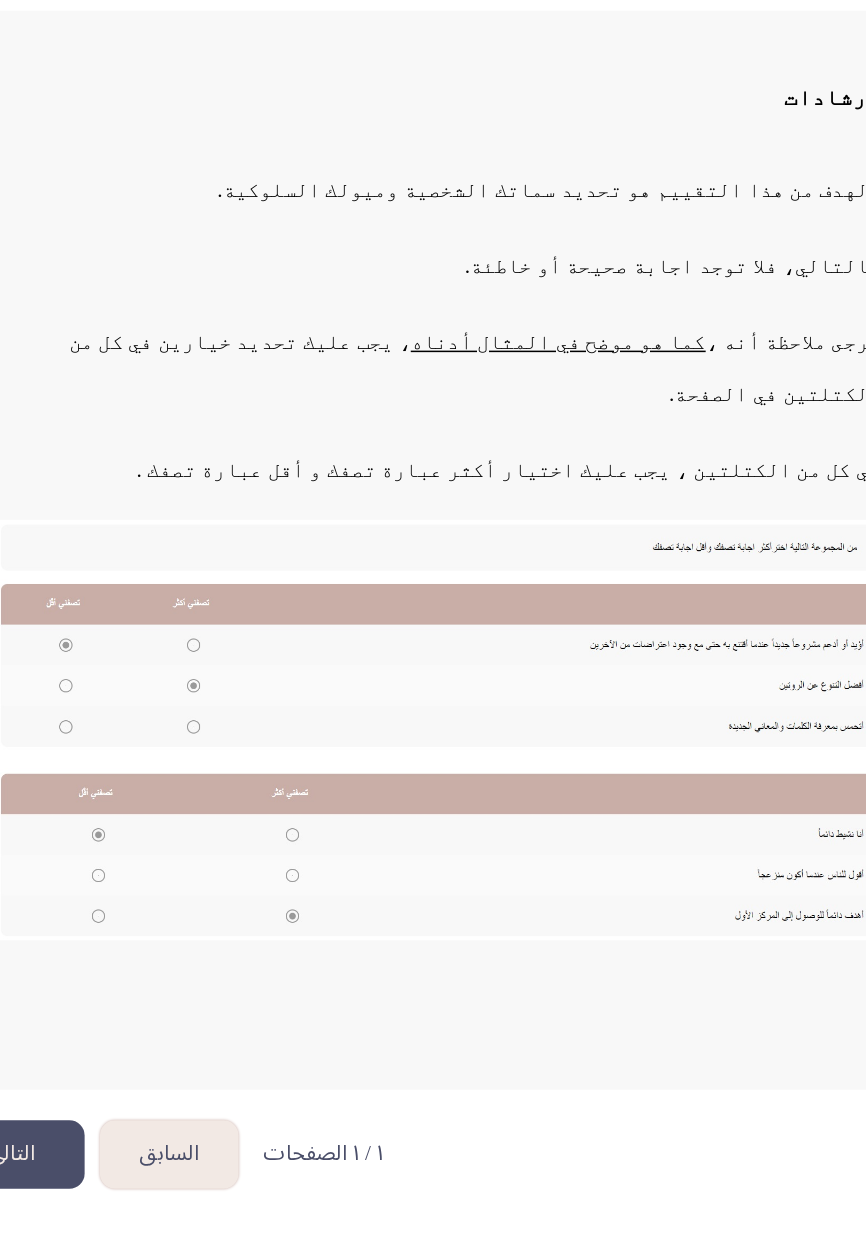 click 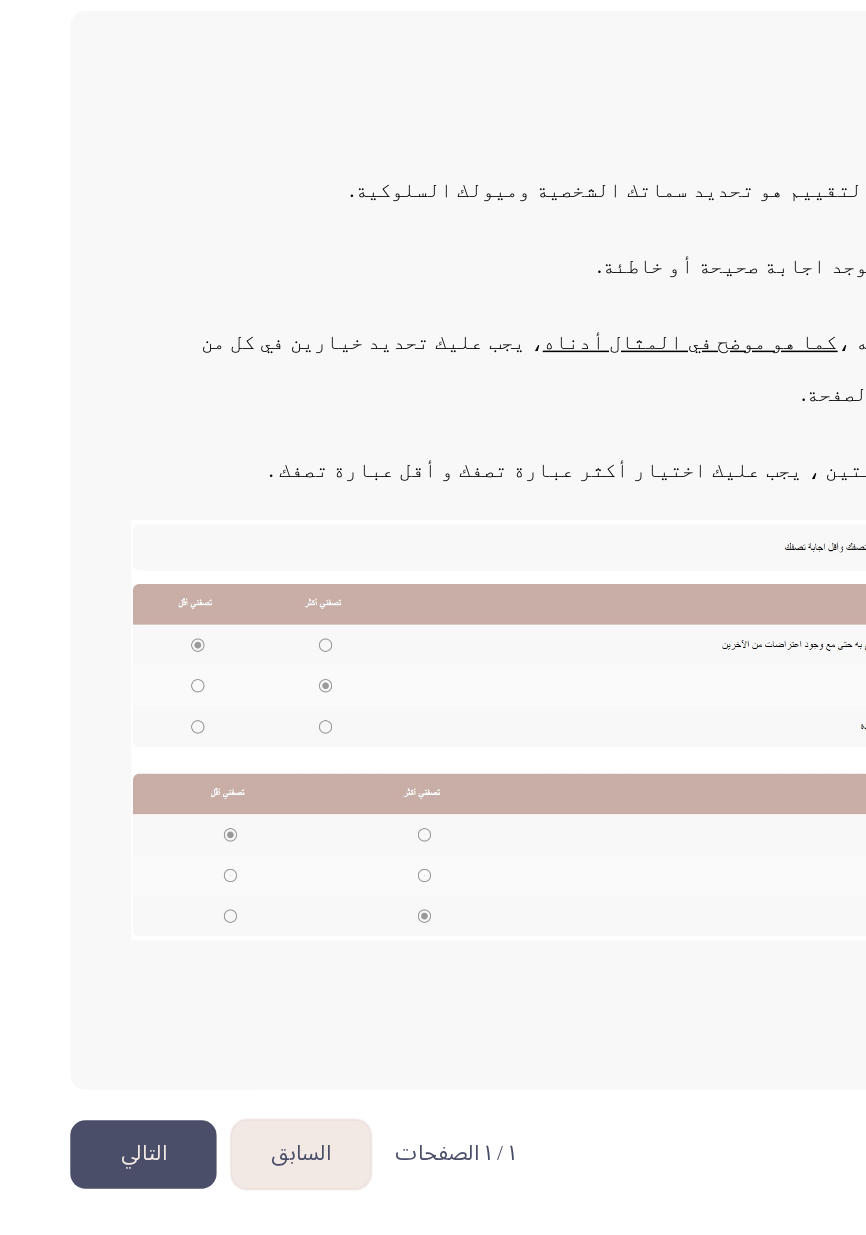 click on "التالي" 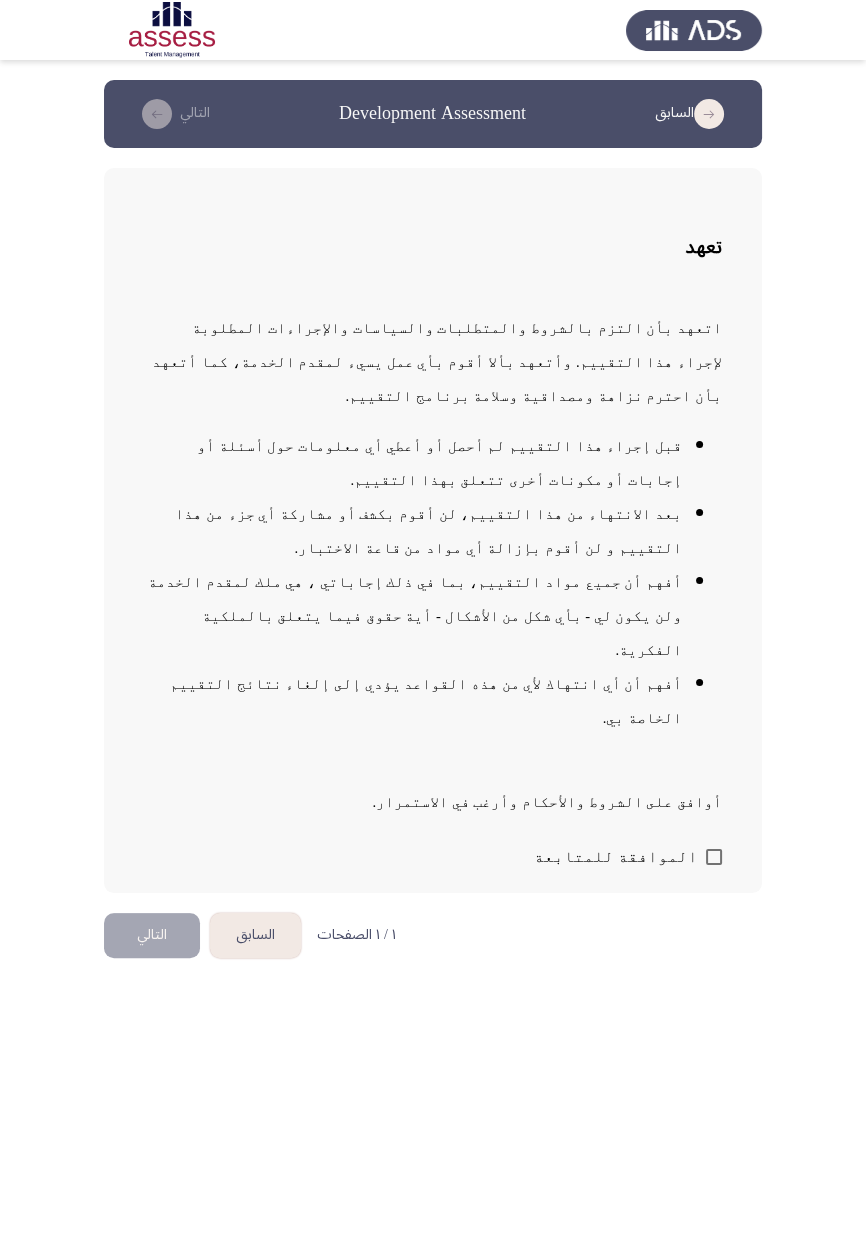 click on "التالي" 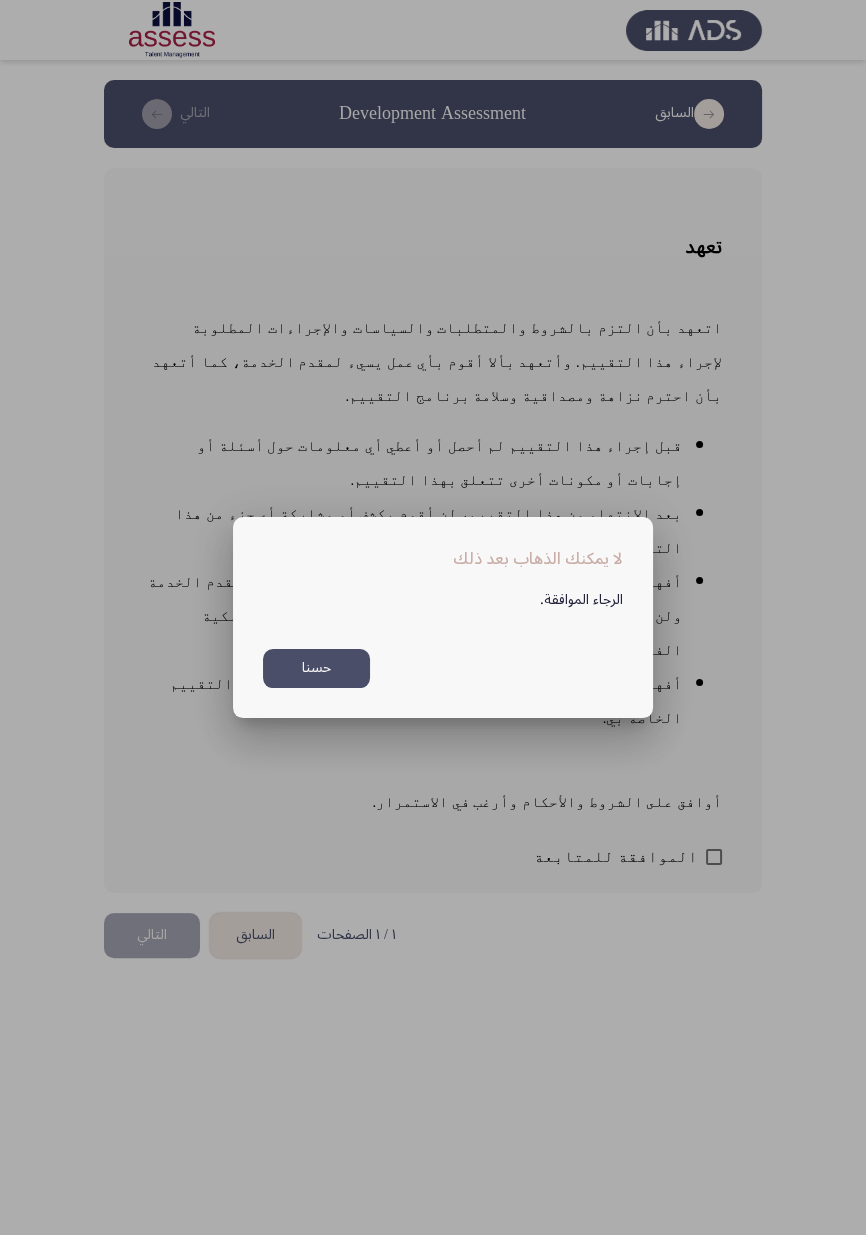 click on "حسنا" at bounding box center [316, 668] 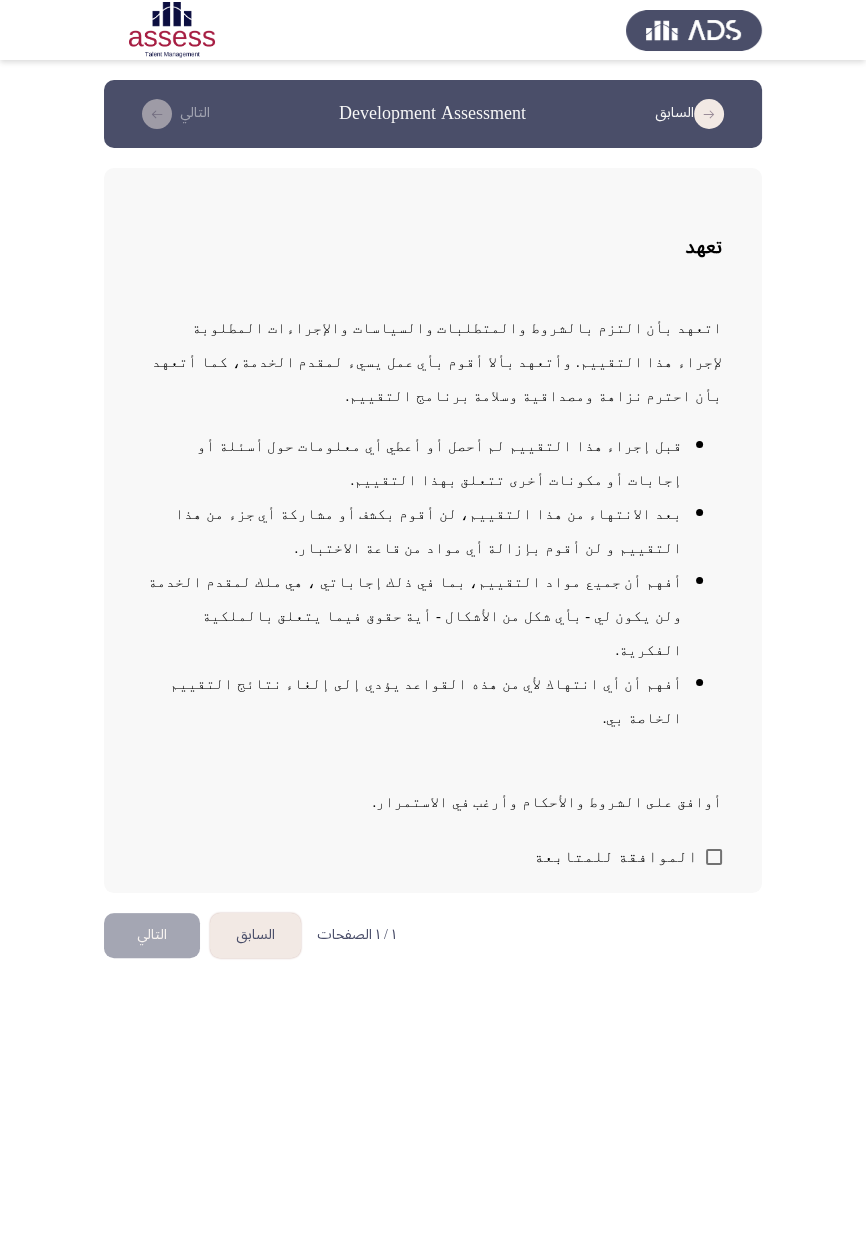 click at bounding box center (714, 857) 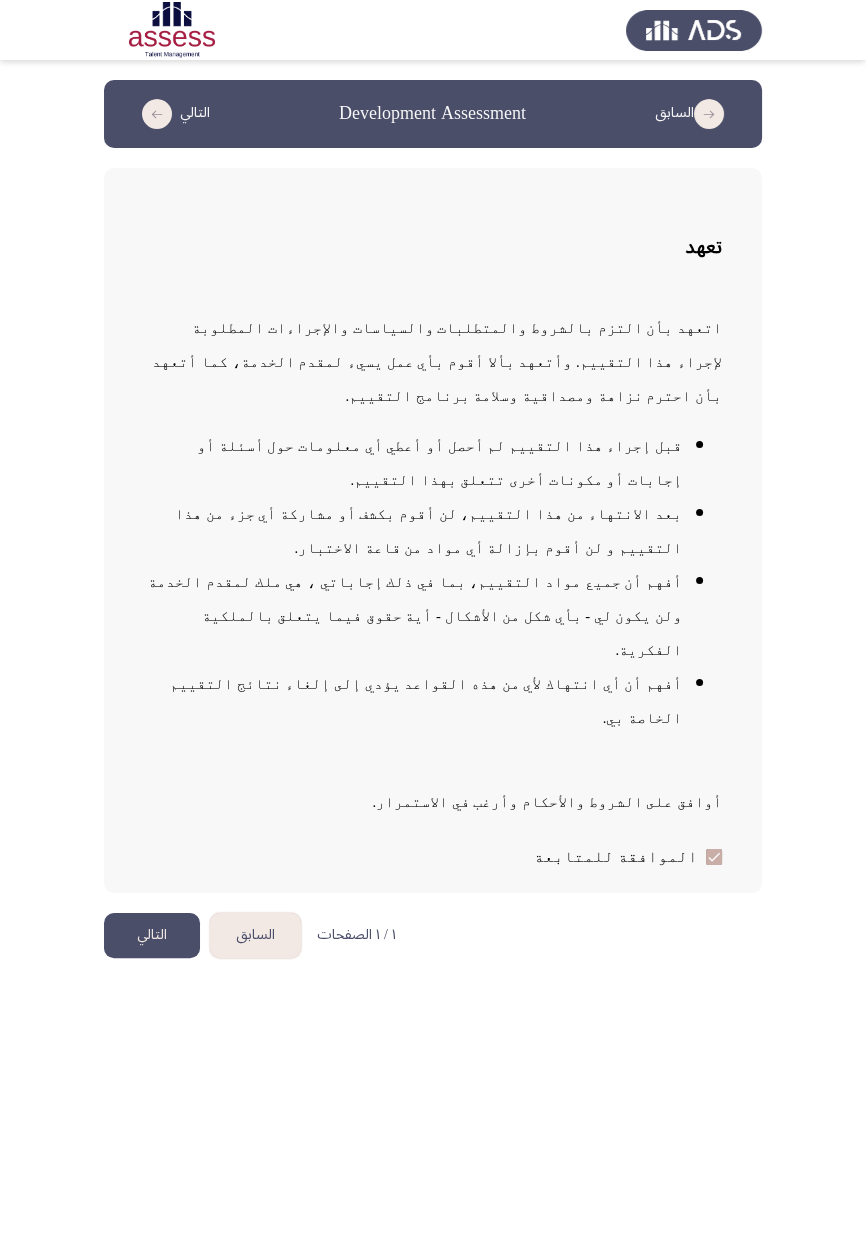 click on "التالي" 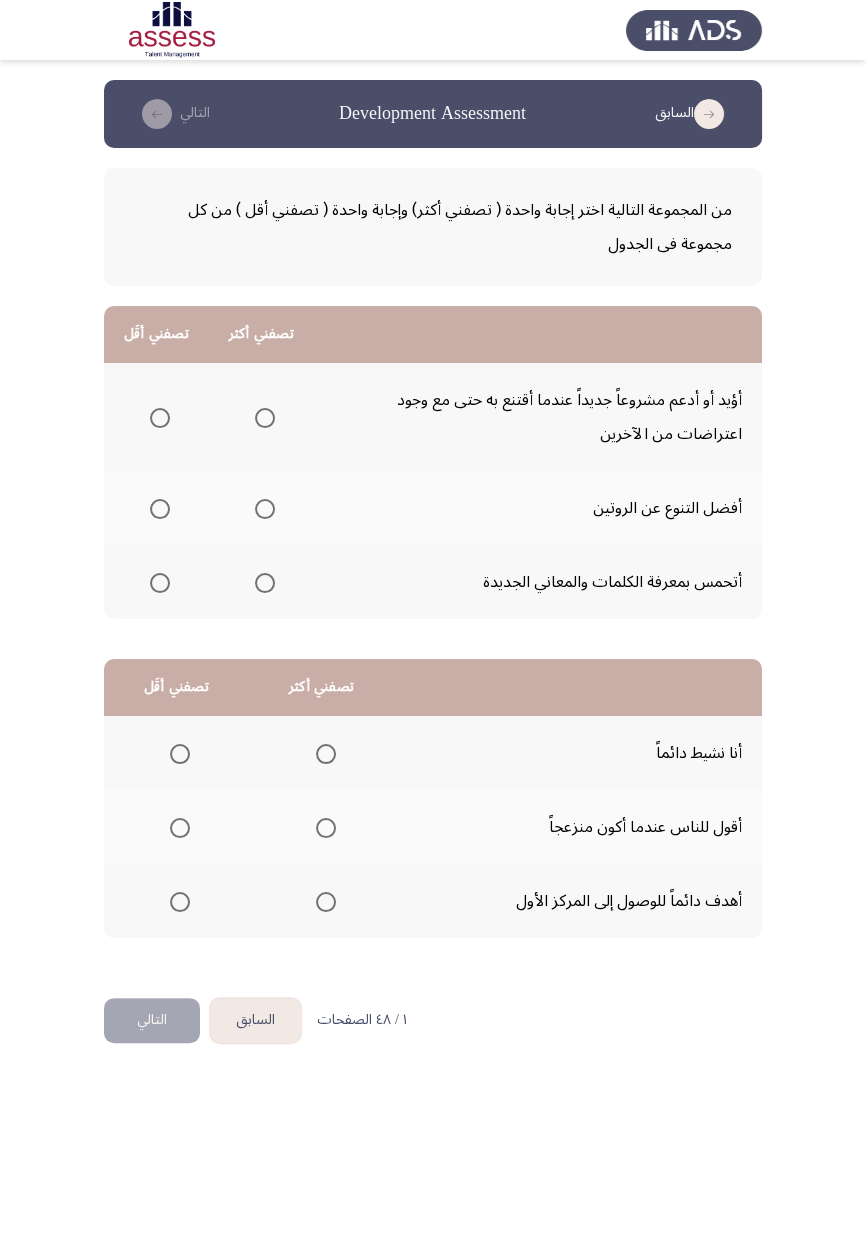 click at bounding box center (265, 418) 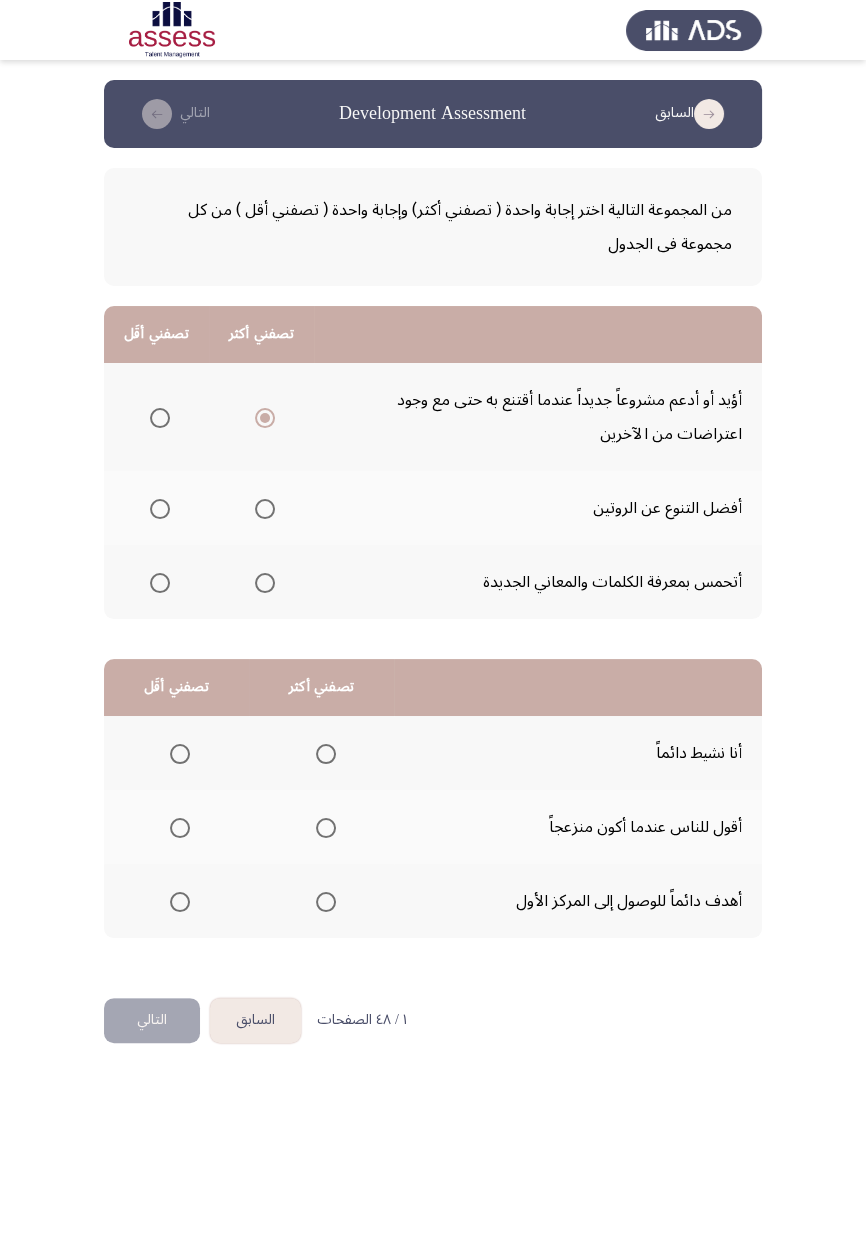 click 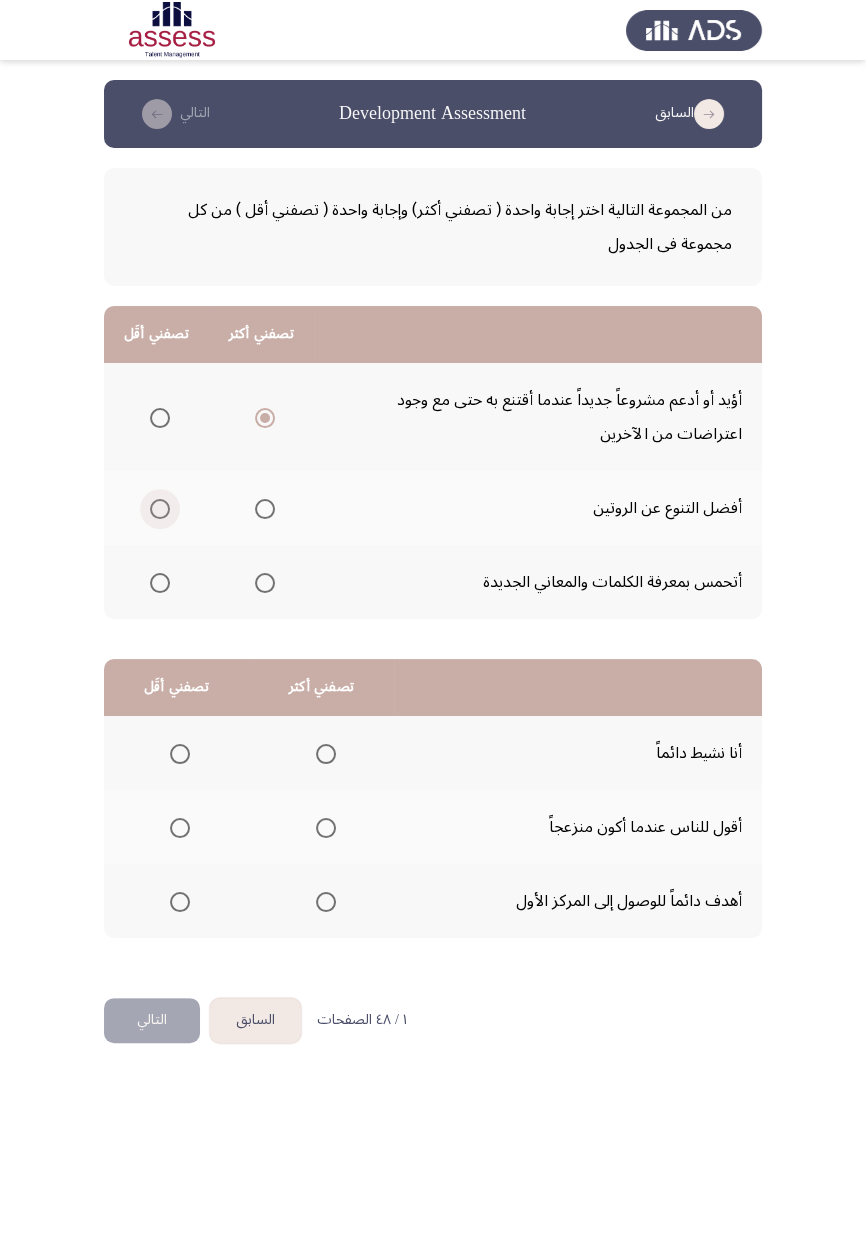 click at bounding box center [160, 509] 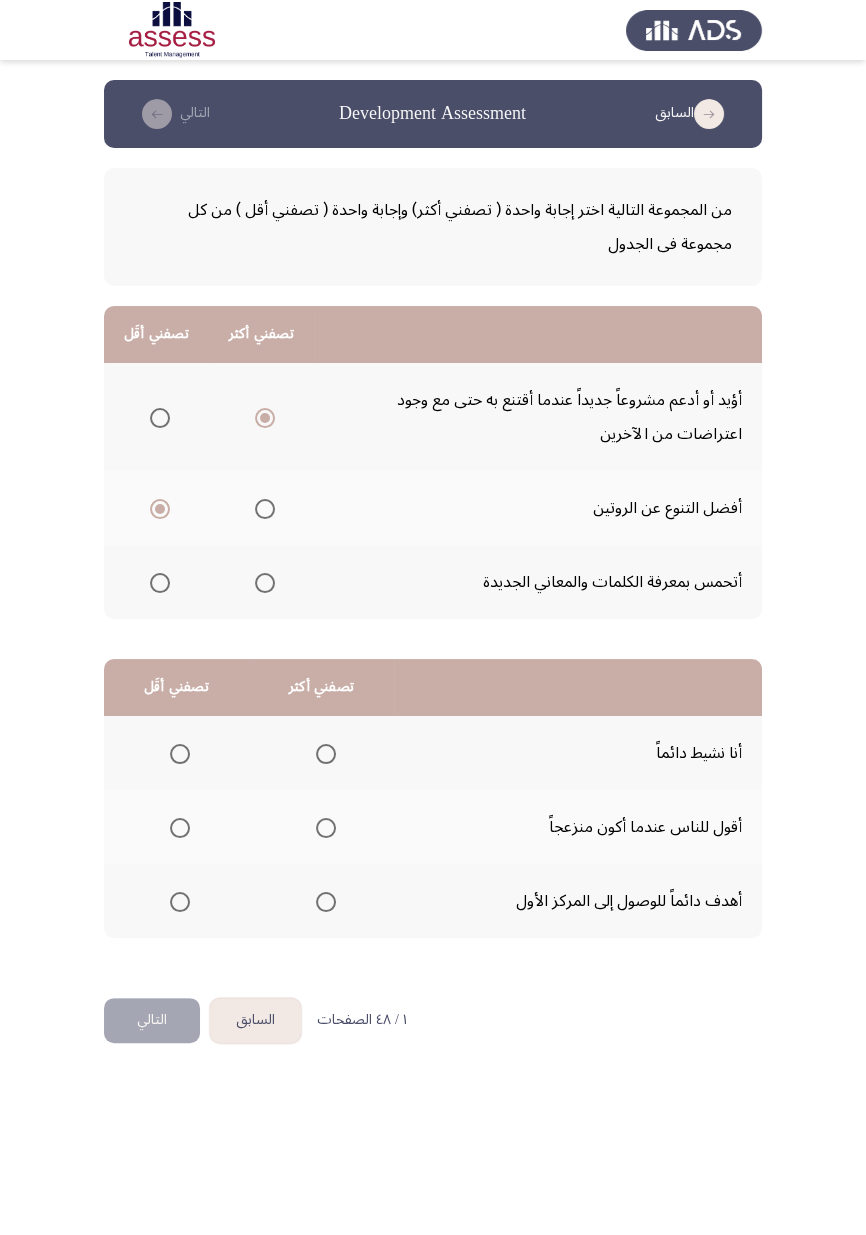 click at bounding box center [326, 754] 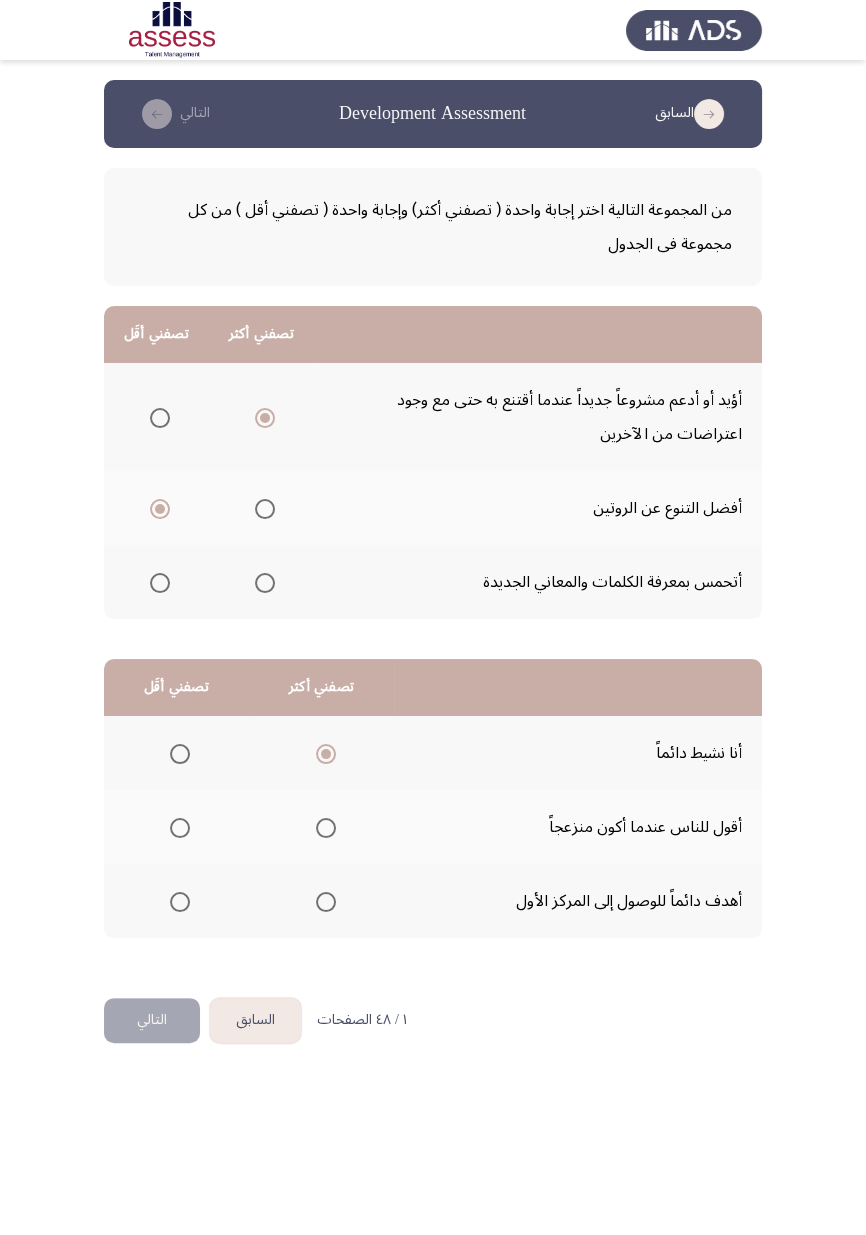 click at bounding box center [180, 828] 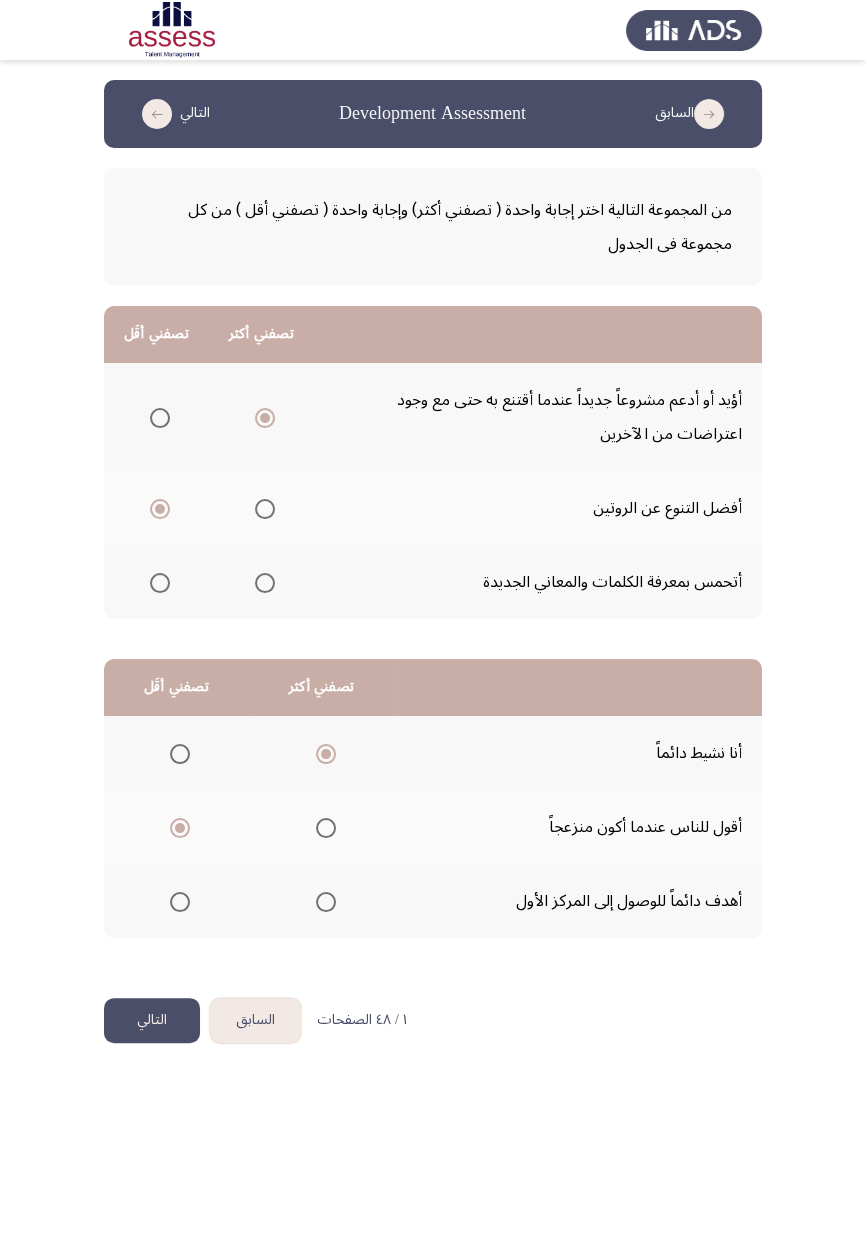 click on "التالي" 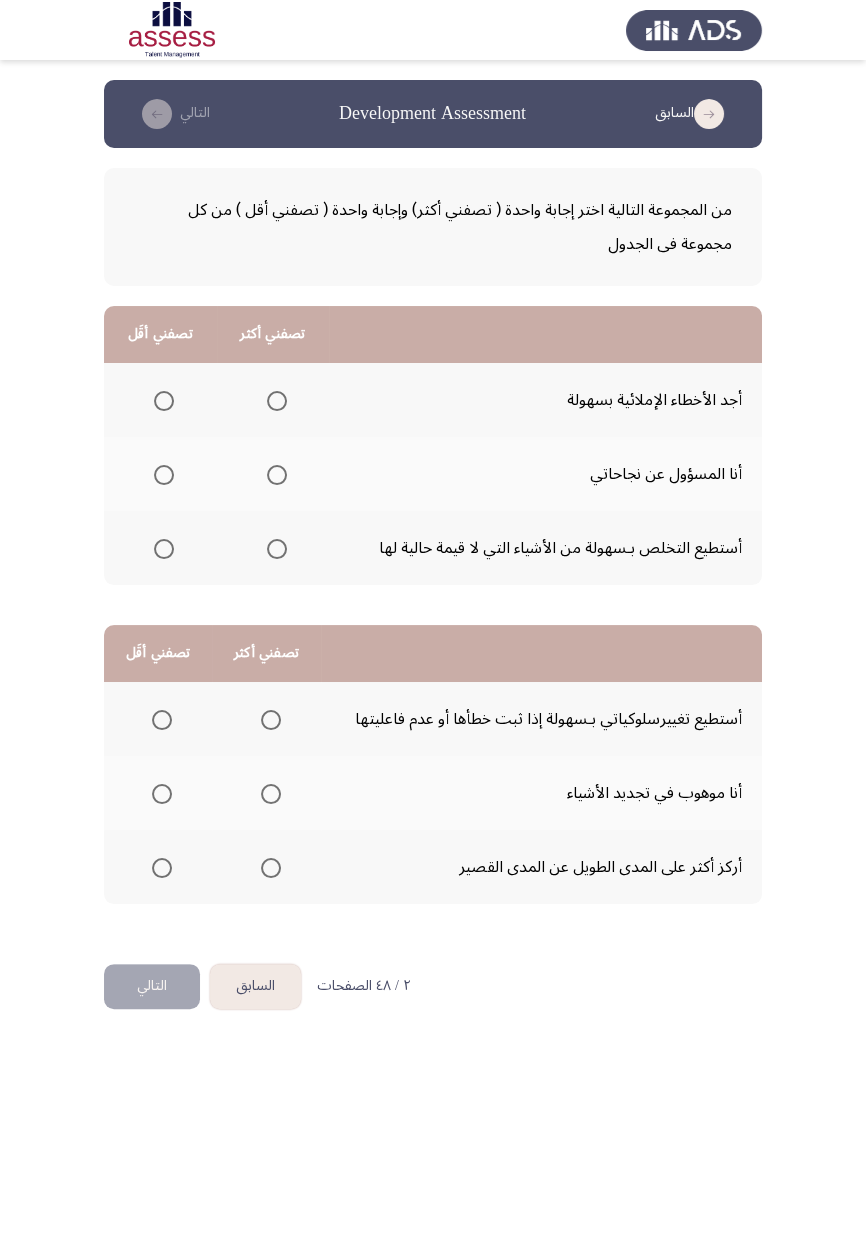click at bounding box center [277, 549] 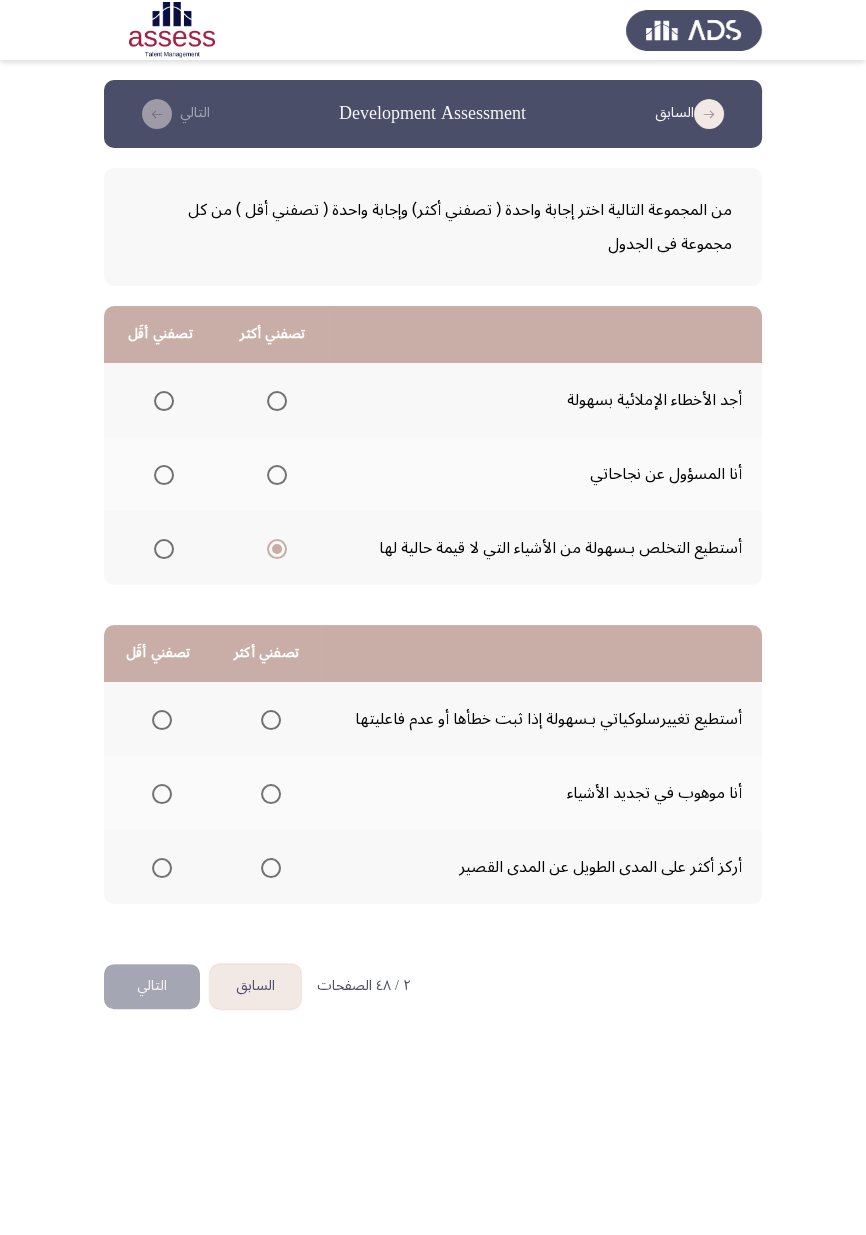 click at bounding box center (164, 401) 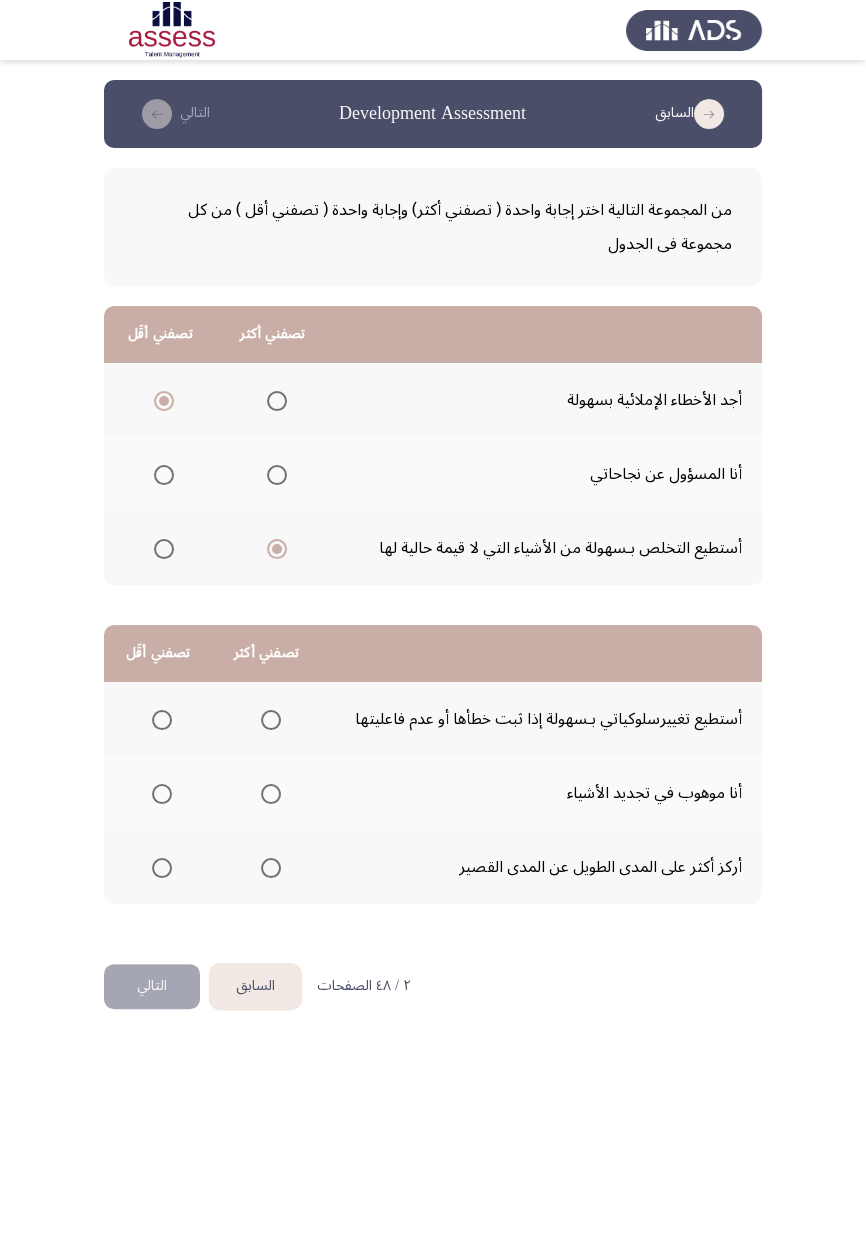 click at bounding box center [271, 720] 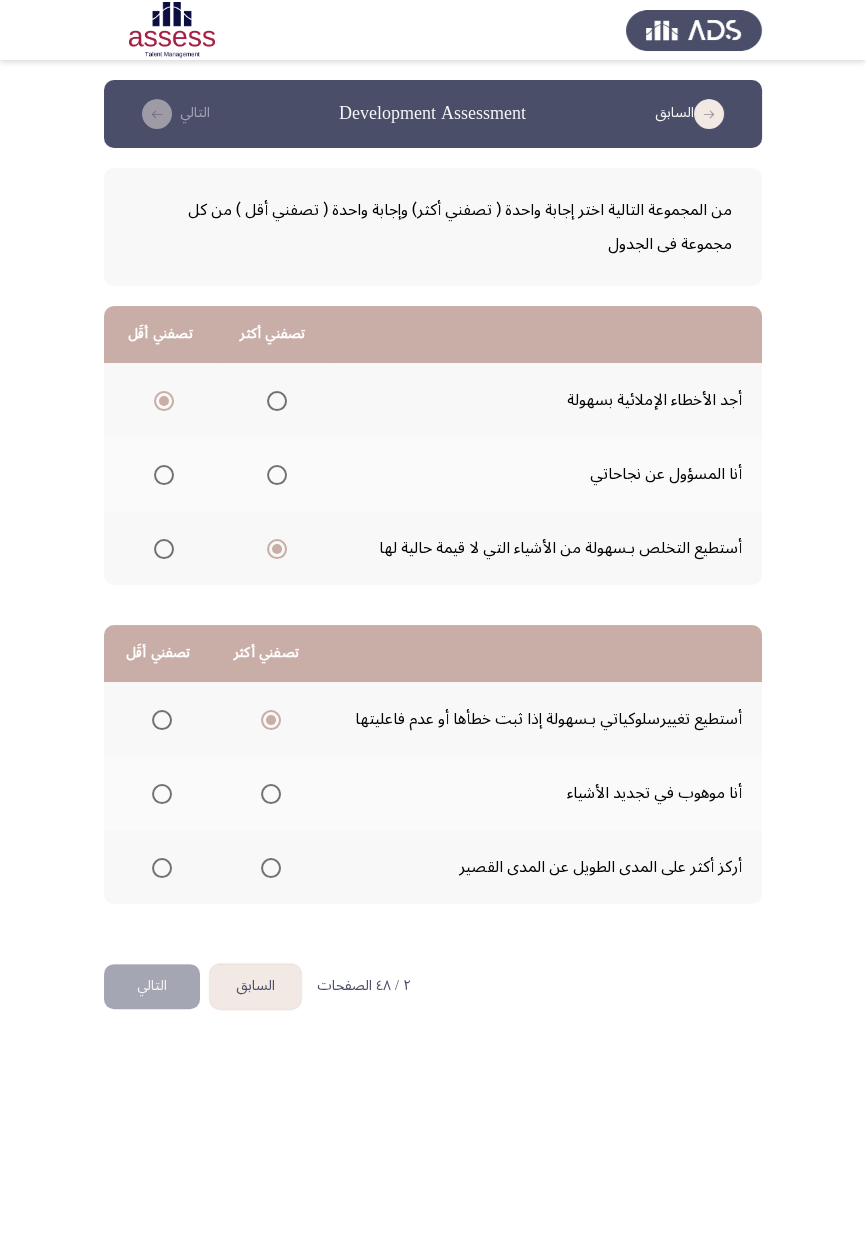 click at bounding box center [162, 868] 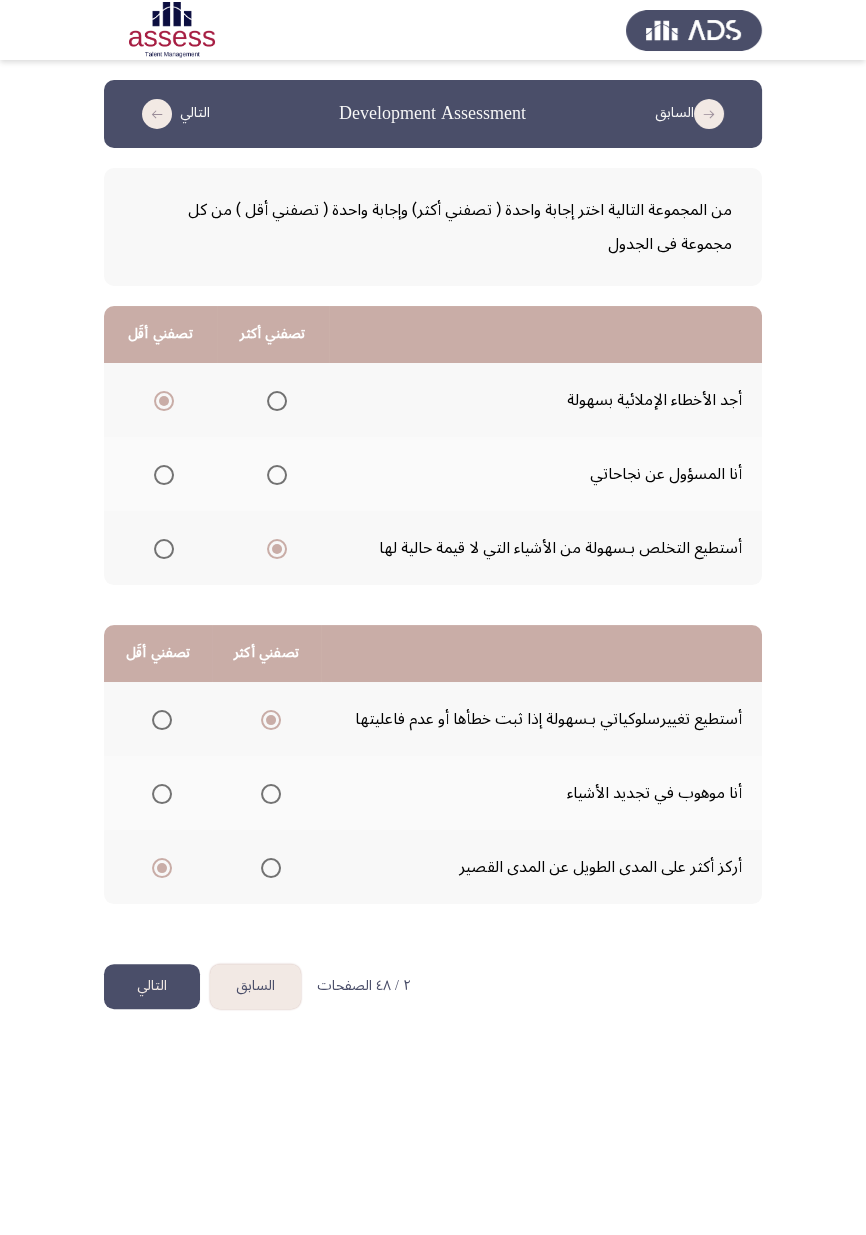 click on "التالي" 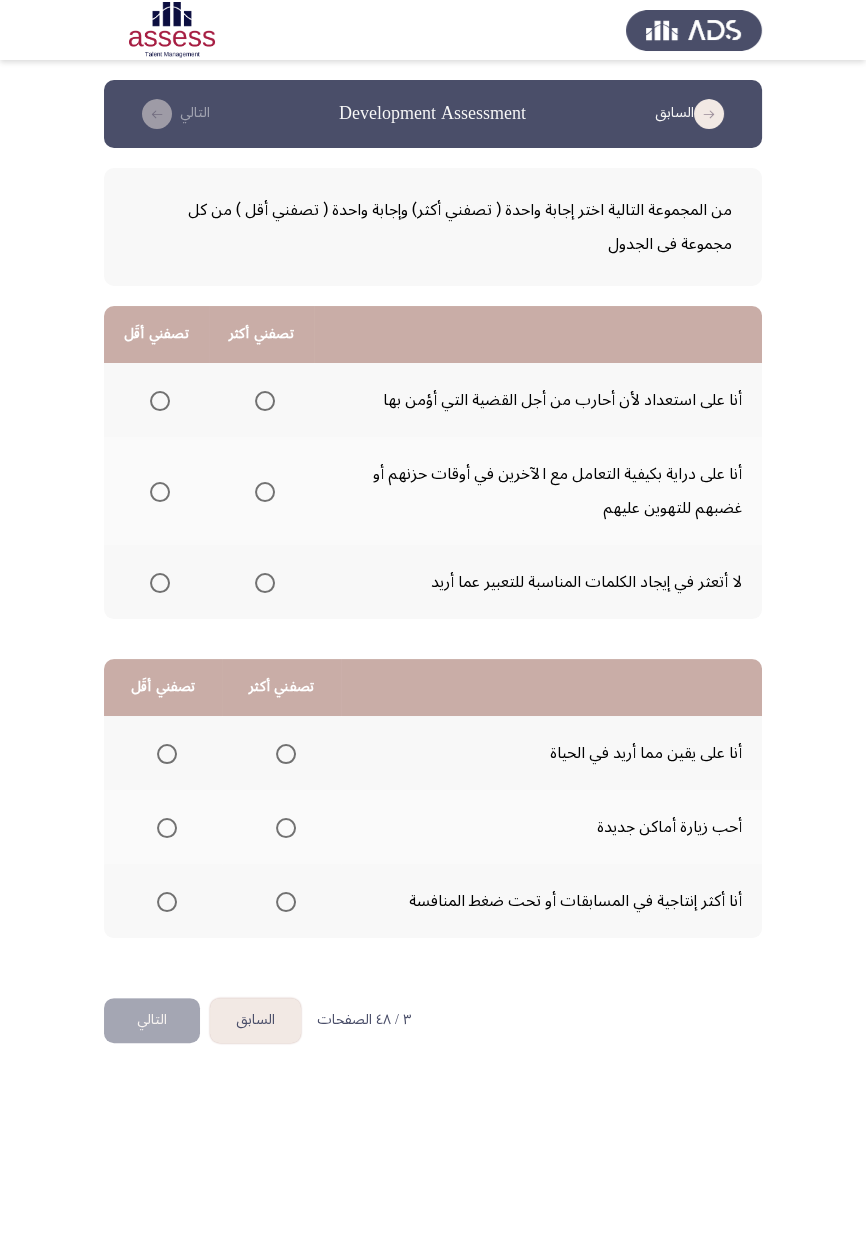 click at bounding box center [265, 492] 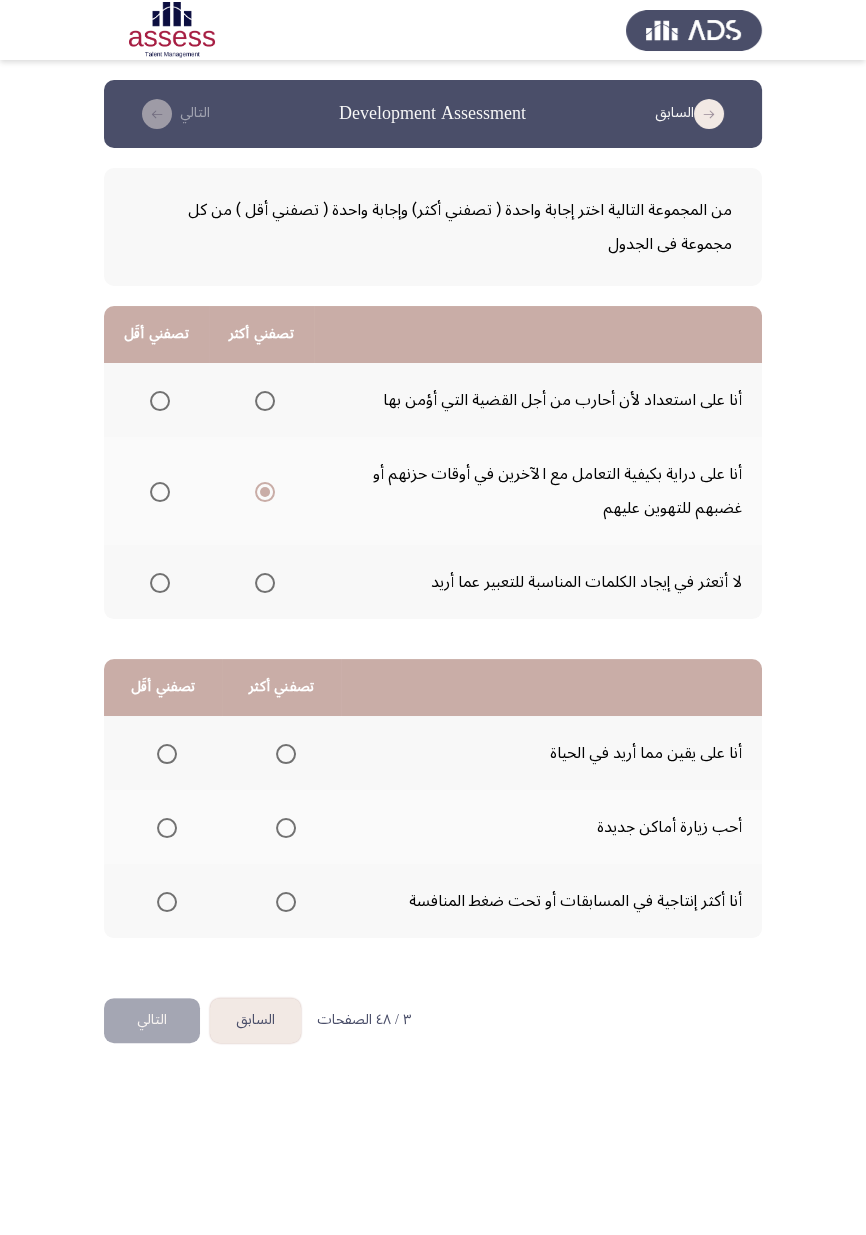 click at bounding box center (160, 401) 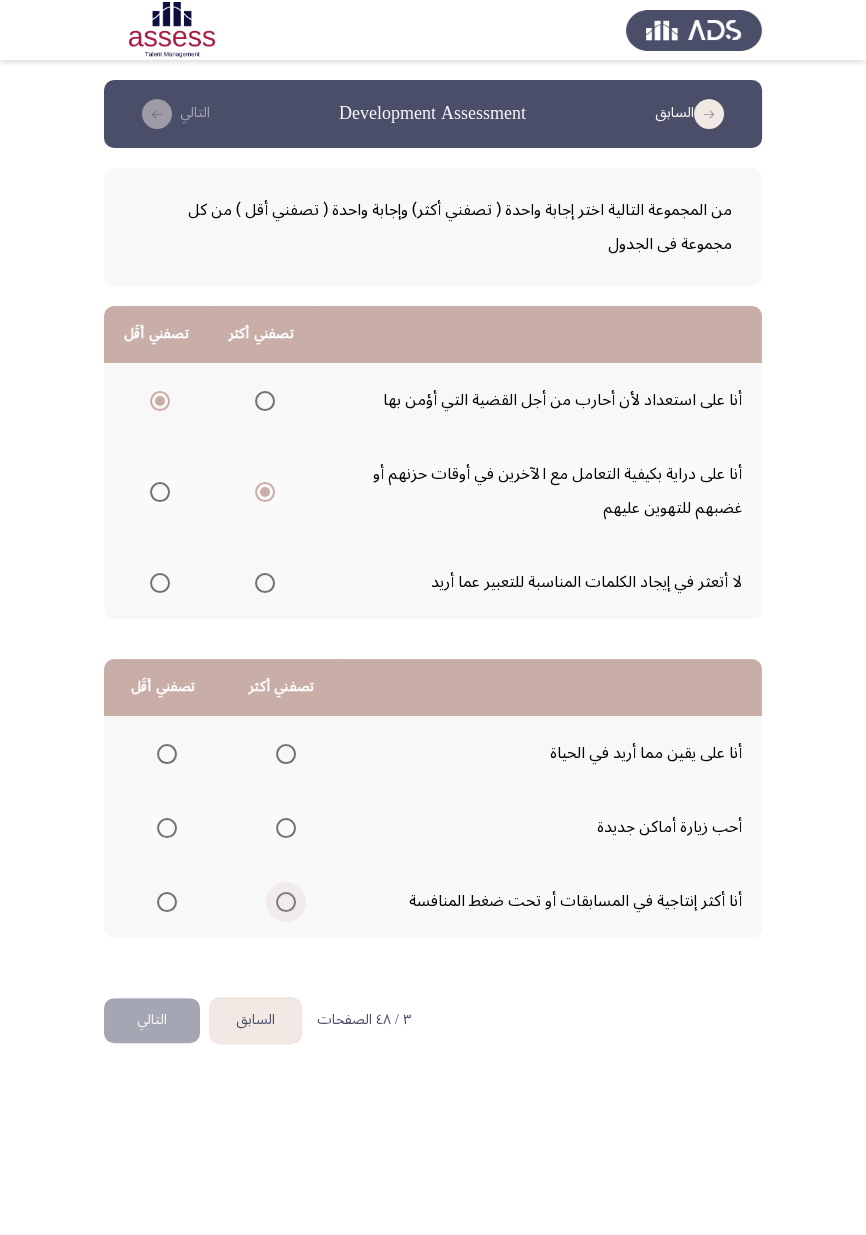 click at bounding box center [286, 902] 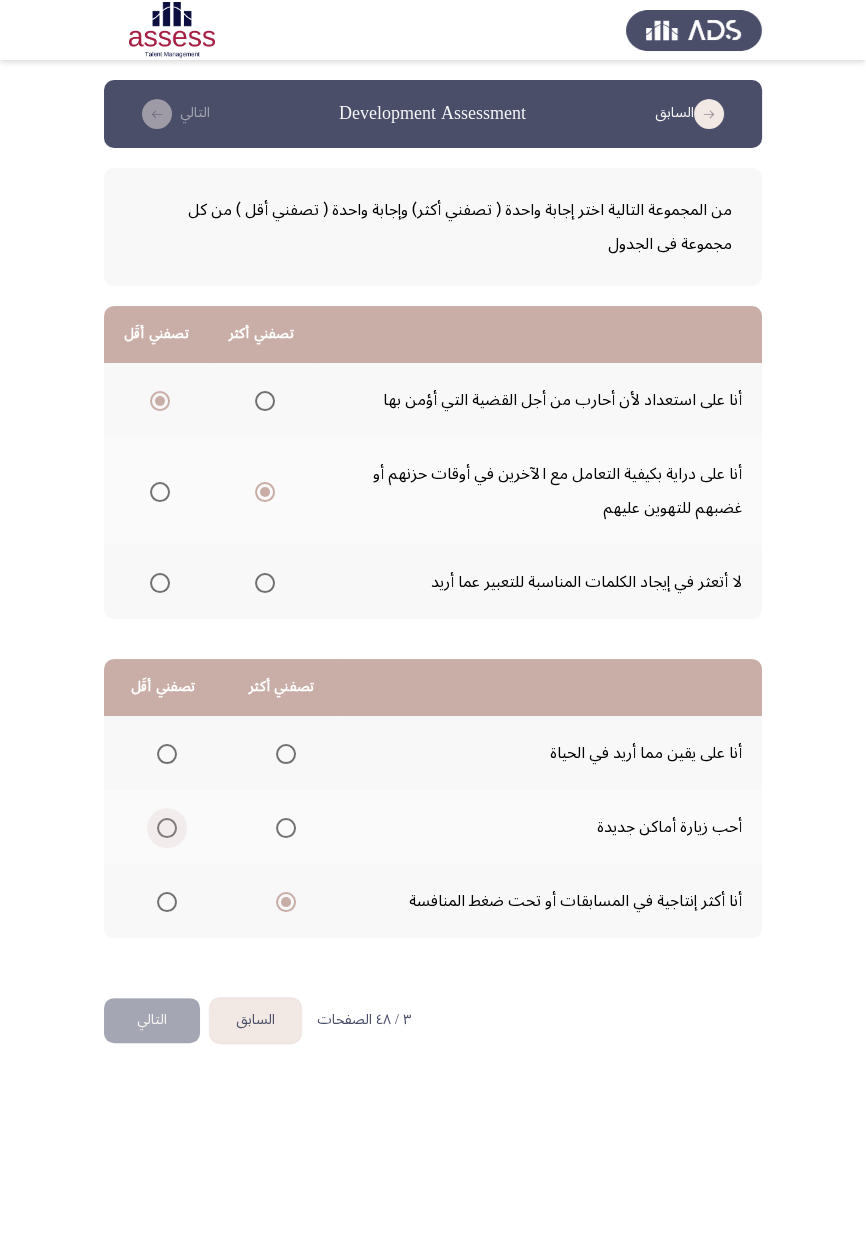 click at bounding box center [167, 828] 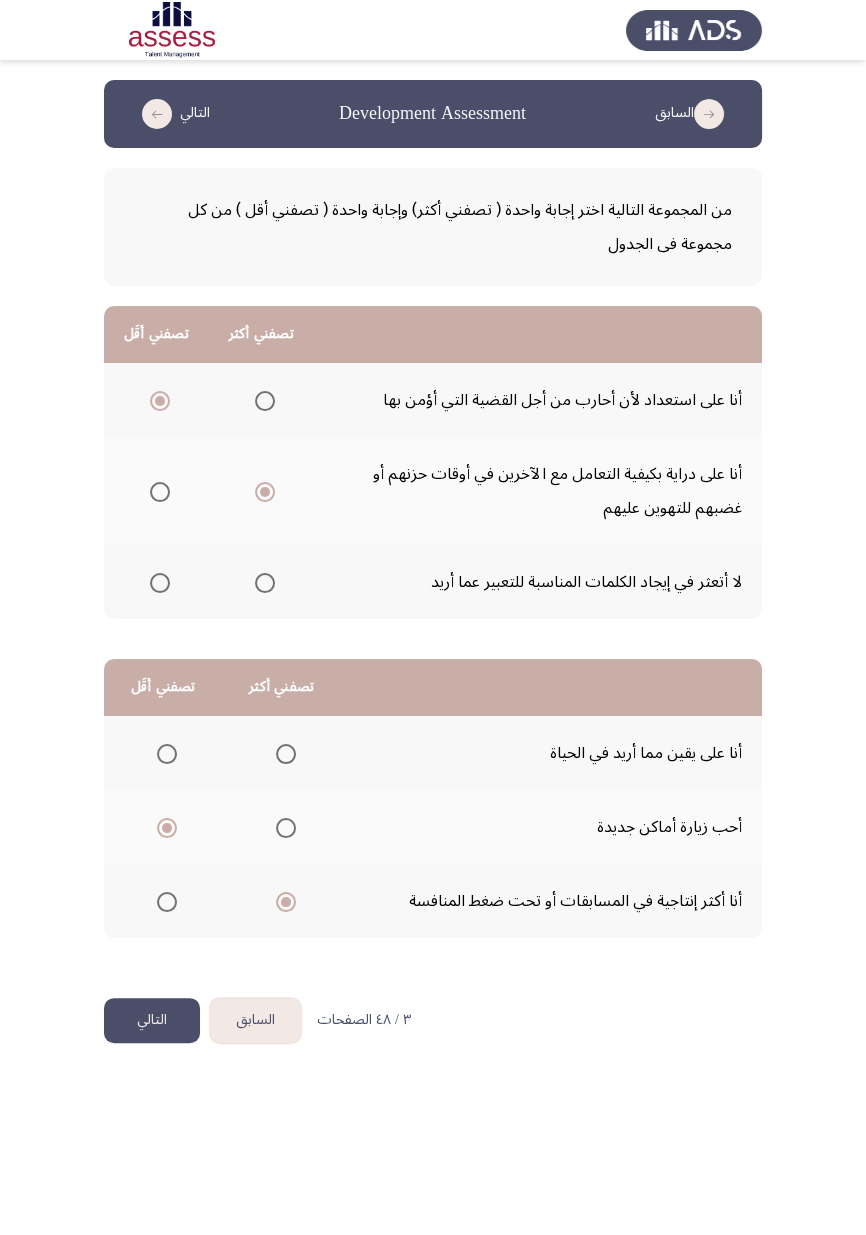 click on "التالي" 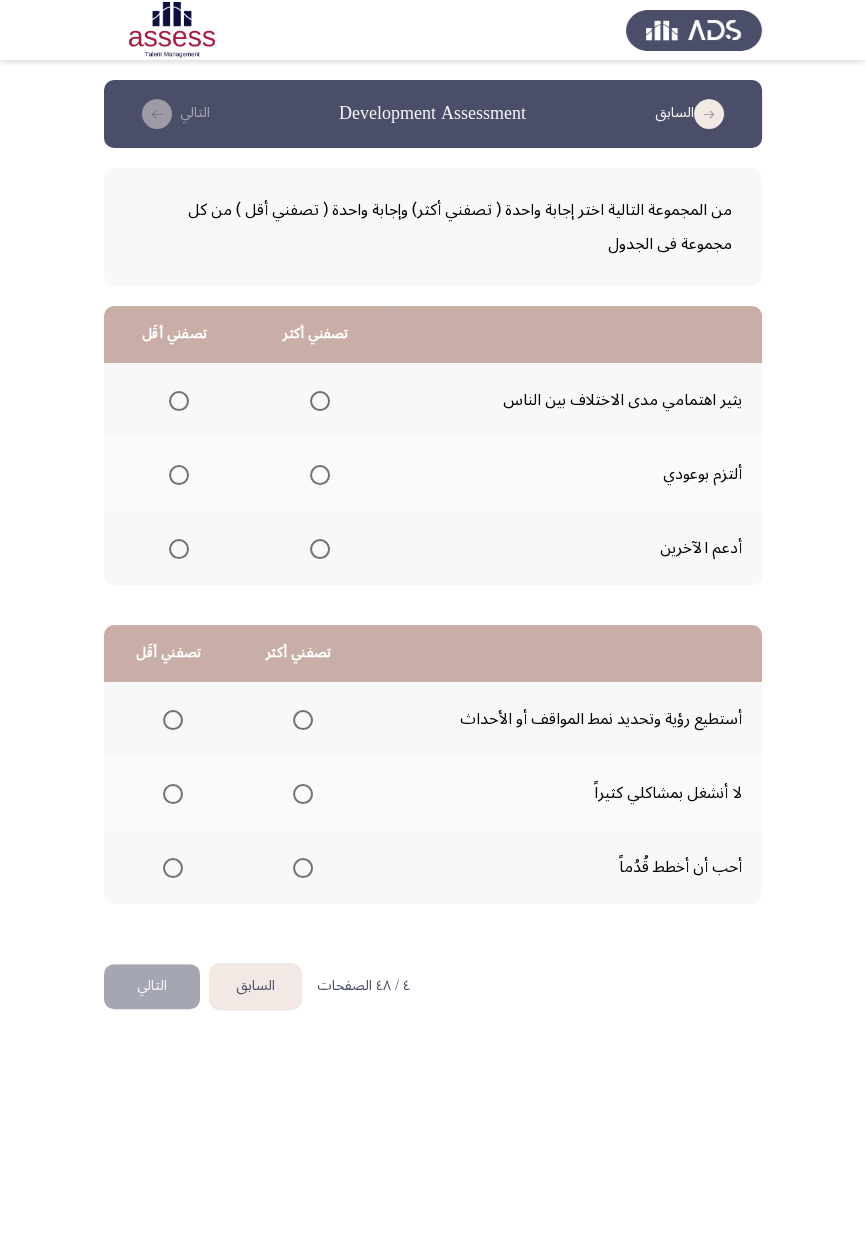 click at bounding box center [320, 549] 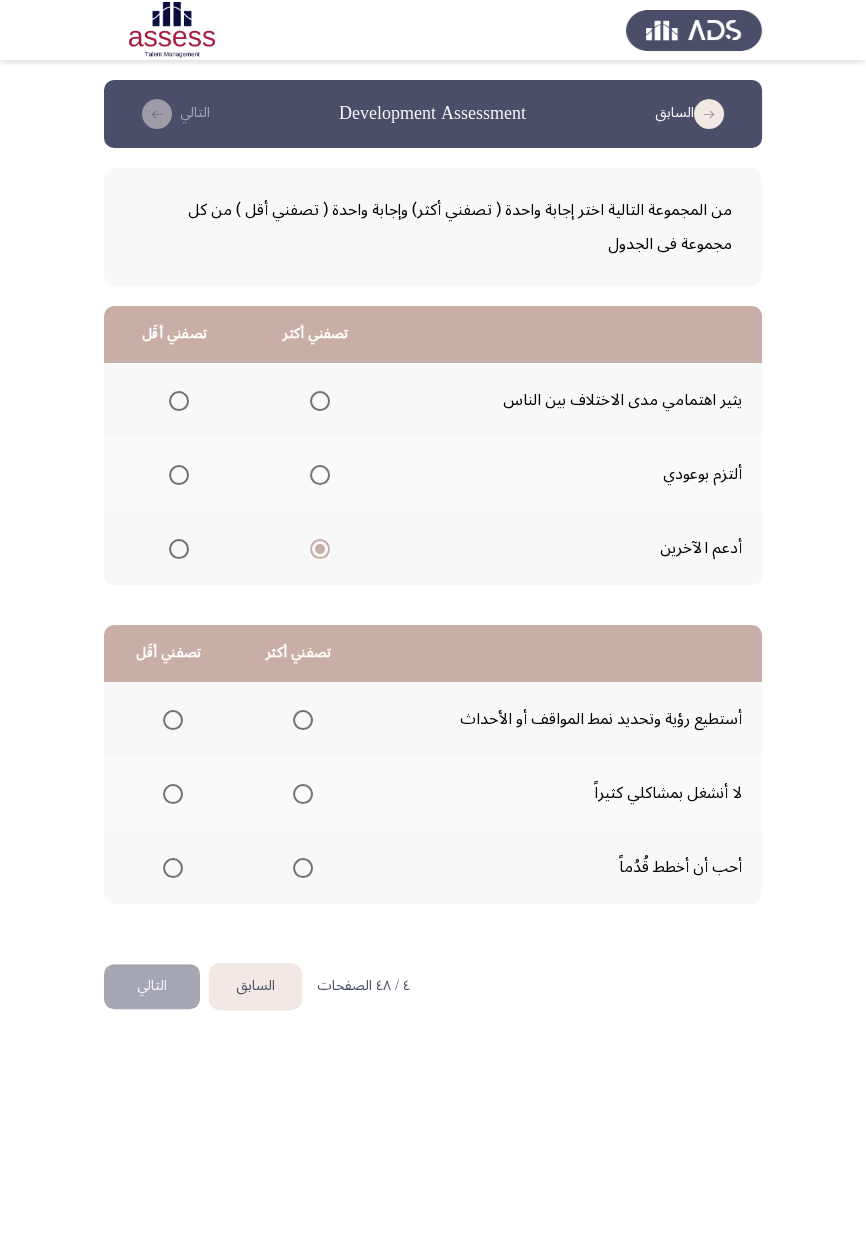 click at bounding box center (179, 401) 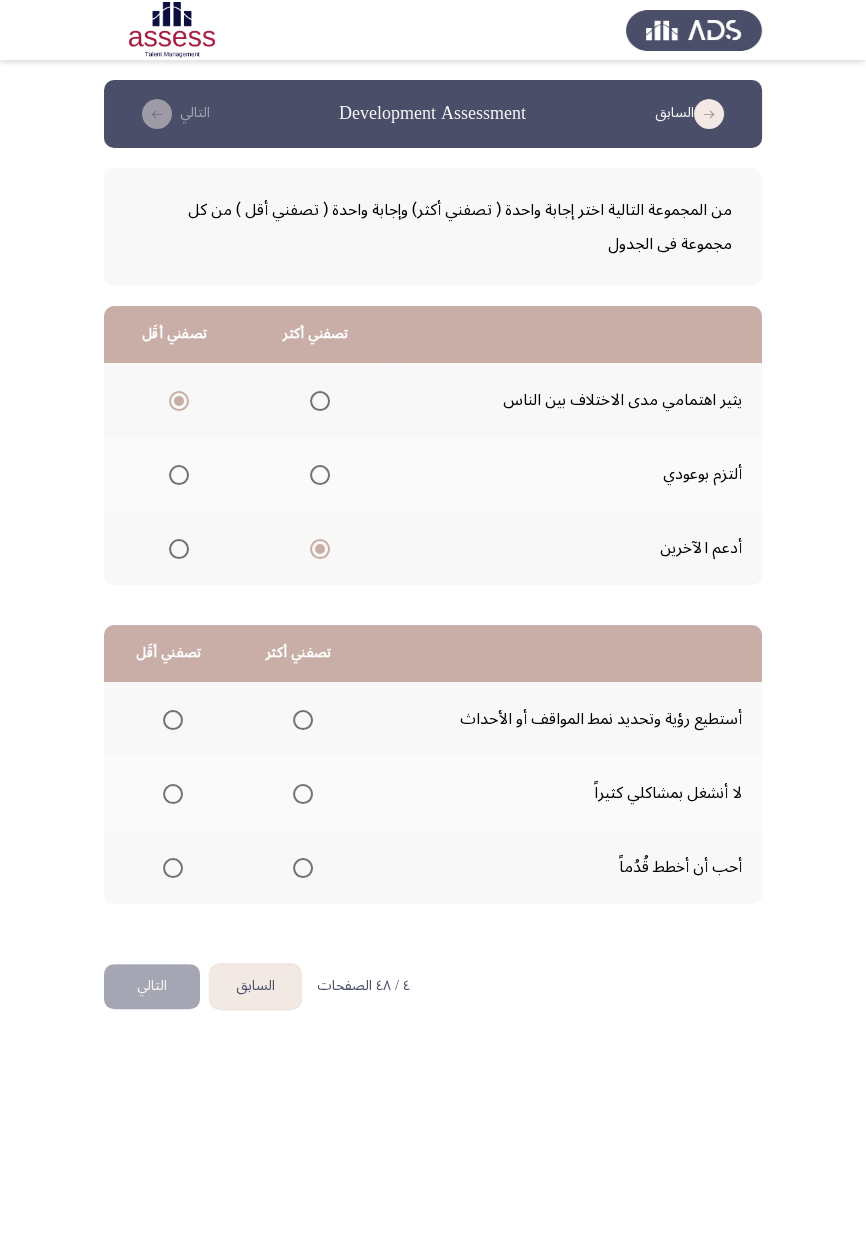 click at bounding box center [303, 720] 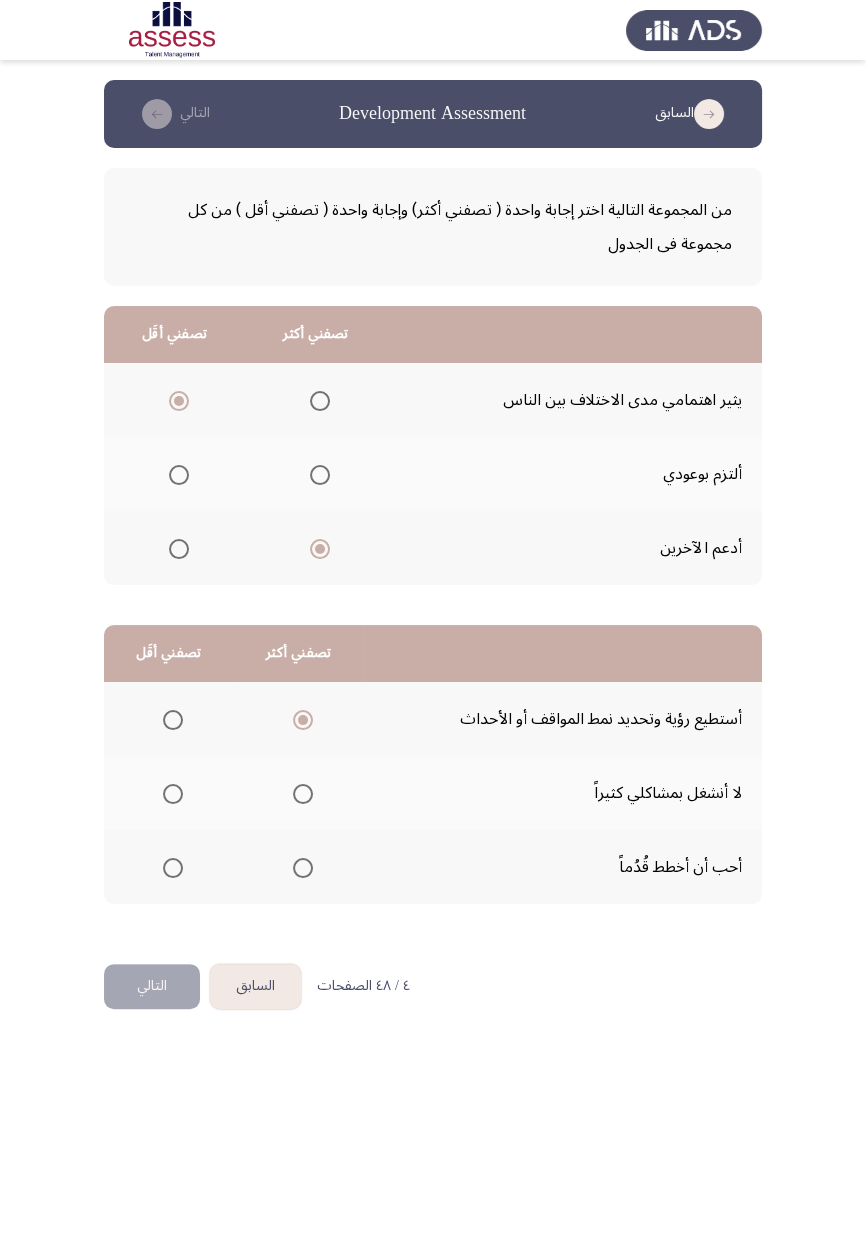 click at bounding box center (173, 868) 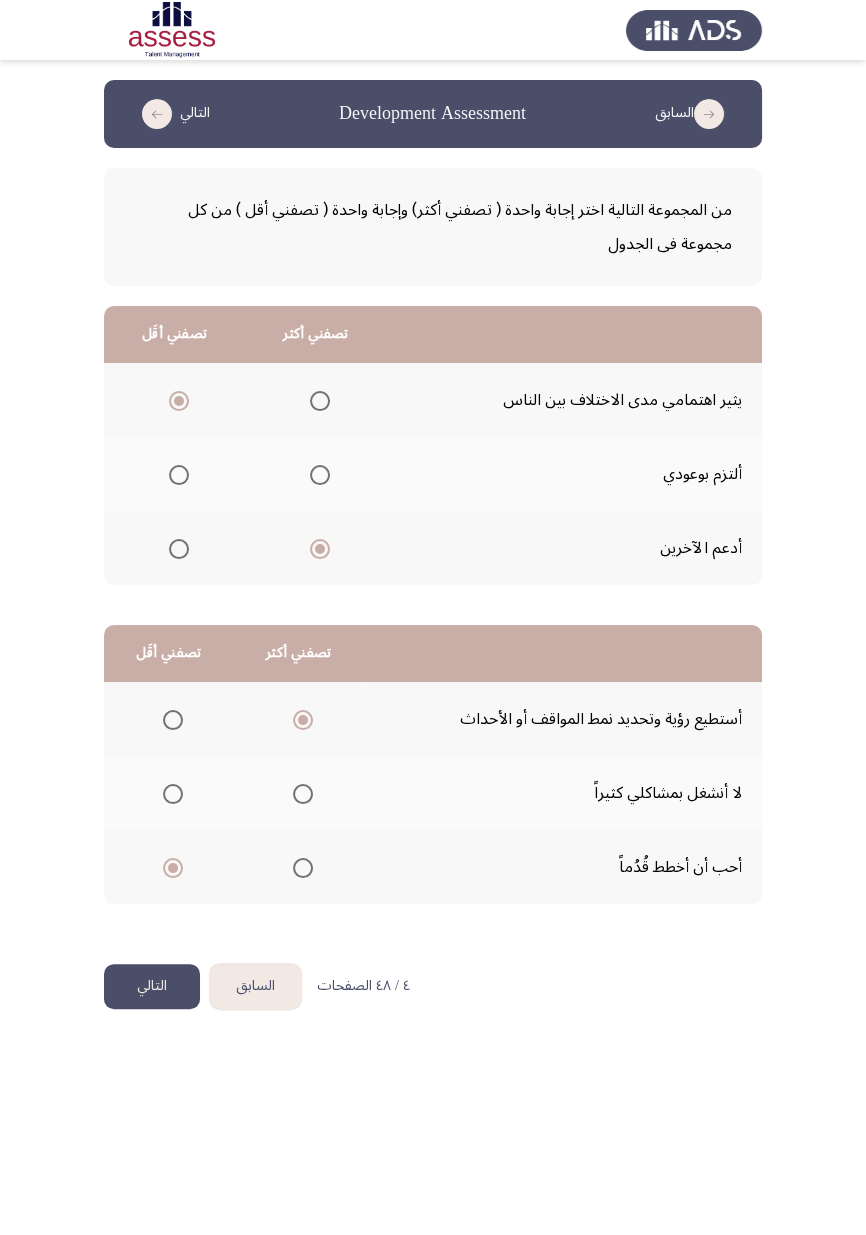 click on "التالي" 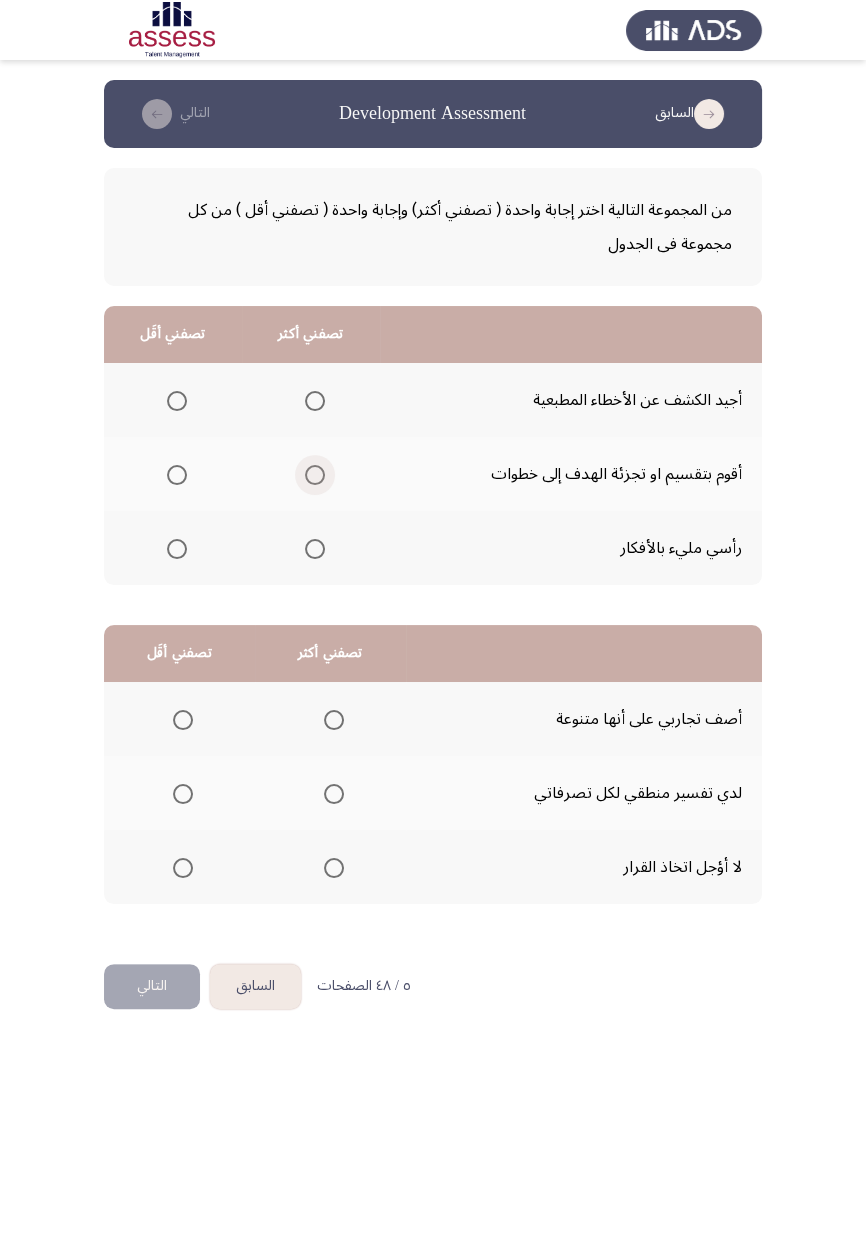 click at bounding box center (315, 475) 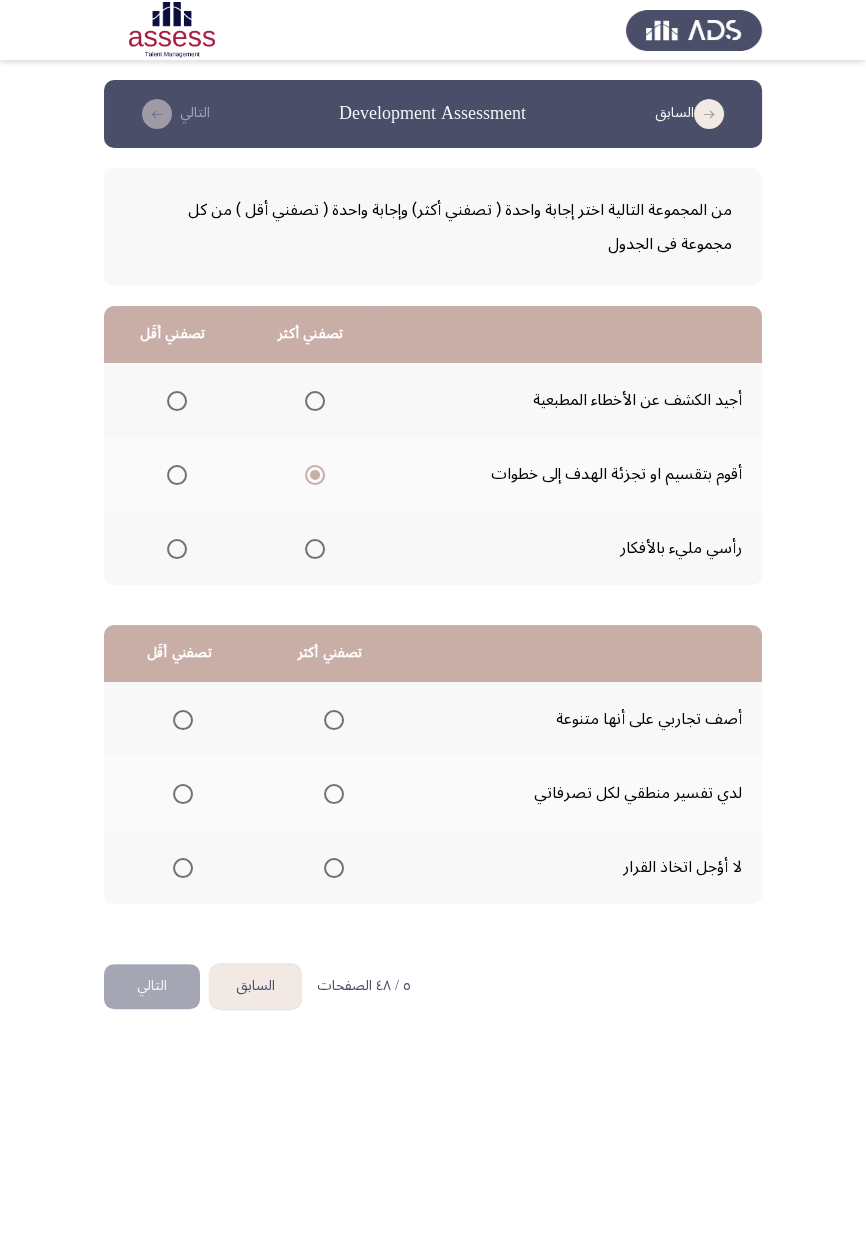 click at bounding box center (177, 401) 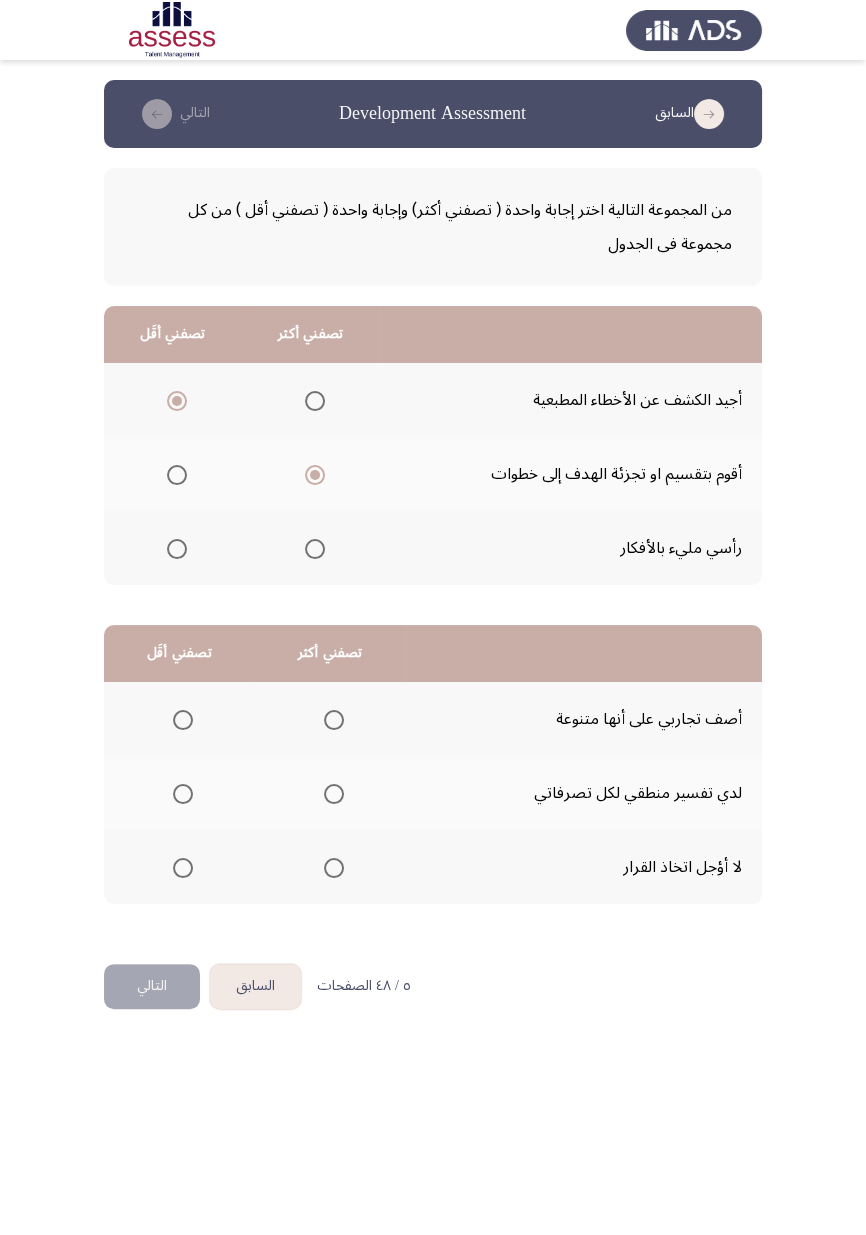click at bounding box center (334, 868) 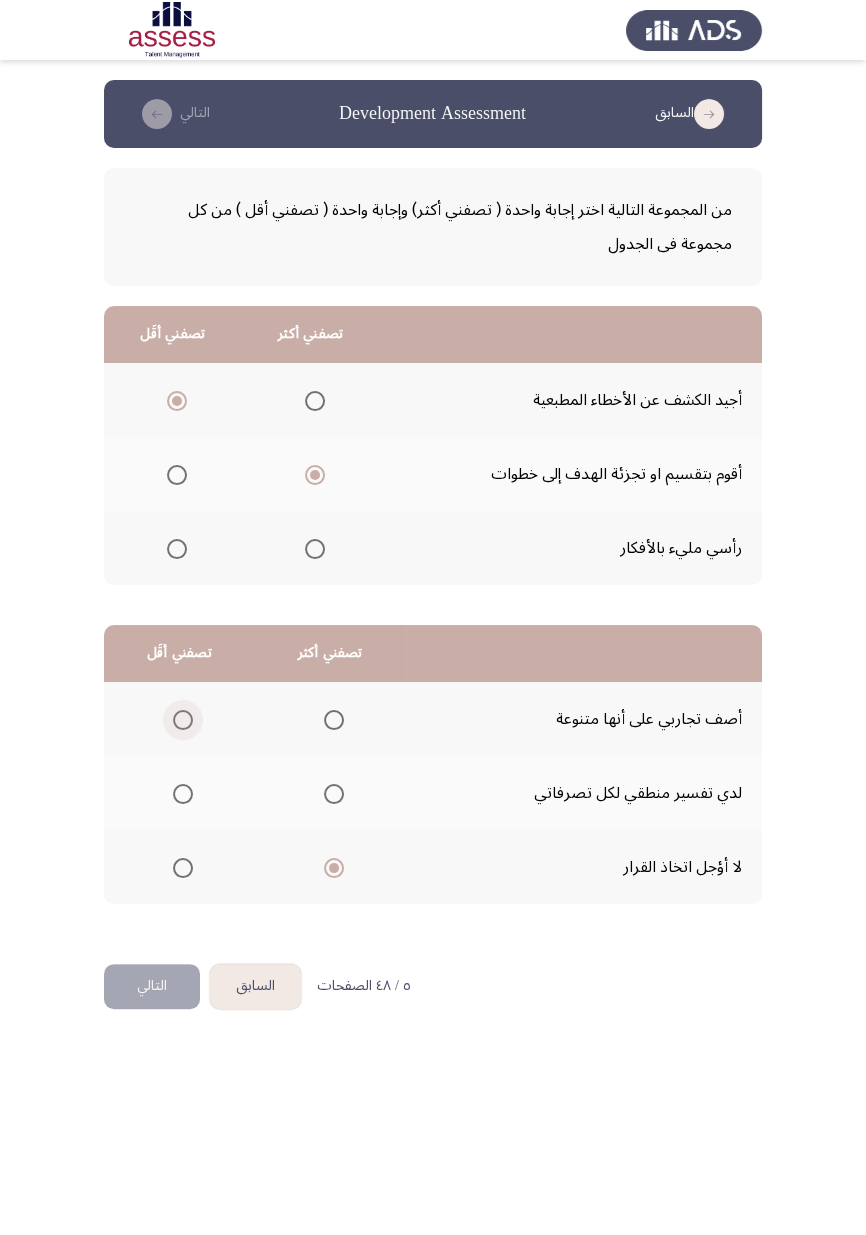 click at bounding box center (183, 720) 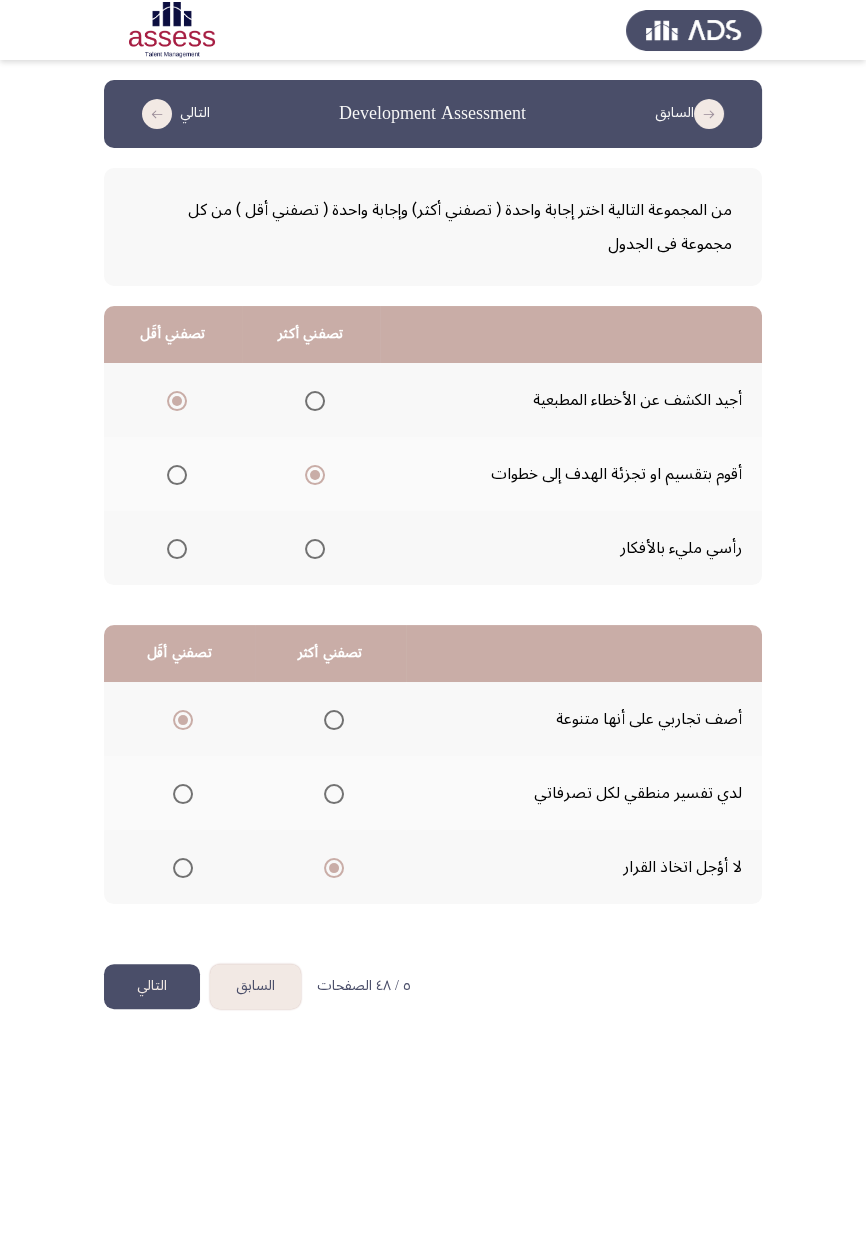 click on "التالي" 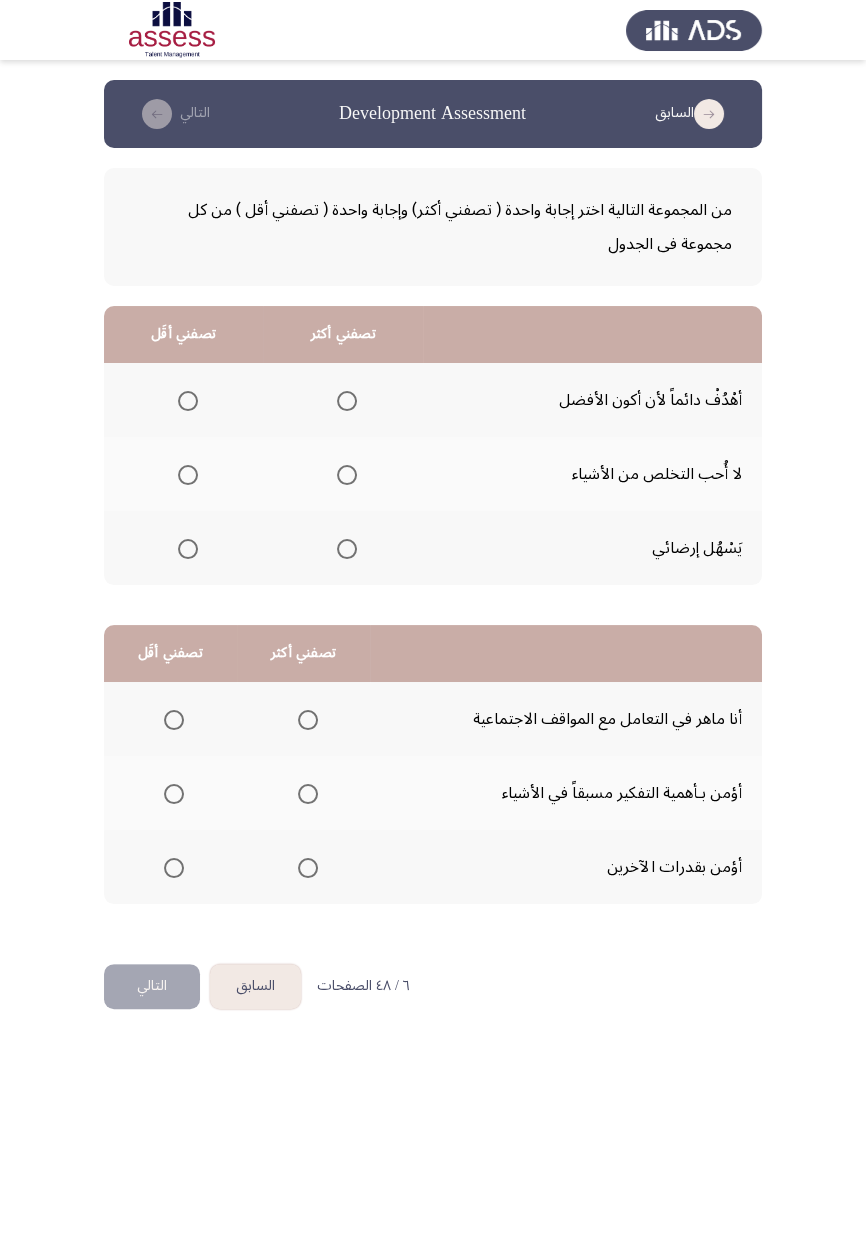 click at bounding box center (347, 401) 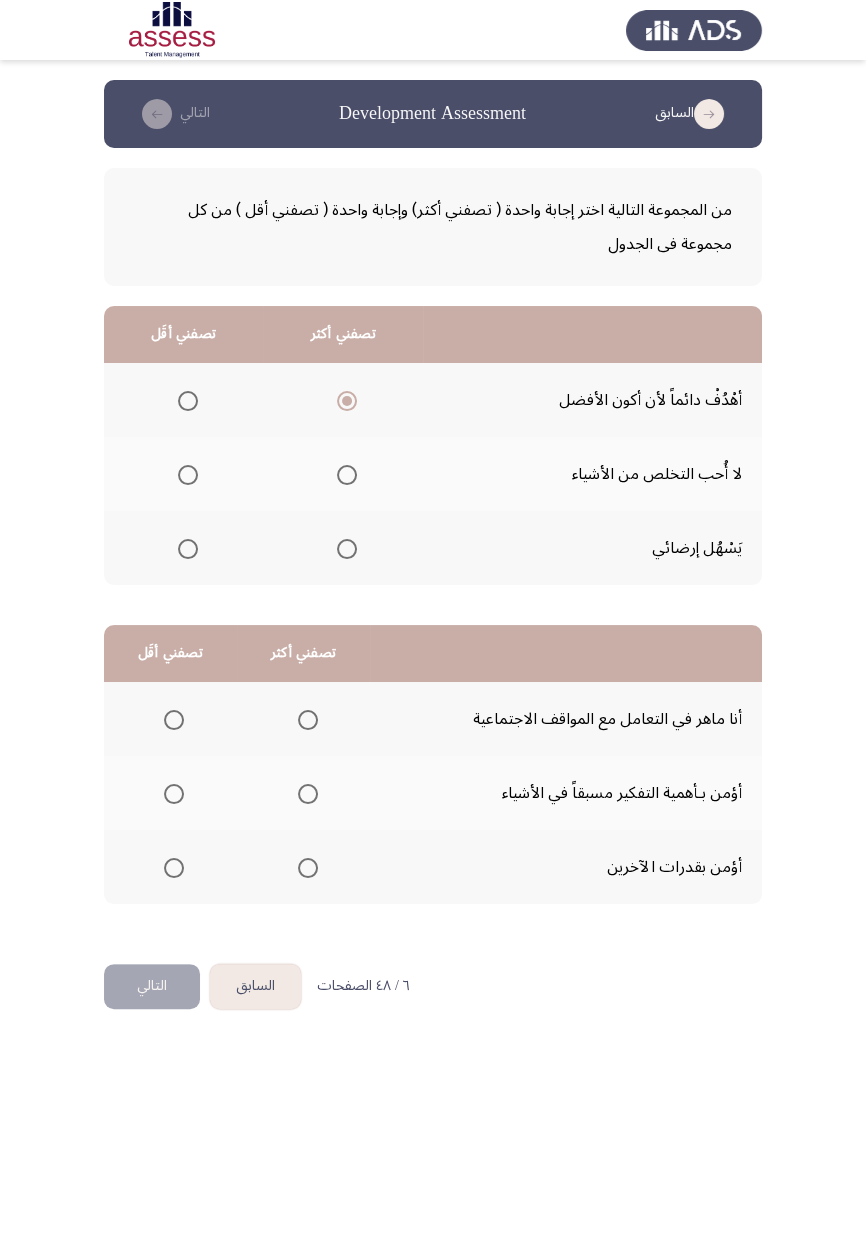 click at bounding box center (188, 475) 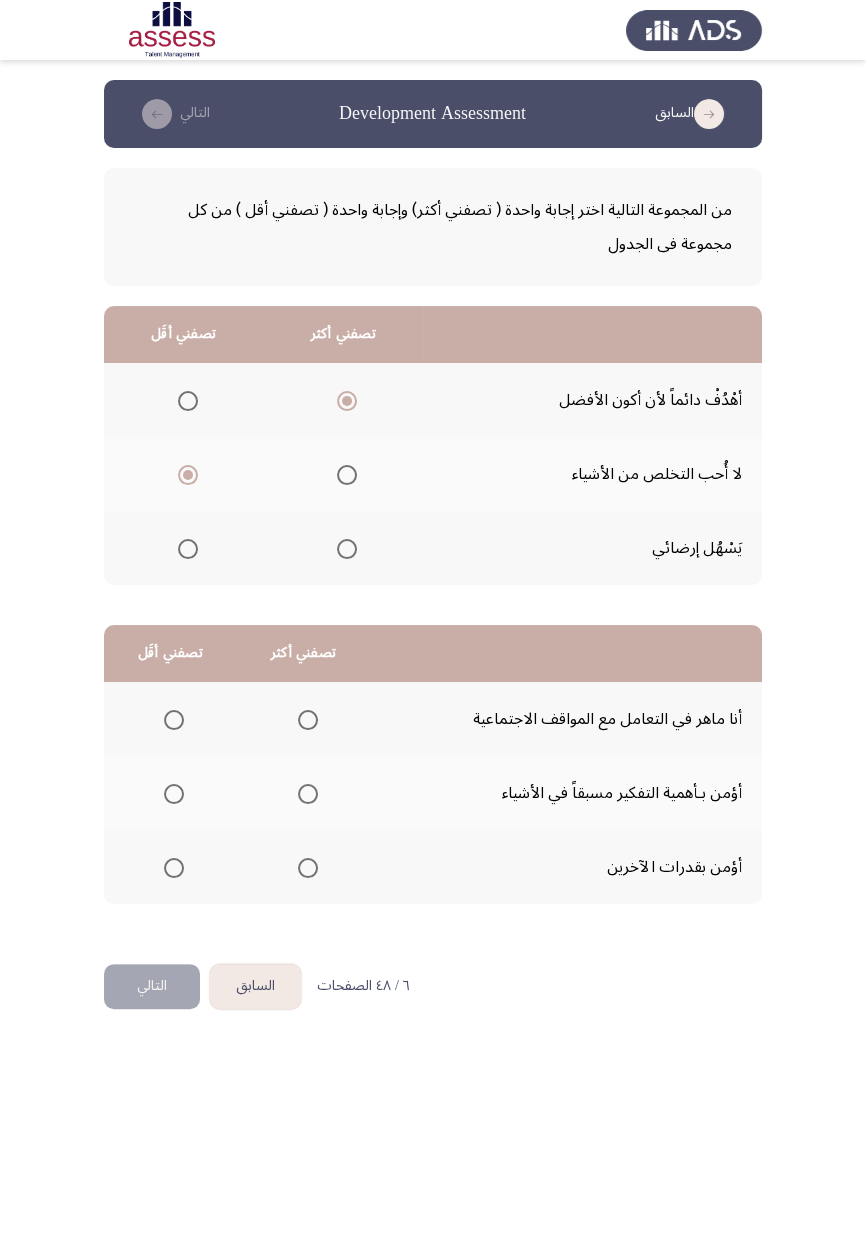 click at bounding box center [308, 794] 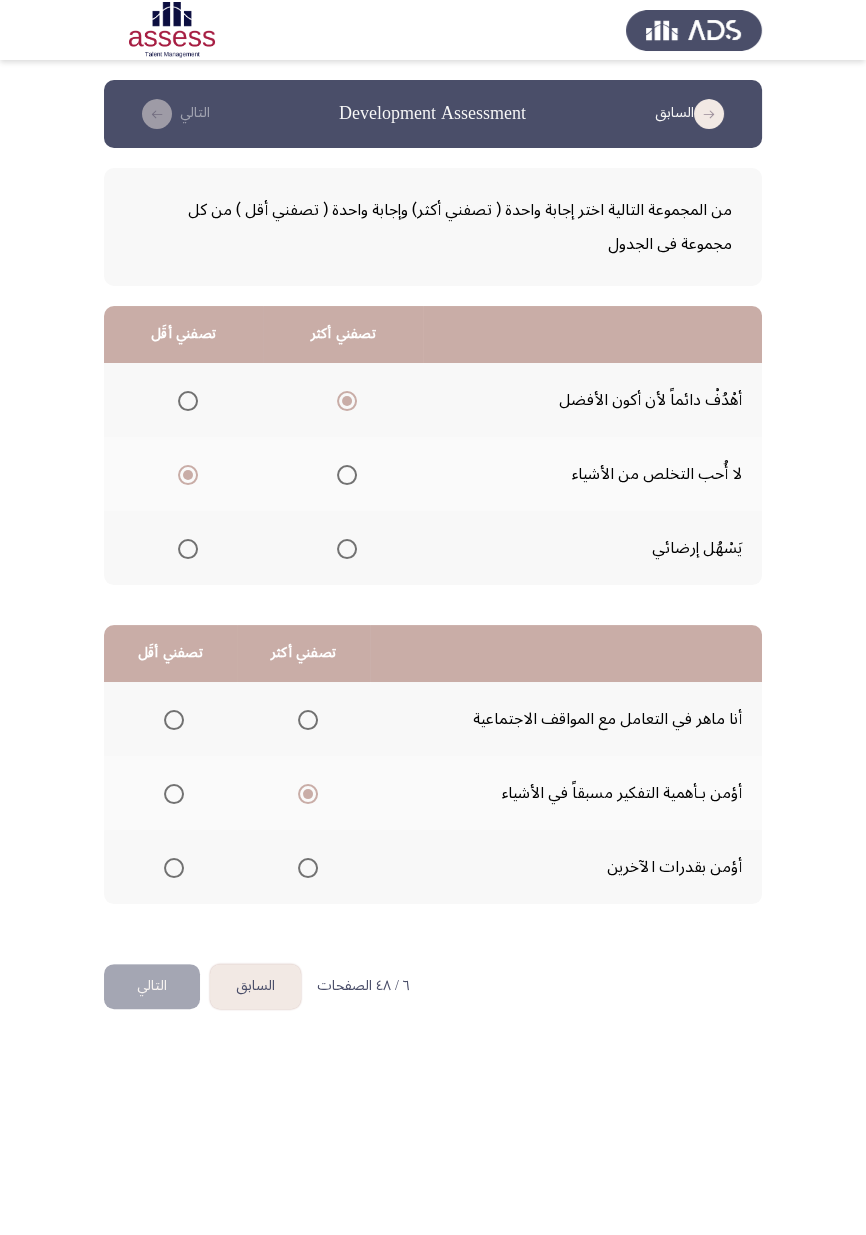 click at bounding box center [174, 868] 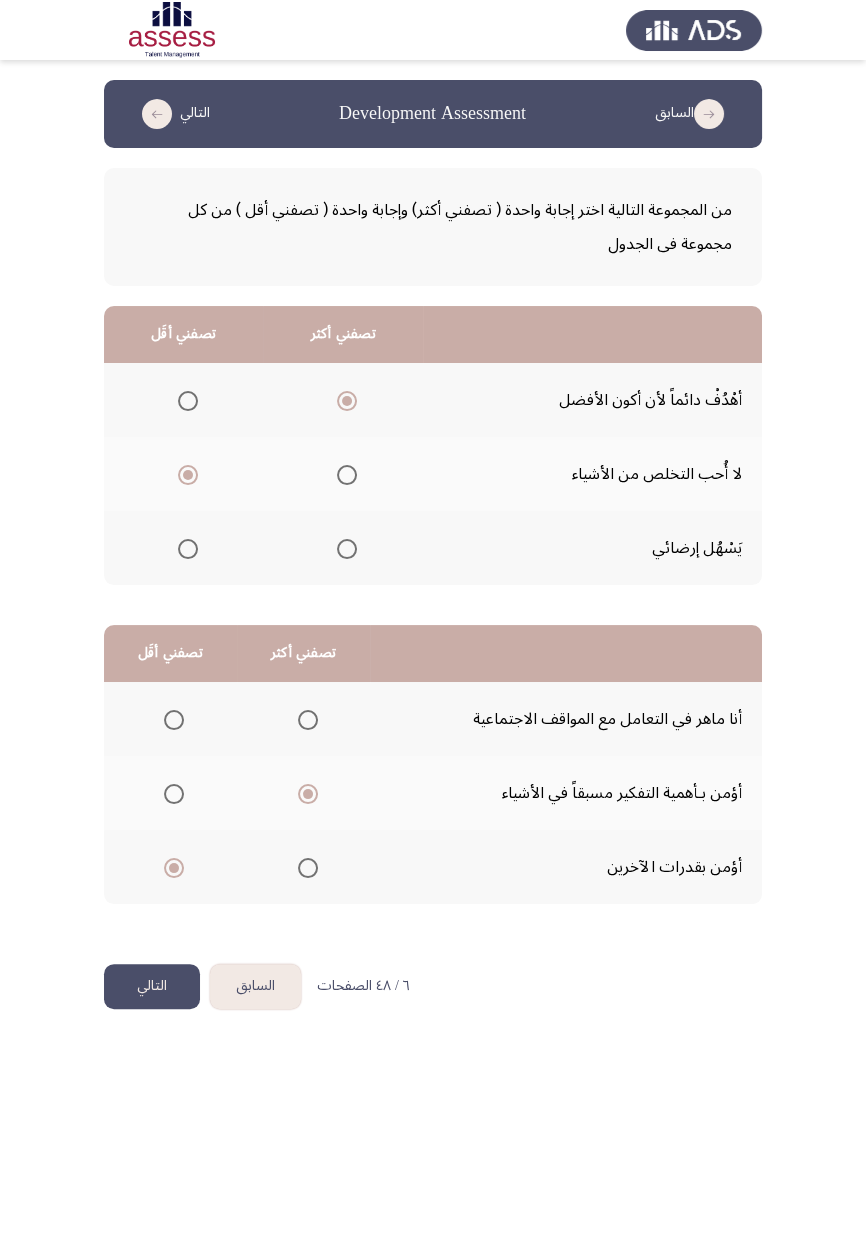 click on "التالي" 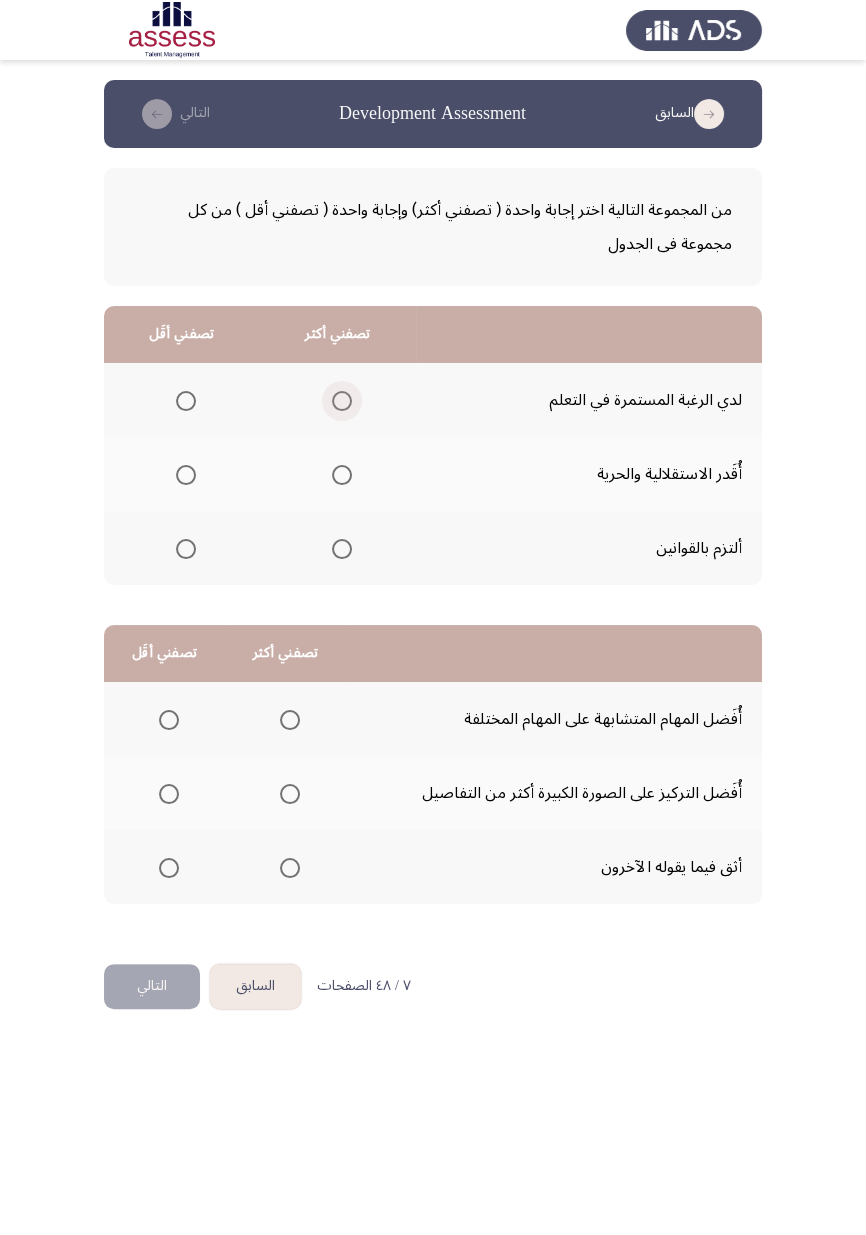 click at bounding box center [342, 401] 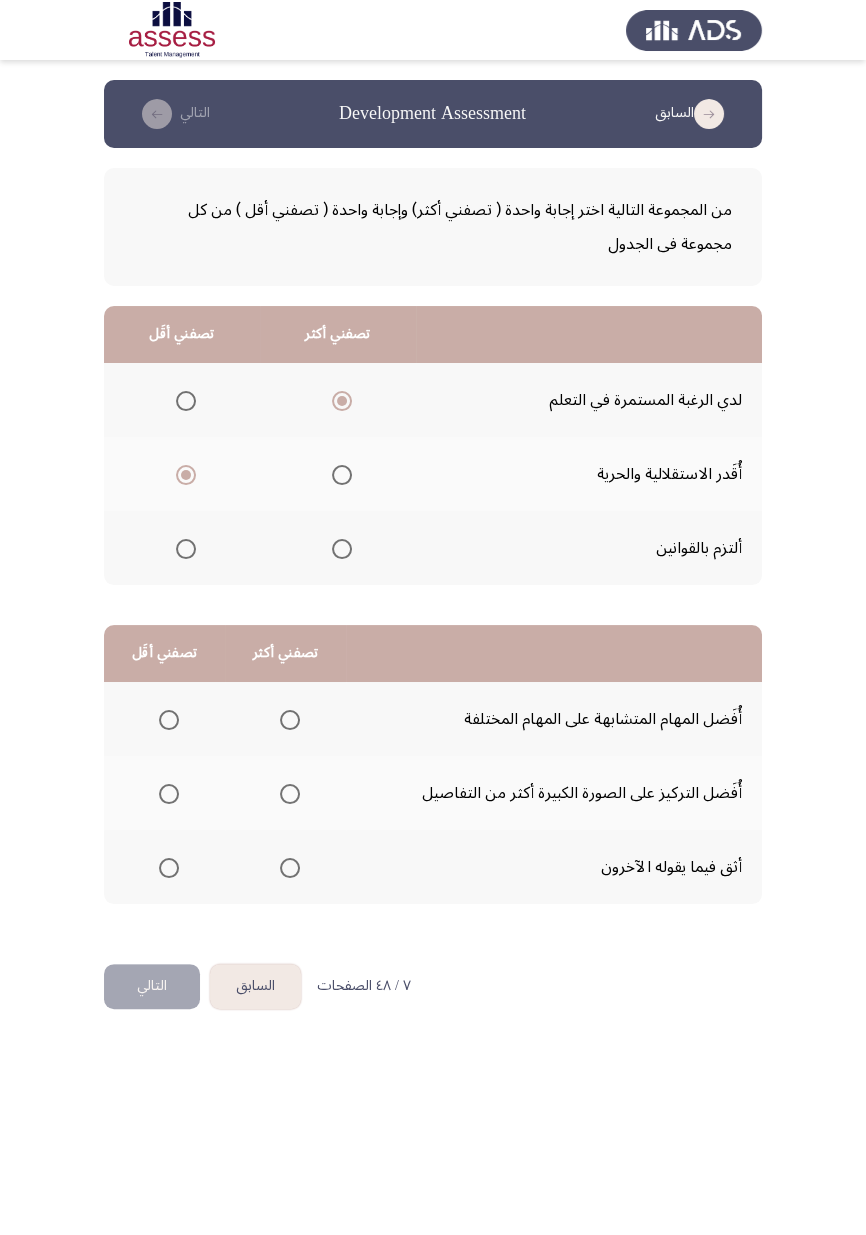 click at bounding box center (290, 720) 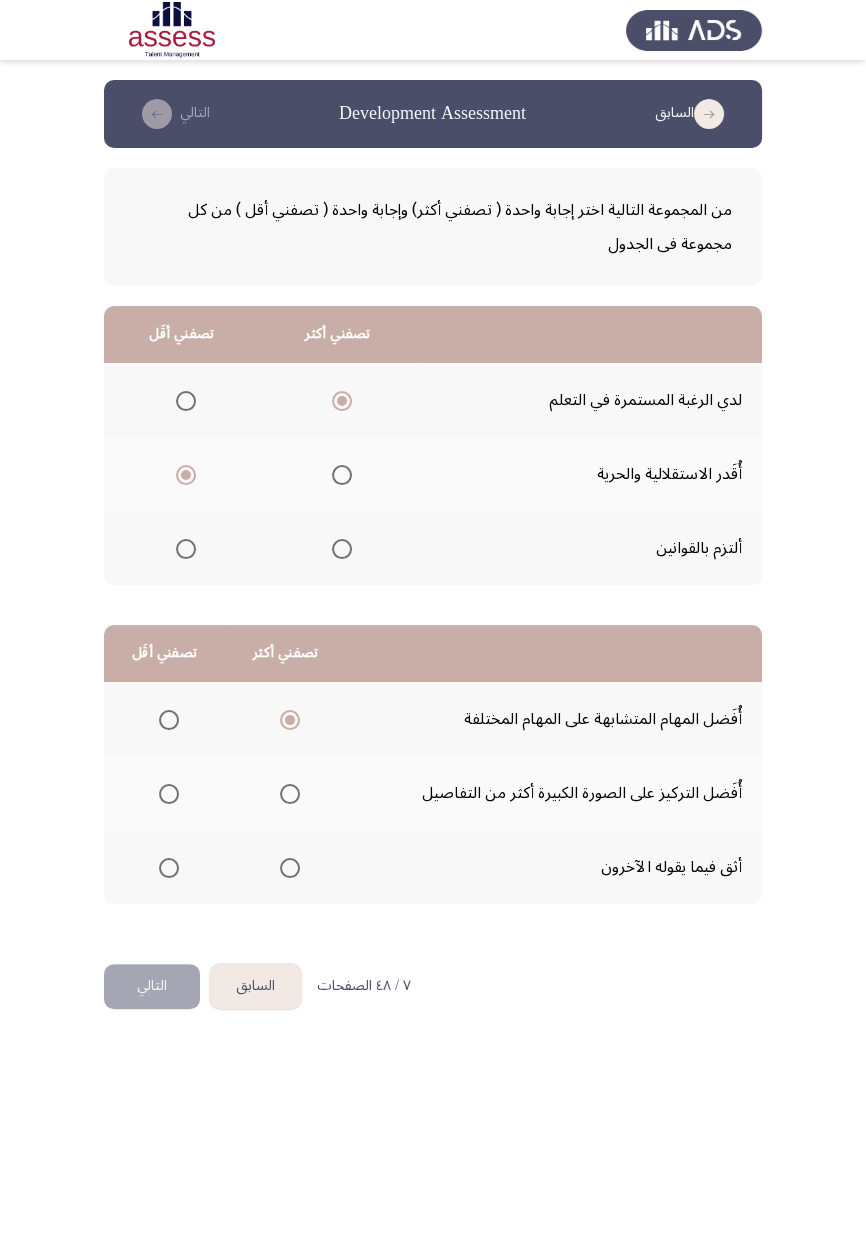 click at bounding box center (169, 868) 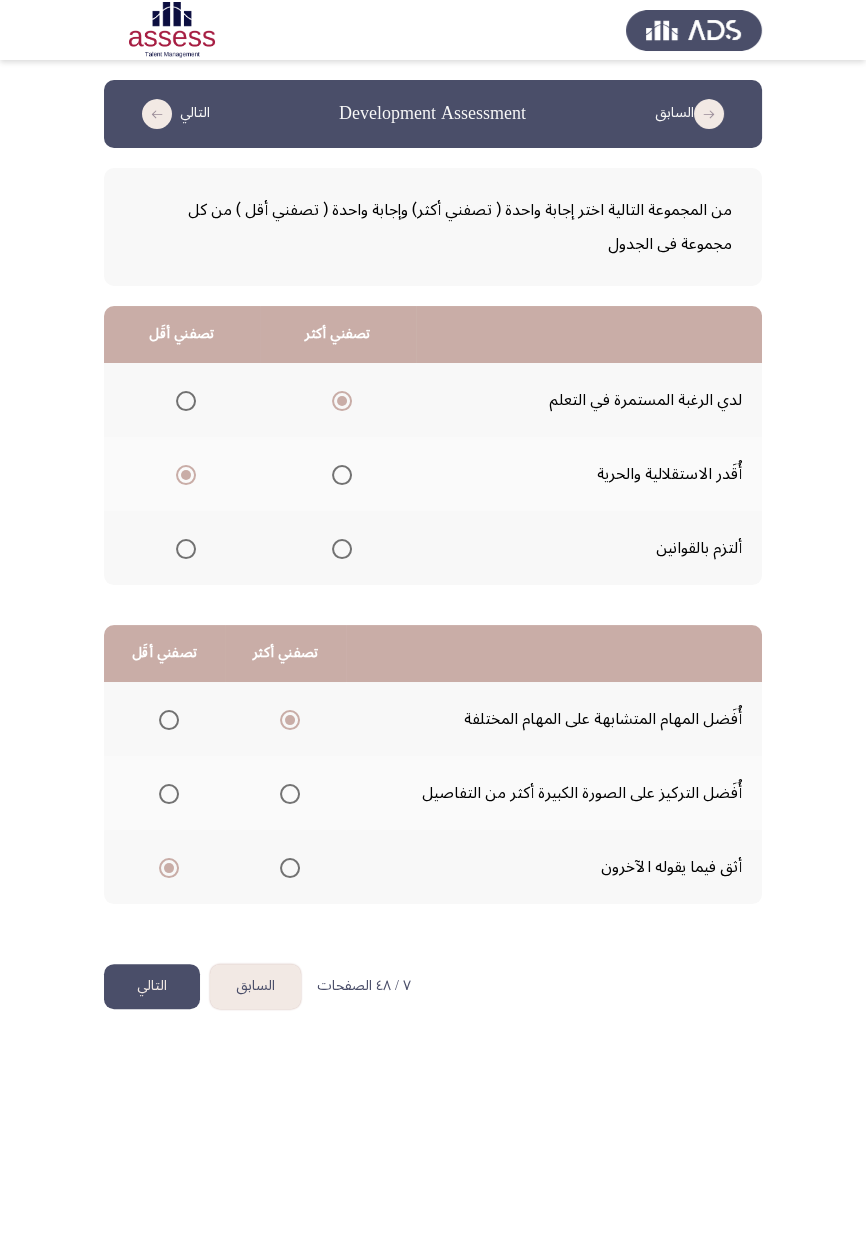 click on "التالي" 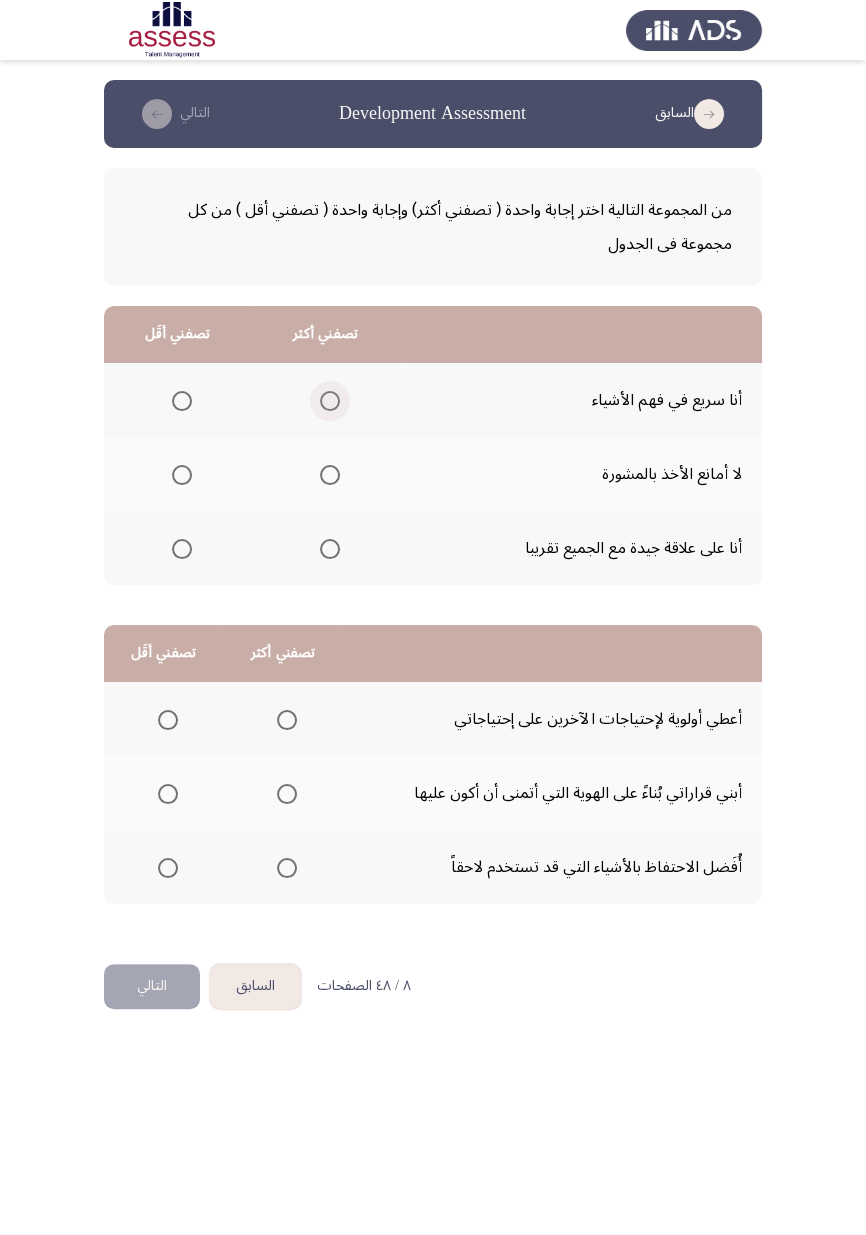 click at bounding box center (330, 401) 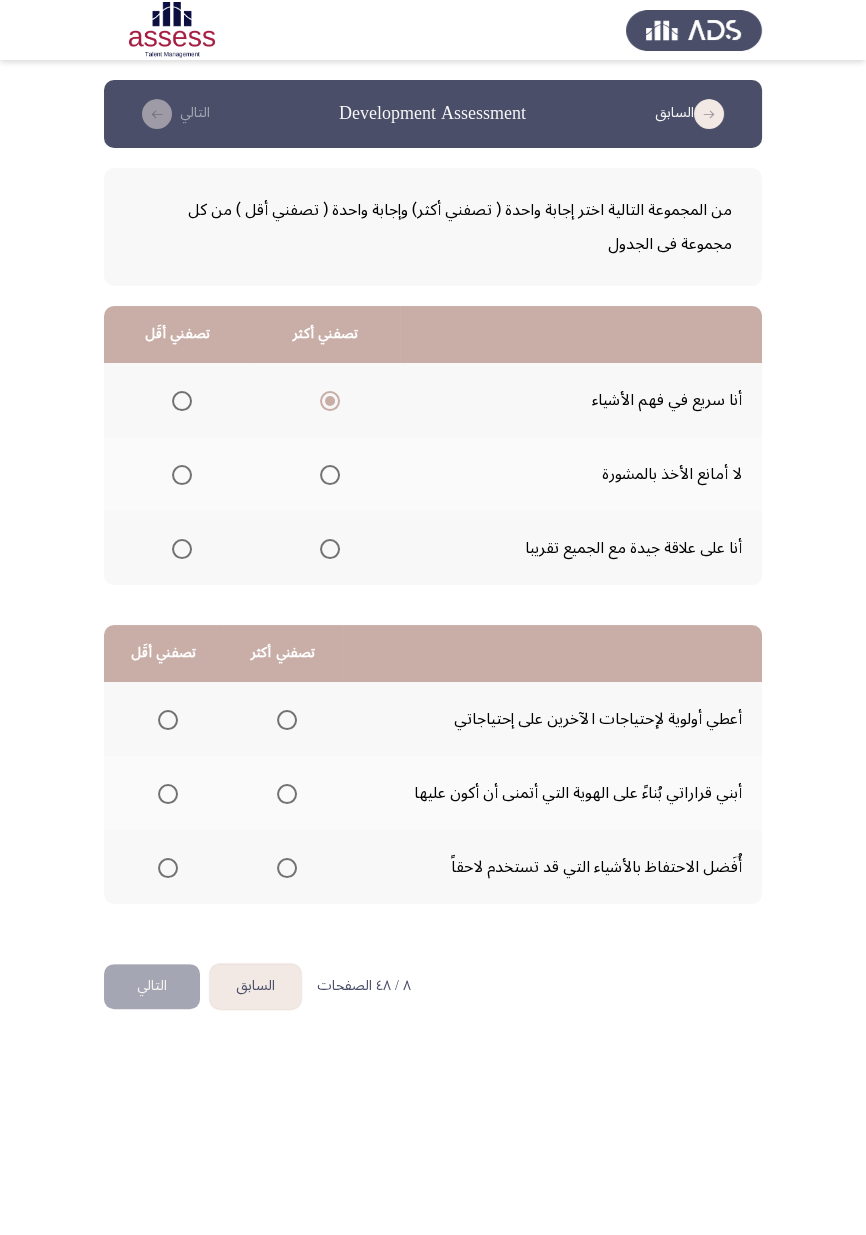 click at bounding box center (182, 475) 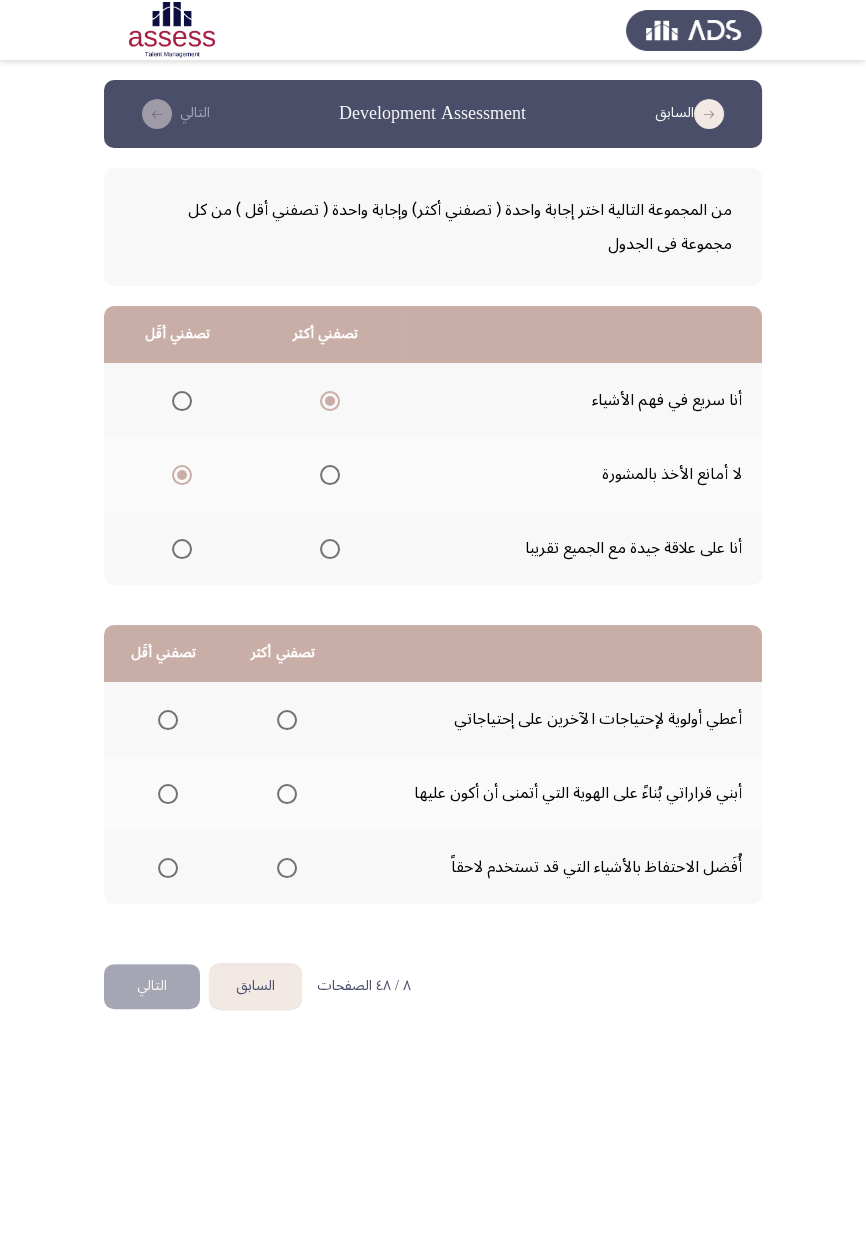 click on "السابق
Development Assessment   التالي  من المجموعة التالية اختر إجابة واحدة ( تصفني أكثر) وإجابة واحدة ( تصفني أقل ) من كل مجموعة فى الجدول  تصفني أكثر   تصفني أقَل  أنا سريع في فهم الأشياء     لا أمانع الأخذ بالمشورة     أنا على علاقة جيدة مع الجميع تقريبا      تصفني أكثر   تصفني أقَل  أعطي أولوية لإحتياجات الآخرين على إحتياجاتي     أبني قراراتي بُناءً على الهوية التي أتمنى أن أكون عليها     أُفَضل الاحتفاظ بالأشياء التي قد تستخدم لاحقاً      ٨ / ٤٨ الصفحات   السابق
التالي" 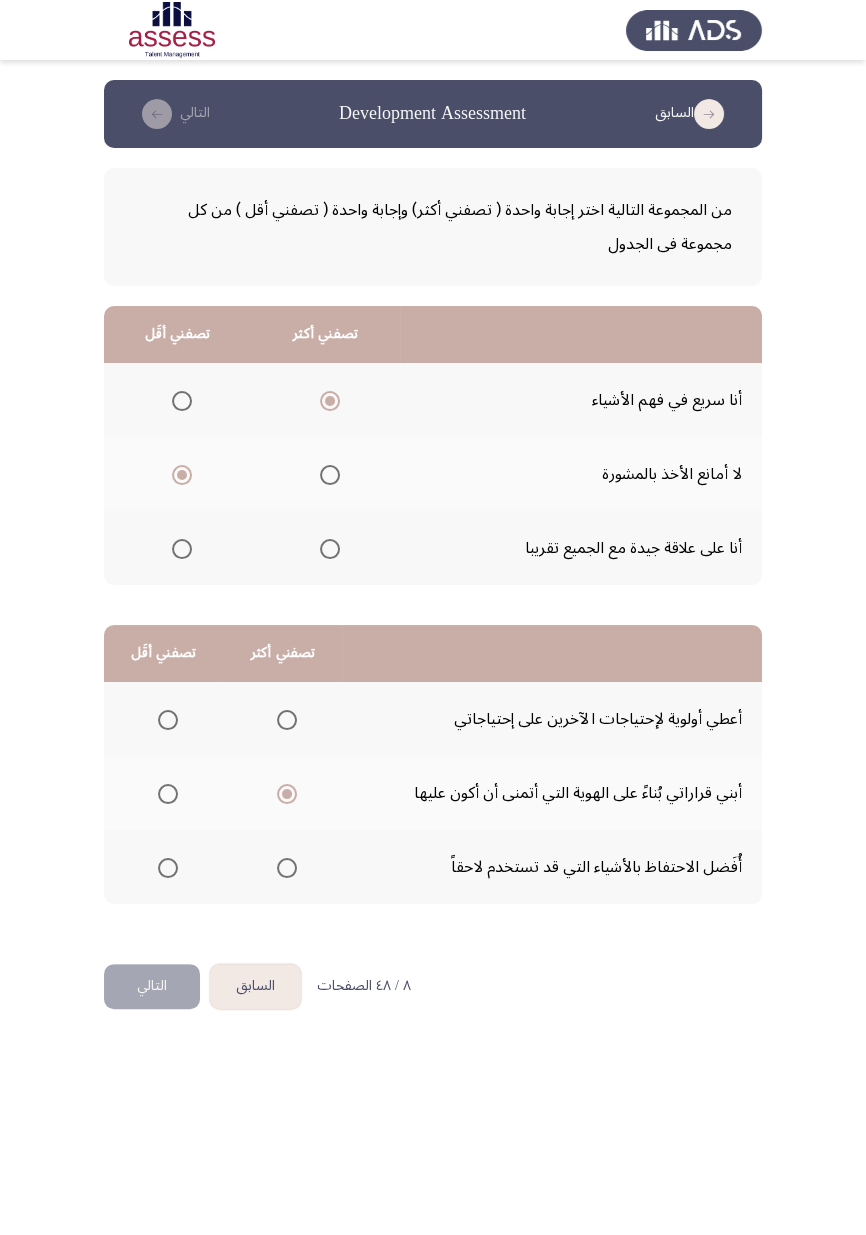 click at bounding box center (168, 868) 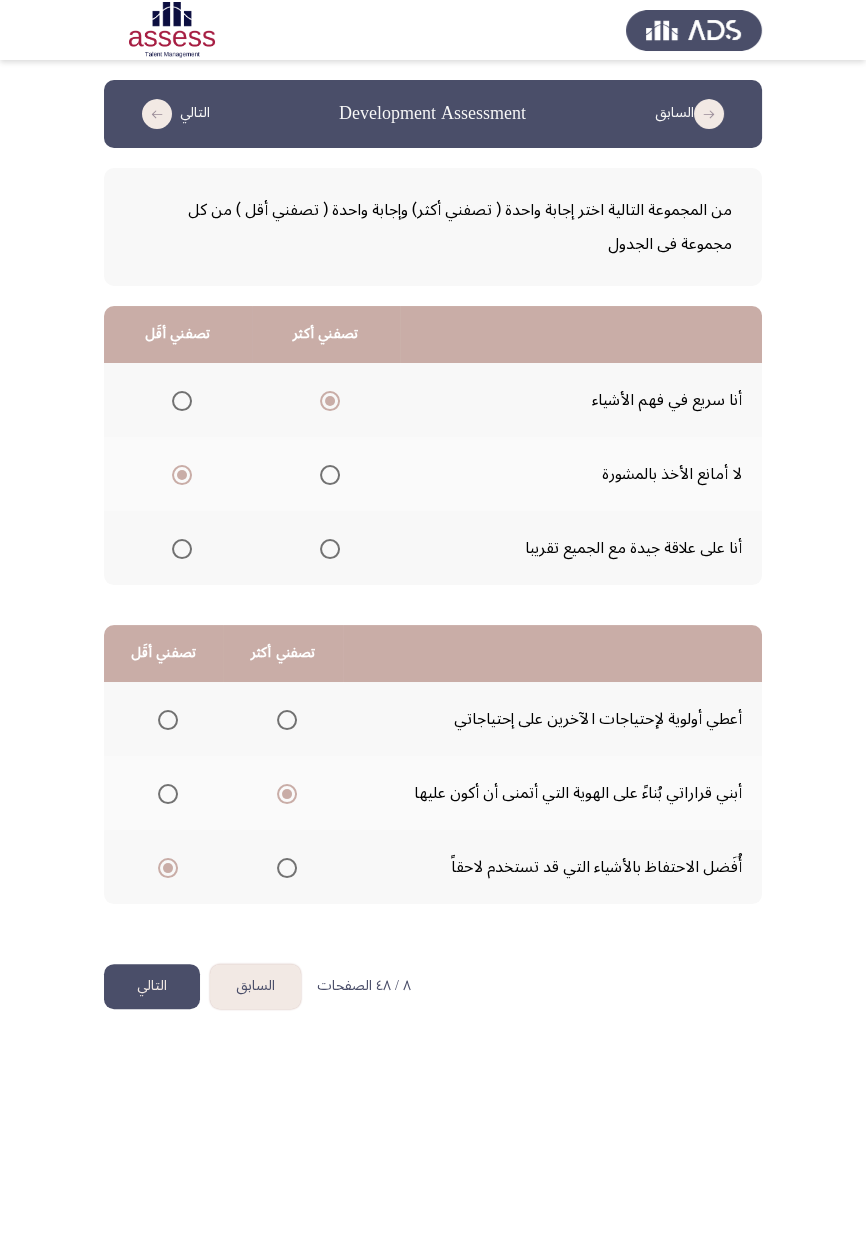 click on "التالي" 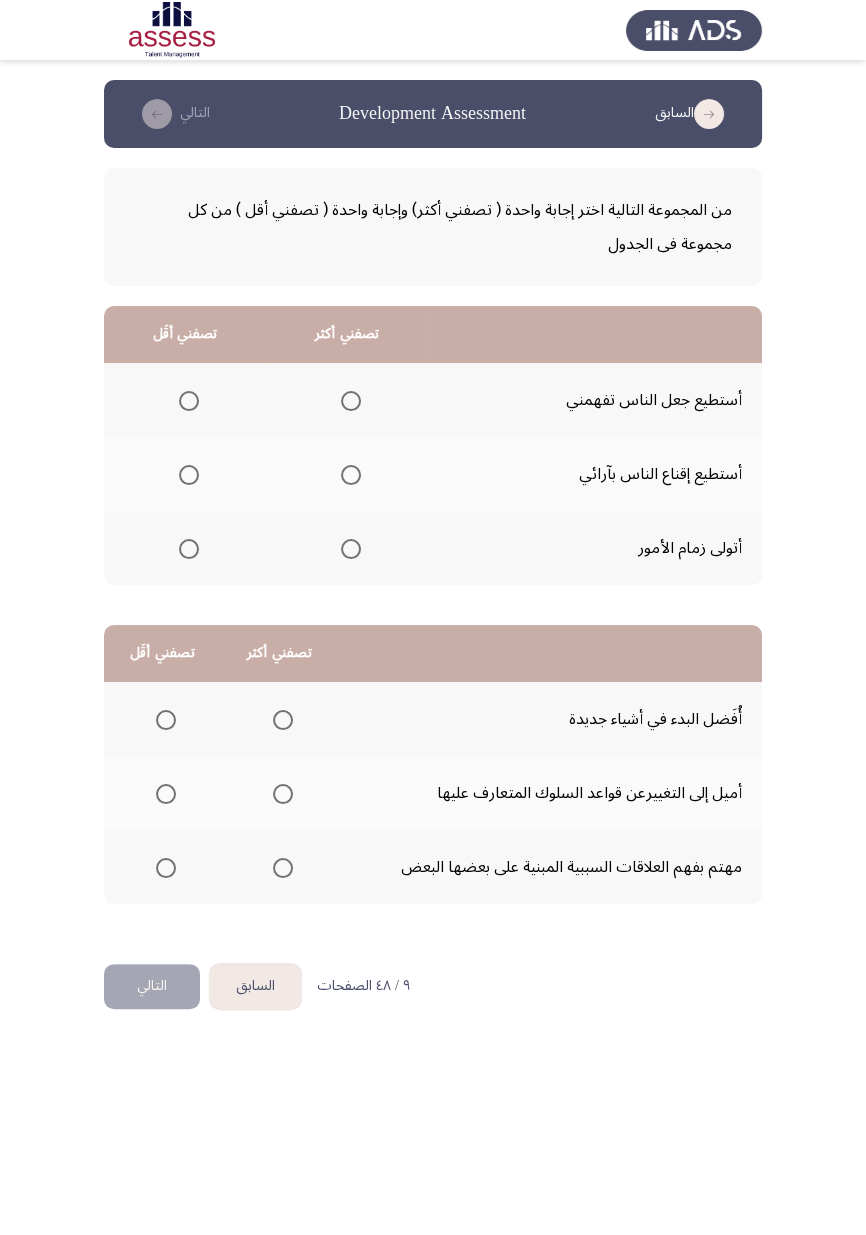 click at bounding box center (351, 475) 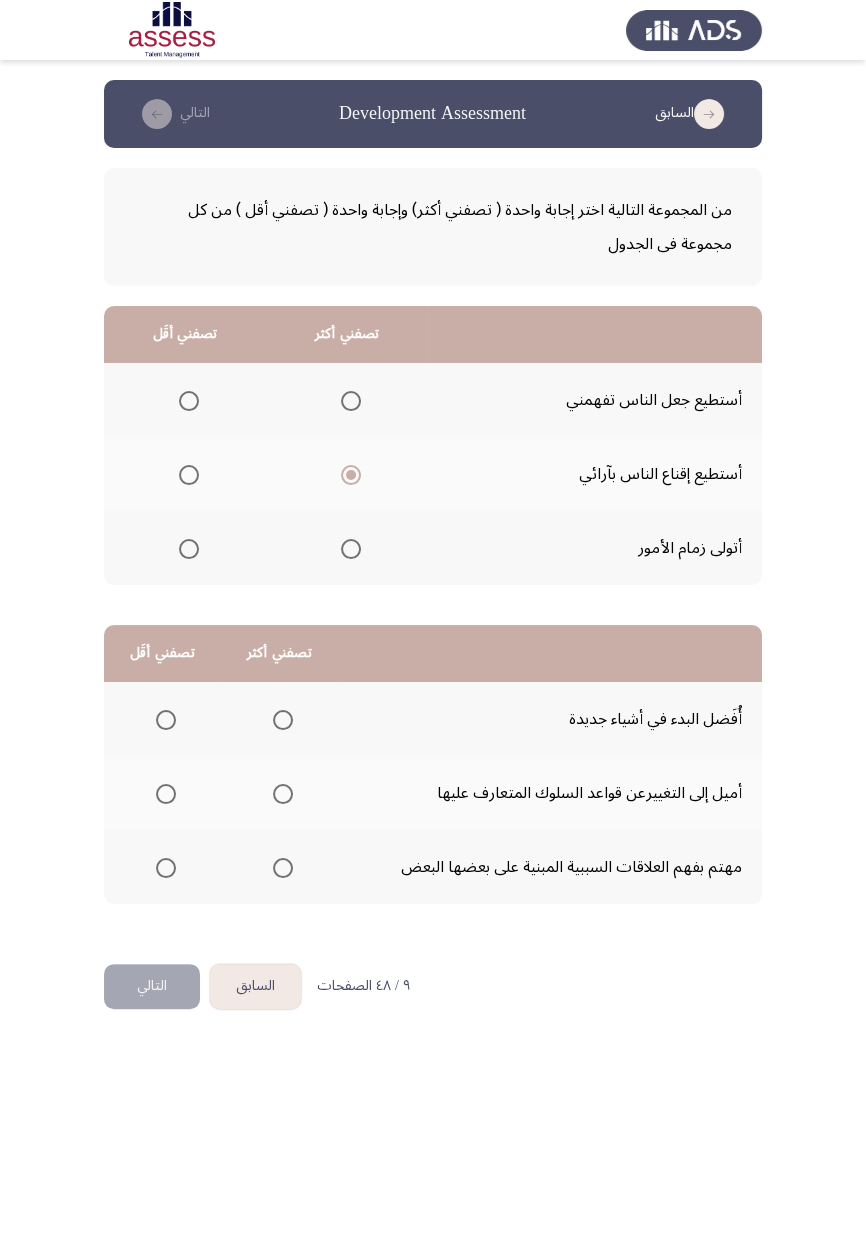 click at bounding box center (189, 549) 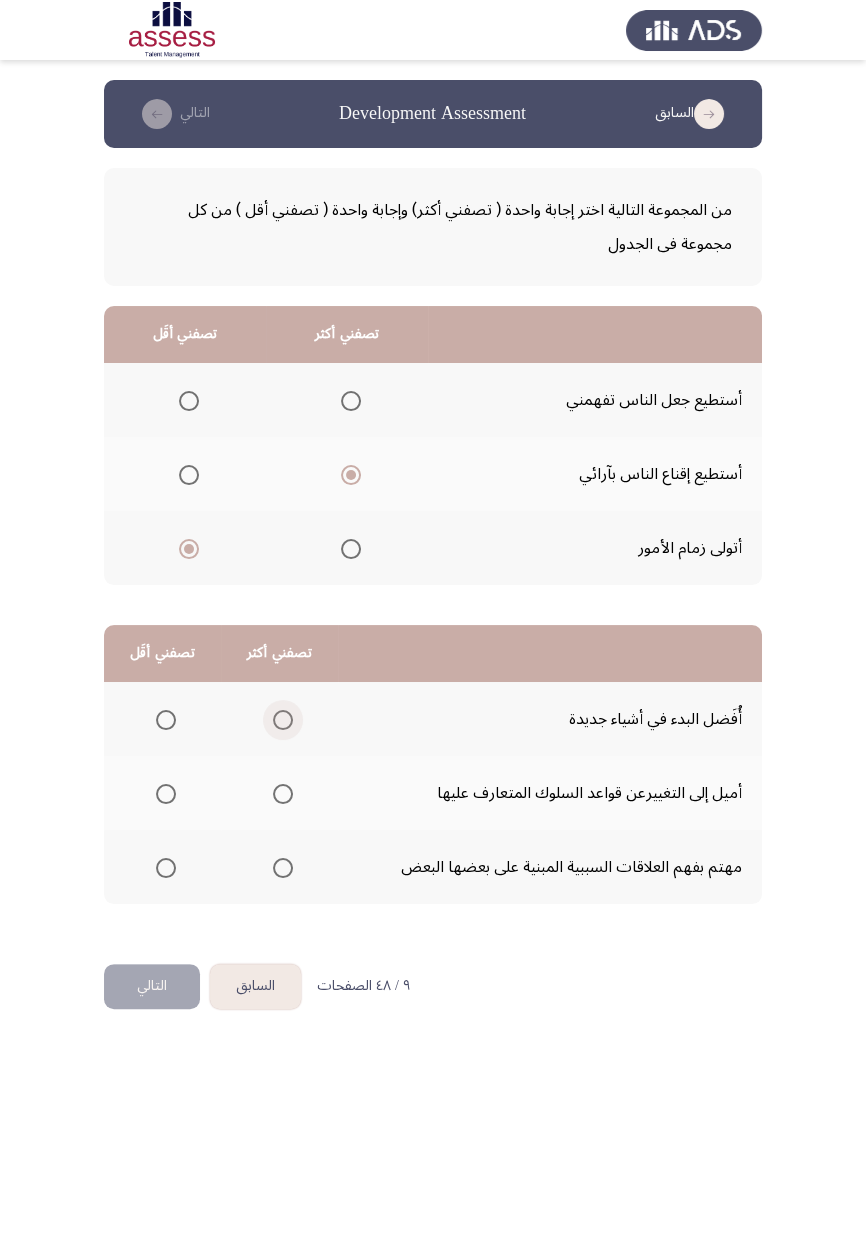 click at bounding box center (283, 720) 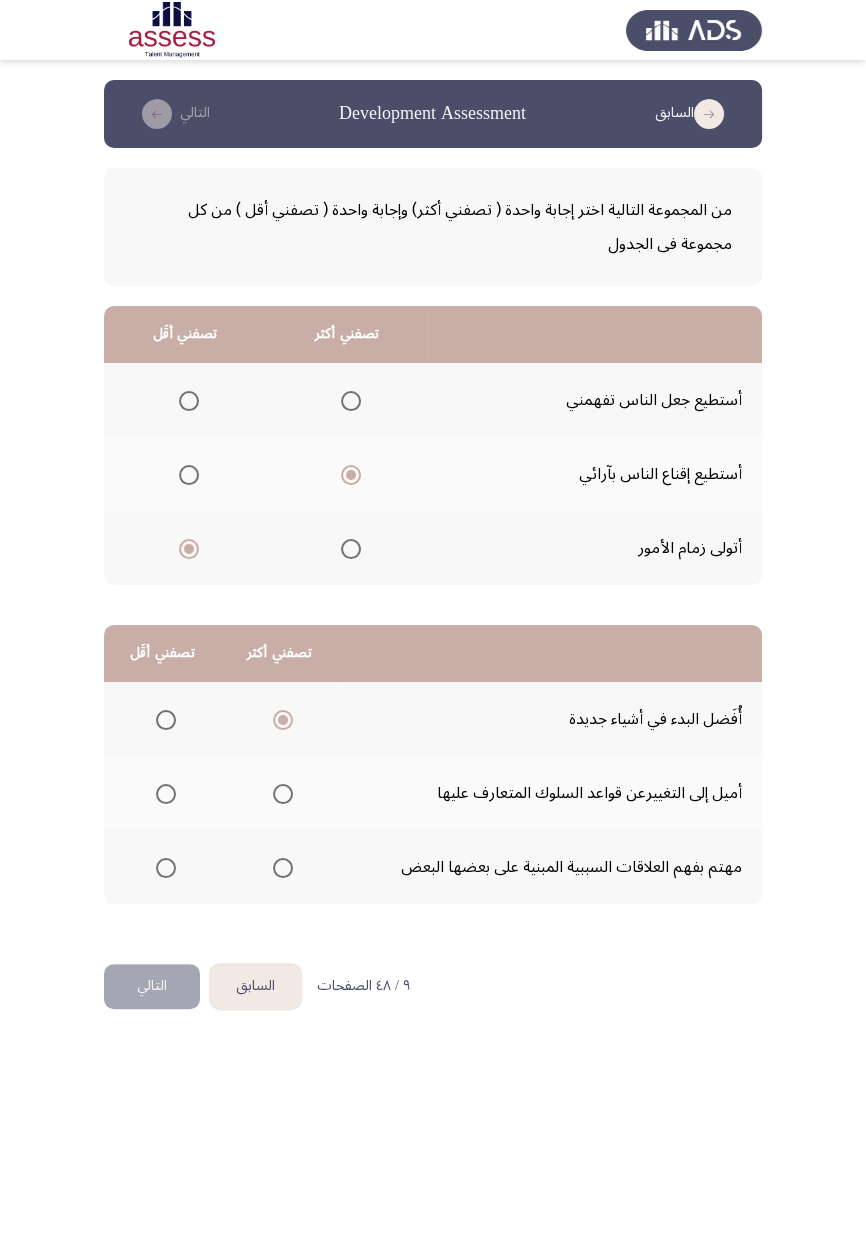 click at bounding box center [166, 794] 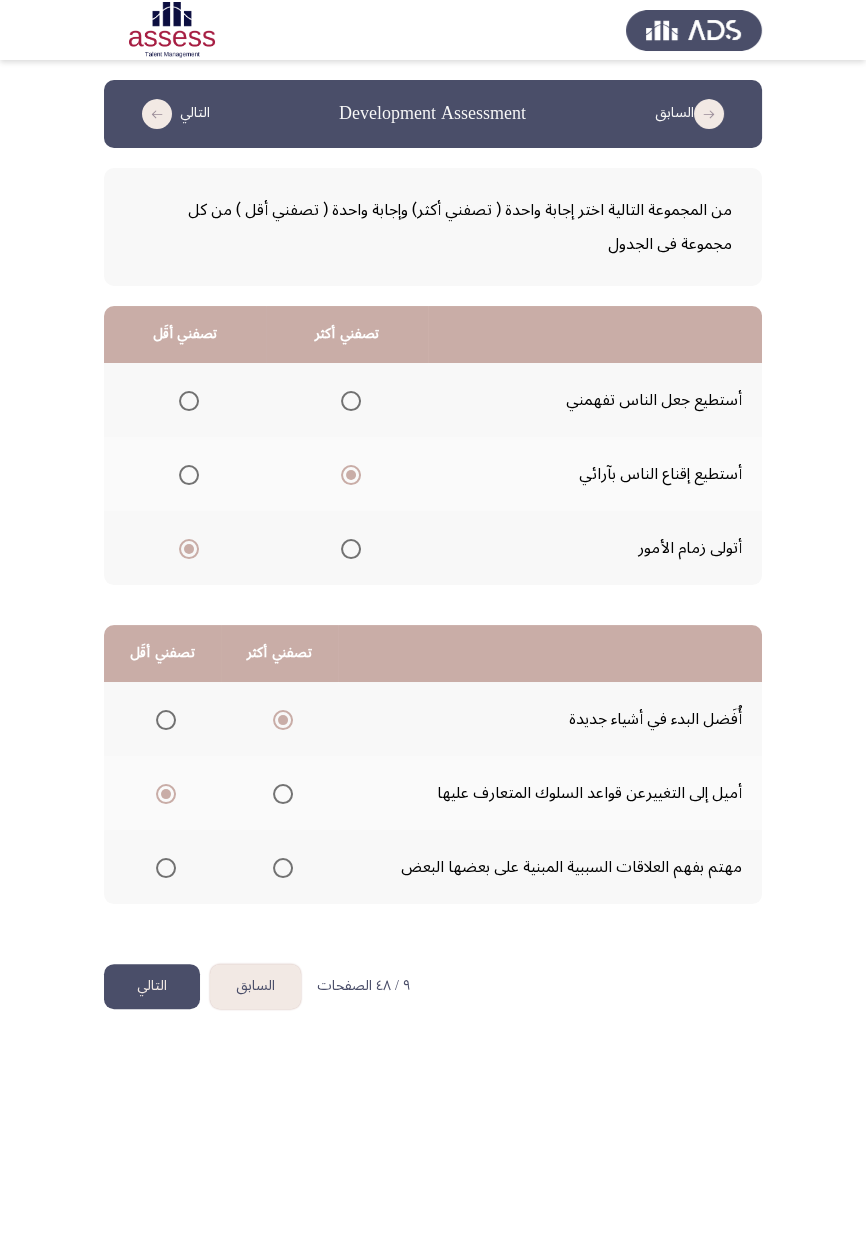click on "التالي" 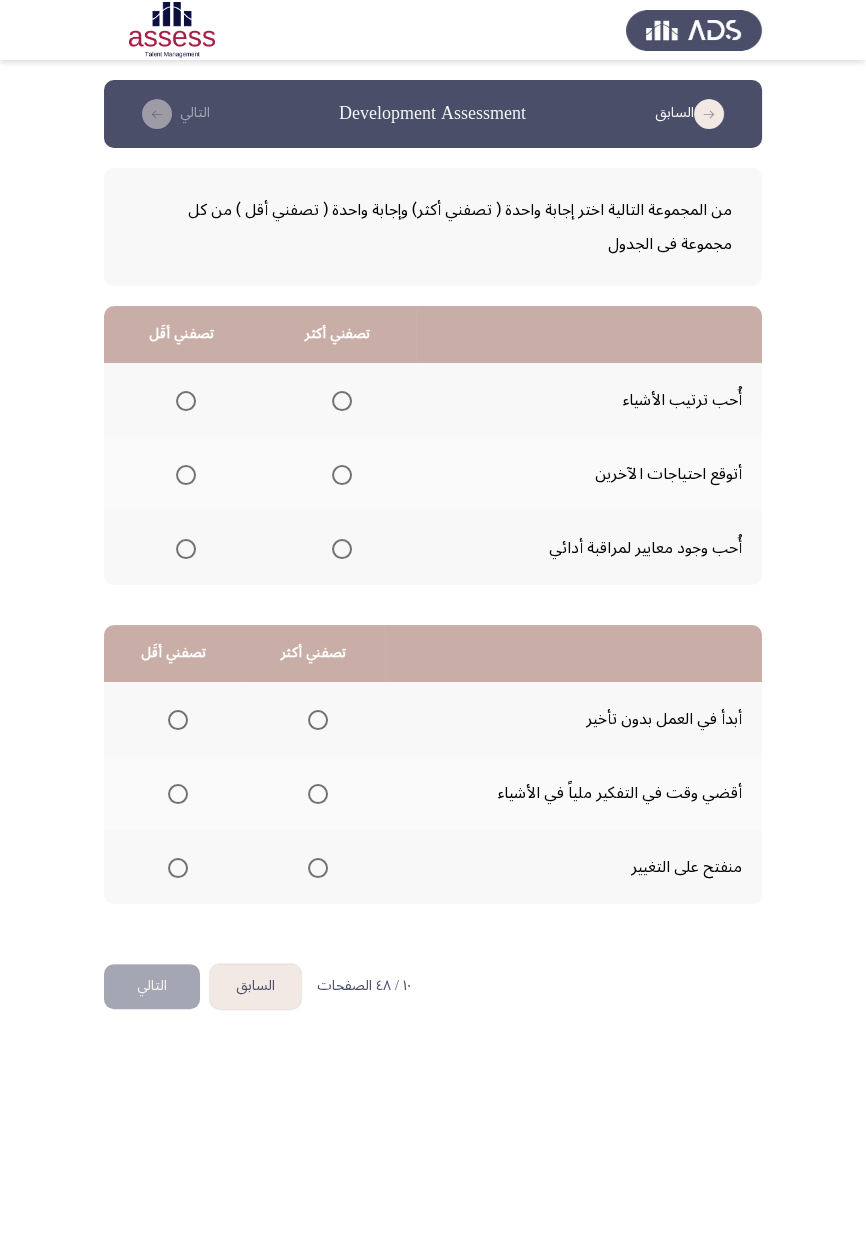 click at bounding box center (342, 401) 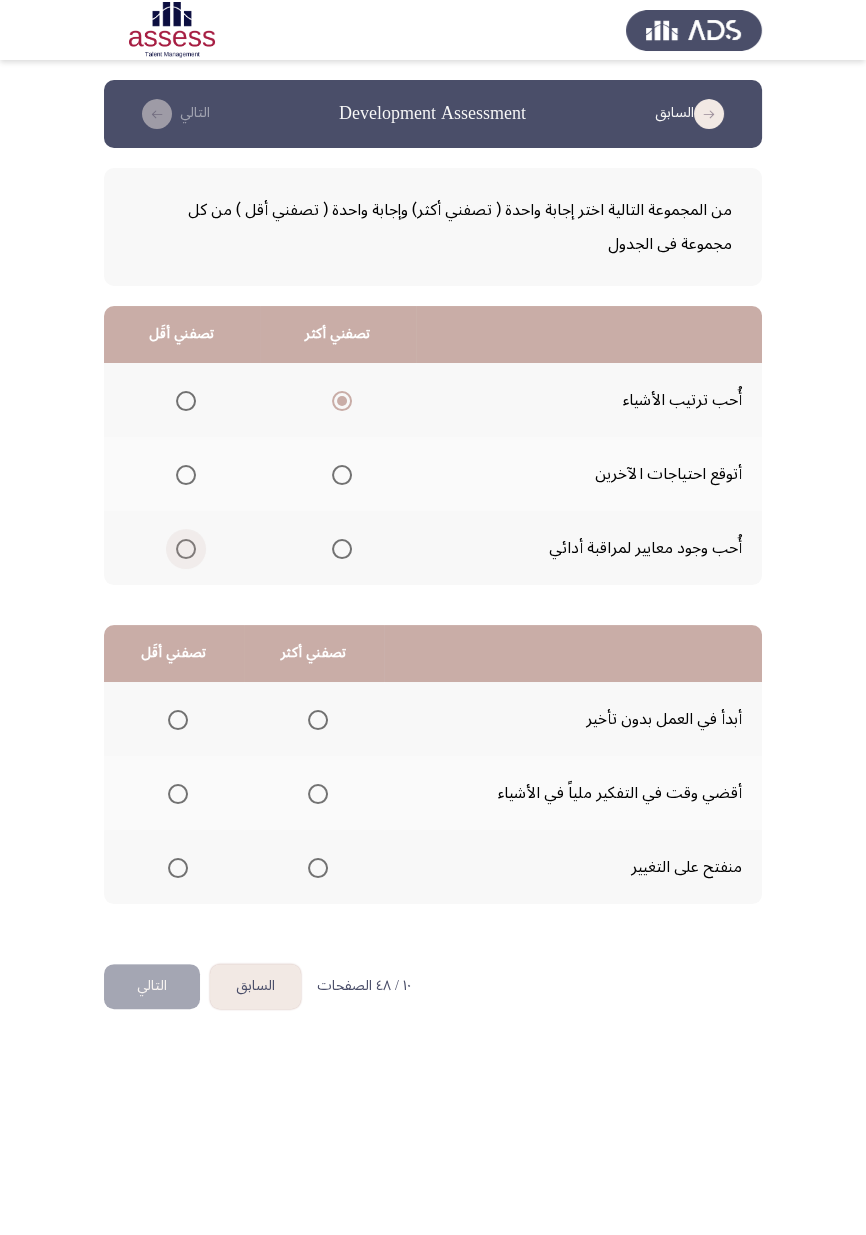 click at bounding box center [186, 549] 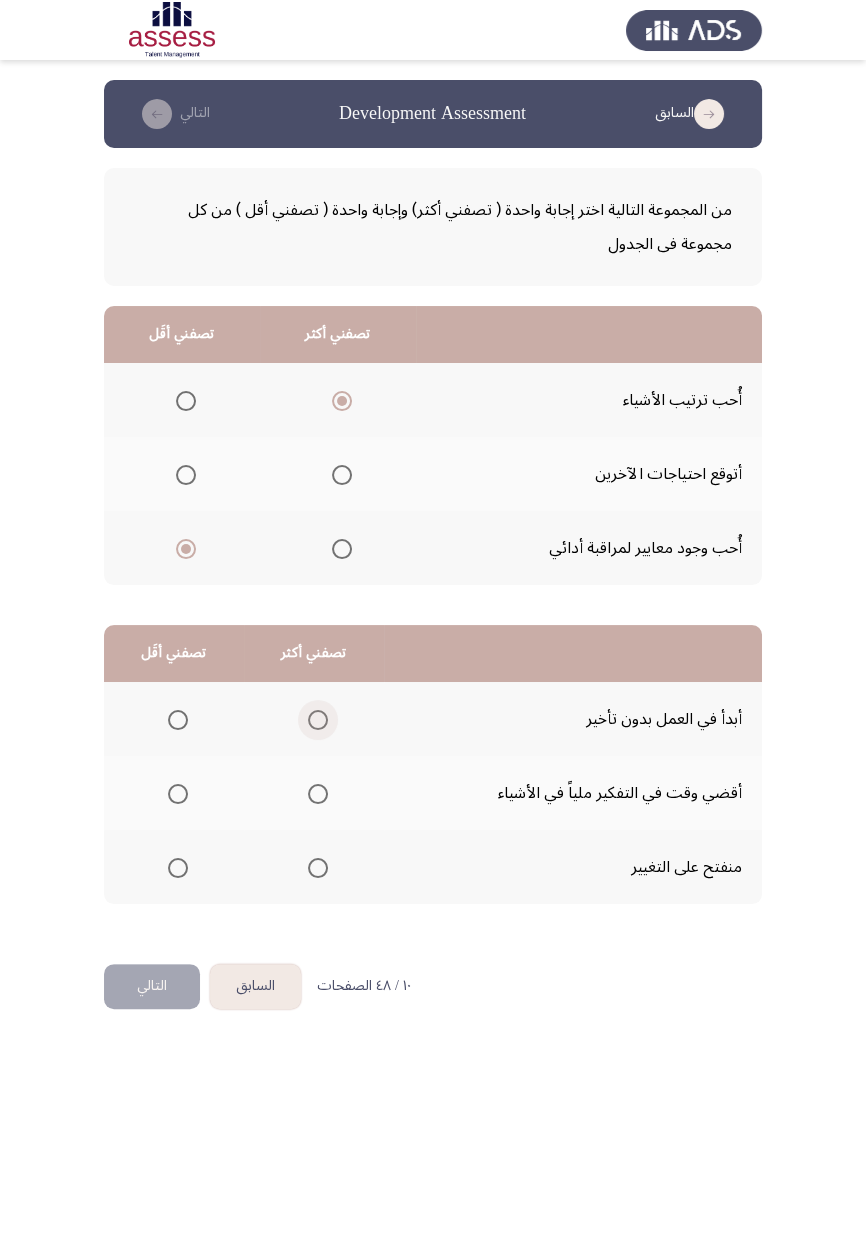 click at bounding box center (318, 720) 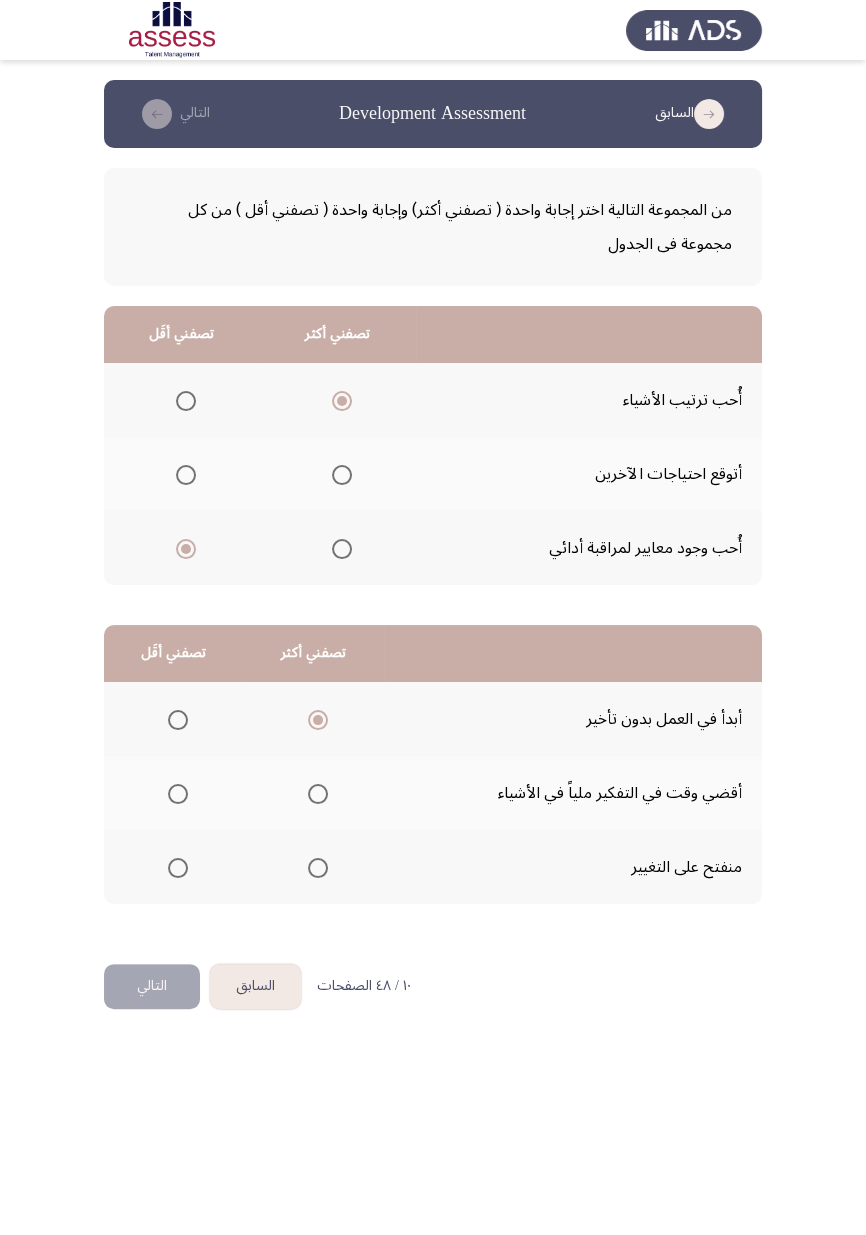 click at bounding box center [178, 868] 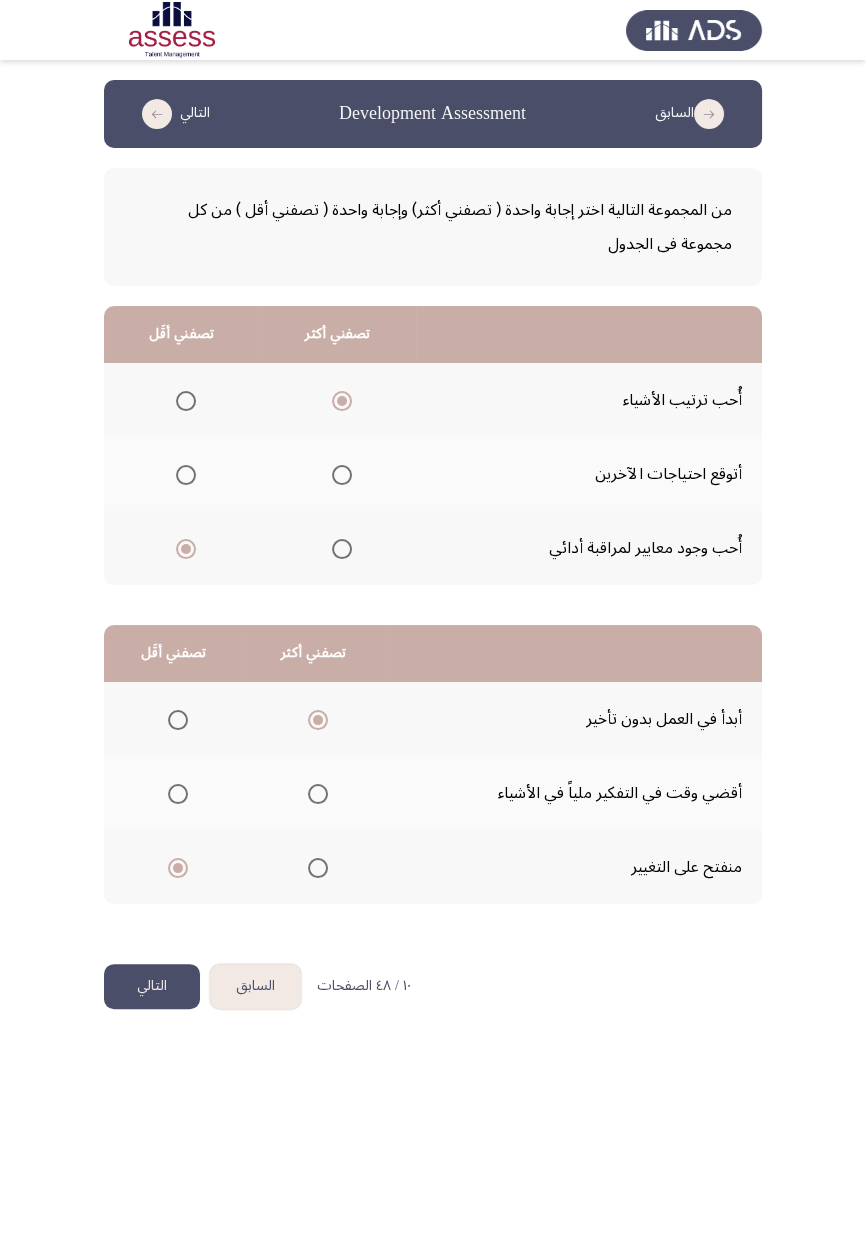 click on "التالي" 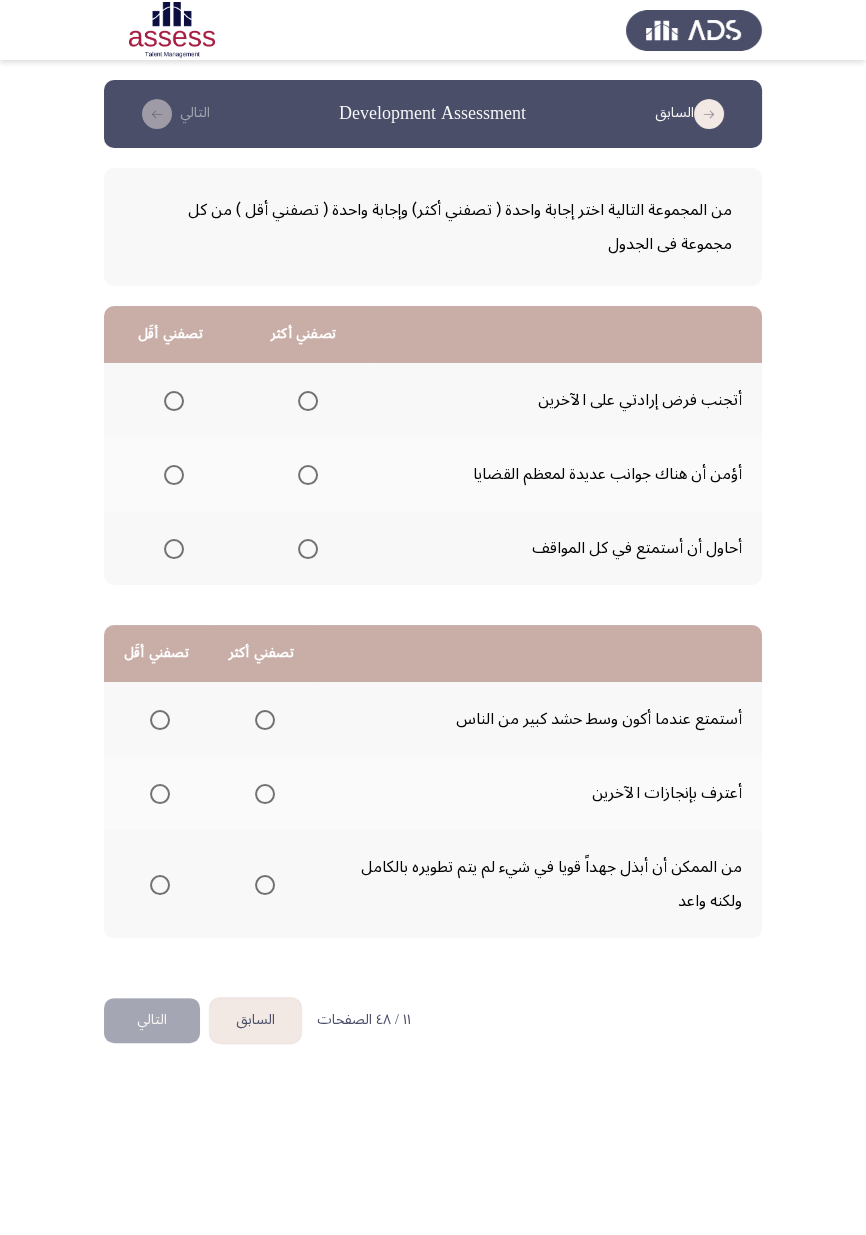 click at bounding box center (308, 549) 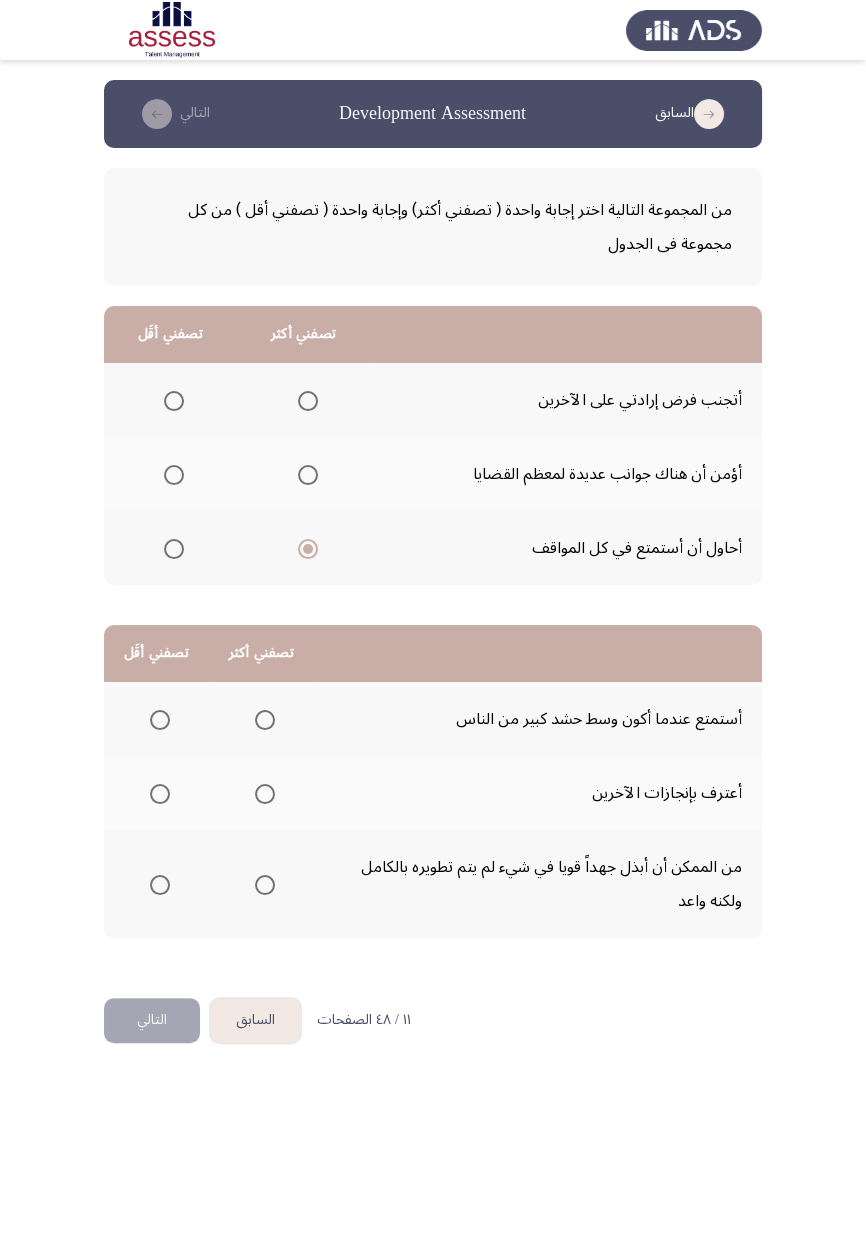 click at bounding box center (174, 401) 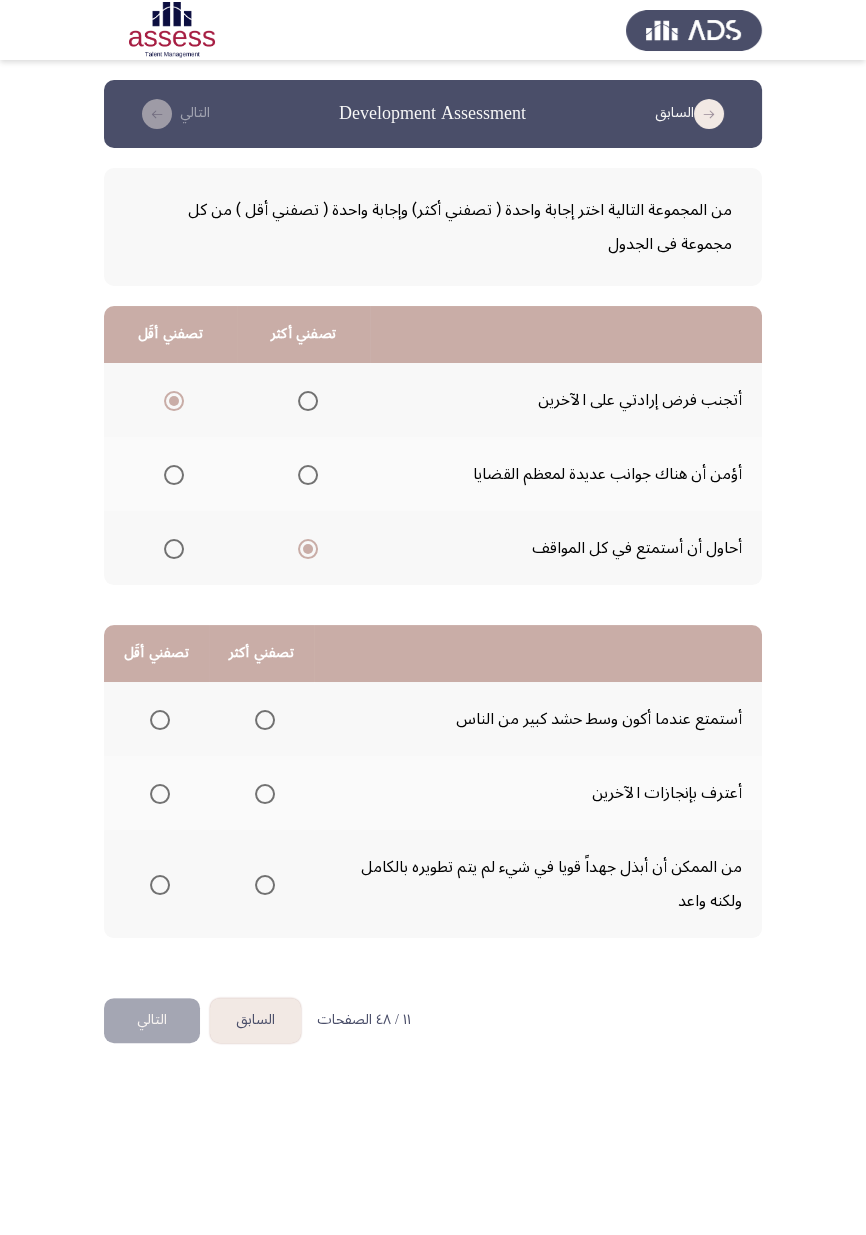 click at bounding box center [265, 885] 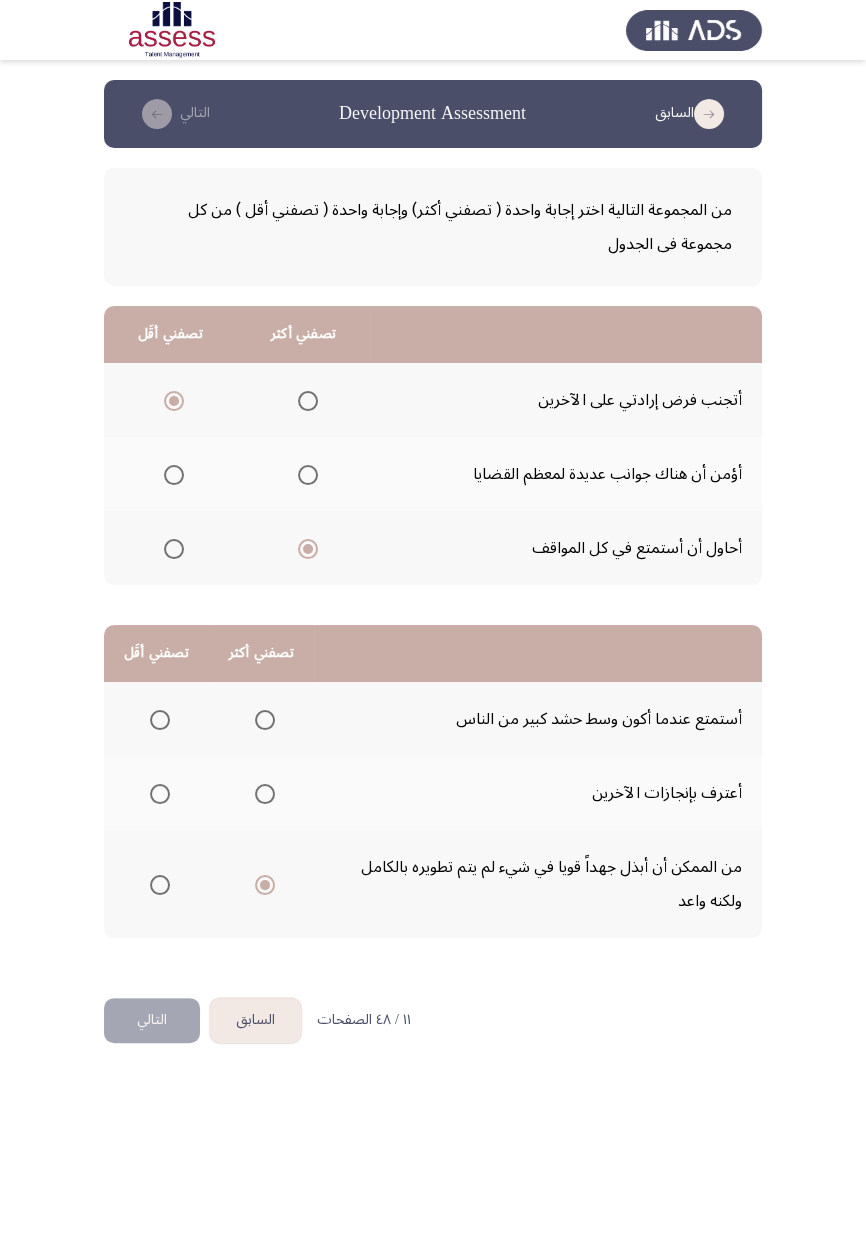 click at bounding box center [160, 720] 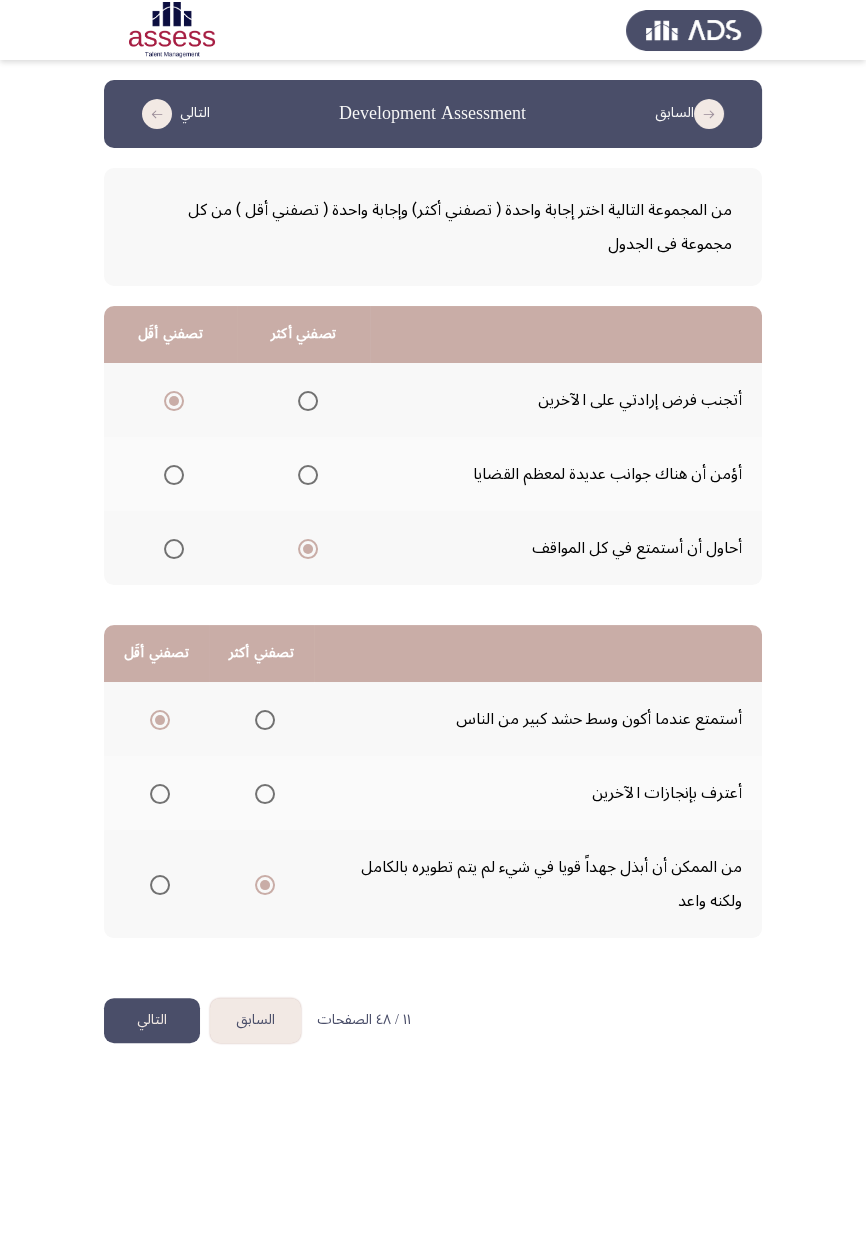 click on "التالي" 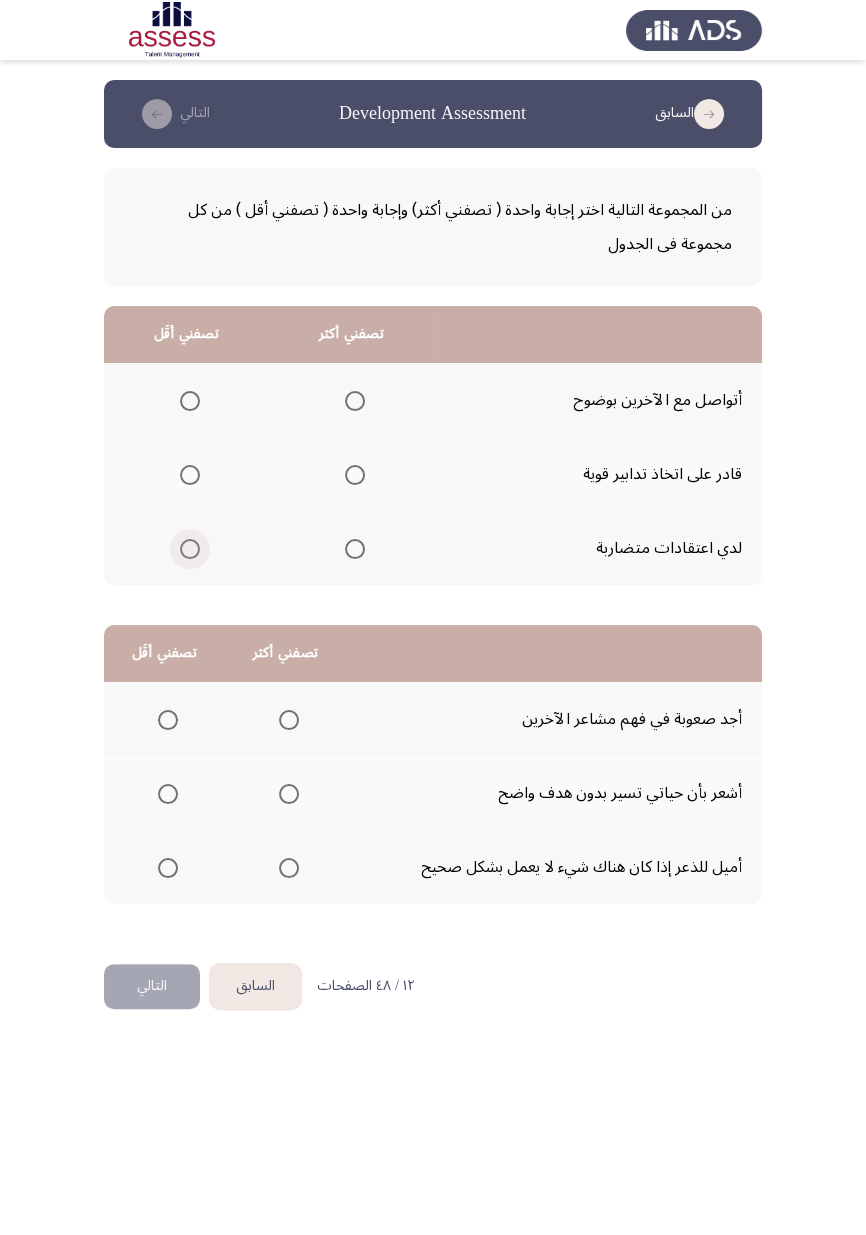 click at bounding box center [190, 549] 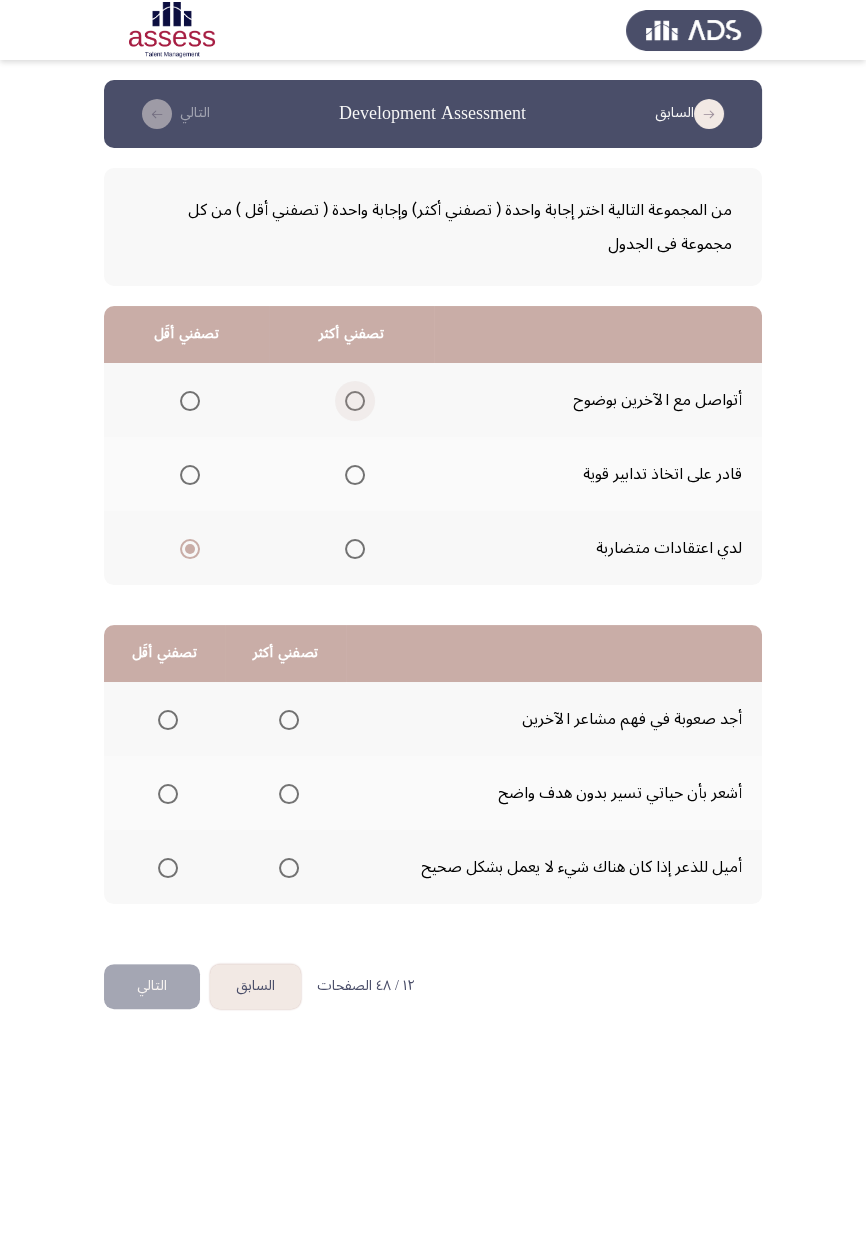 click at bounding box center [355, 401] 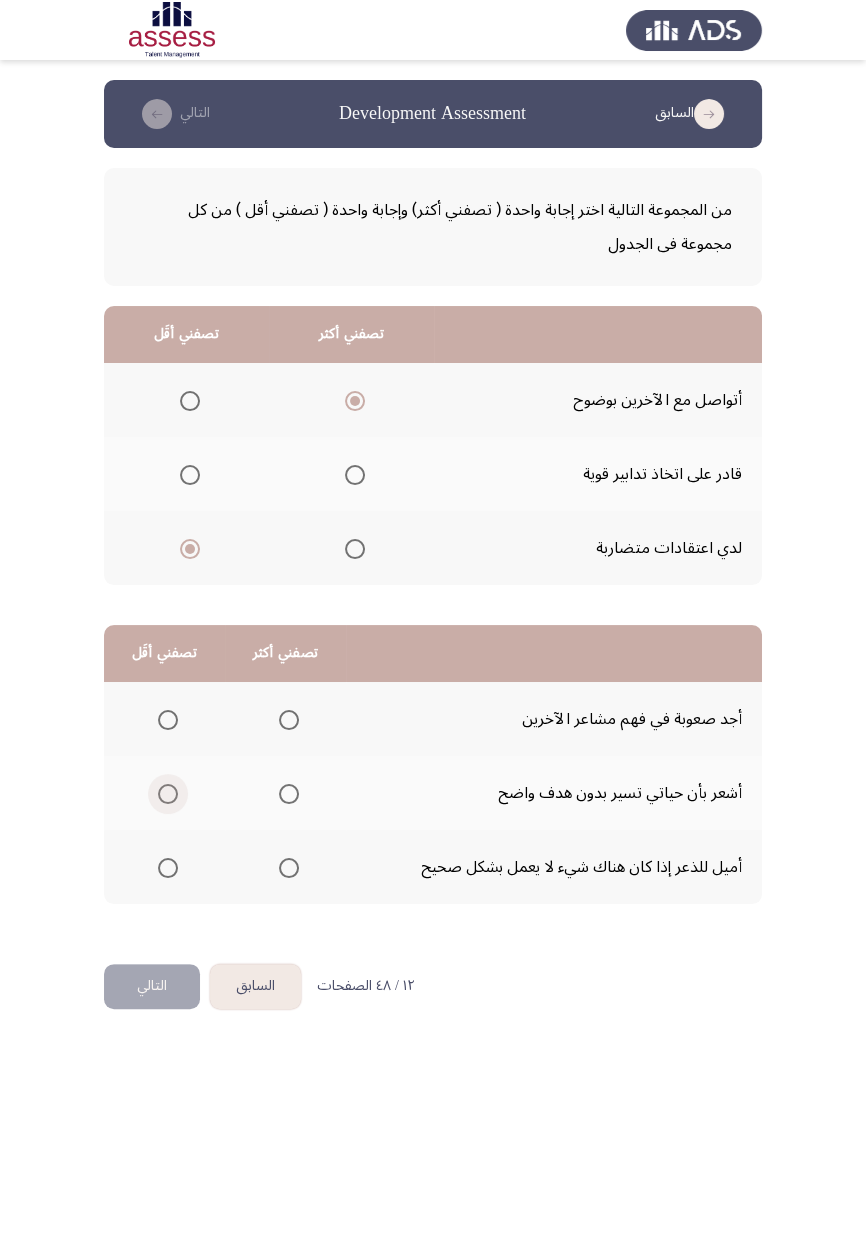 click at bounding box center (168, 794) 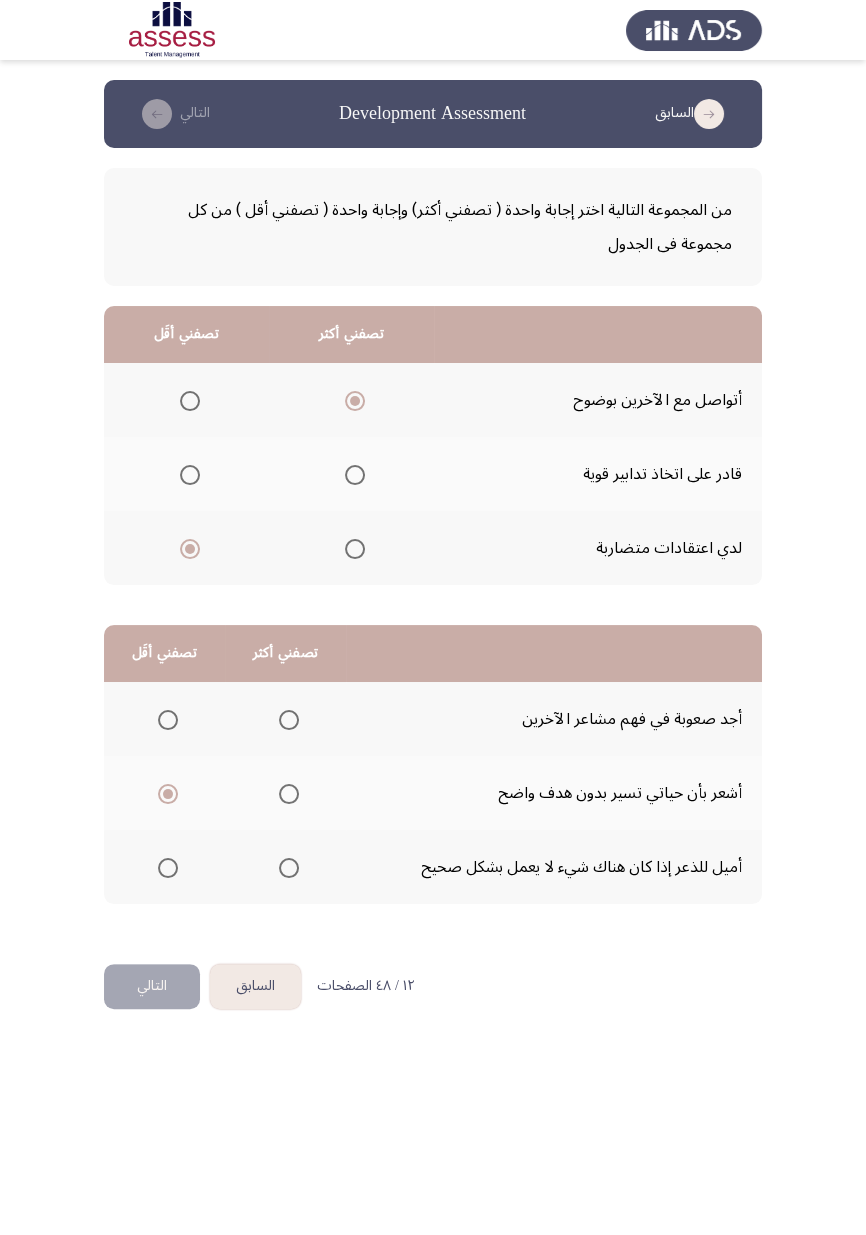 click at bounding box center [289, 868] 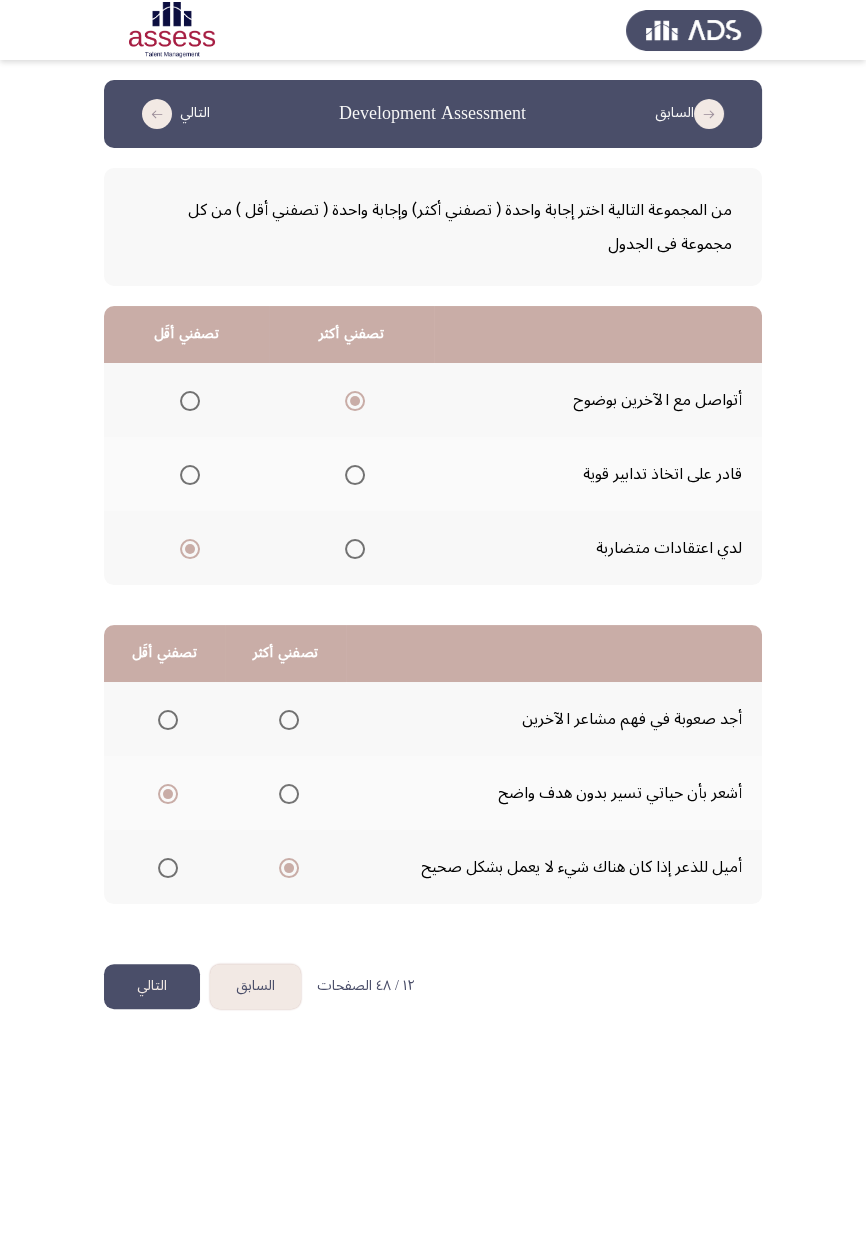 click on "التالي" 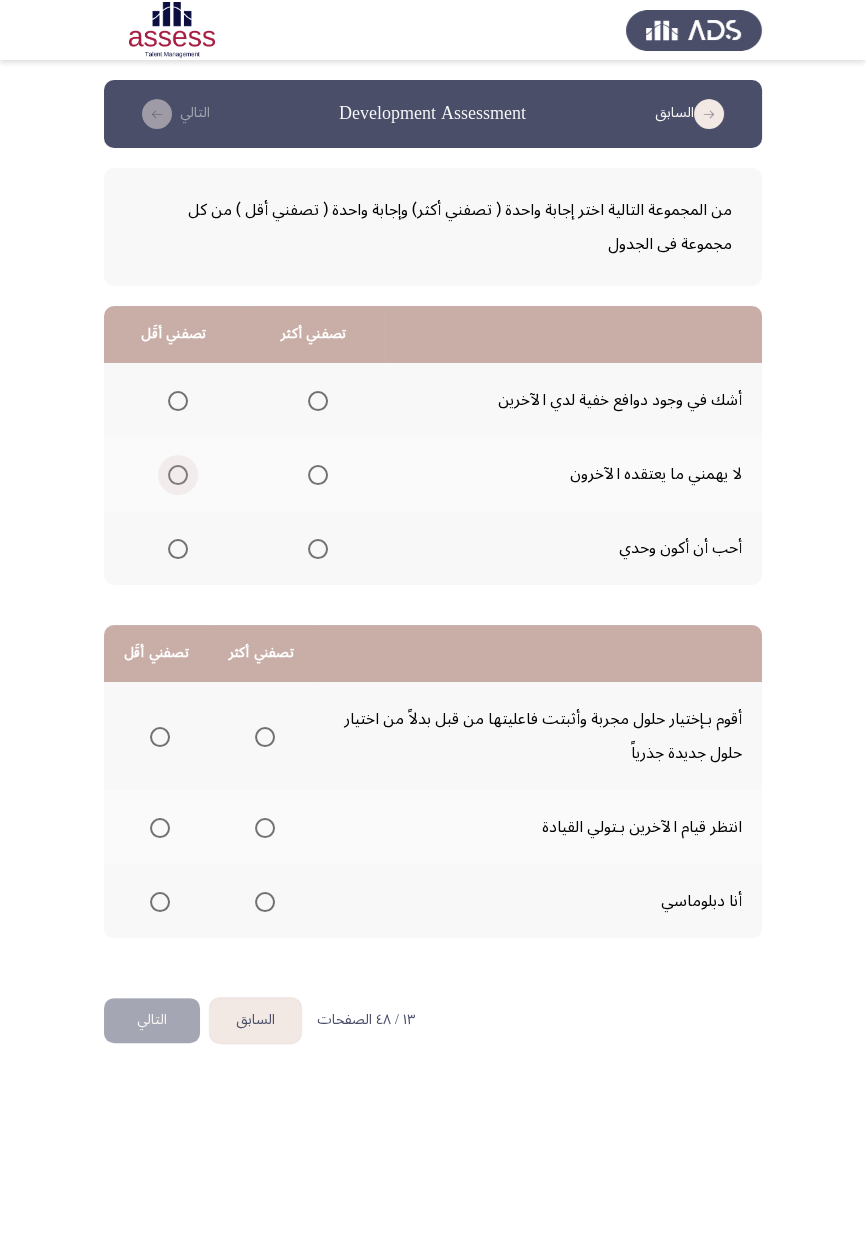 click at bounding box center [178, 475] 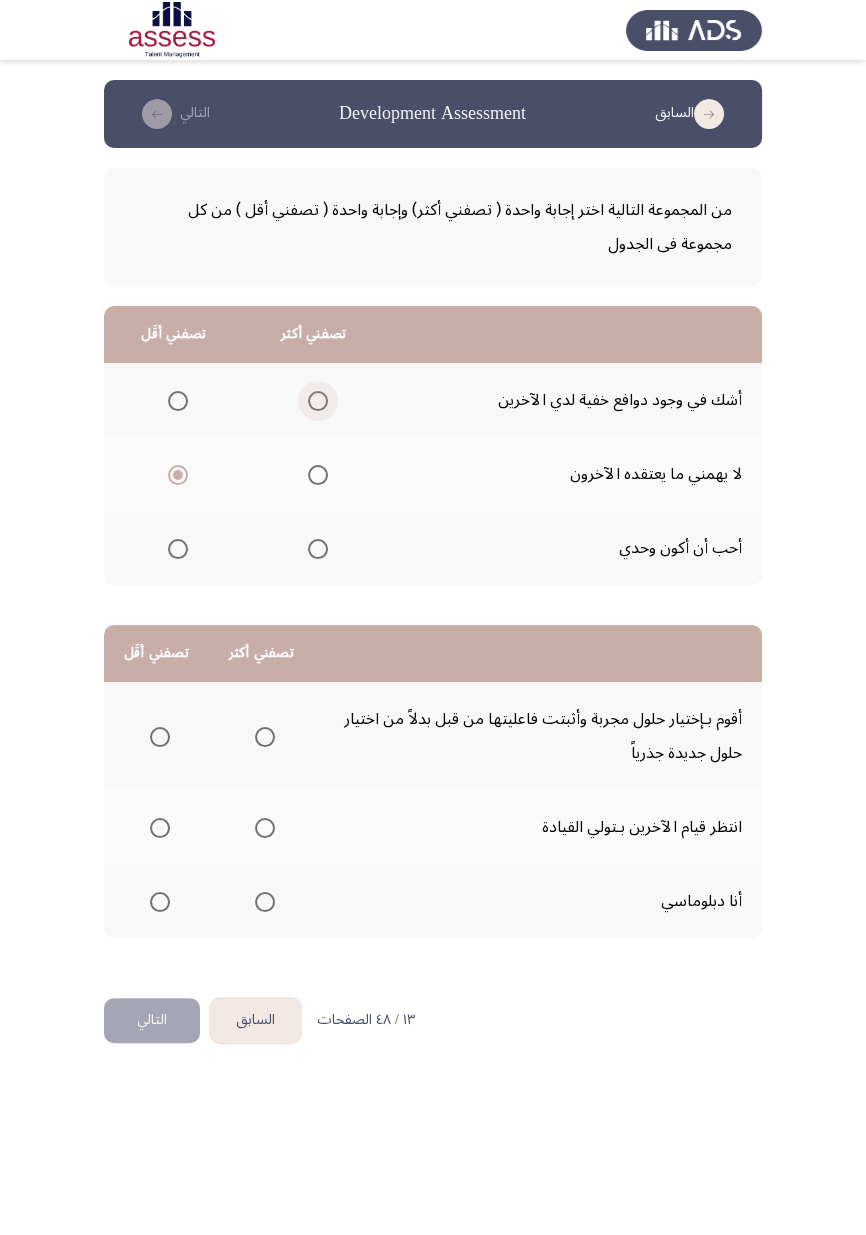 click at bounding box center (318, 401) 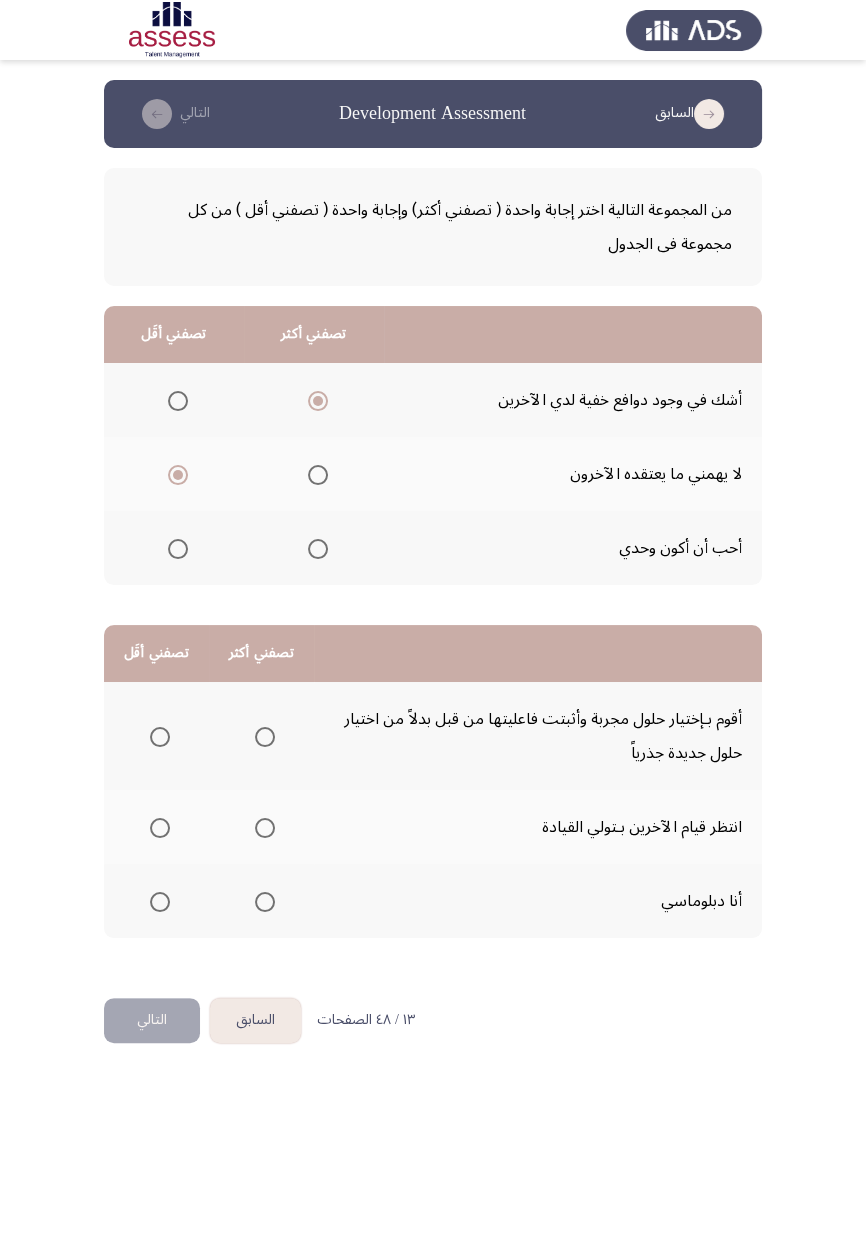 click at bounding box center (160, 828) 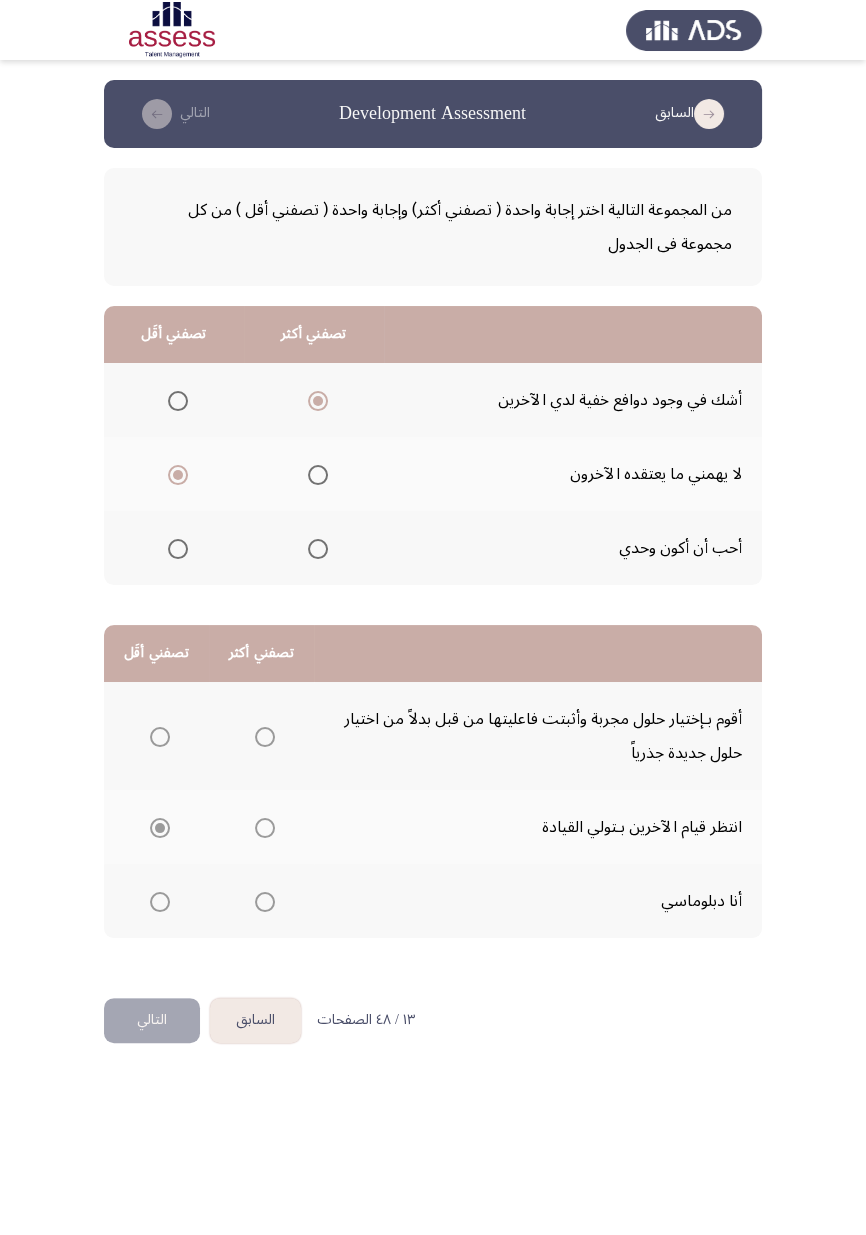 click at bounding box center (265, 737) 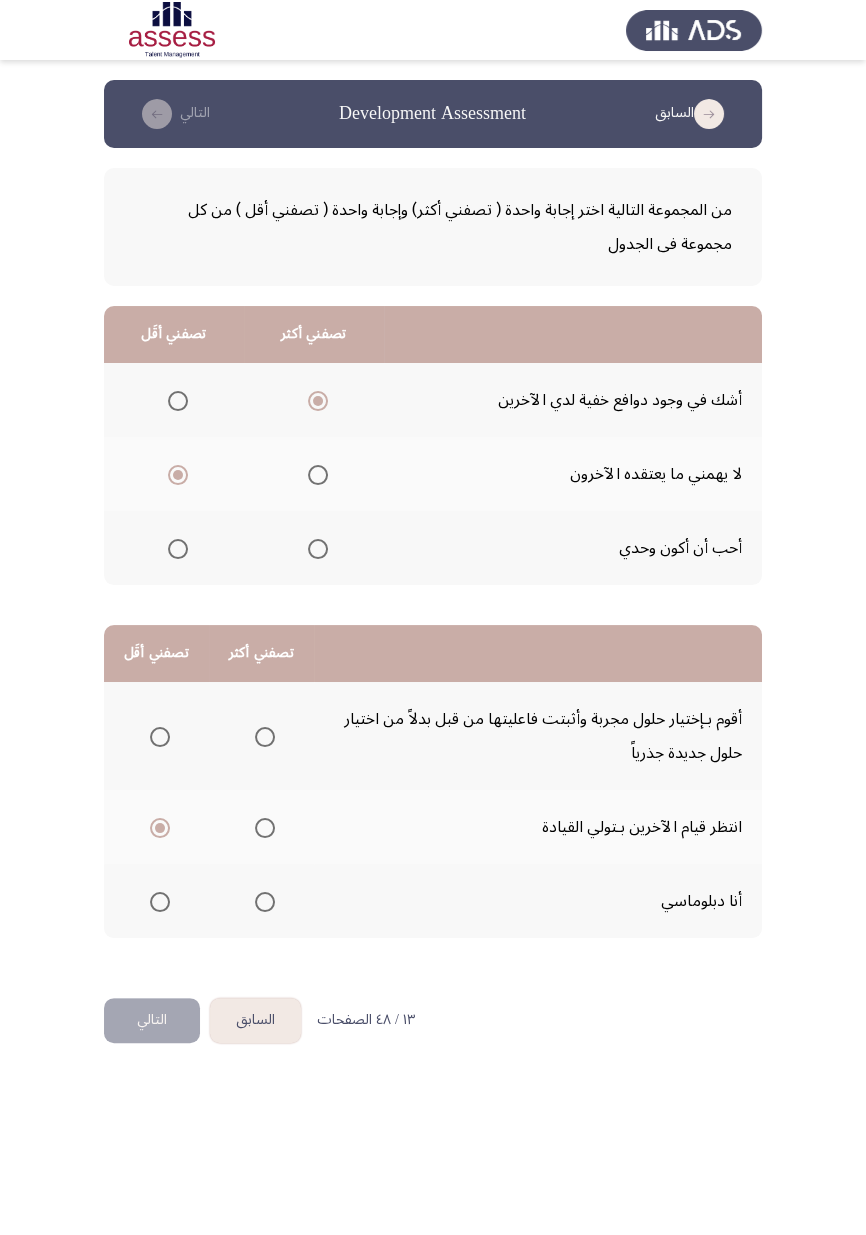 click at bounding box center [265, 737] 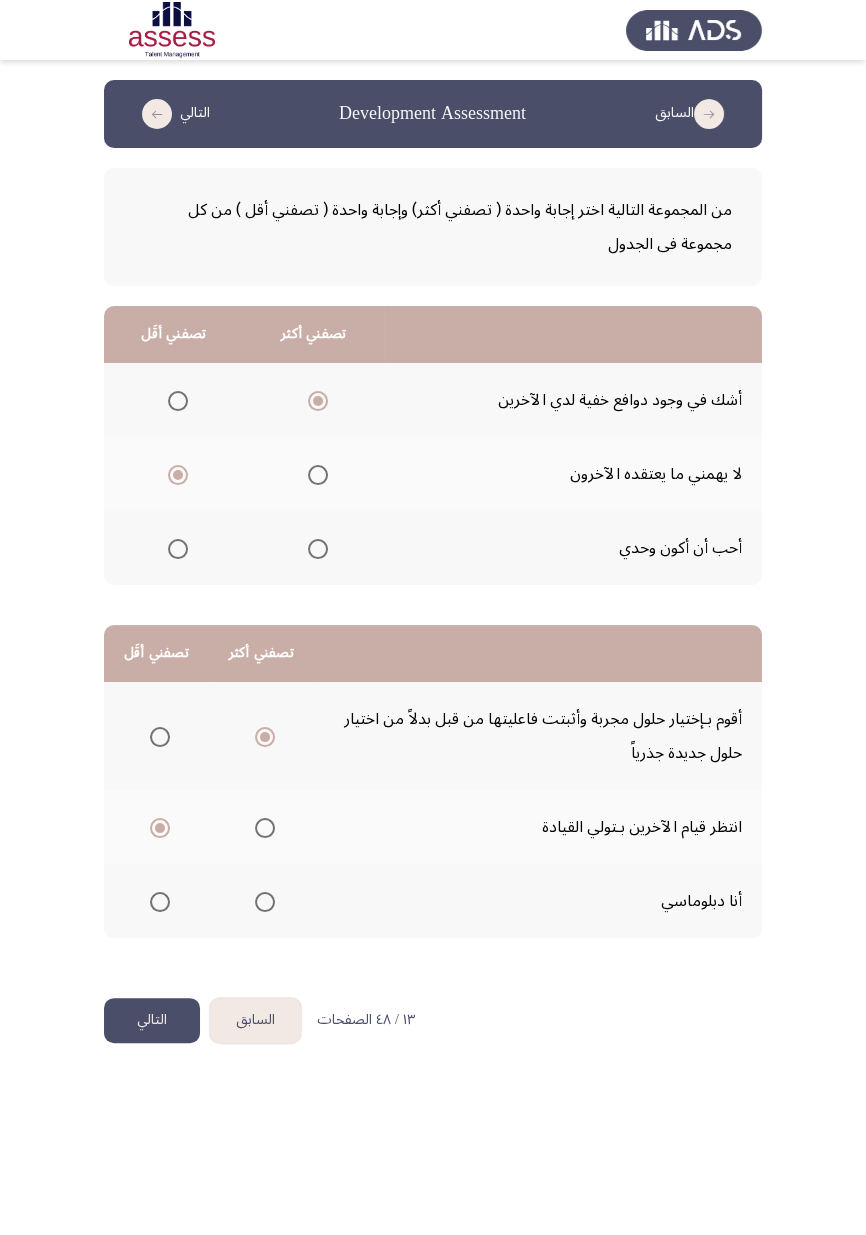 click on "التالي" 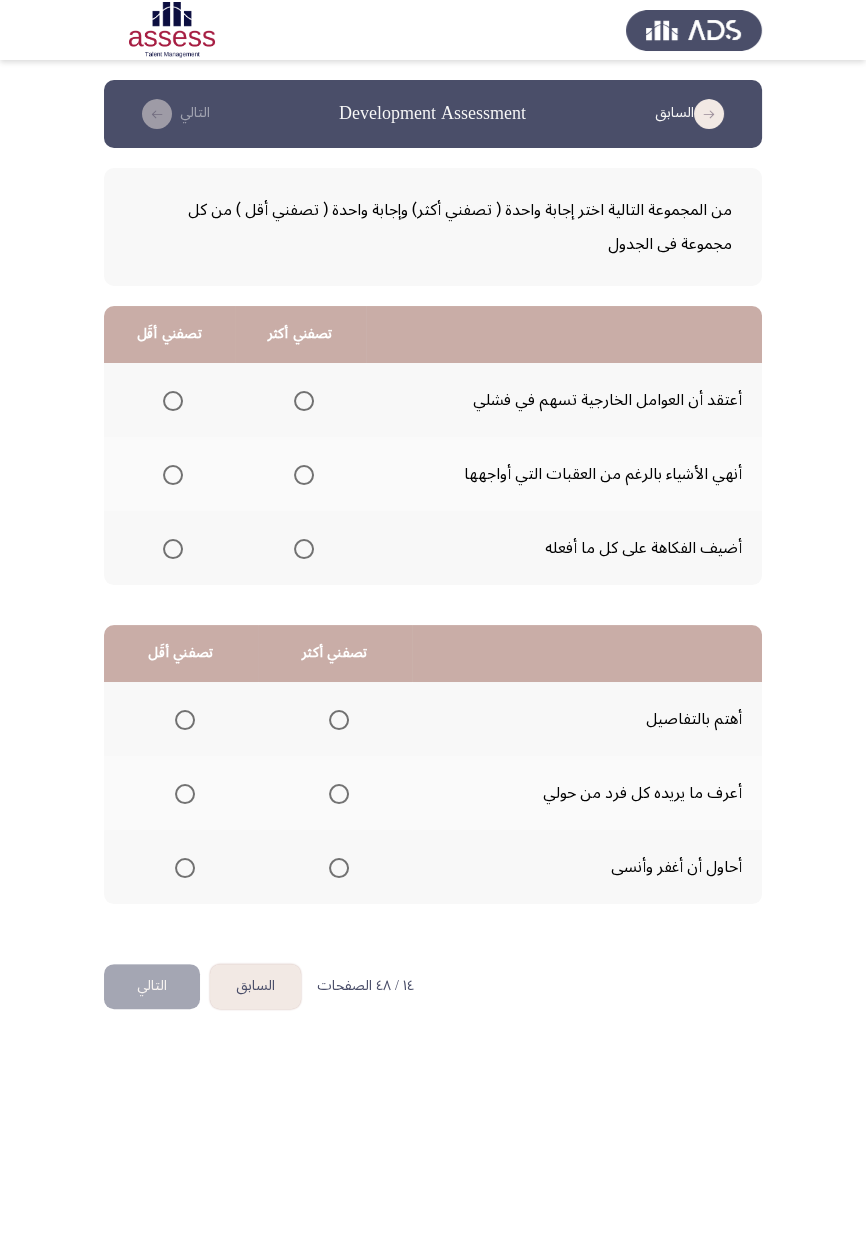 click at bounding box center [304, 475] 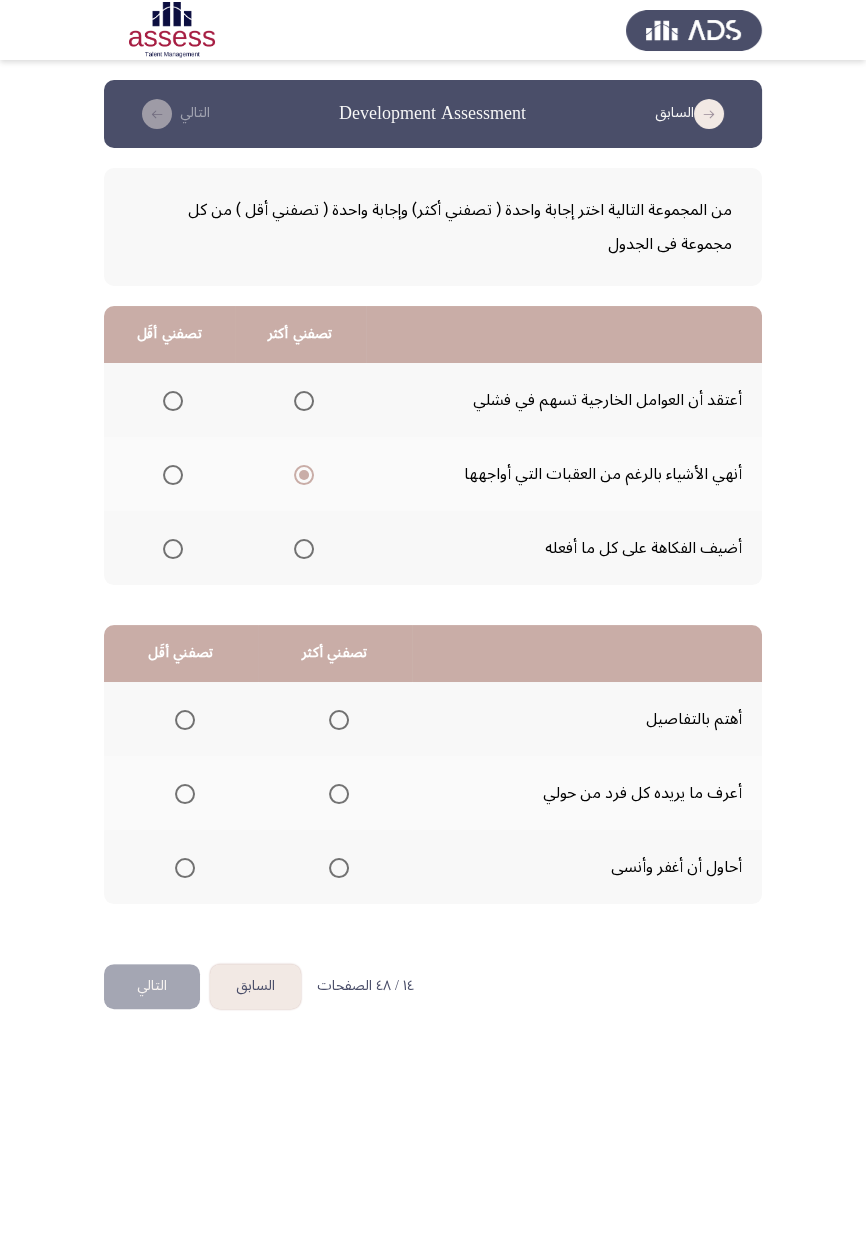 click at bounding box center [173, 401] 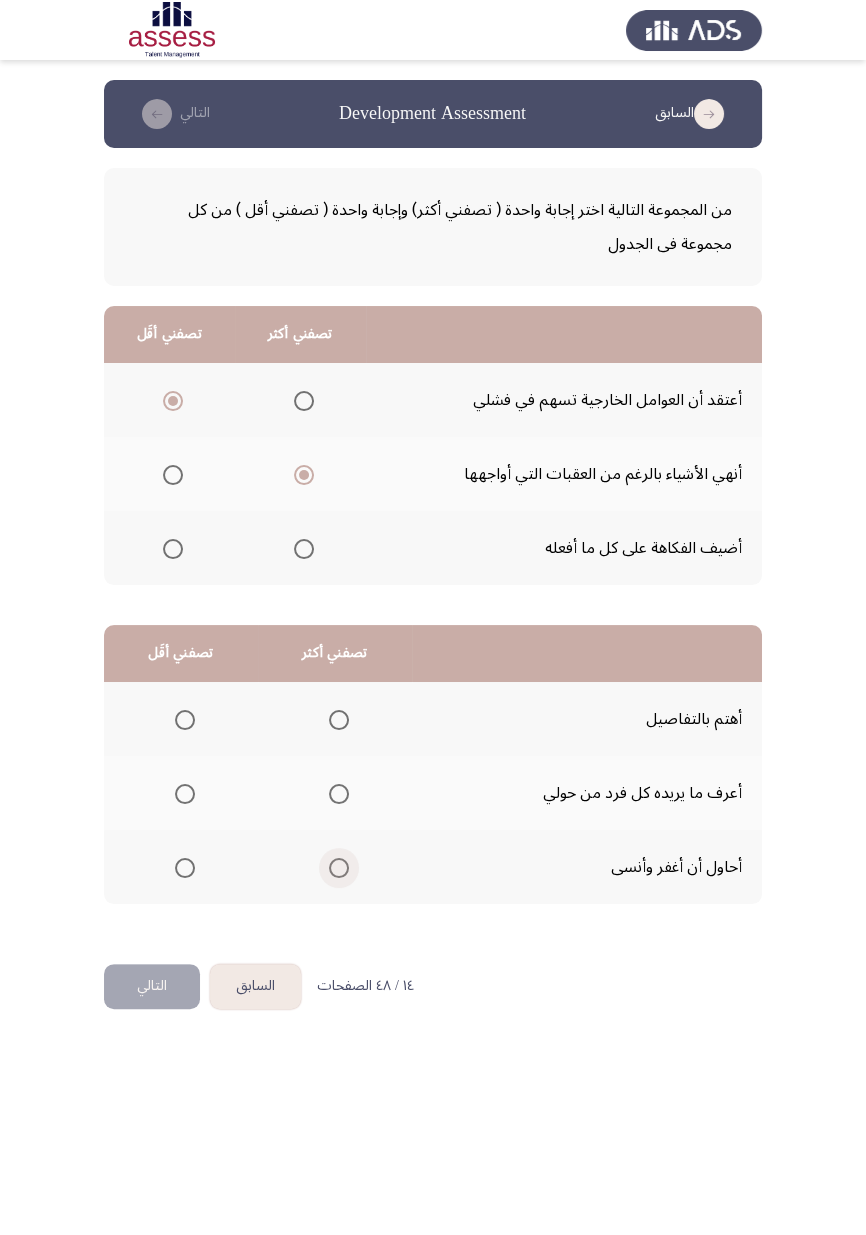 click at bounding box center (339, 868) 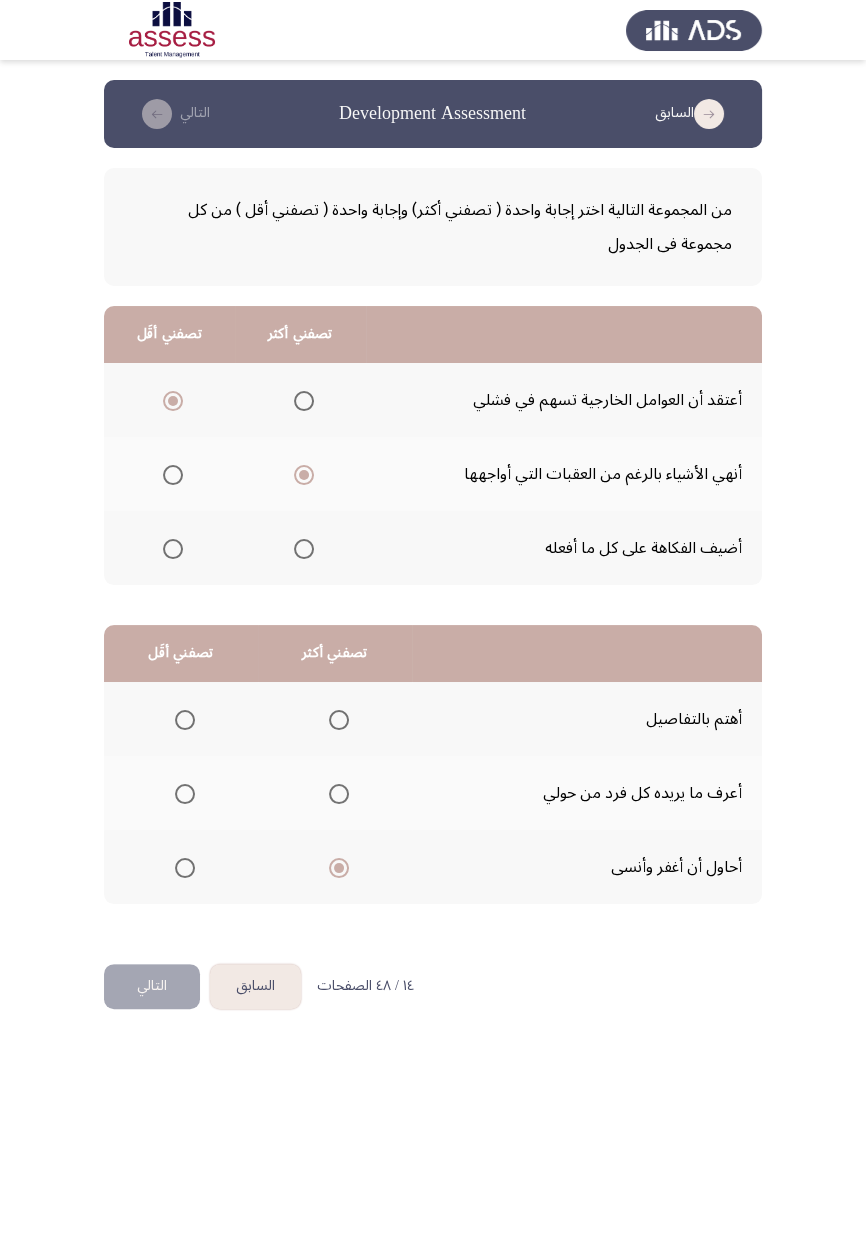click at bounding box center [185, 794] 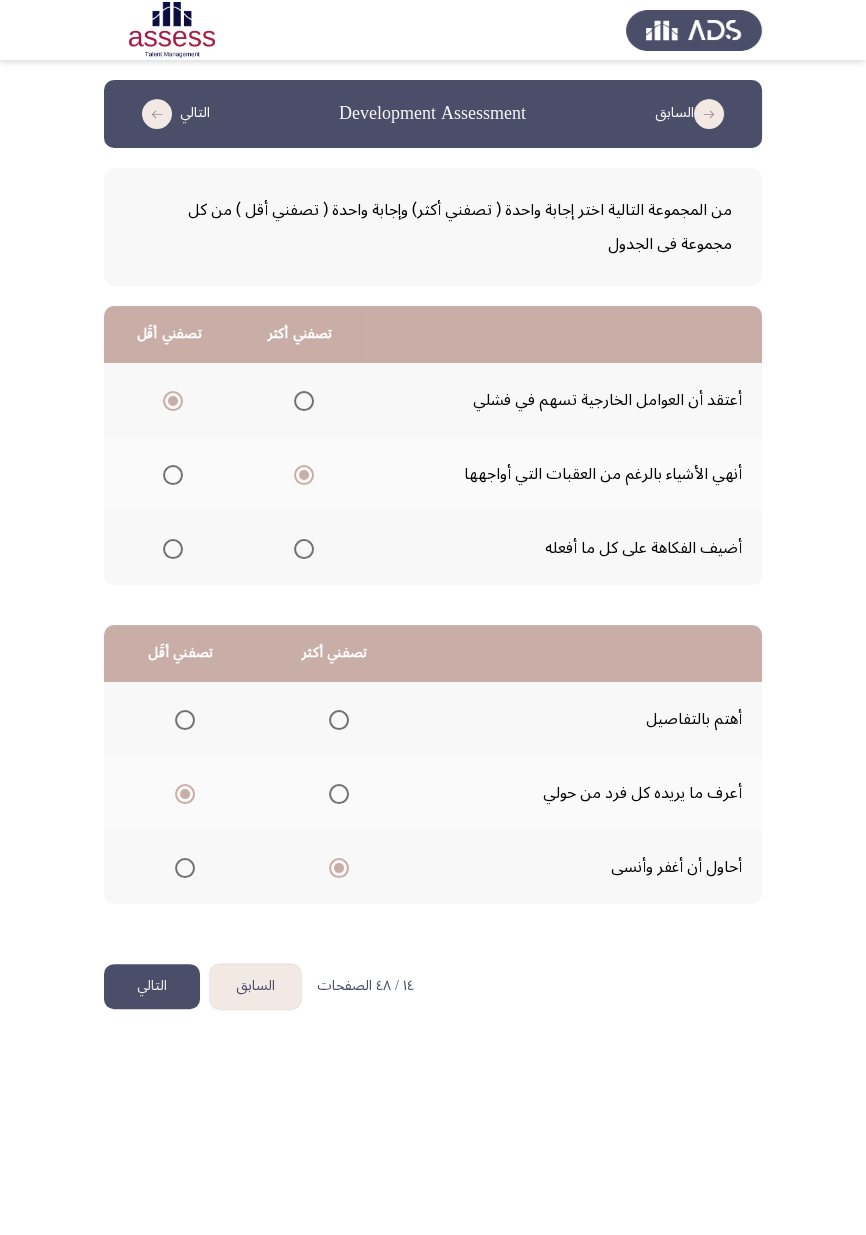 click on "التالي" 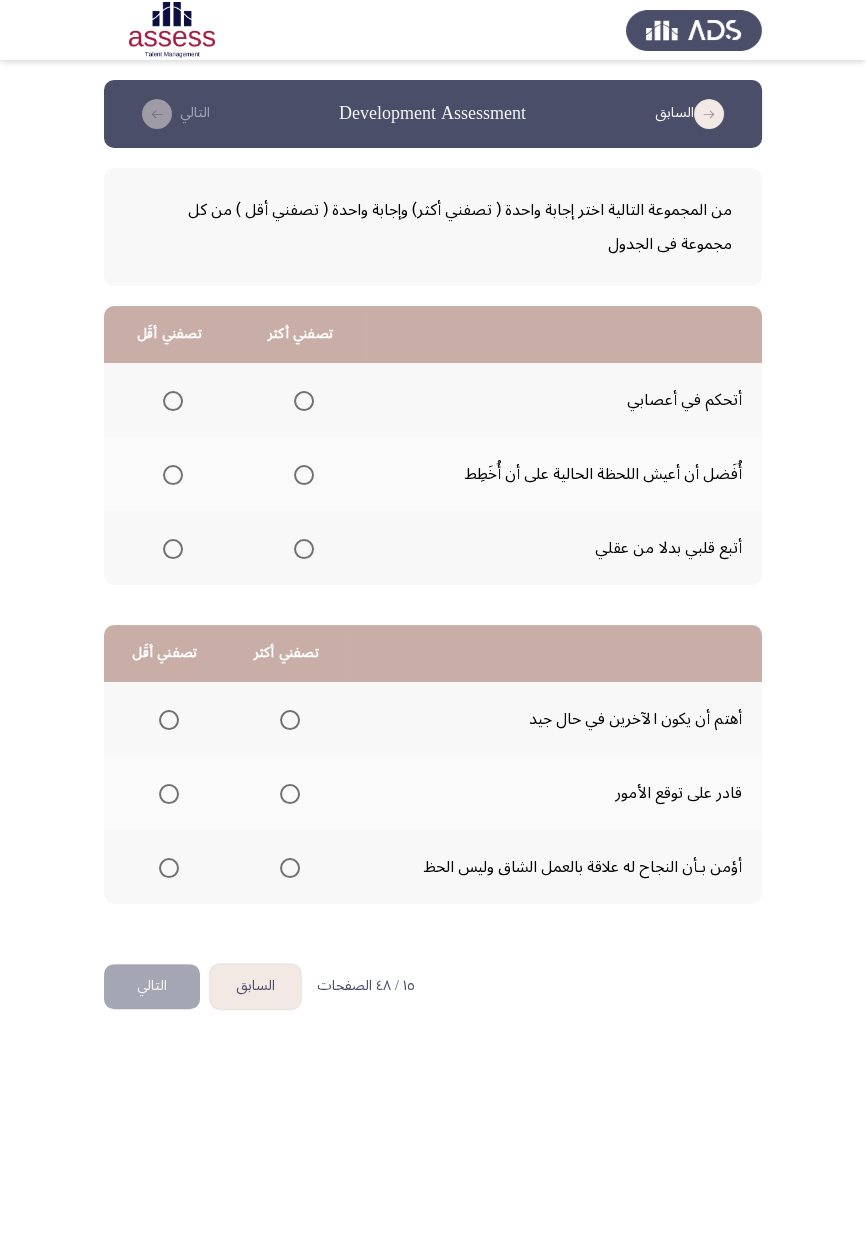click at bounding box center (304, 401) 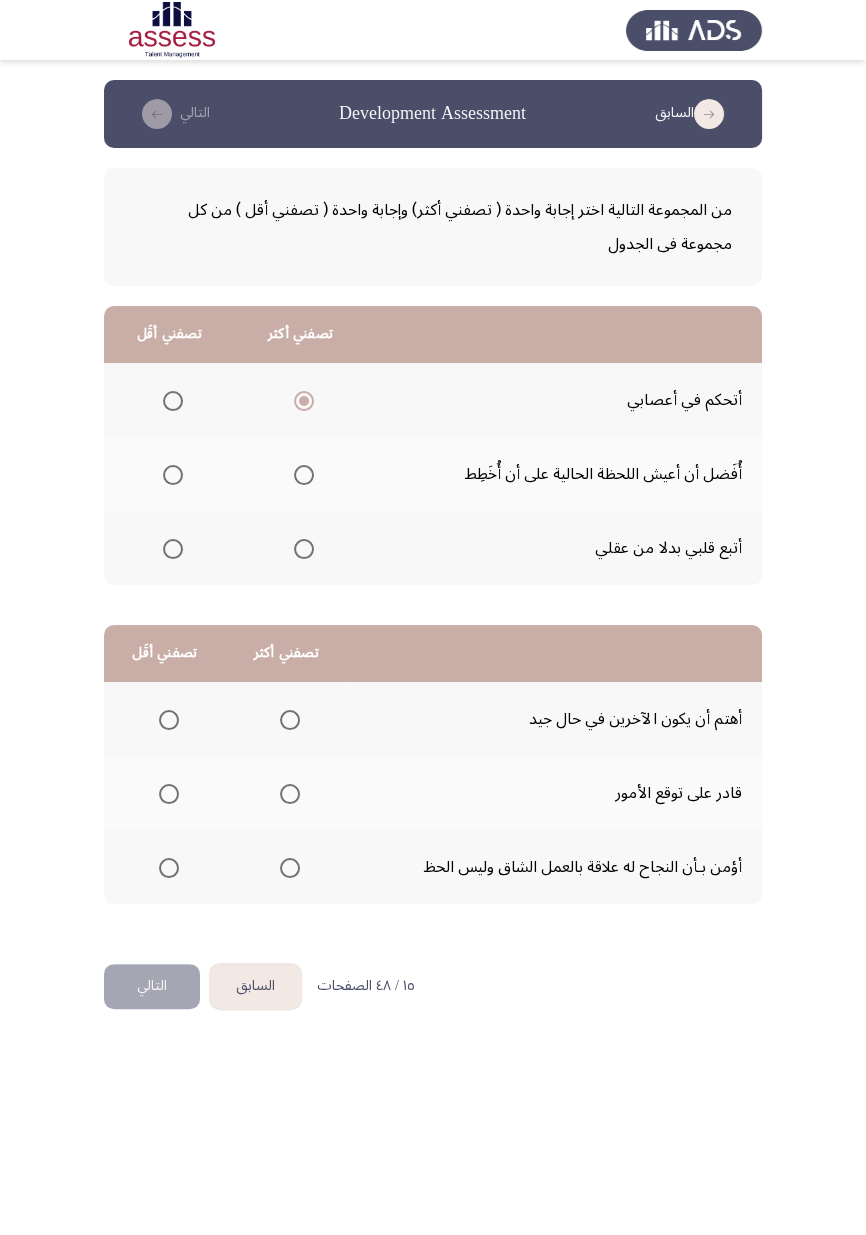 click at bounding box center [173, 475] 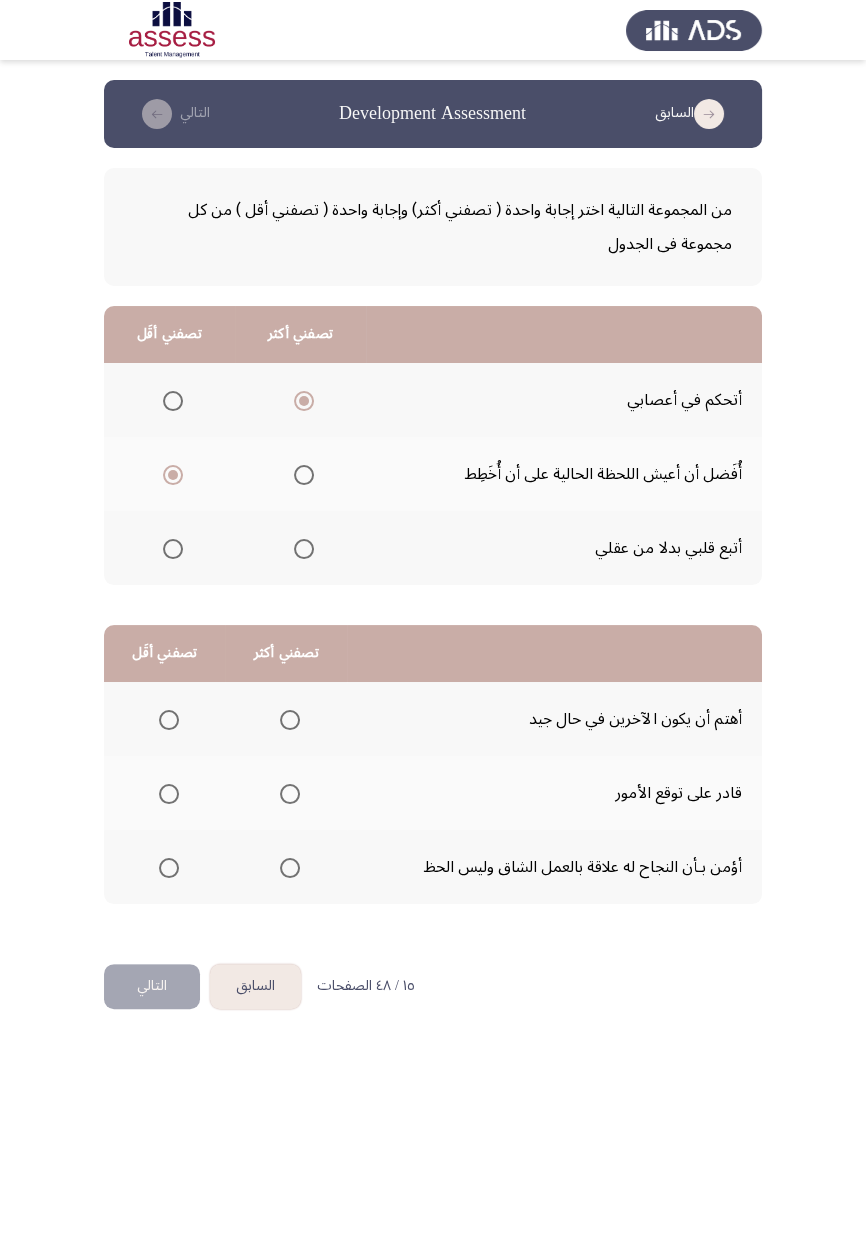 click at bounding box center (290, 720) 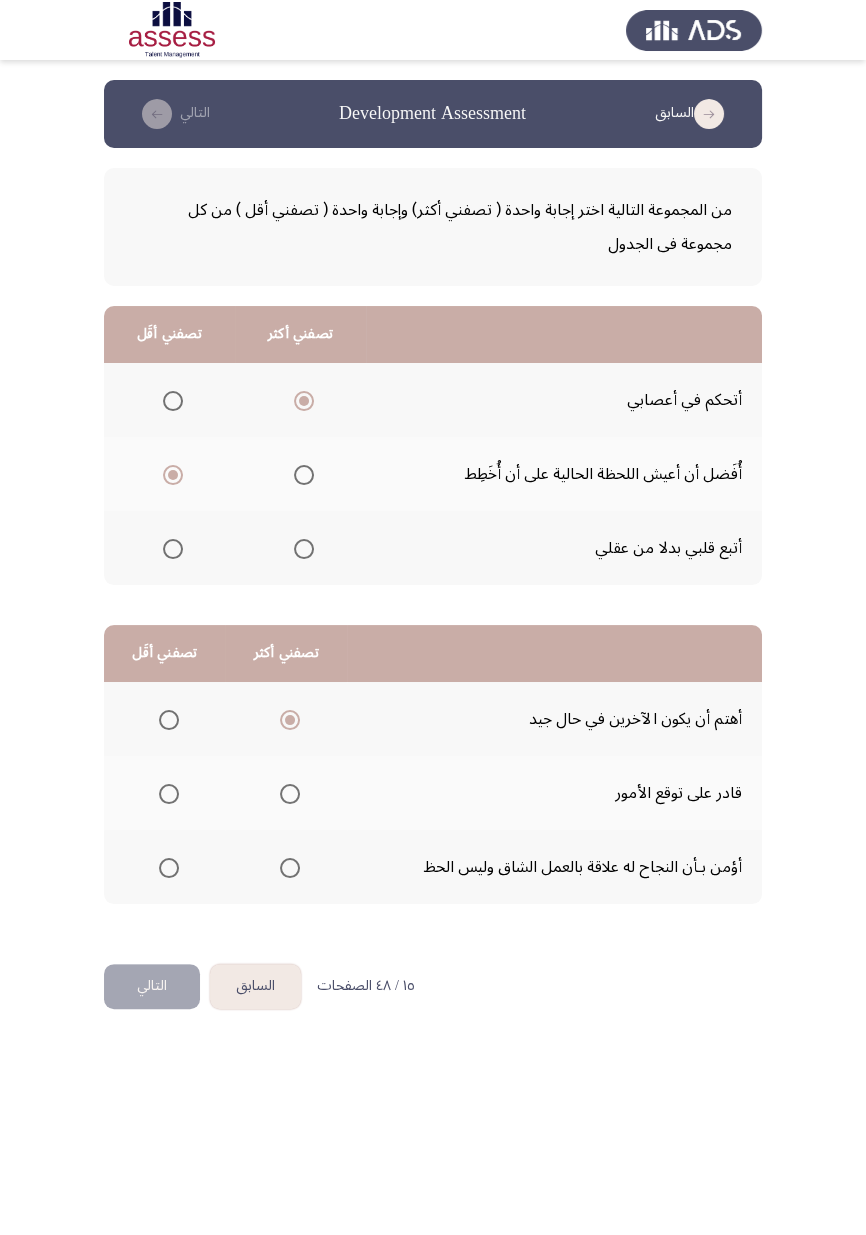 click at bounding box center (169, 794) 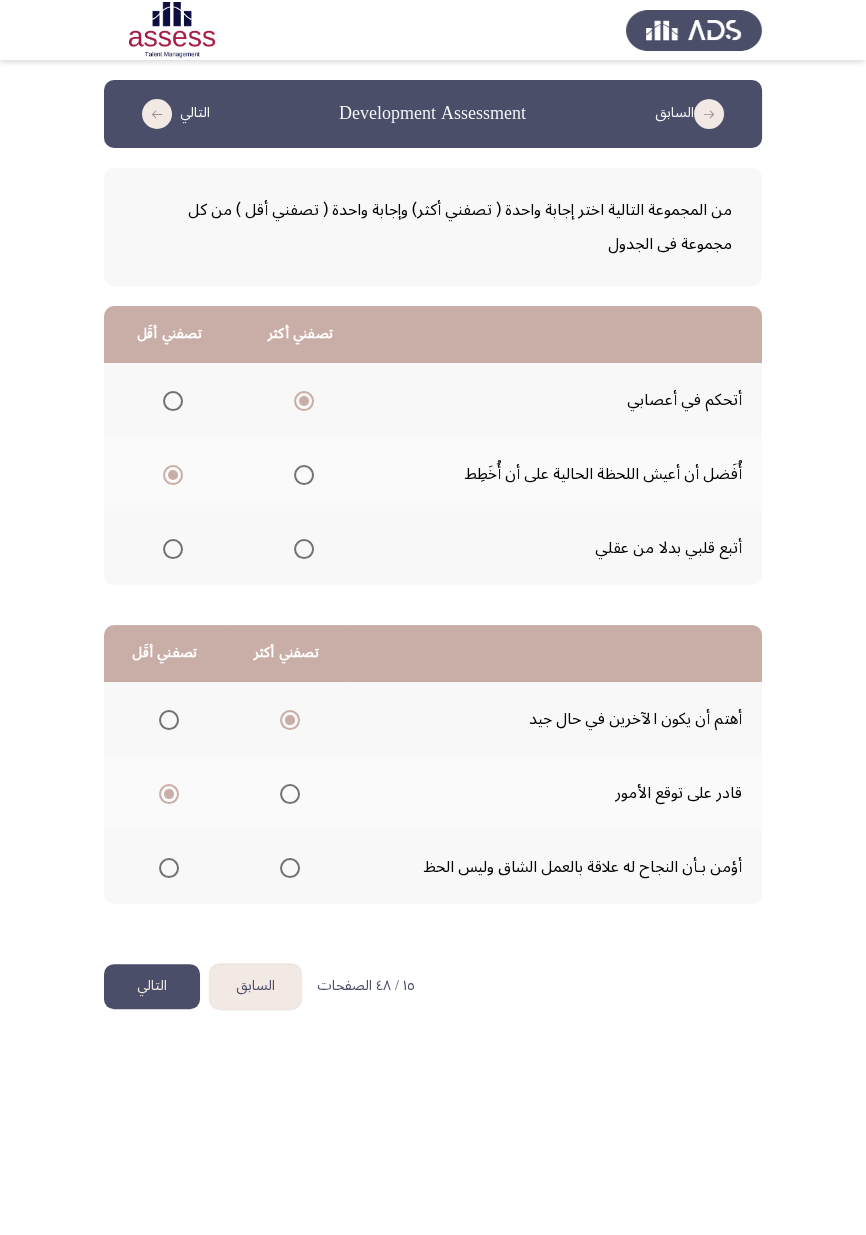 click on "التالي" 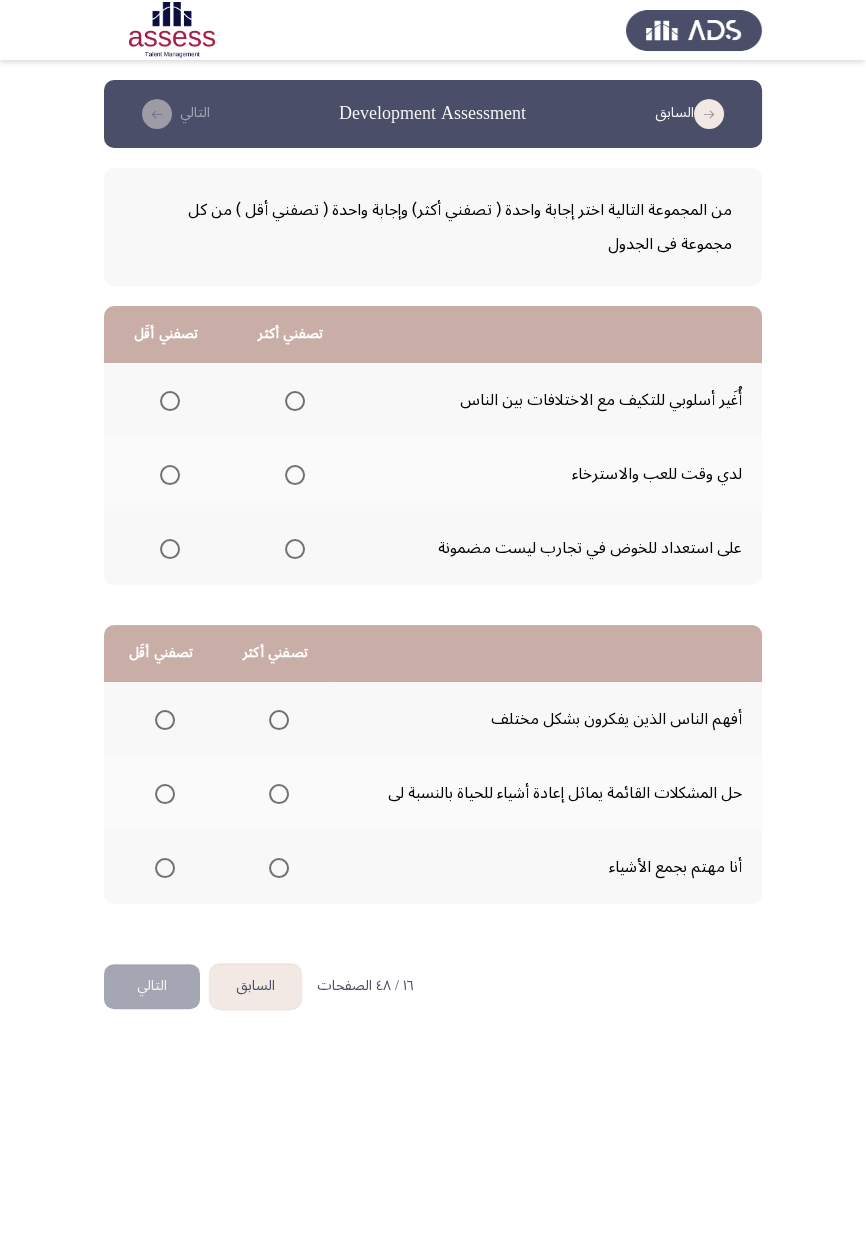 click at bounding box center (295, 401) 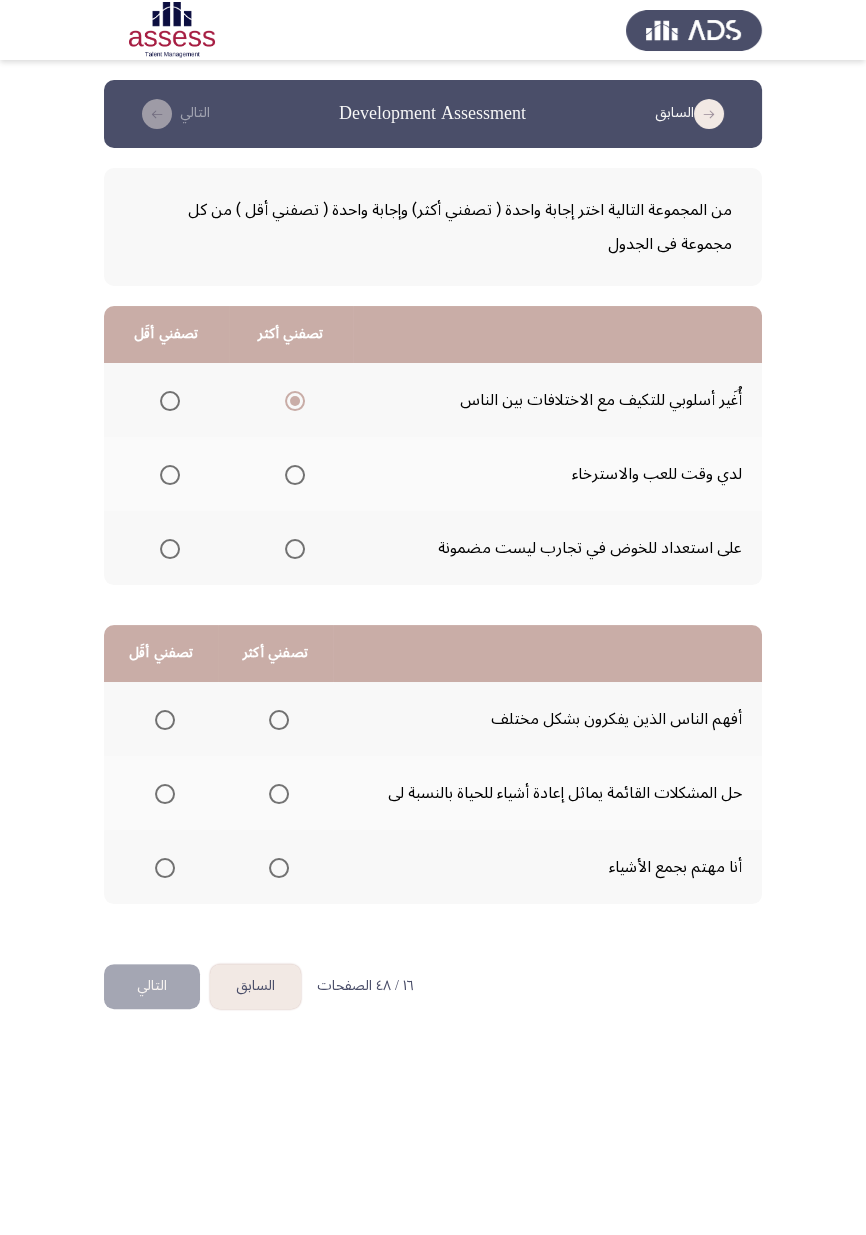 click at bounding box center [170, 475] 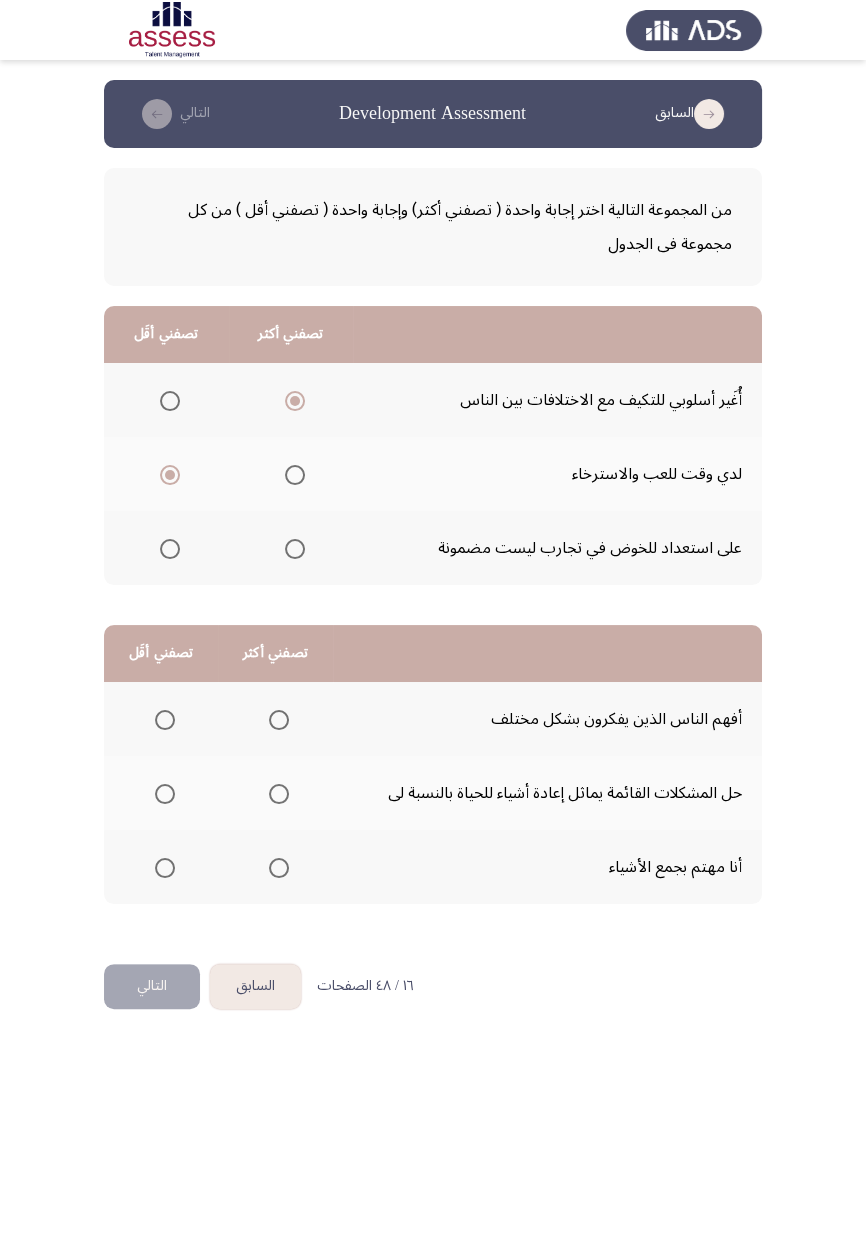 click at bounding box center [279, 794] 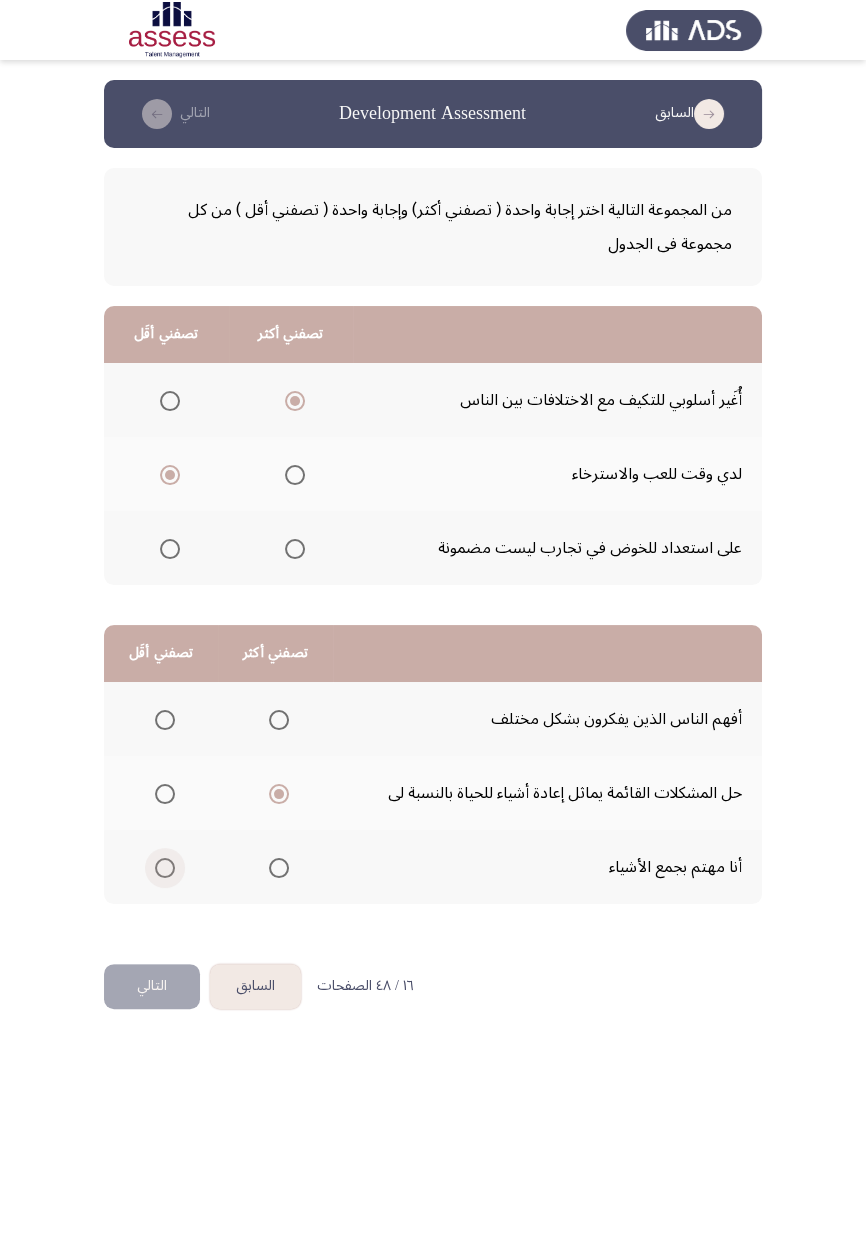 click at bounding box center [165, 868] 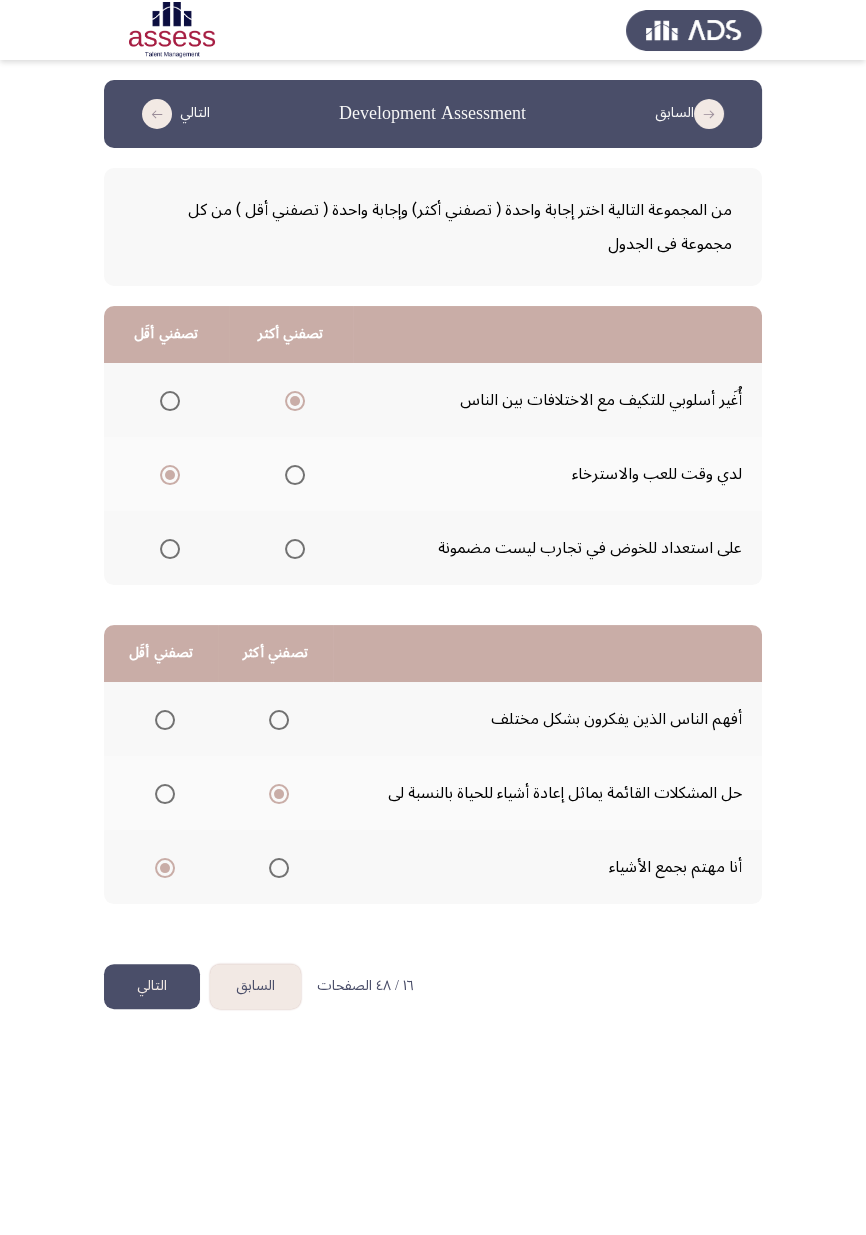 click on "التالي" 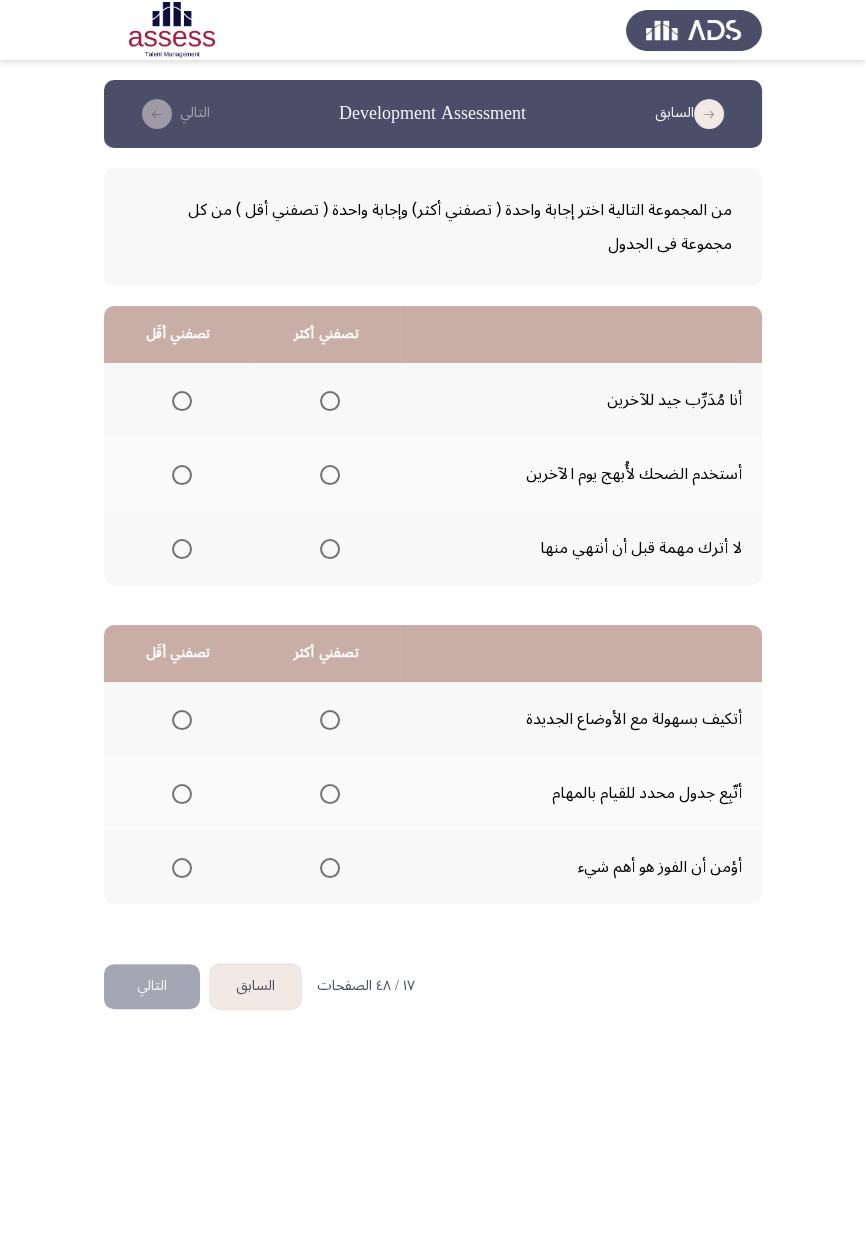 click at bounding box center [330, 549] 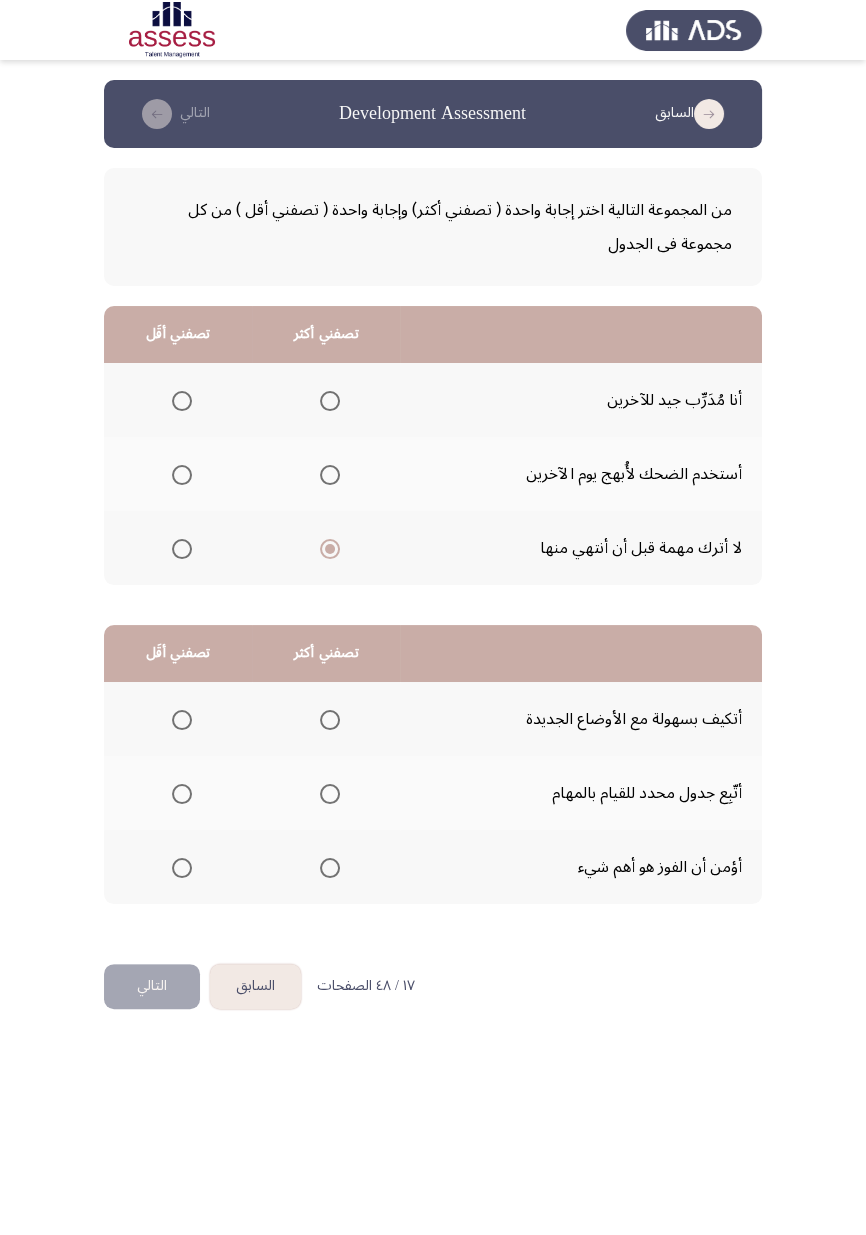 click at bounding box center [182, 475] 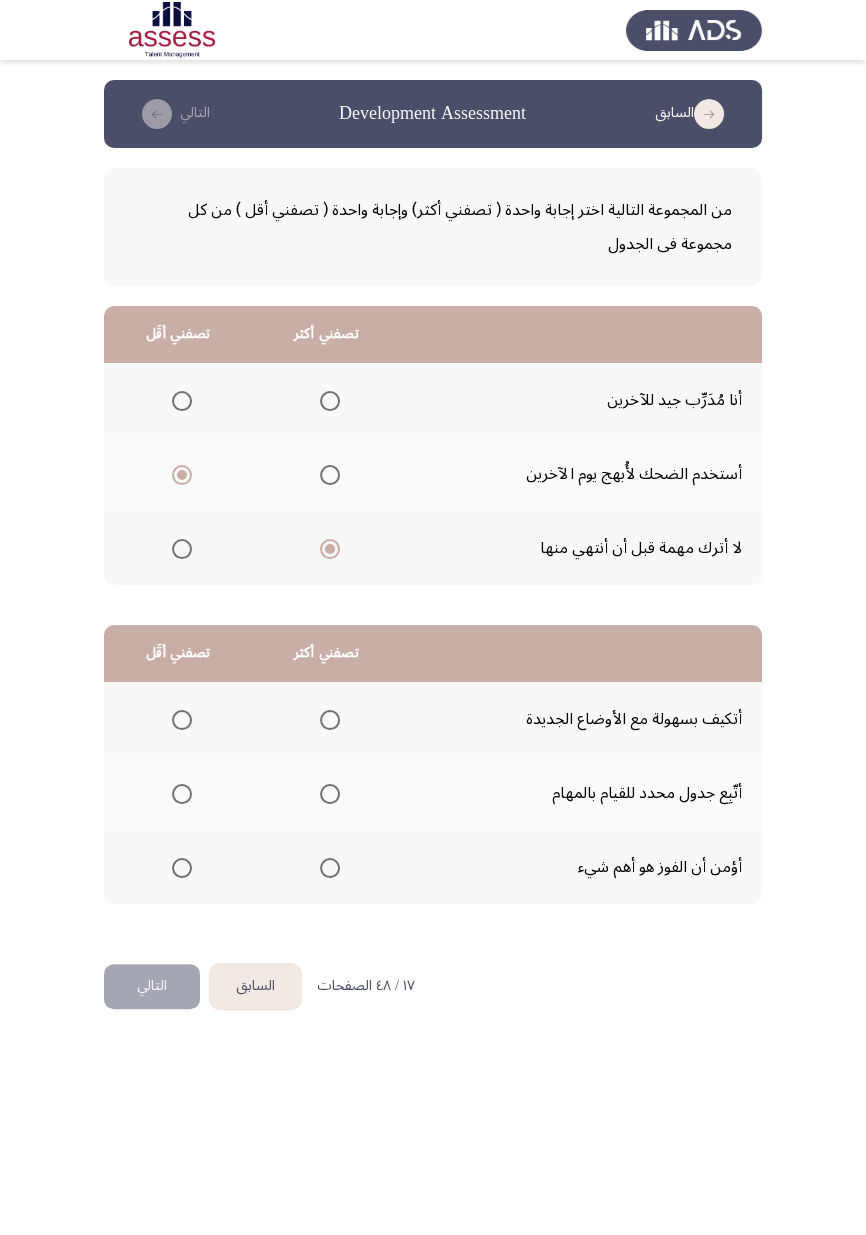 click on "السابق
Development Assessment   التالي  من المجموعة التالية اختر إجابة واحدة ( تصفني أكثر) وإجابة واحدة ( تصفني أقل ) من كل مجموعة فى الجدول  تصفني أكثر   تصفني أقَل  أنا مُدَرِّب جيد للآخرين     أستخدم الضحك لأُبهج يوم الآخرين     لا أترك مهمة قبل أن أنتهي منها      تصفني أكثر   تصفني أقَل  أتكيف بسهولة مع الأوضاع الجديدة     أتّبِع جدول محدد للقيام بالمهام     أؤمن أن الفوز هو أهم شيء      ١٧ / ٤٨ الصفحات   السابق
التالي" 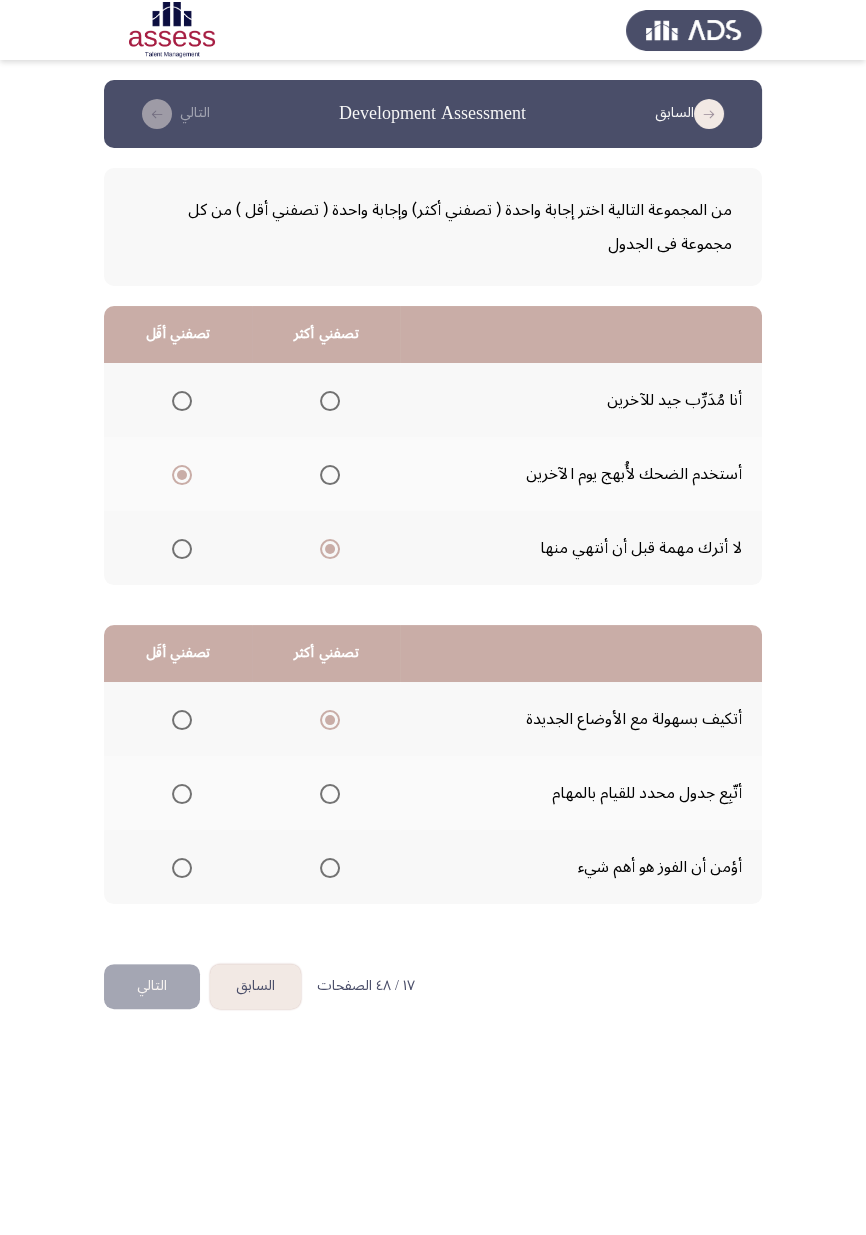 click at bounding box center (182, 868) 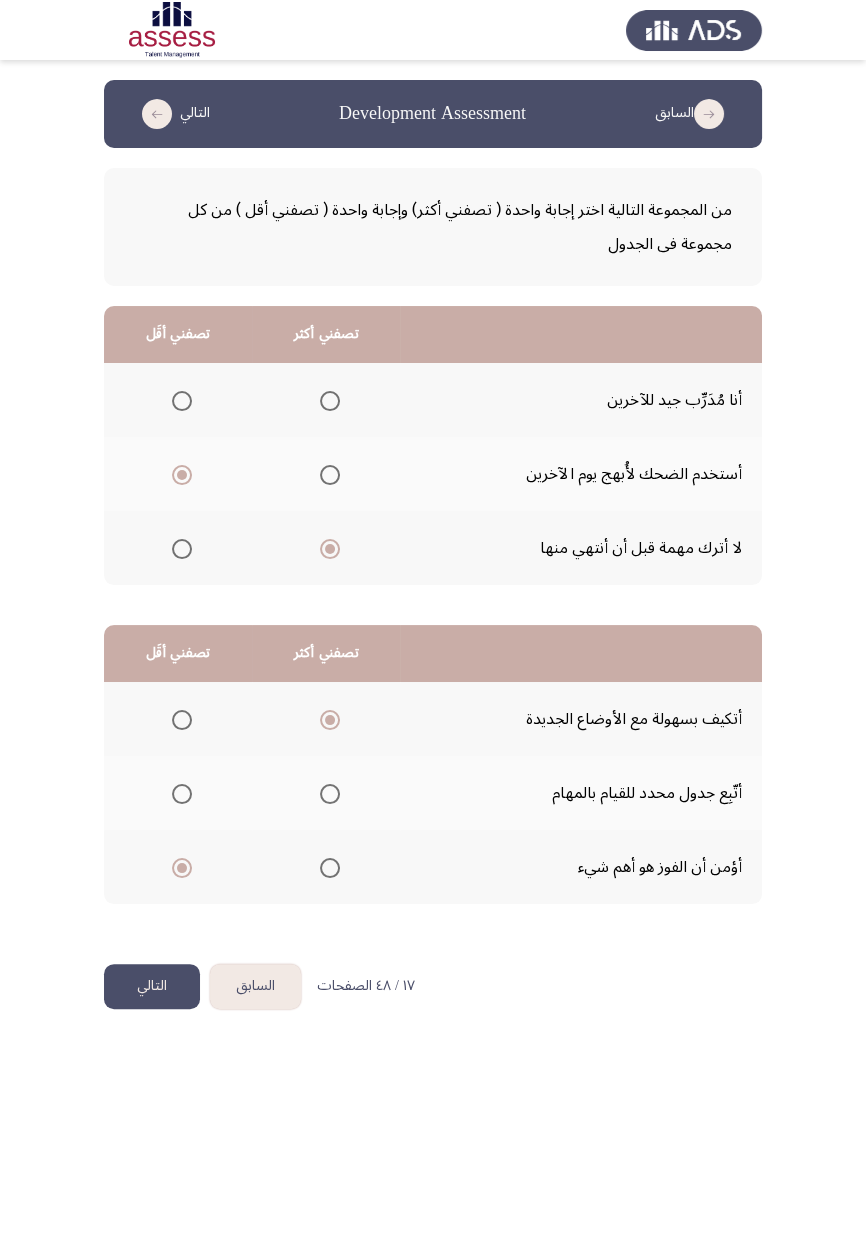 click on "التالي" 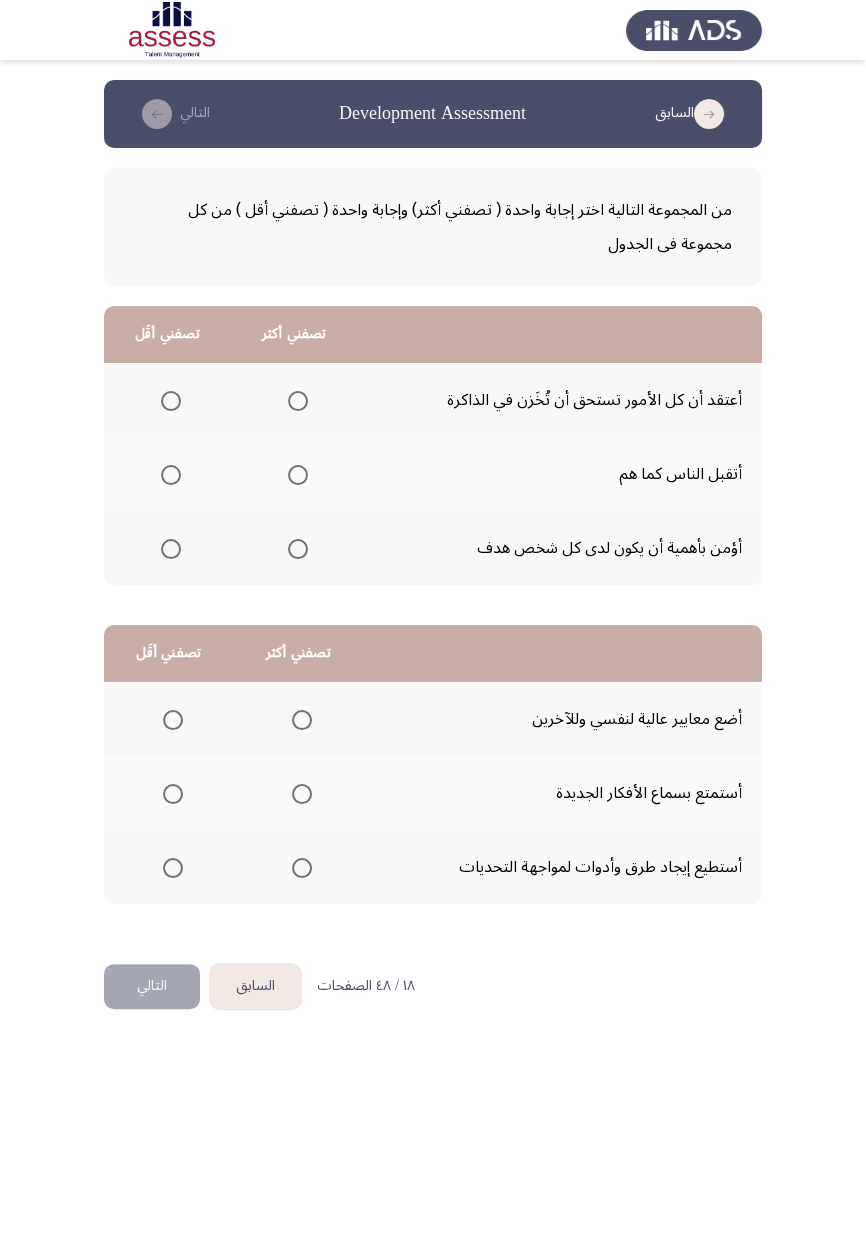 click on "السابق
Development Assessment   التالي  من المجموعة التالية اختر إجابة واحدة ( تصفني أكثر) وإجابة واحدة ( تصفني أقل ) من كل مجموعة فى الجدول  تصفني أكثر   تصفني أقَل  أعتقد أن كل الأمور تستحق أن تُخَزن في الذاكرة     أتقبل الناس كما هم     أؤمن بأهمية أن يكون لدى كل شخص هدف      تصفني أكثر   تصفني أقَل  أضع معايير عالية لنفسي وللآخرين     أستمتع بسماع الأفكار الجديدة     أستطيع إيجاد طرق وأدوات لمواجهة التحديات      ١٨ / ٤٨ الصفحات   السابق
التالي" 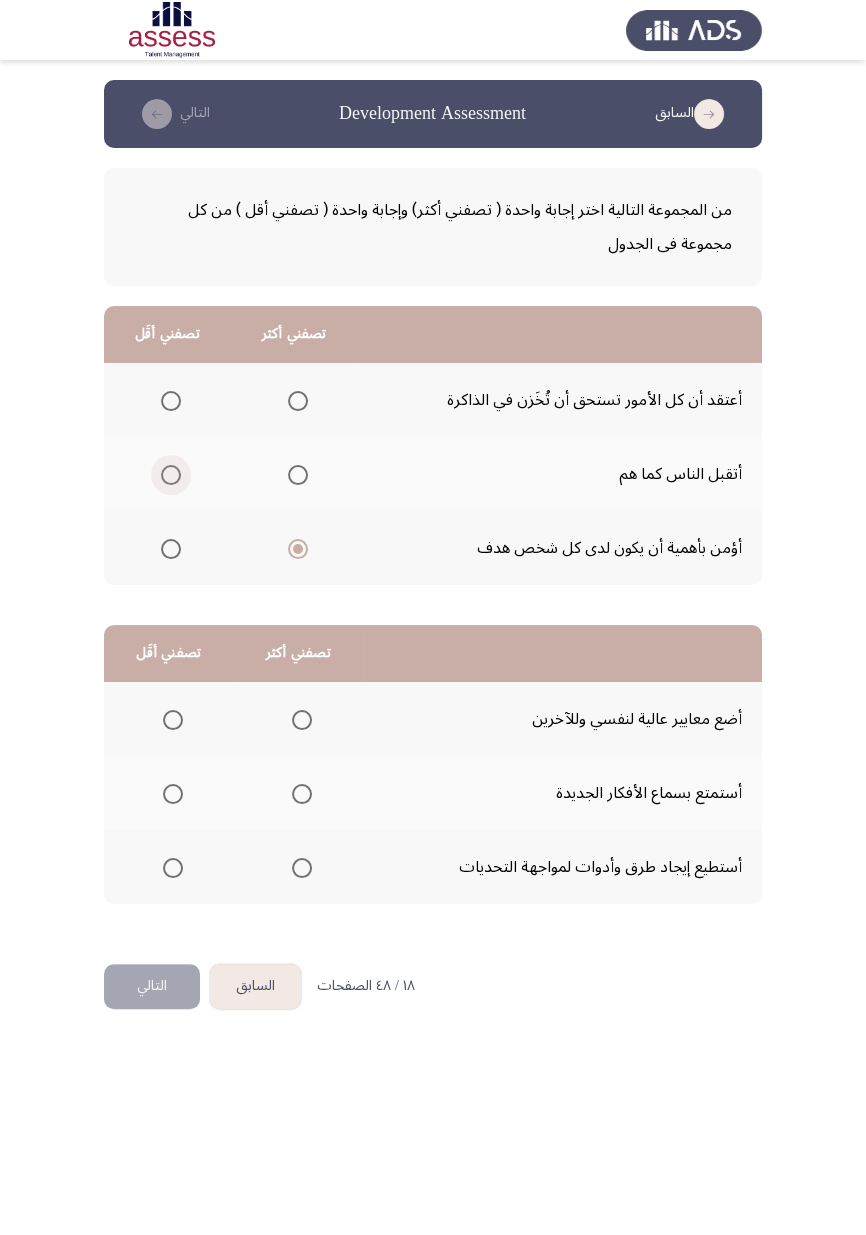 click at bounding box center (171, 475) 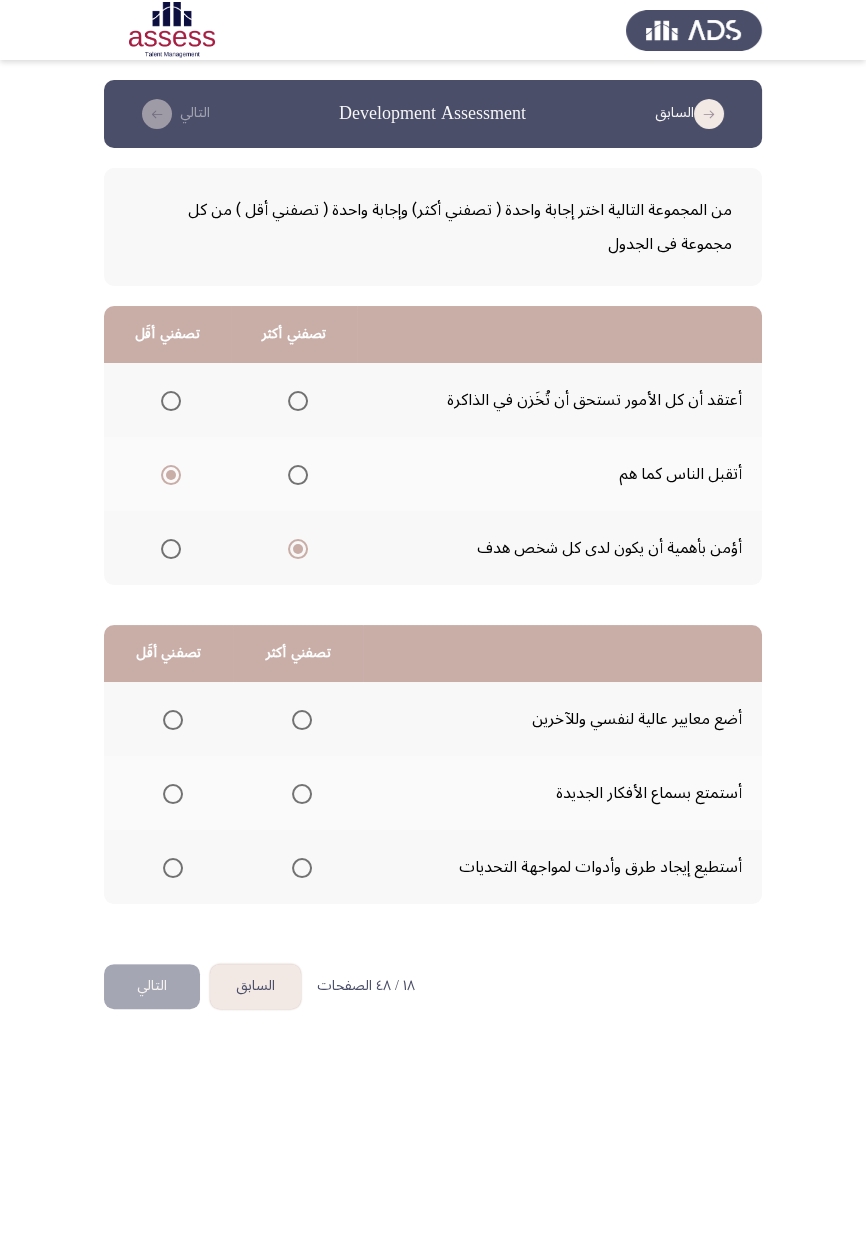 click at bounding box center (302, 794) 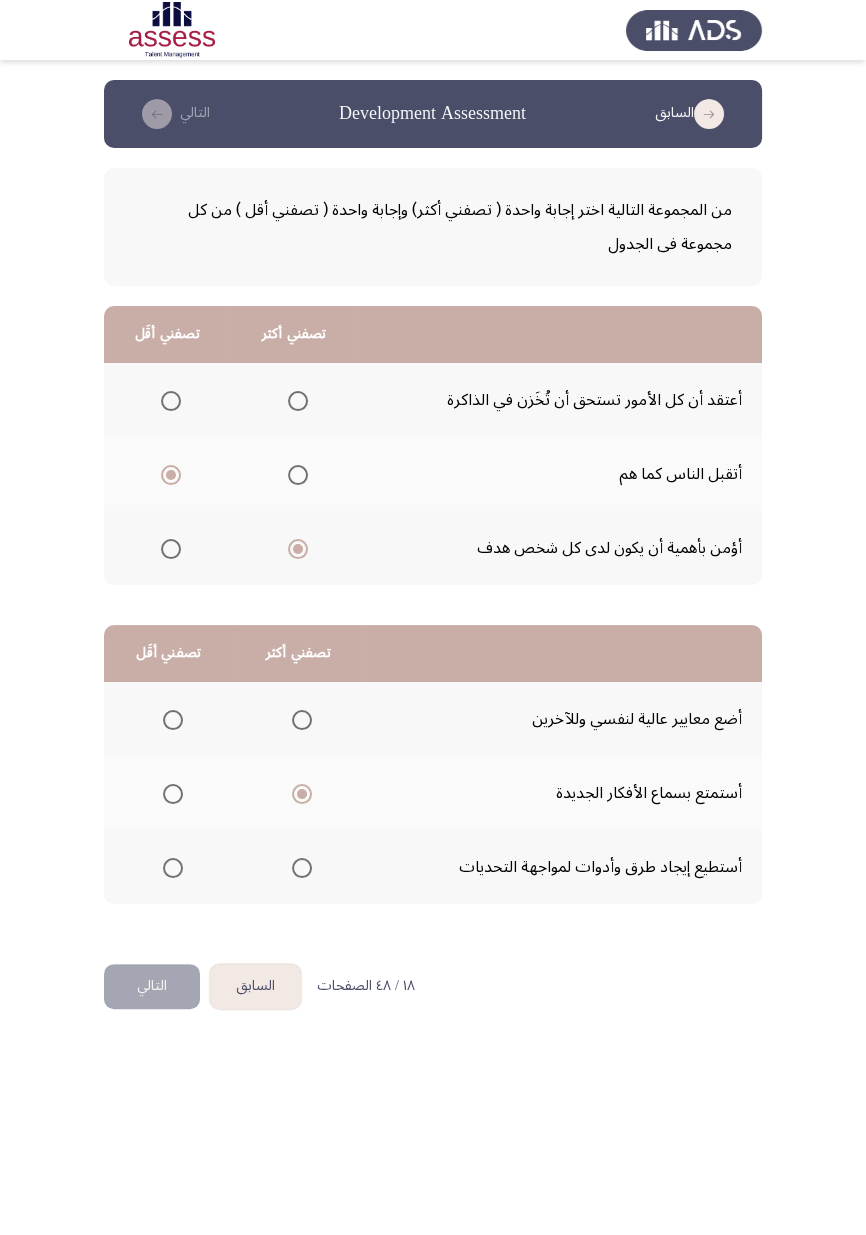 click at bounding box center (173, 868) 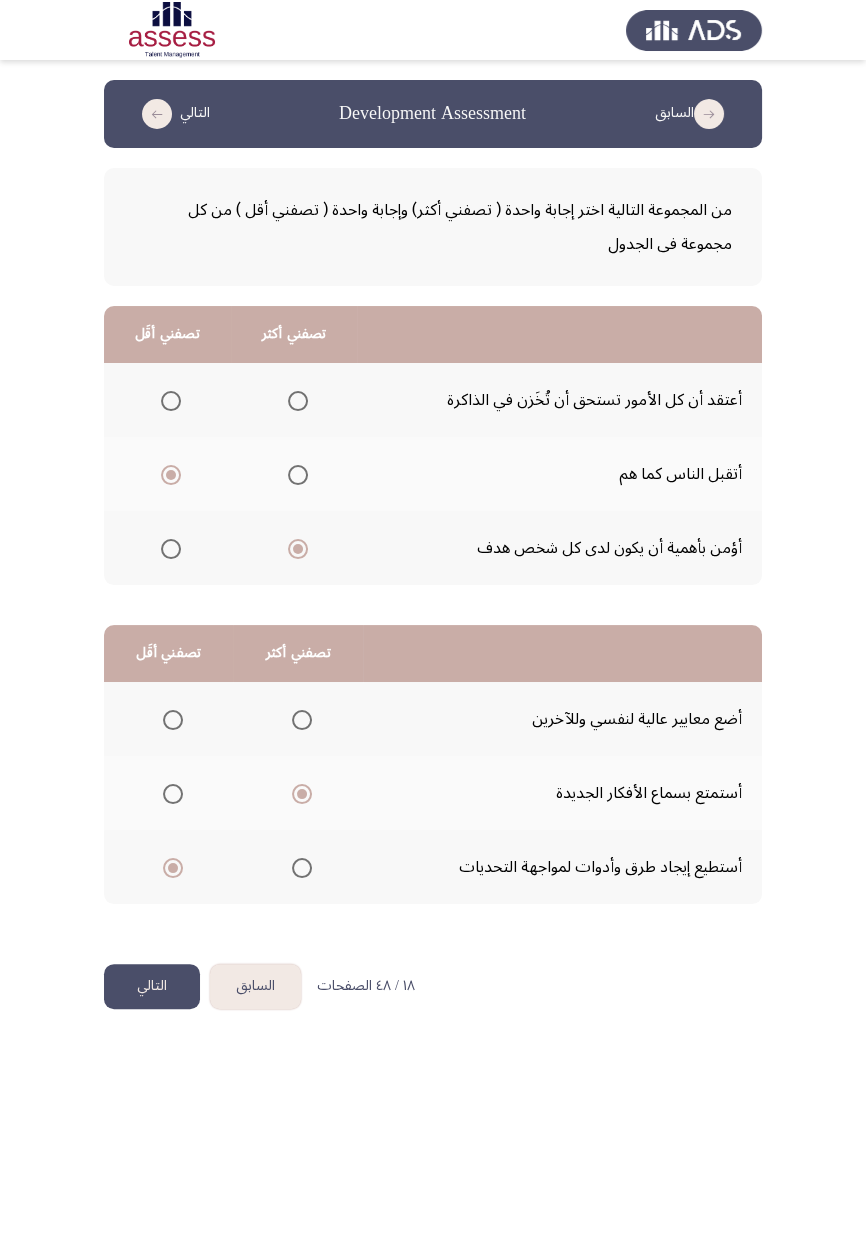 click on "التالي" 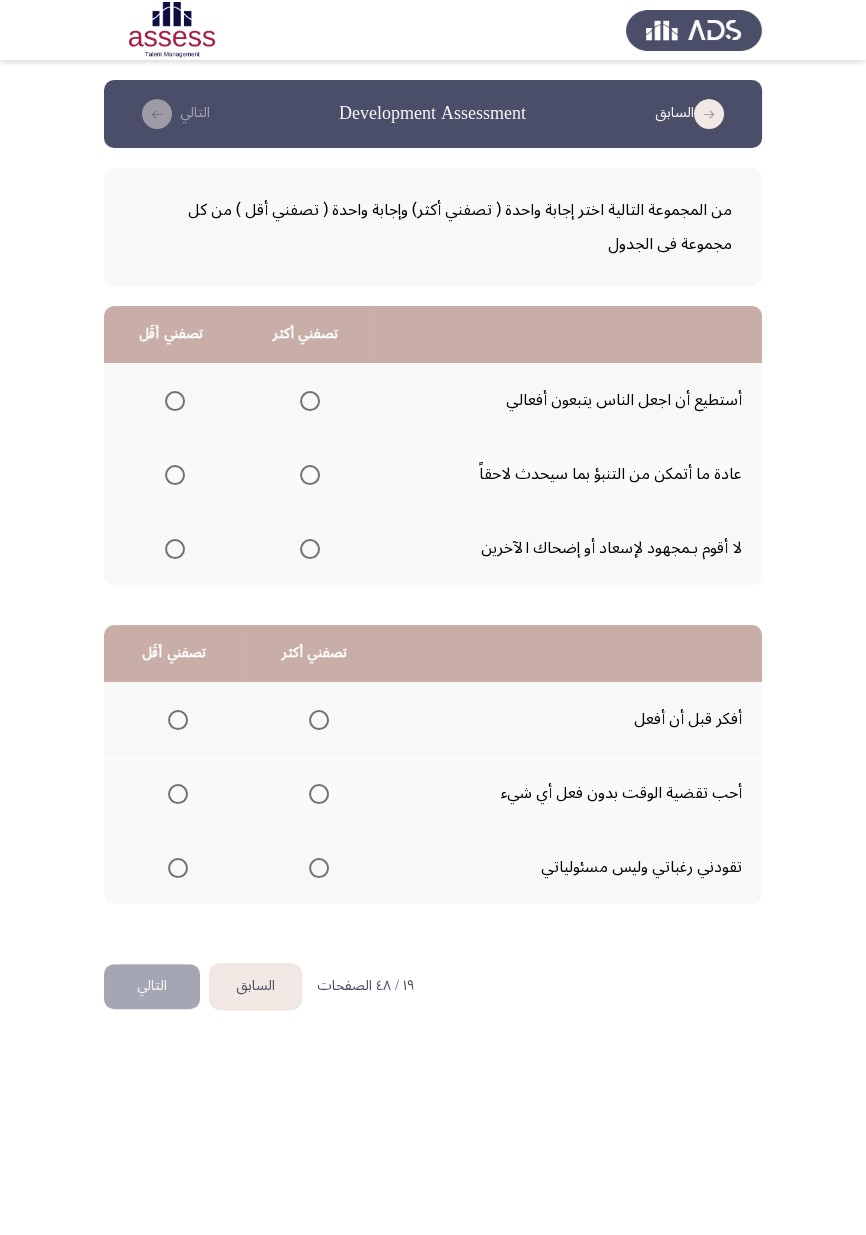 click at bounding box center [175, 549] 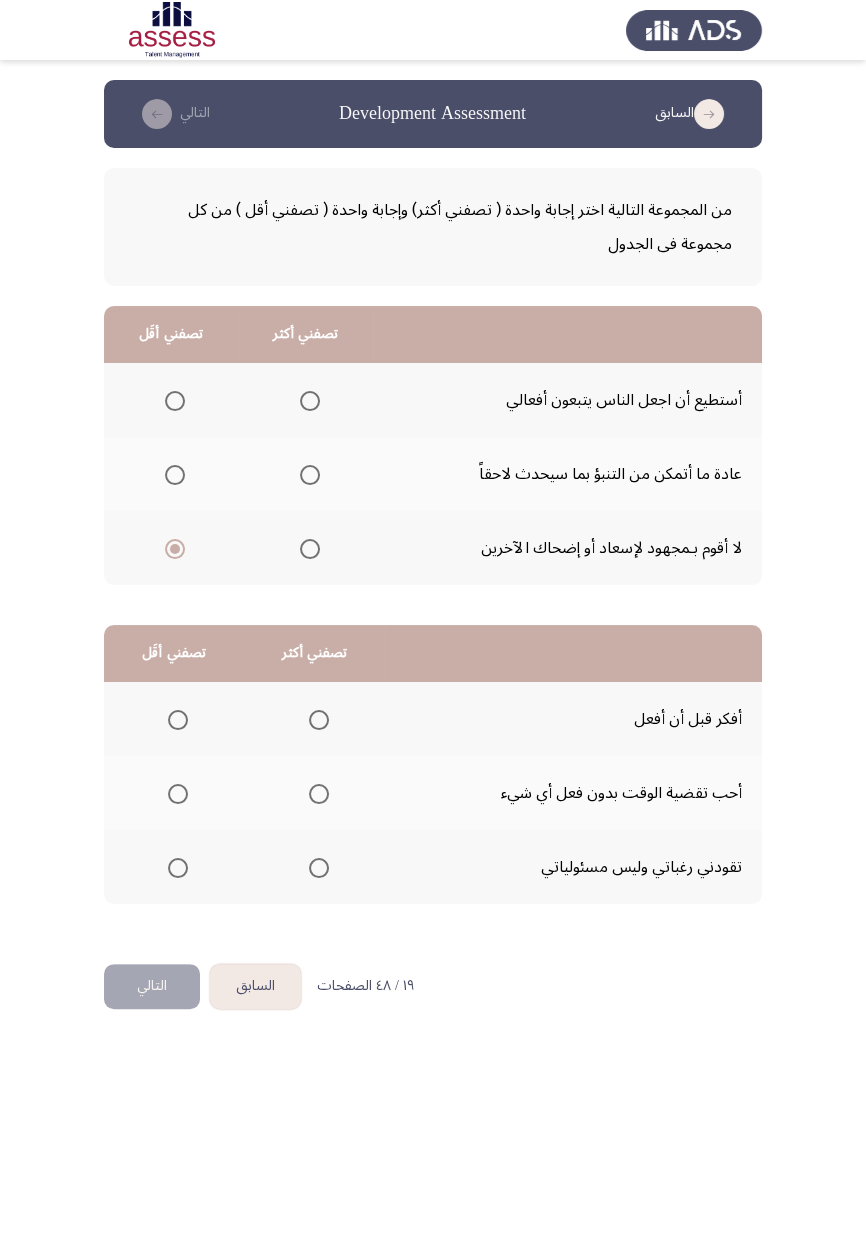 click at bounding box center (310, 475) 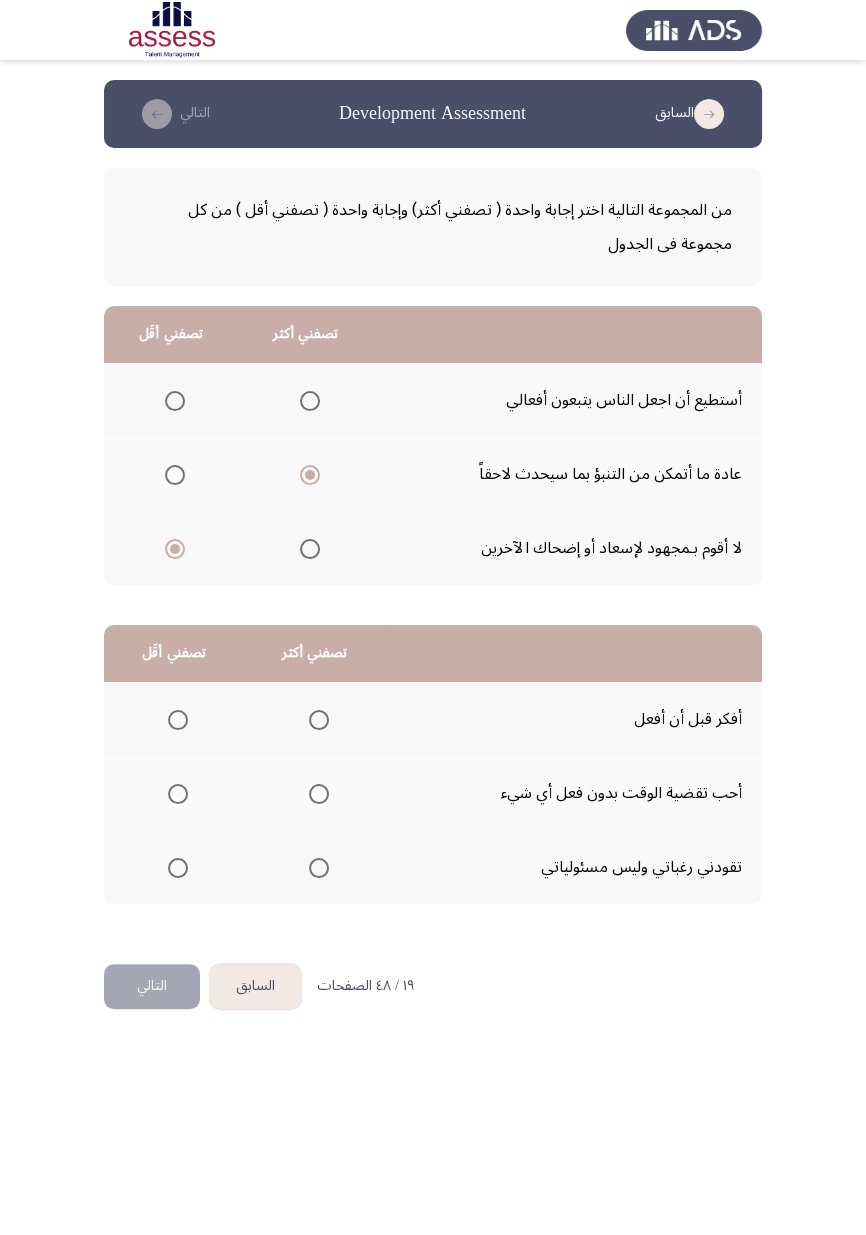 click at bounding box center (319, 720) 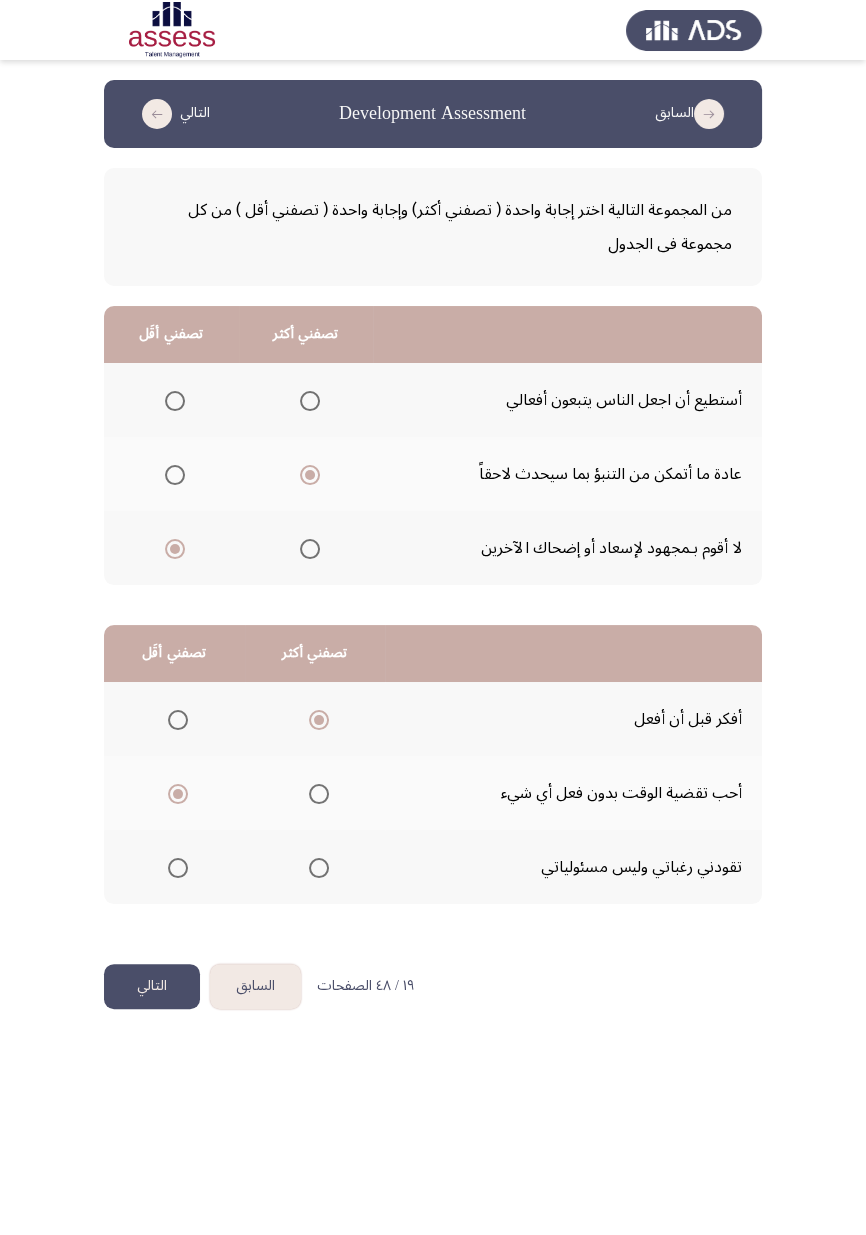 click on "التالي" 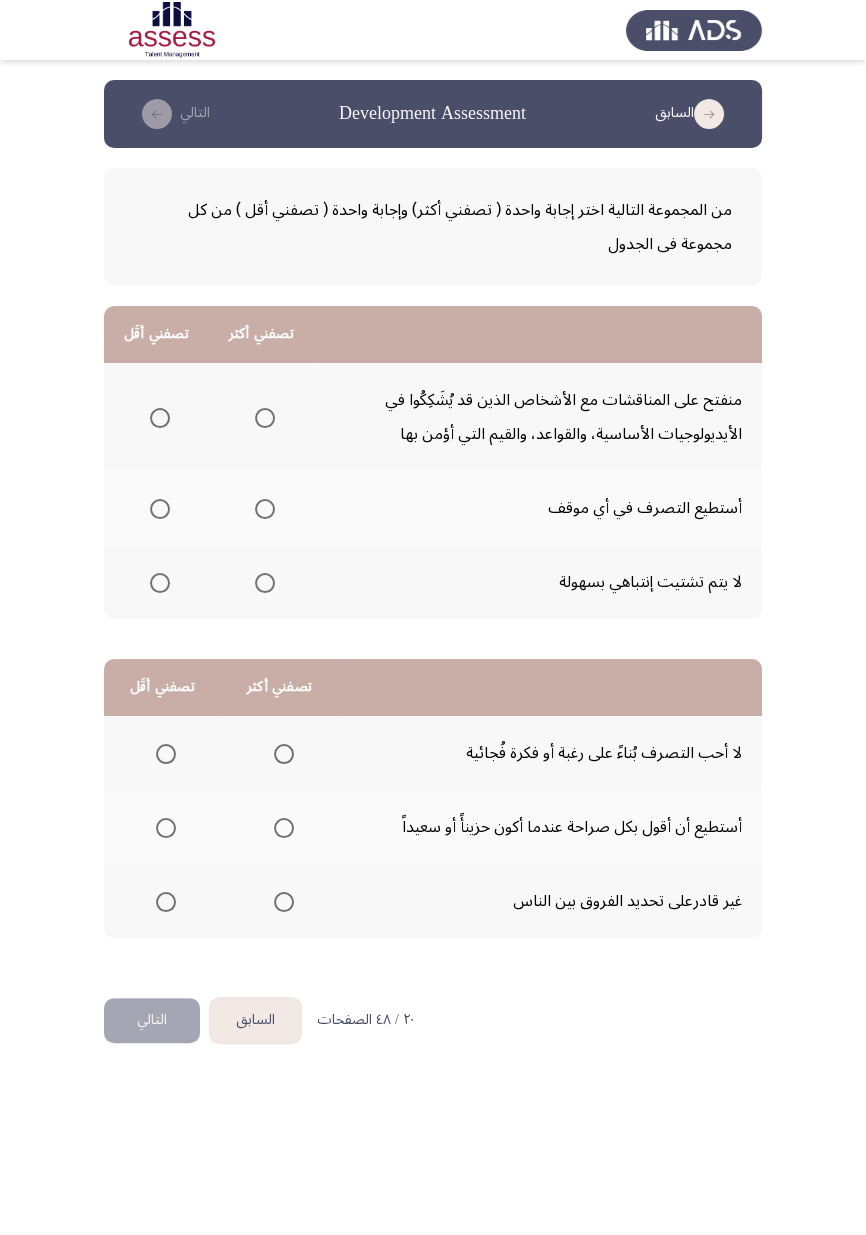 click on "السابق
Development Assessment   التالي  من المجموعة التالية اختر إجابة واحدة ( تصفني أكثر) وإجابة واحدة ( تصفني أقل ) من كل مجموعة فى الجدول  تصفني أكثر   تصفني أقَل  منفتح على المناقشات مع الأشخاص الذين قد يُشَكِكُوا في الأيديولوجيات الأساسية، والقواعد، والقيم التي أؤمن بها     أستطيع التصرف في أي موقف     لا يتم تشتيت إنتباهي بسهولة      تصفني أكثر   تصفني أقَل  لا أحب التصرف بُناءً على رغبة أو فكرة فُجائية     أستطيع أن أقول بكل صراحة عندما أكون حزينأً أو سعيداً     غير قادرعلى تحديد الفروق بين الناس      ٢٠ / ٤٨ الصفحات   السابق
التالي" 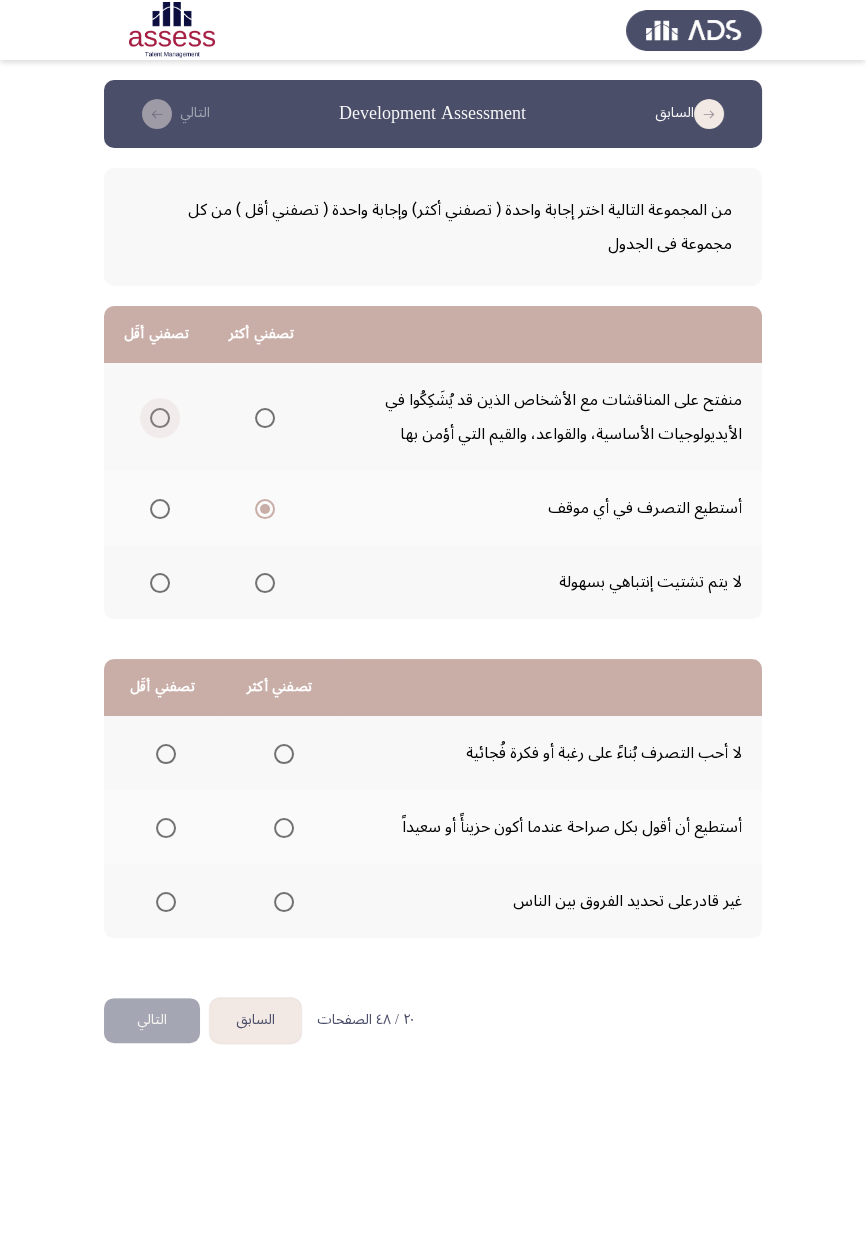 click at bounding box center [160, 418] 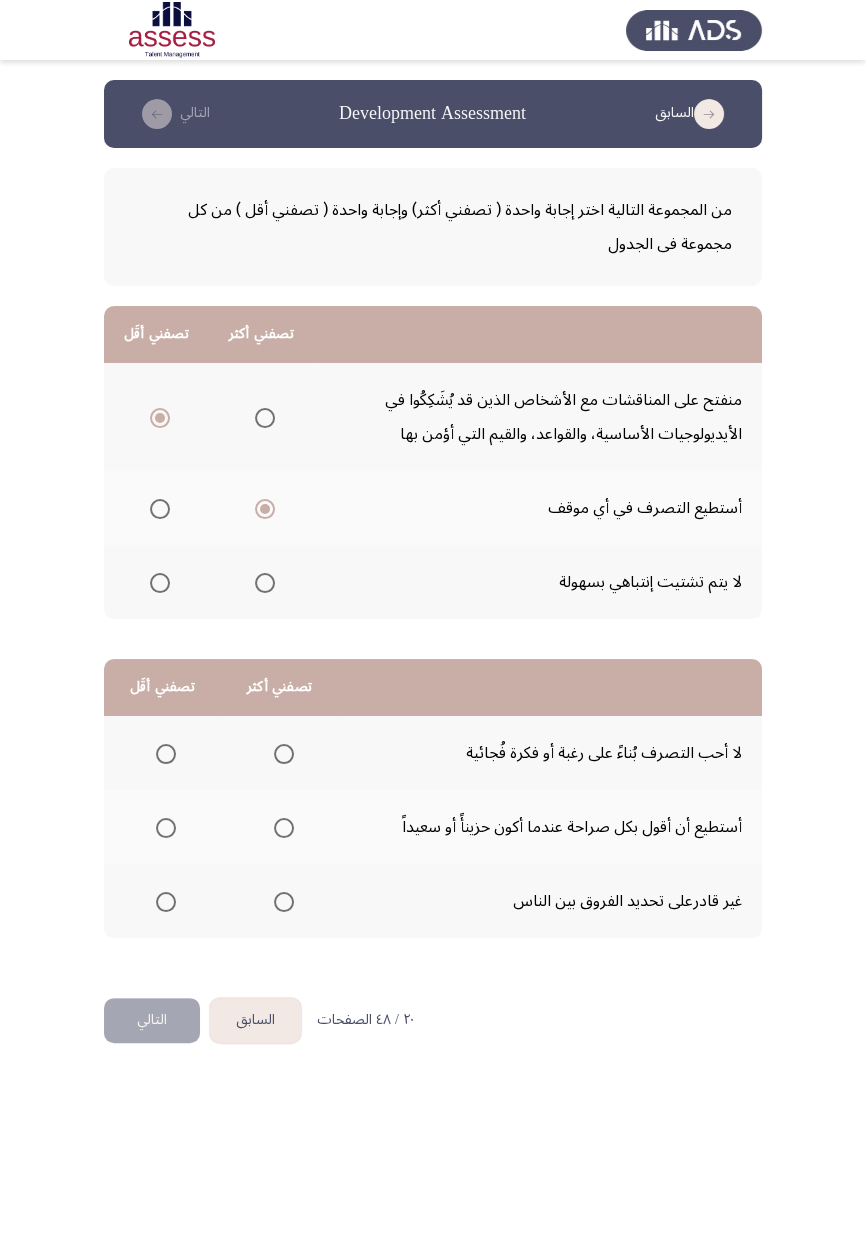 click at bounding box center (284, 828) 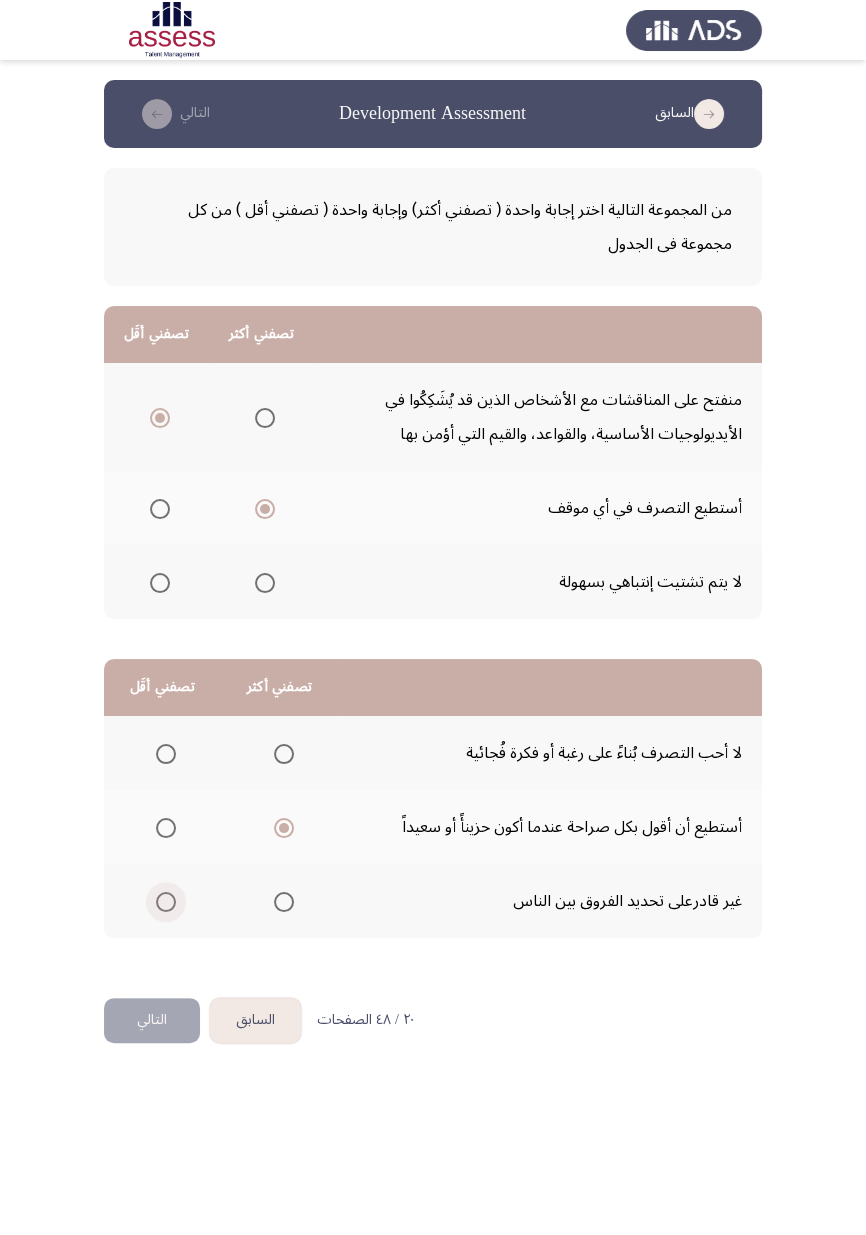 click at bounding box center (166, 902) 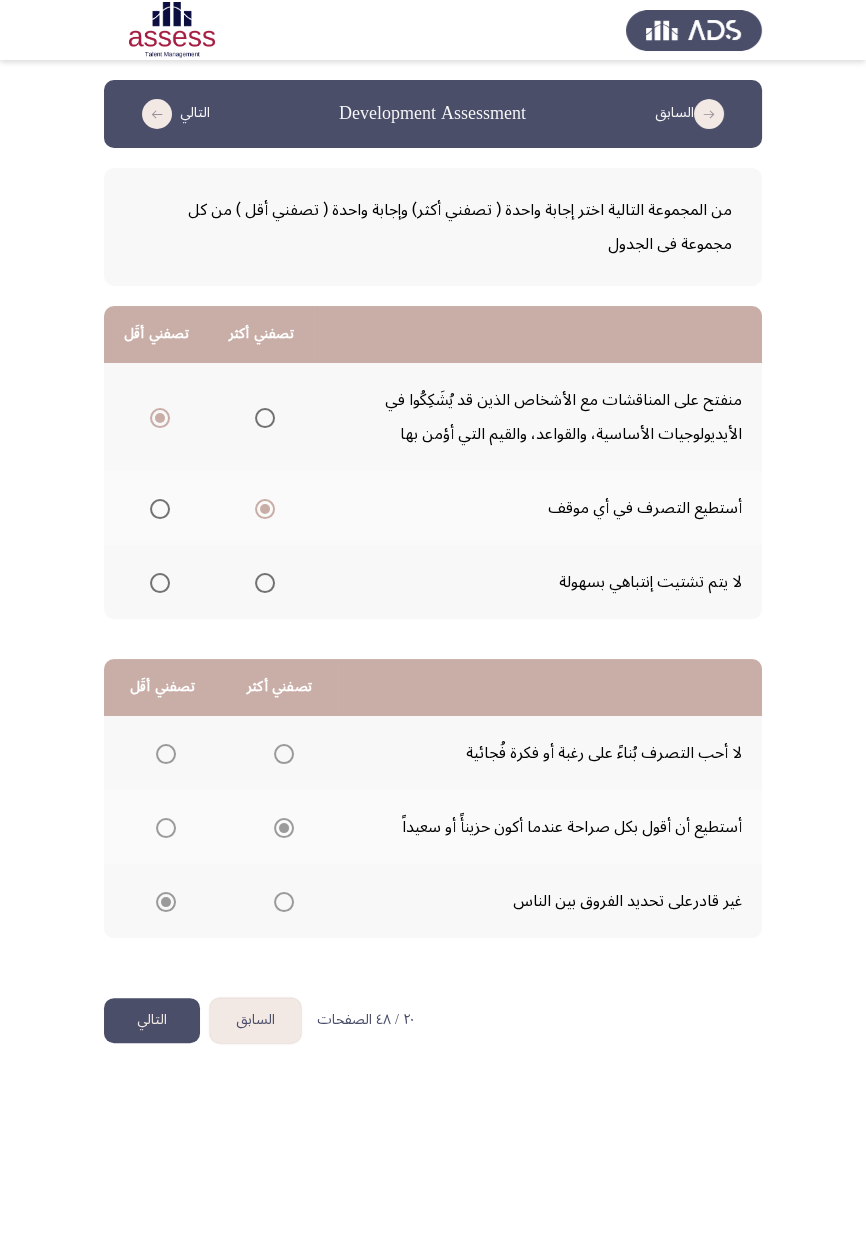 click on "التالي" 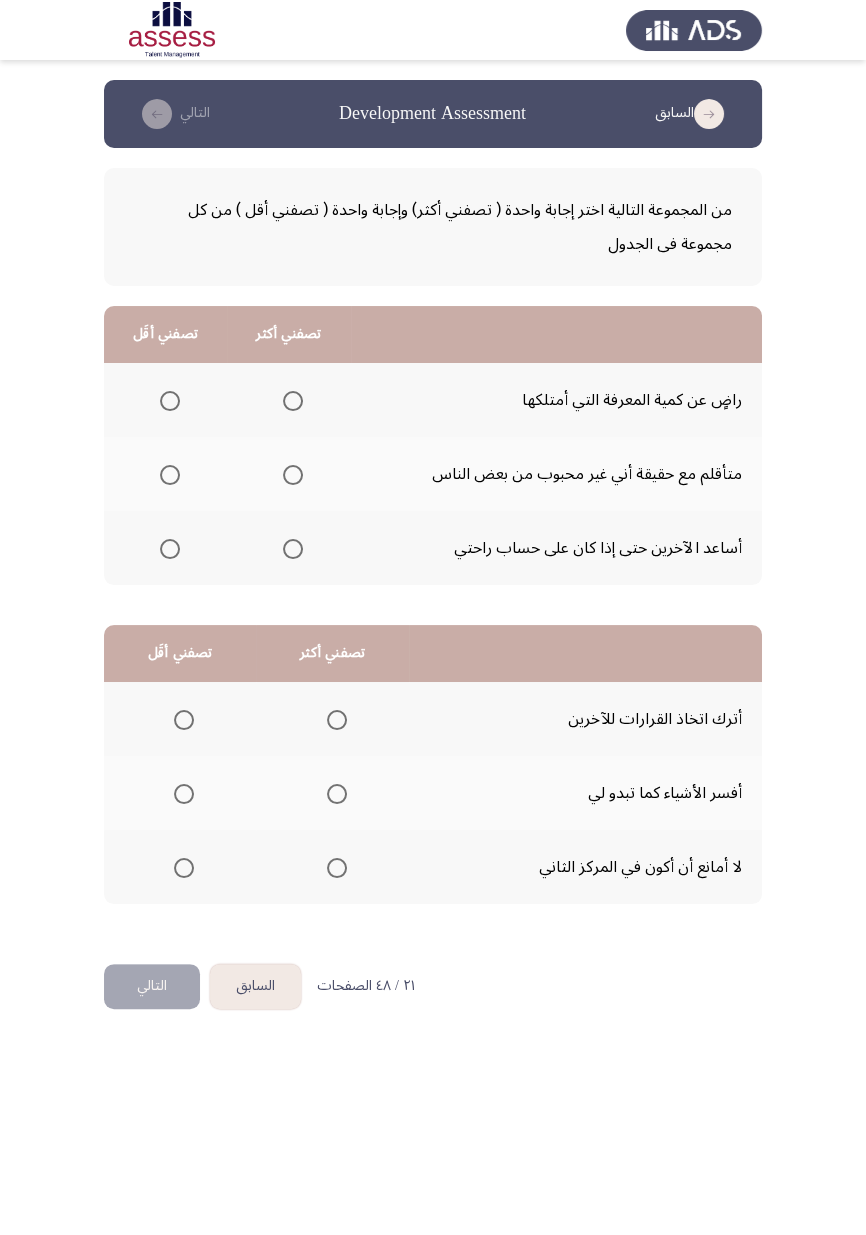click at bounding box center (293, 549) 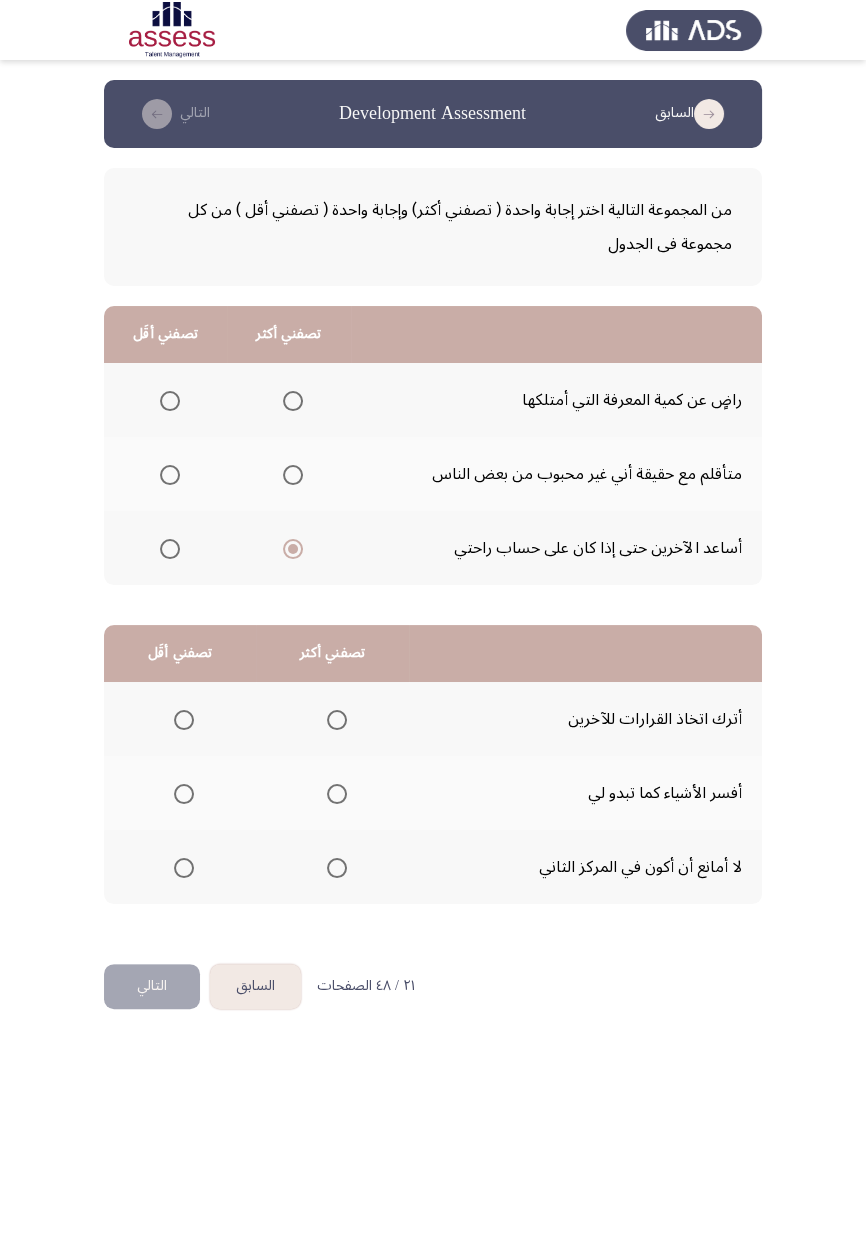 click at bounding box center [170, 475] 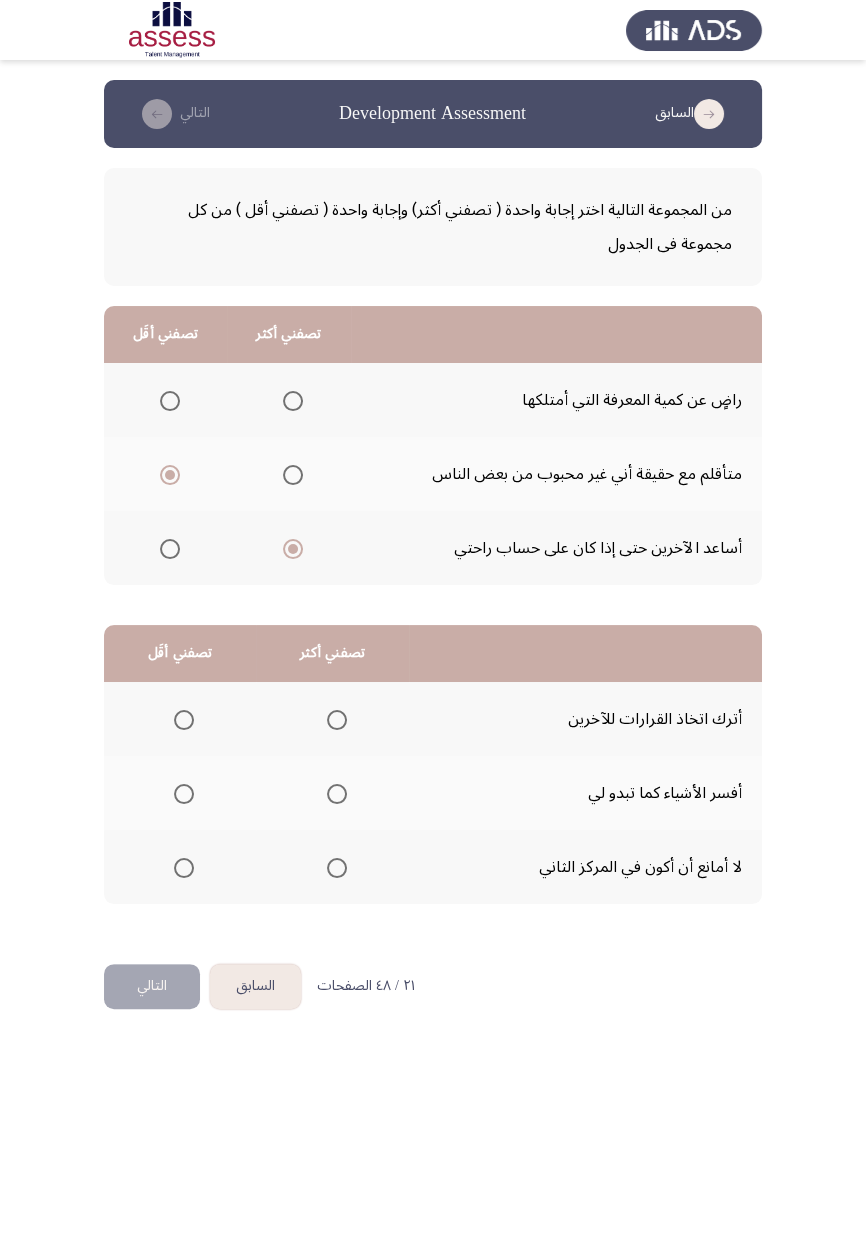 click at bounding box center [337, 794] 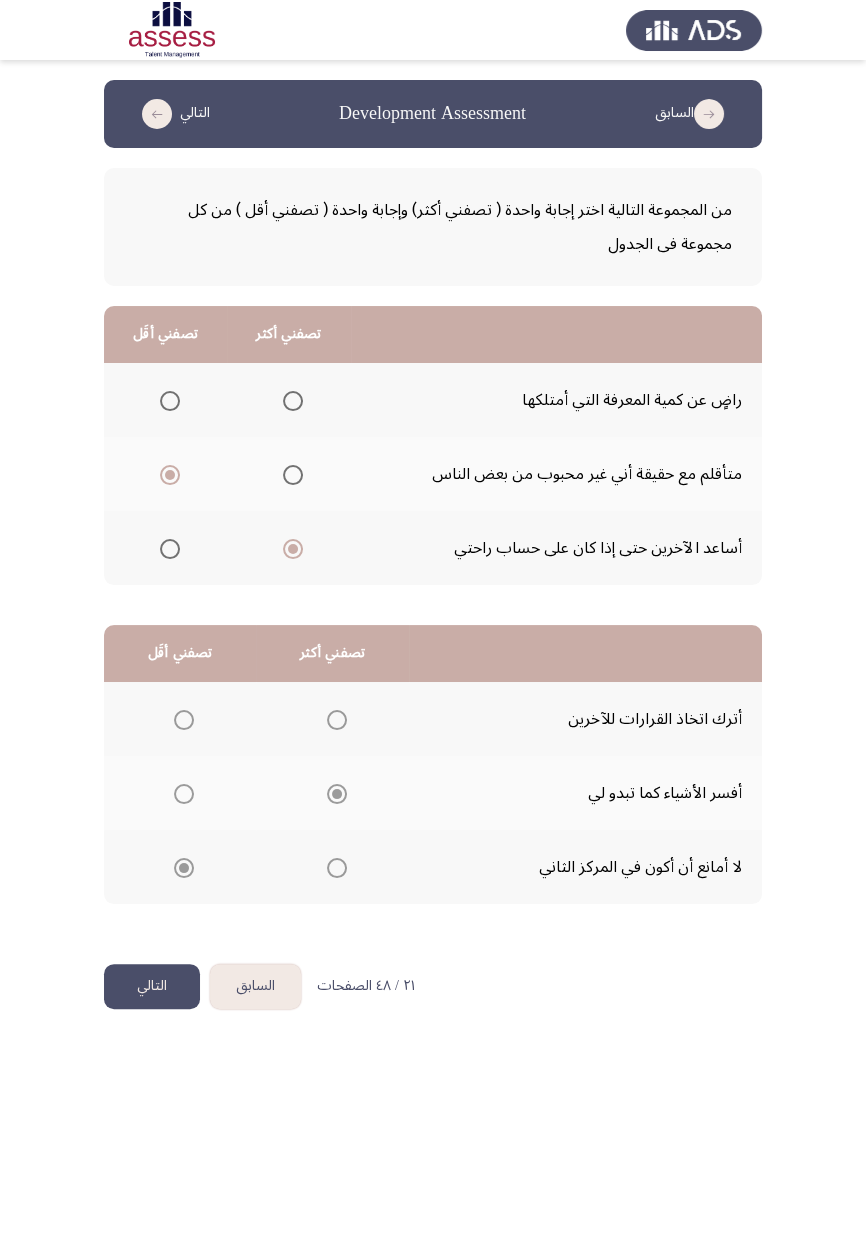 click on "التالي" 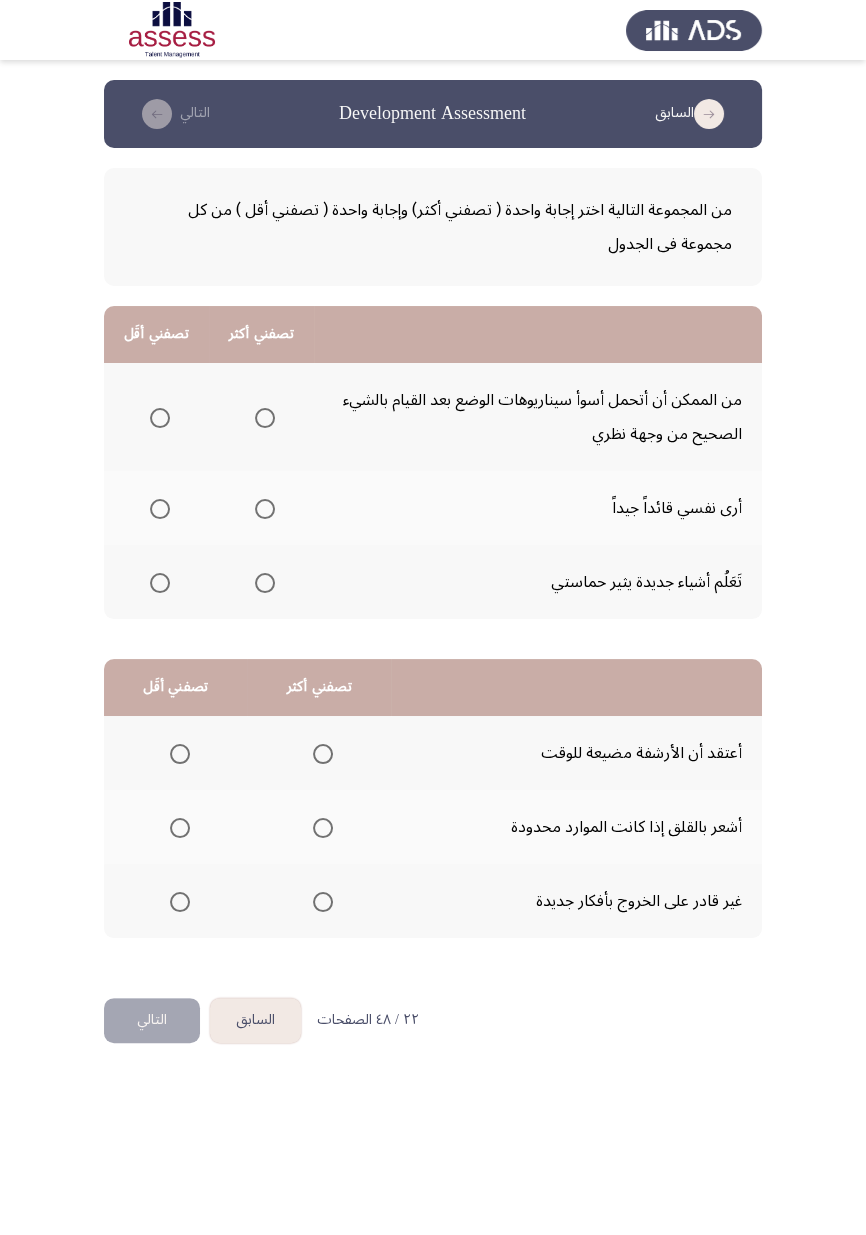 click at bounding box center (265, 583) 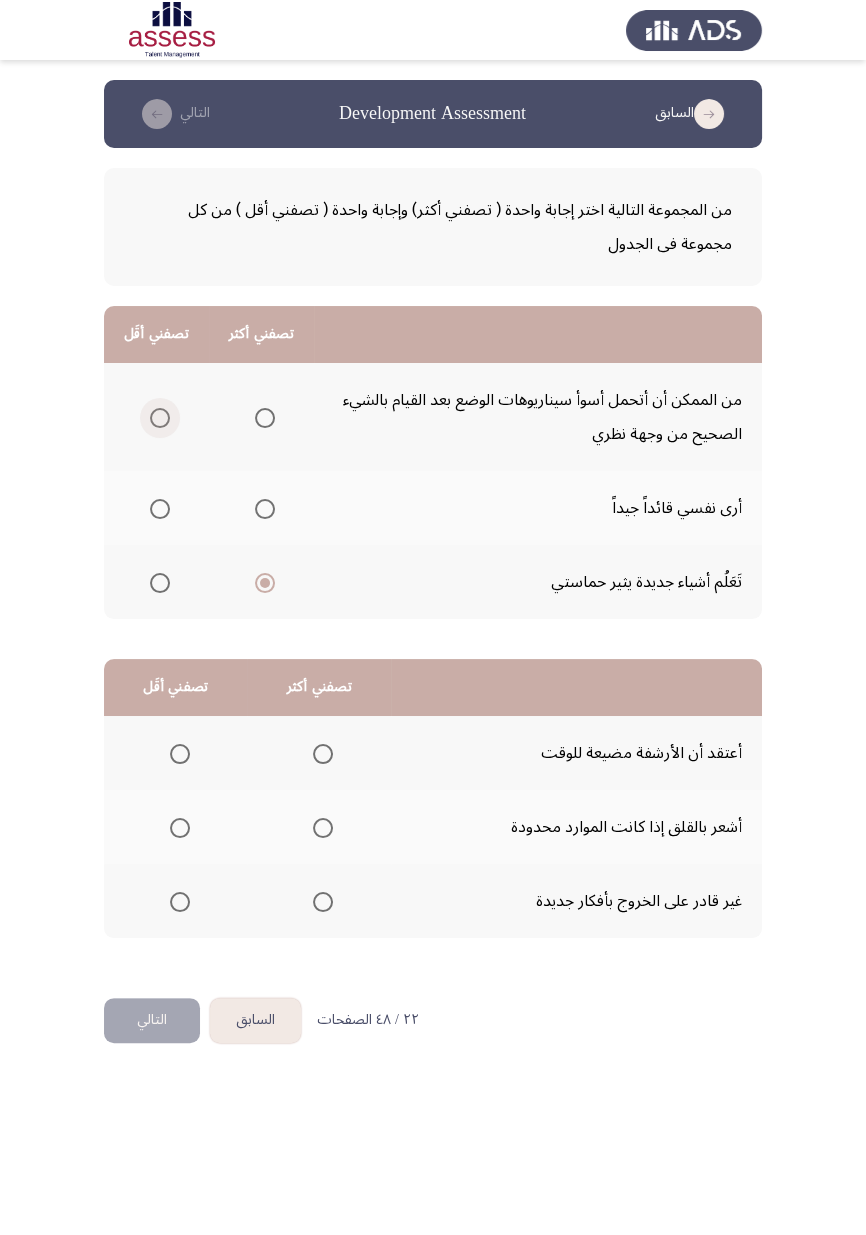 click at bounding box center [160, 418] 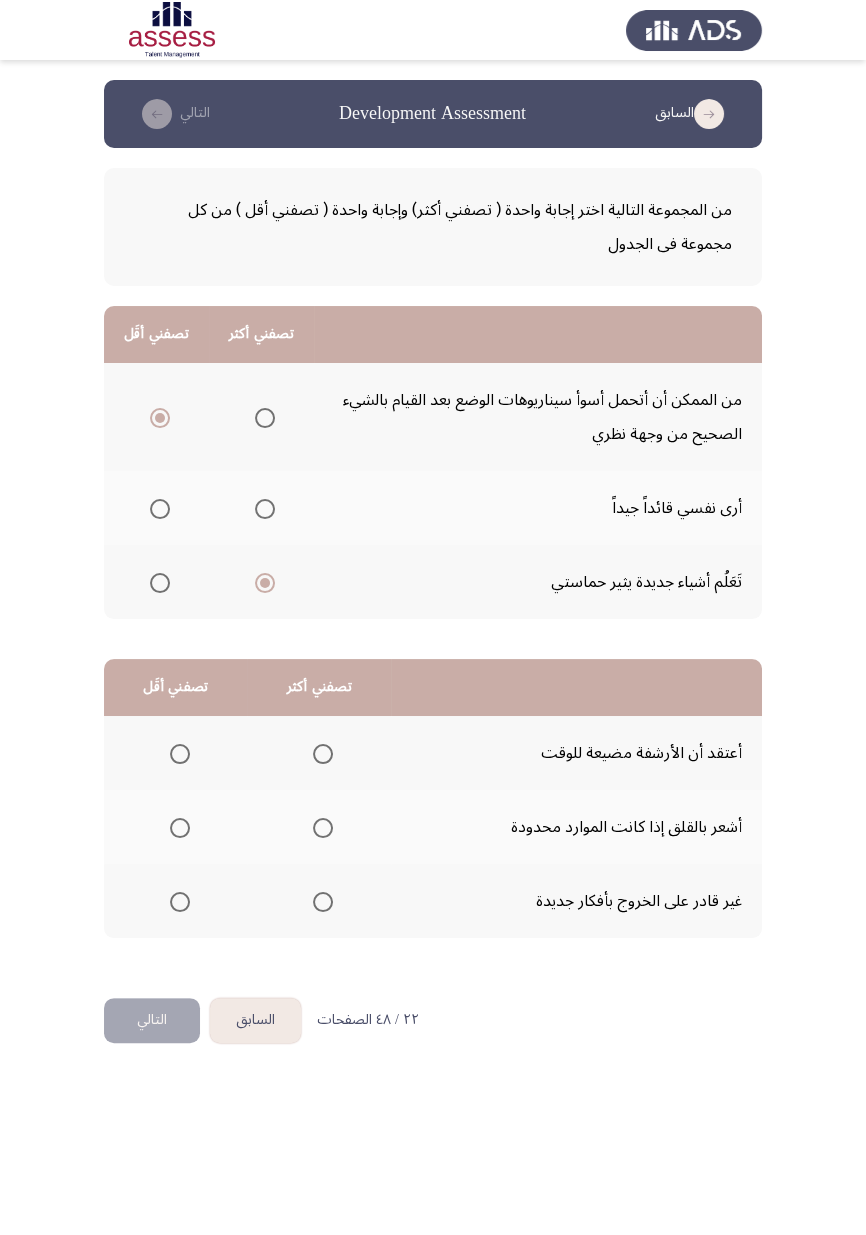 click at bounding box center [323, 828] 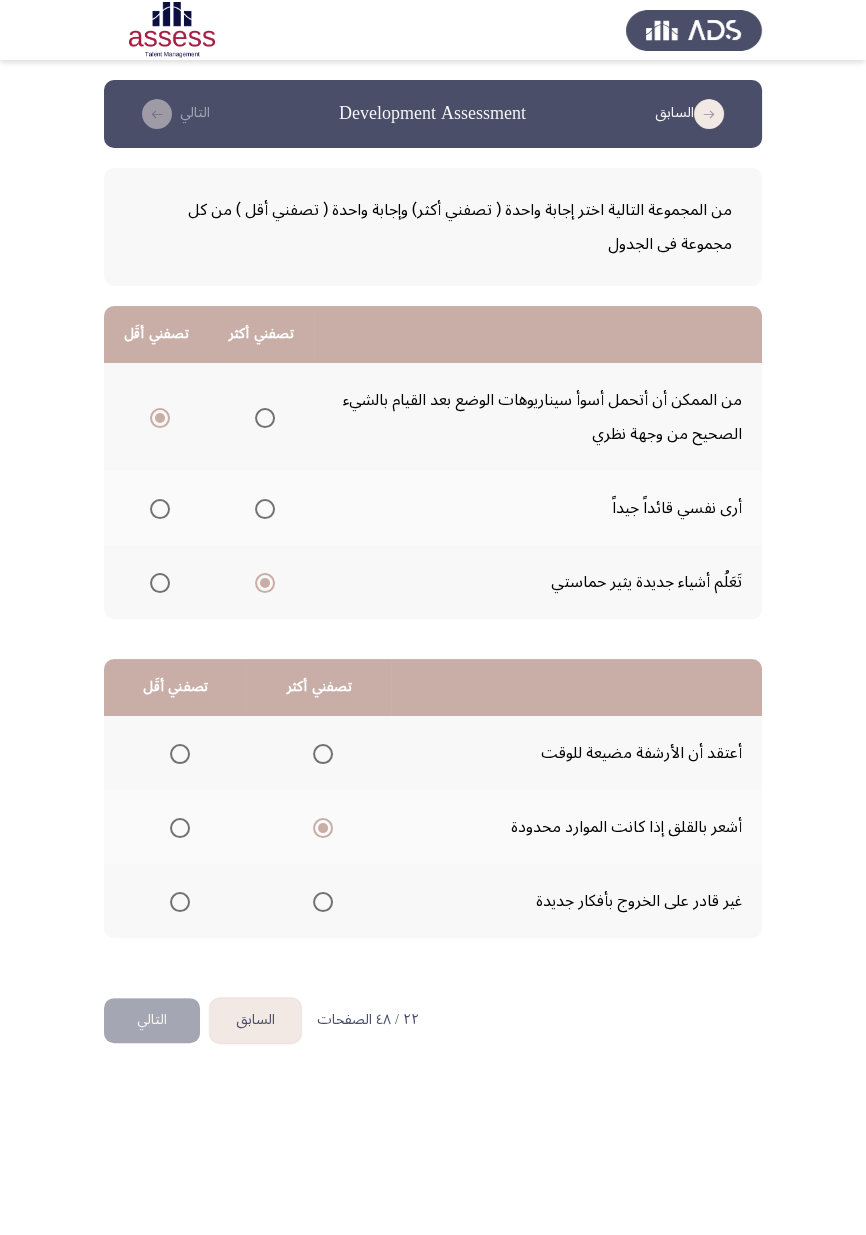 click at bounding box center [180, 902] 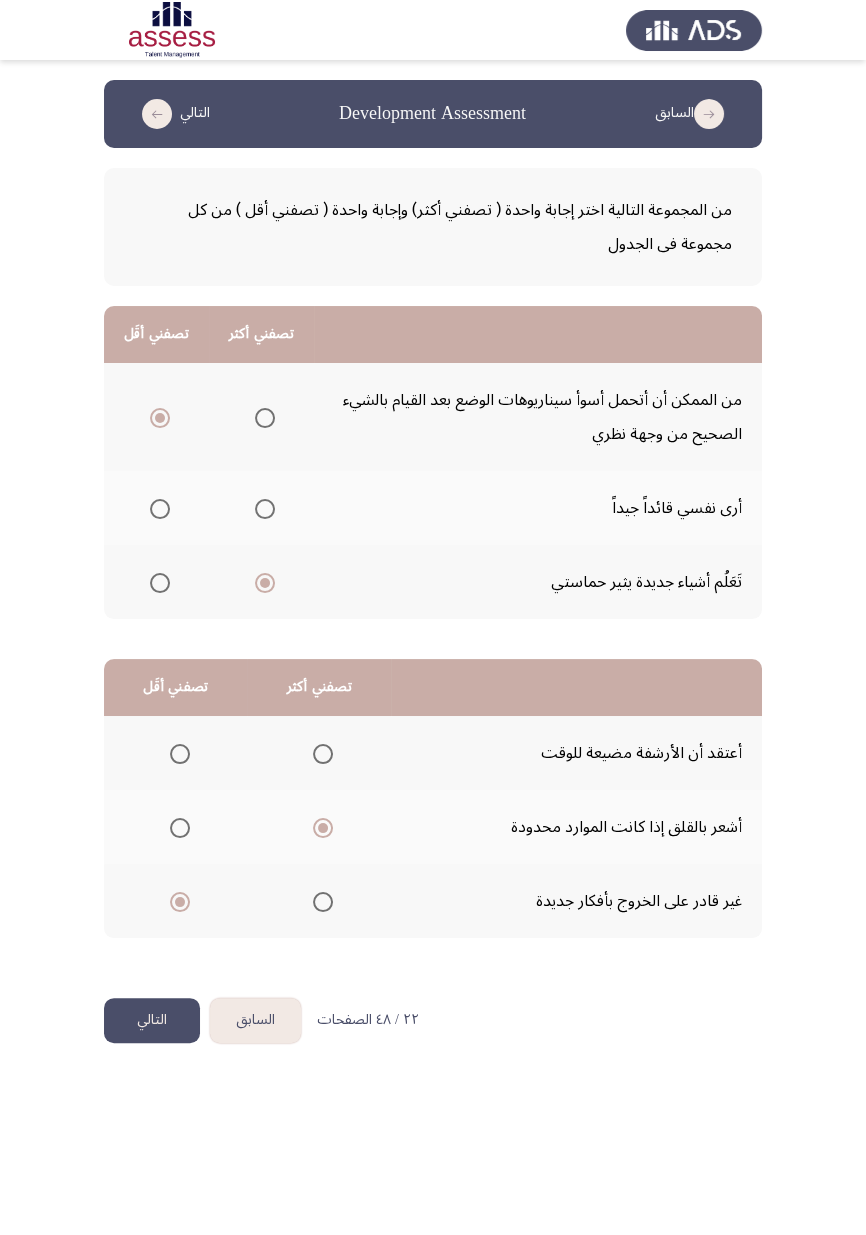 click on "التالي" 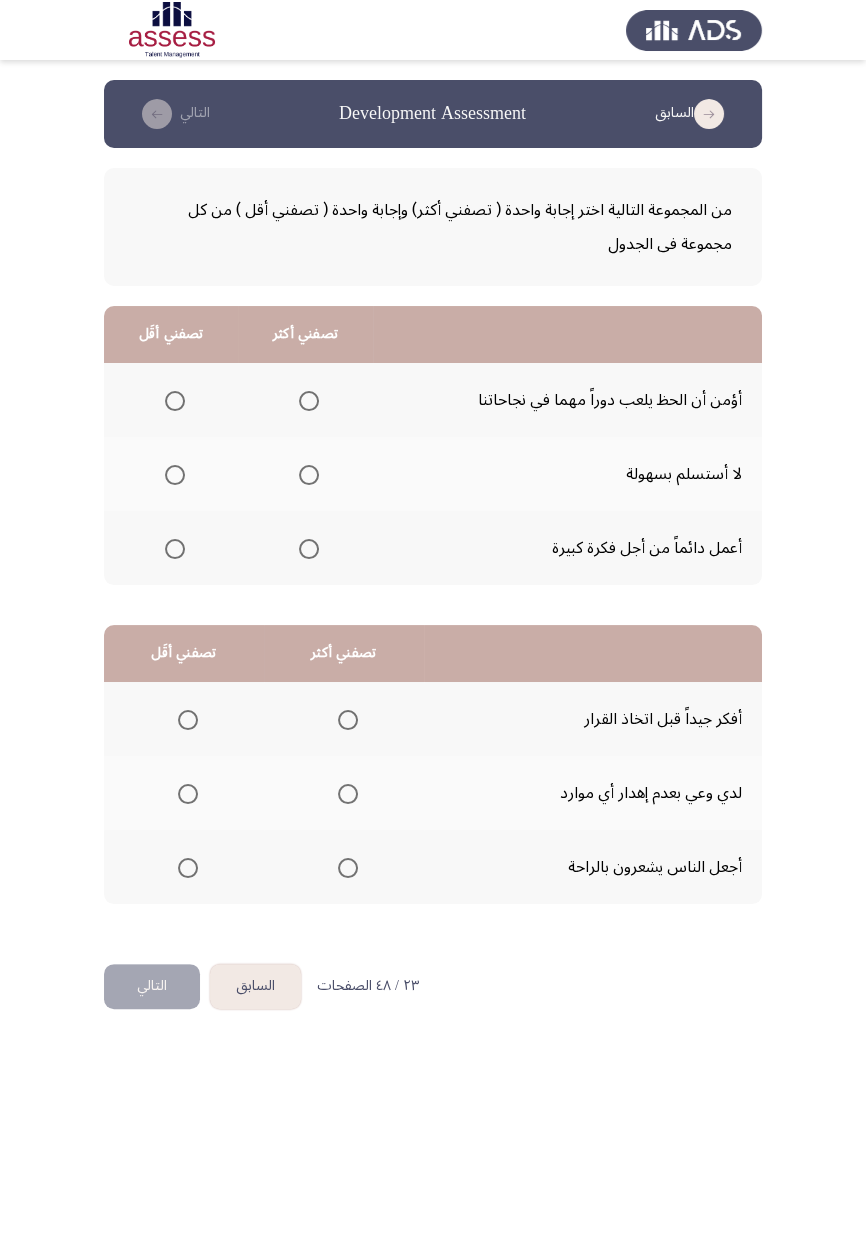 click at bounding box center [309, 475] 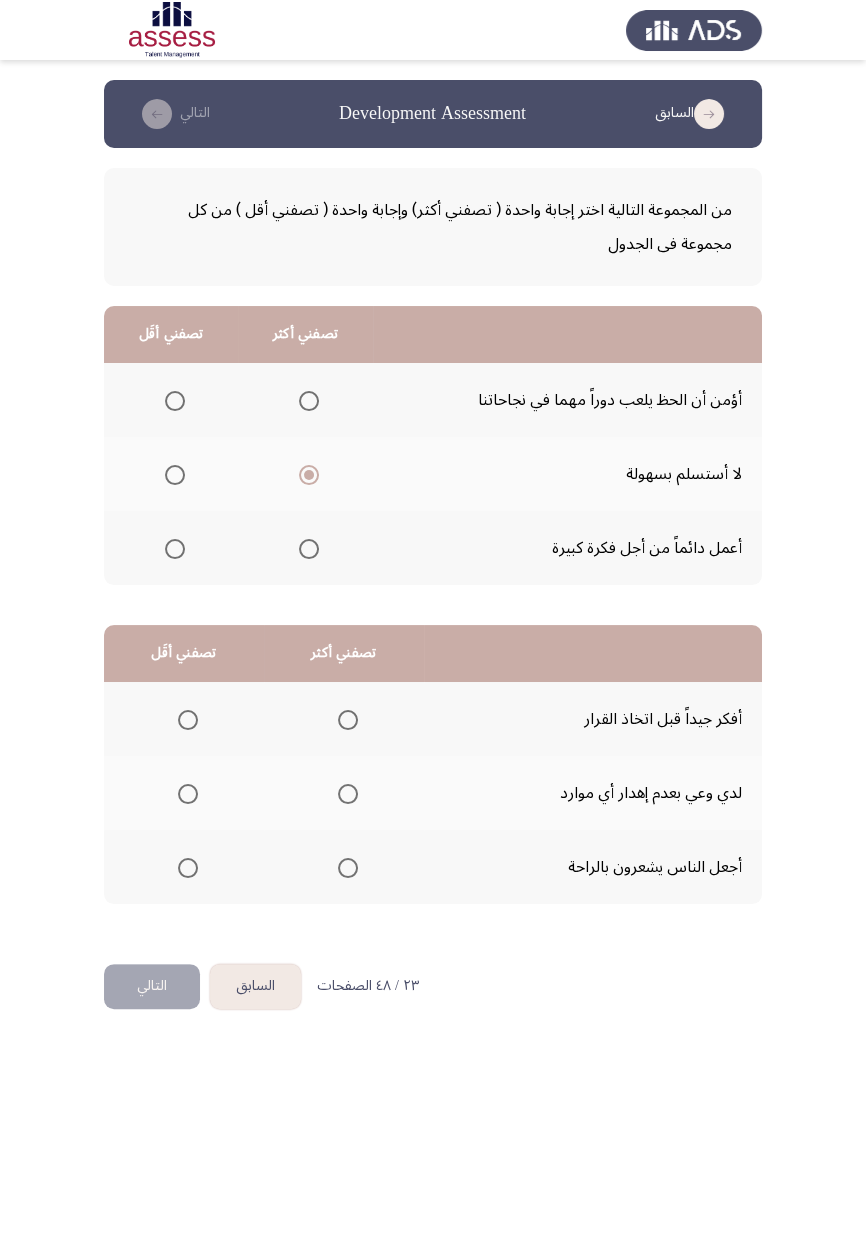 click at bounding box center (175, 401) 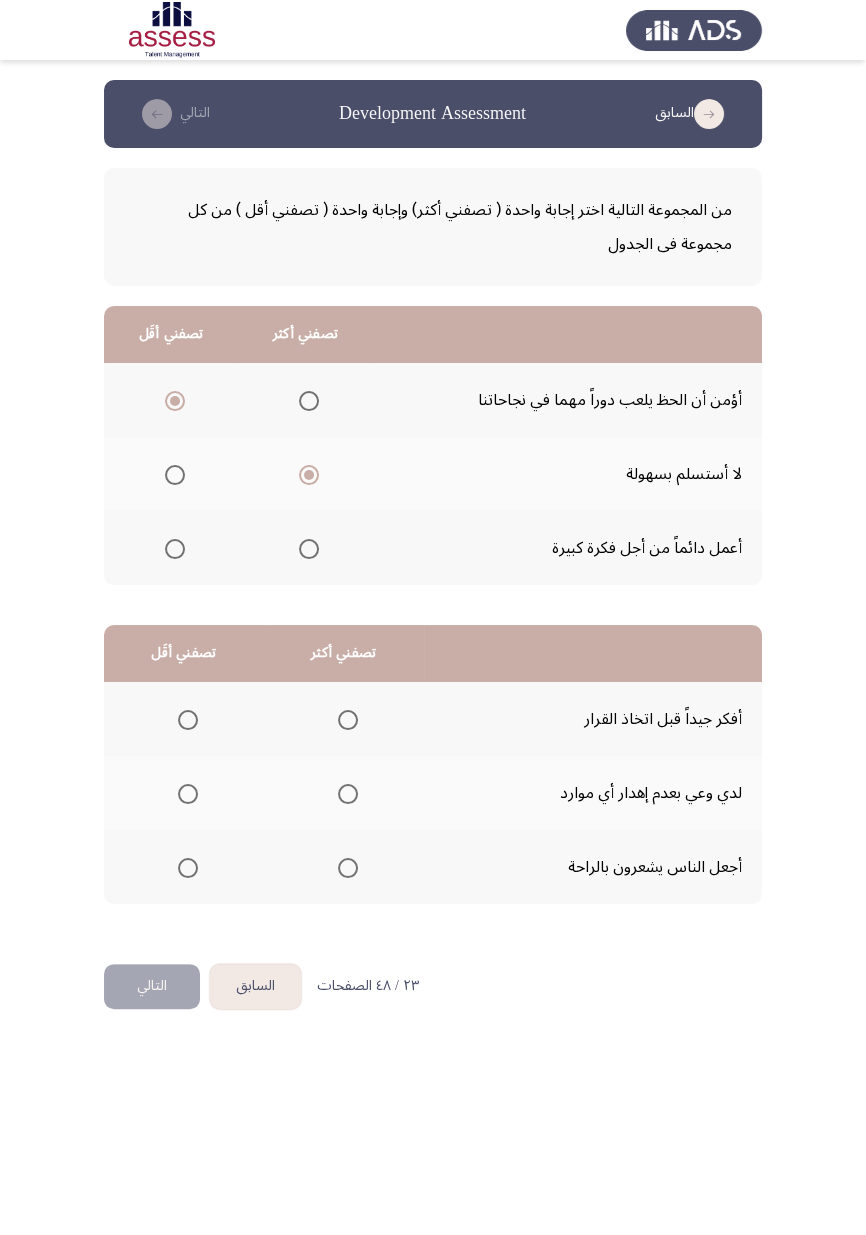 click at bounding box center (348, 720) 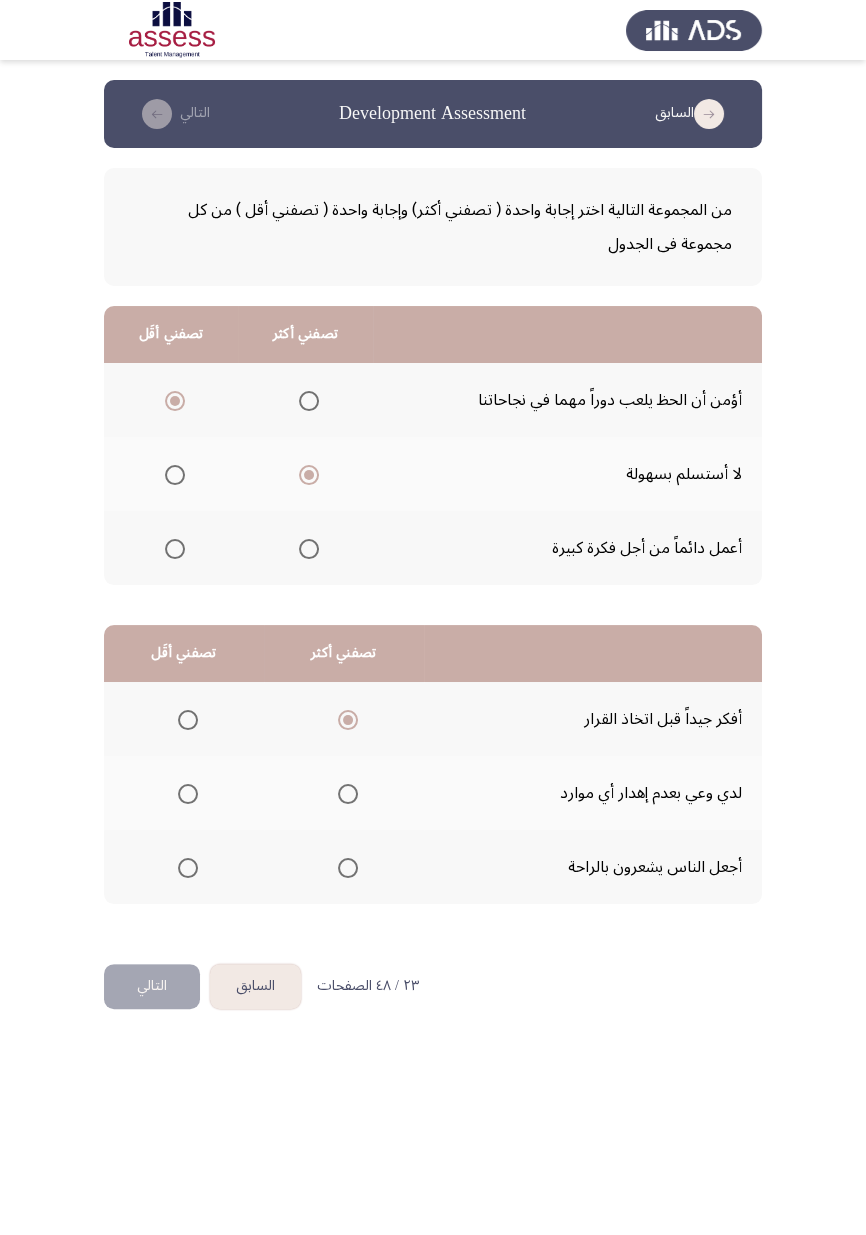 click at bounding box center (188, 794) 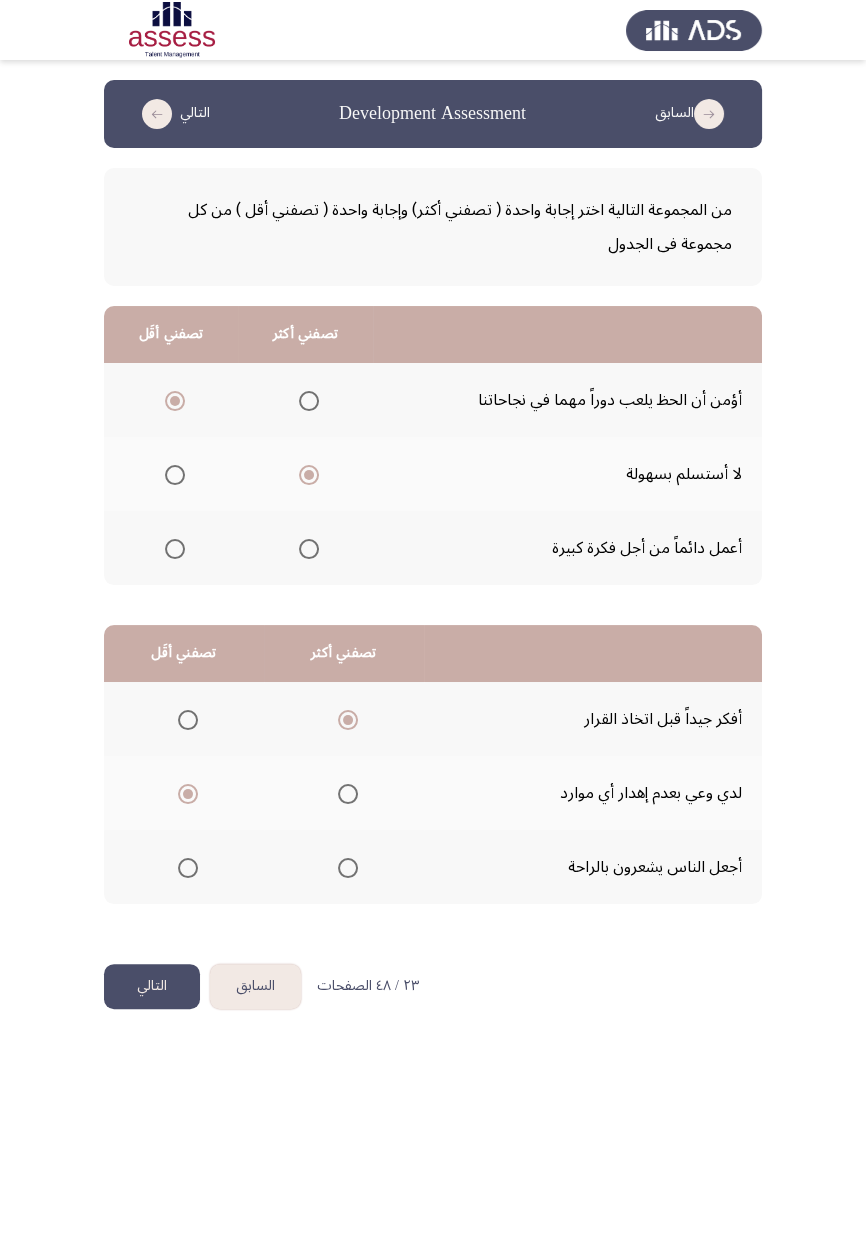 click on "التالي" 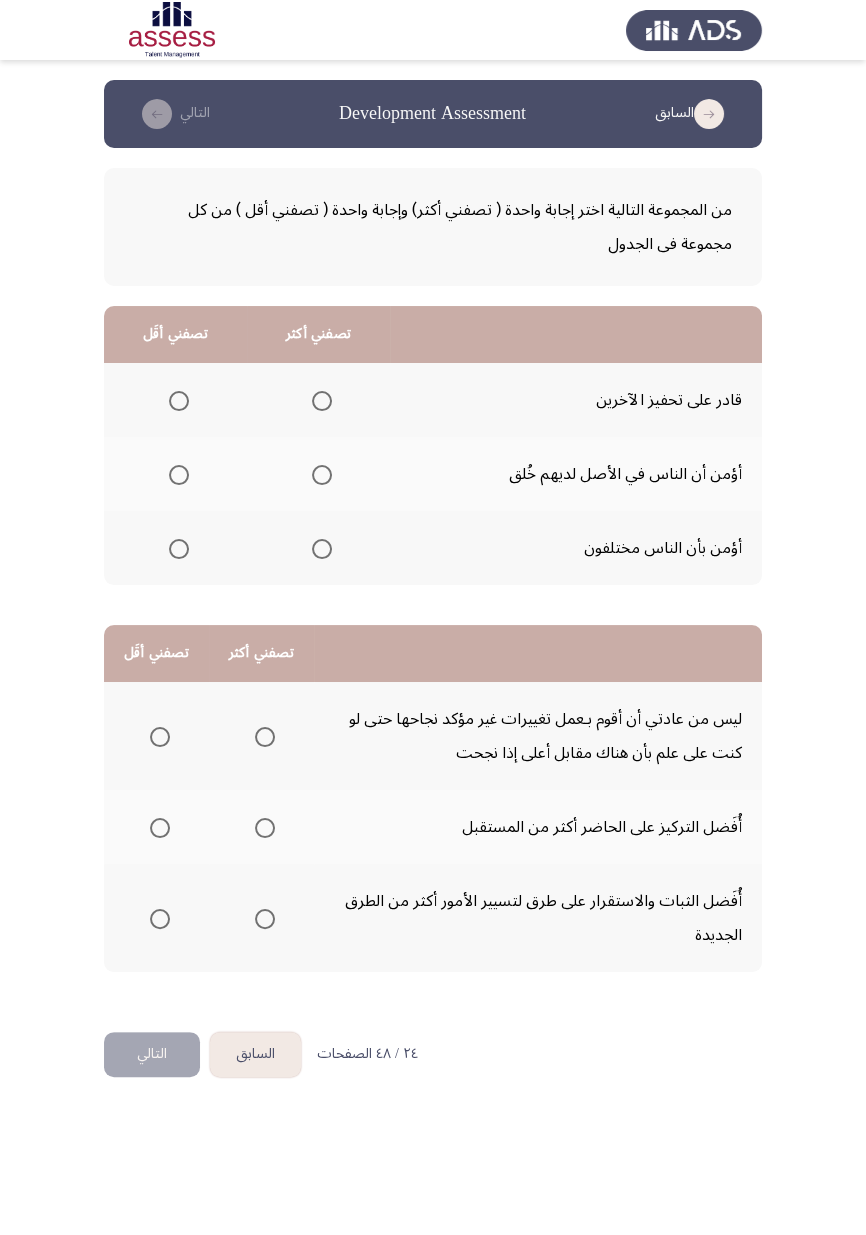 click at bounding box center [322, 401] 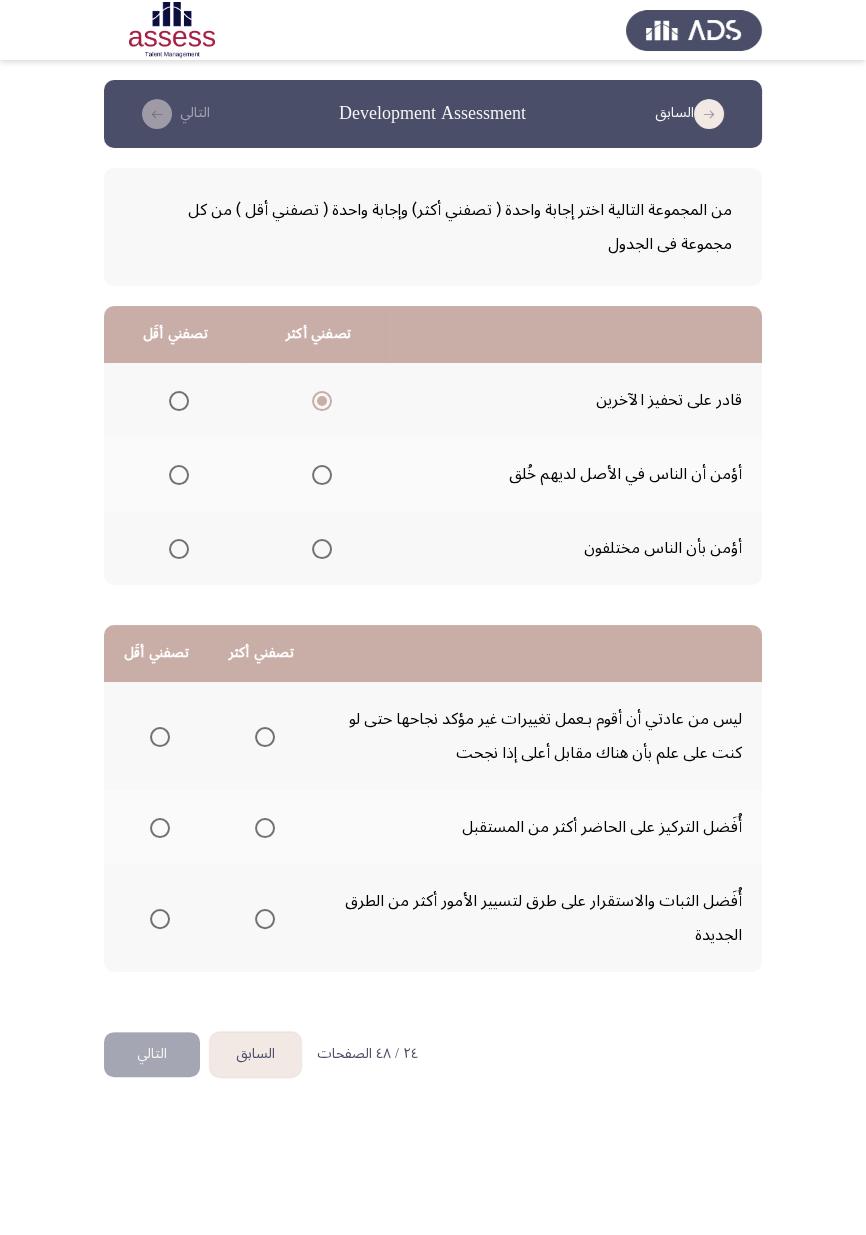click at bounding box center (179, 549) 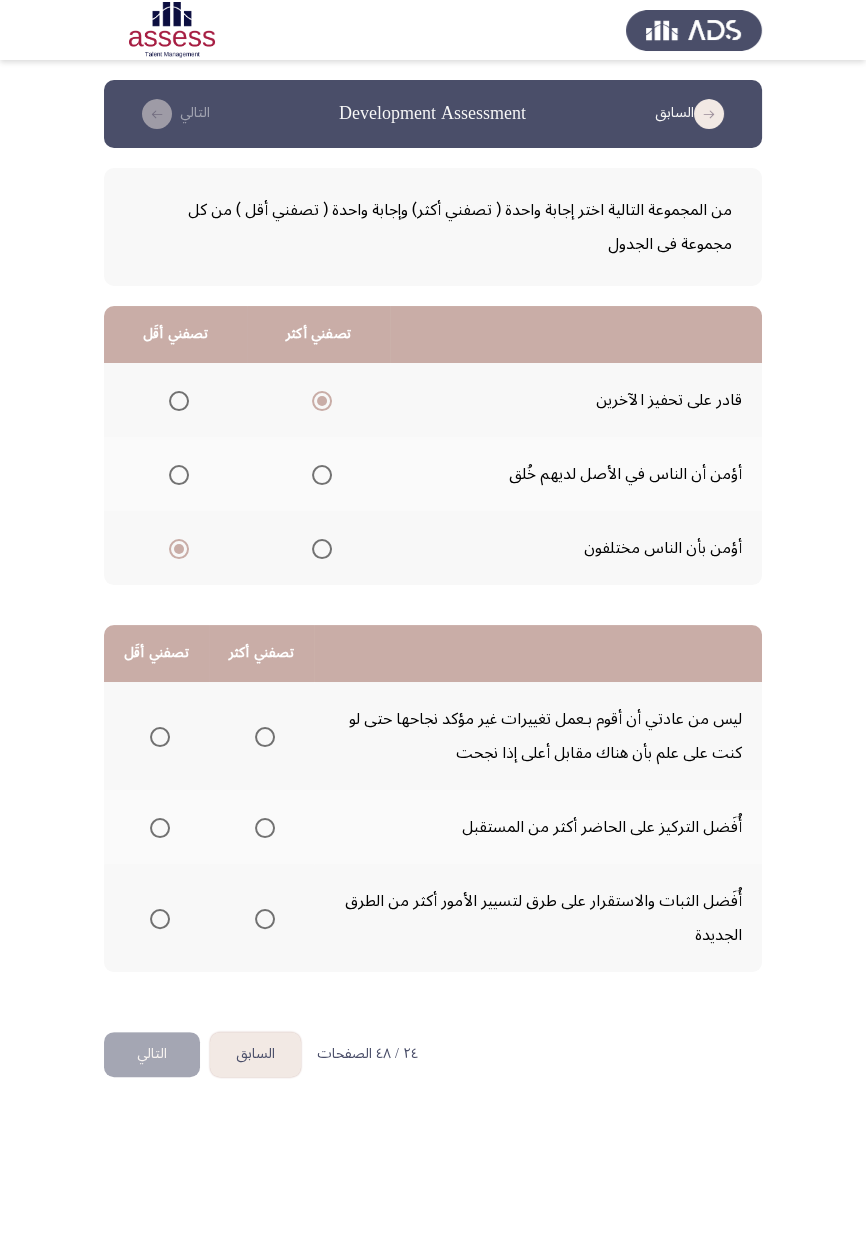 click at bounding box center [265, 828] 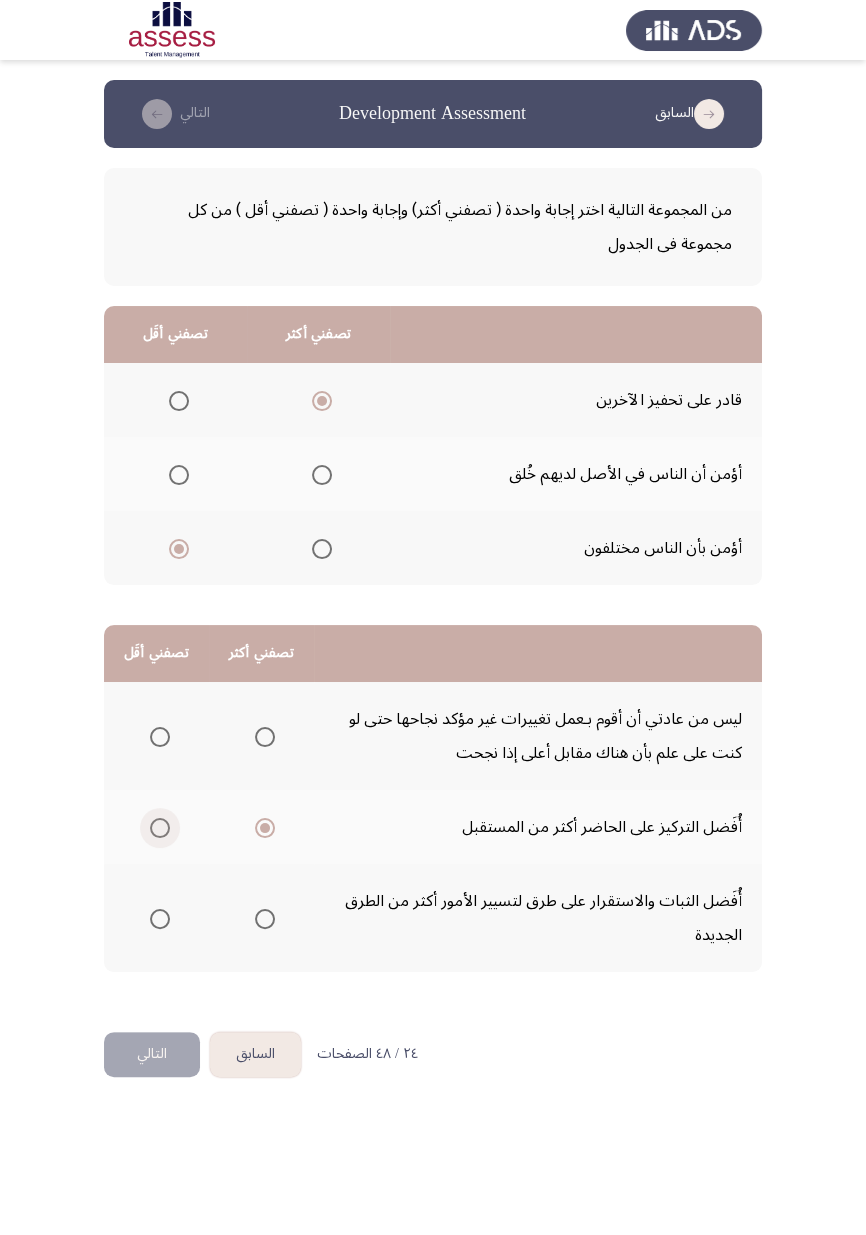 click at bounding box center (160, 828) 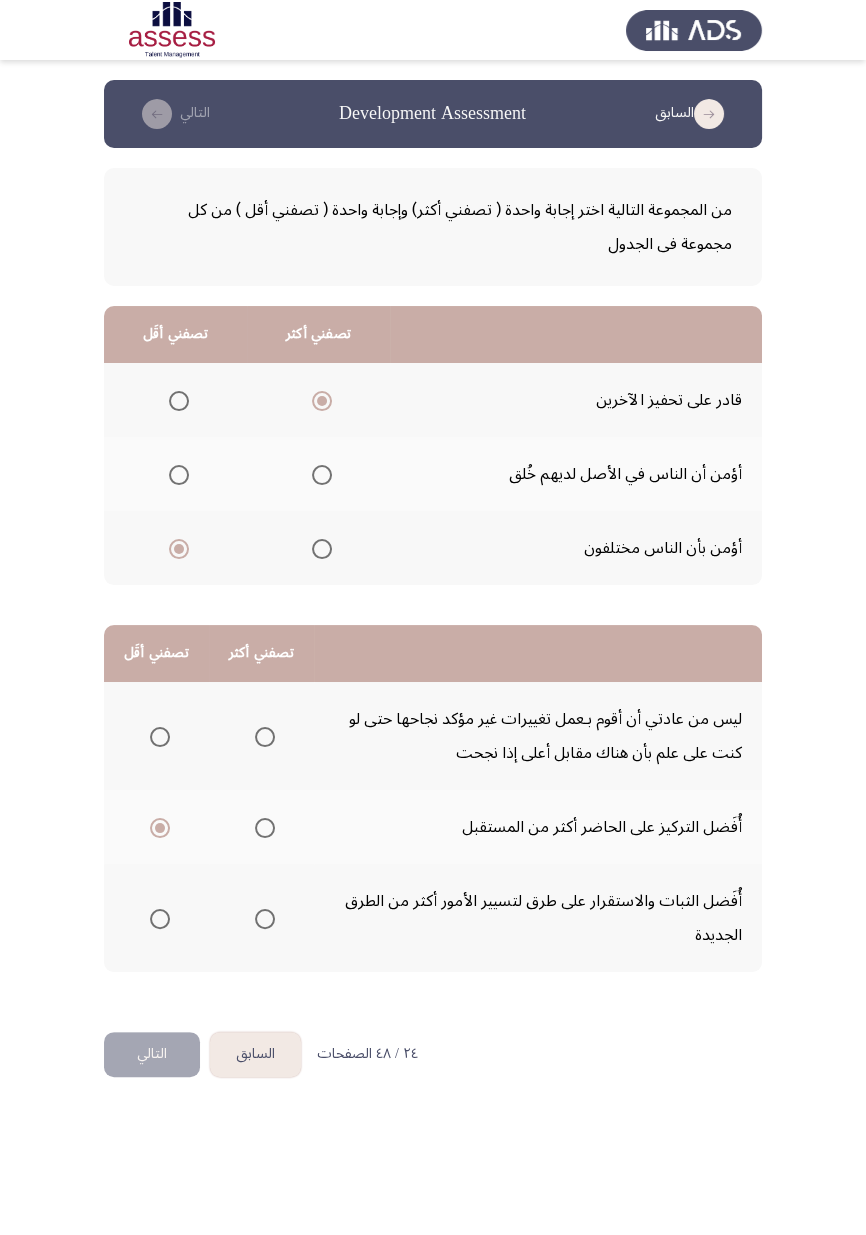 click at bounding box center (265, 919) 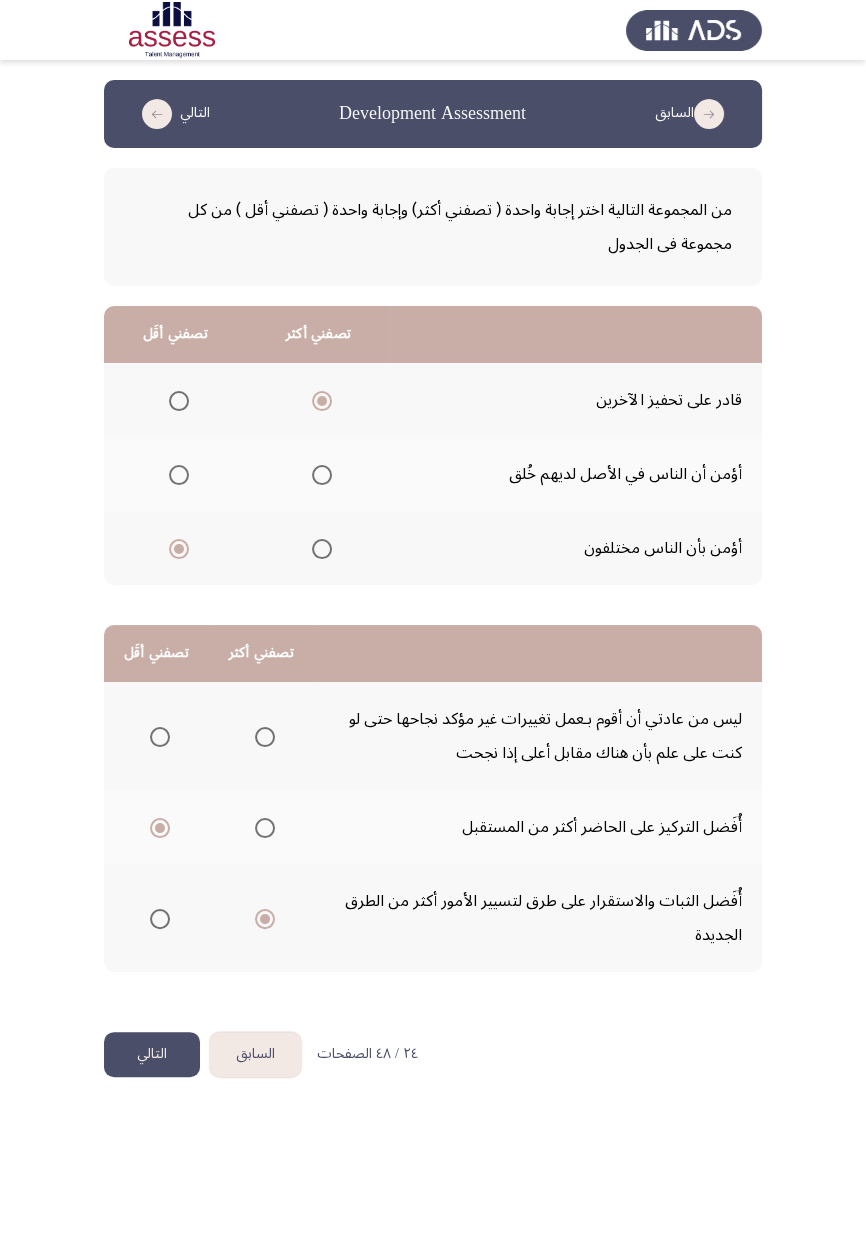 click on "التالي" 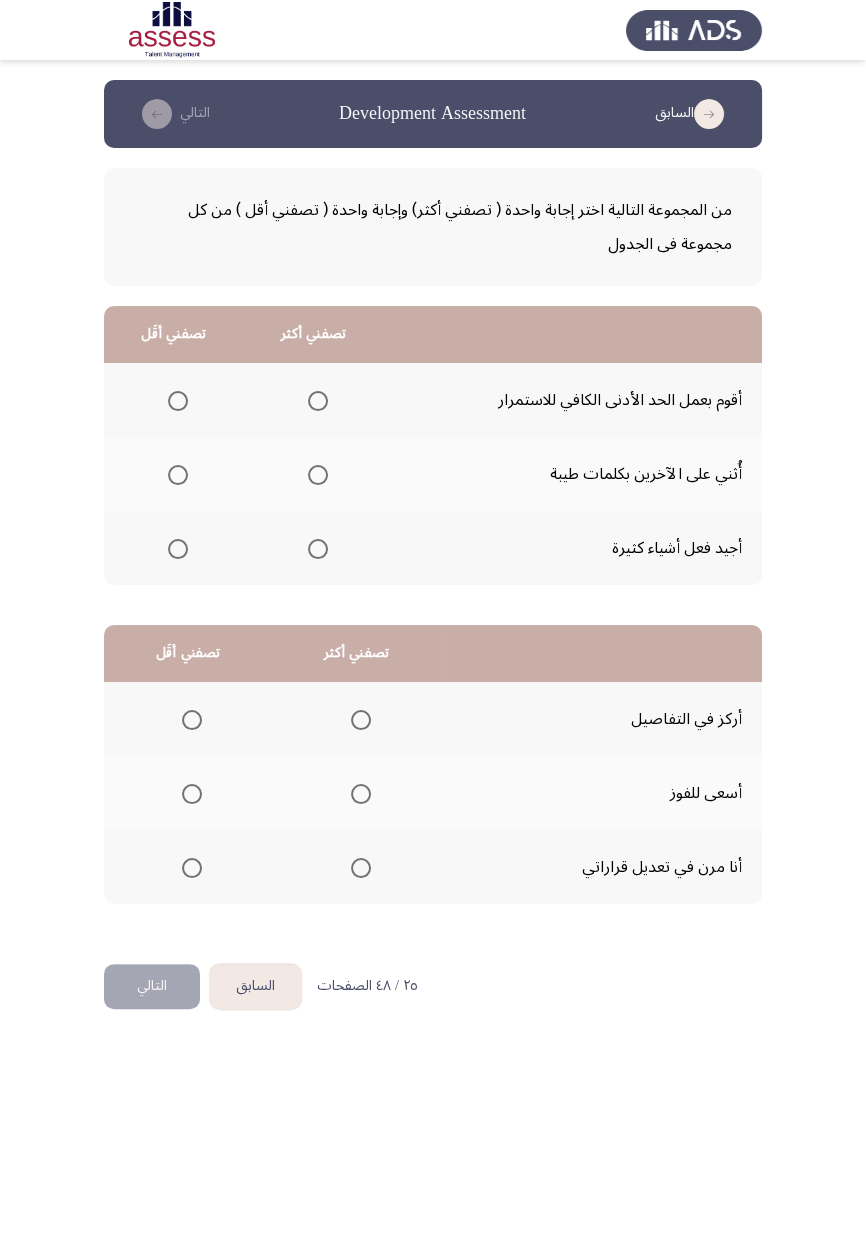 click at bounding box center (318, 401) 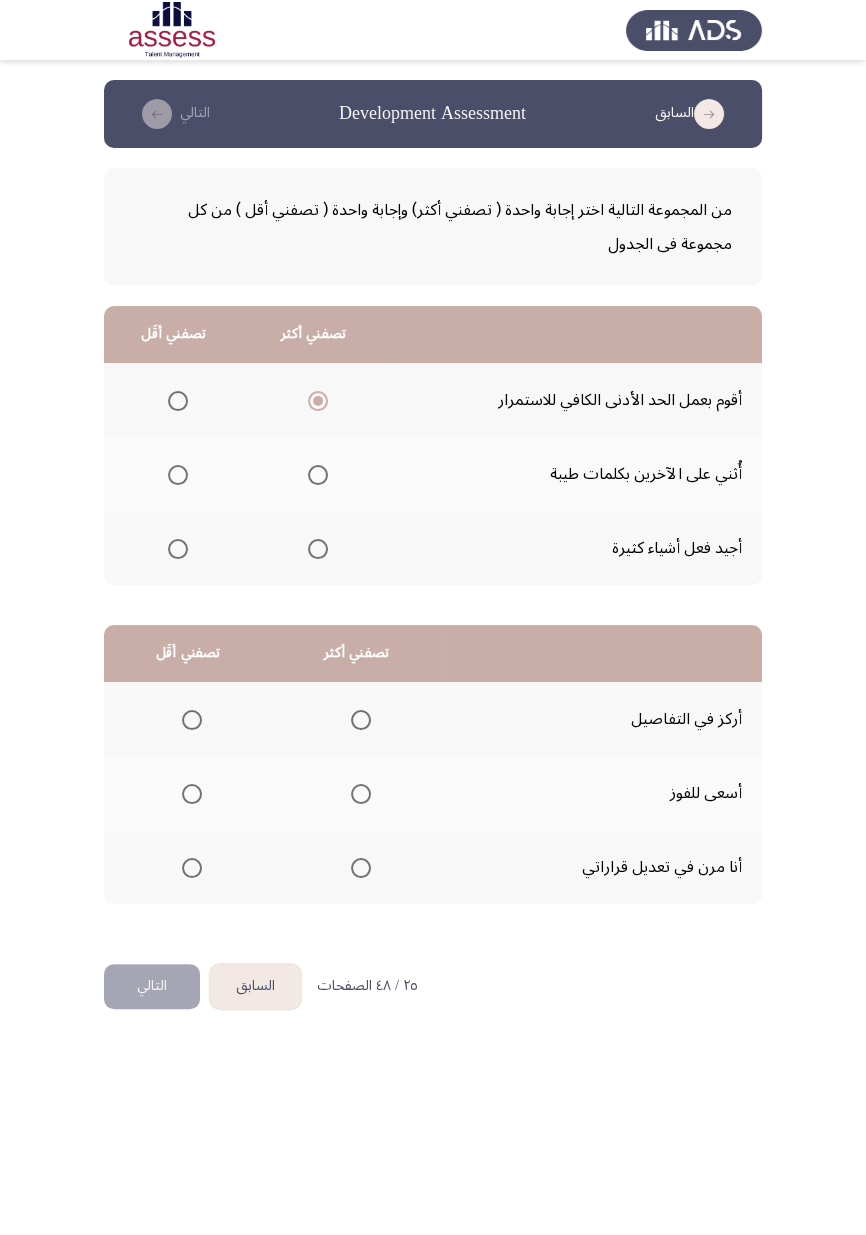 click at bounding box center (178, 549) 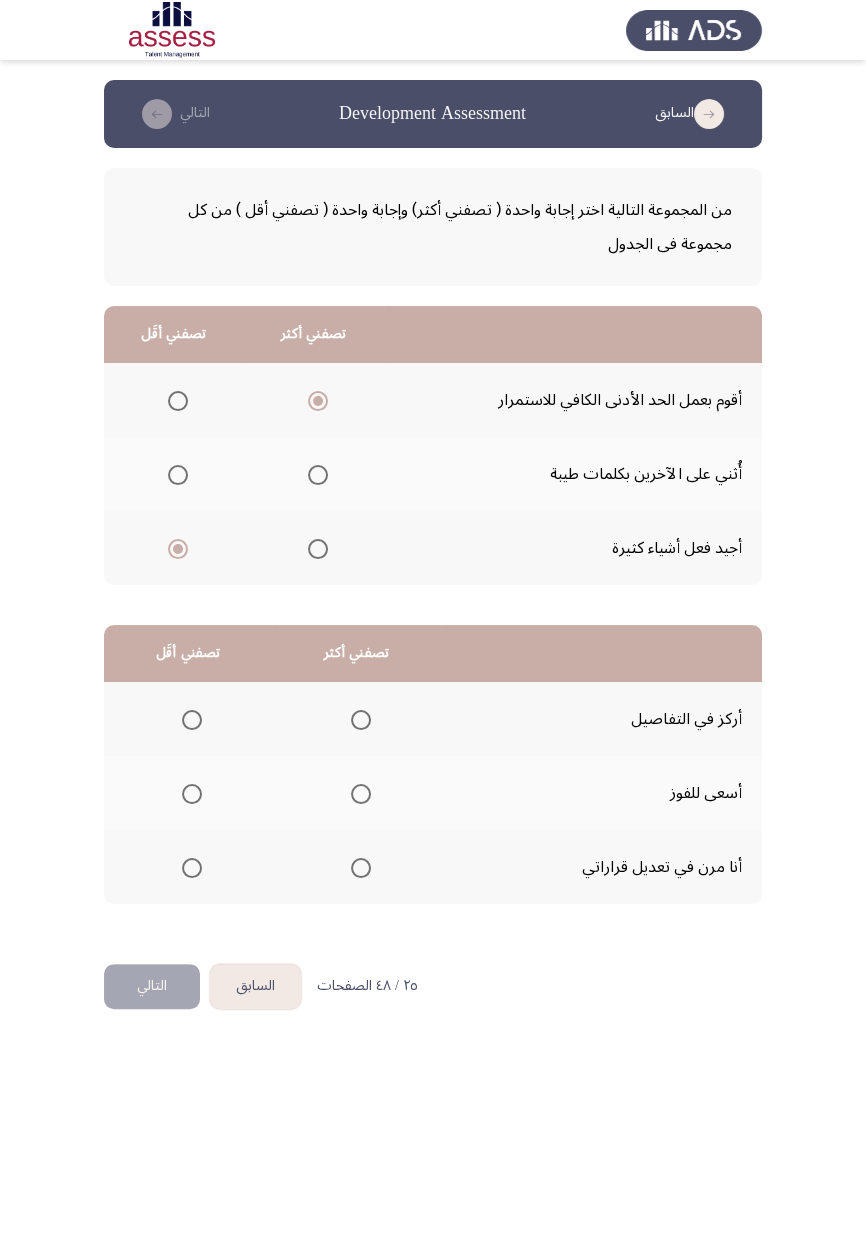 click at bounding box center [361, 720] 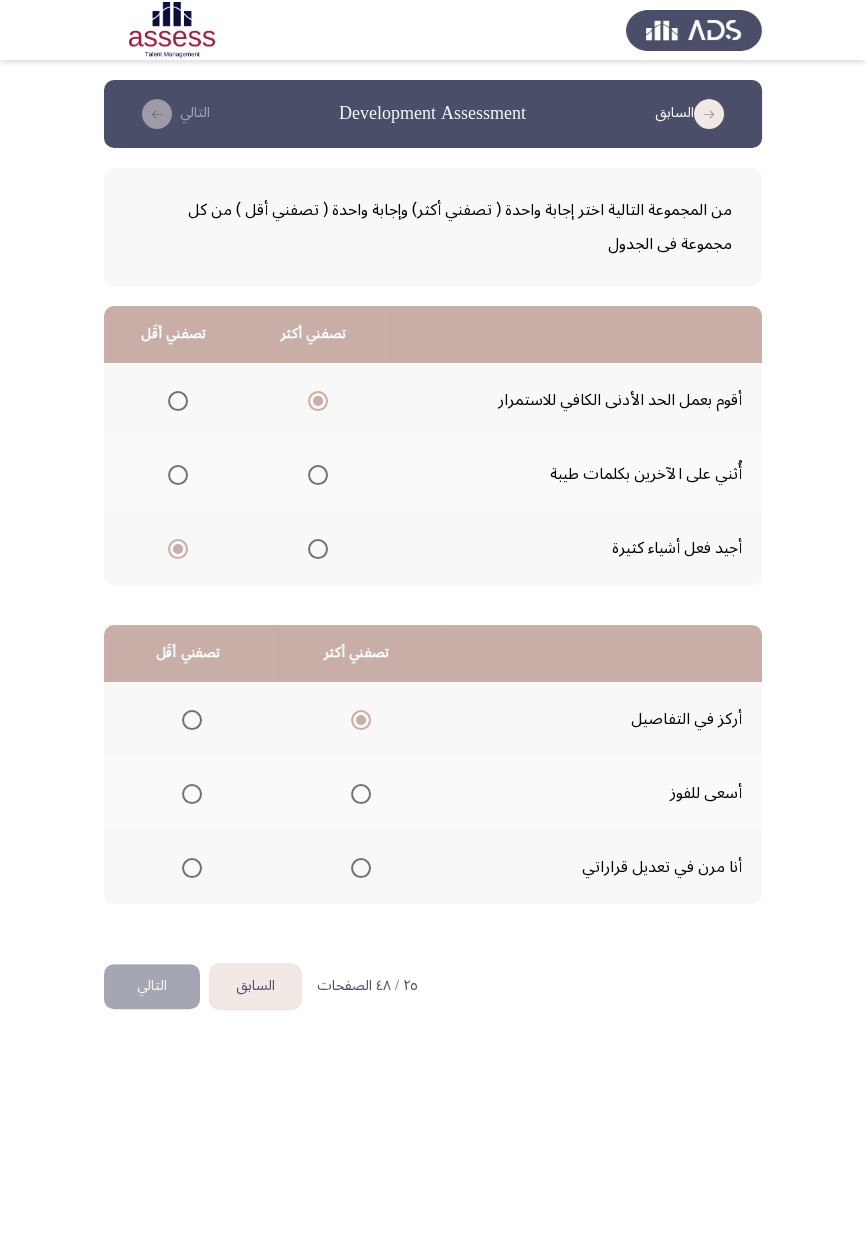 click at bounding box center (192, 794) 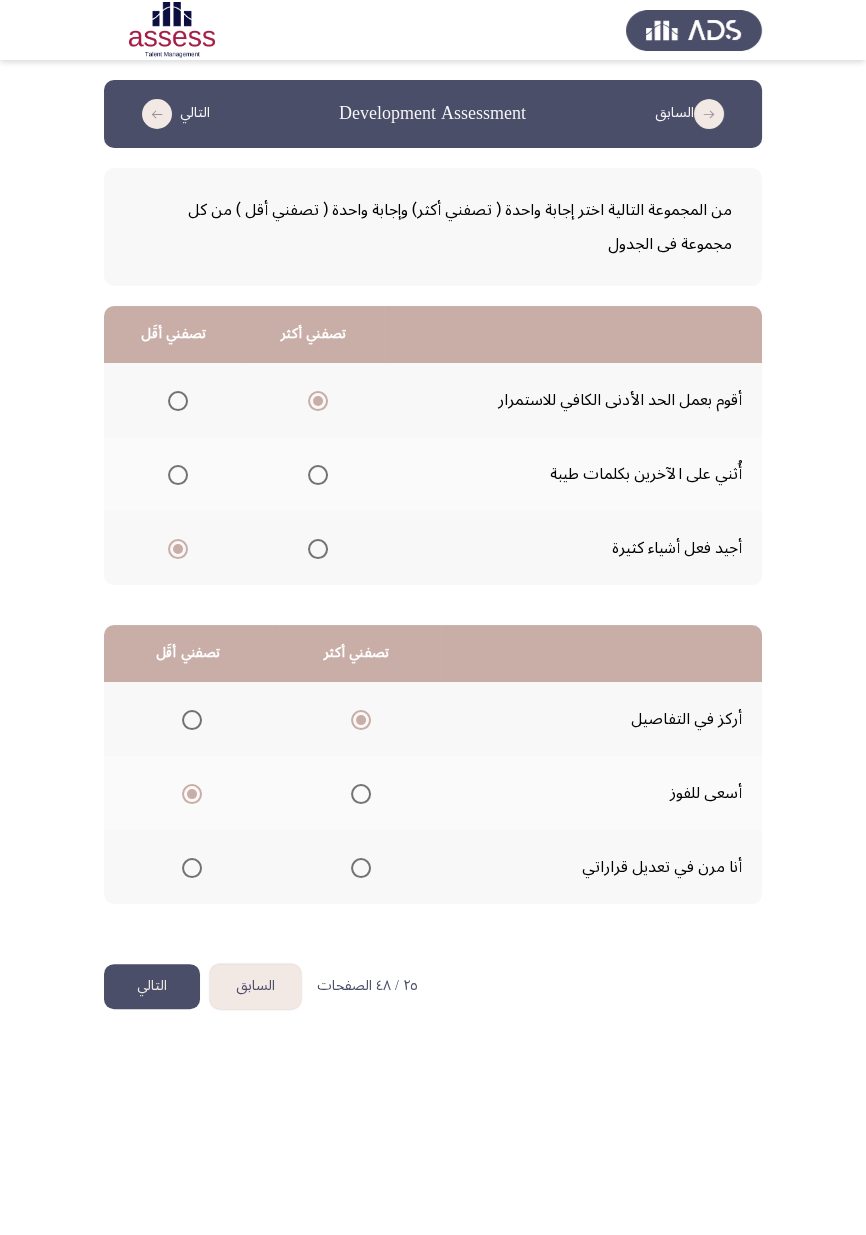click on "التالي" 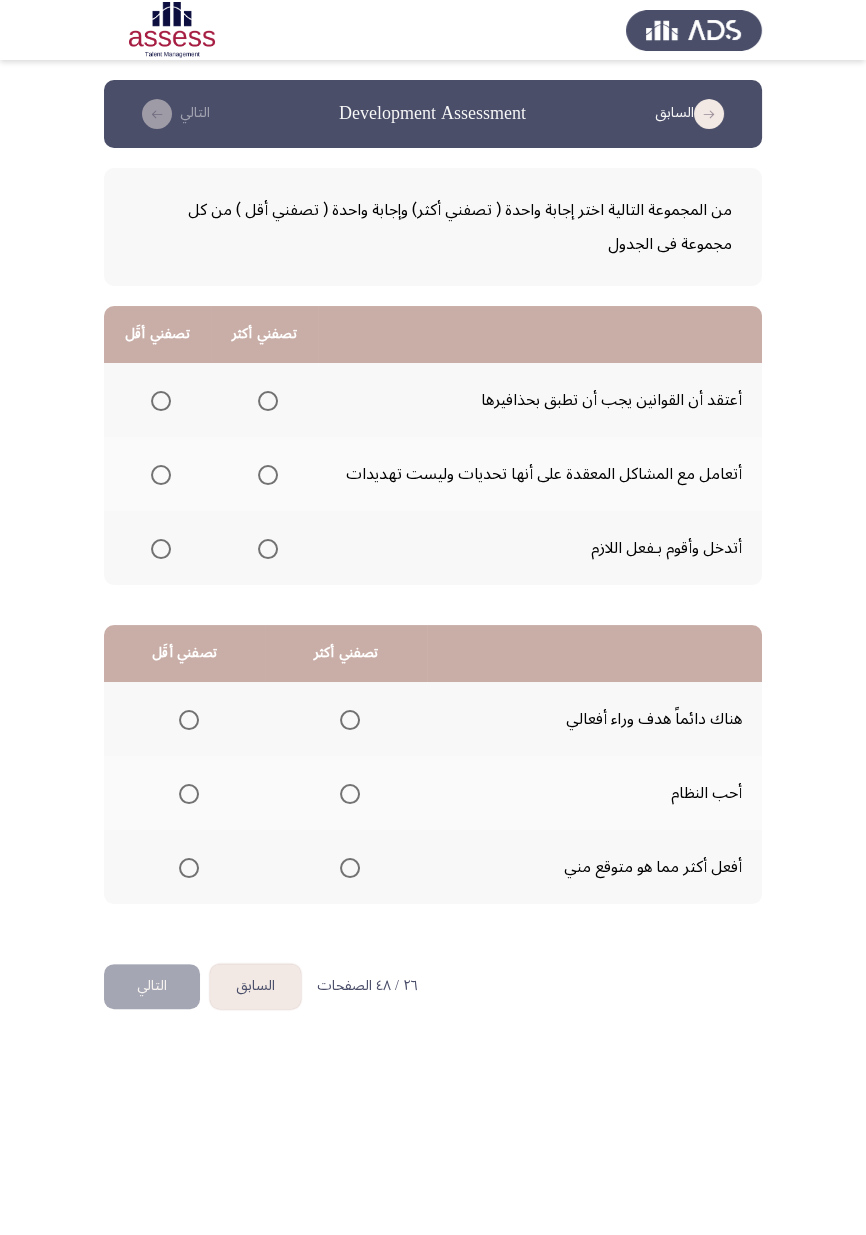 click at bounding box center (268, 475) 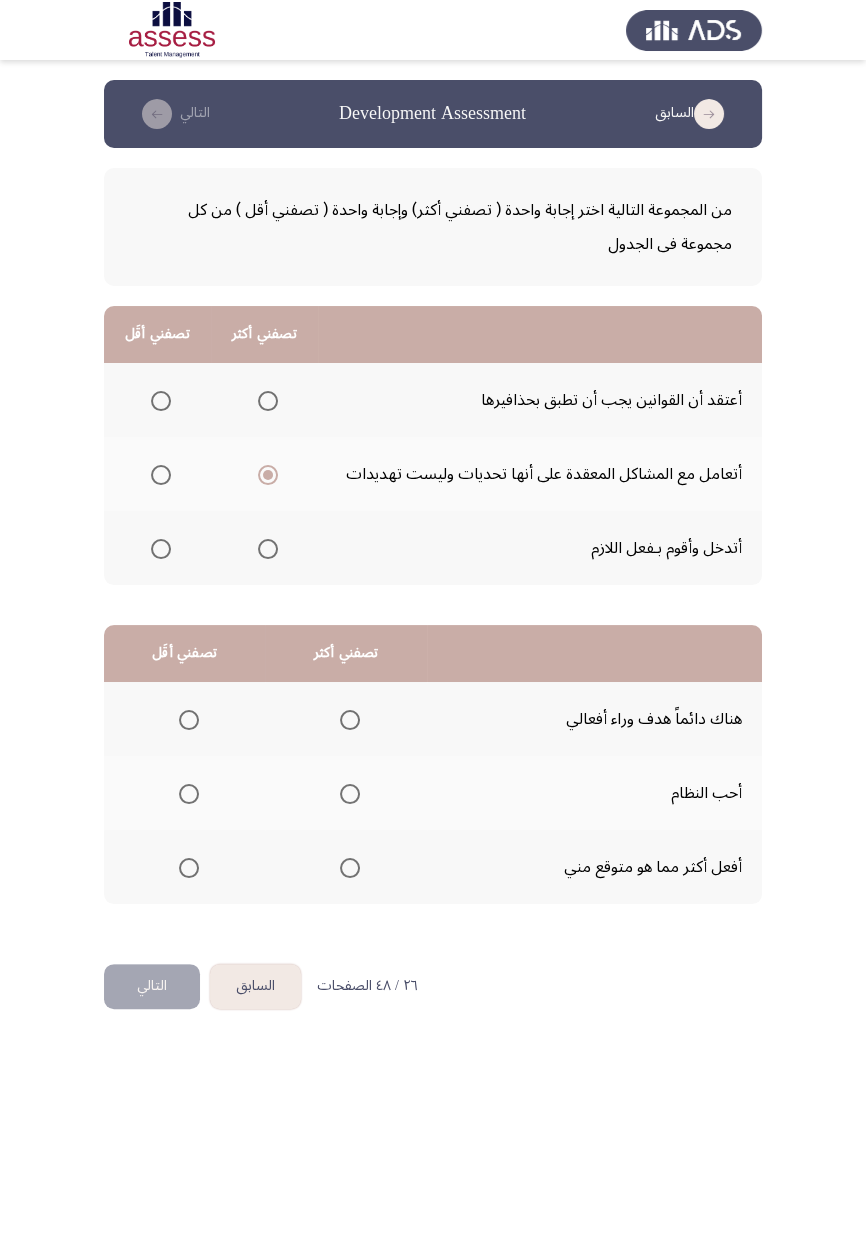 click at bounding box center [161, 549] 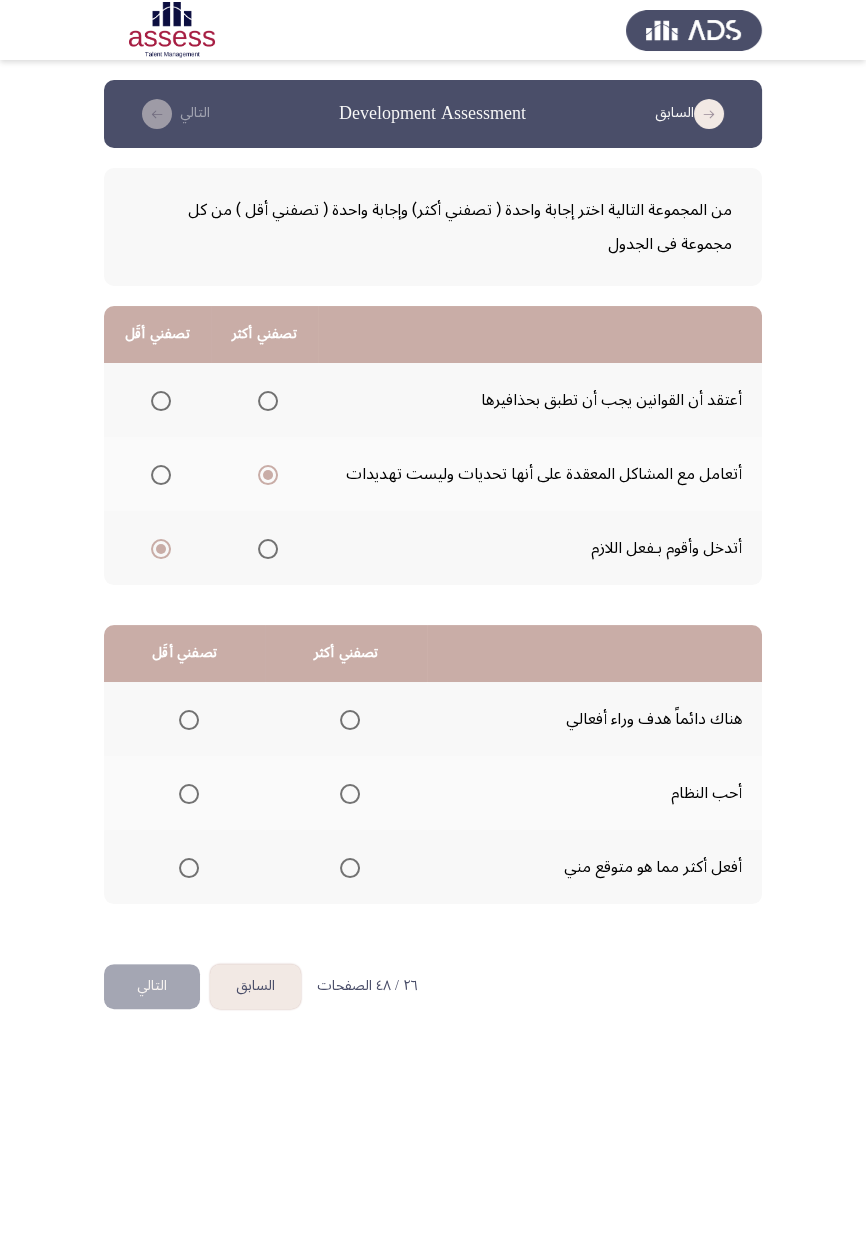 click 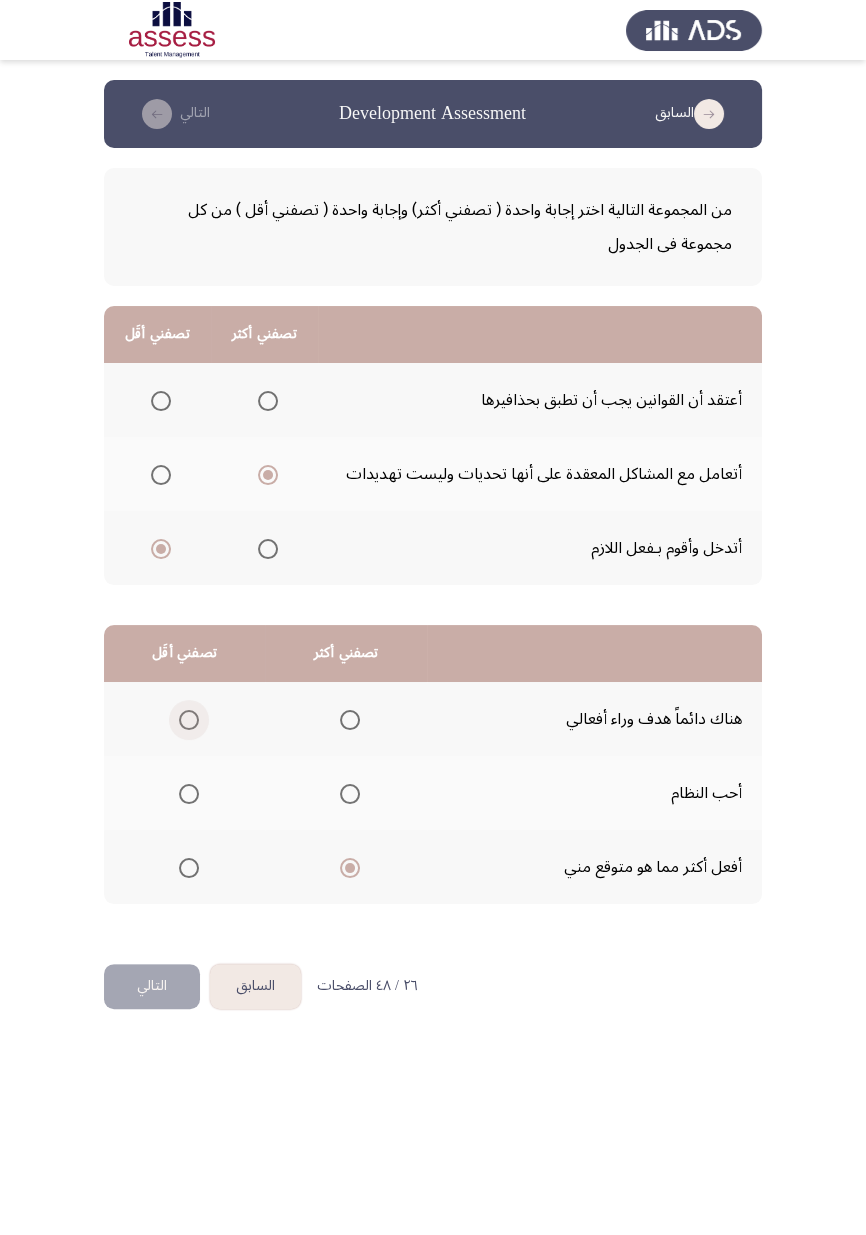 click at bounding box center (189, 720) 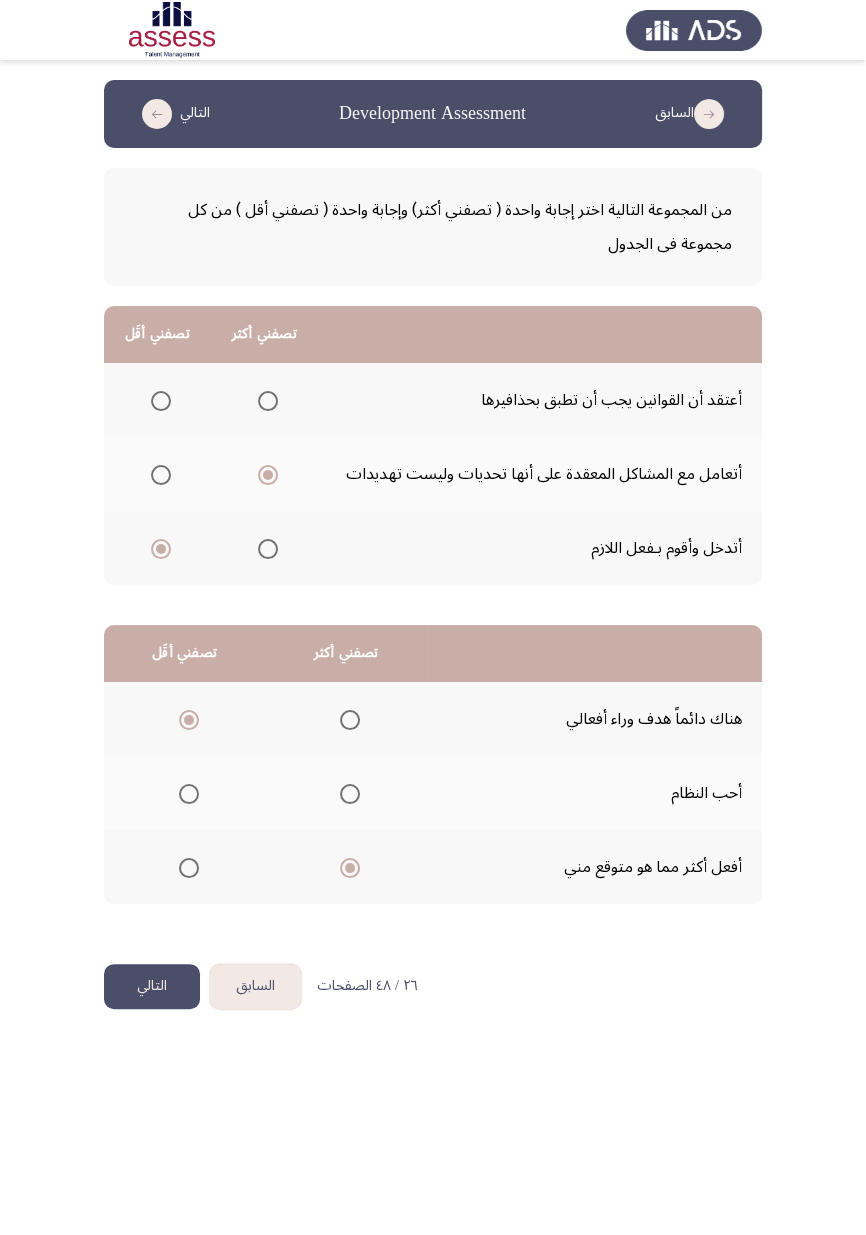 click on "التالي" 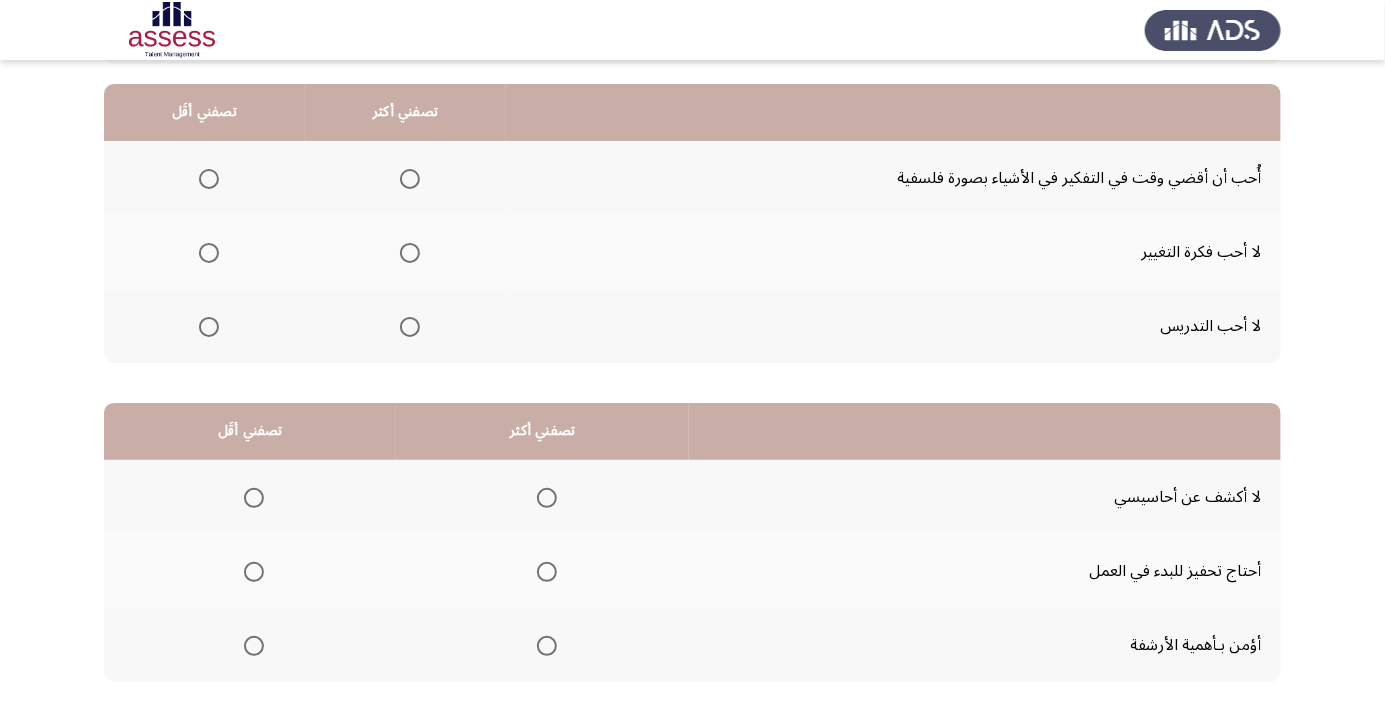scroll, scrollTop: 122, scrollLeft: 0, axis: vertical 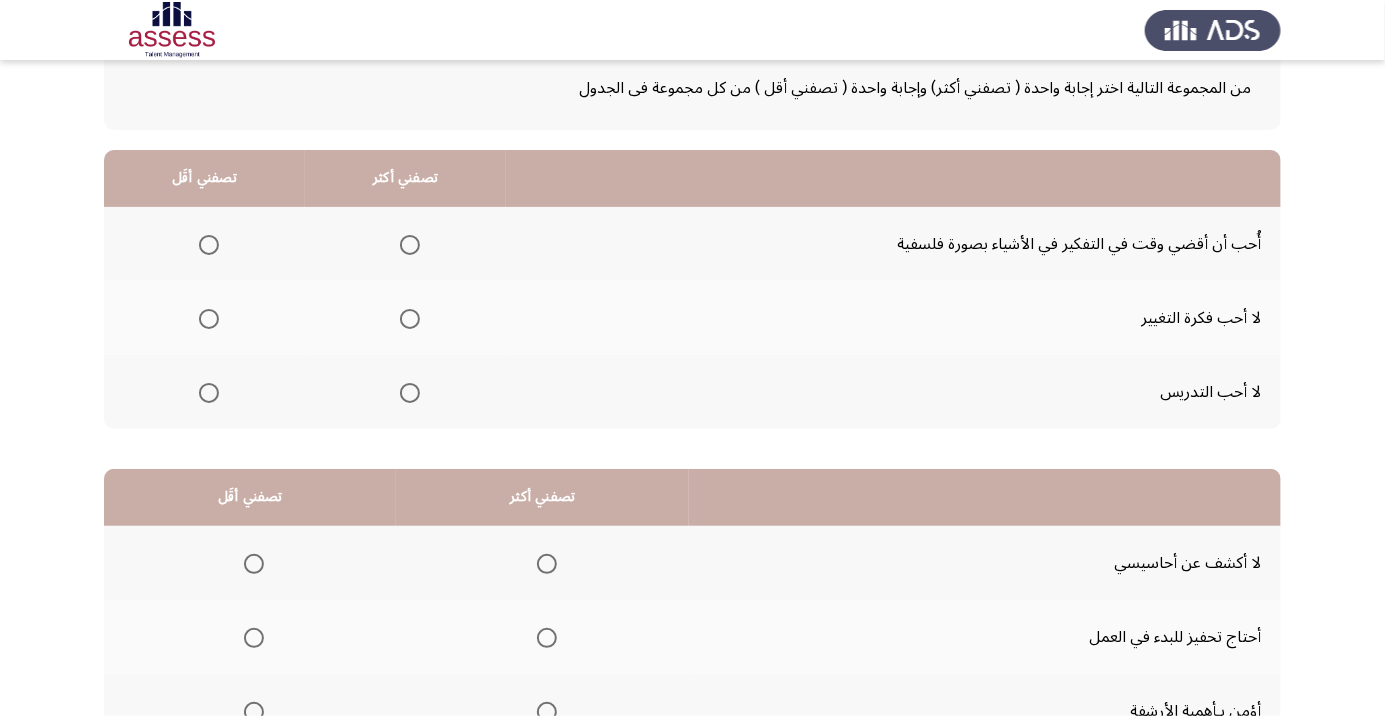 click at bounding box center [410, 245] 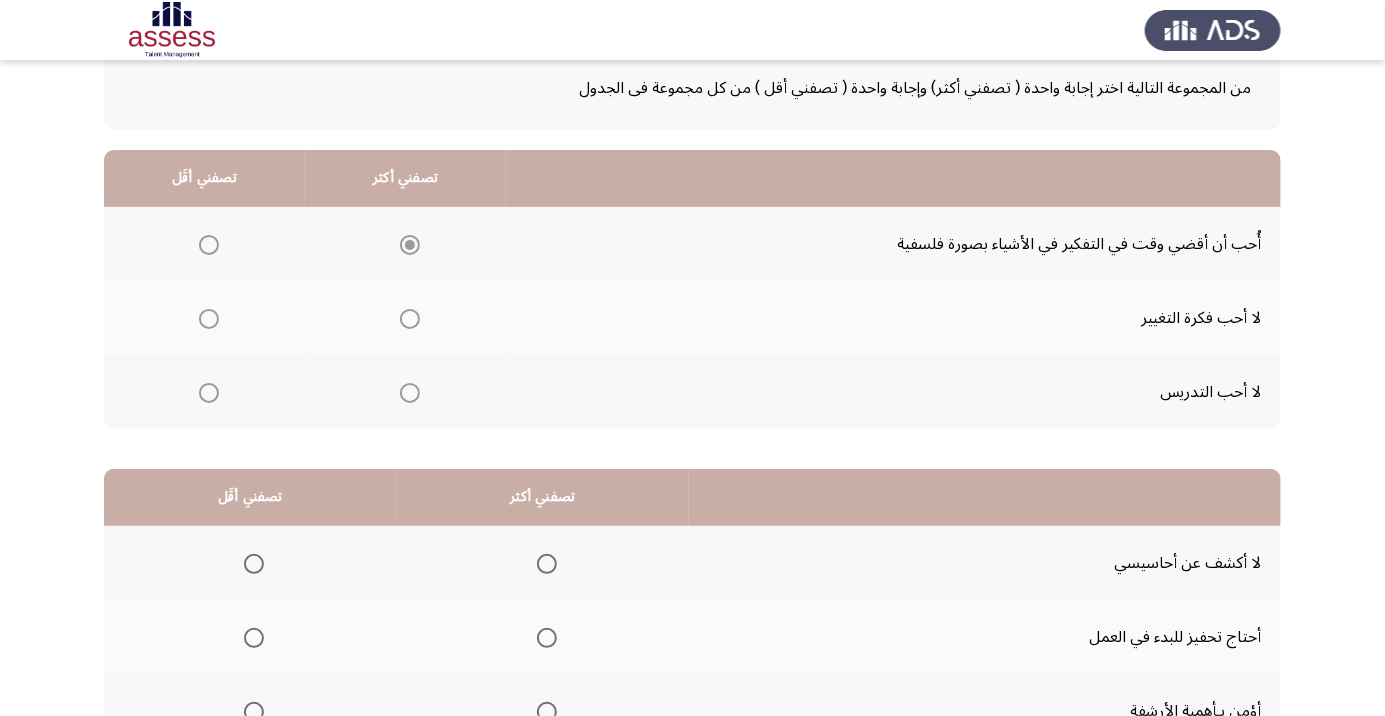 click at bounding box center [209, 319] 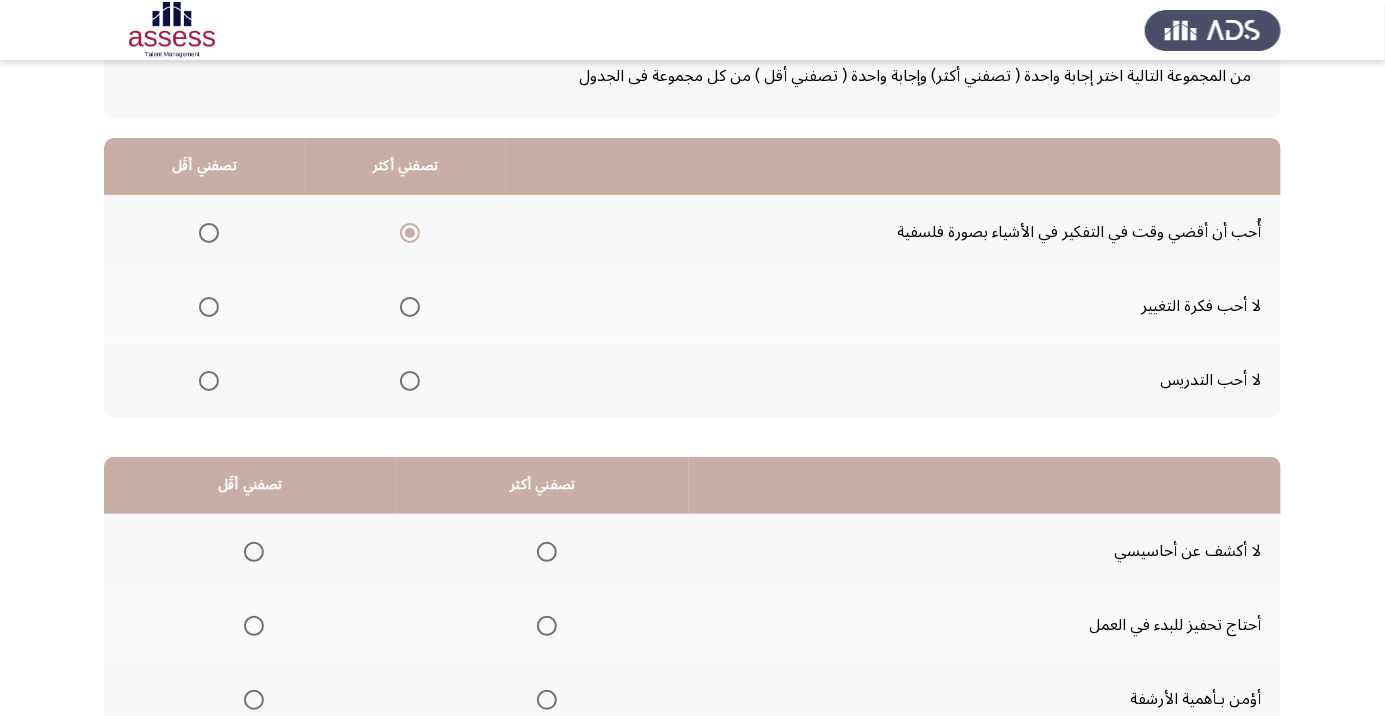 scroll, scrollTop: 197, scrollLeft: 0, axis: vertical 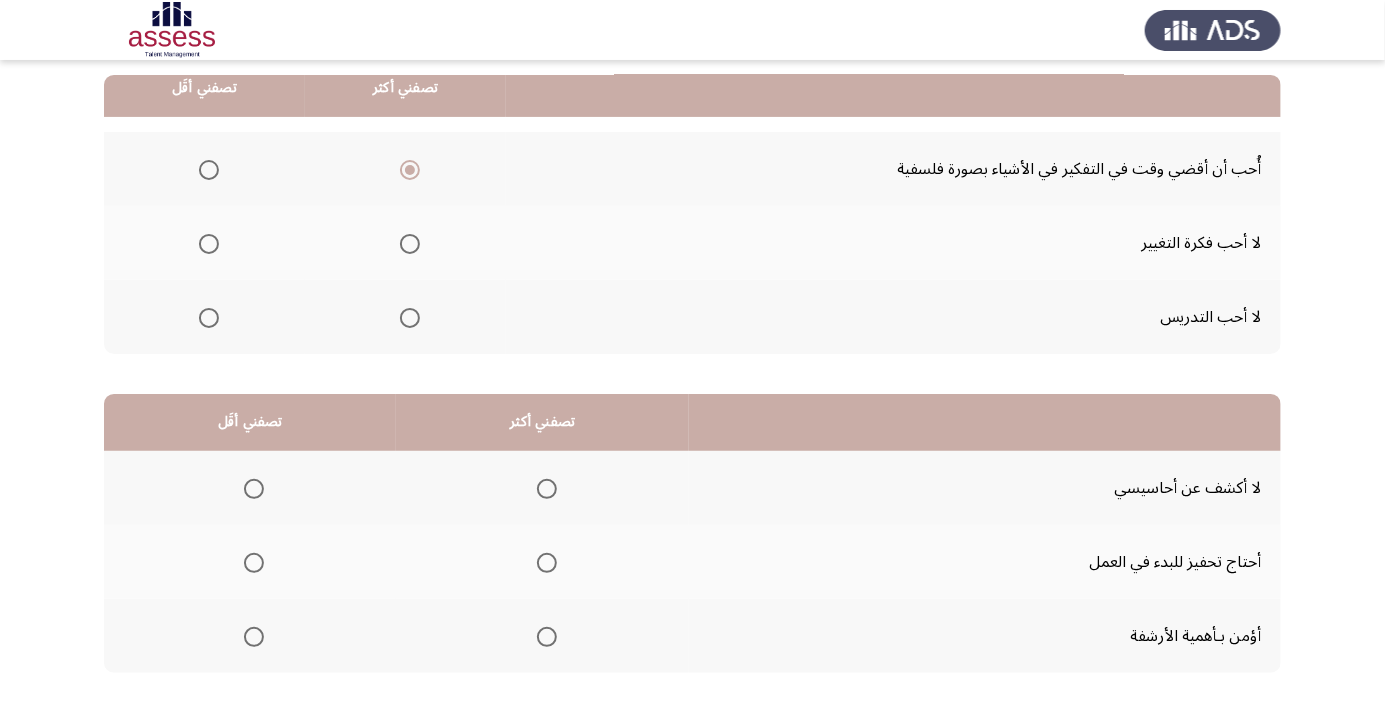 click at bounding box center (547, 637) 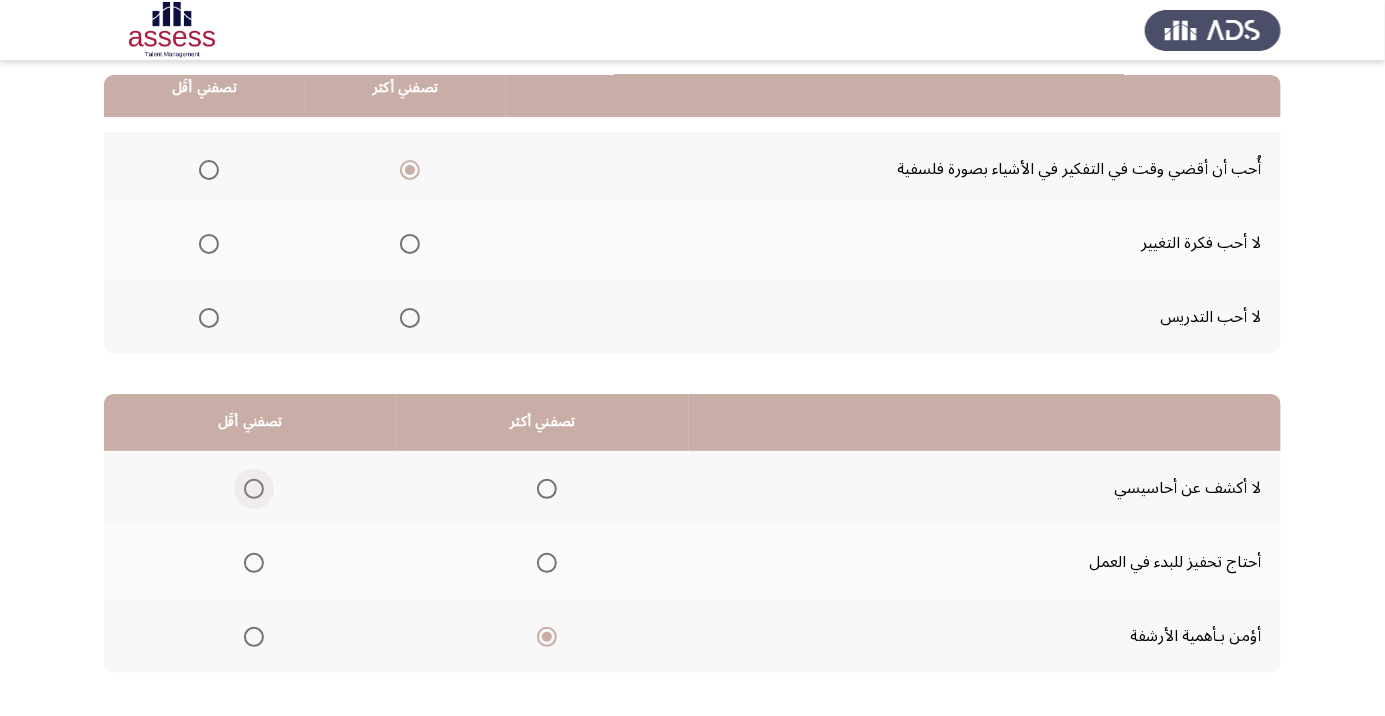 click at bounding box center (254, 489) 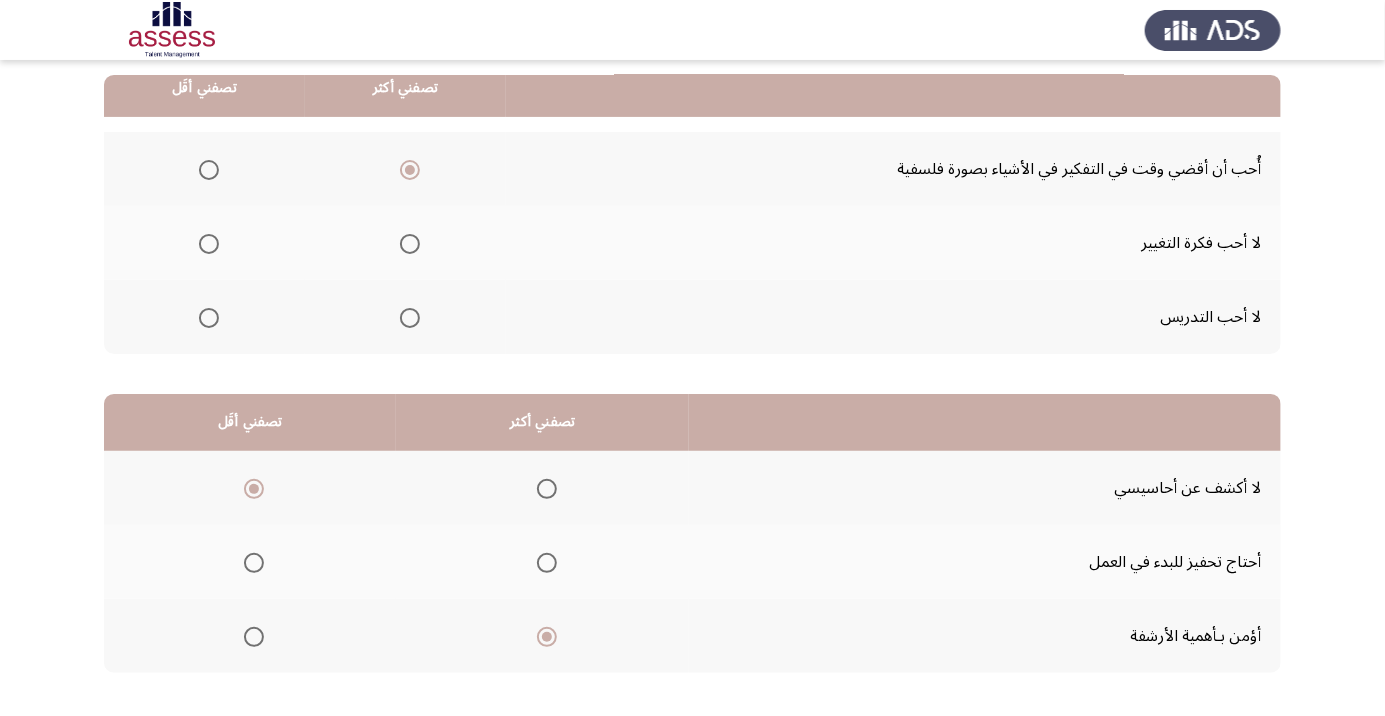 click on "التالي" 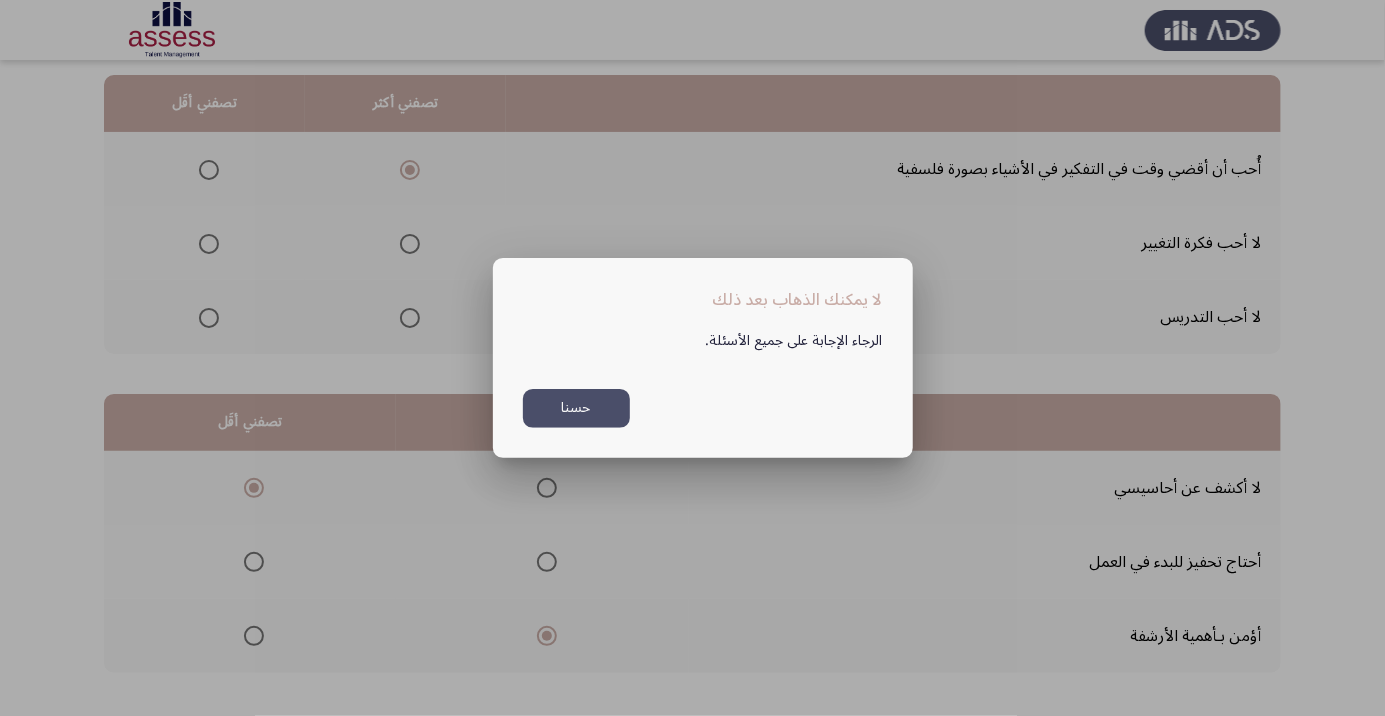 click at bounding box center [692, 358] 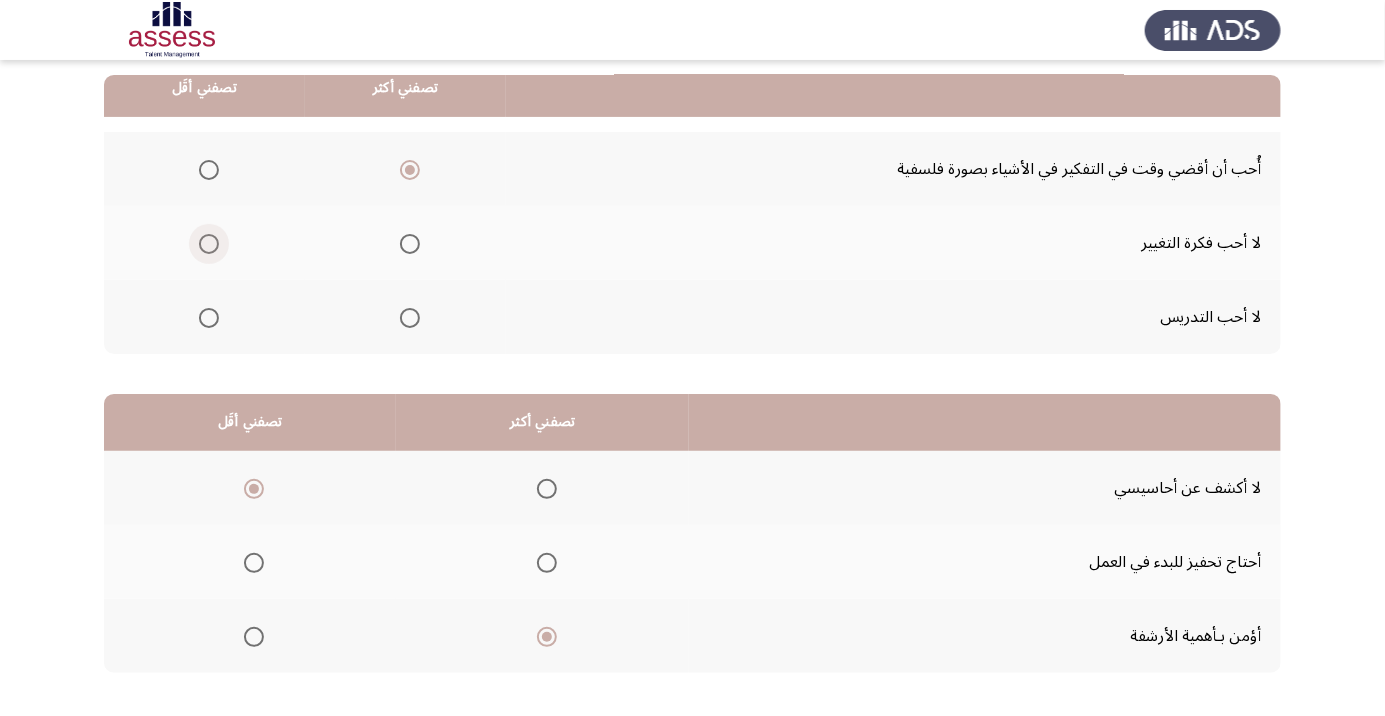 click at bounding box center [208, 244] 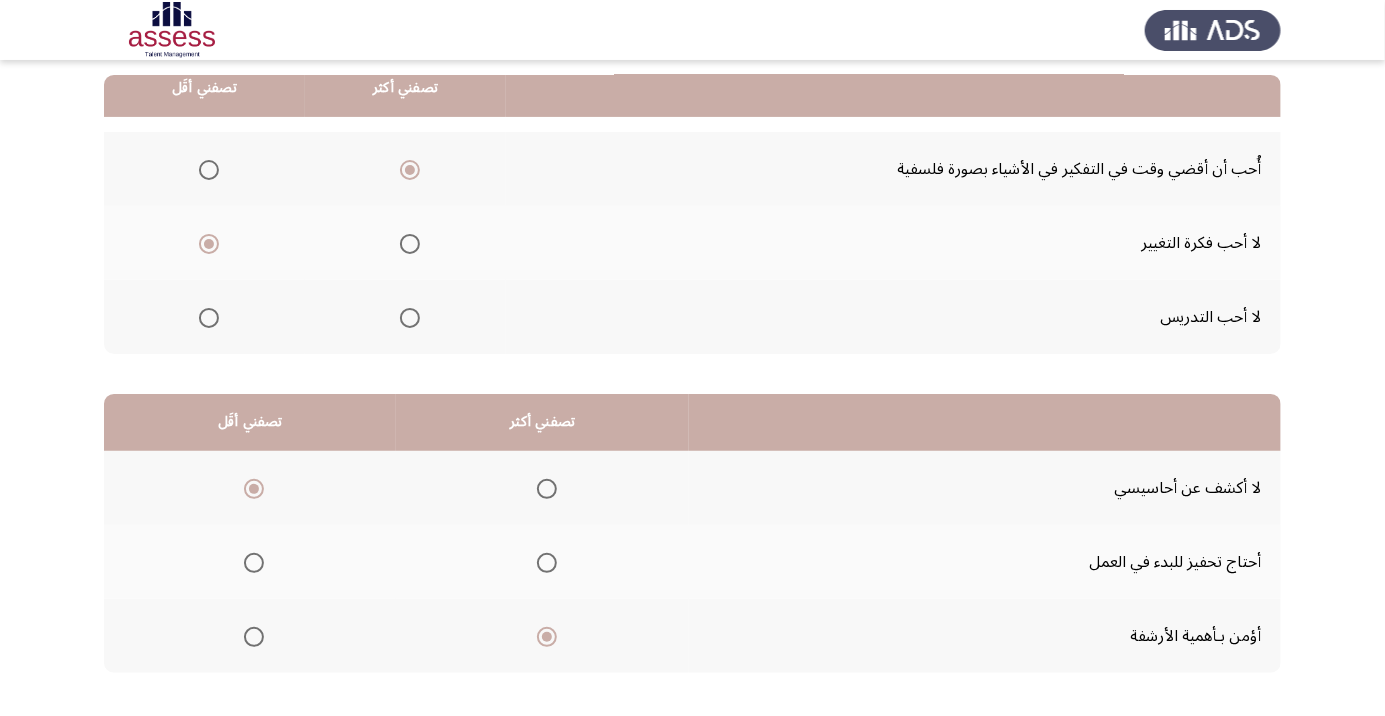 click on "التالي" 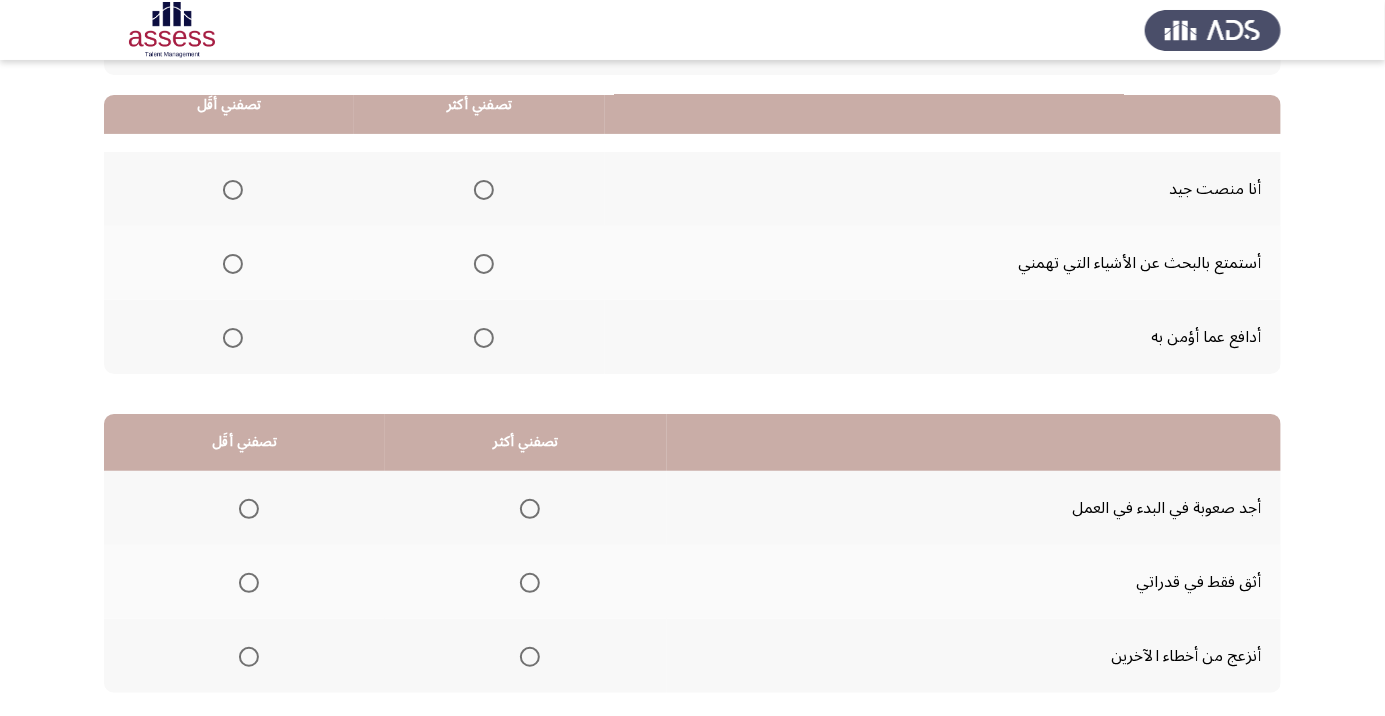 scroll, scrollTop: 175, scrollLeft: 0, axis: vertical 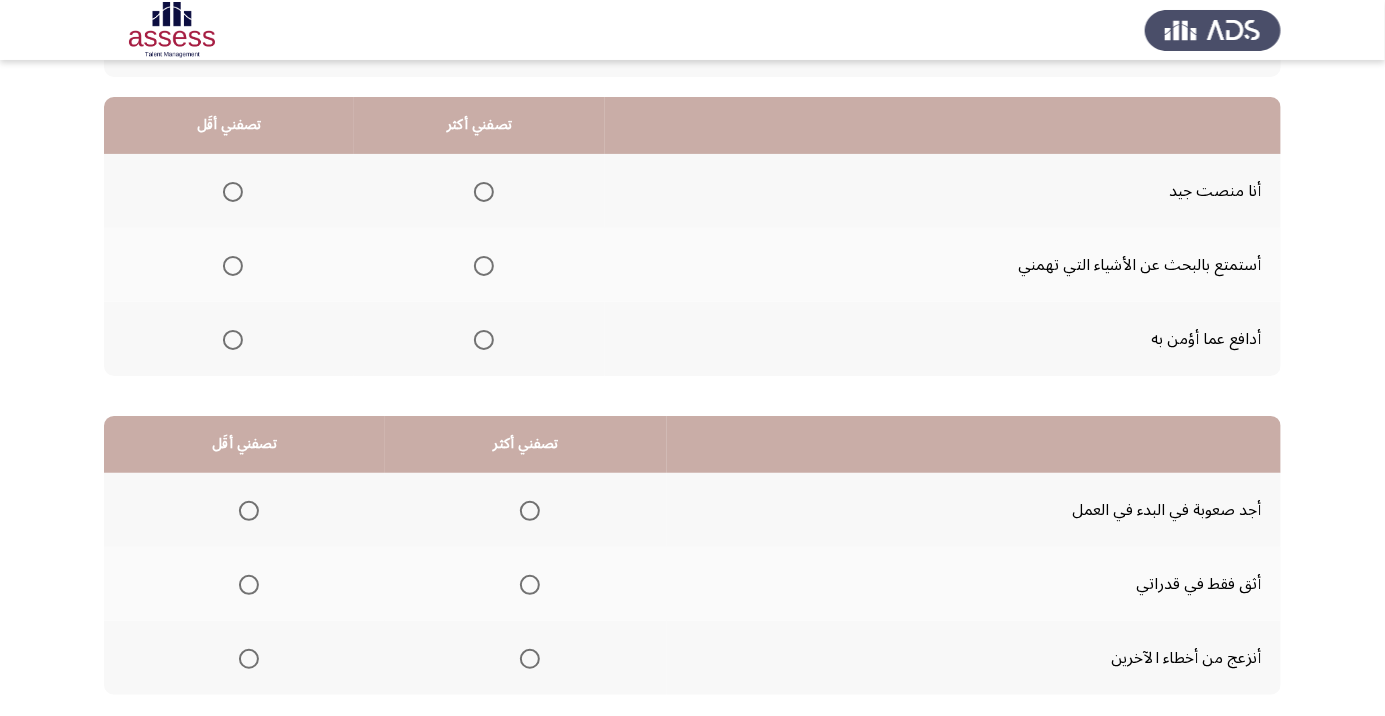click at bounding box center [484, 340] 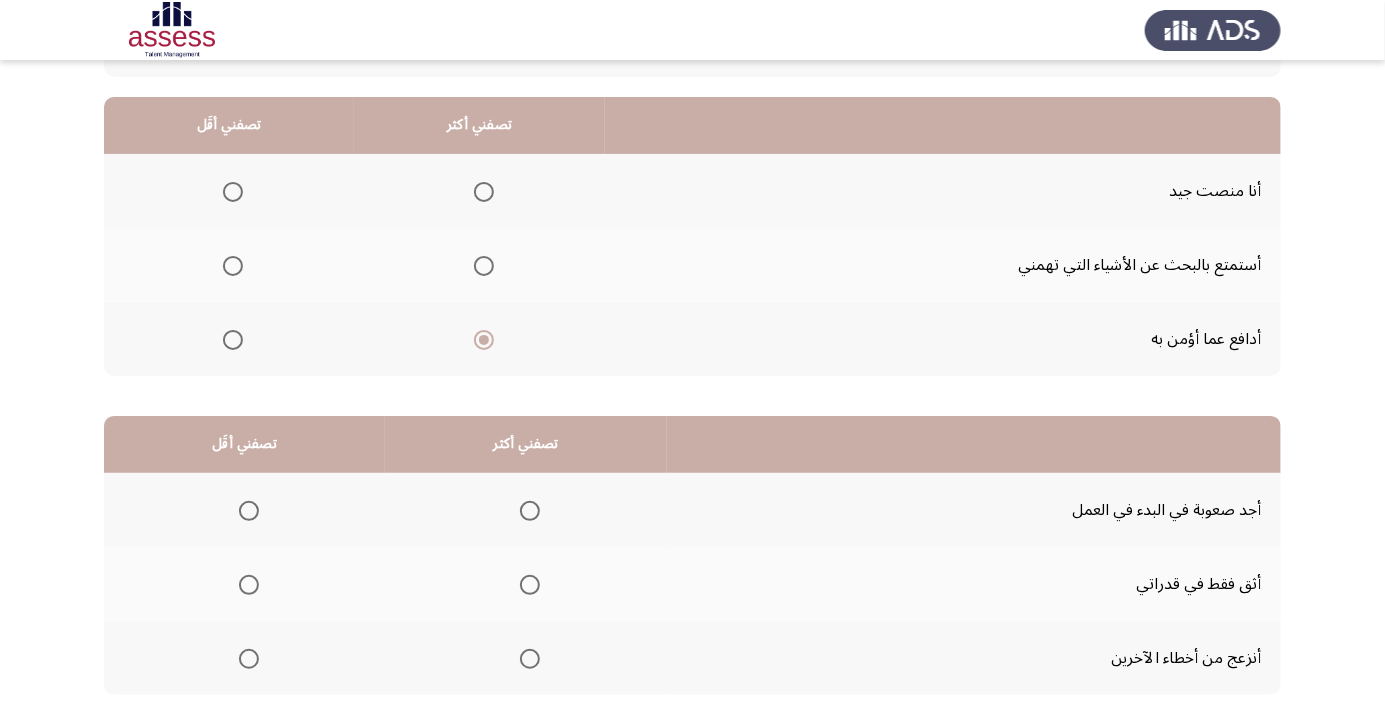 click at bounding box center (233, 192) 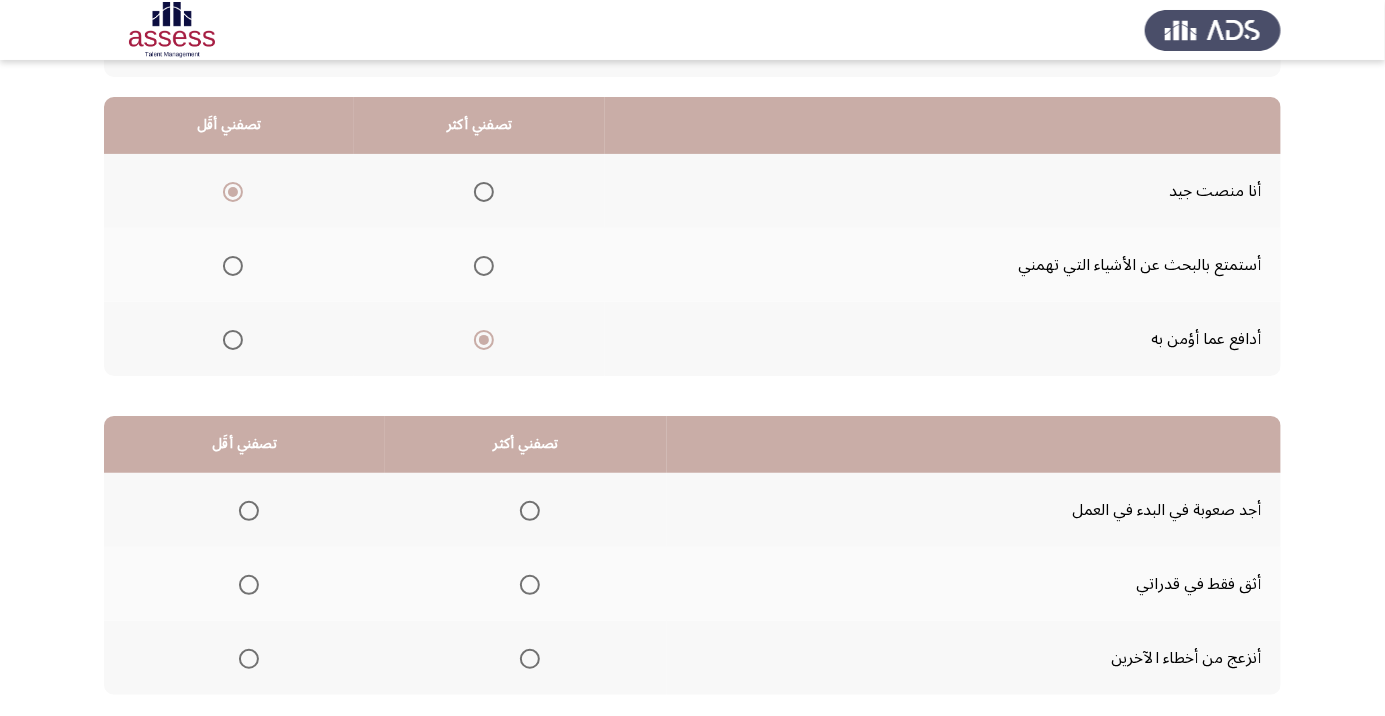 scroll, scrollTop: 197, scrollLeft: 0, axis: vertical 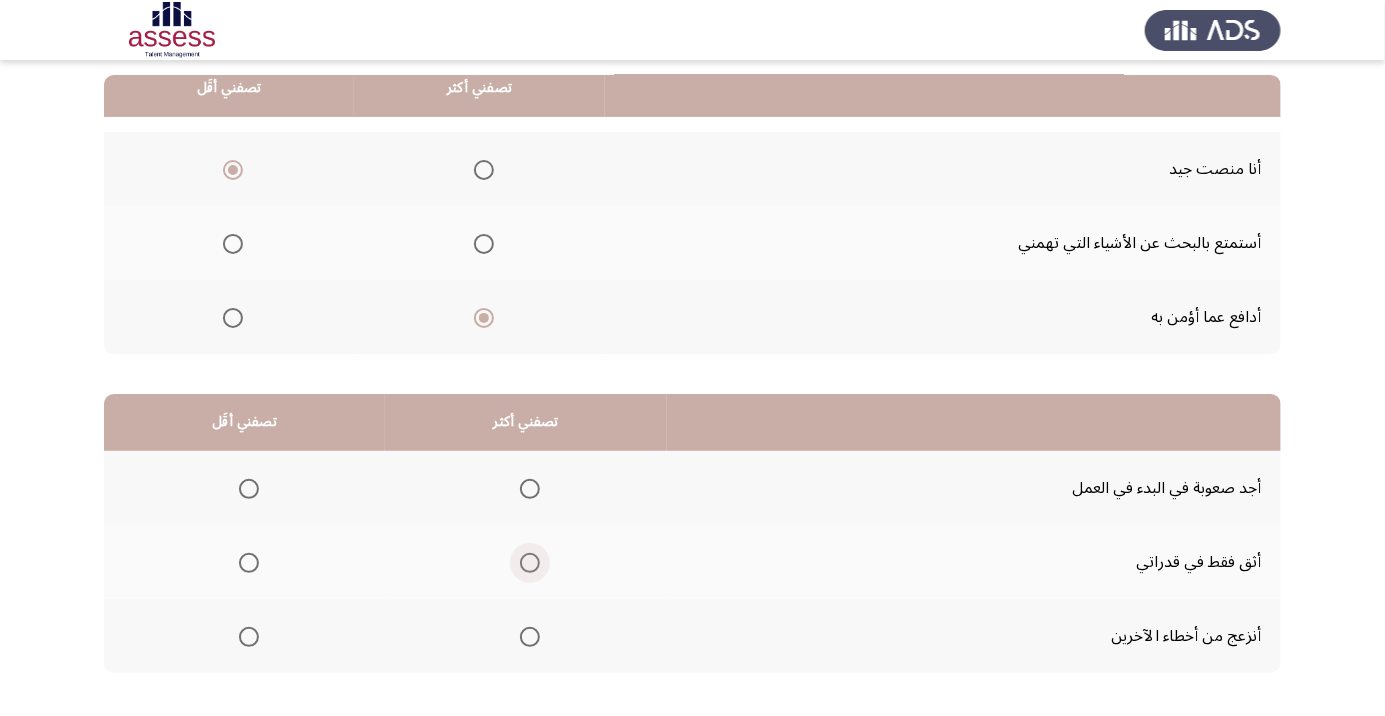 click at bounding box center (530, 563) 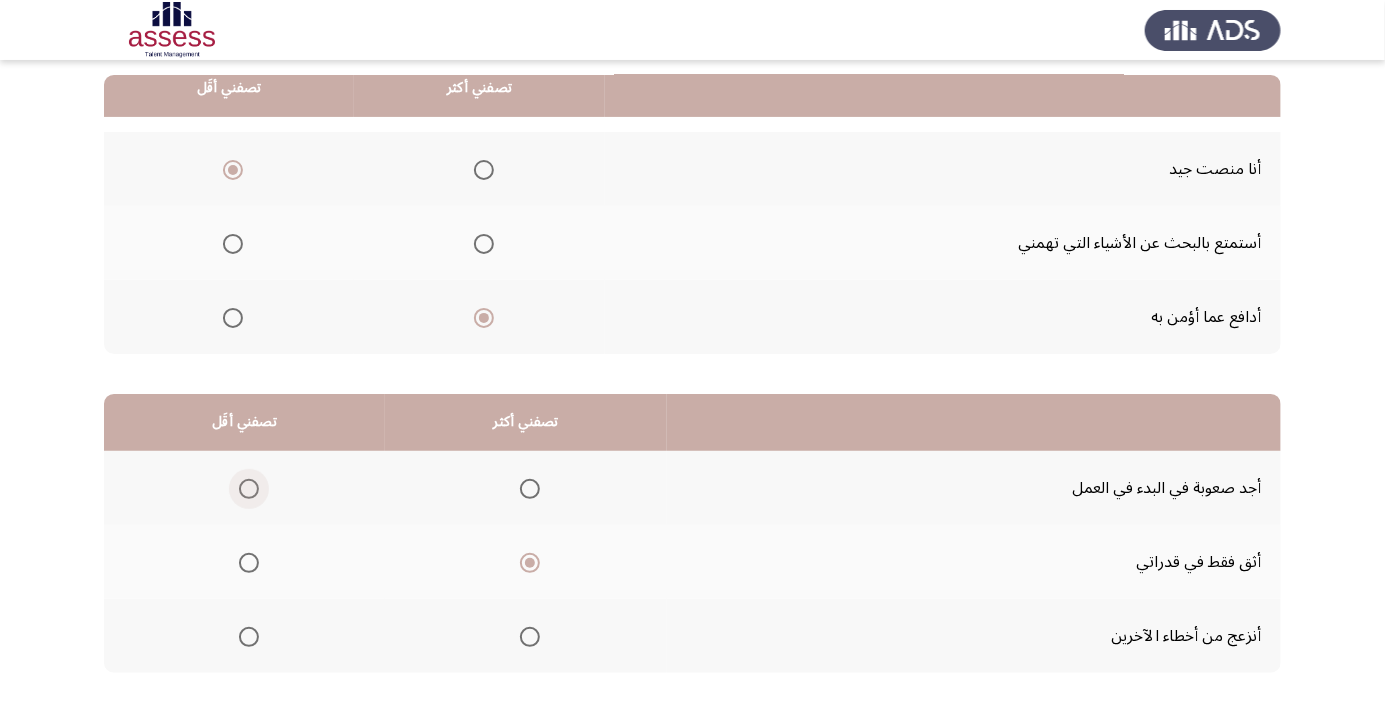 click at bounding box center [249, 489] 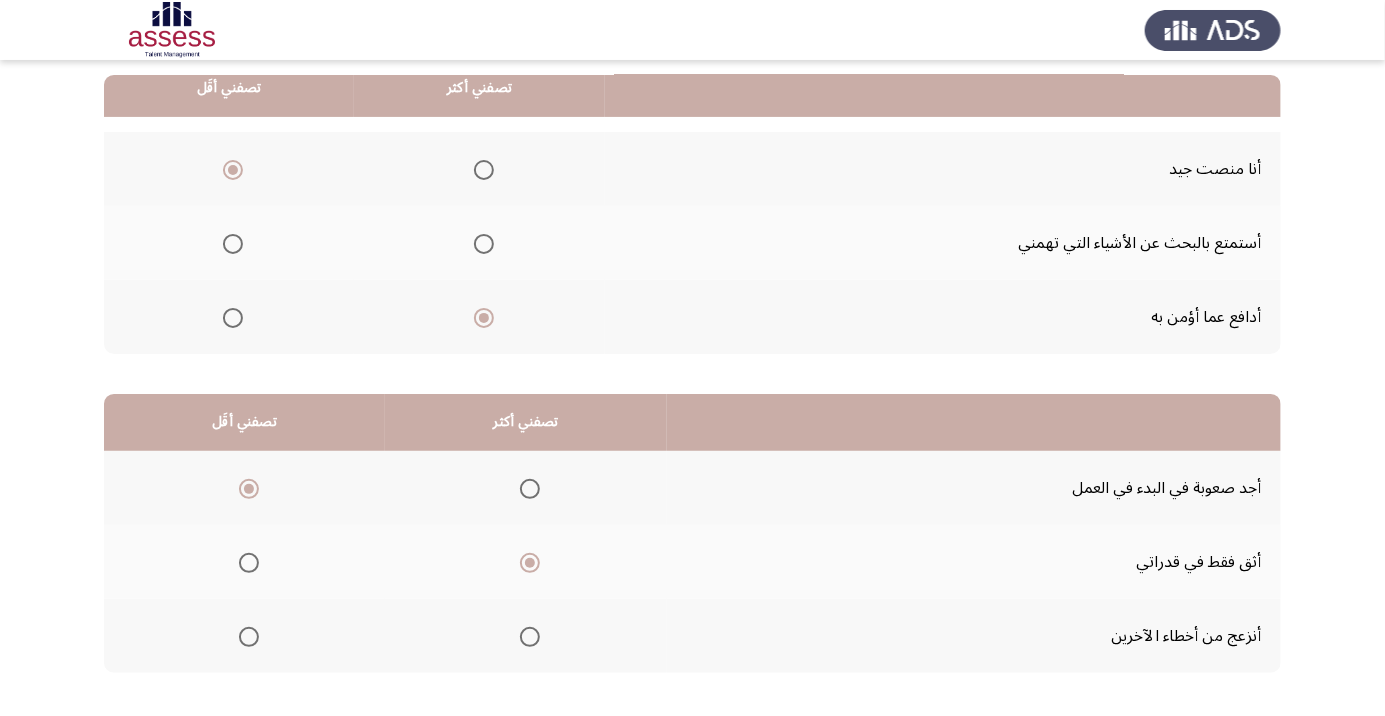 click on "التالي" 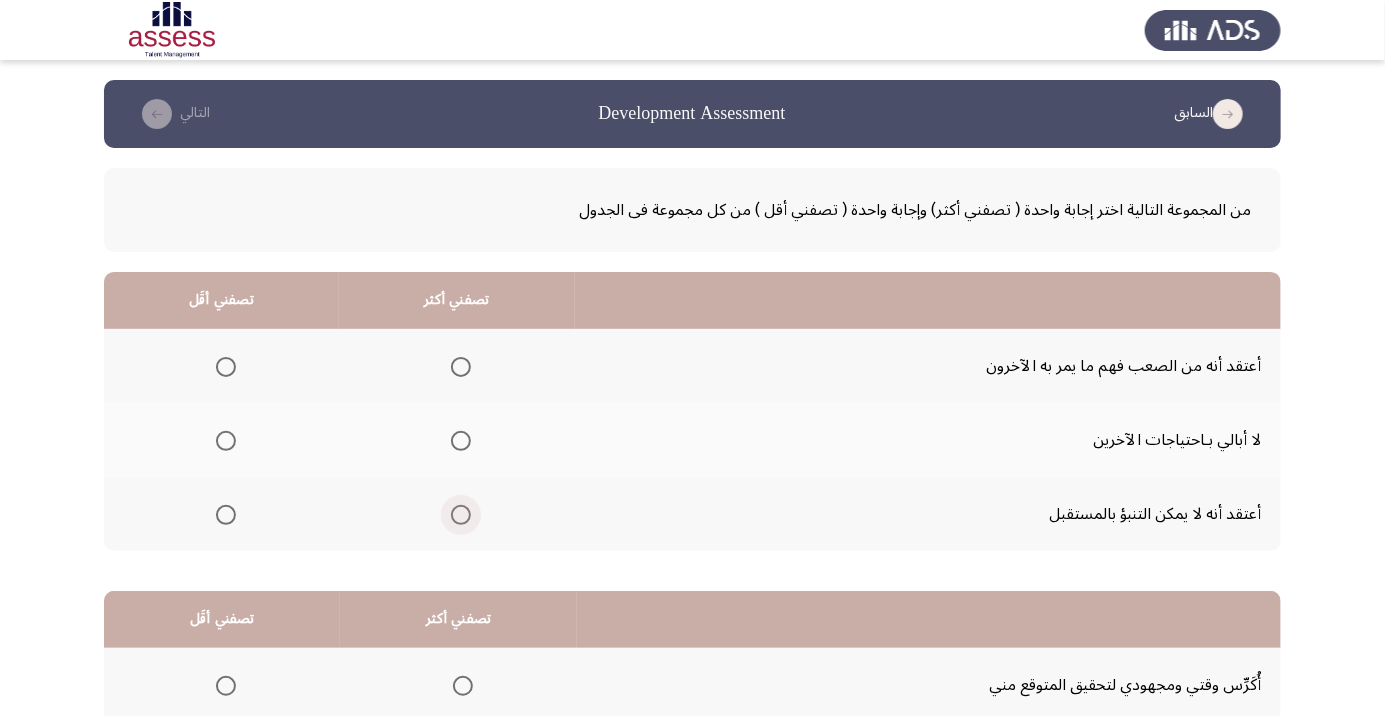 click at bounding box center (461, 515) 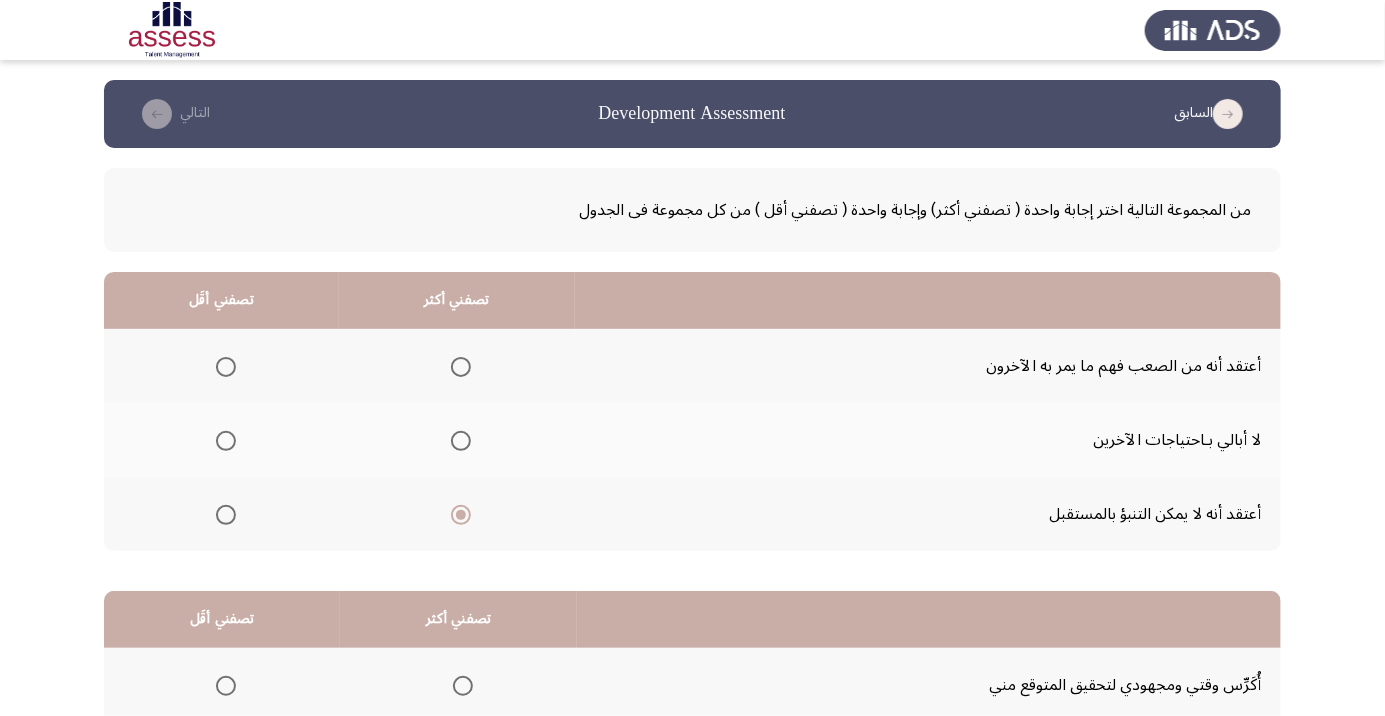 click 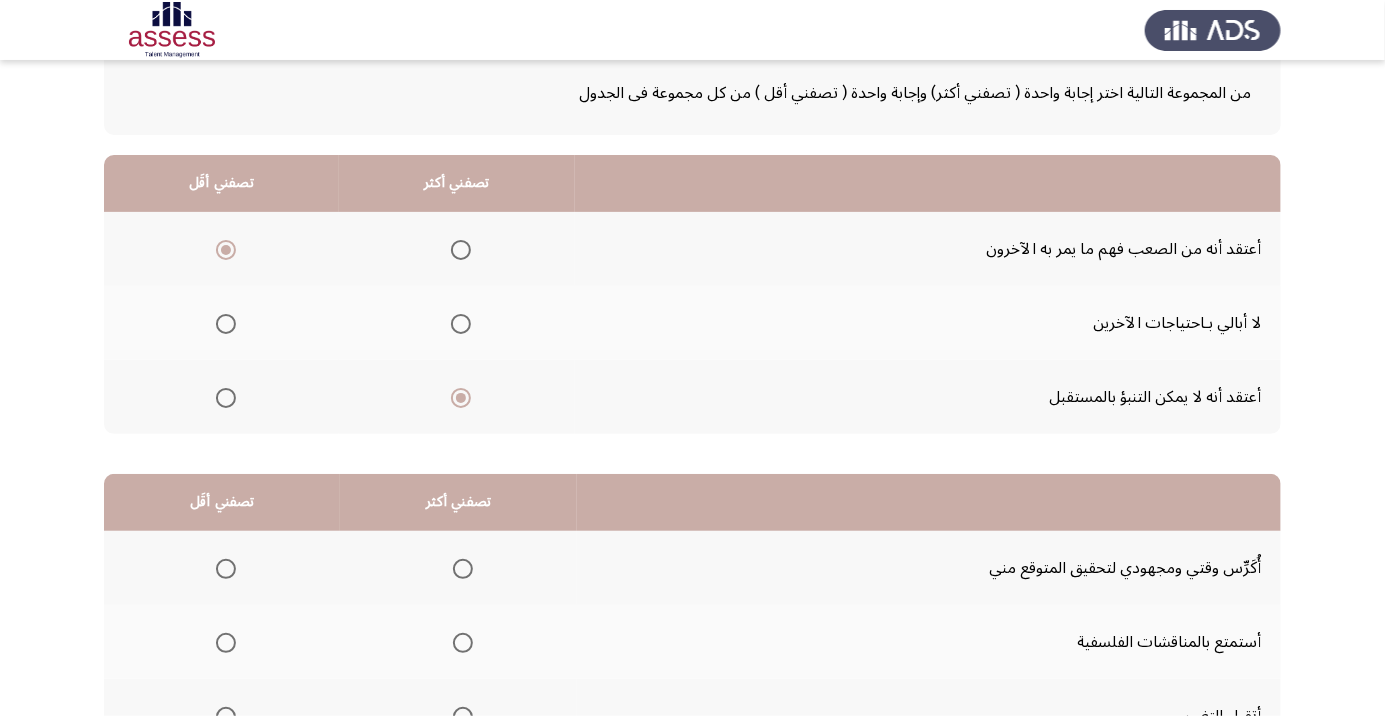 scroll, scrollTop: 118, scrollLeft: 0, axis: vertical 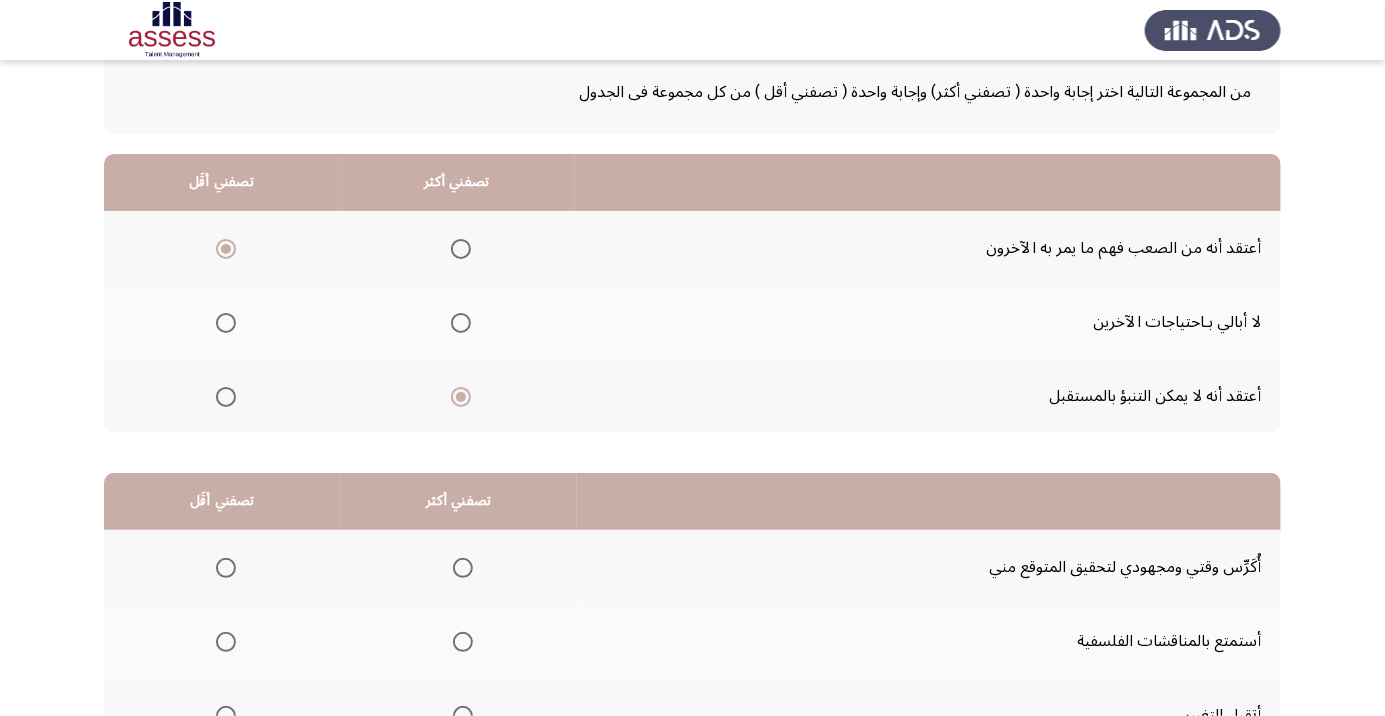 click 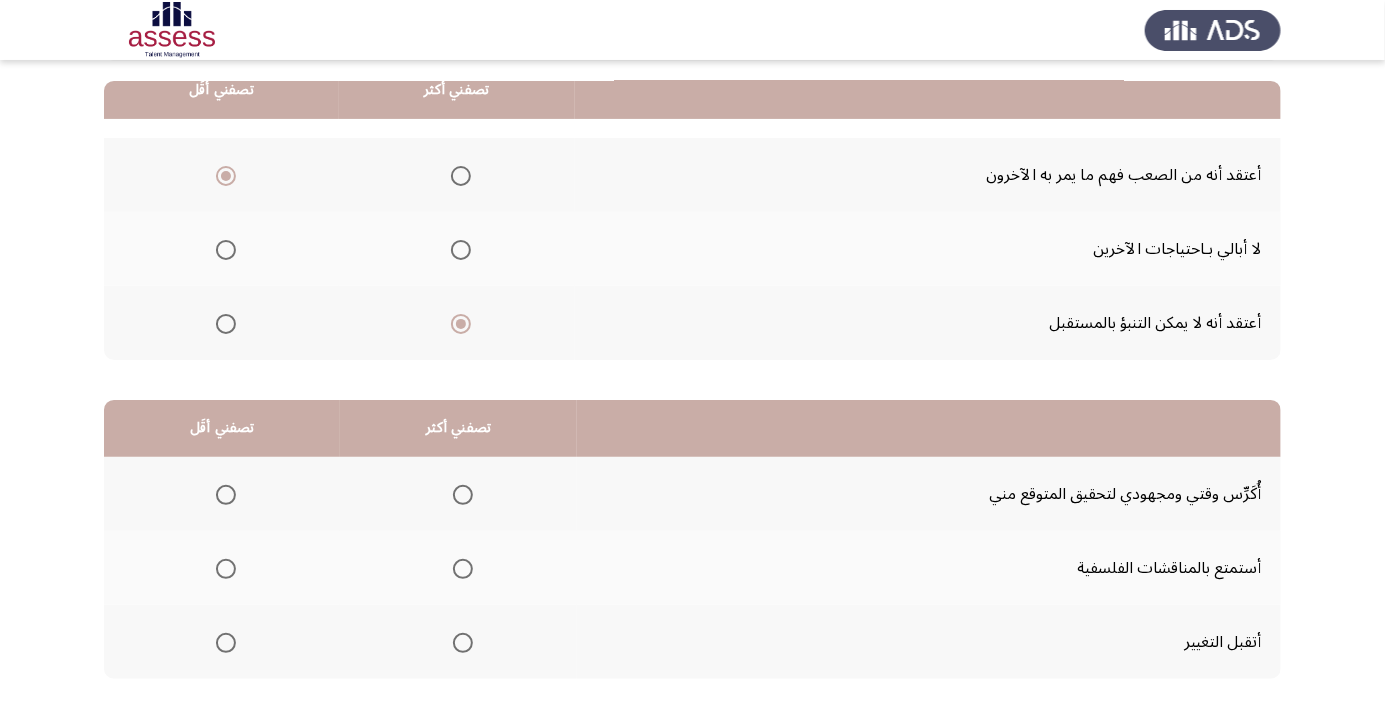 scroll, scrollTop: 193, scrollLeft: 0, axis: vertical 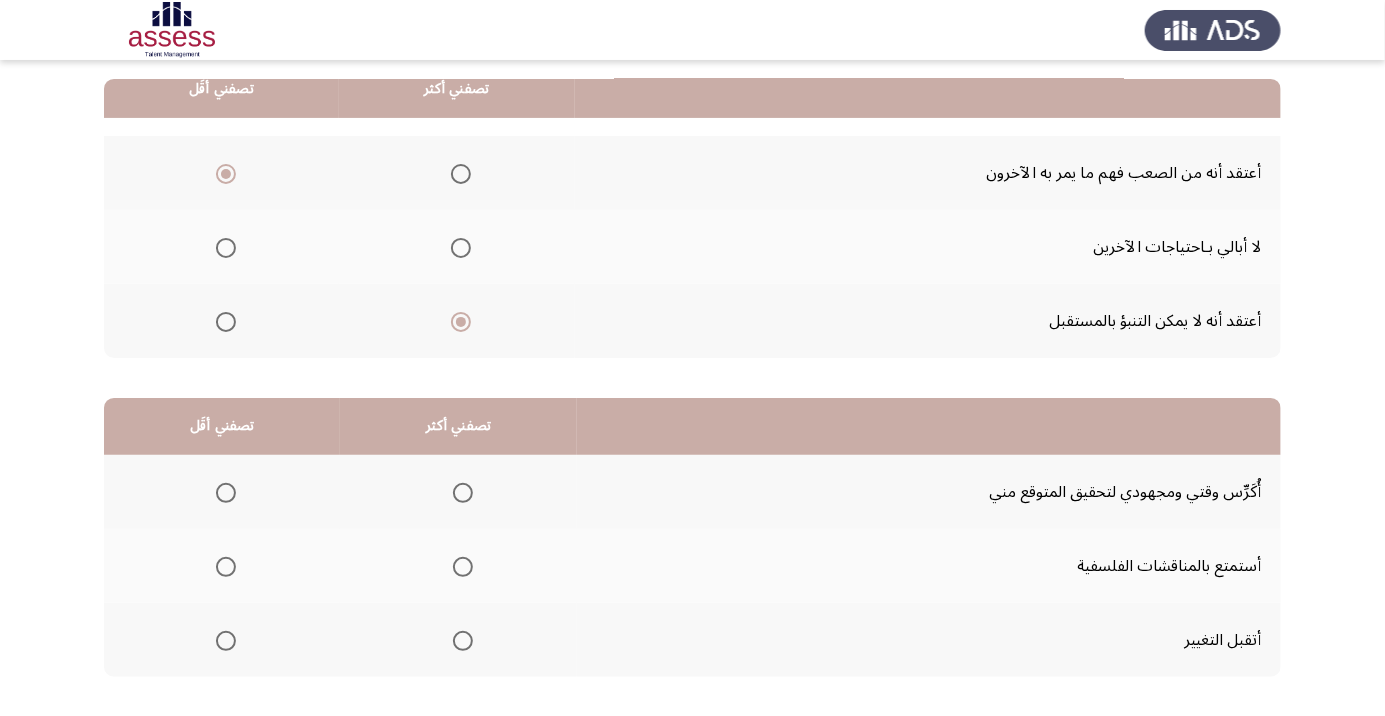 click at bounding box center (463, 493) 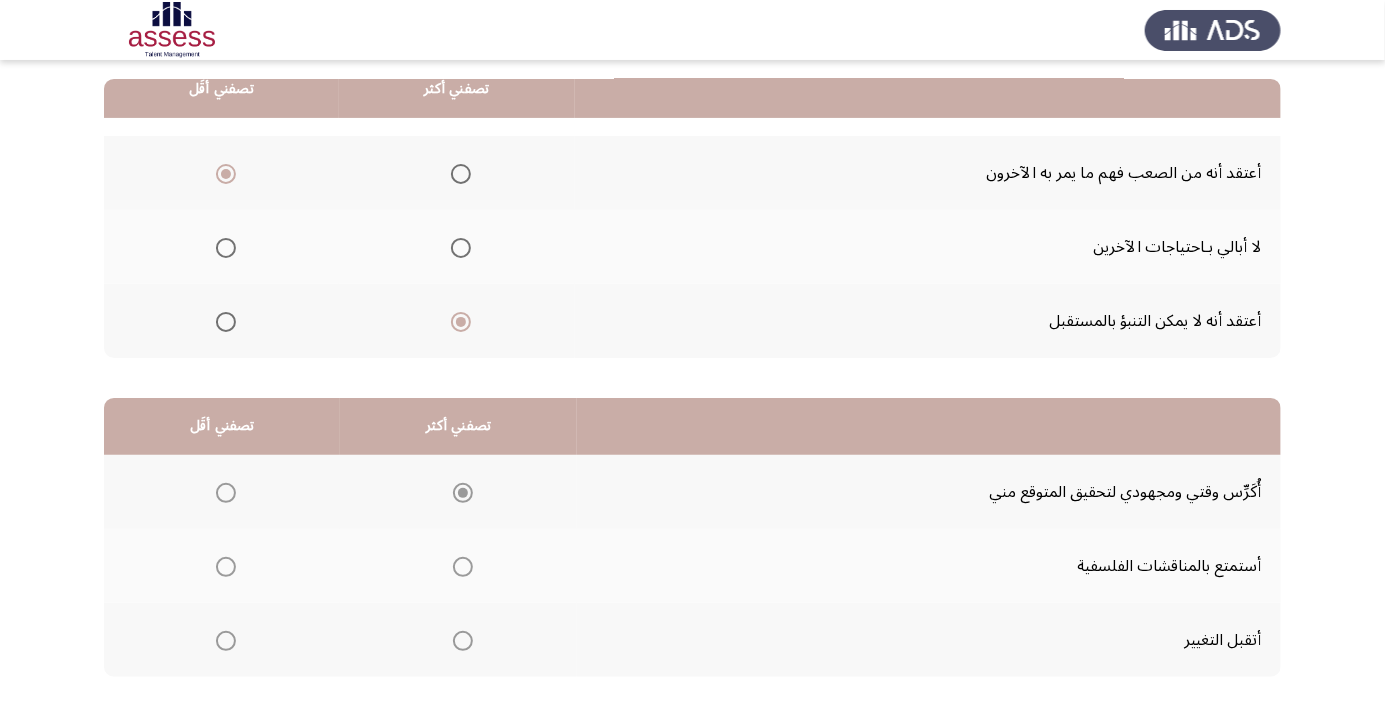 click 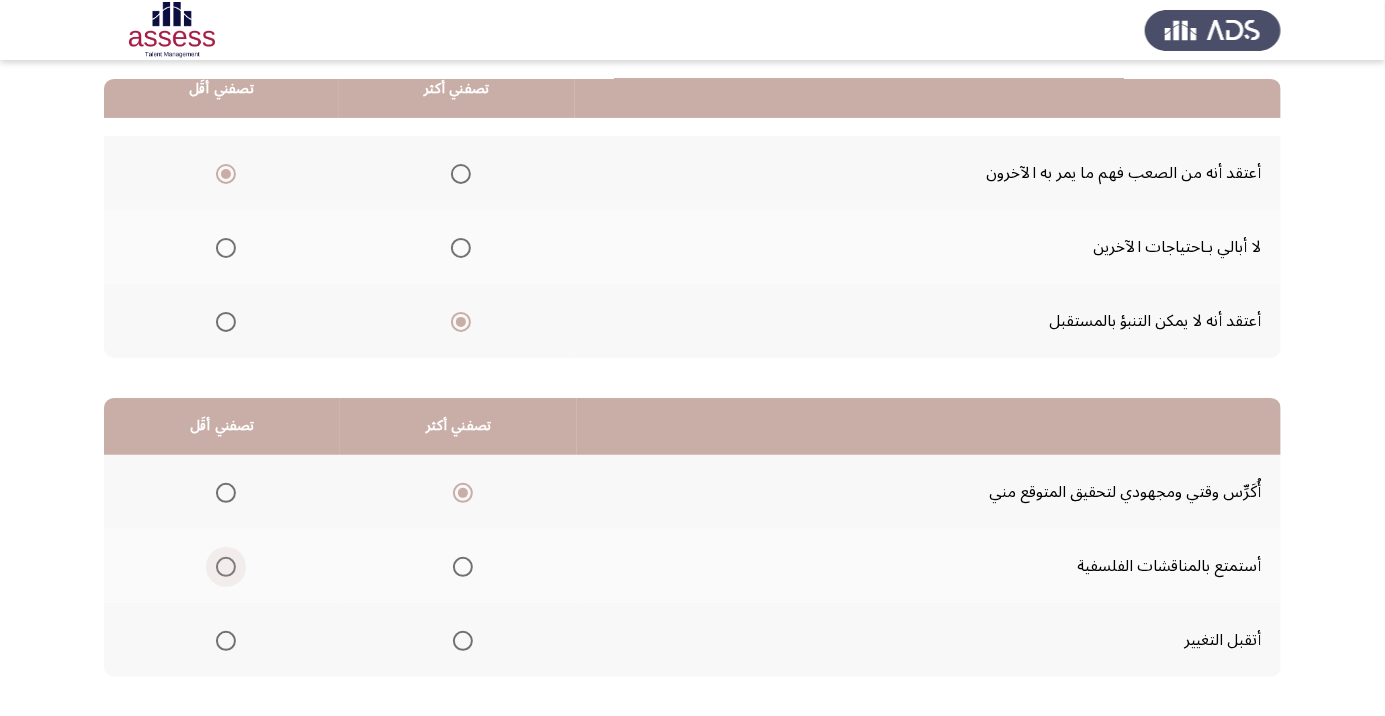 click at bounding box center [226, 567] 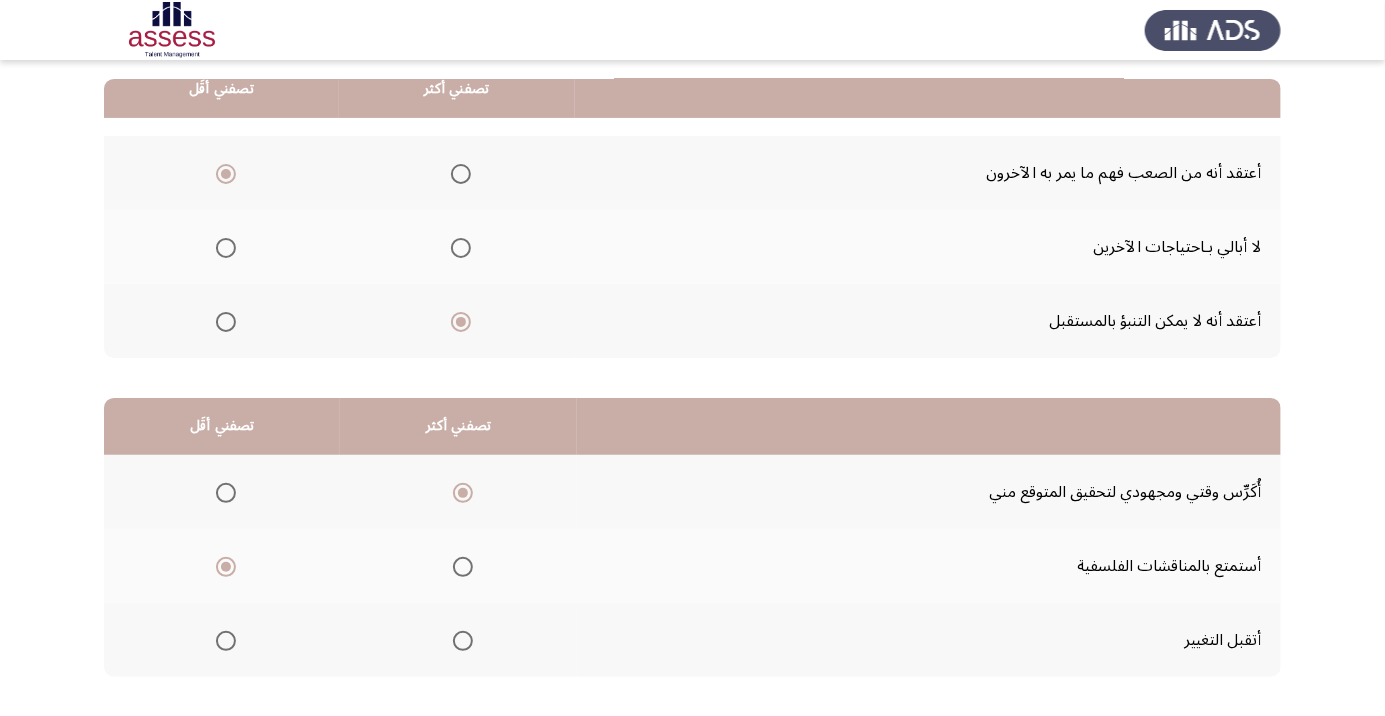 click on "التالي" 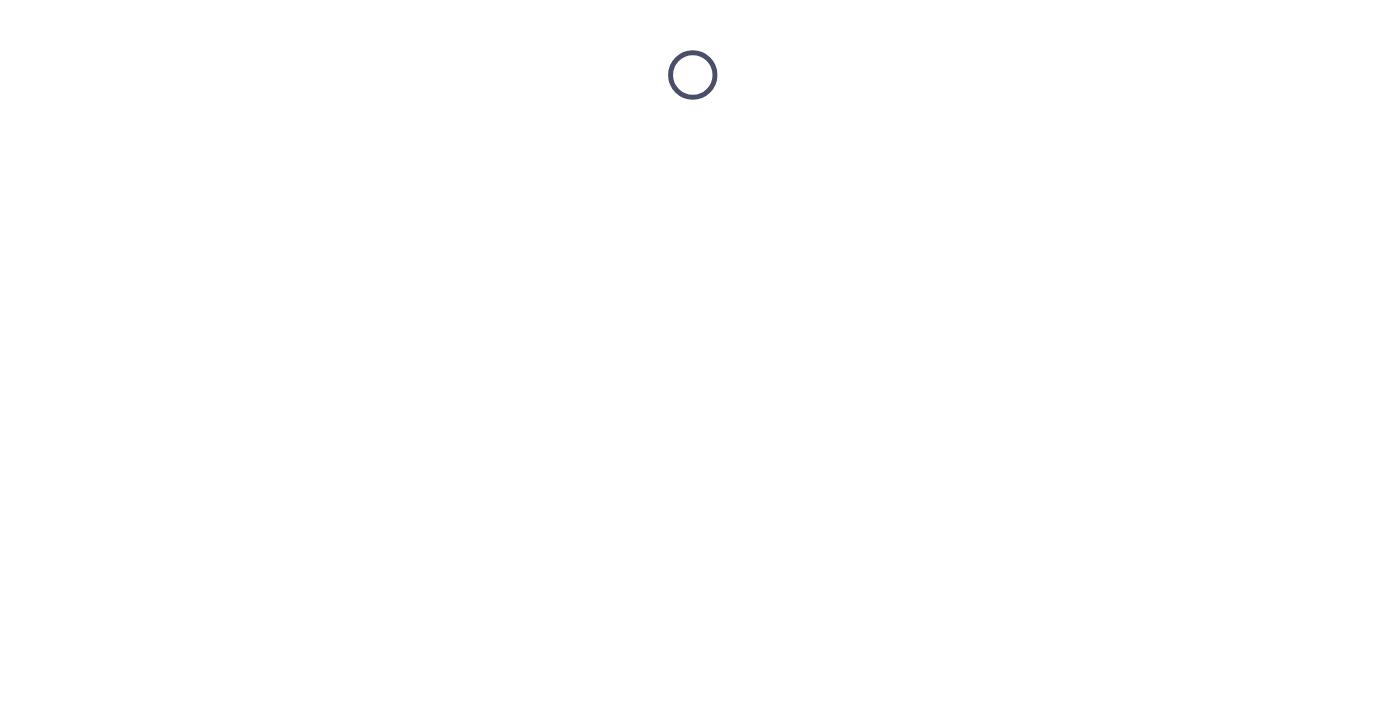 scroll, scrollTop: 0, scrollLeft: 0, axis: both 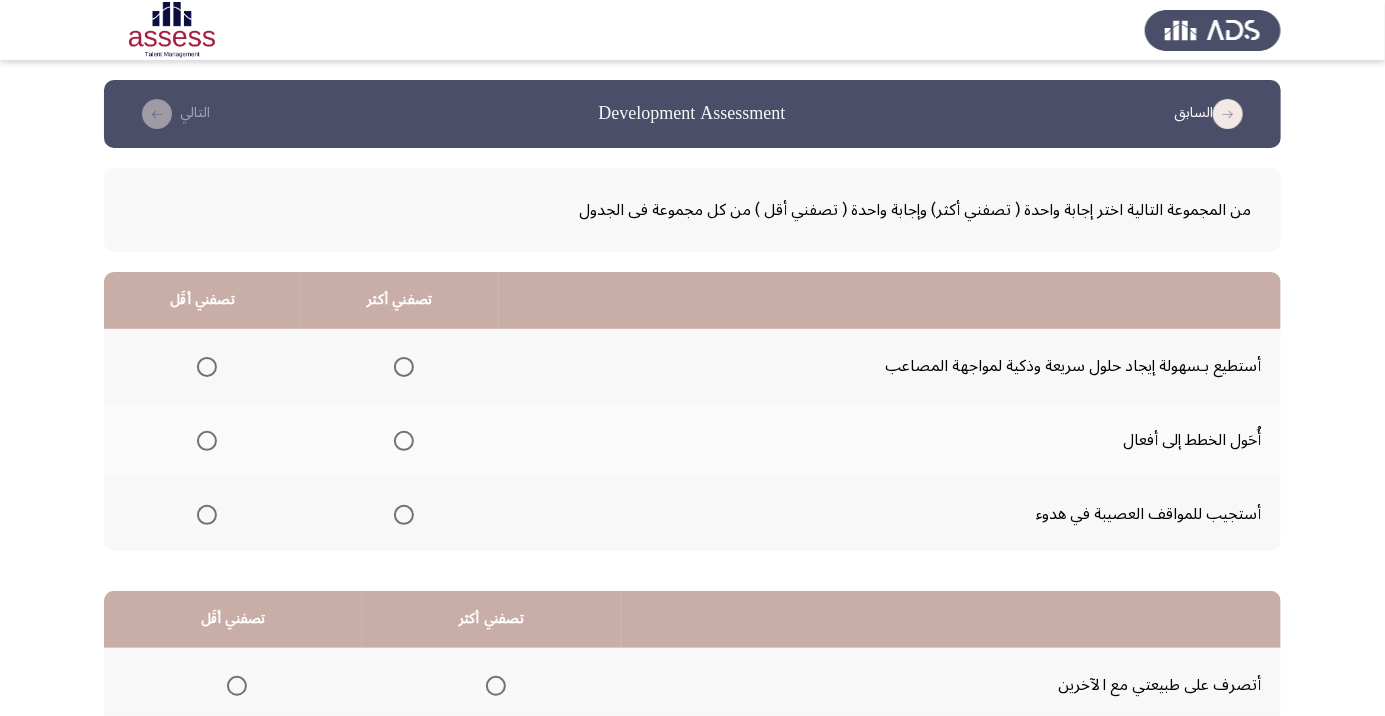 click 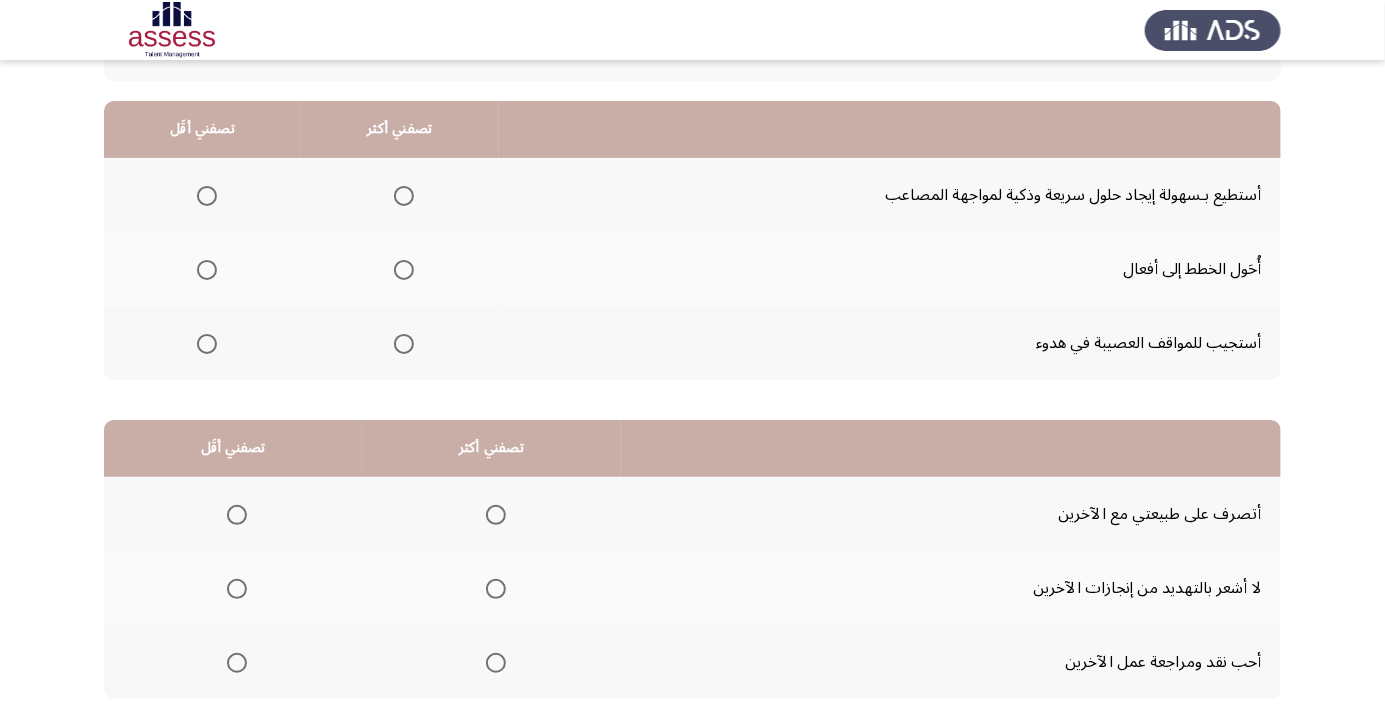scroll, scrollTop: 169, scrollLeft: 0, axis: vertical 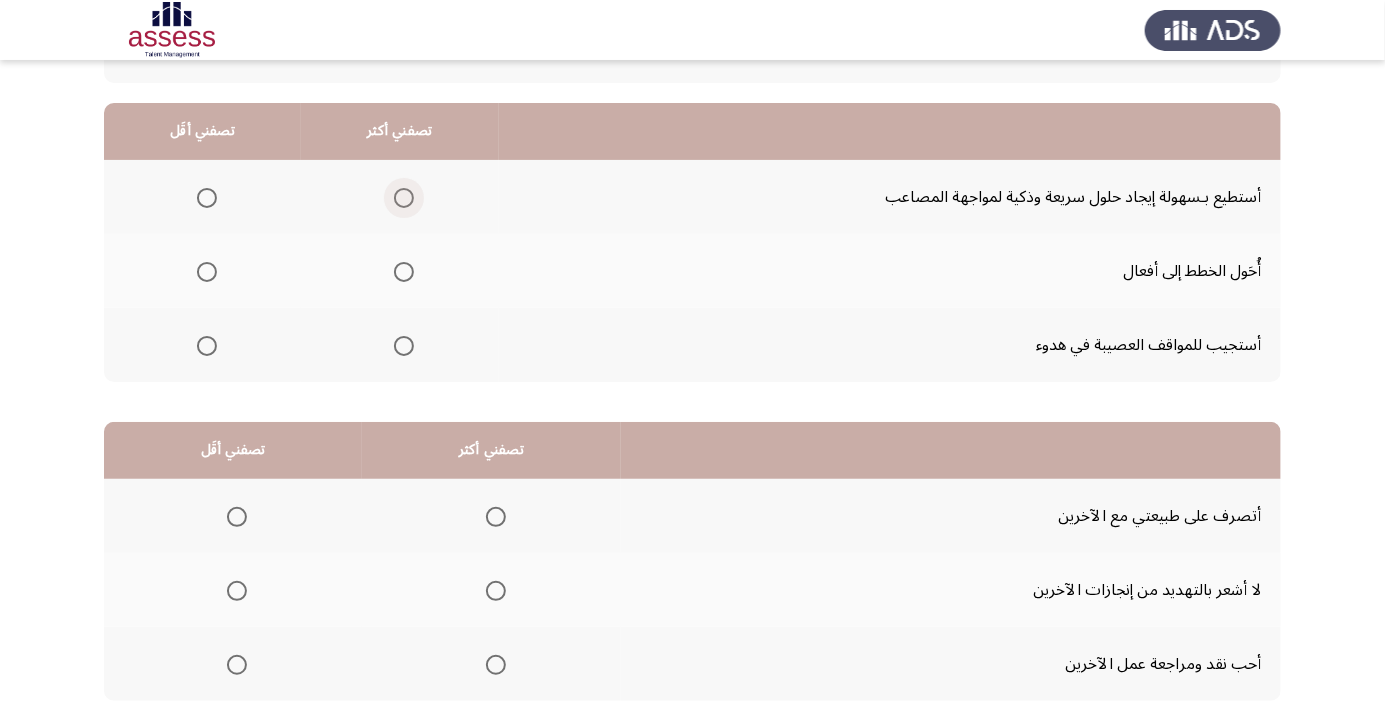 click at bounding box center [404, 198] 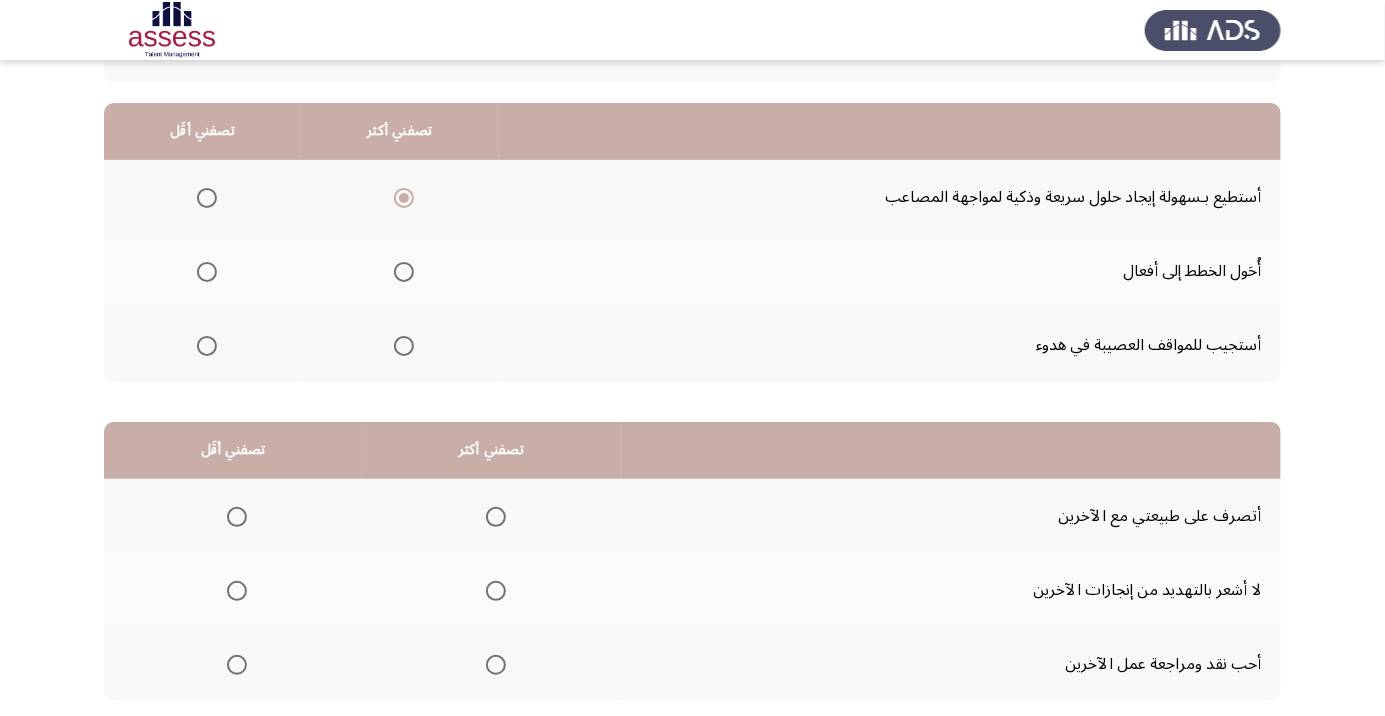 click at bounding box center [207, 346] 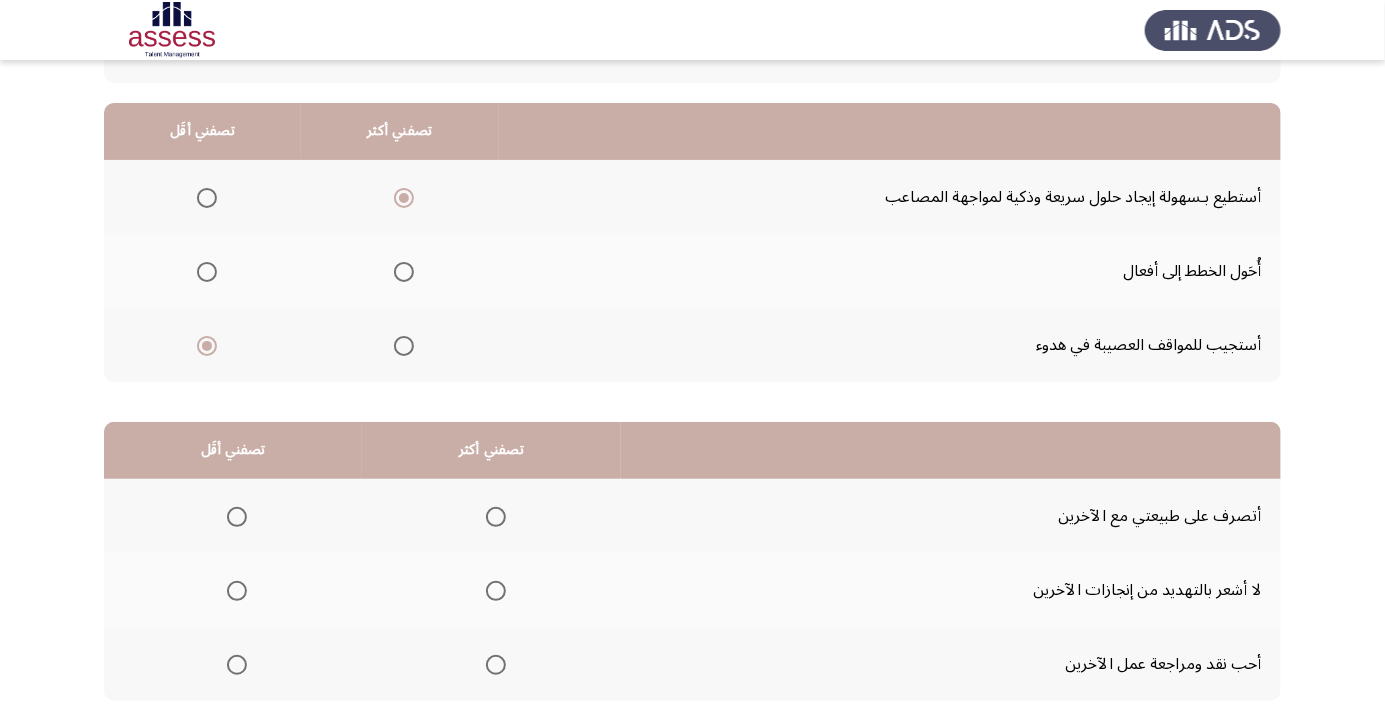 scroll, scrollTop: 158, scrollLeft: 0, axis: vertical 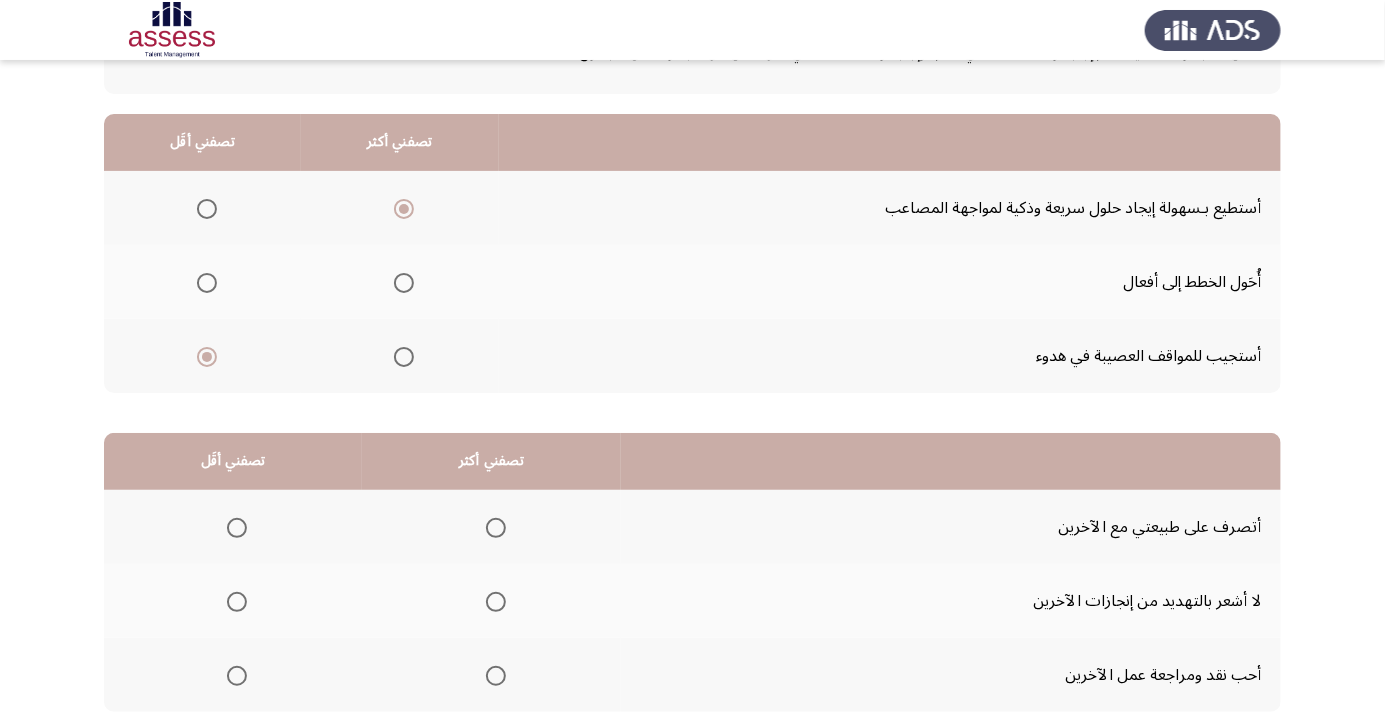 click 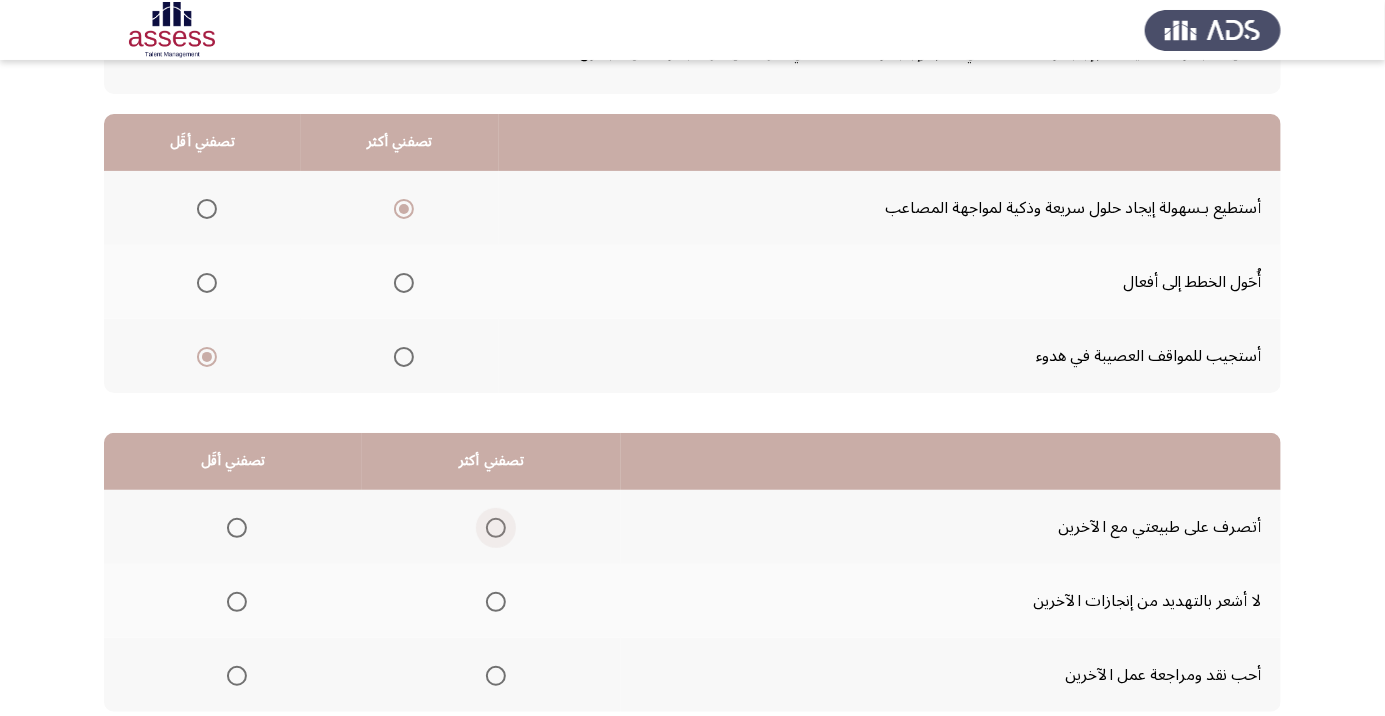 click at bounding box center (496, 528) 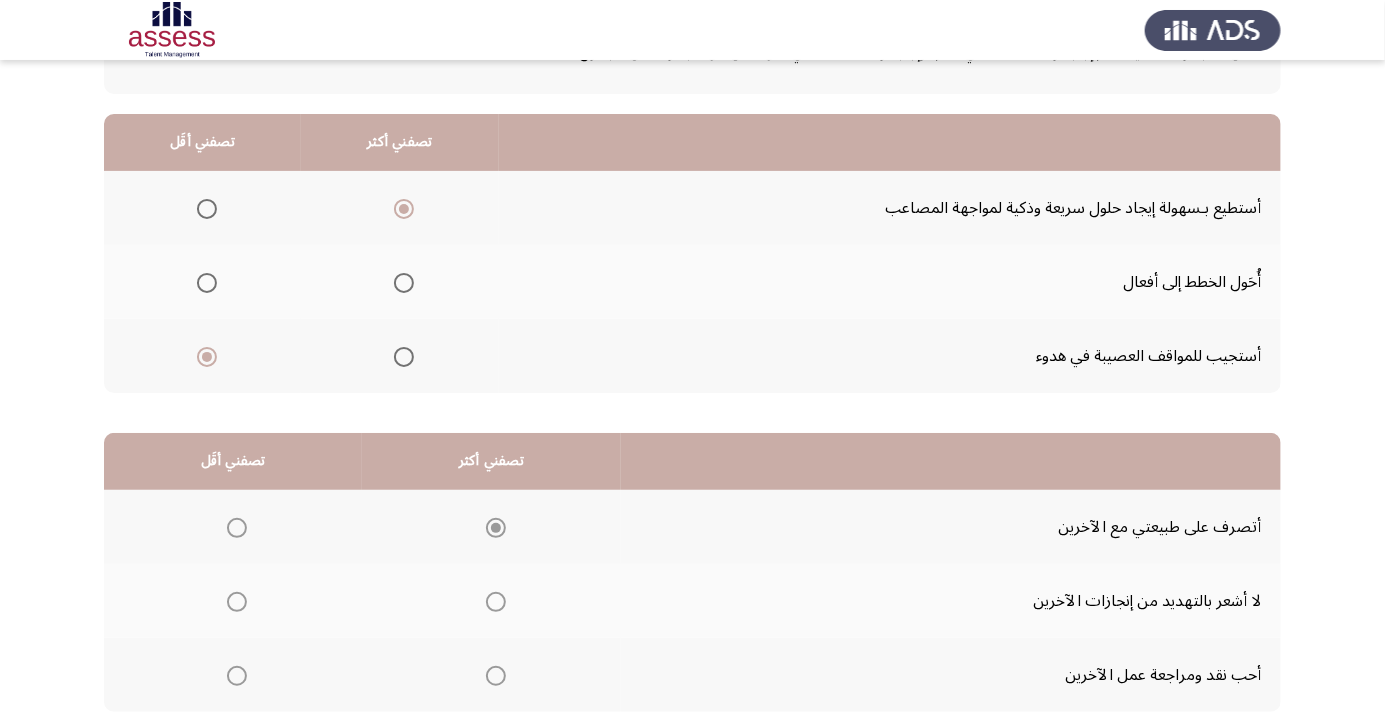 click 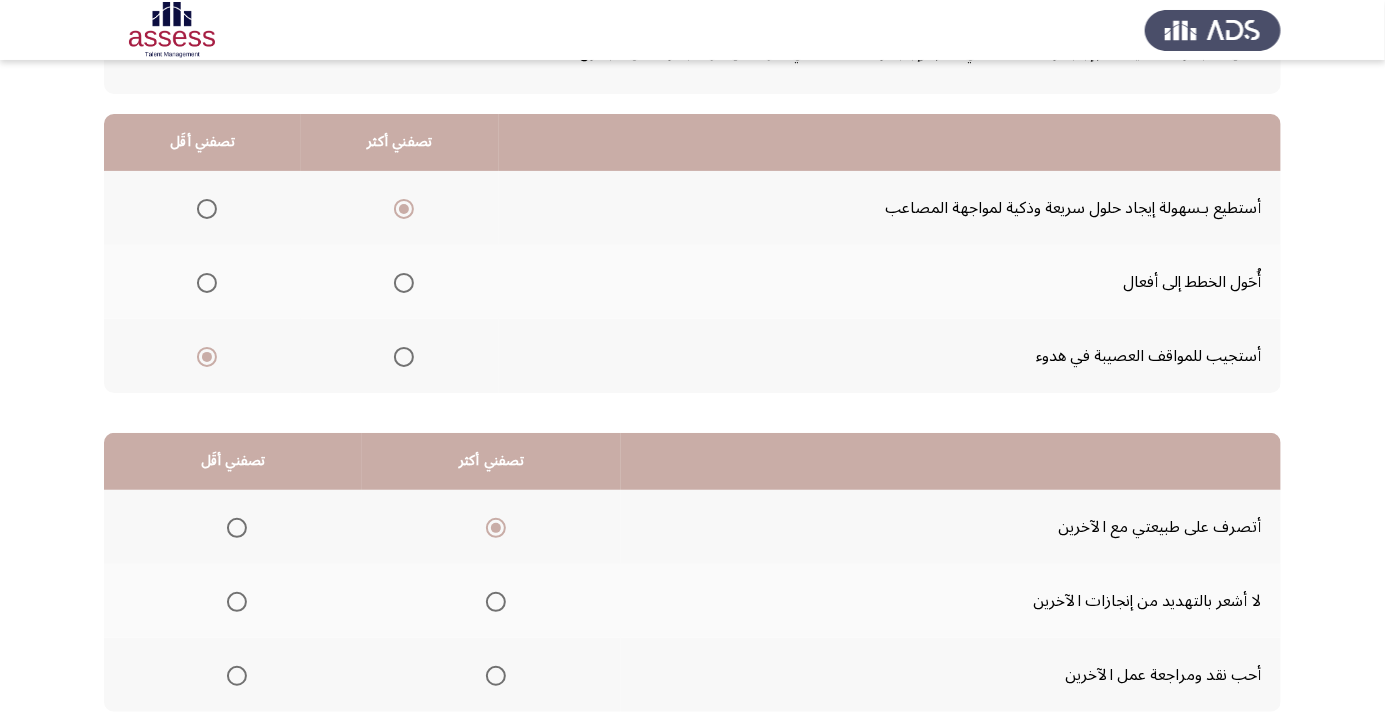 click 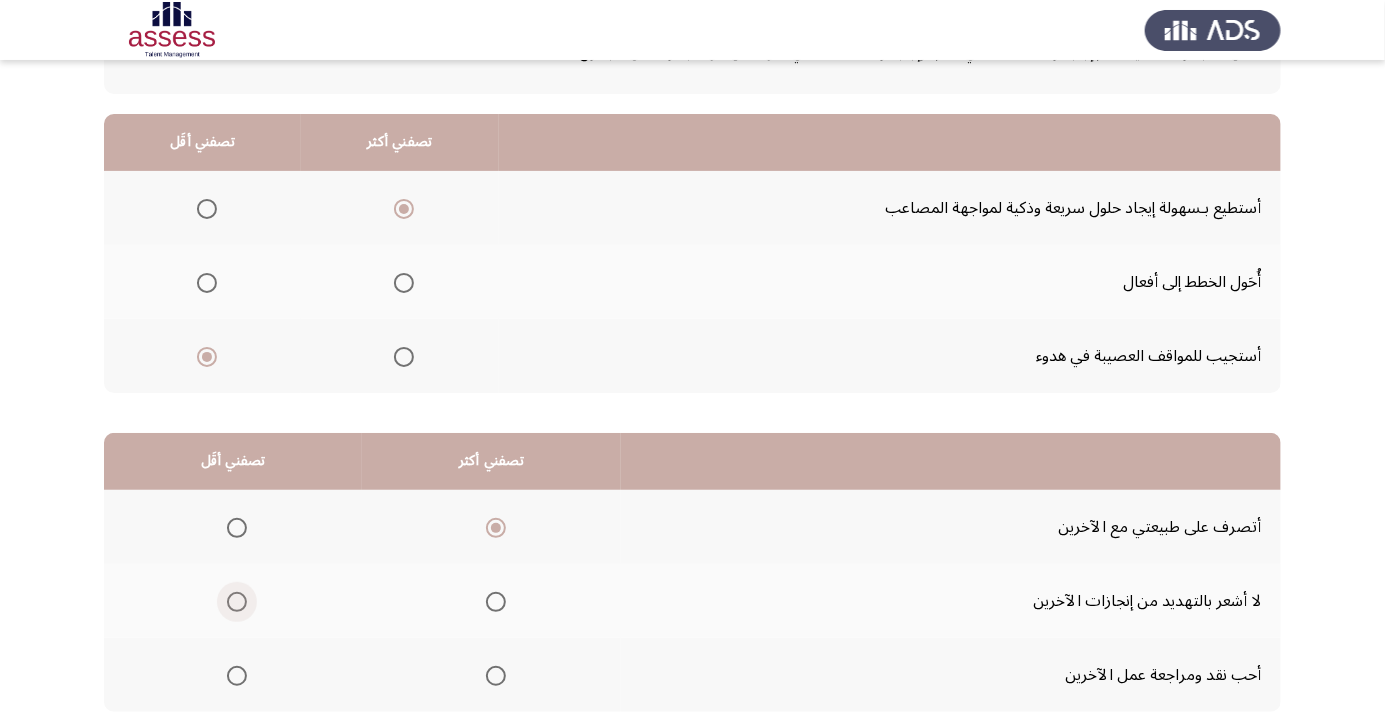 click 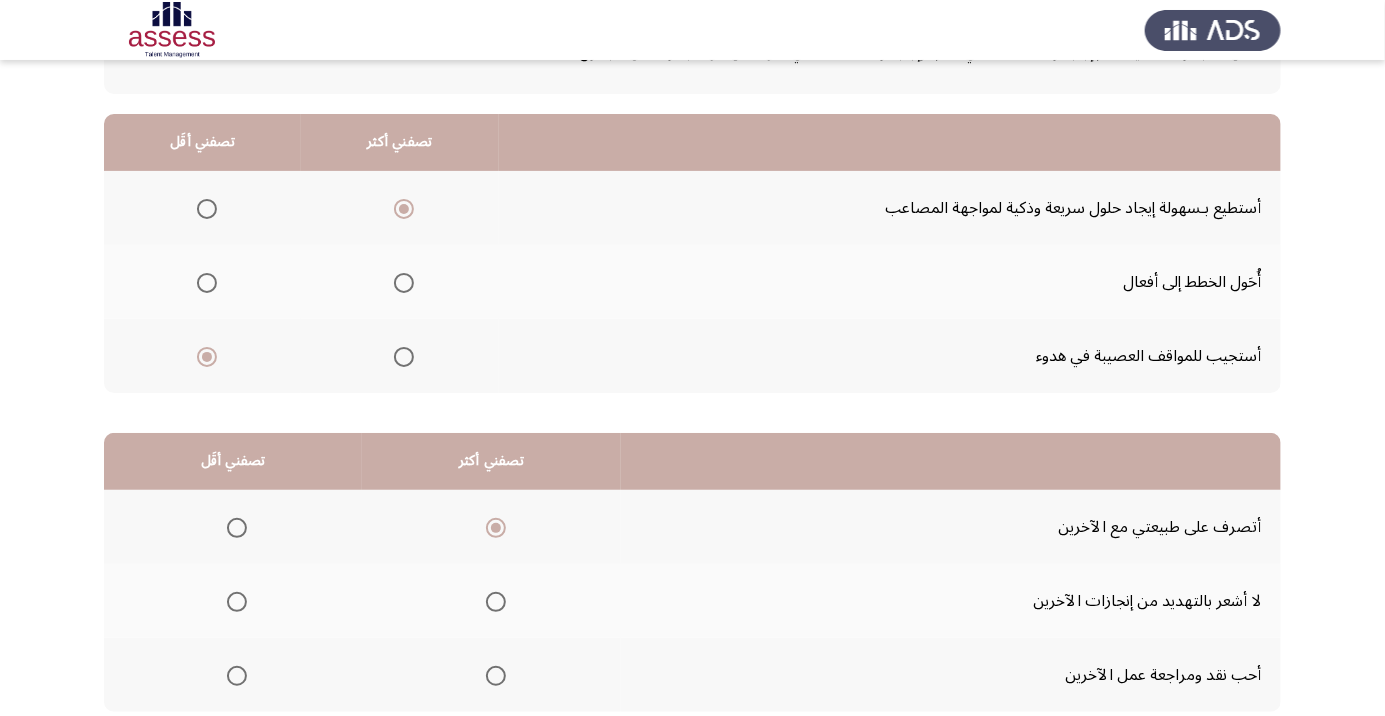 click 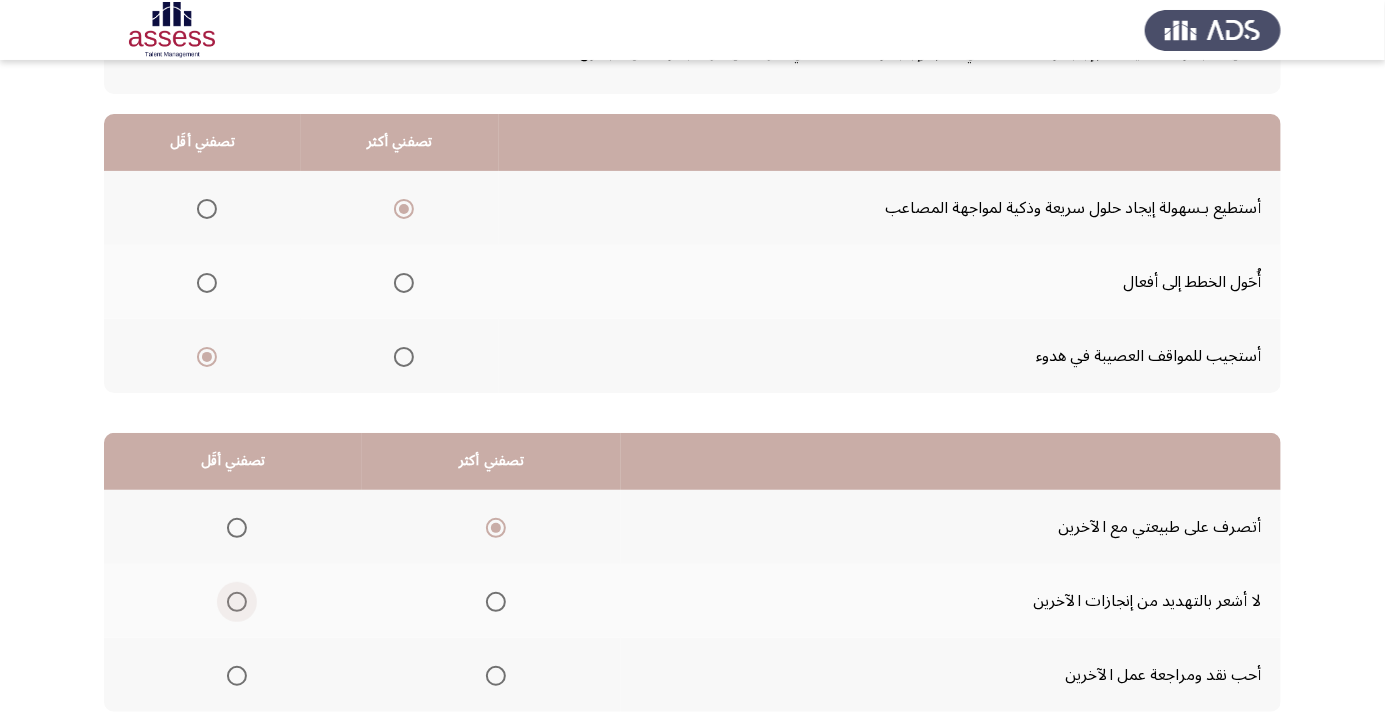 click 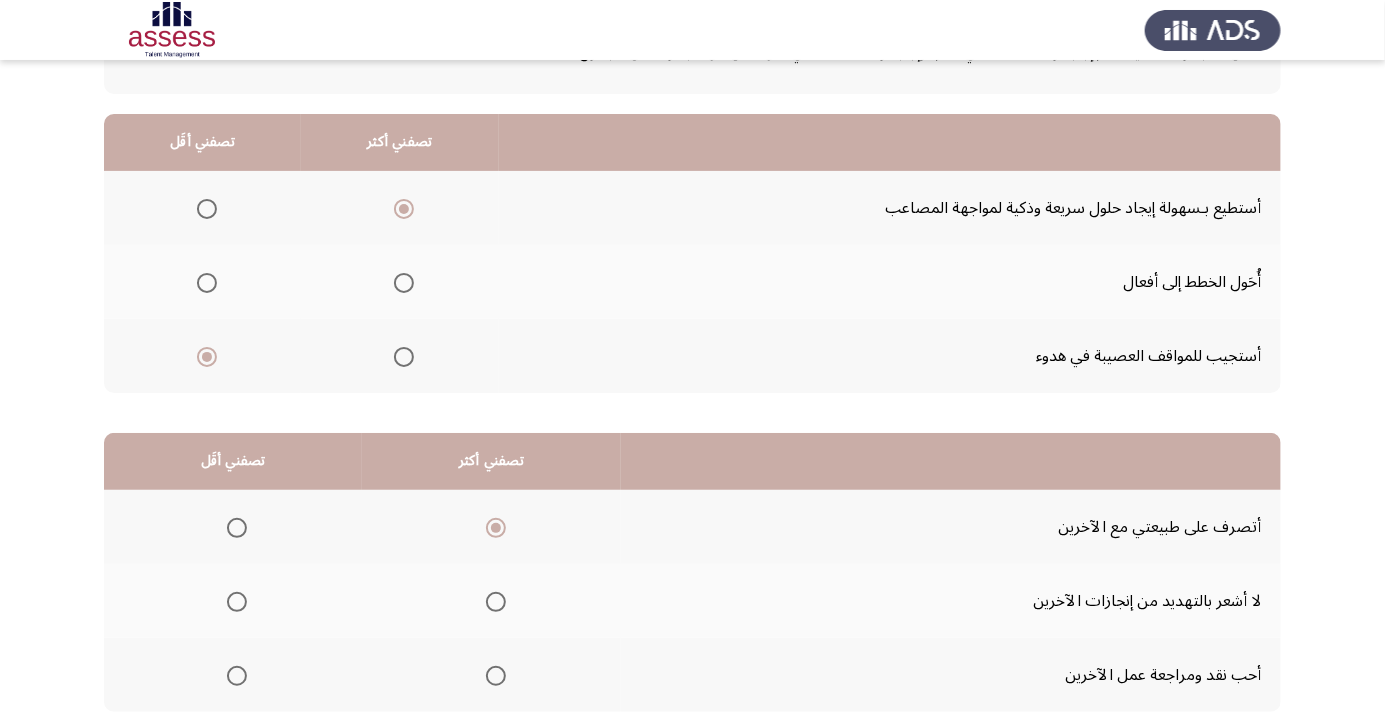 click 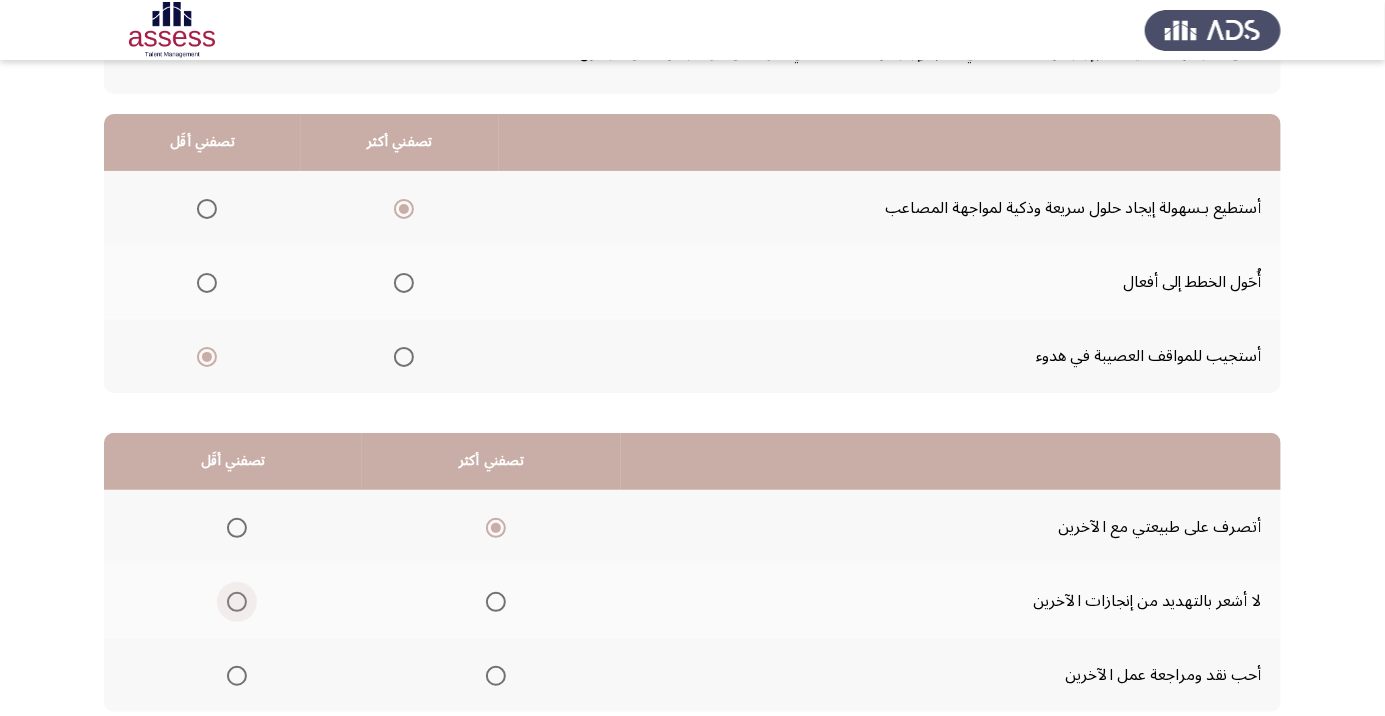 click at bounding box center (237, 602) 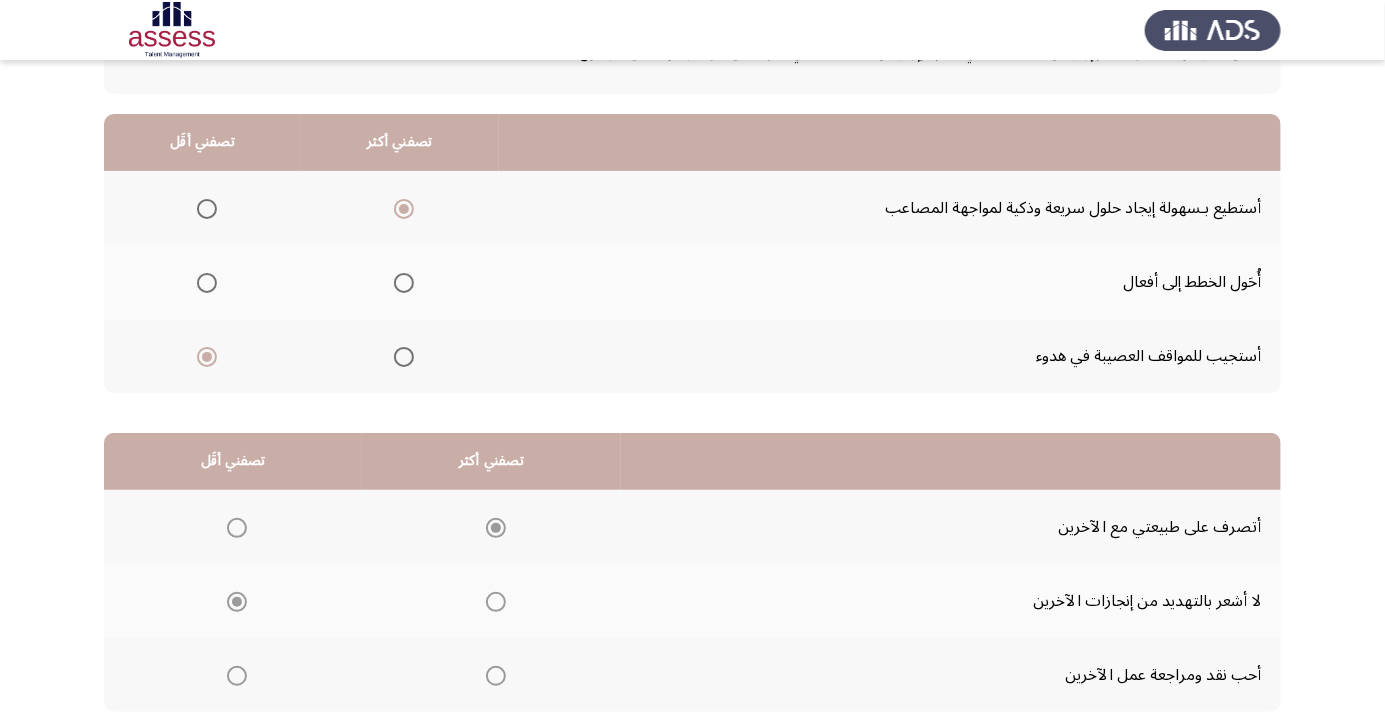 click 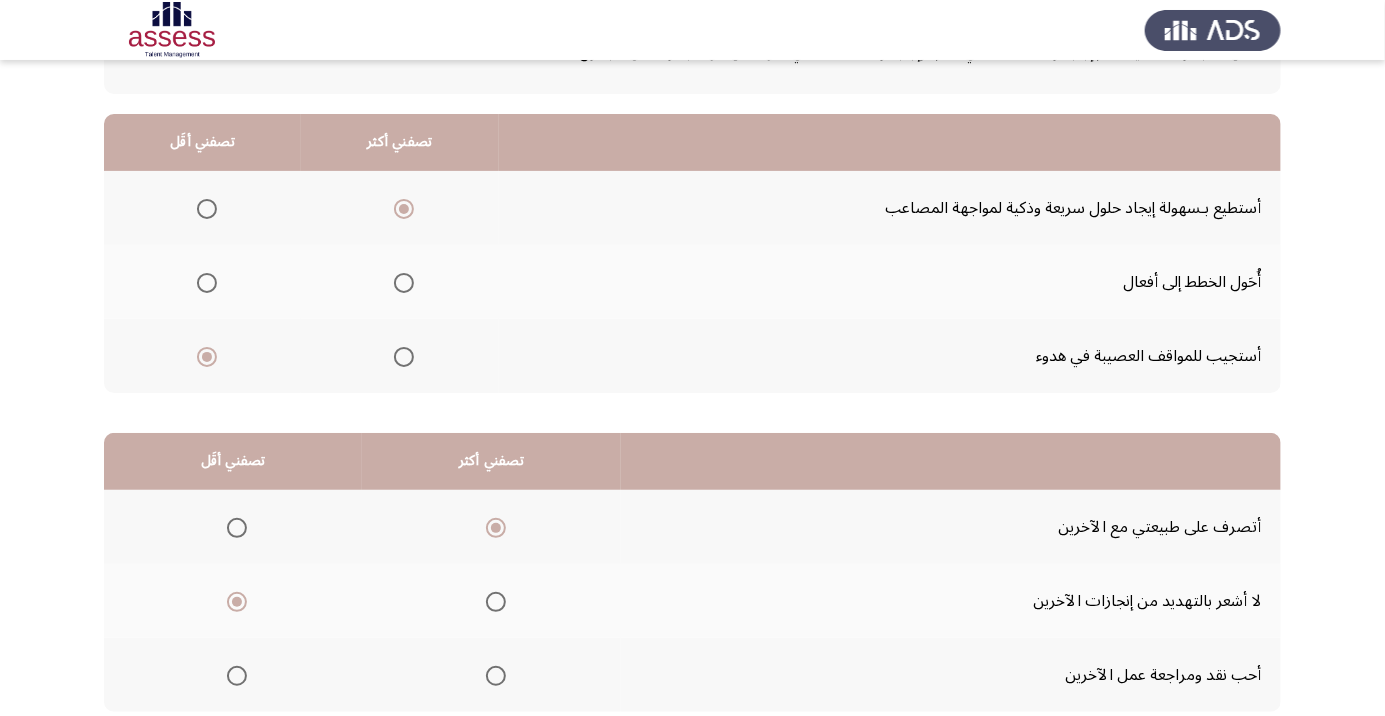 click 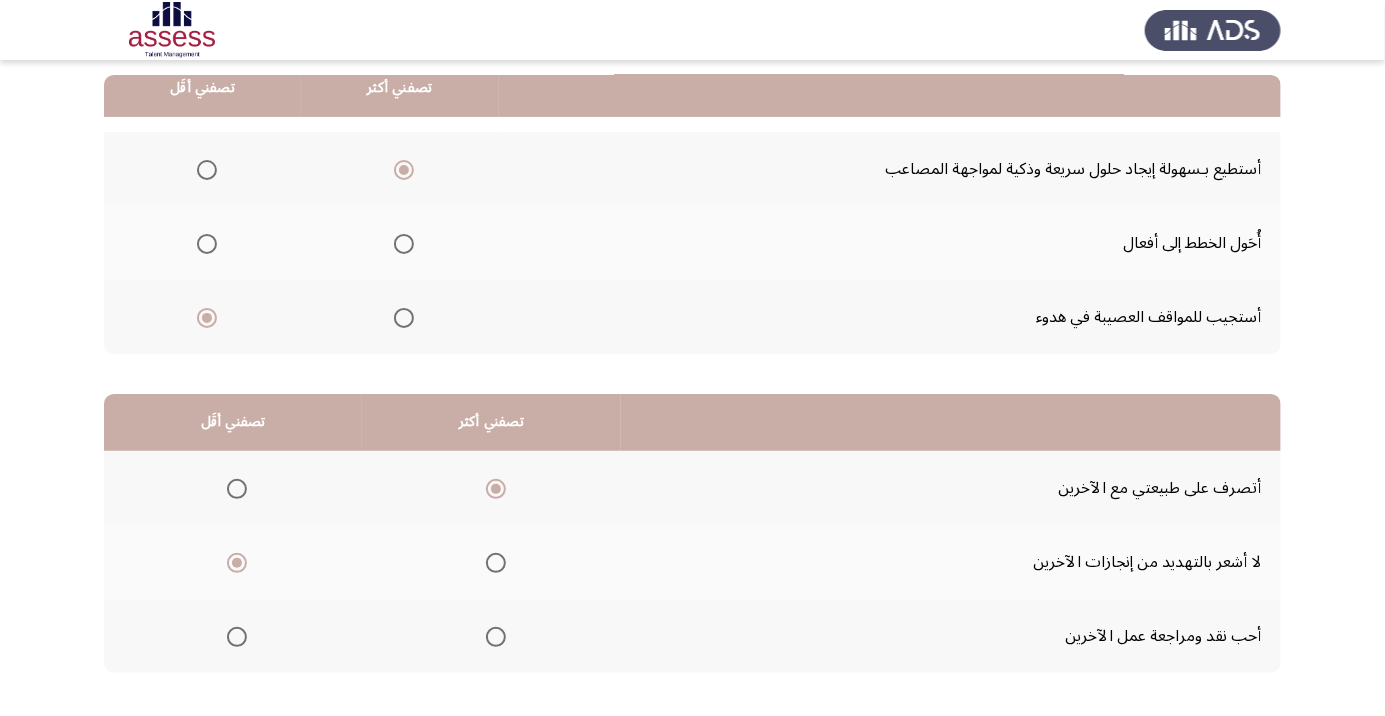 click 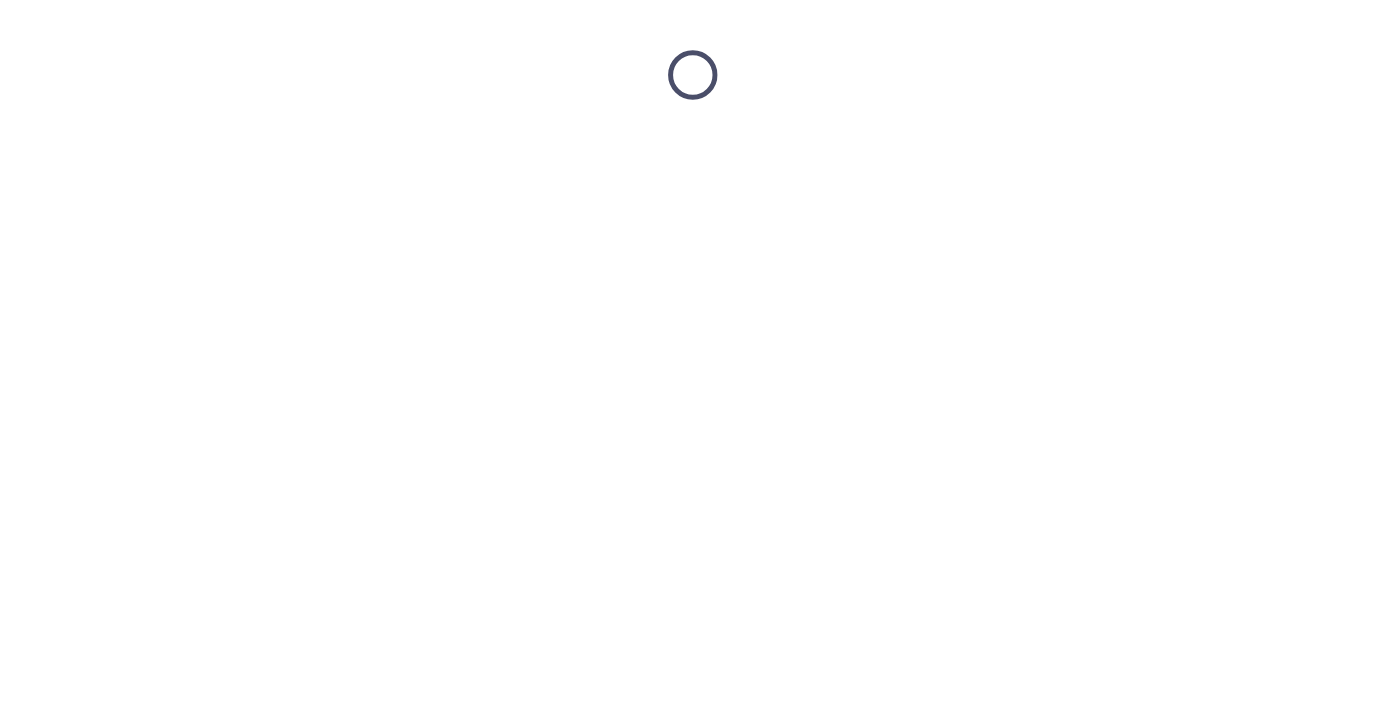 click at bounding box center (692, 75) 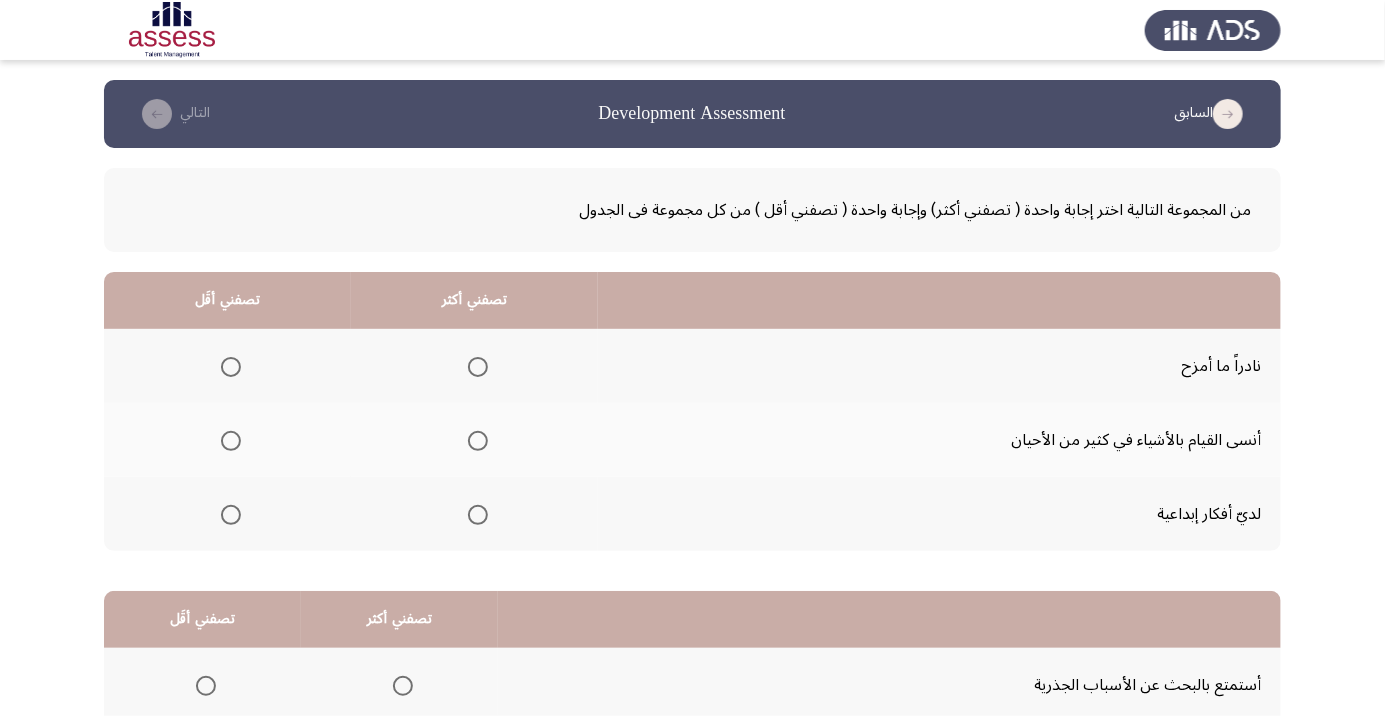 click 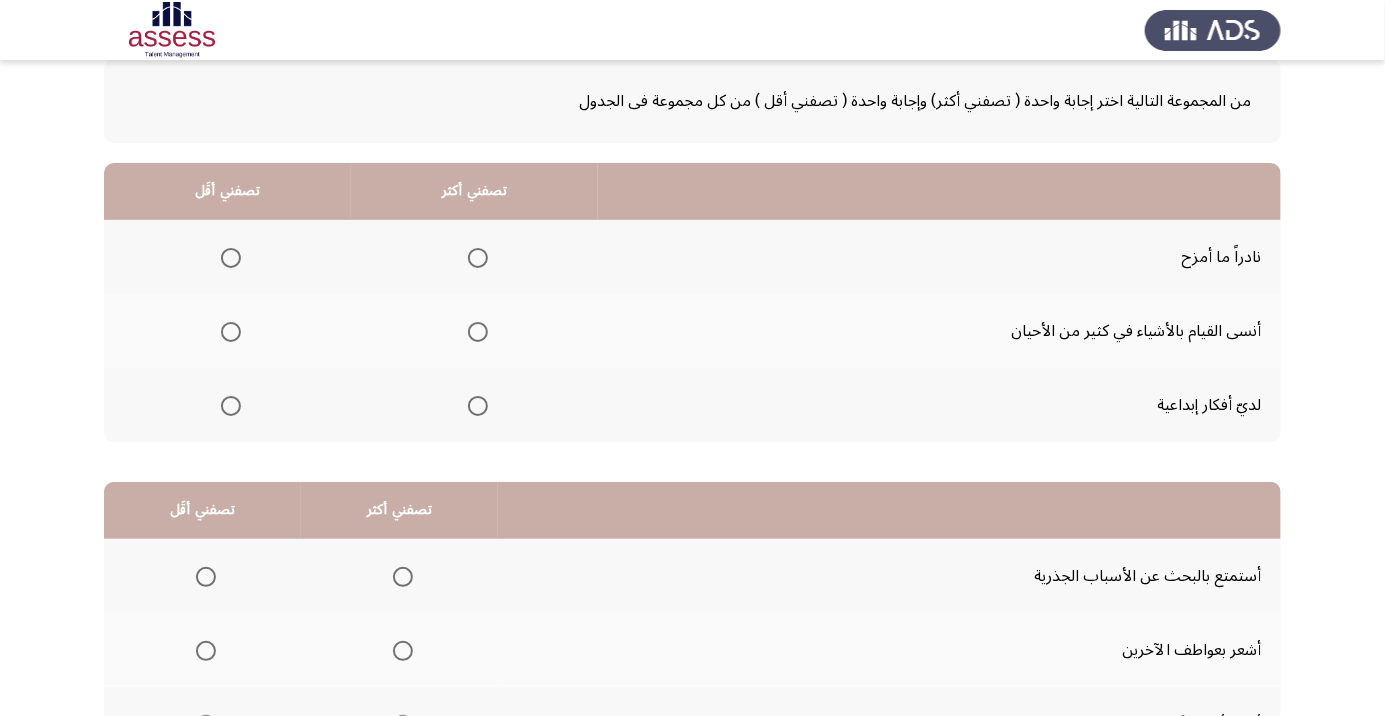 click 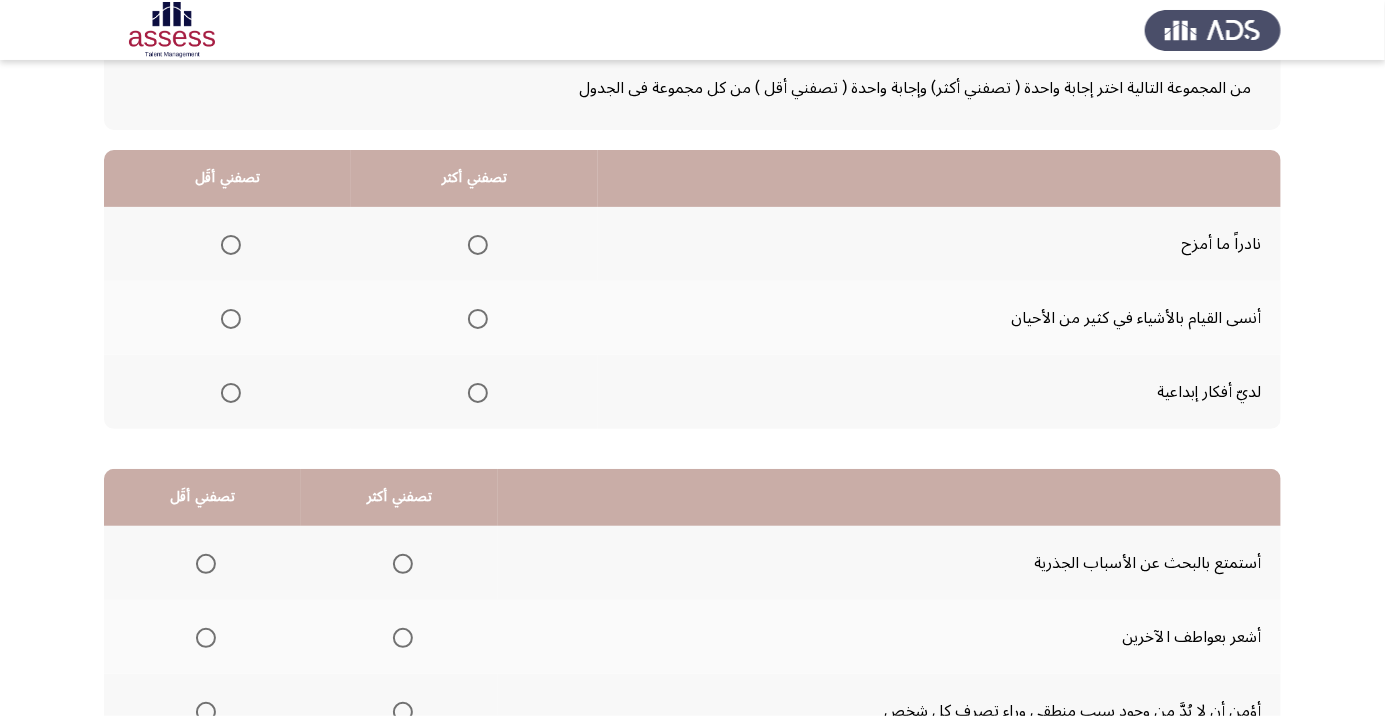 click 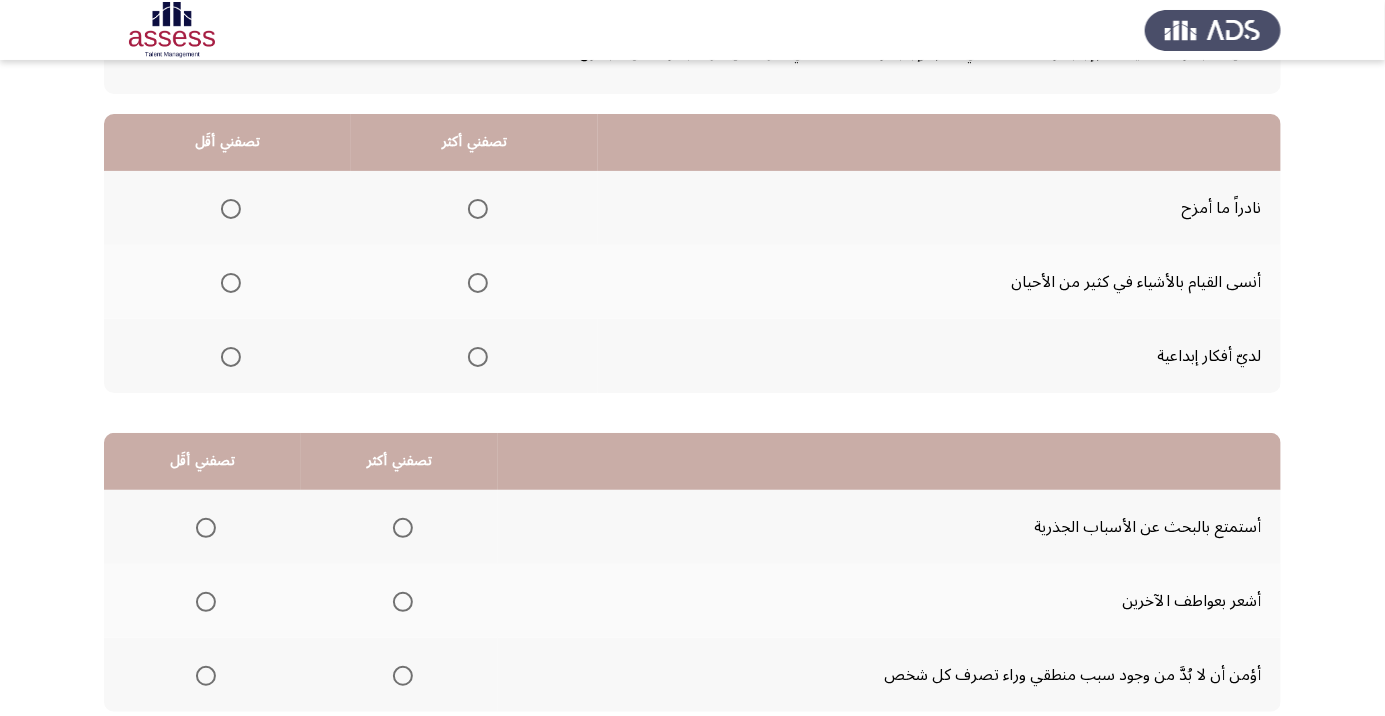 scroll, scrollTop: 170, scrollLeft: 0, axis: vertical 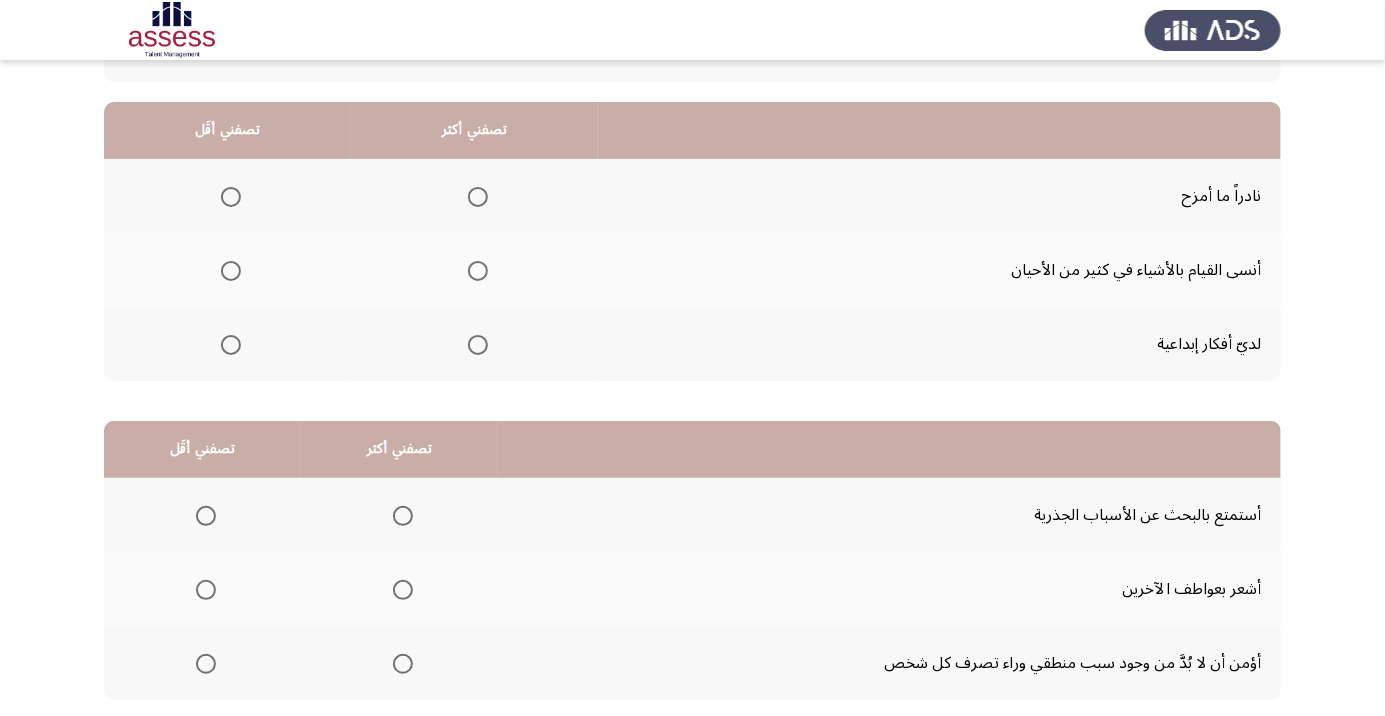 click 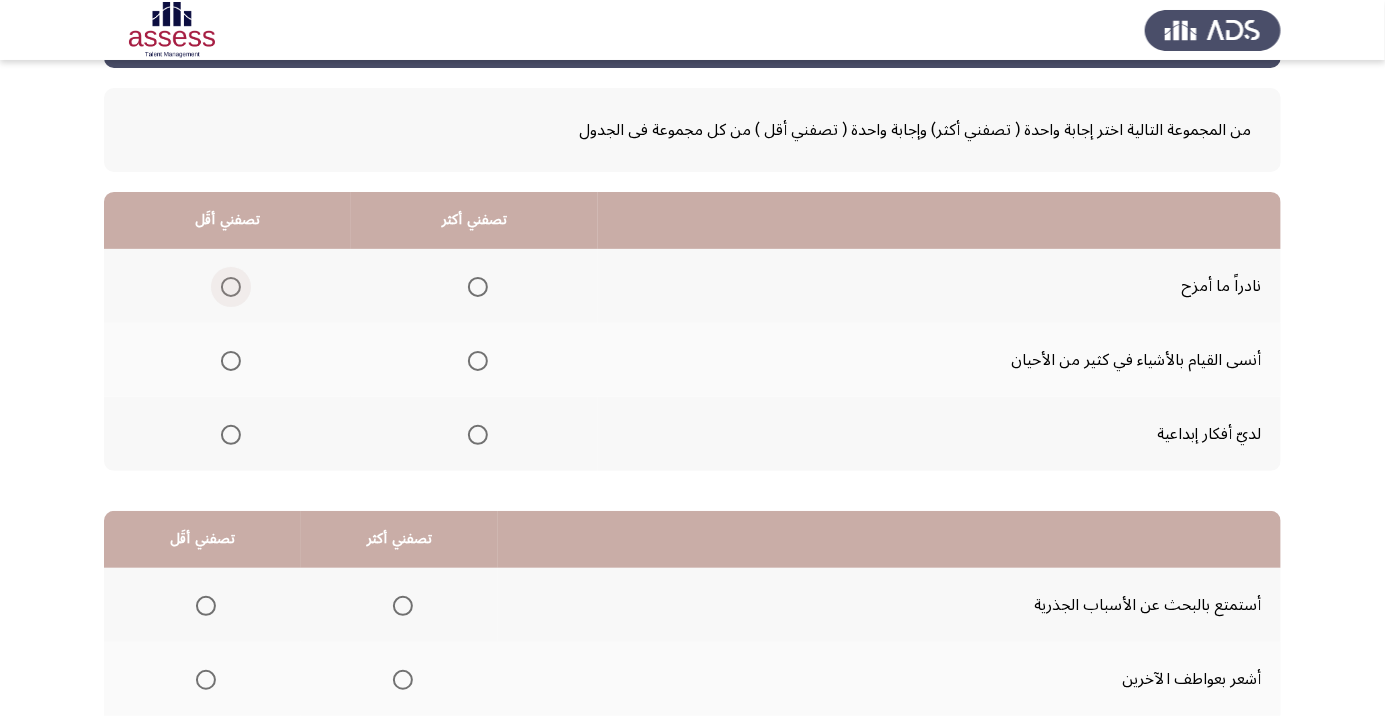 scroll, scrollTop: 87, scrollLeft: 0, axis: vertical 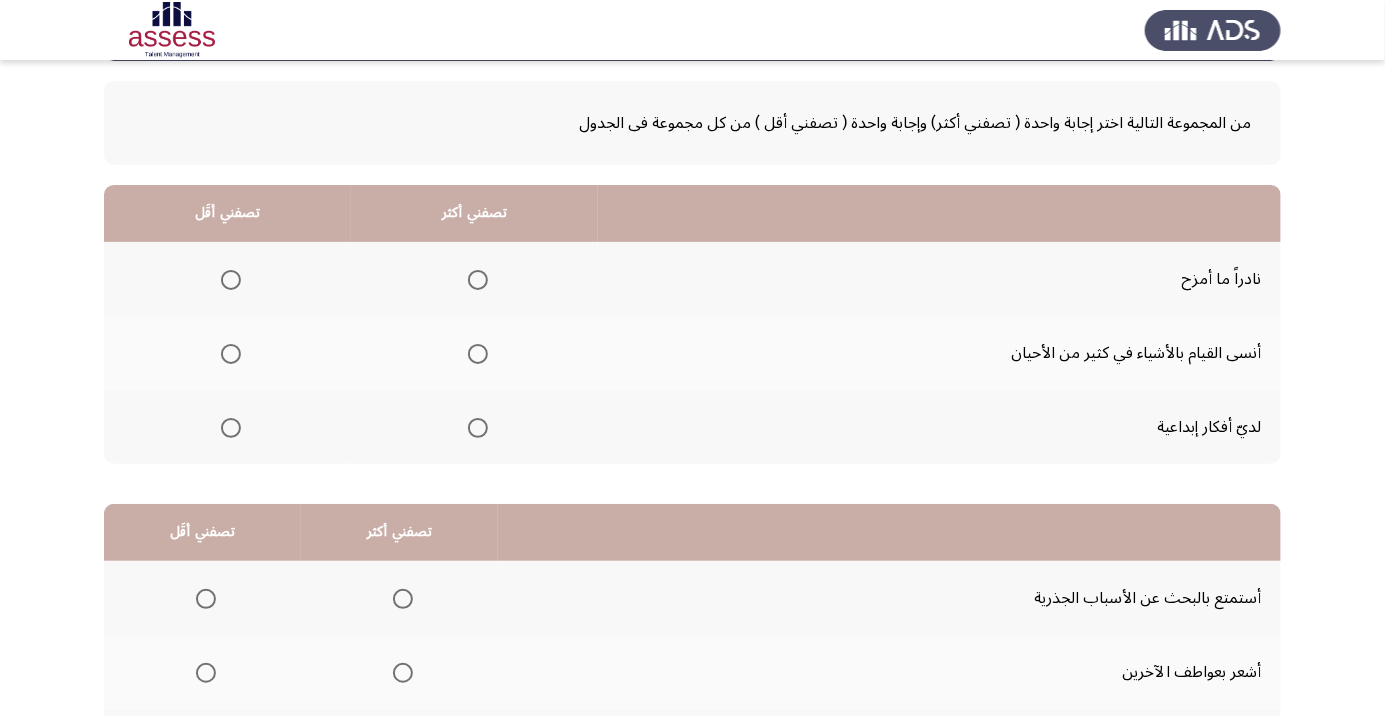 click at bounding box center [231, 280] 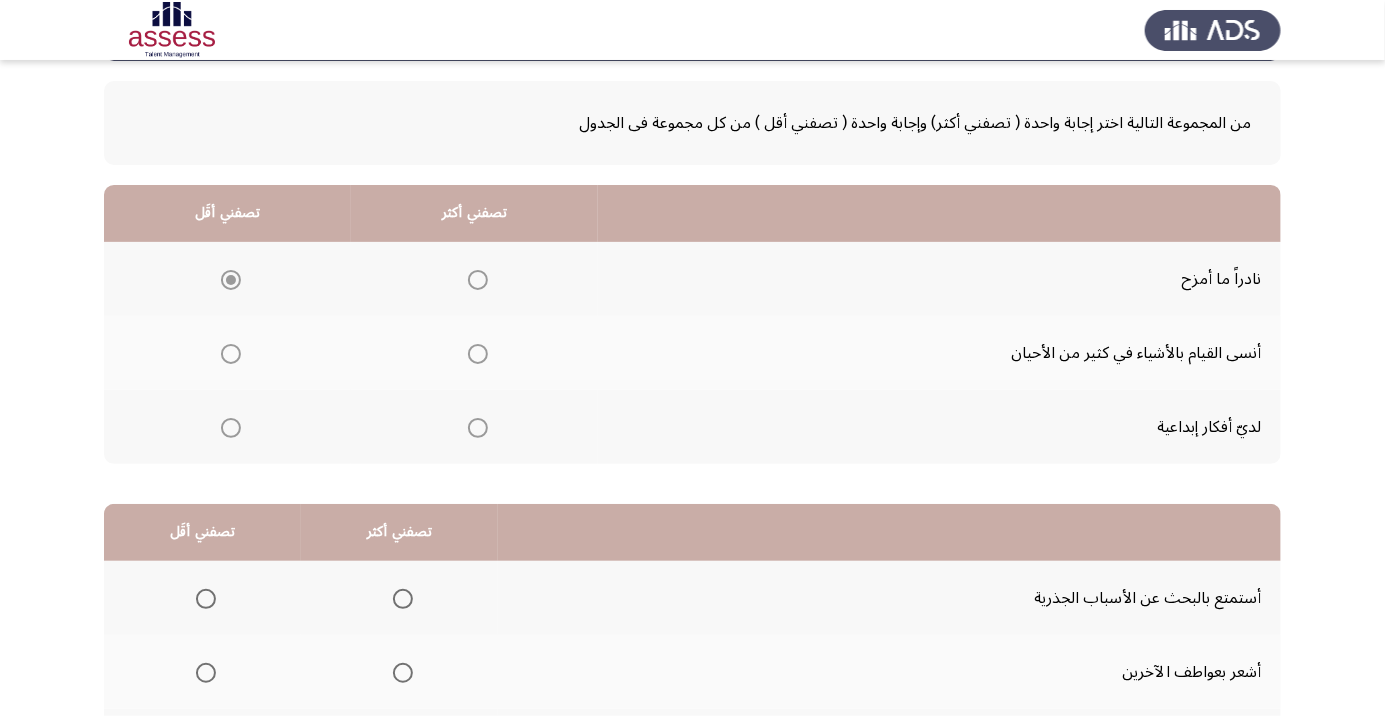 click at bounding box center [231, 280] 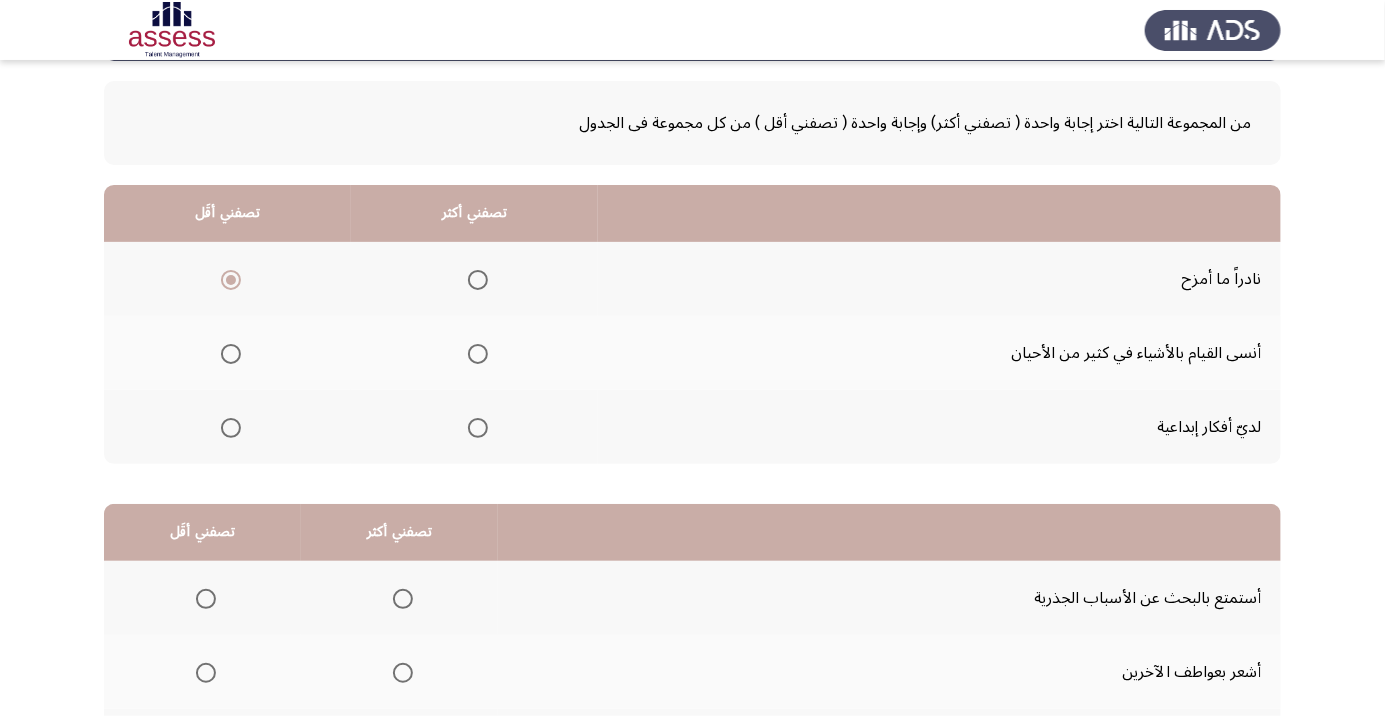 click at bounding box center [231, 280] 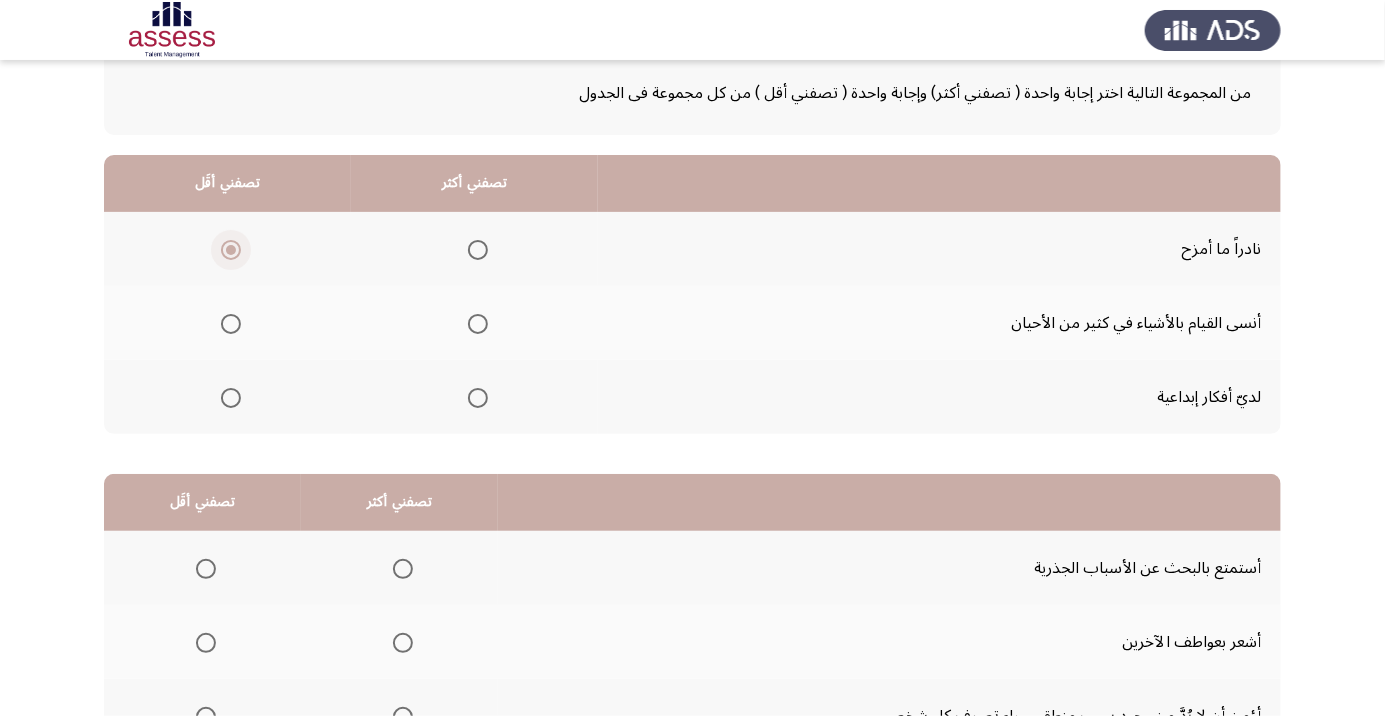 scroll, scrollTop: 131, scrollLeft: 0, axis: vertical 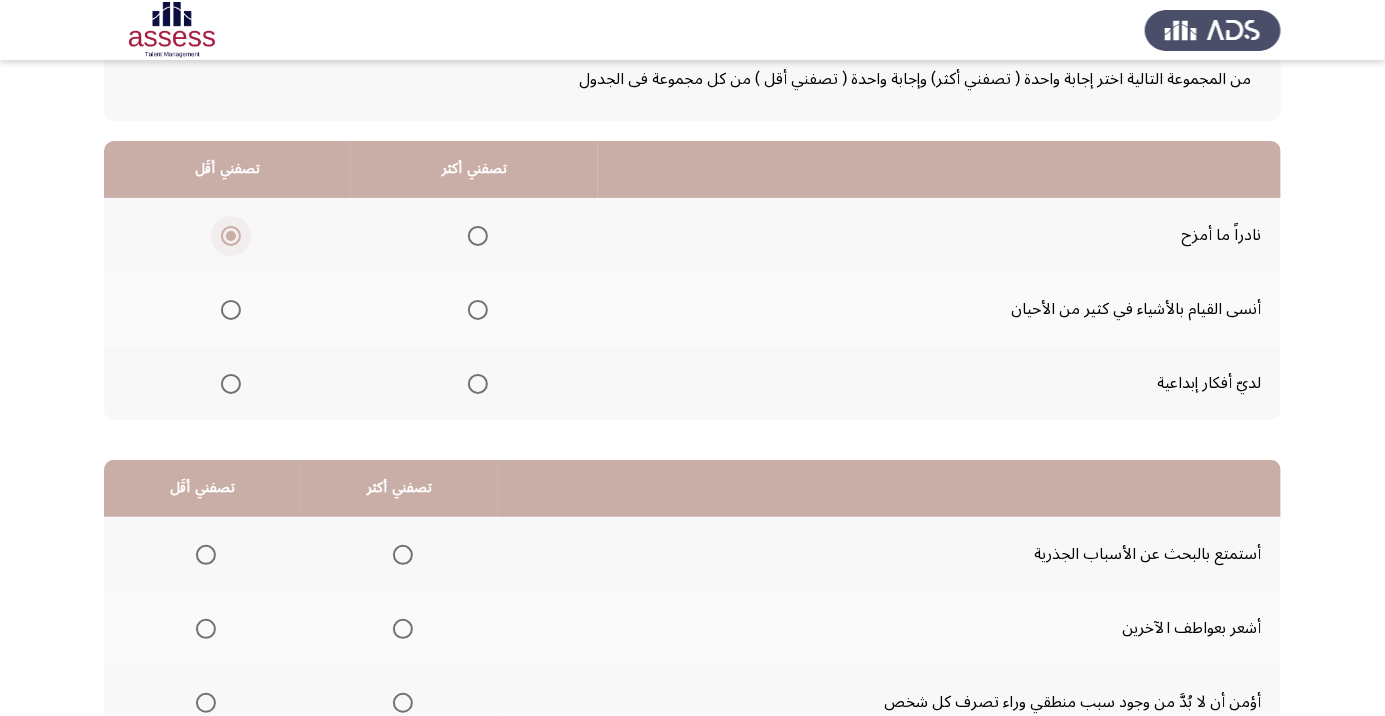 click at bounding box center [478, 384] 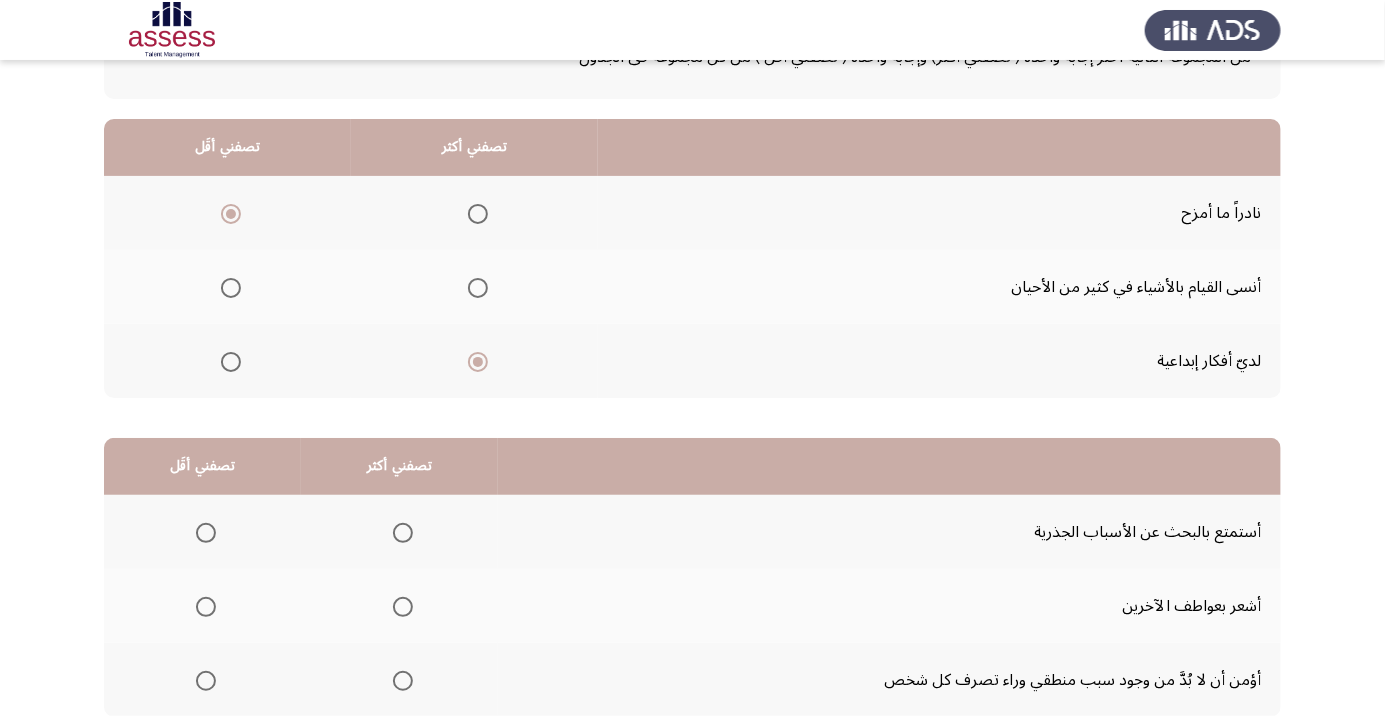 scroll, scrollTop: 197, scrollLeft: 0, axis: vertical 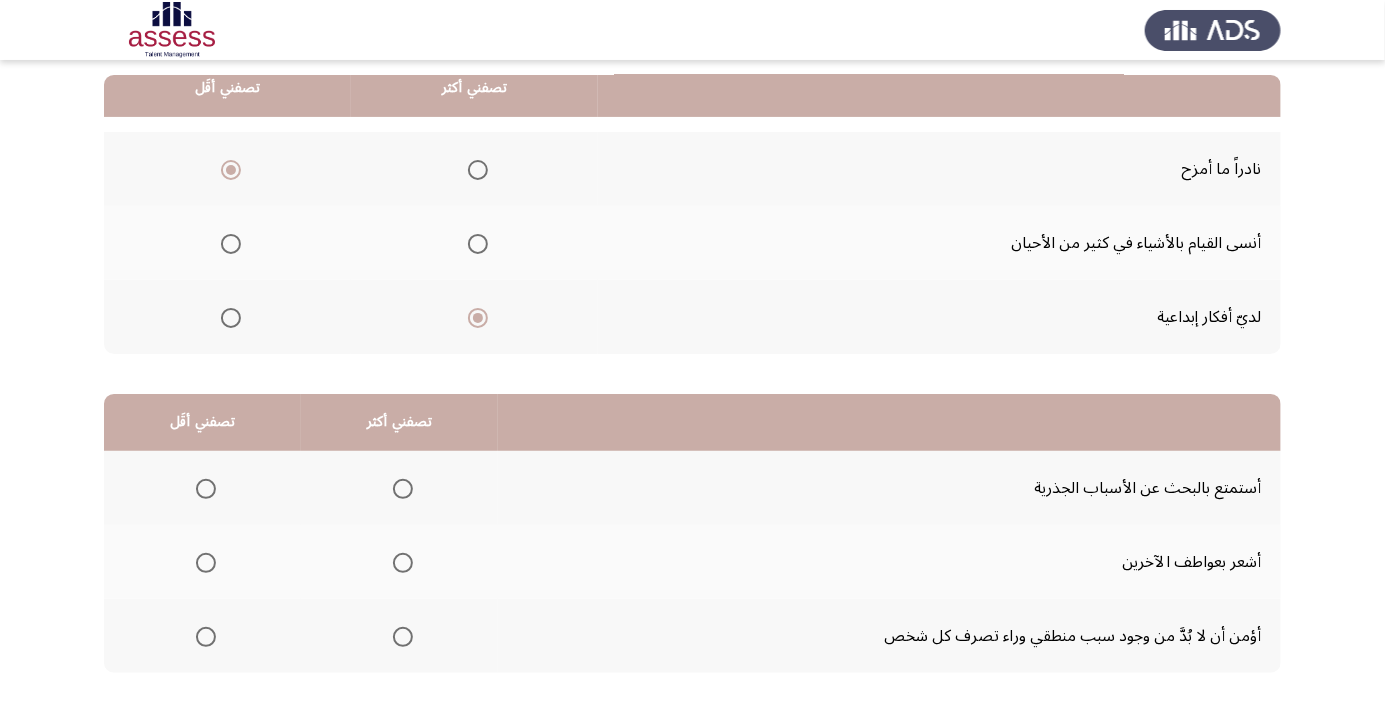 click at bounding box center [403, 563] 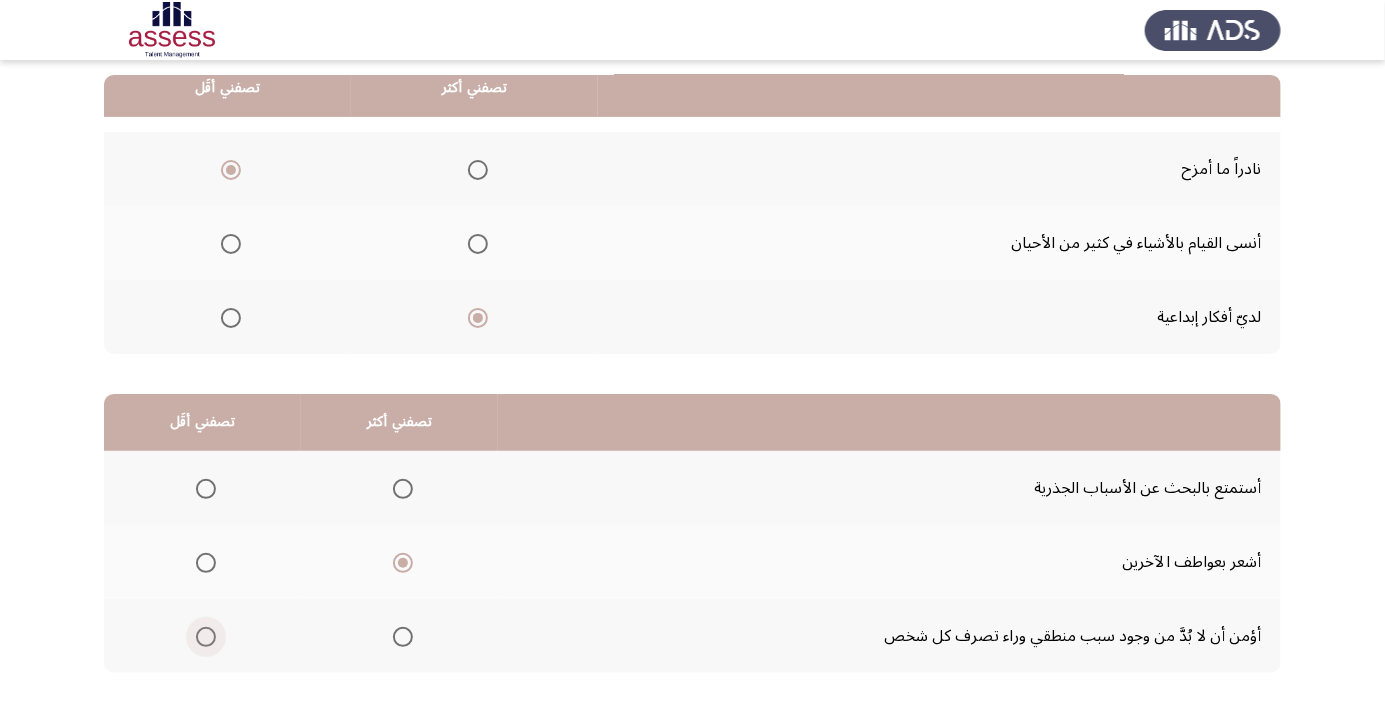 click at bounding box center [206, 637] 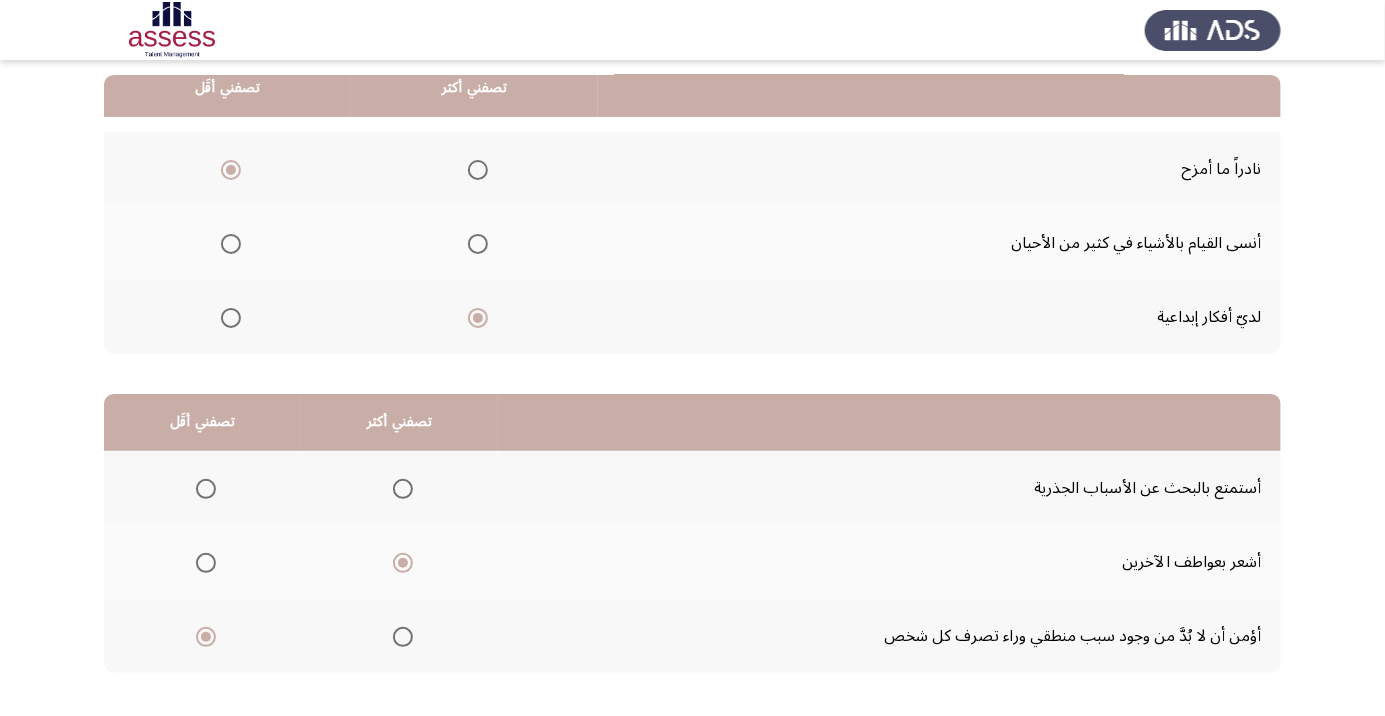 click on "التالي" 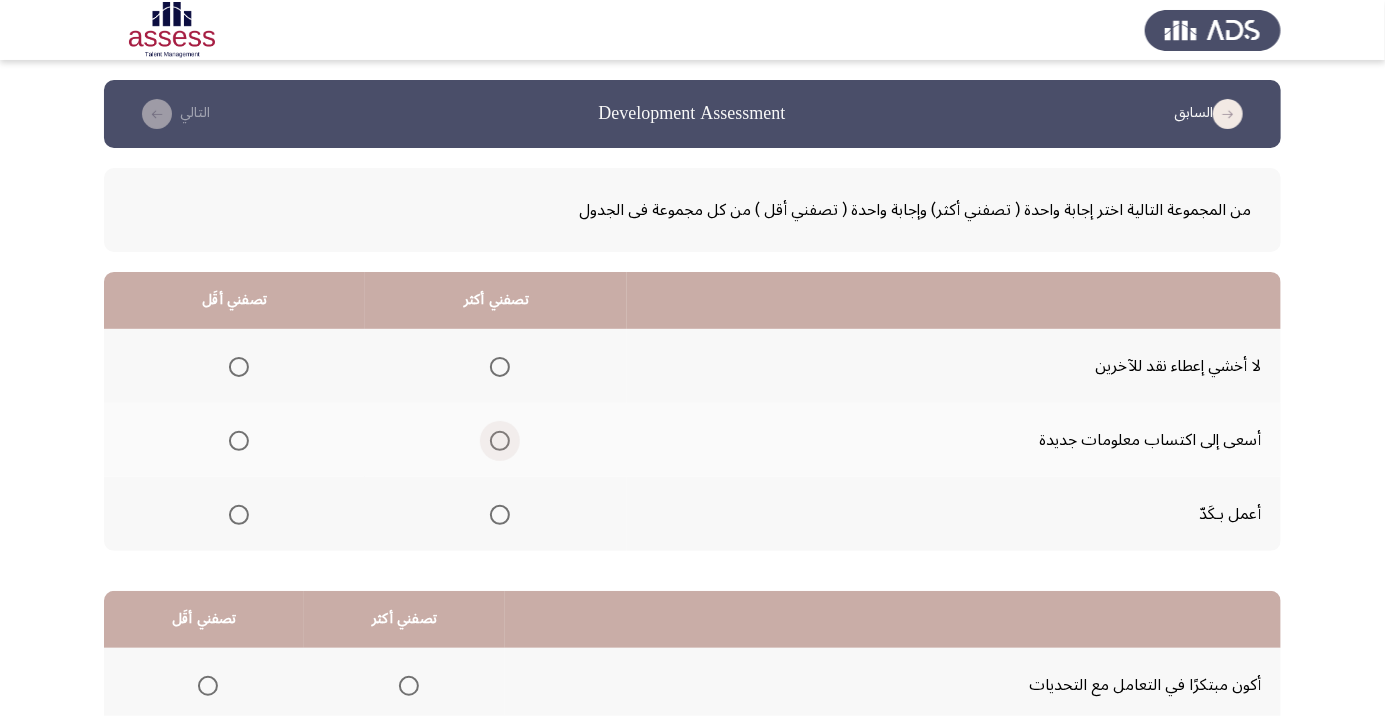 click at bounding box center (500, 441) 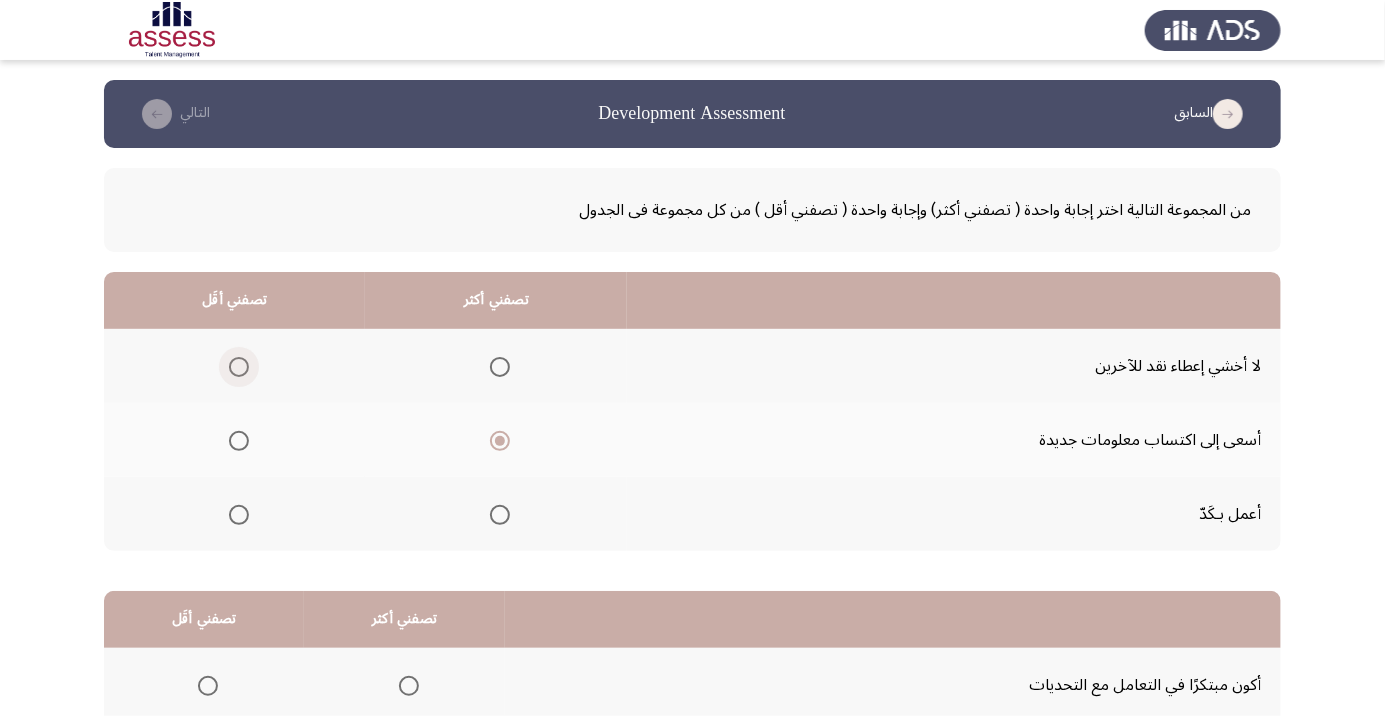 click at bounding box center (239, 367) 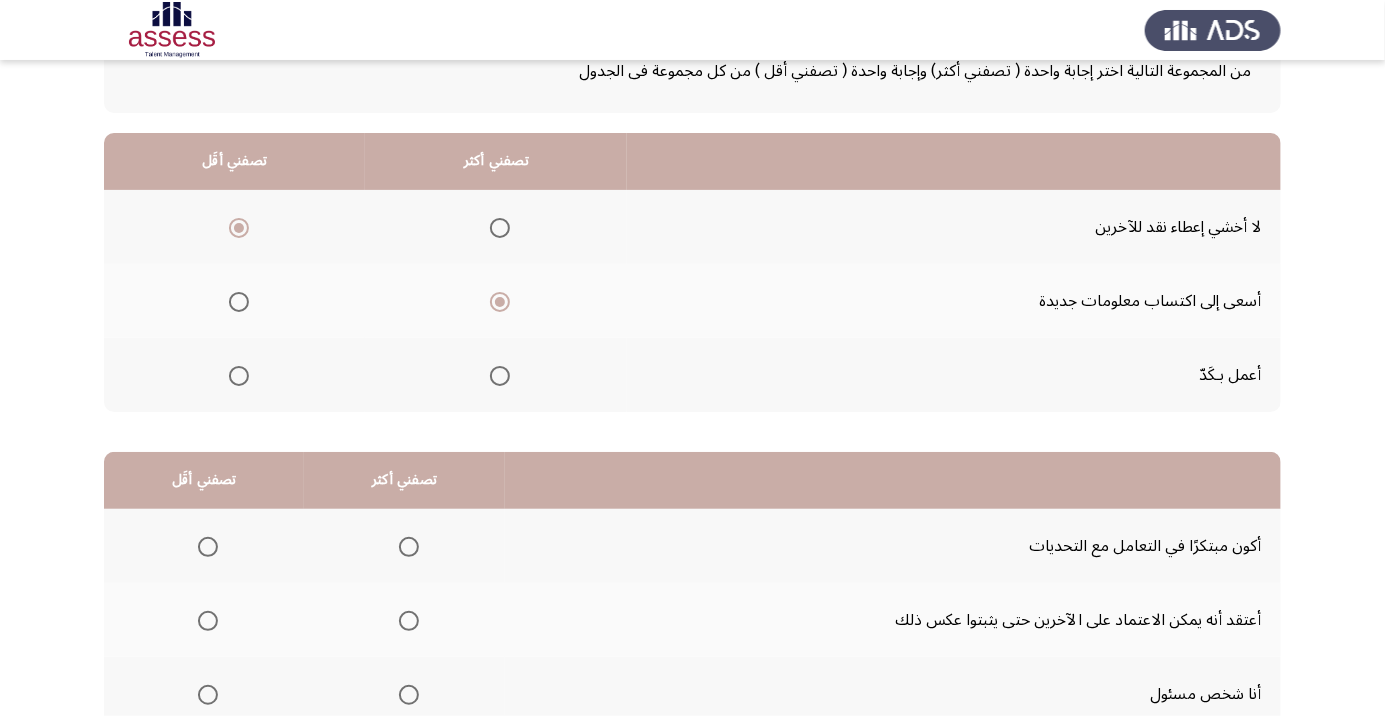 scroll, scrollTop: 146, scrollLeft: 0, axis: vertical 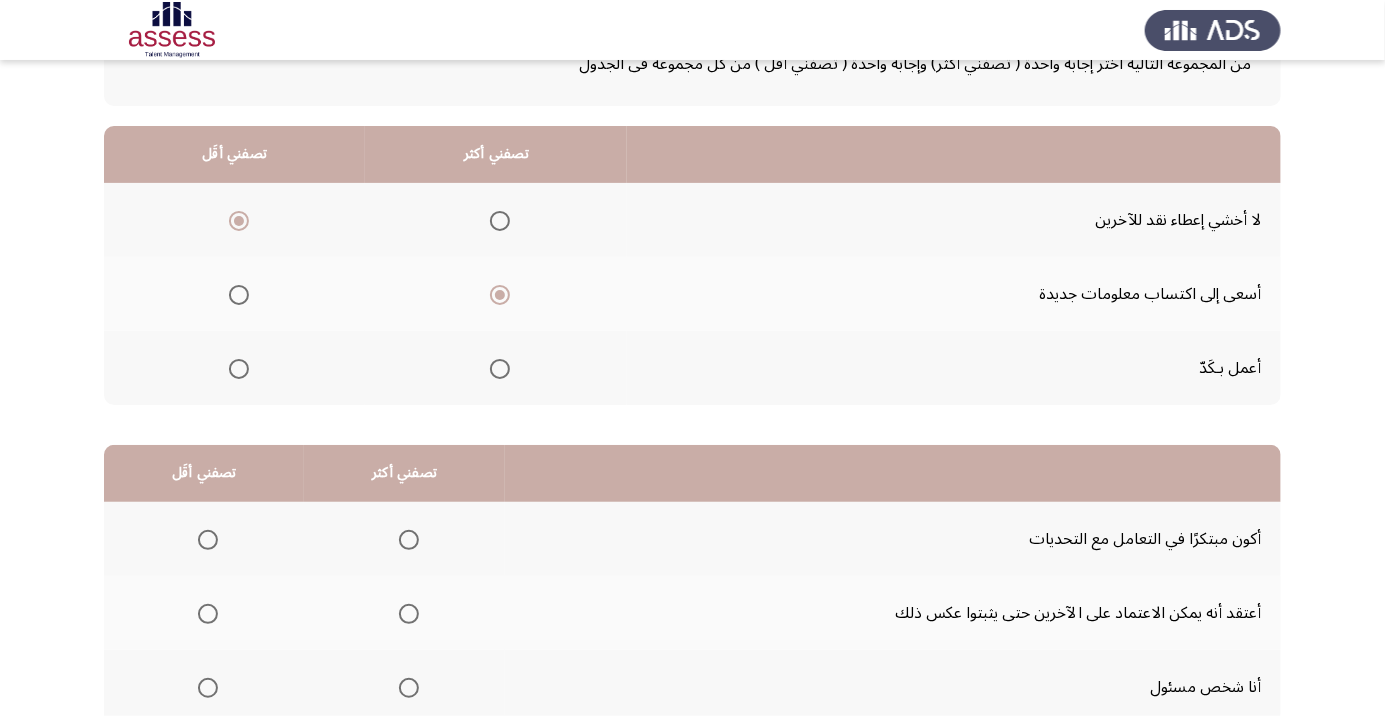 click at bounding box center (409, 688) 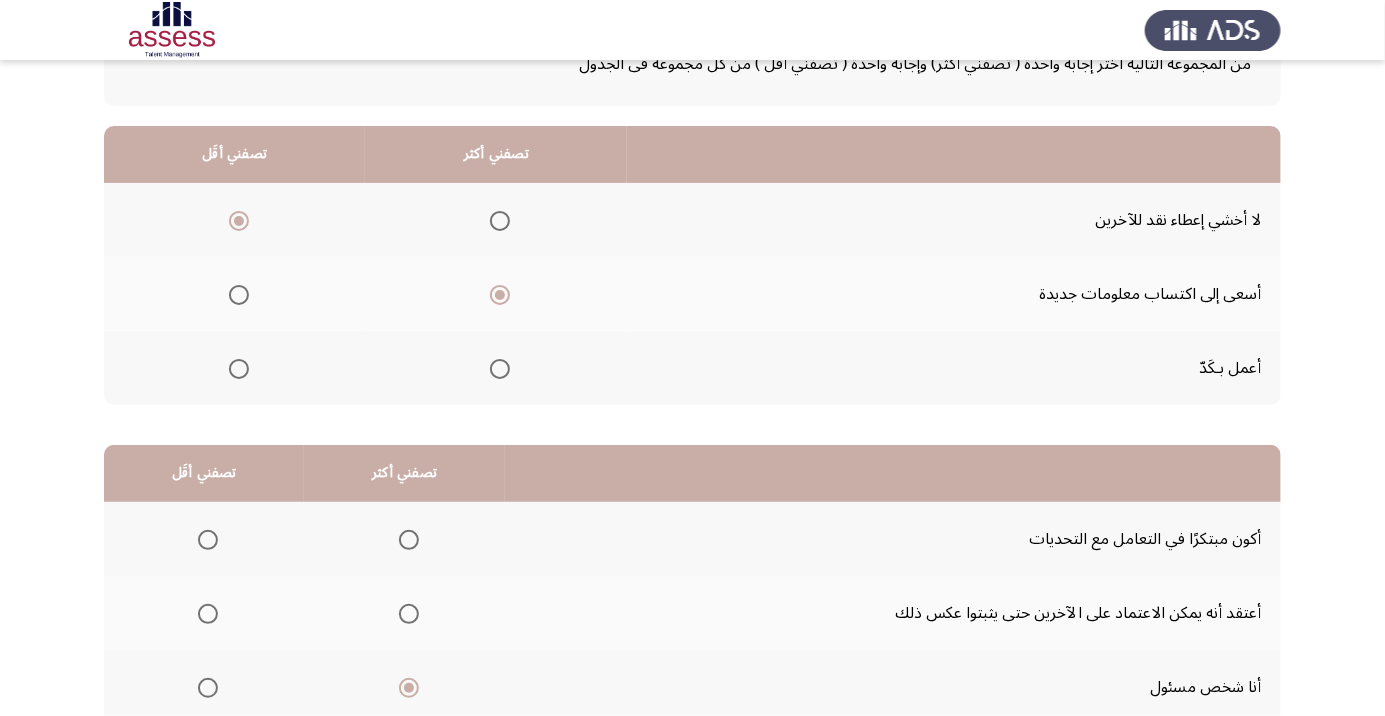 click at bounding box center [208, 614] 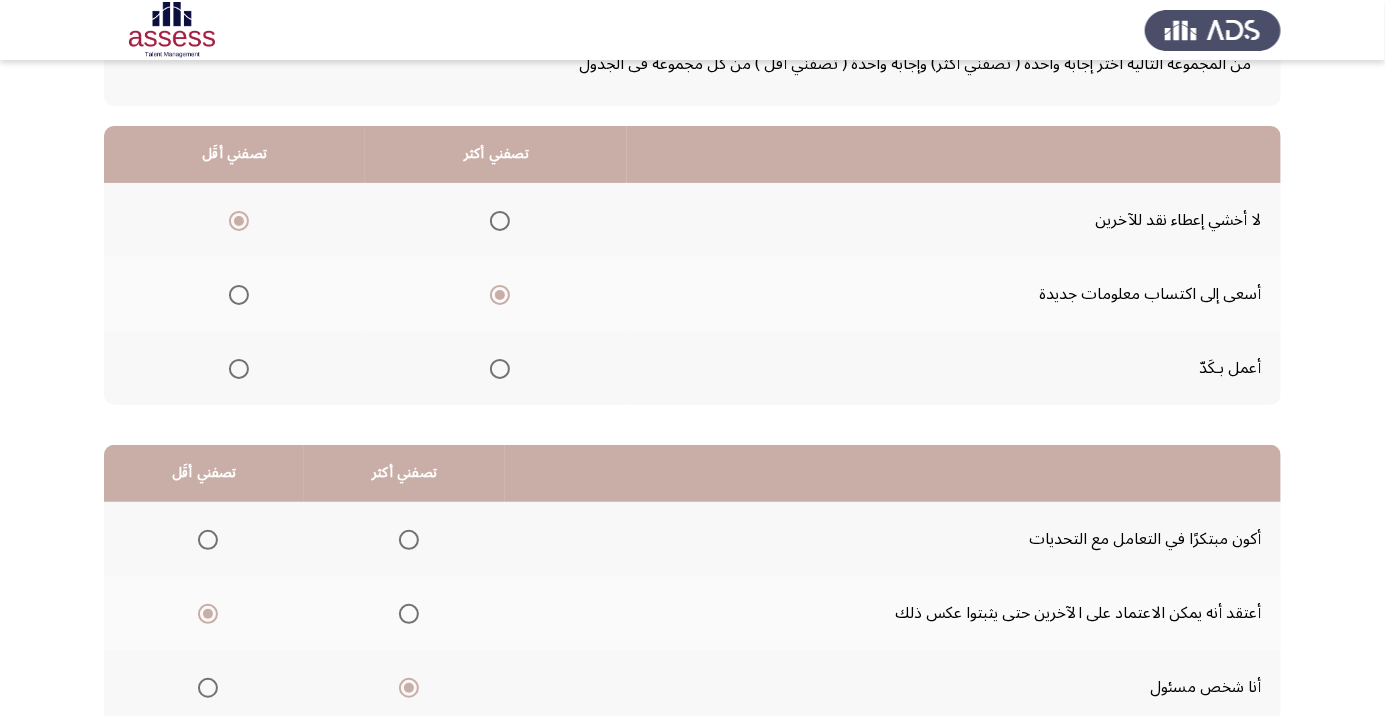 scroll, scrollTop: 197, scrollLeft: 0, axis: vertical 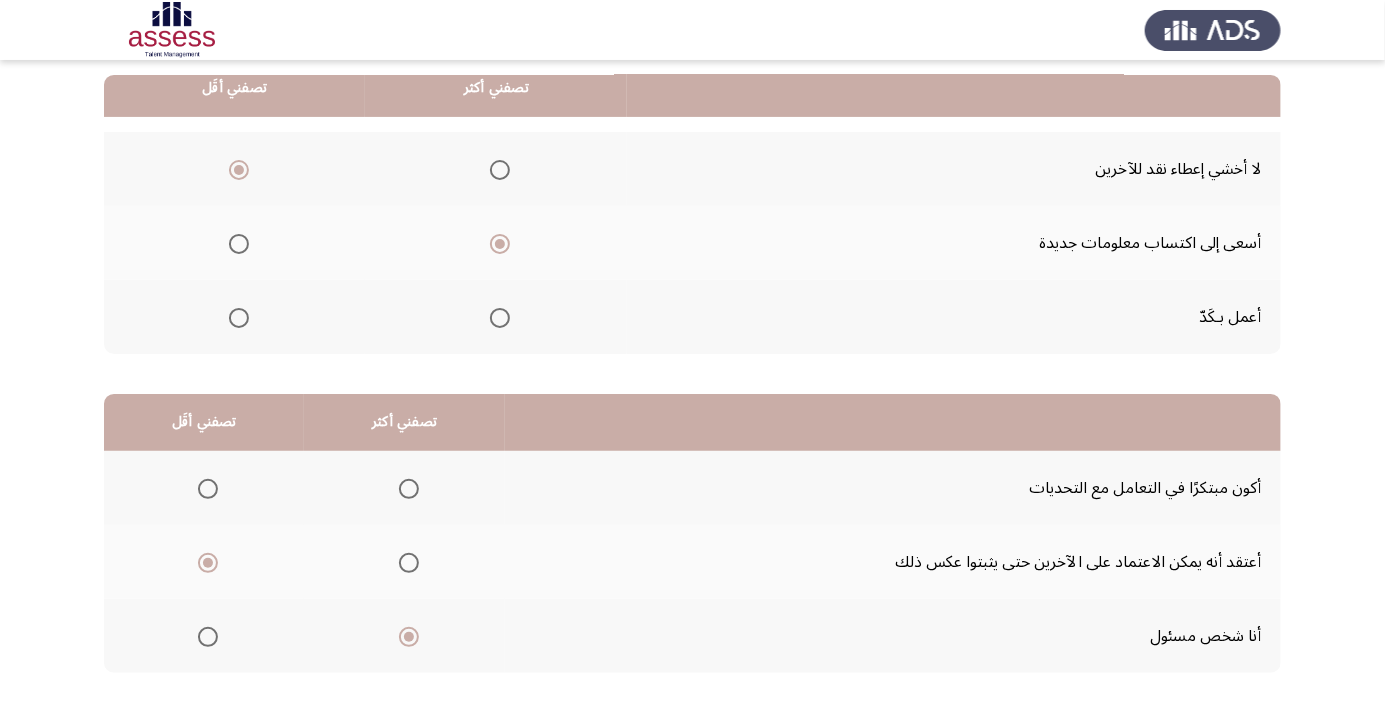 click on "التالي" 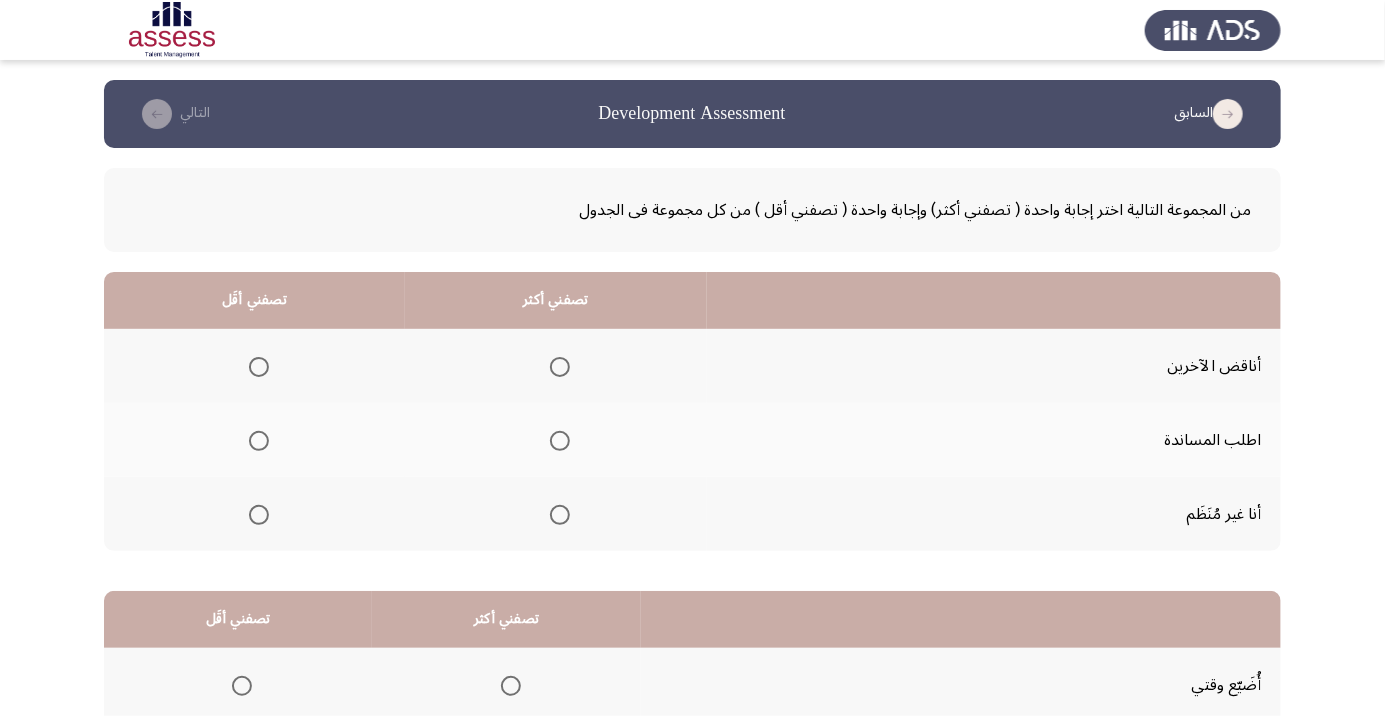 click at bounding box center (560, 441) 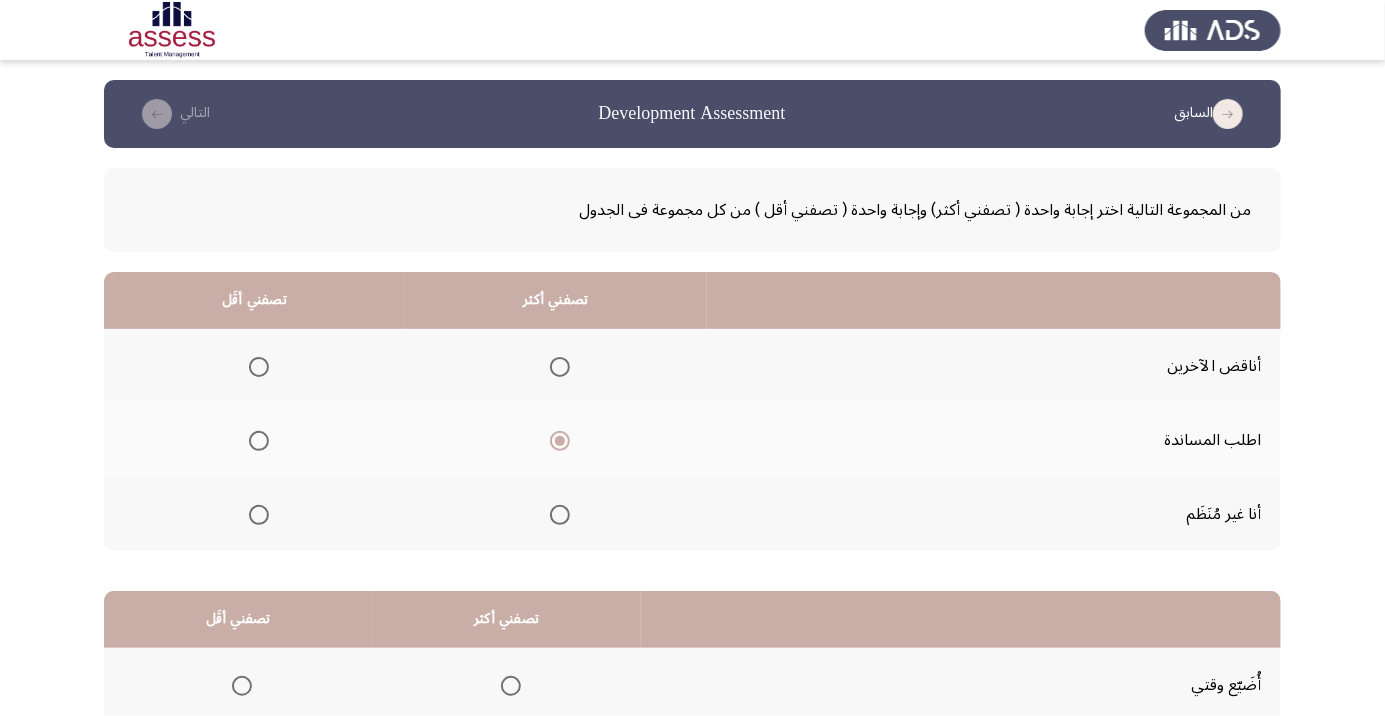 click at bounding box center (259, 515) 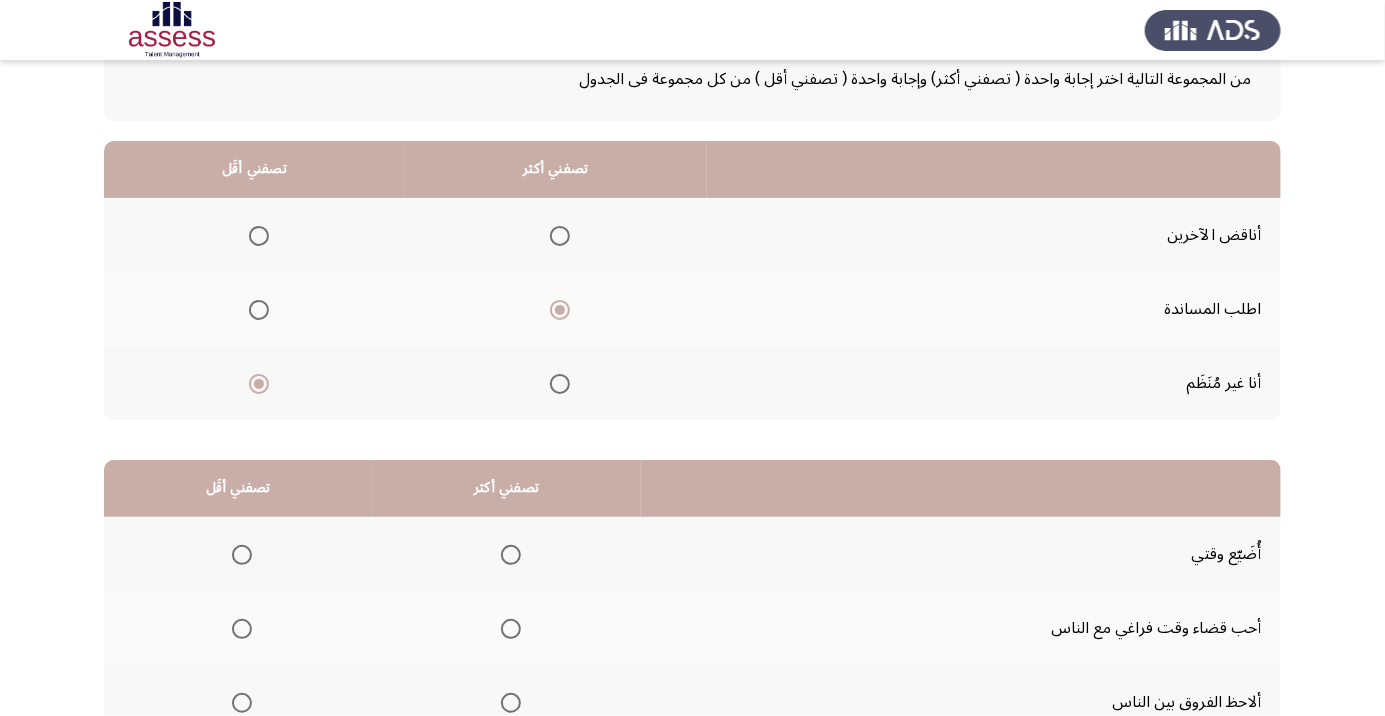 scroll, scrollTop: 132, scrollLeft: 0, axis: vertical 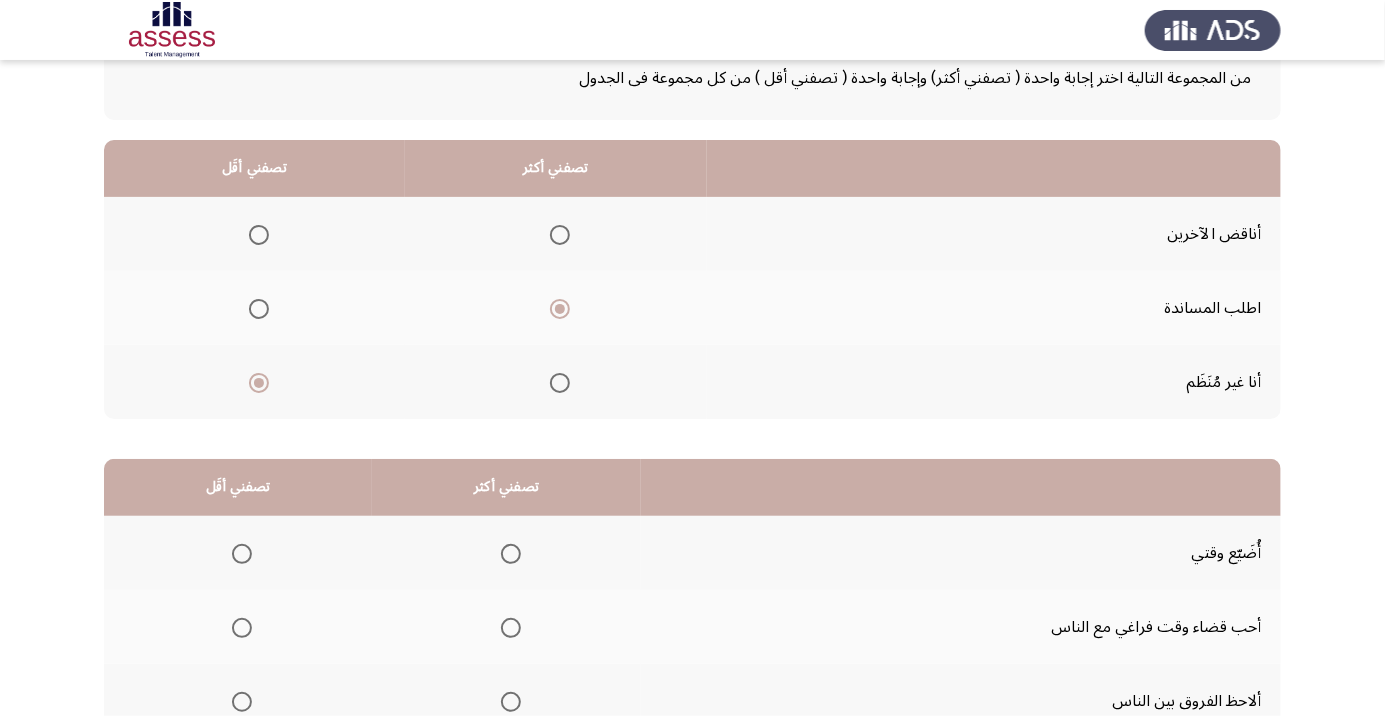 click at bounding box center (511, 702) 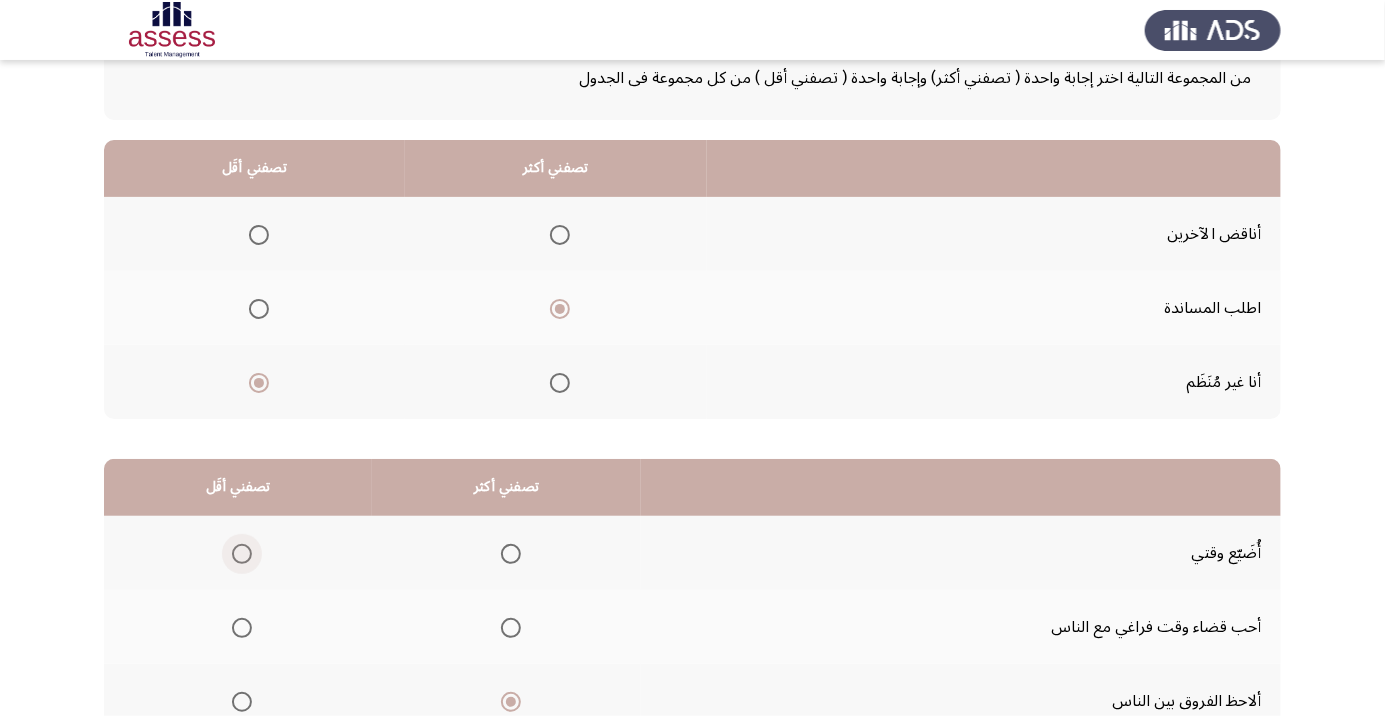 click at bounding box center [242, 554] 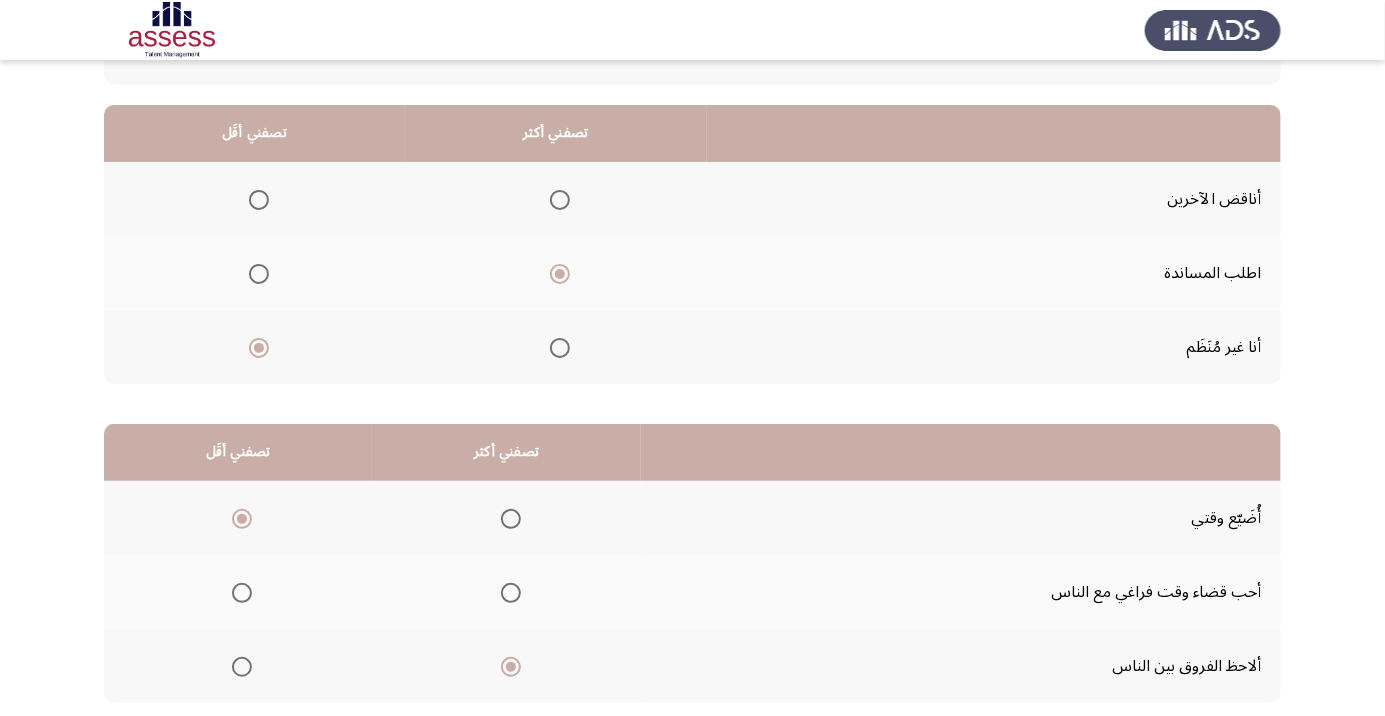 scroll, scrollTop: 197, scrollLeft: 0, axis: vertical 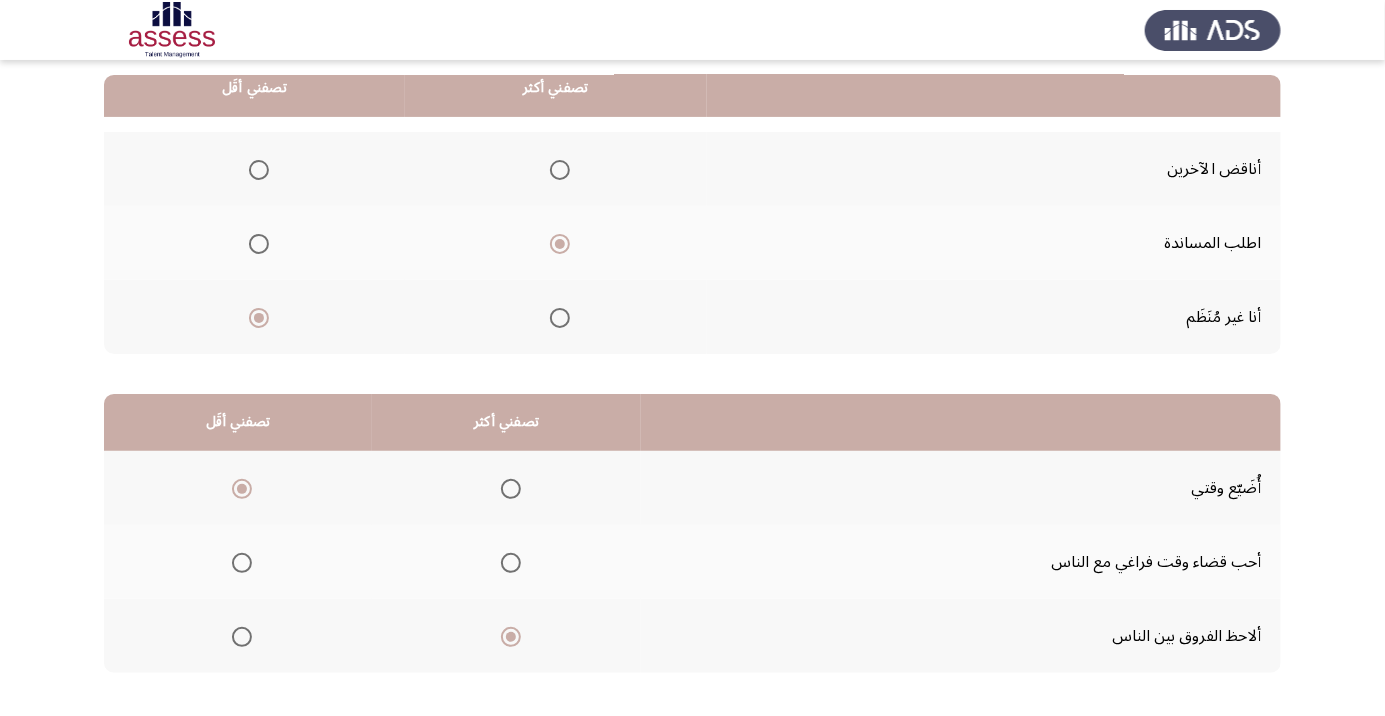 click on "التالي" 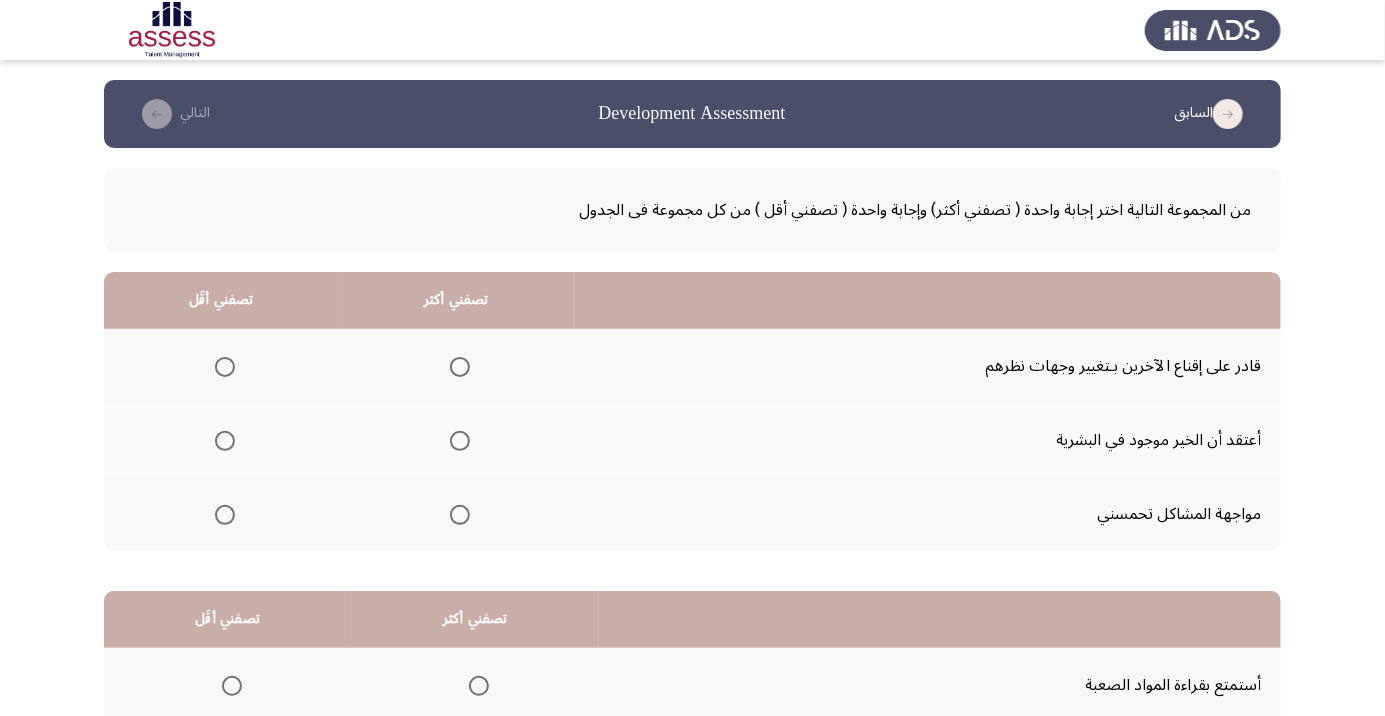 click at bounding box center (460, 441) 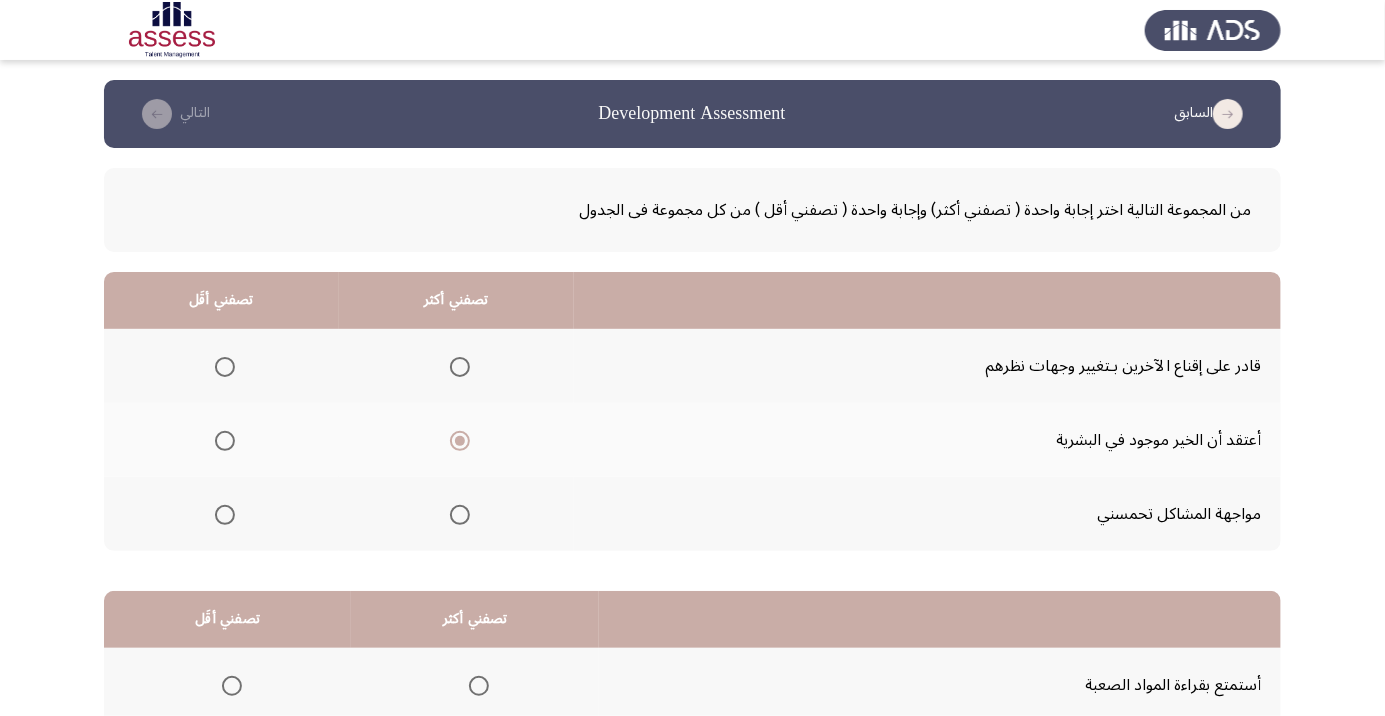 click at bounding box center (225, 367) 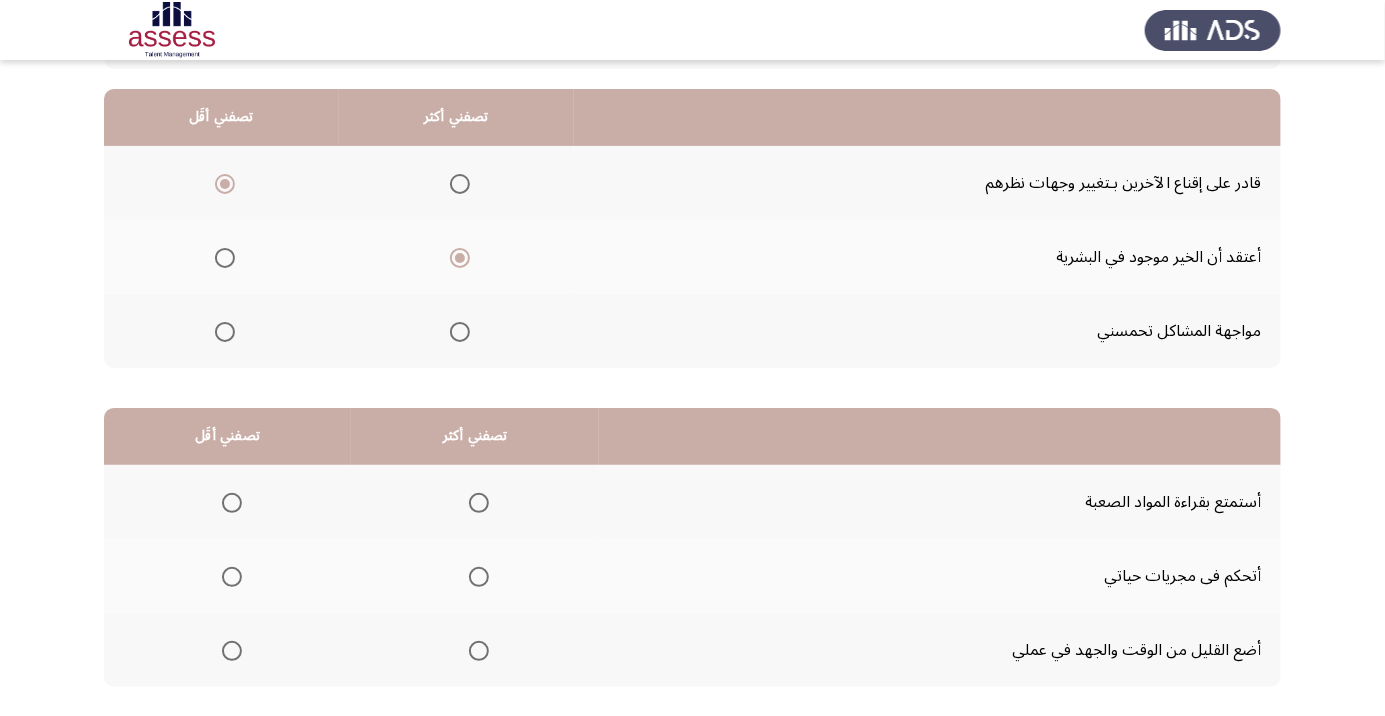 scroll, scrollTop: 190, scrollLeft: 0, axis: vertical 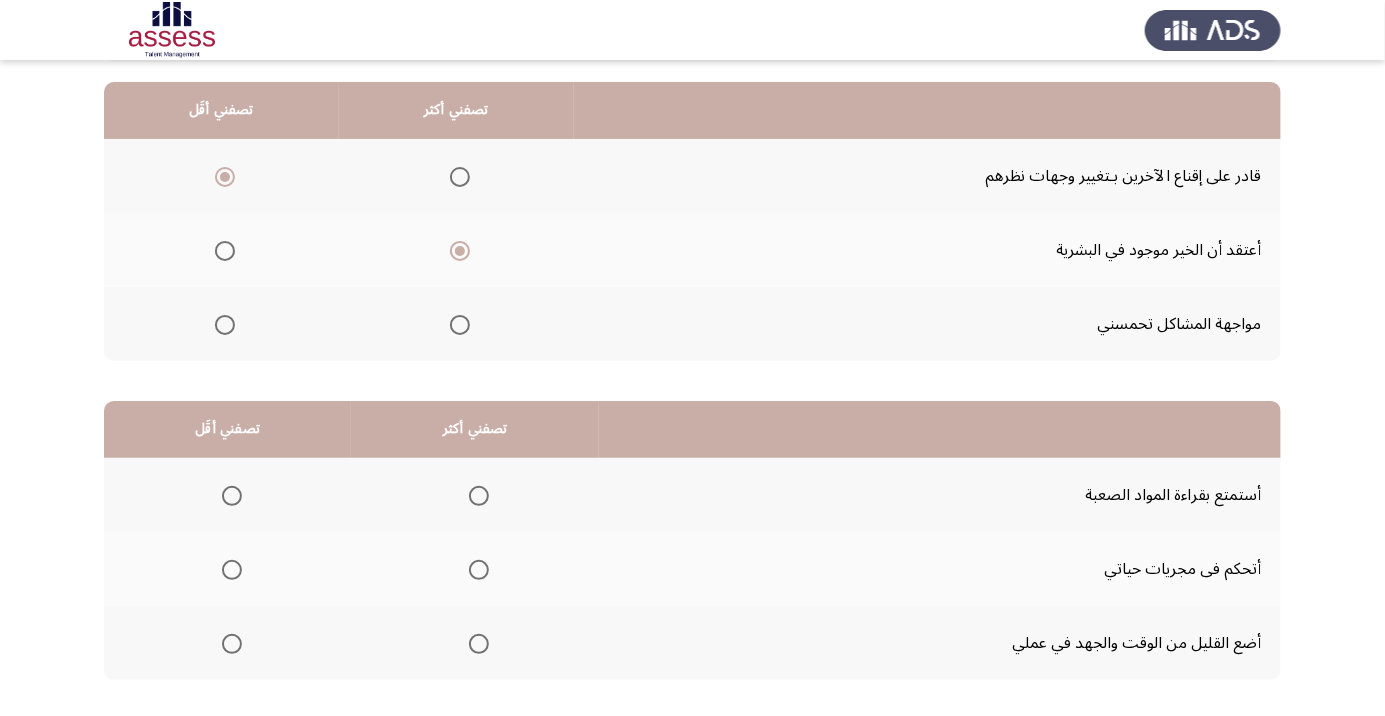 click at bounding box center [232, 644] 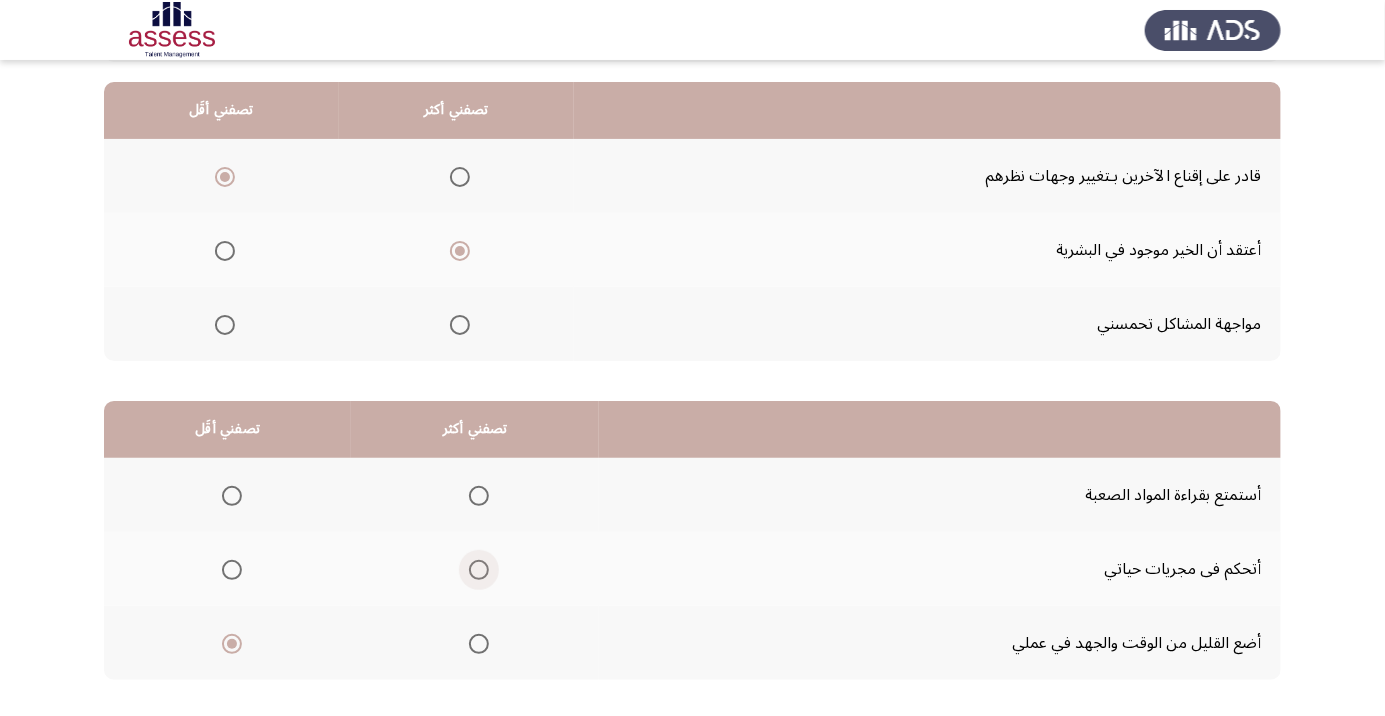 click at bounding box center [479, 570] 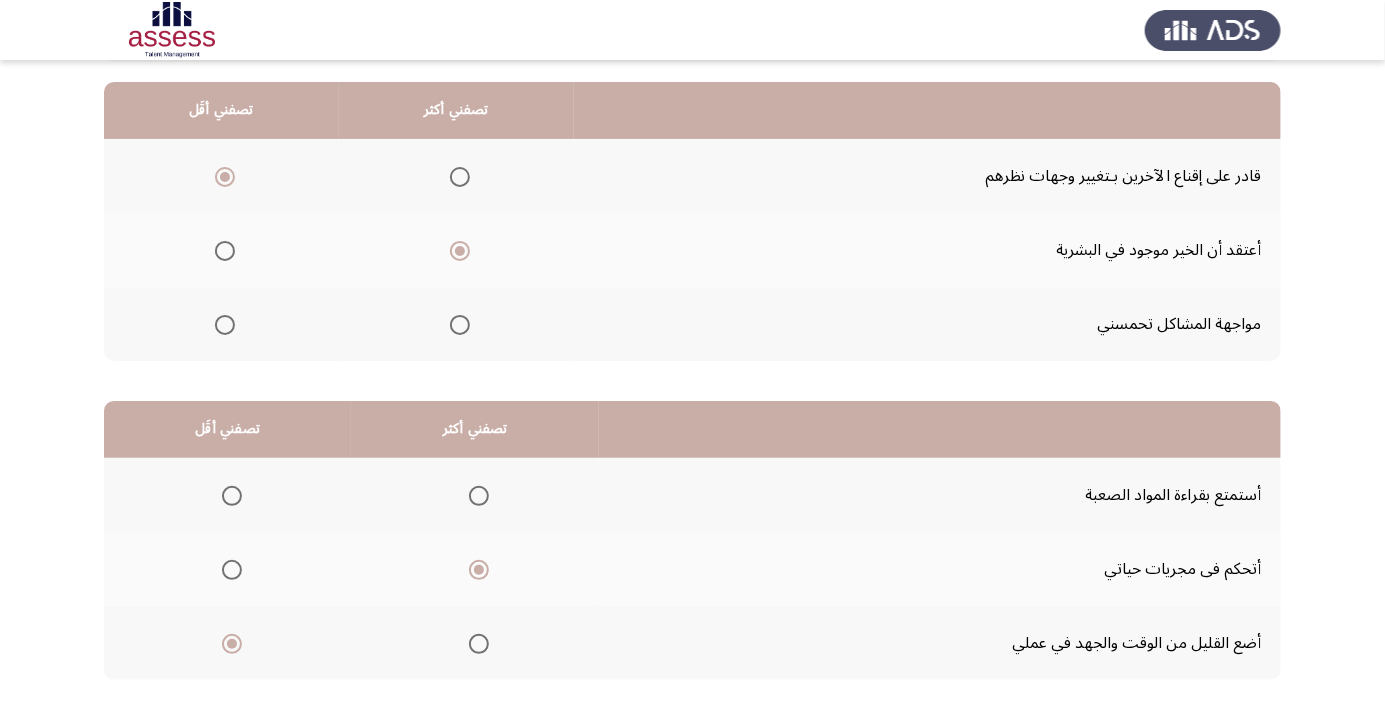 click on "التالي" 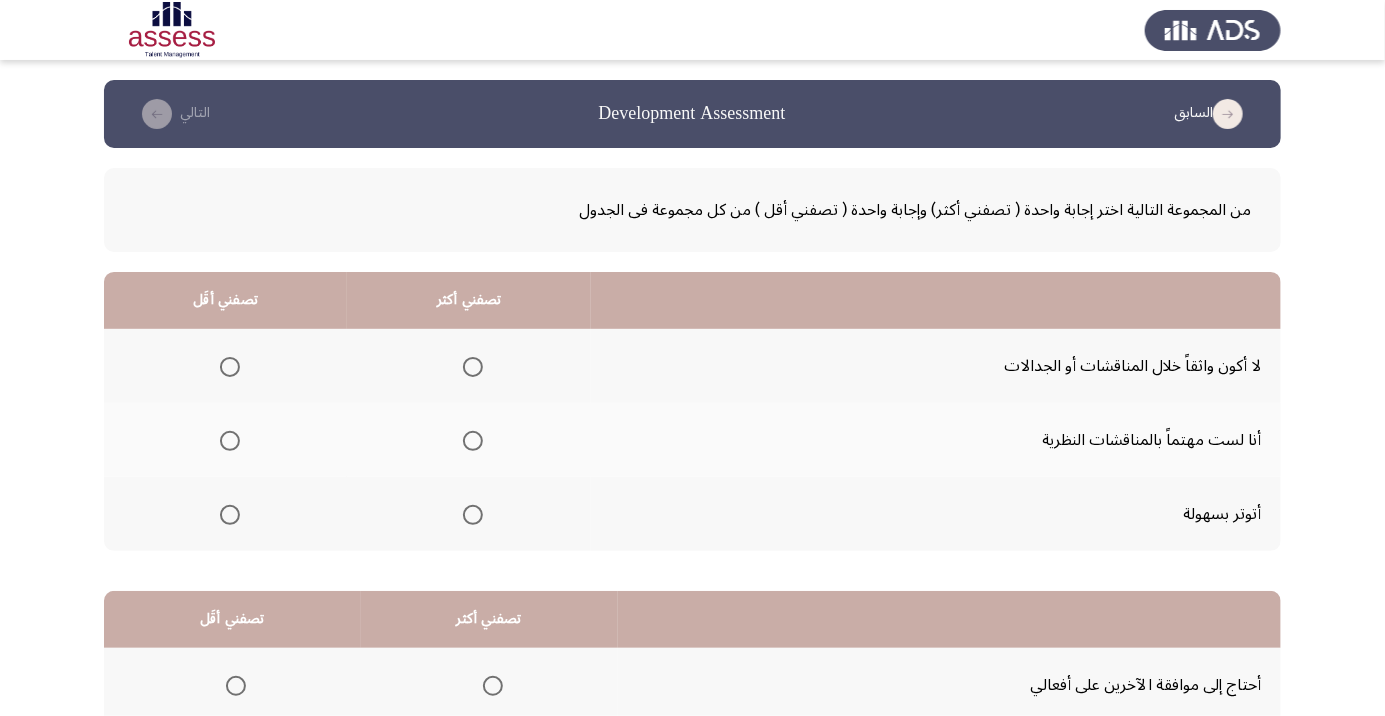 click at bounding box center [473, 441] 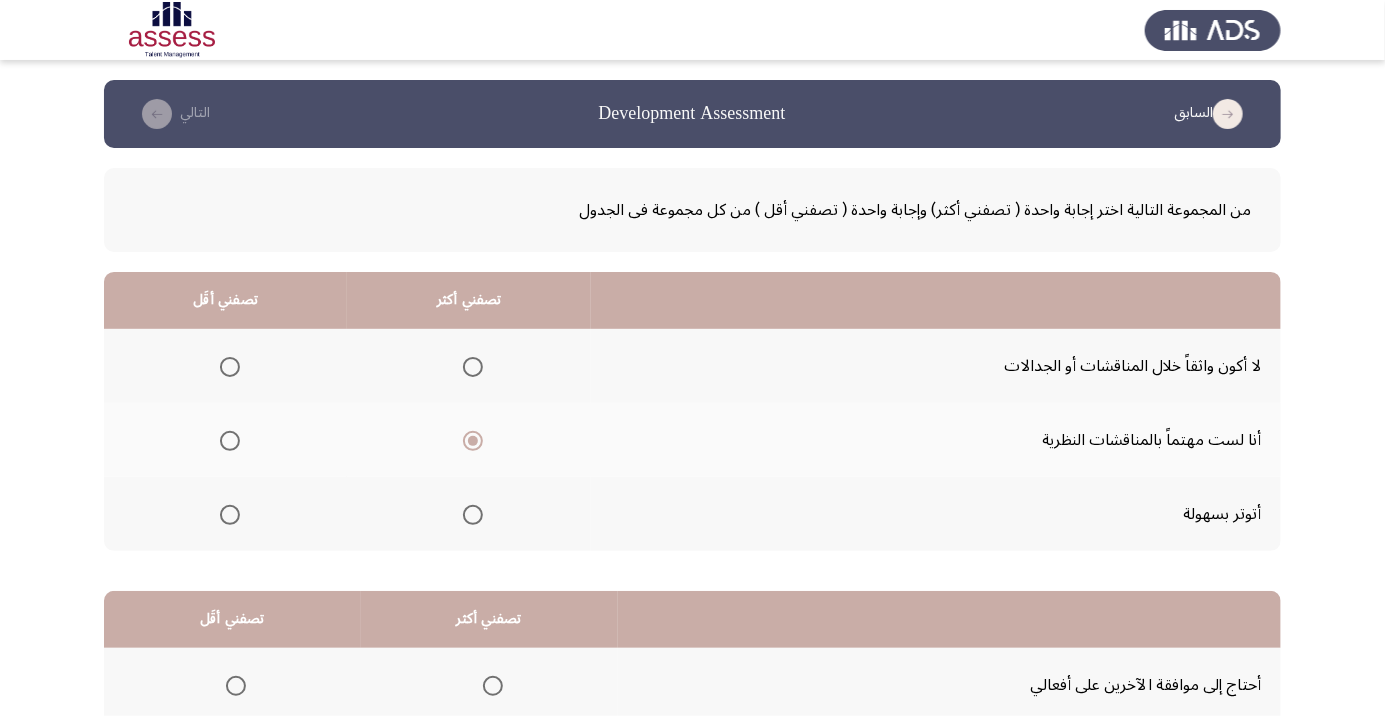 click at bounding box center (230, 515) 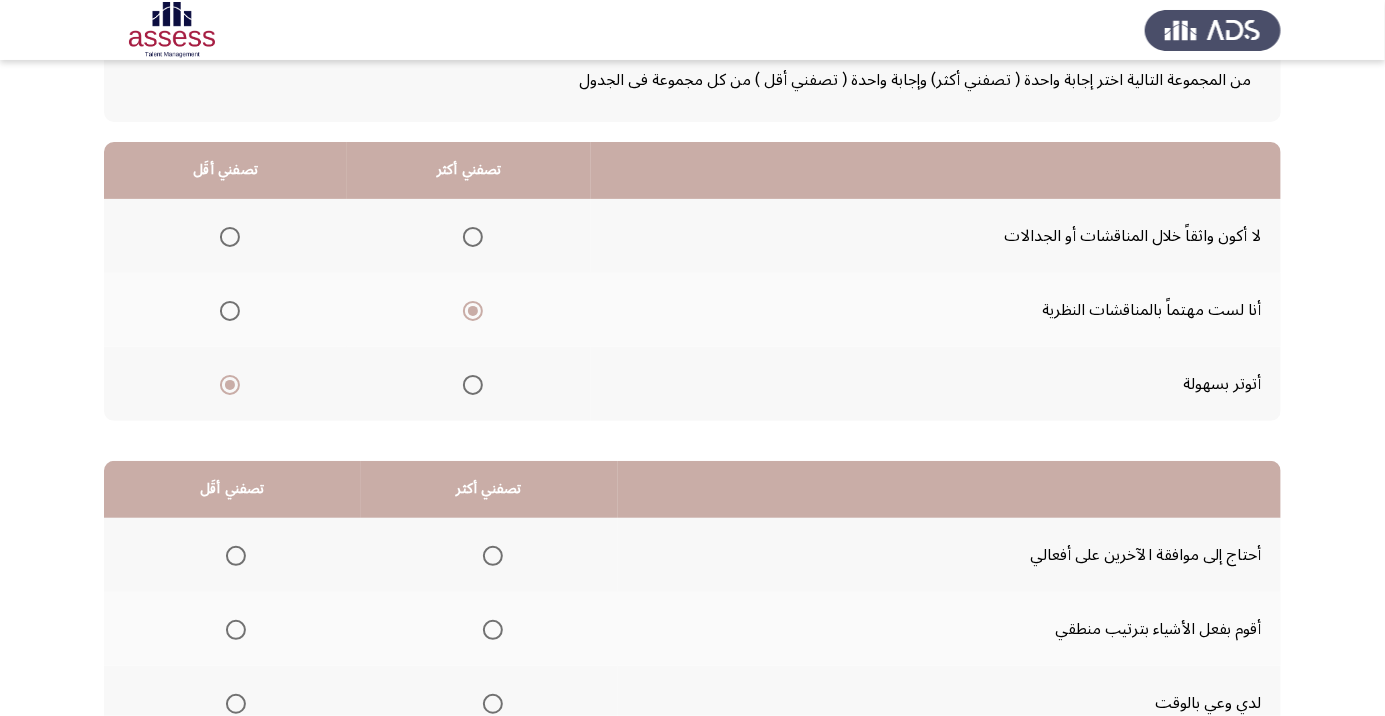 scroll, scrollTop: 135, scrollLeft: 0, axis: vertical 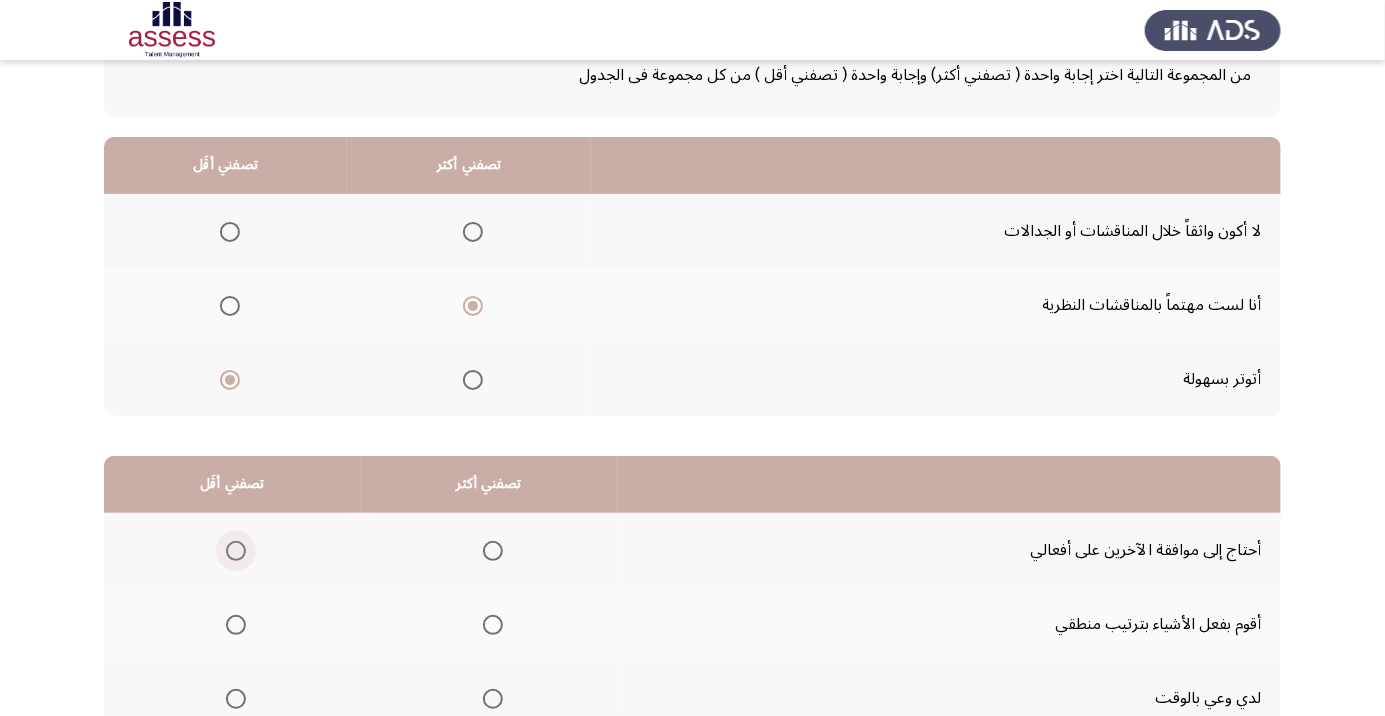 click at bounding box center (236, 551) 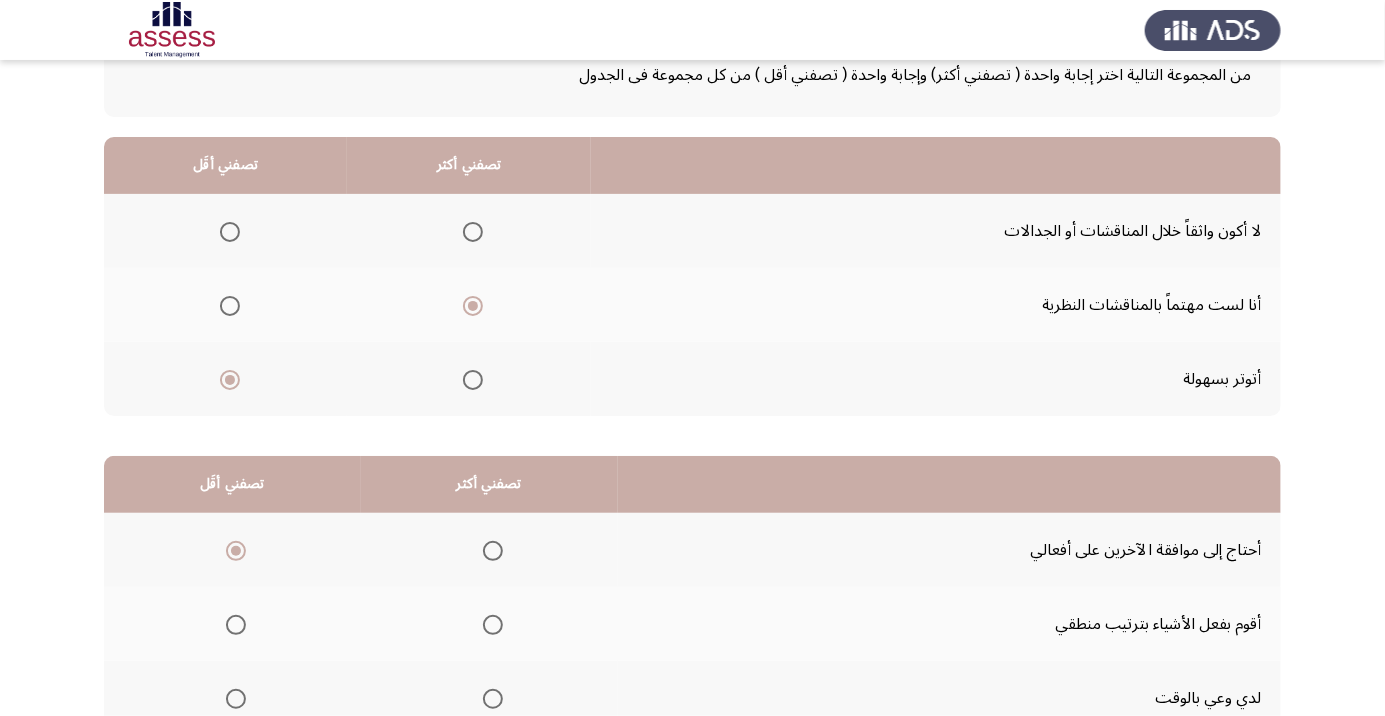 click at bounding box center [493, 625] 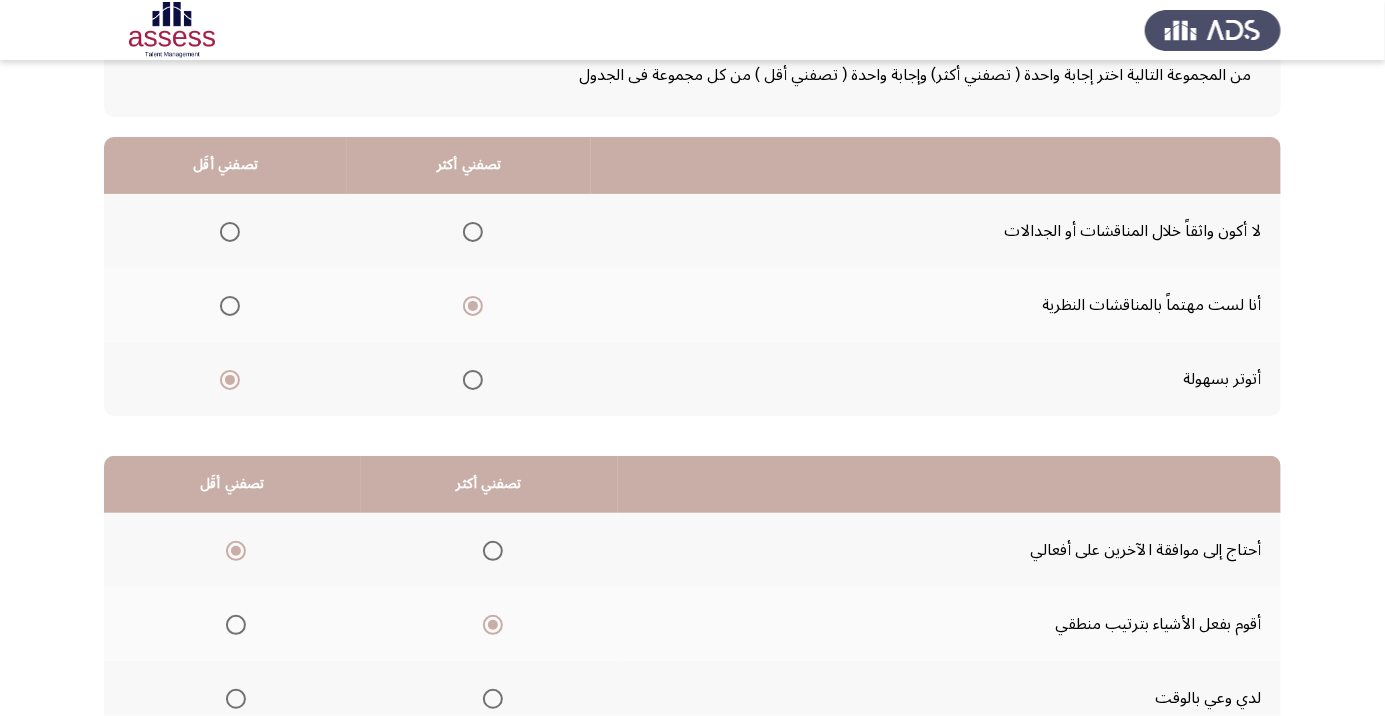 scroll, scrollTop: 197, scrollLeft: 0, axis: vertical 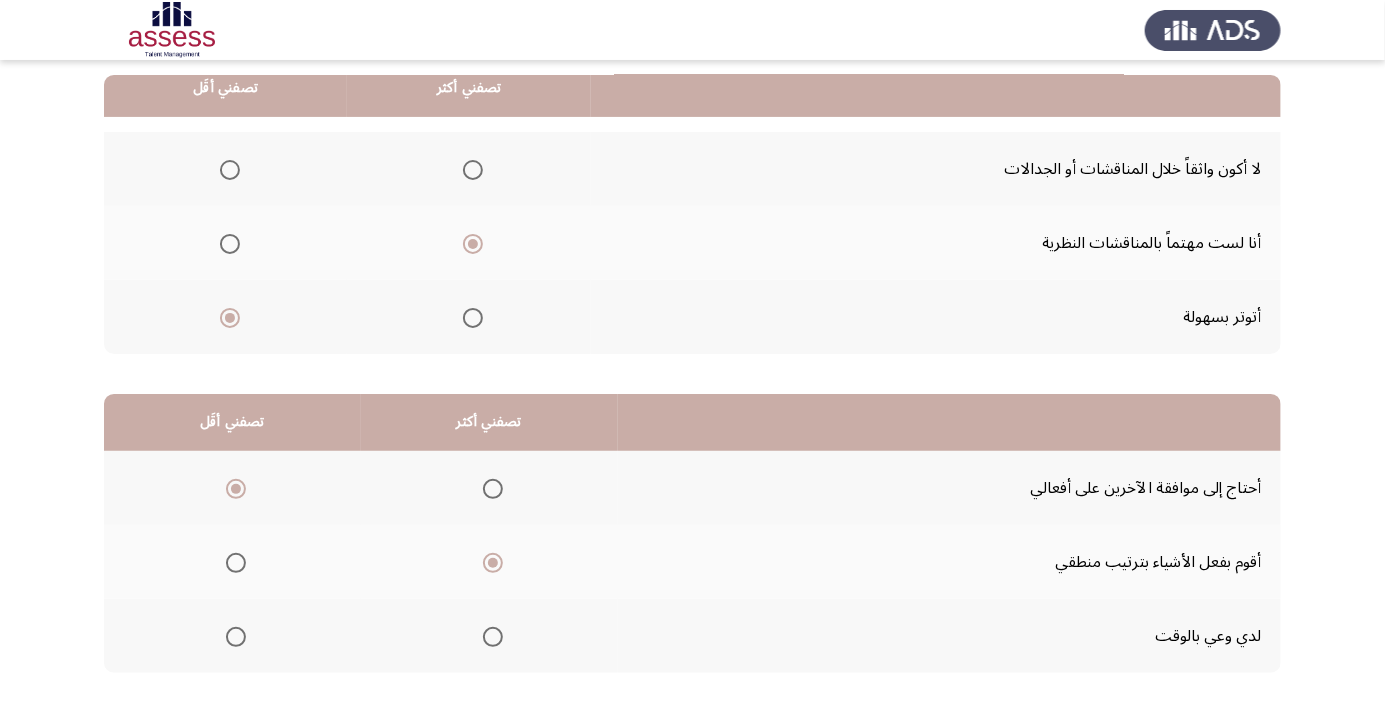 click on "التالي" 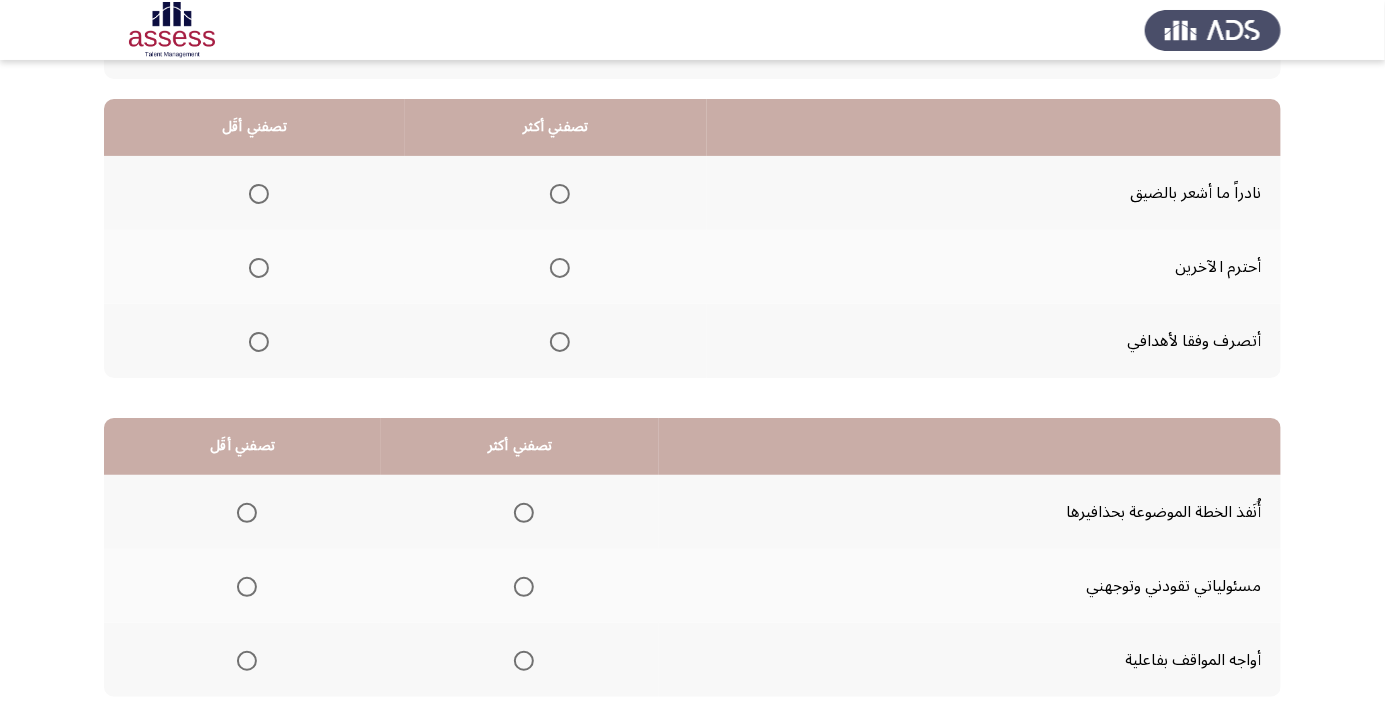 scroll, scrollTop: 195, scrollLeft: 0, axis: vertical 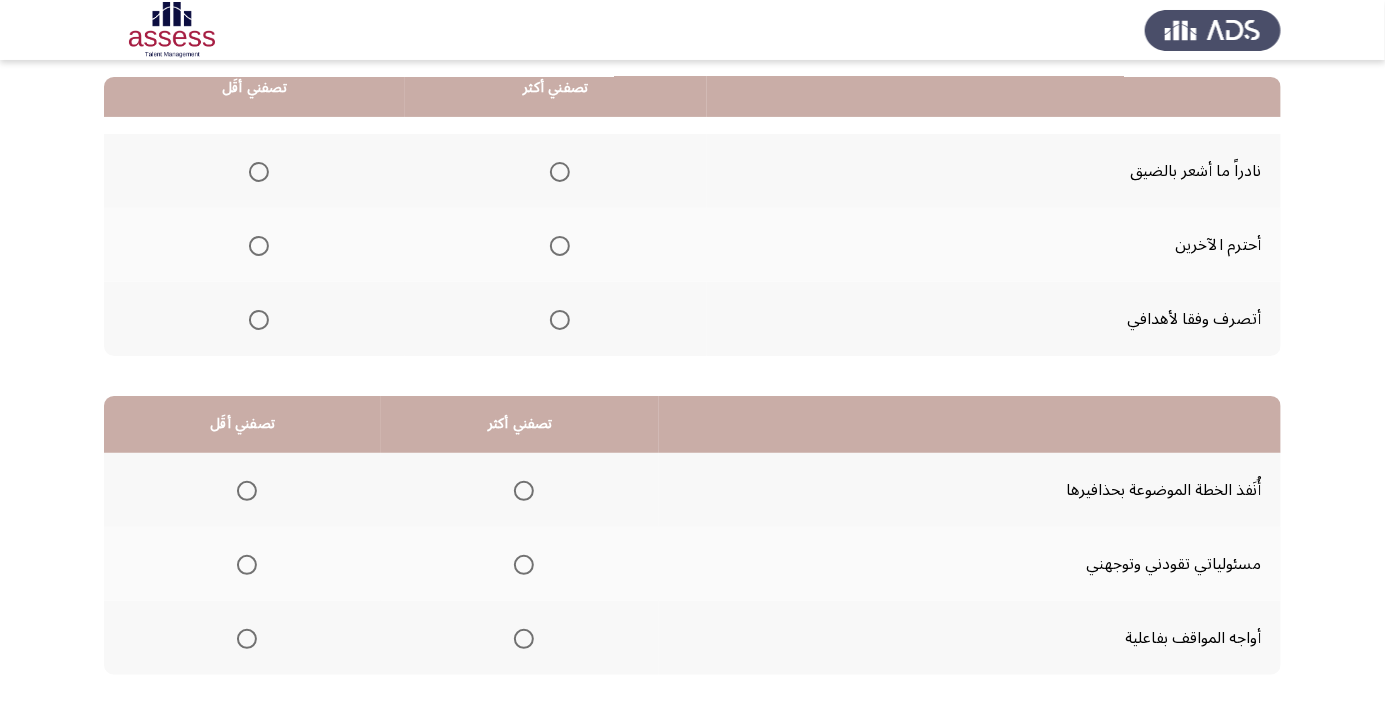 click at bounding box center (560, 246) 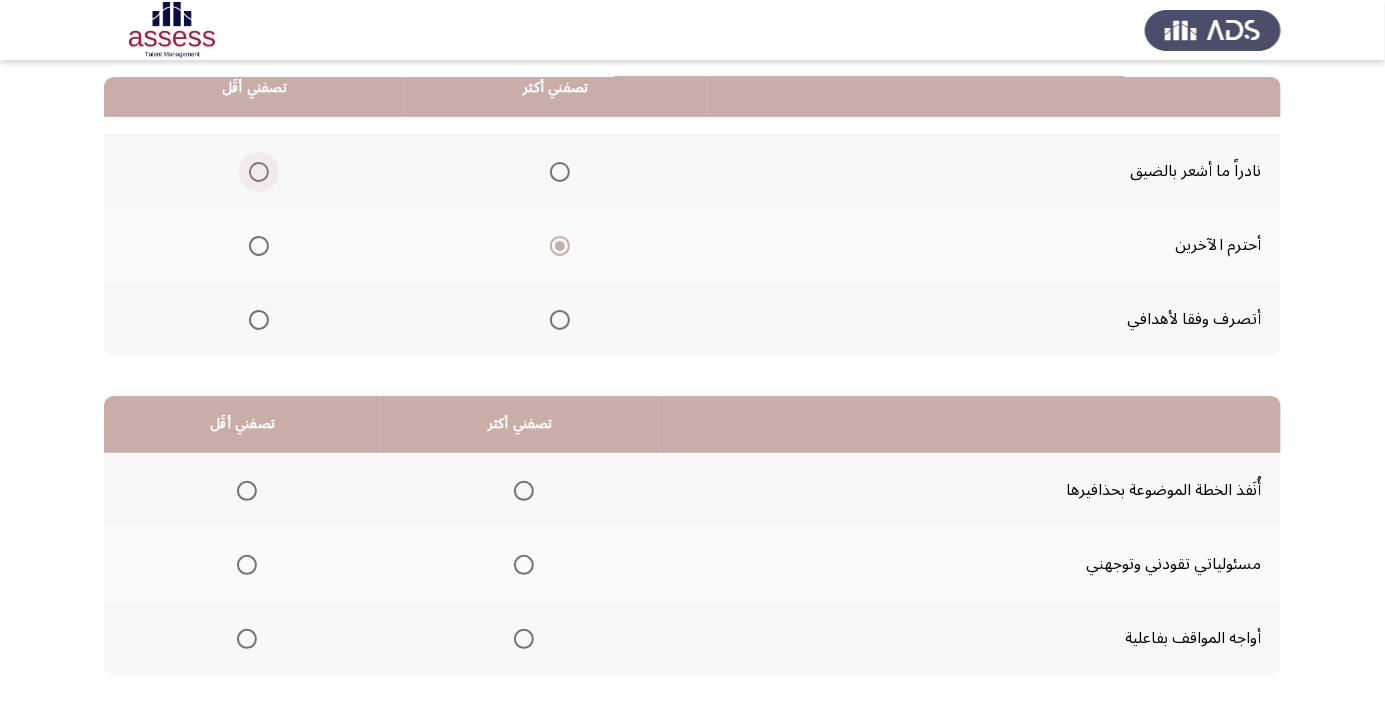click at bounding box center (259, 172) 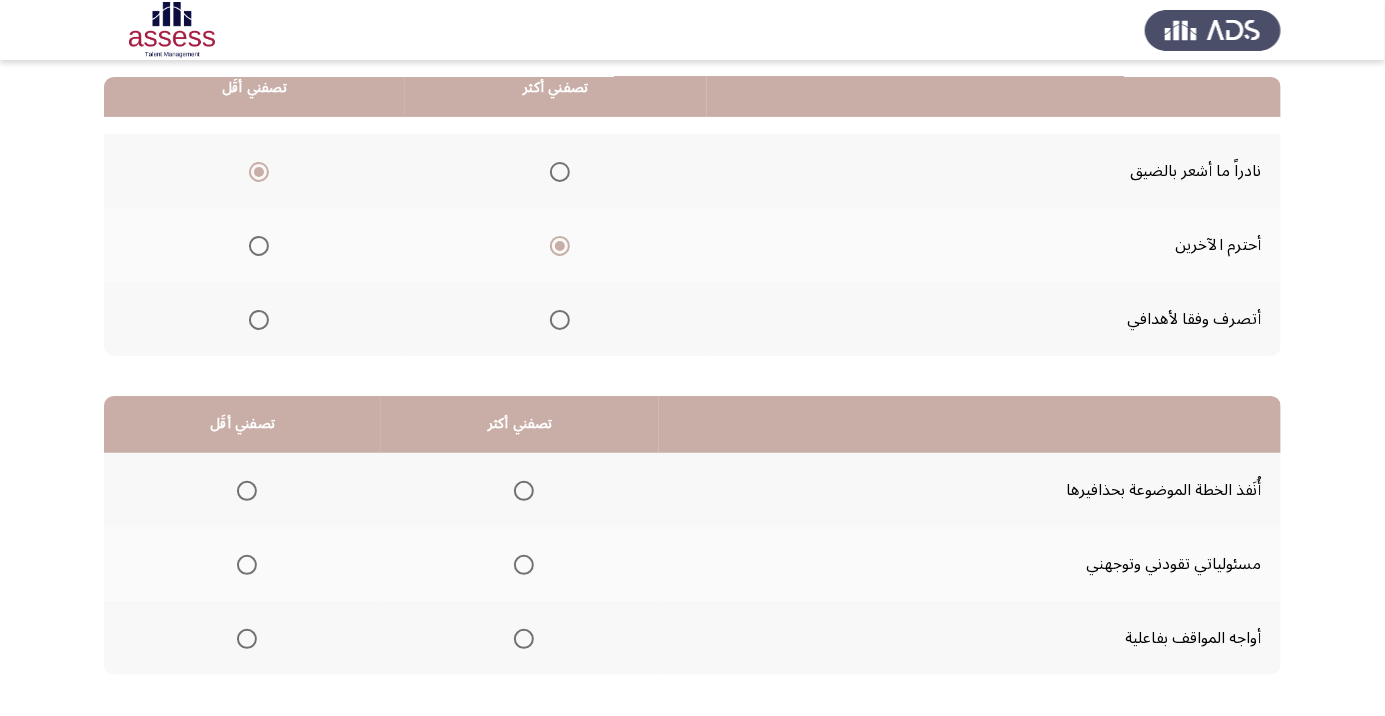 scroll, scrollTop: 197, scrollLeft: 0, axis: vertical 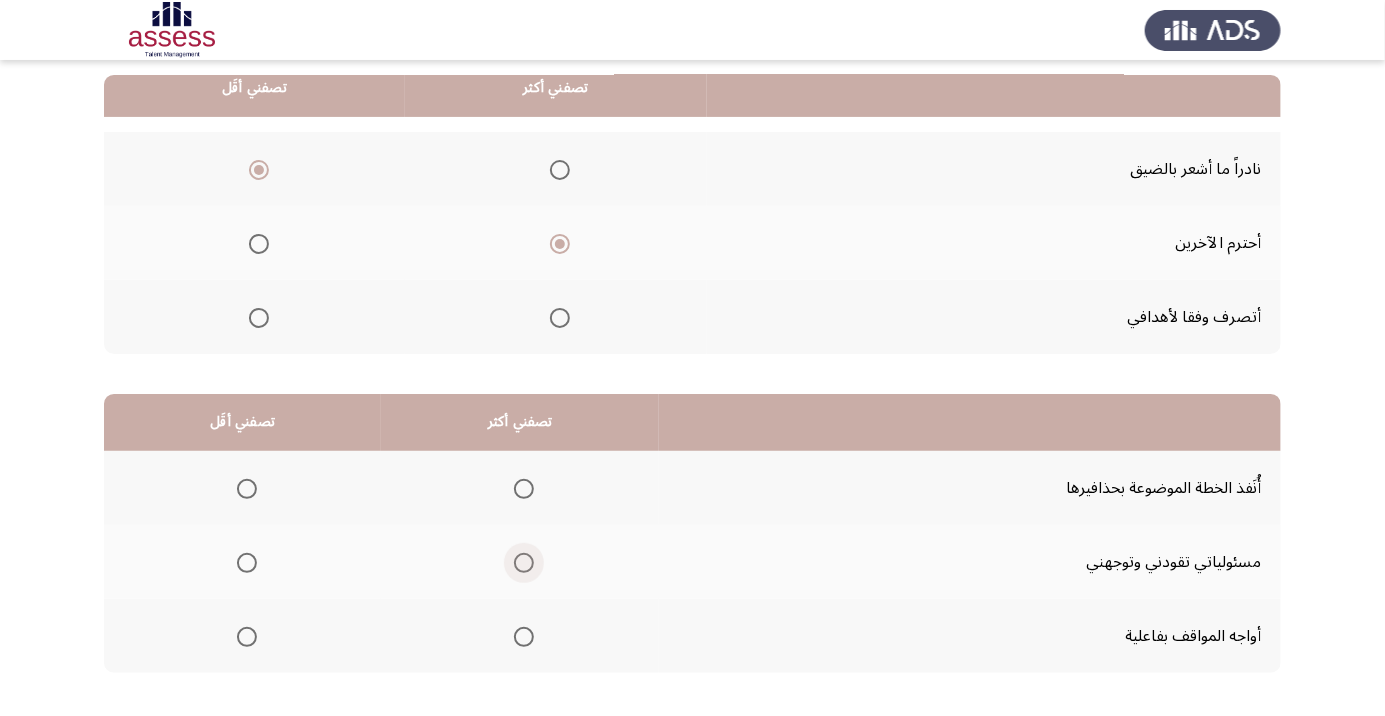 click at bounding box center (524, 563) 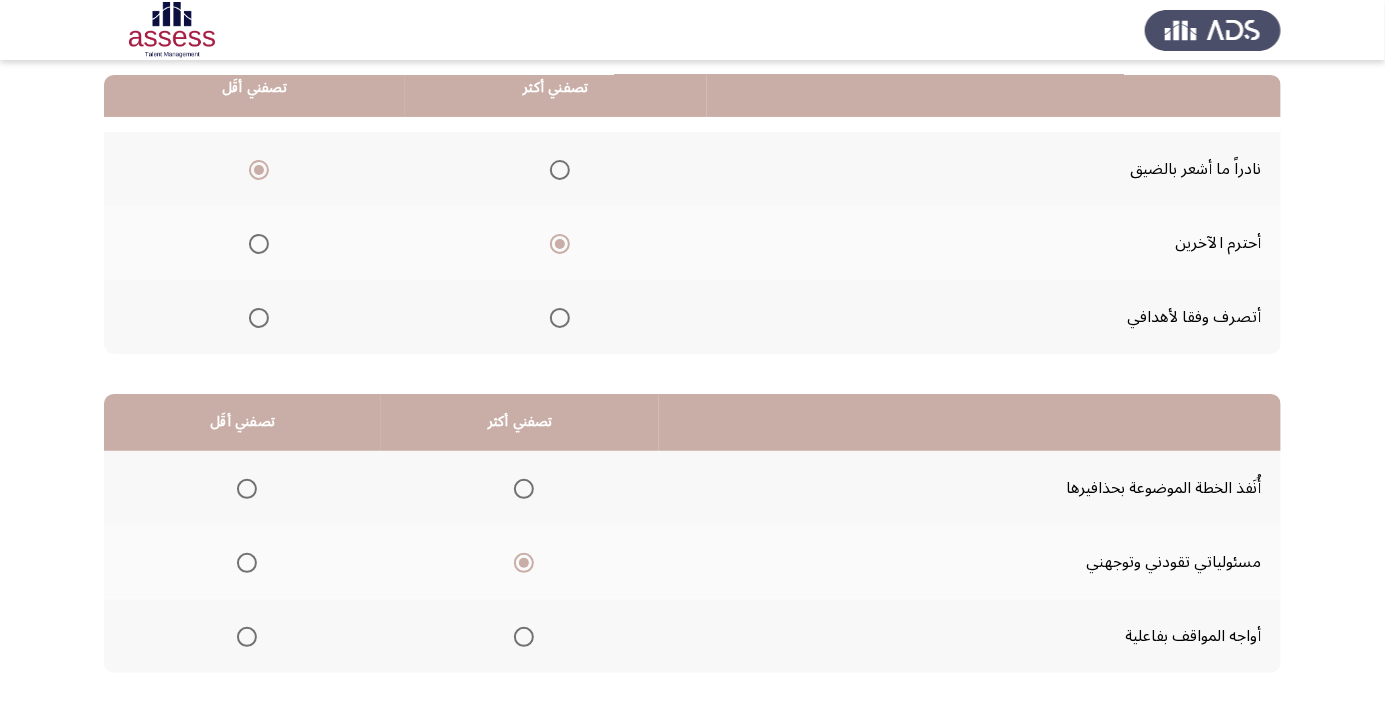 click at bounding box center [247, 637] 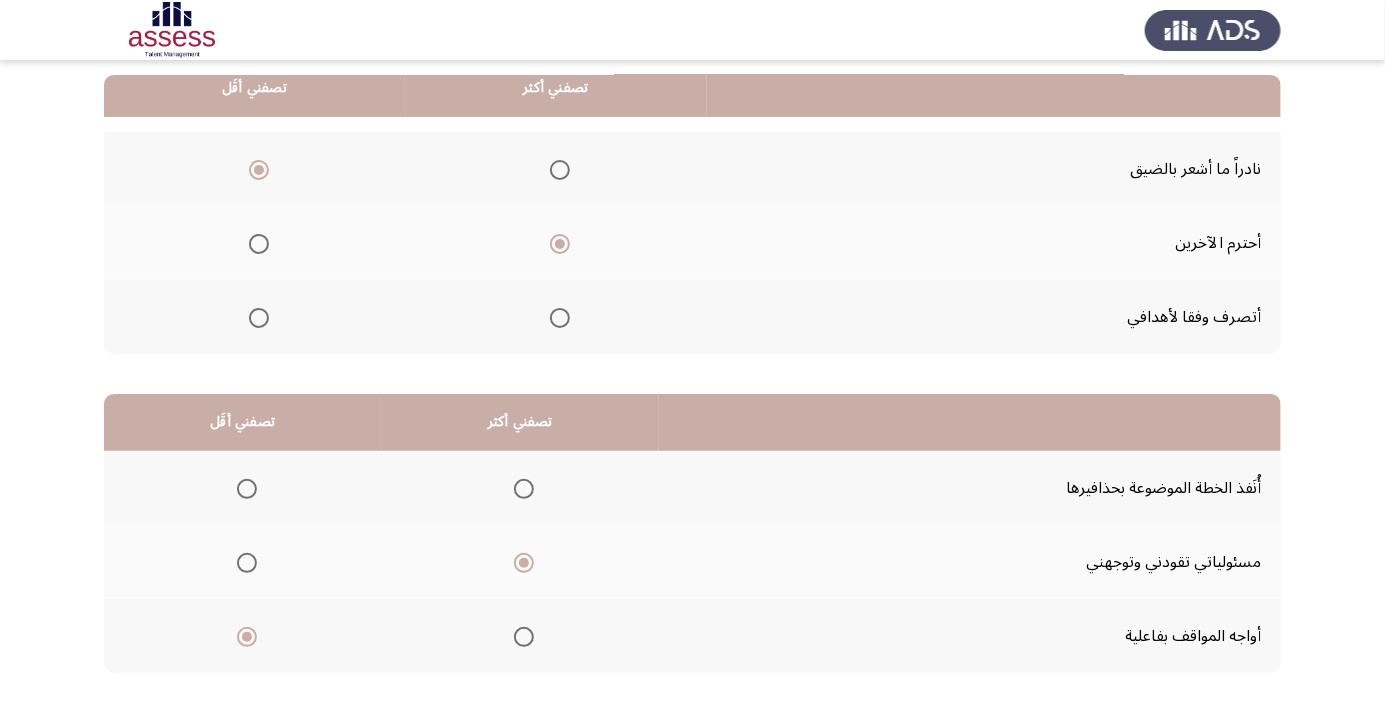 click on "التالي" 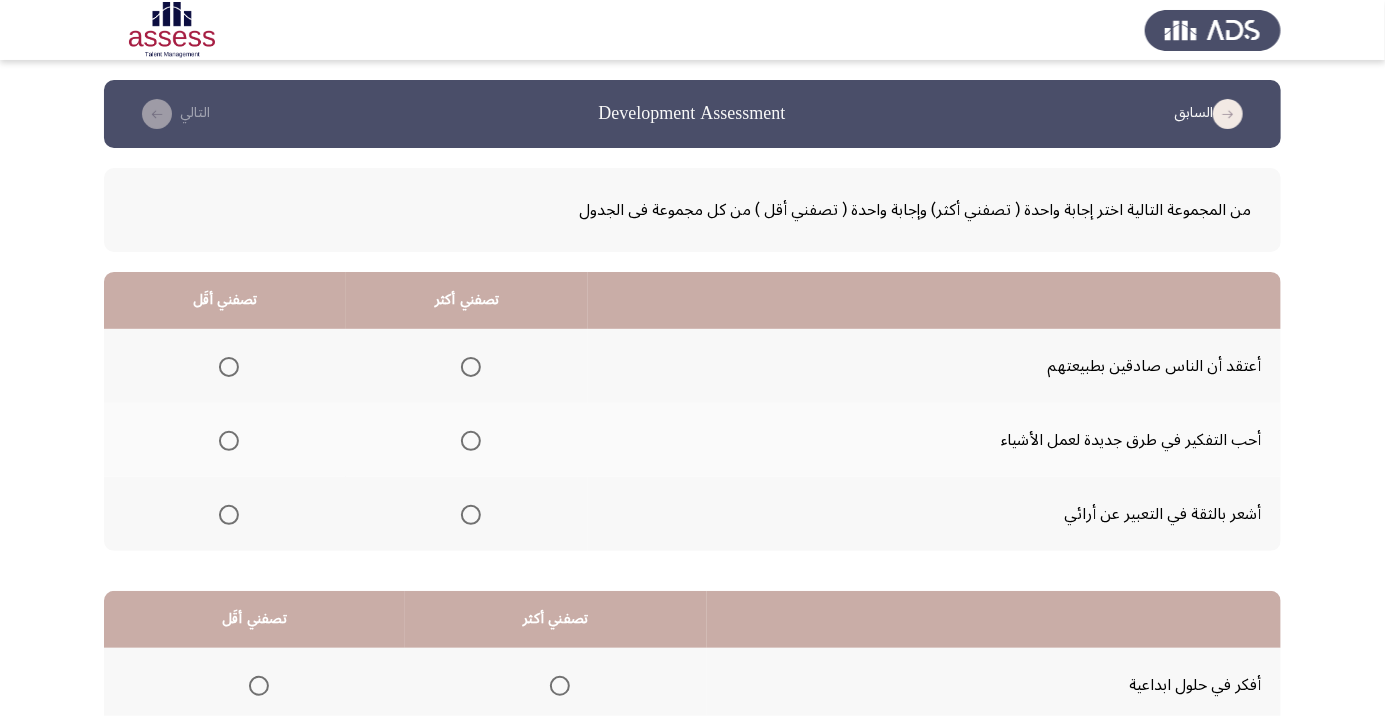 click at bounding box center [471, 441] 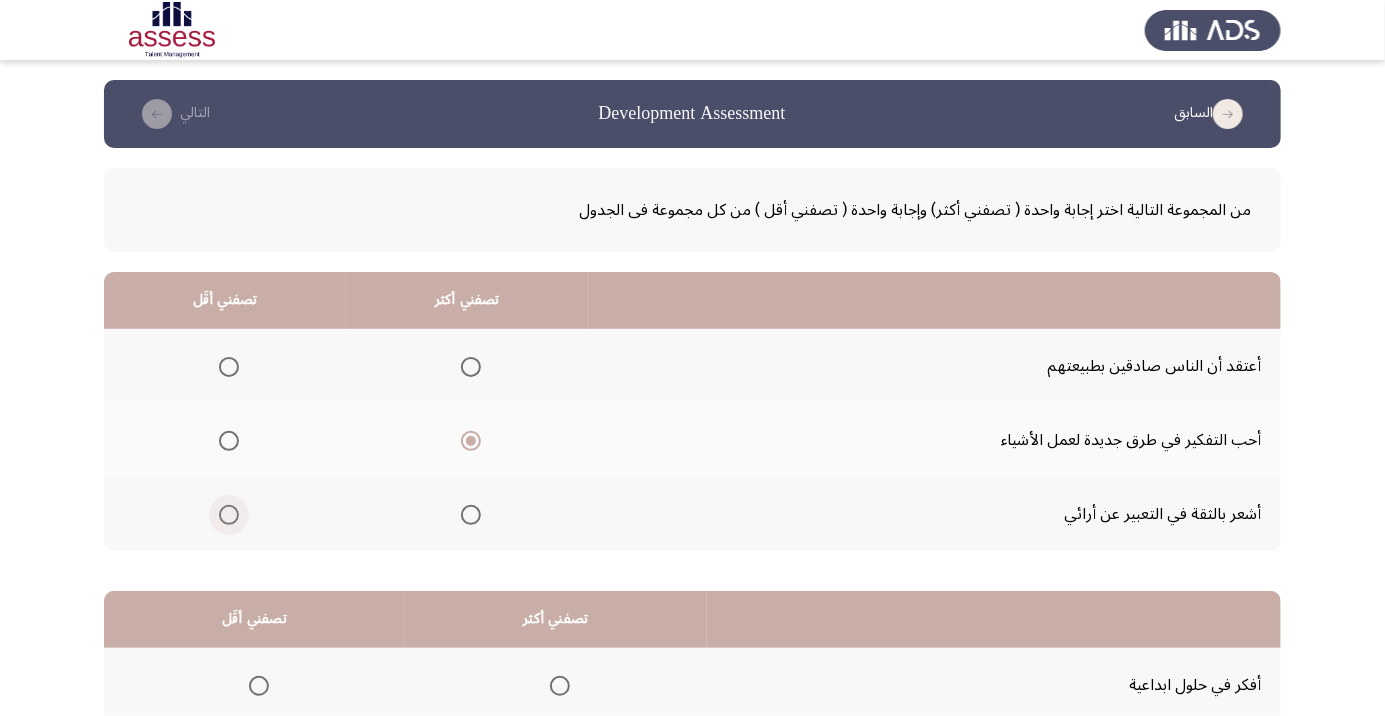 click at bounding box center (229, 515) 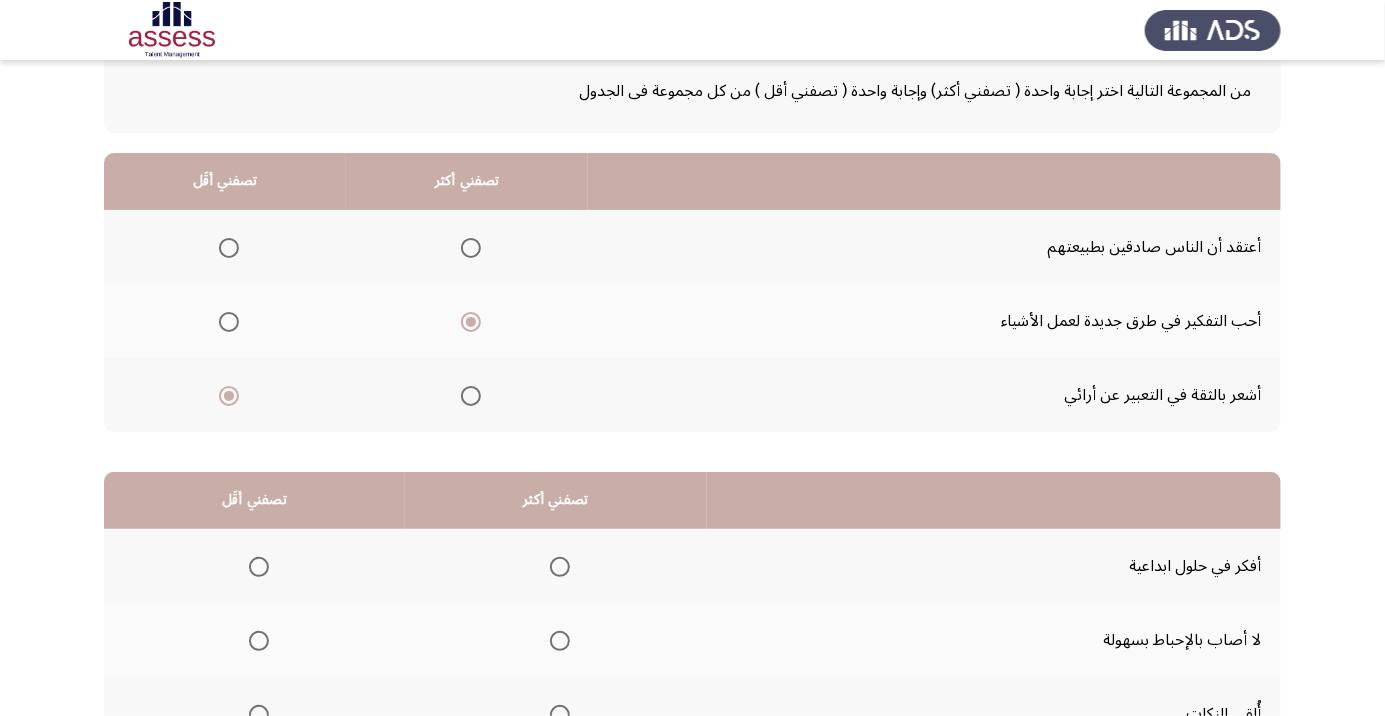 scroll, scrollTop: 121, scrollLeft: 0, axis: vertical 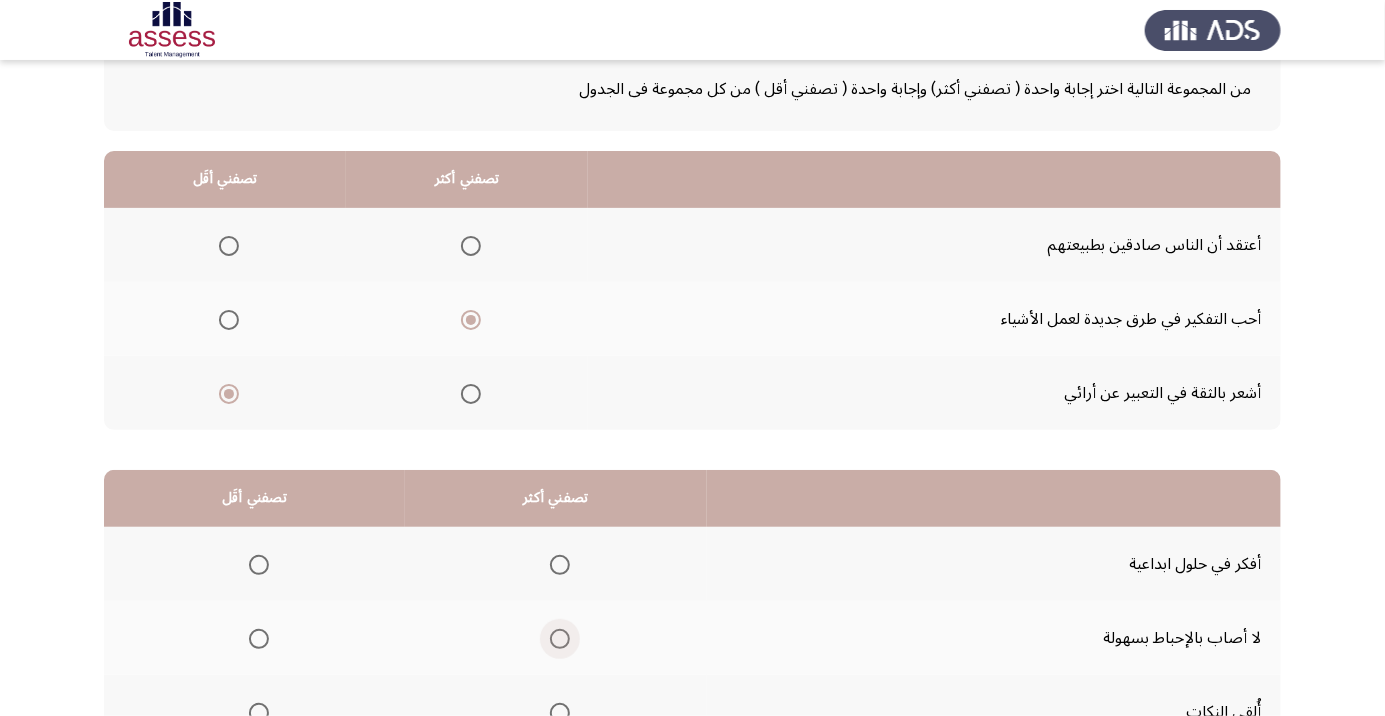 click at bounding box center (560, 639) 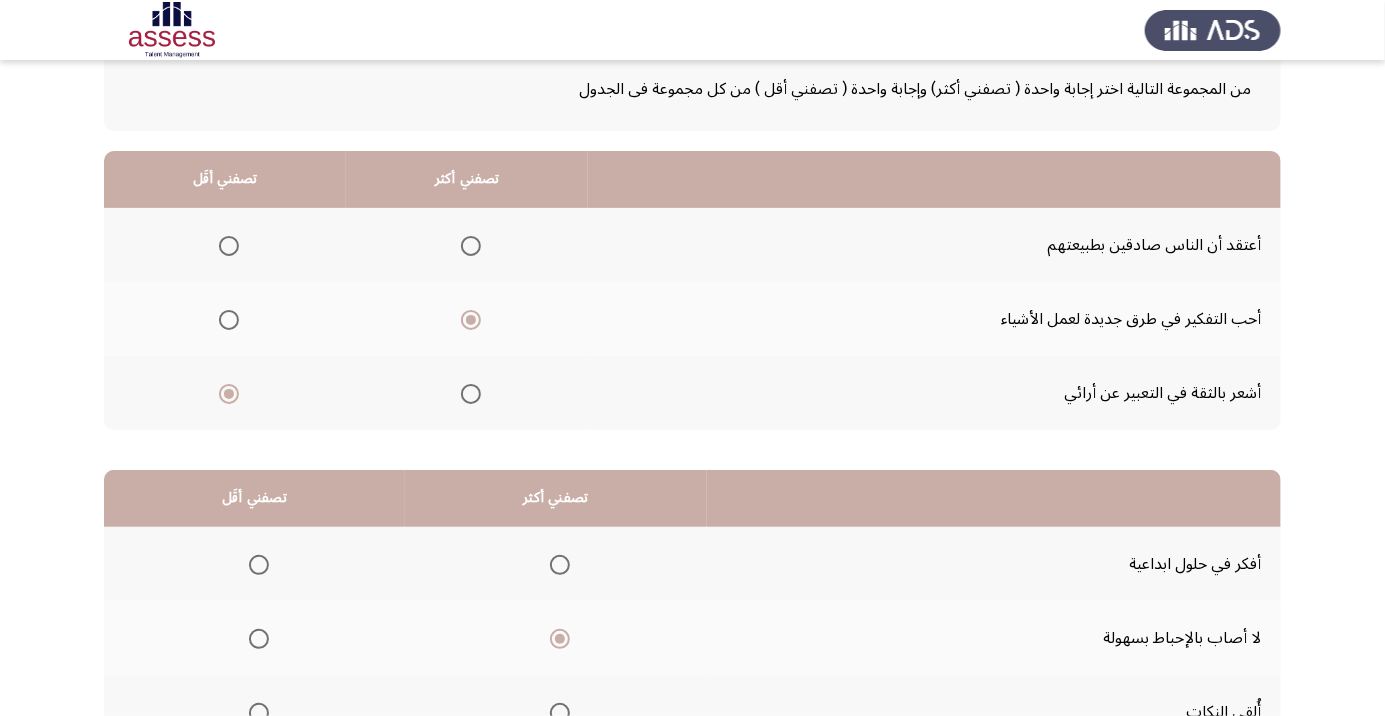 click at bounding box center [259, 713] 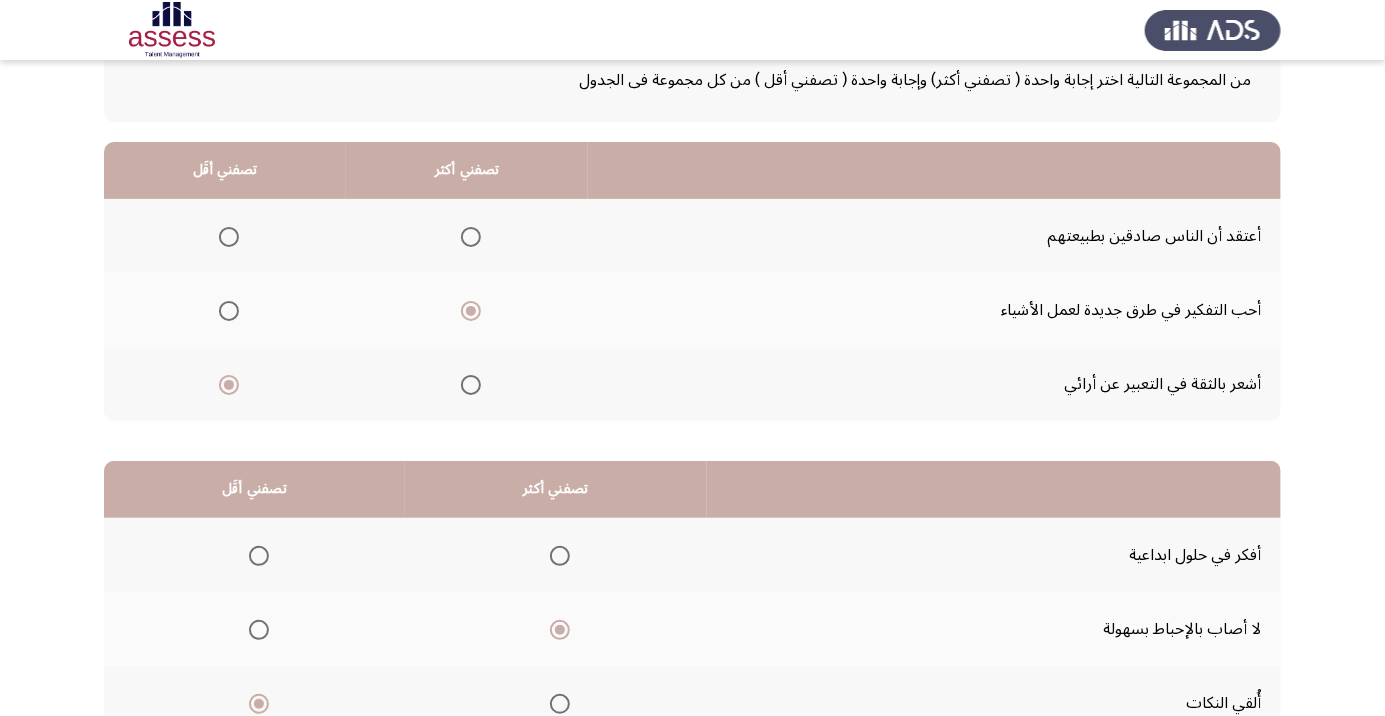 scroll, scrollTop: 197, scrollLeft: 0, axis: vertical 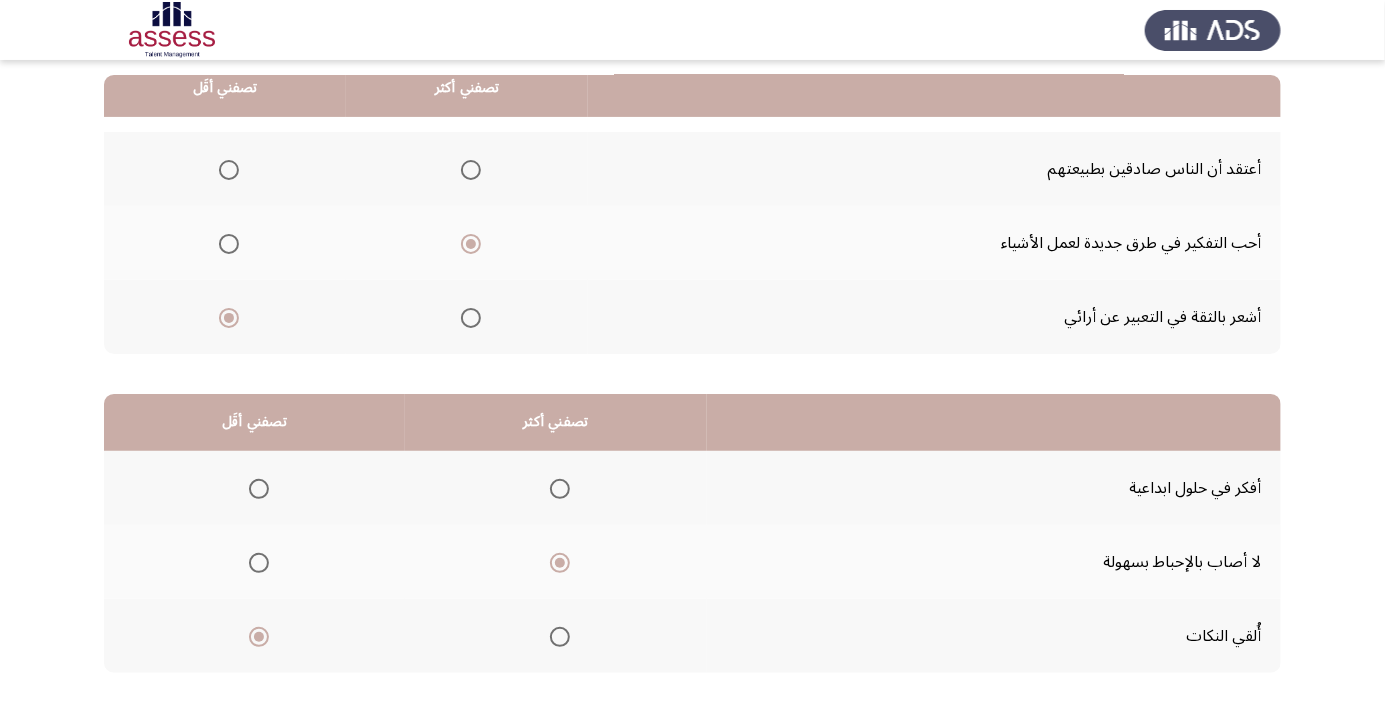 click on "التالي" 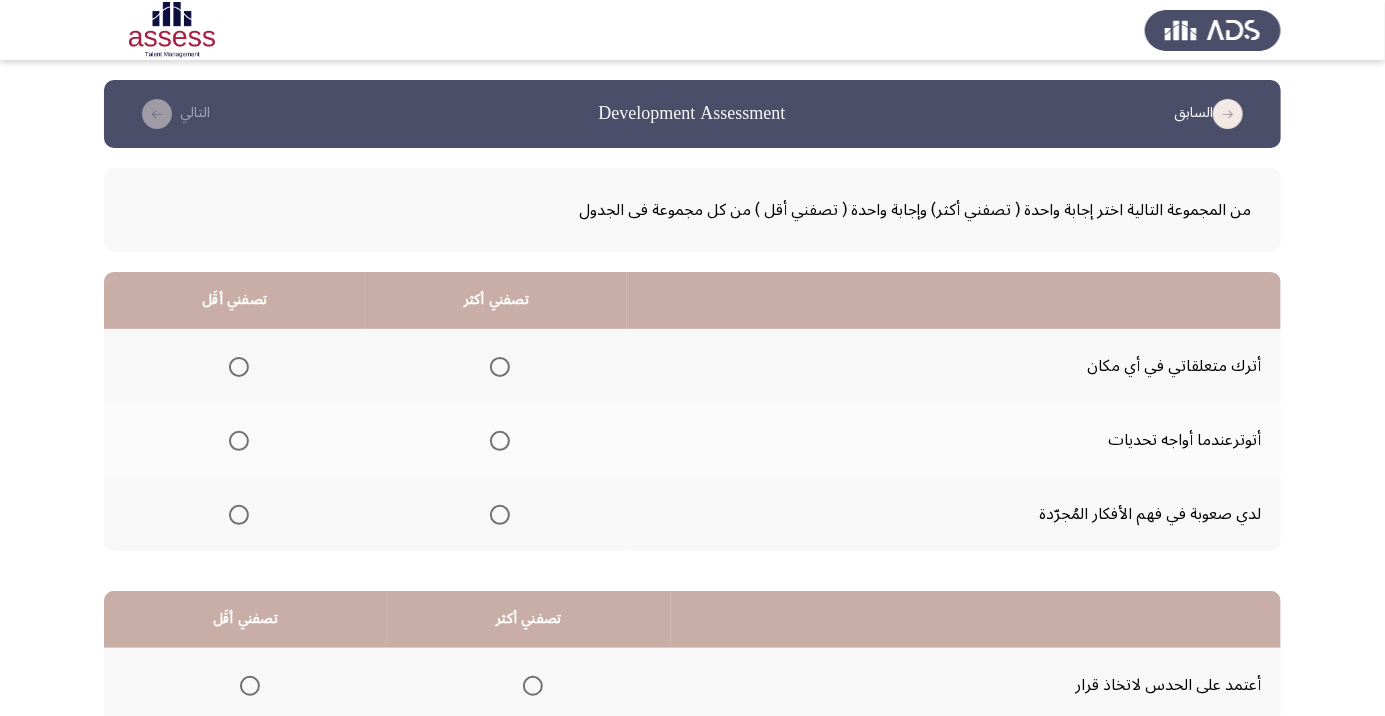 click at bounding box center [496, 367] 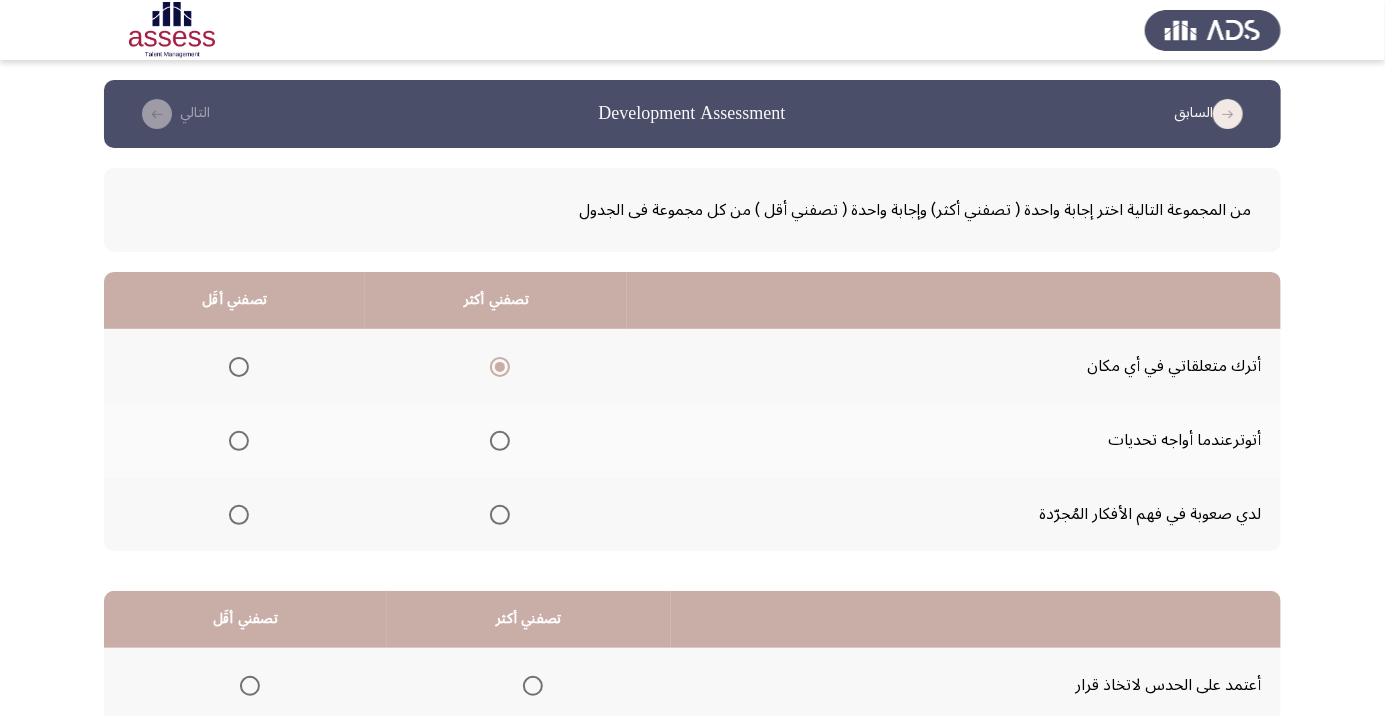 click at bounding box center (239, 441) 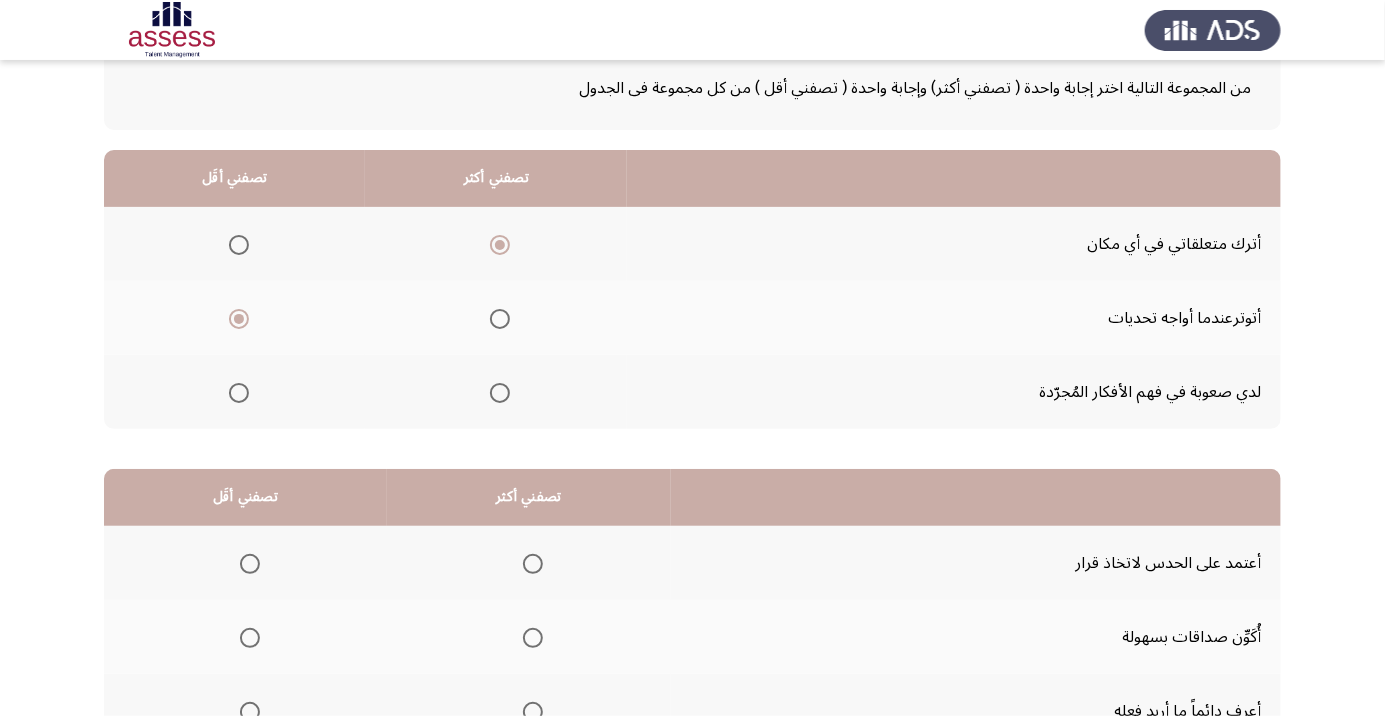 scroll, scrollTop: 127, scrollLeft: 0, axis: vertical 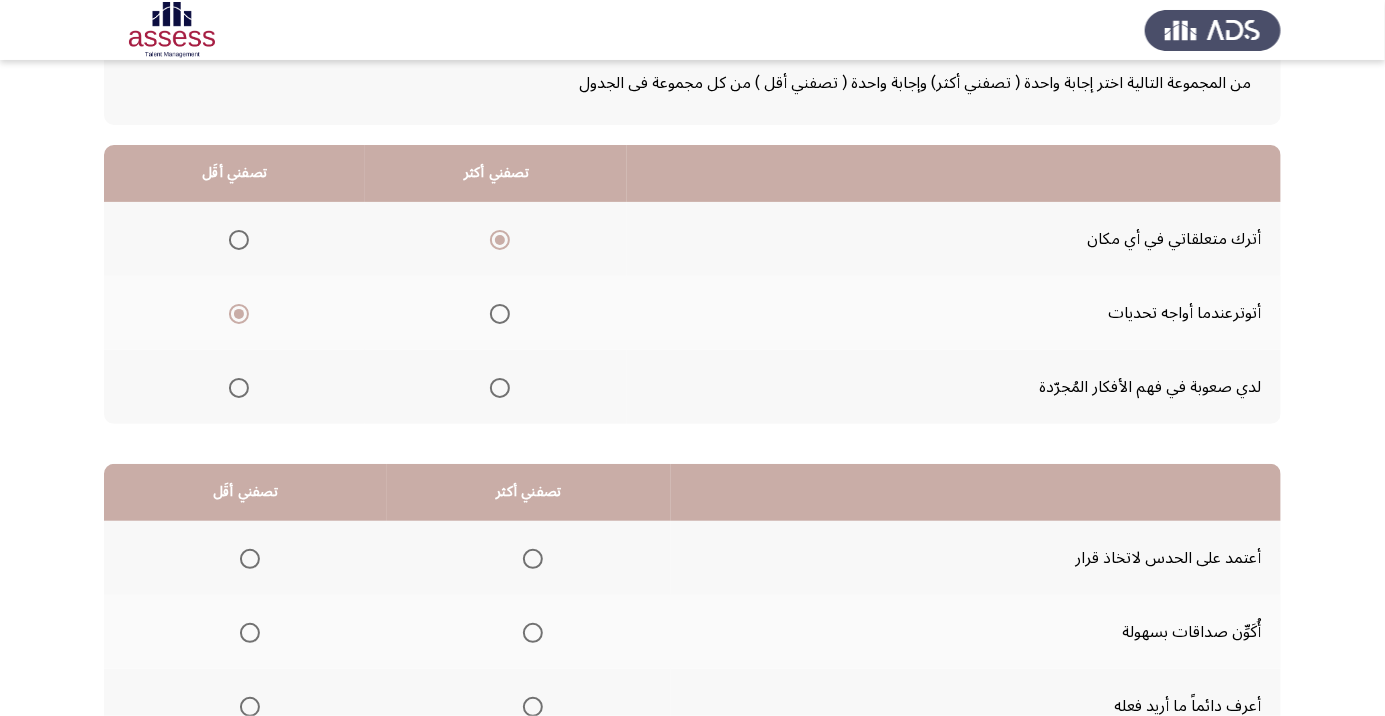 click at bounding box center [533, 707] 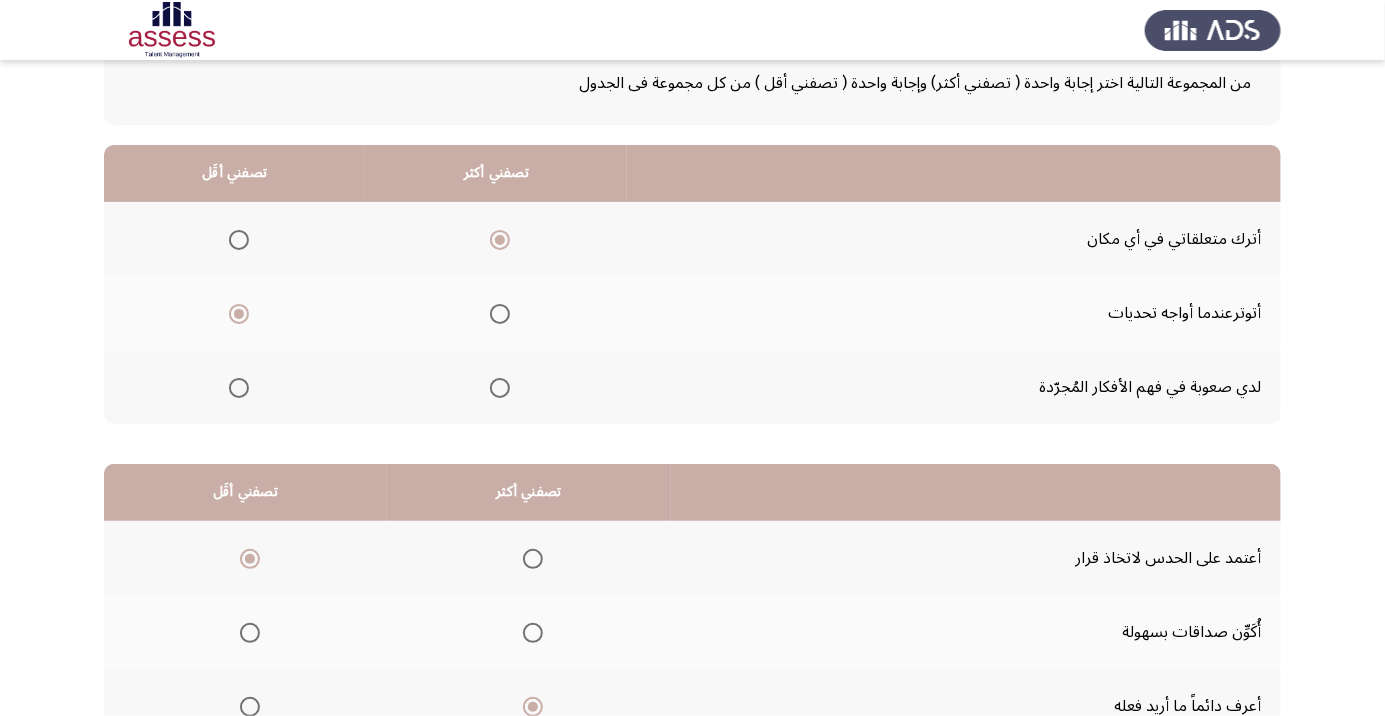 scroll, scrollTop: 197, scrollLeft: 0, axis: vertical 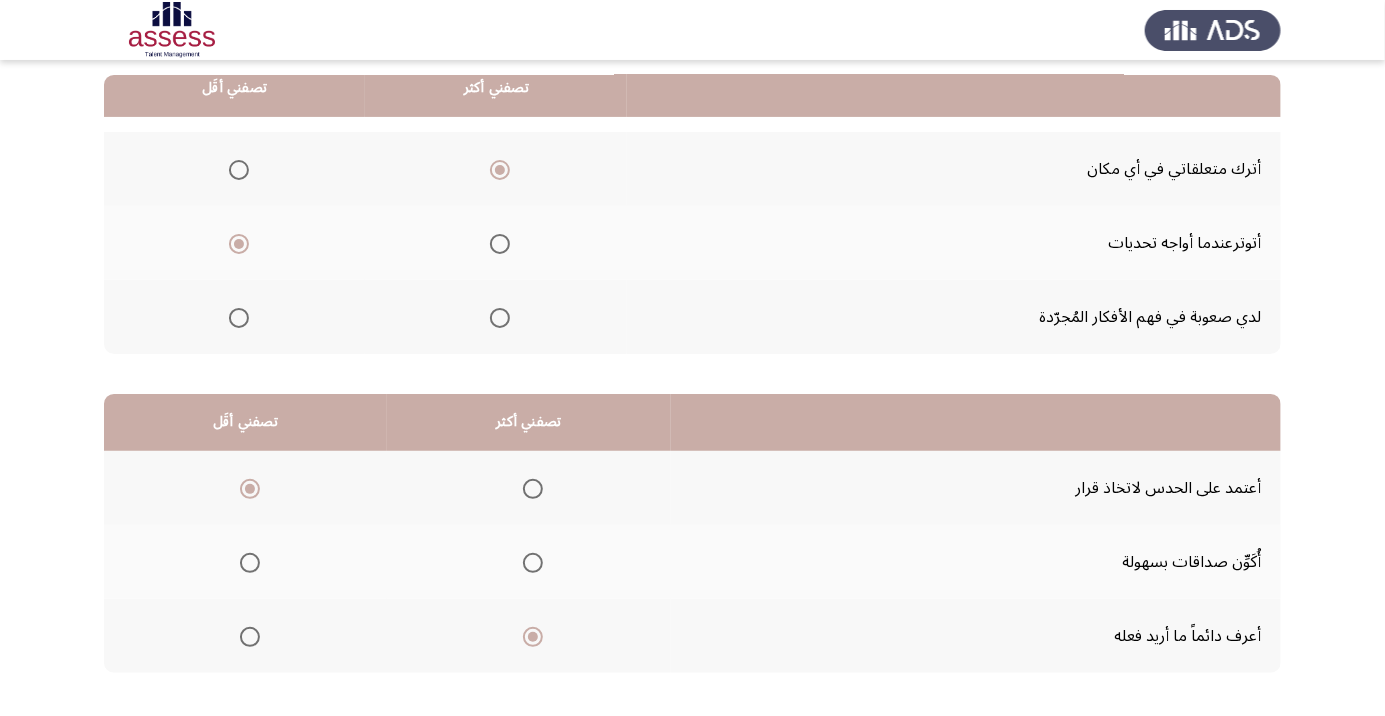 click on "التالي" 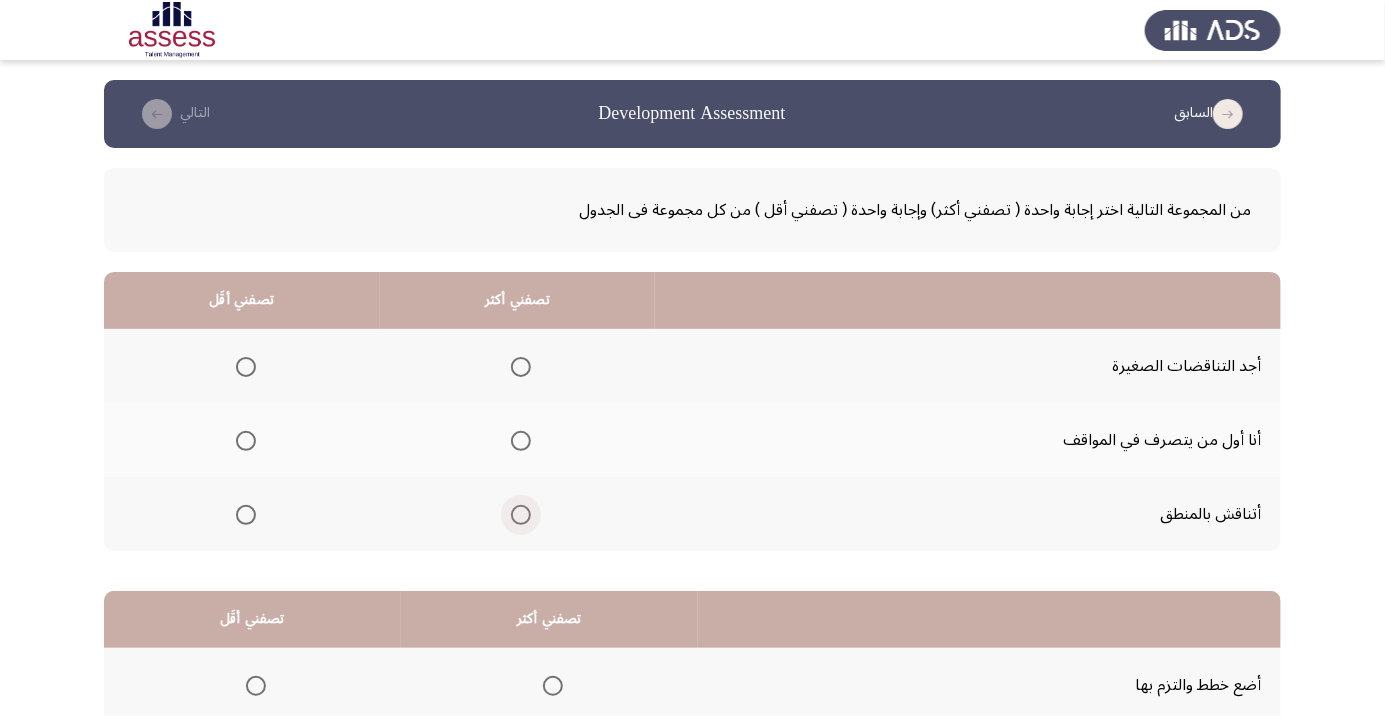 click at bounding box center (521, 515) 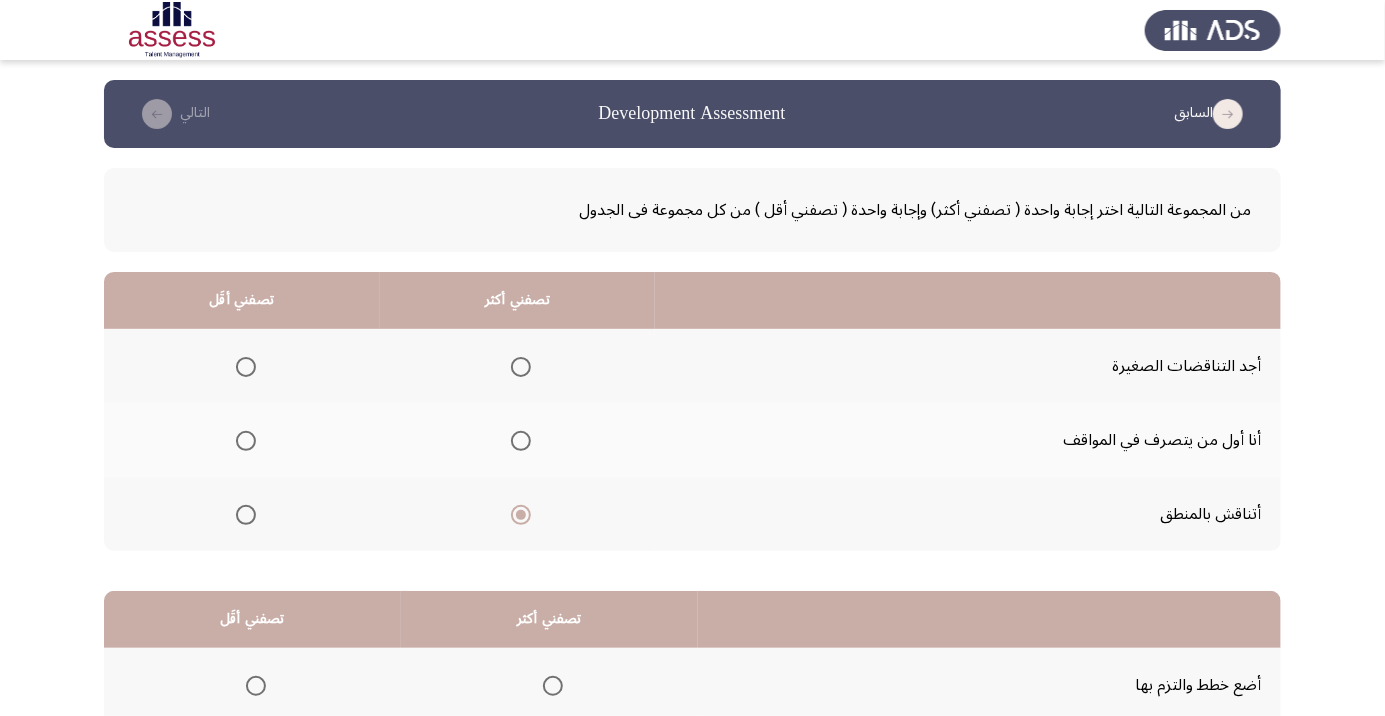 click at bounding box center [246, 367] 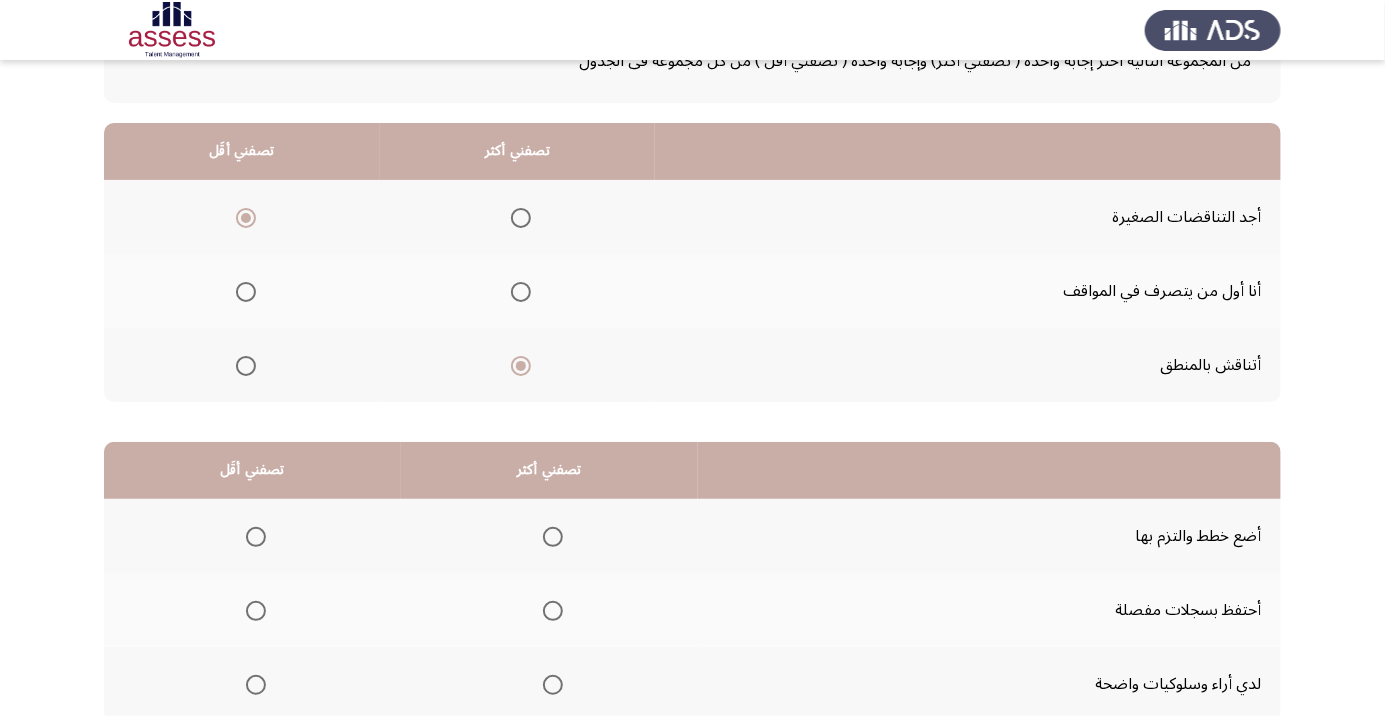 scroll, scrollTop: 197, scrollLeft: 0, axis: vertical 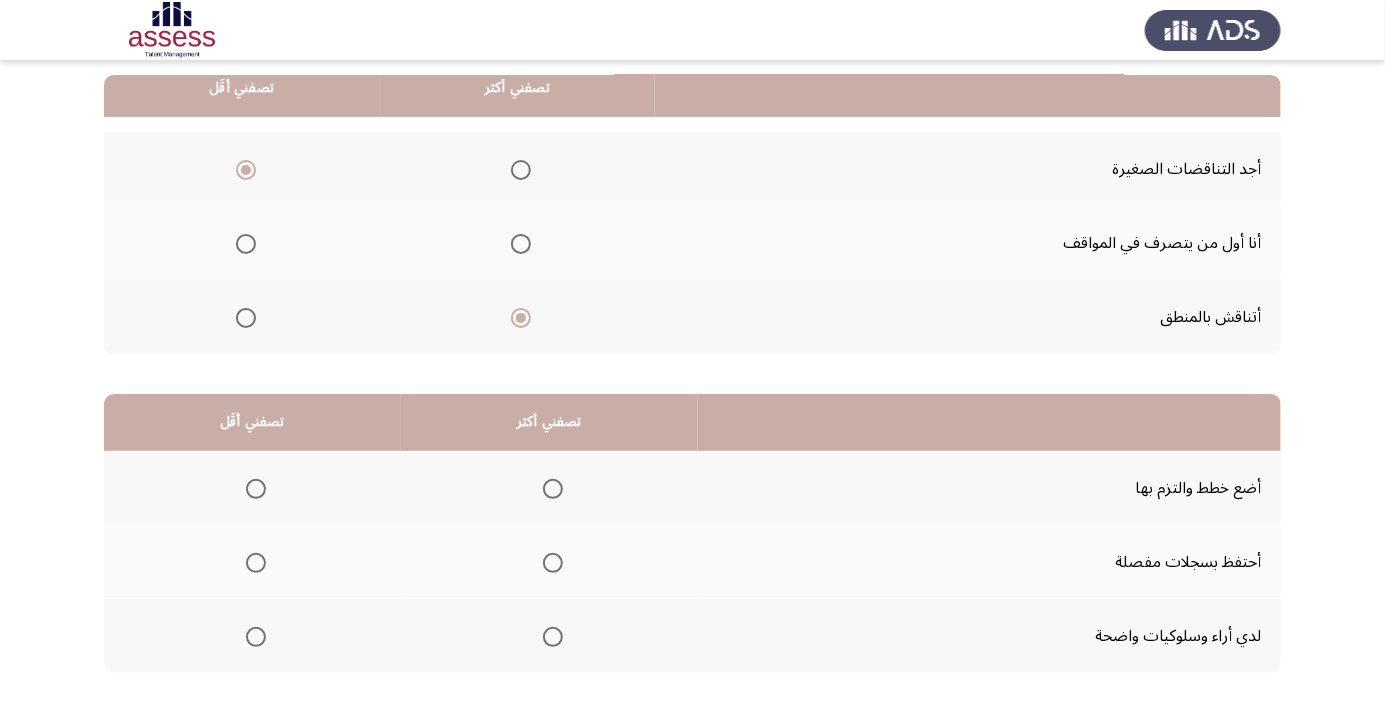 click at bounding box center [256, 563] 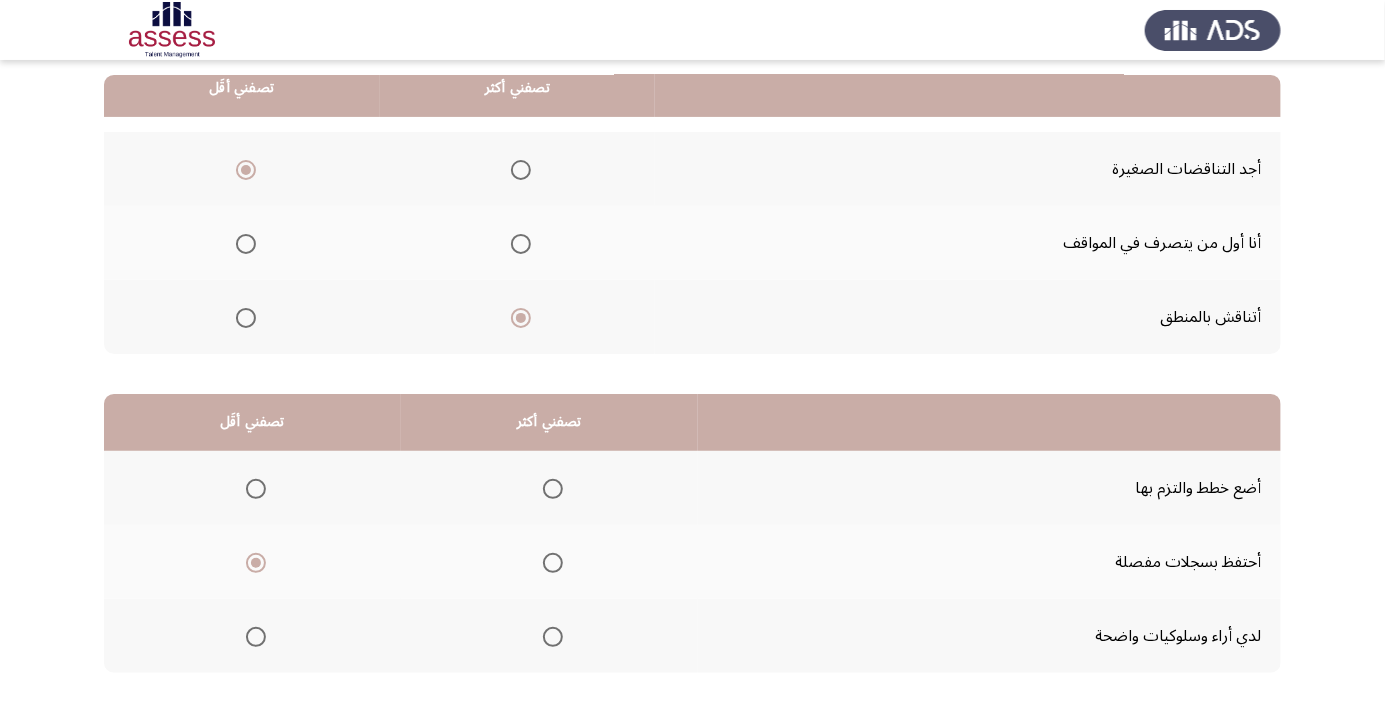 click at bounding box center (553, 489) 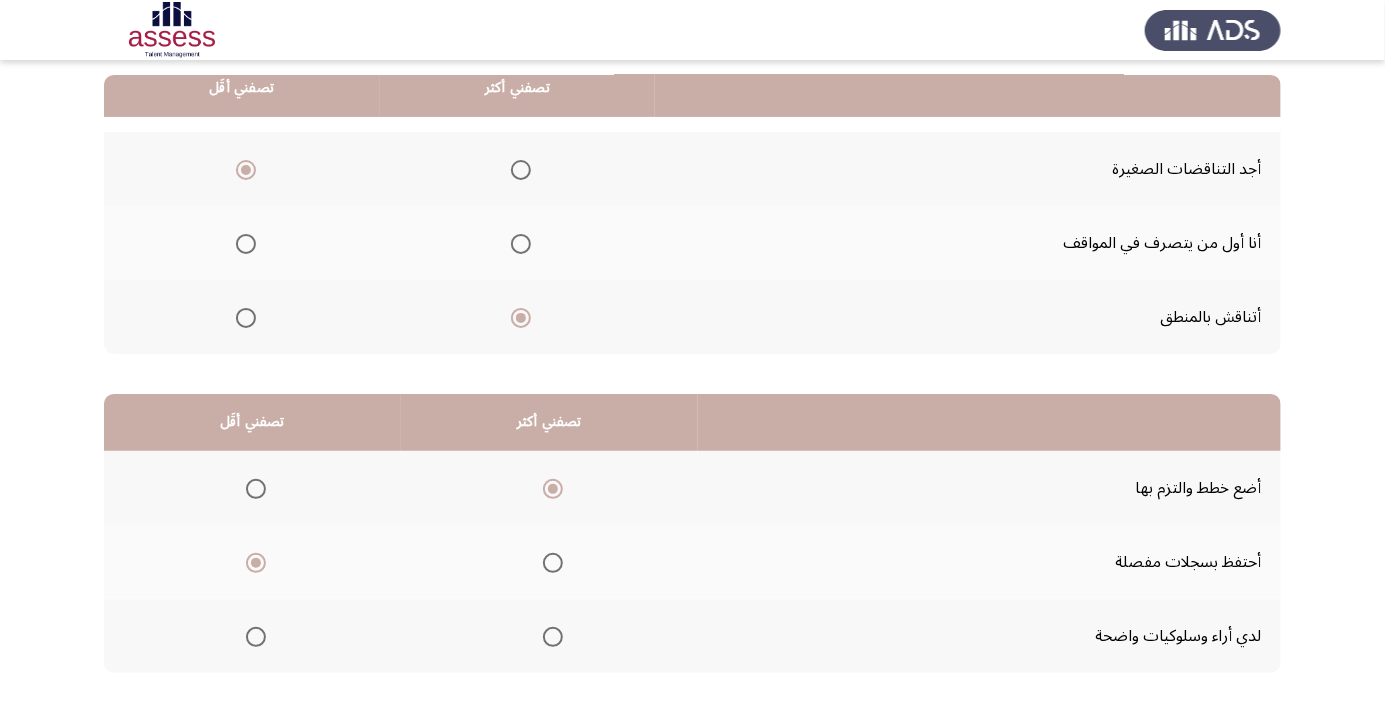 click on "التالي" 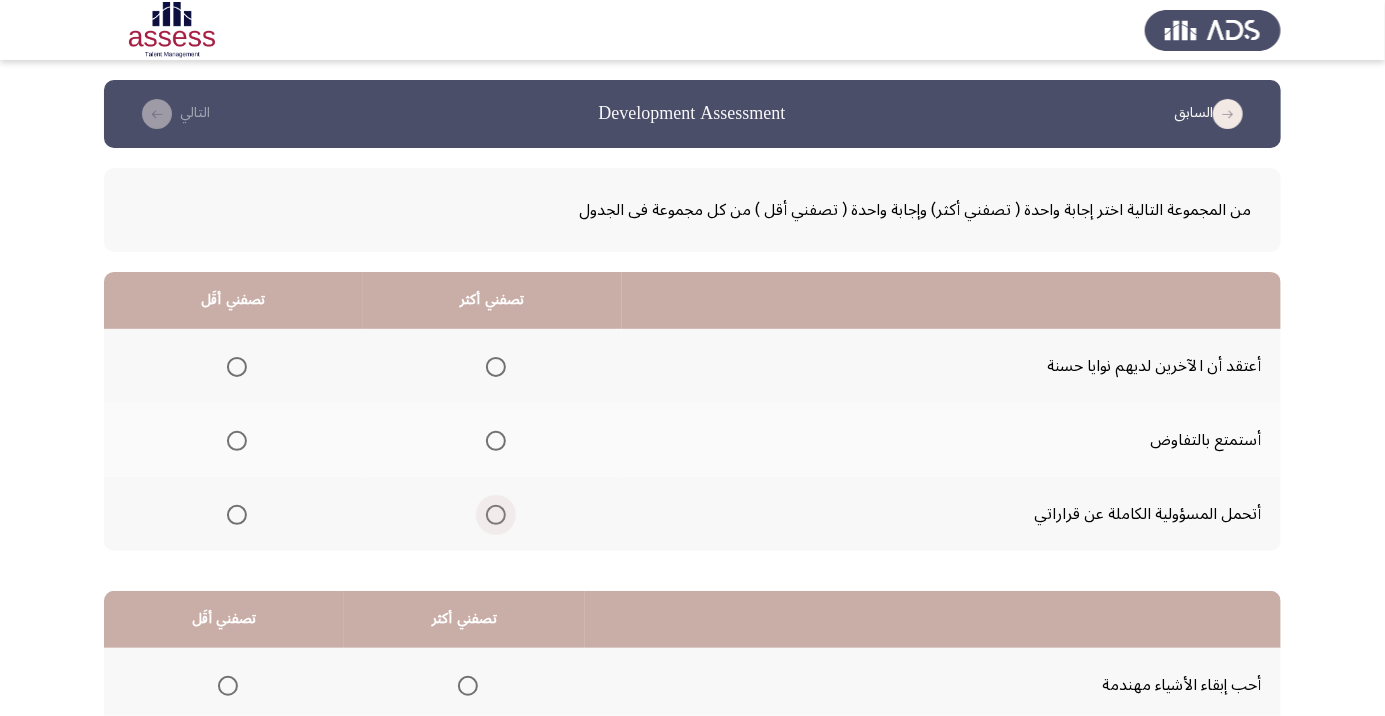 click at bounding box center (496, 515) 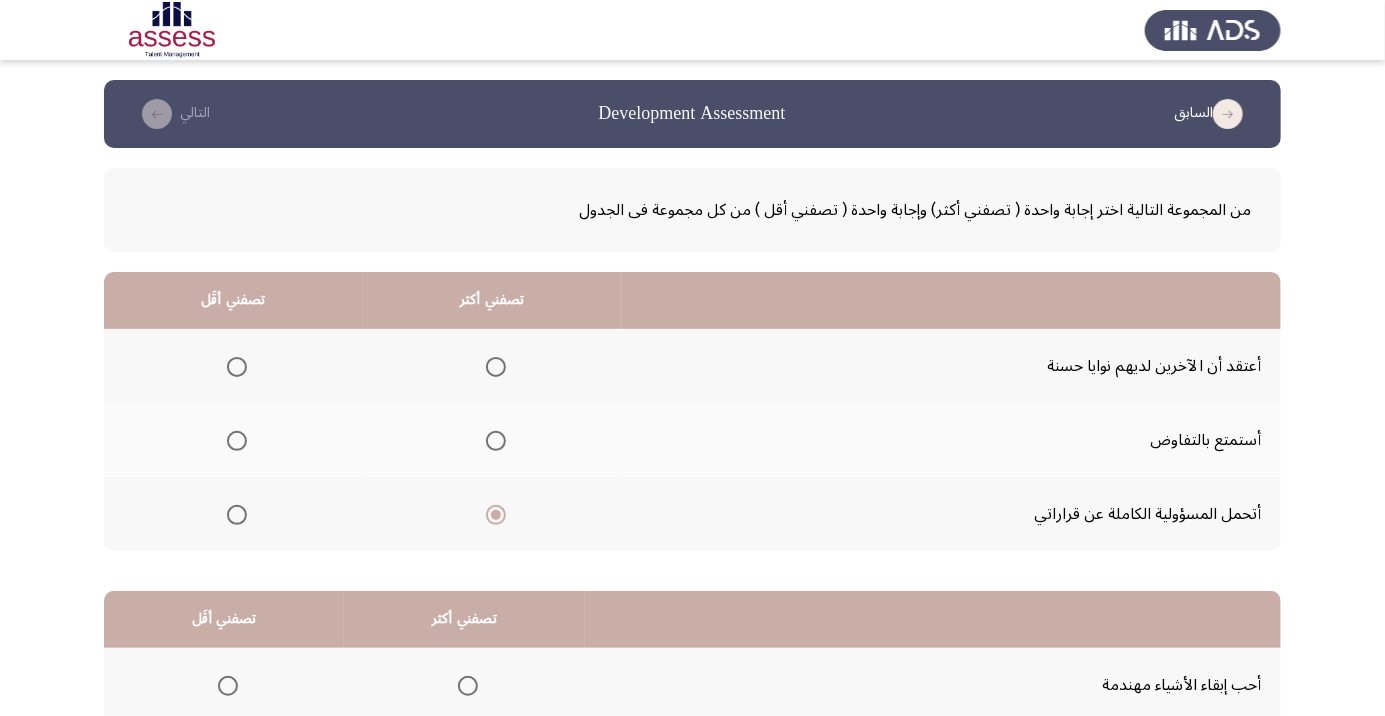 click at bounding box center [237, 367] 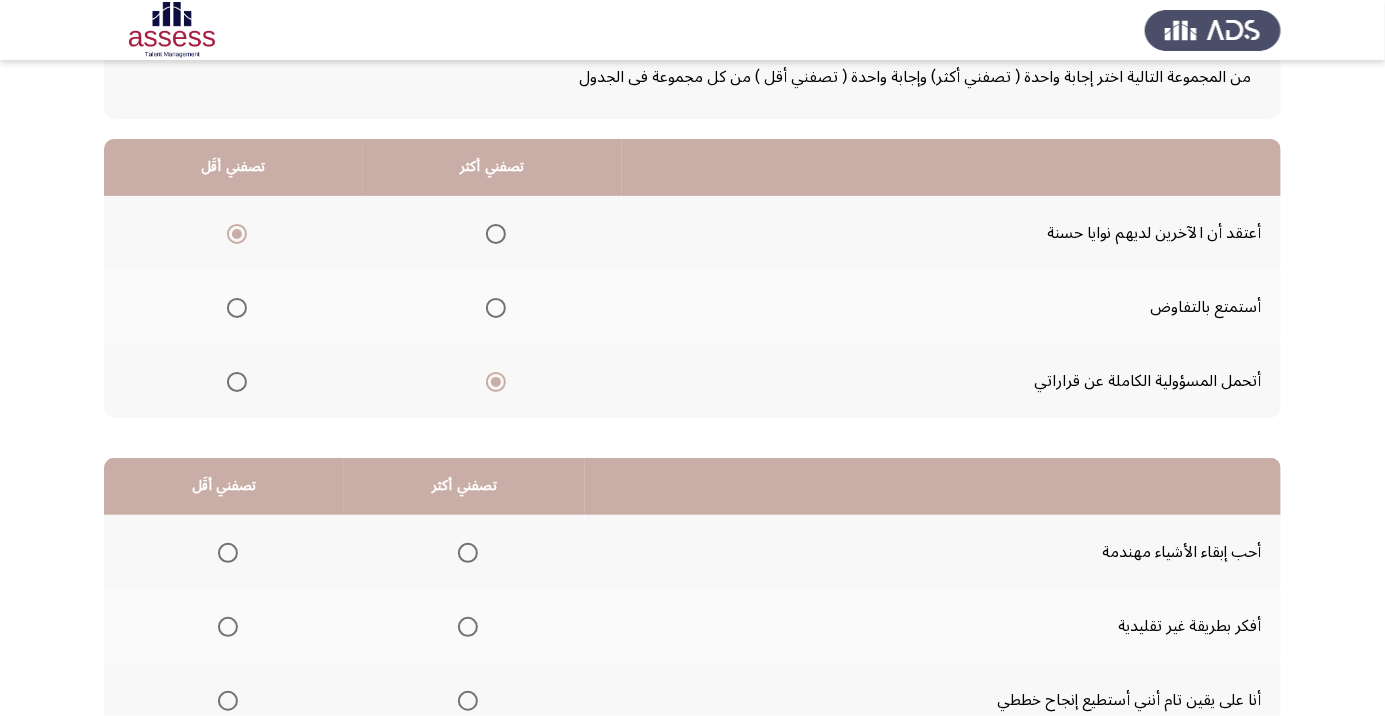 scroll, scrollTop: 134, scrollLeft: 0, axis: vertical 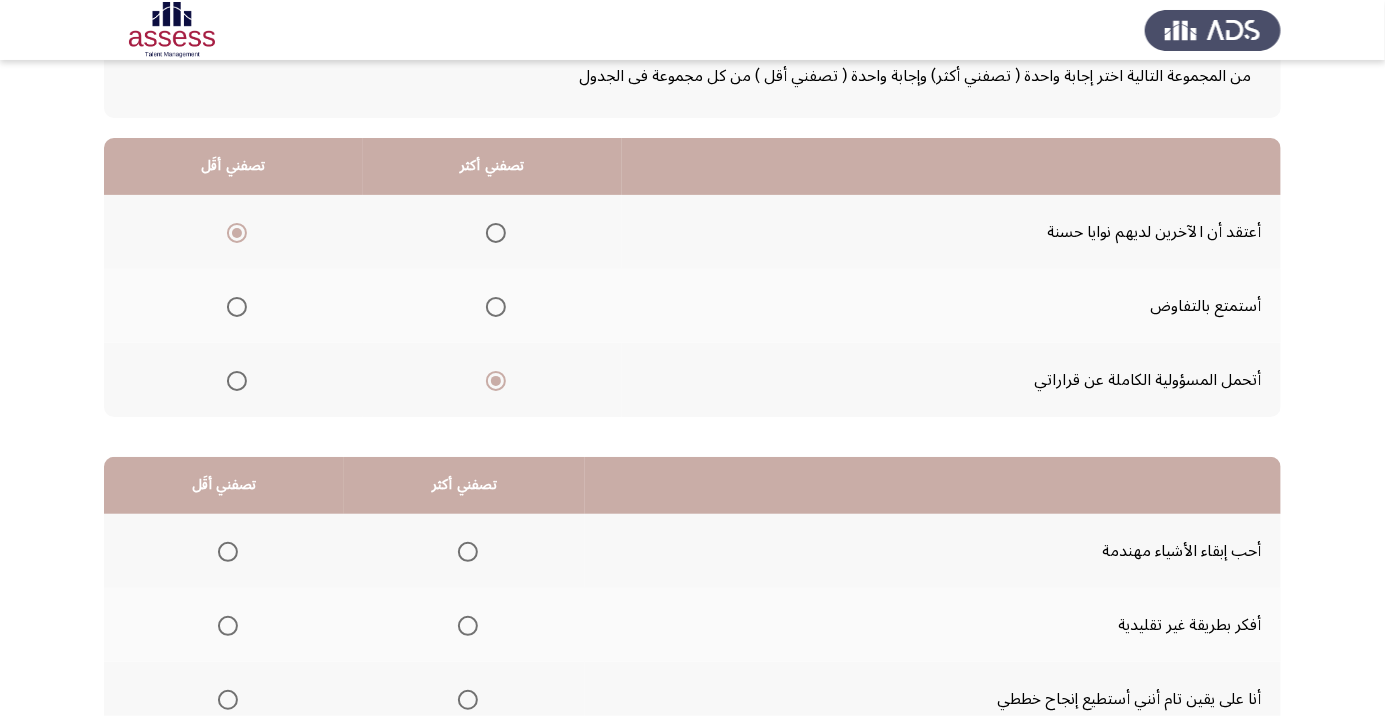 click at bounding box center (228, 626) 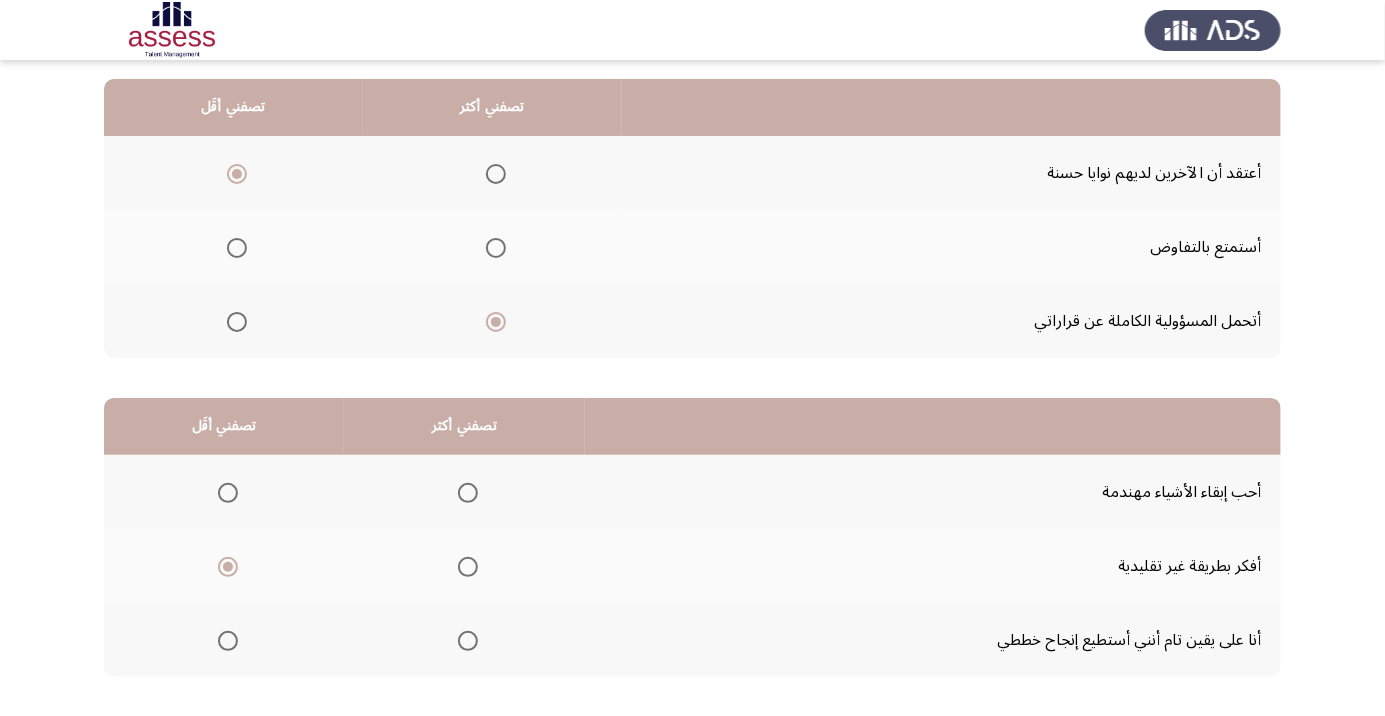 scroll, scrollTop: 197, scrollLeft: 0, axis: vertical 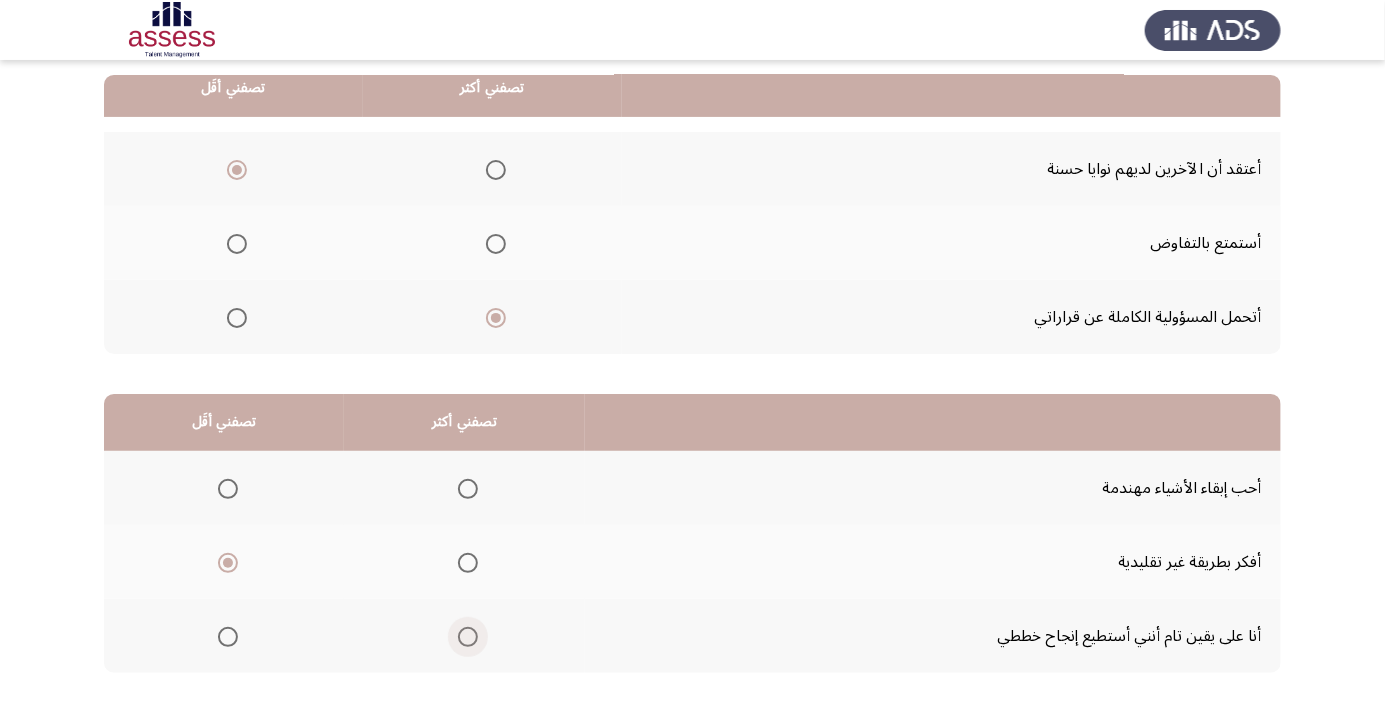 click at bounding box center [468, 637] 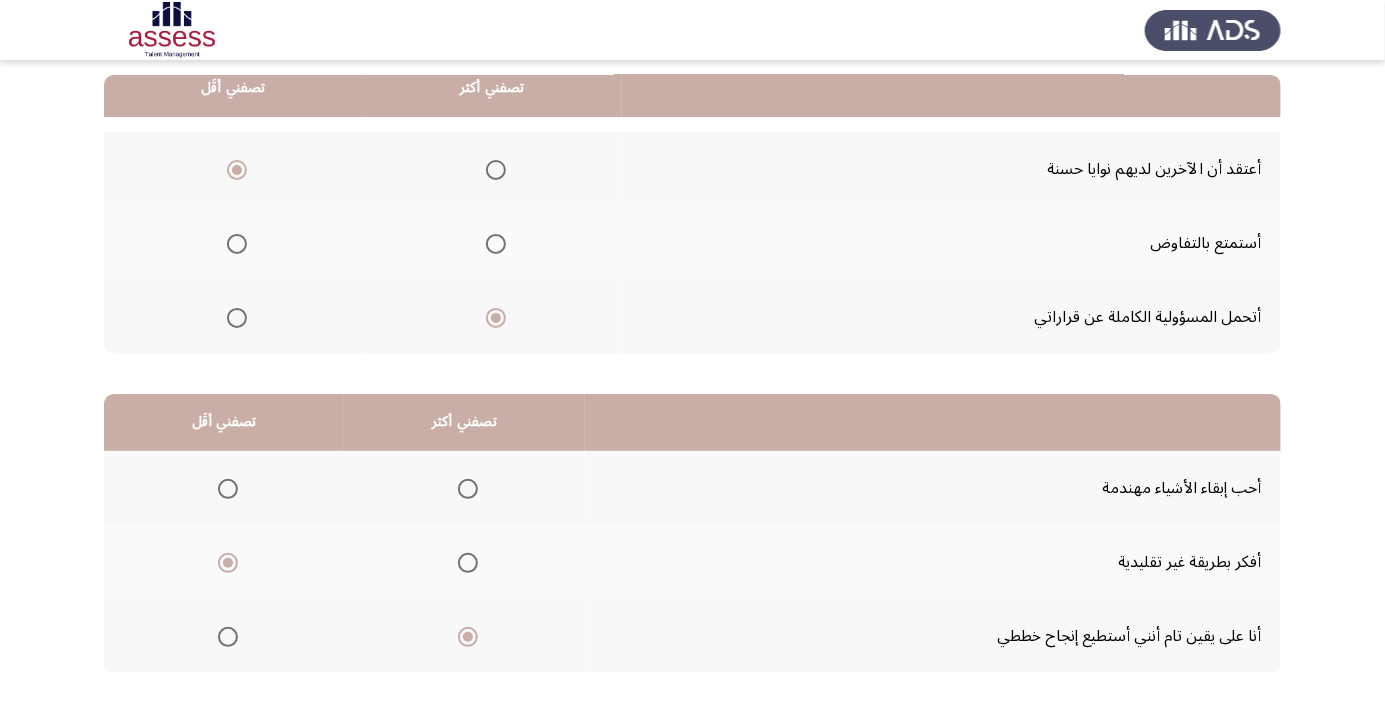 click on "التالي" 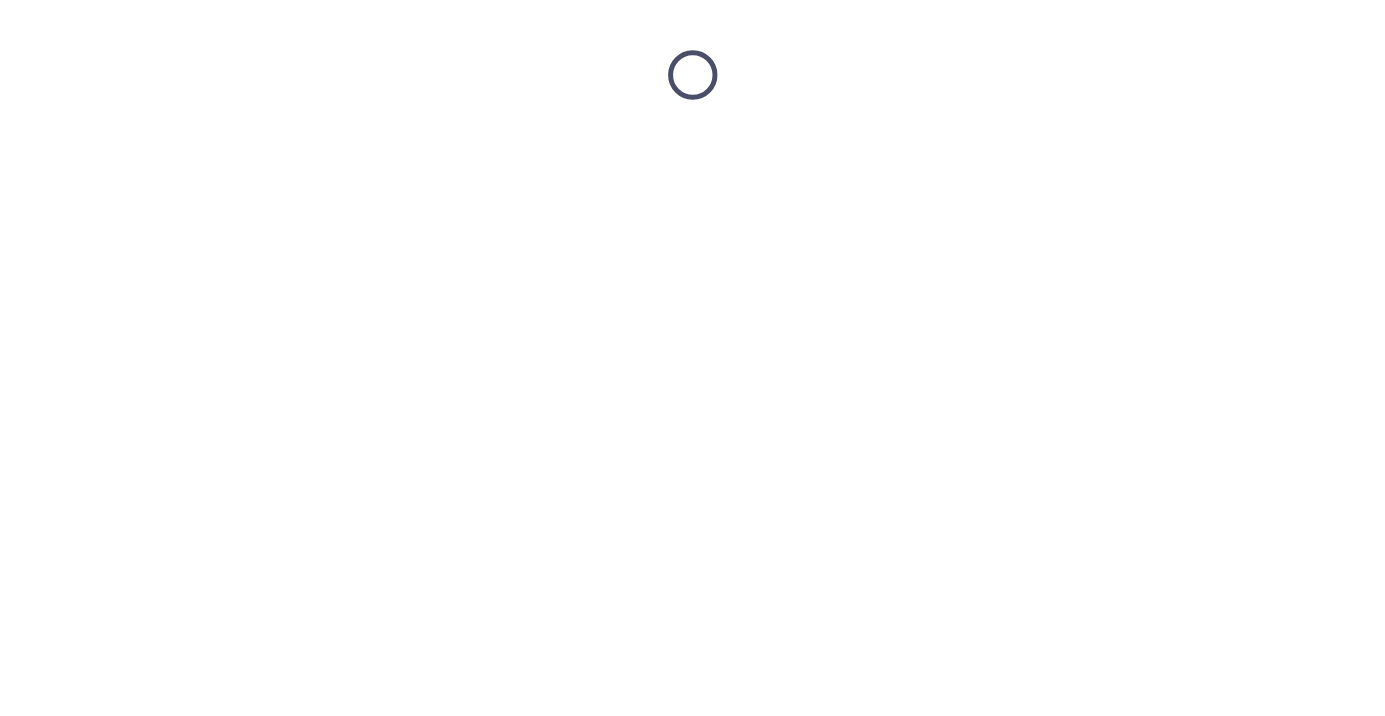 scroll, scrollTop: 0, scrollLeft: 0, axis: both 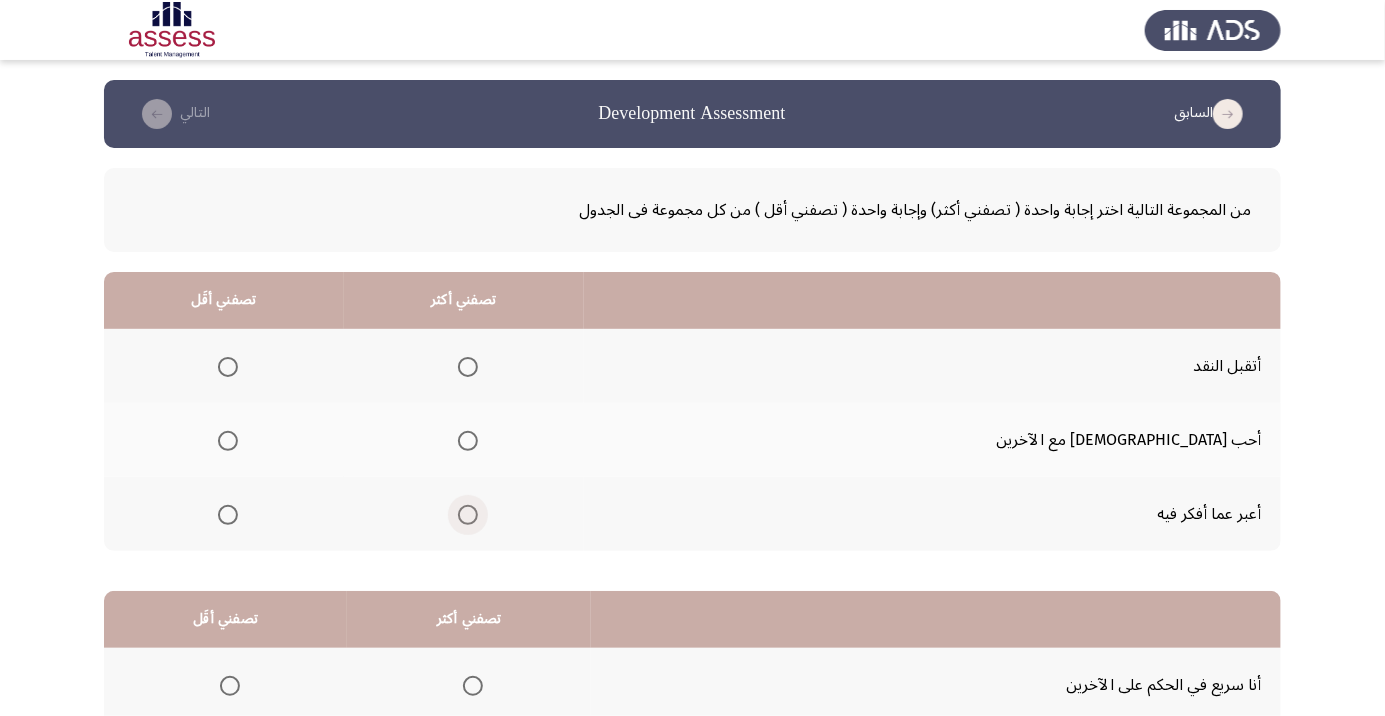 click at bounding box center (468, 515) 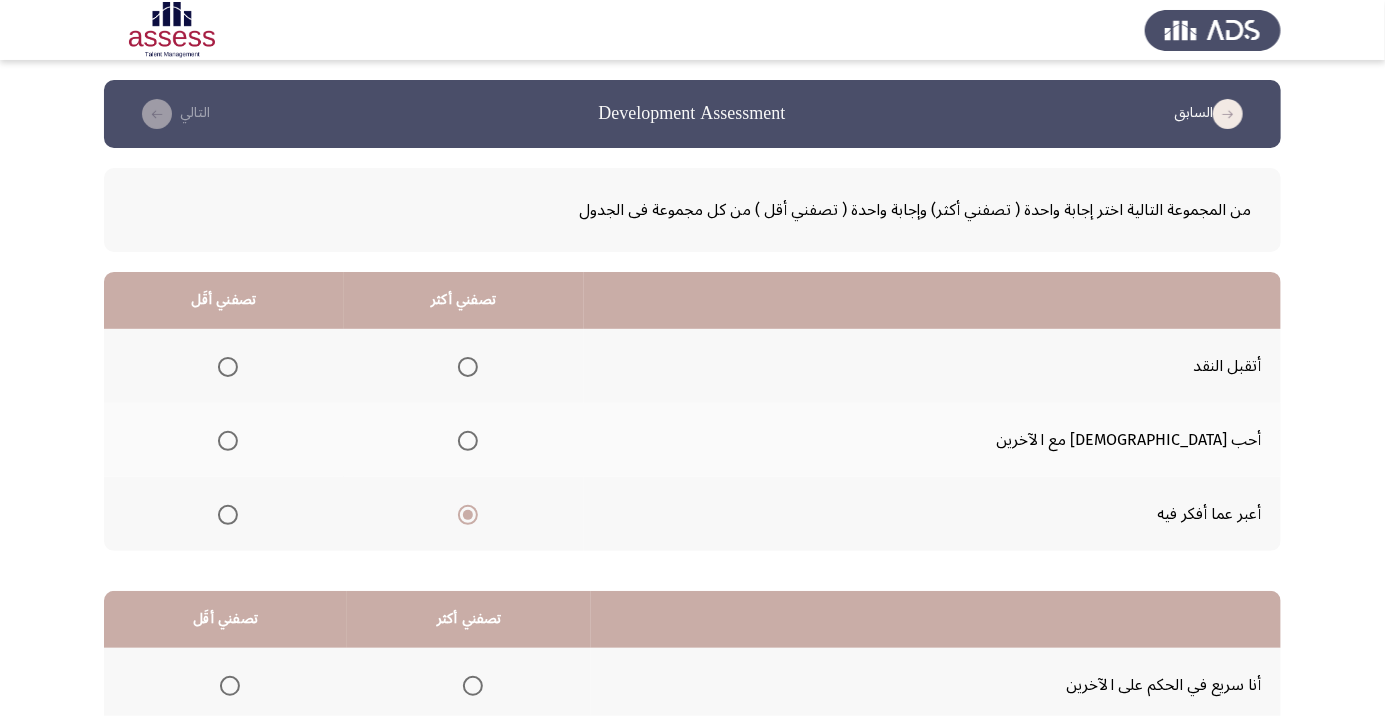 click at bounding box center [228, 367] 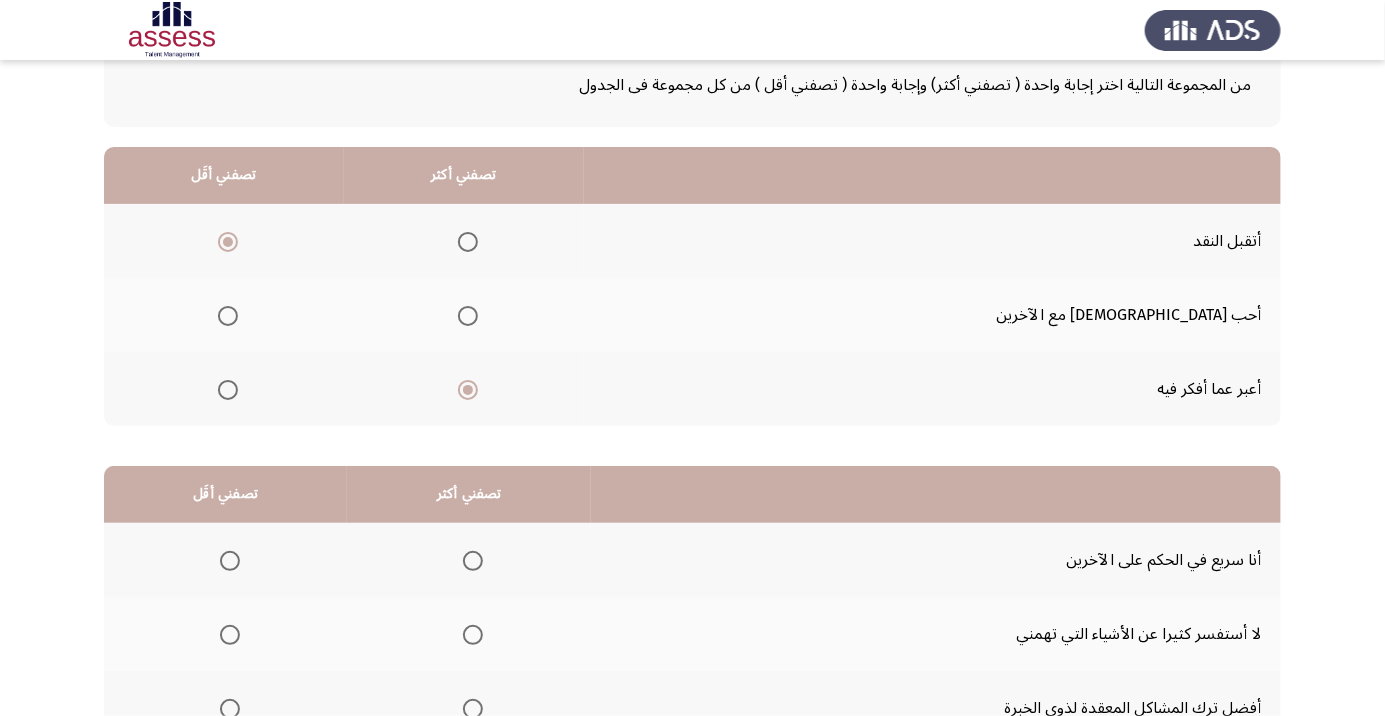 scroll, scrollTop: 158, scrollLeft: 0, axis: vertical 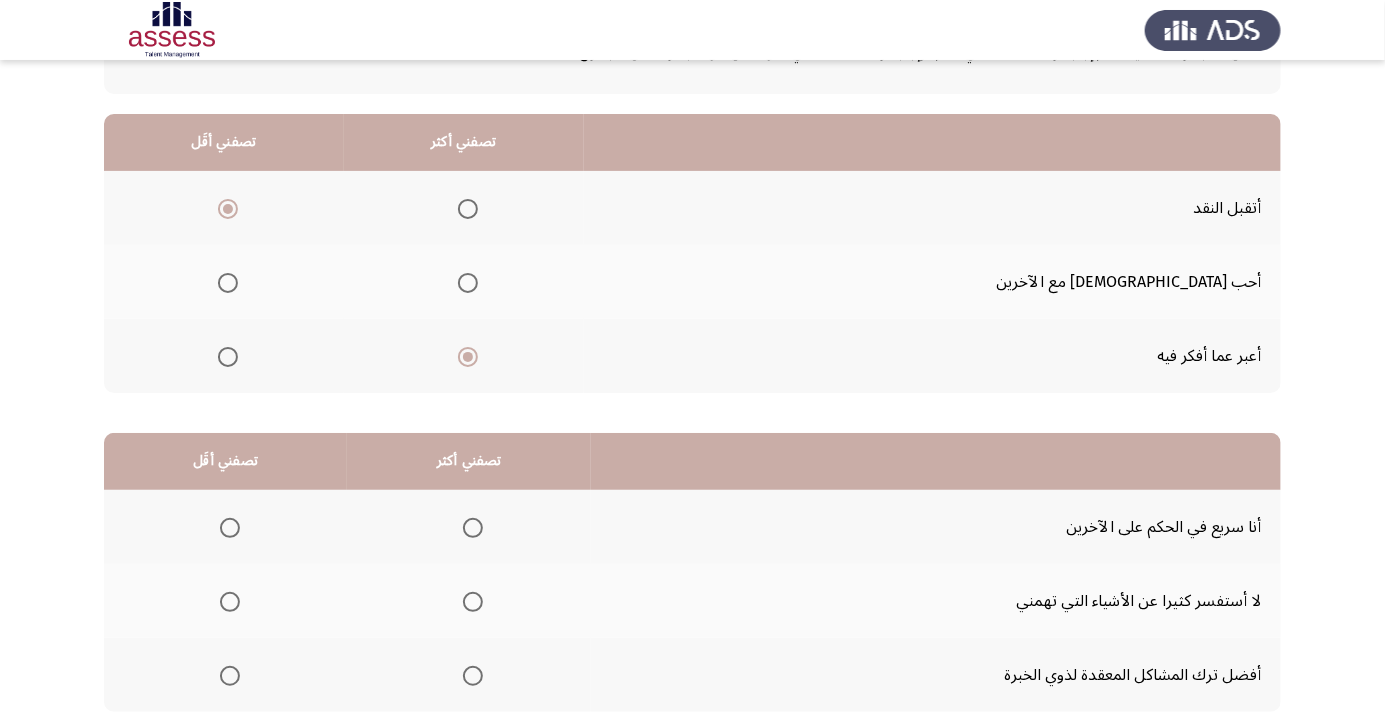 click at bounding box center (473, 602) 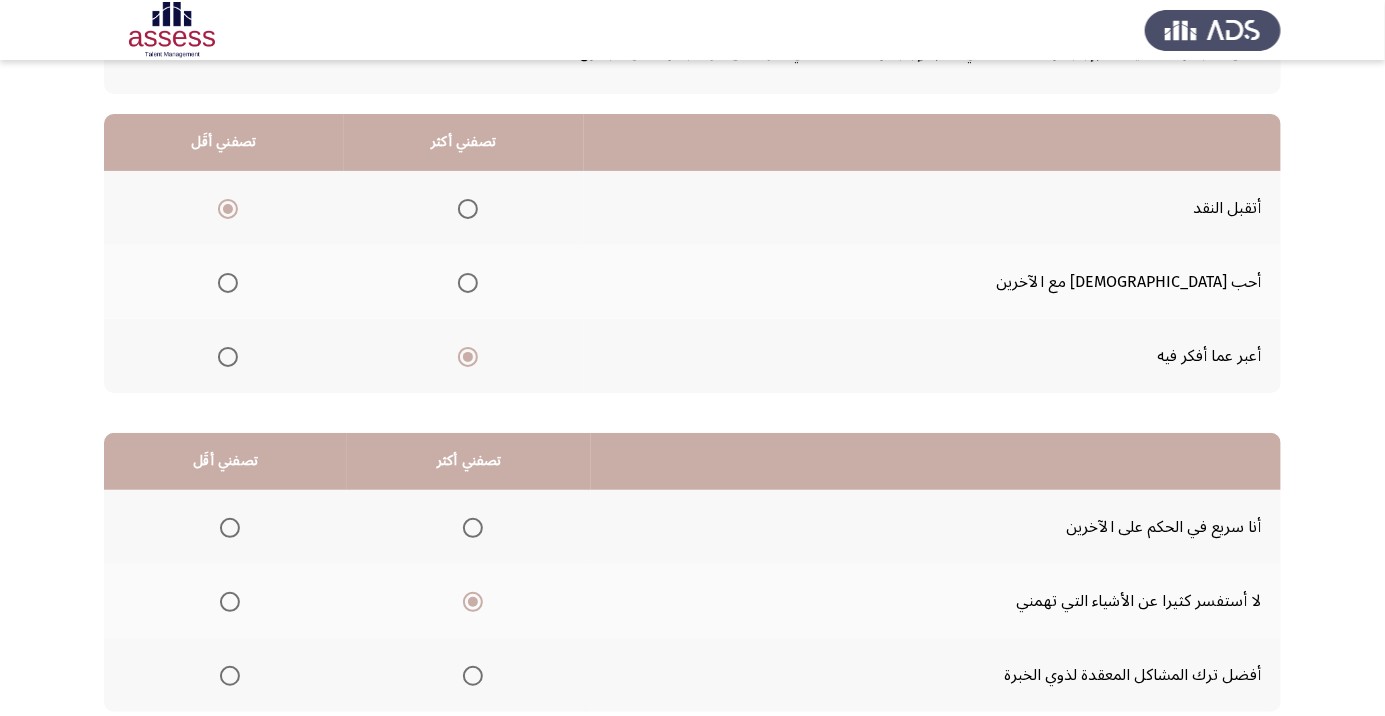 click at bounding box center [230, 676] 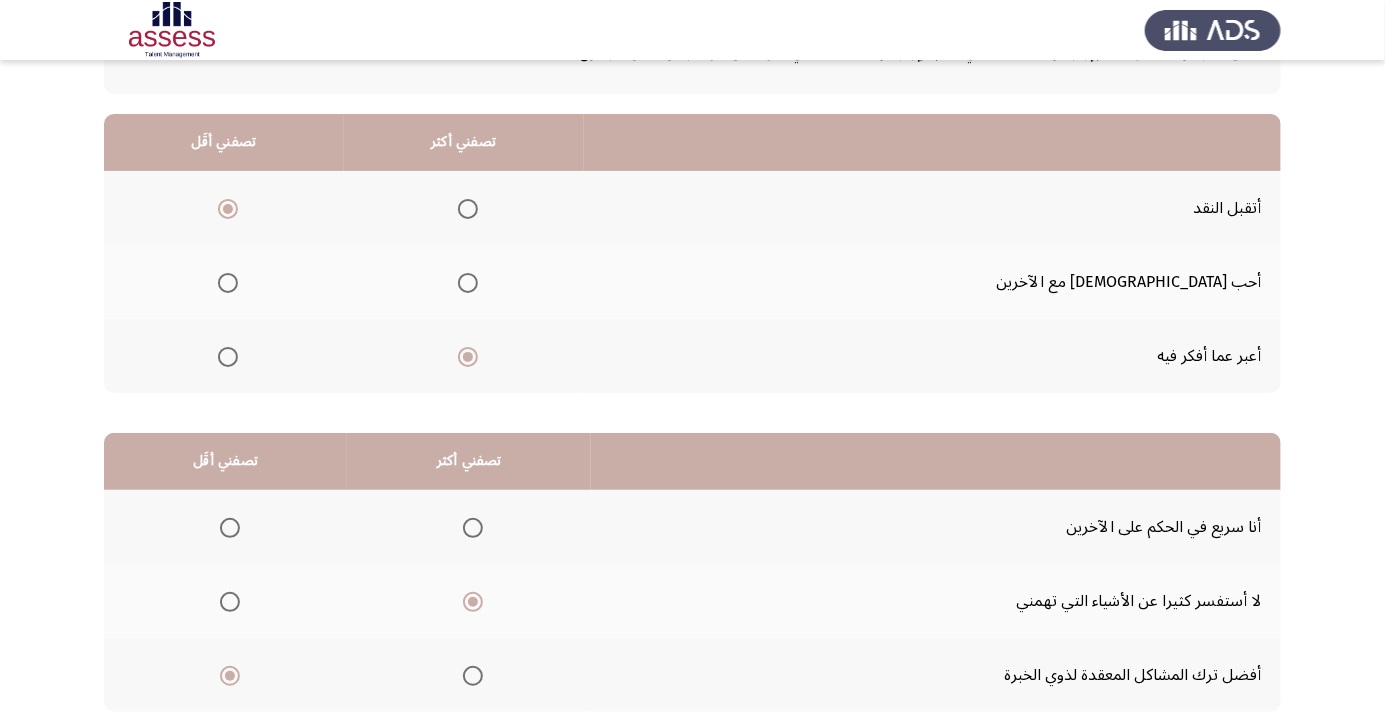 click on "التالي" 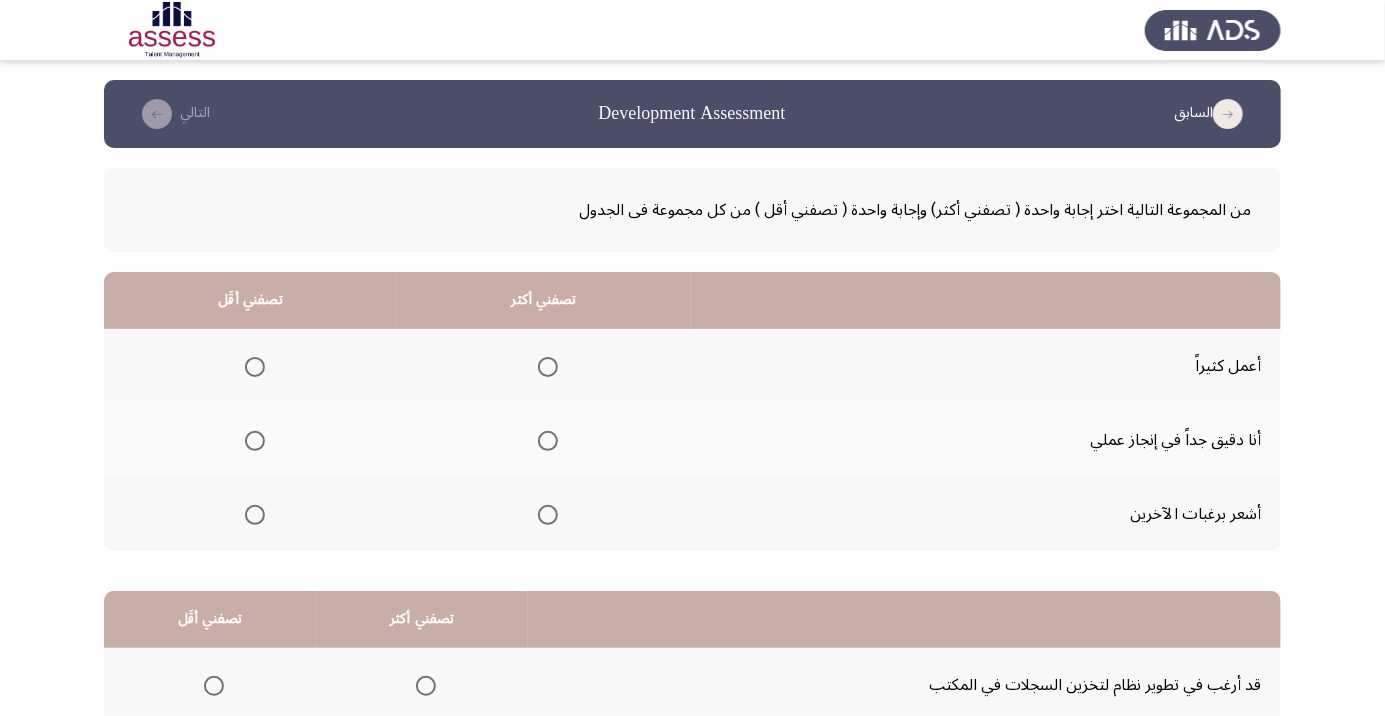 click at bounding box center (548, 441) 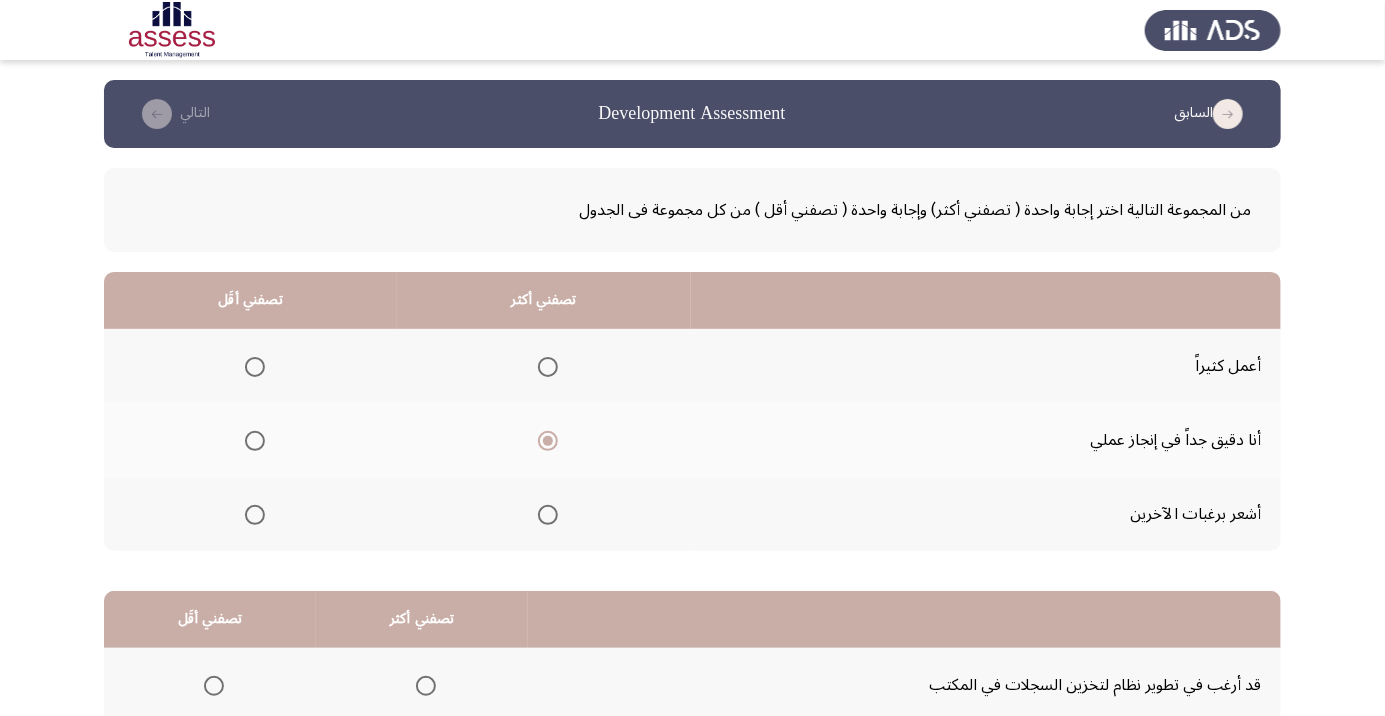 click at bounding box center [255, 515] 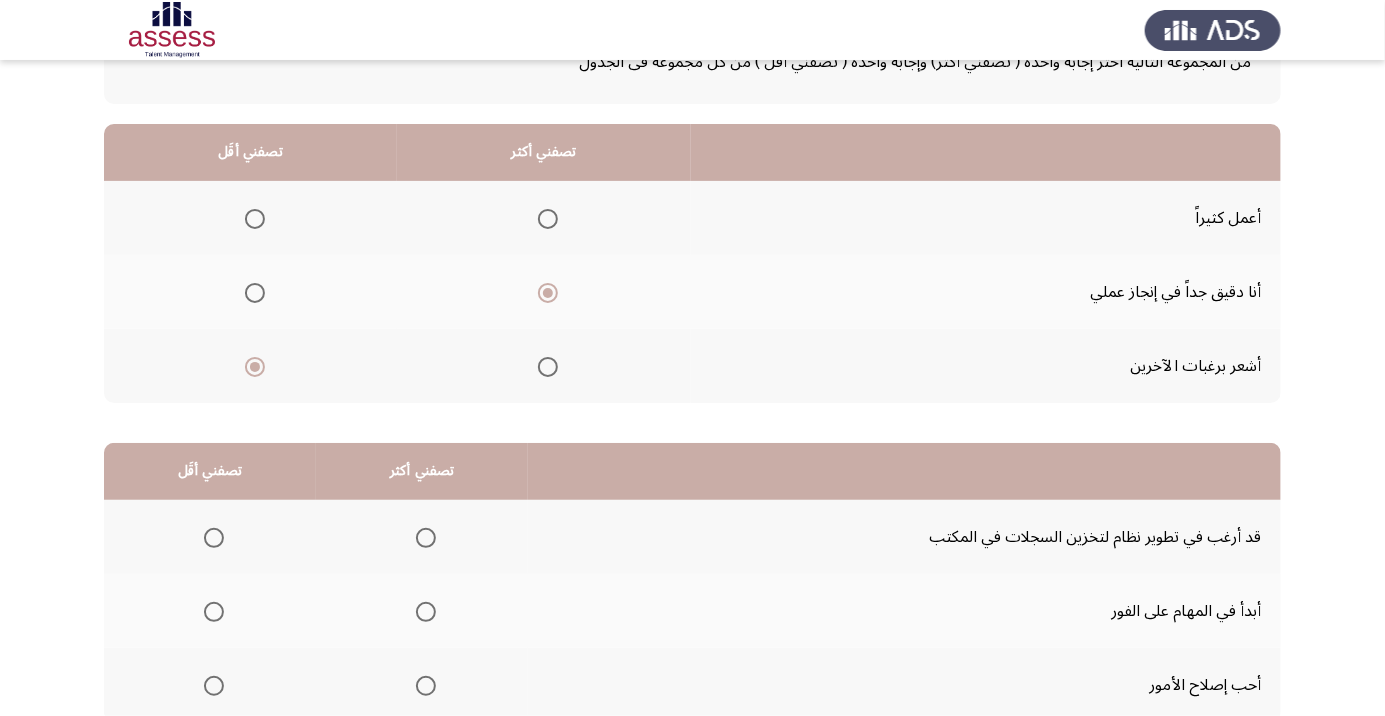 scroll, scrollTop: 151, scrollLeft: 0, axis: vertical 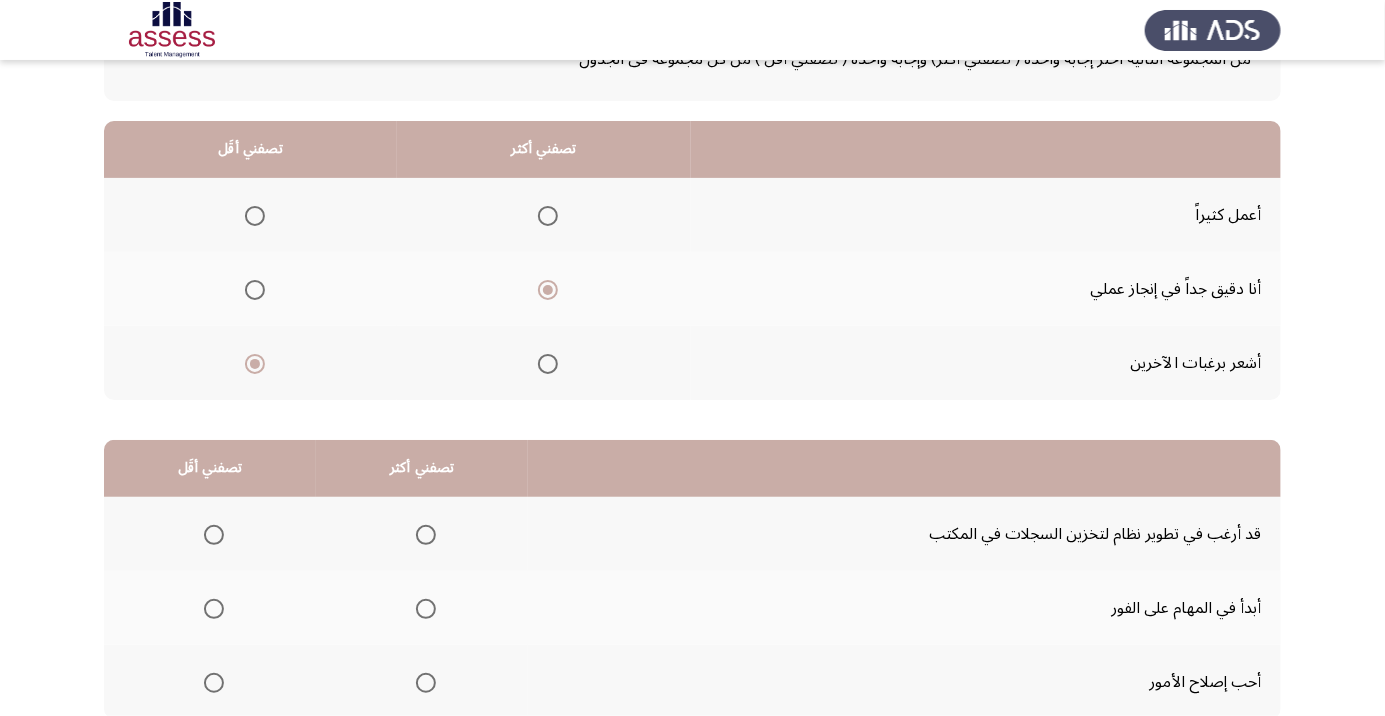 click at bounding box center [426, 609] 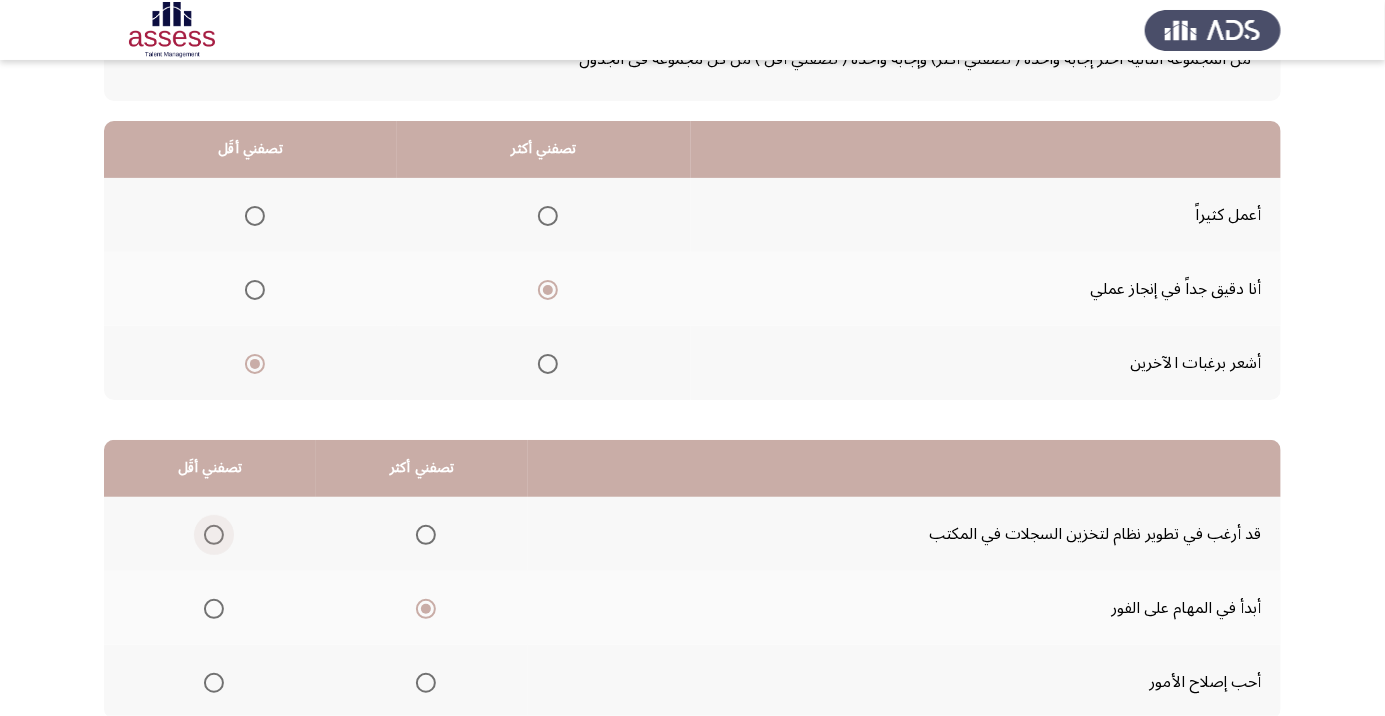 click at bounding box center (214, 535) 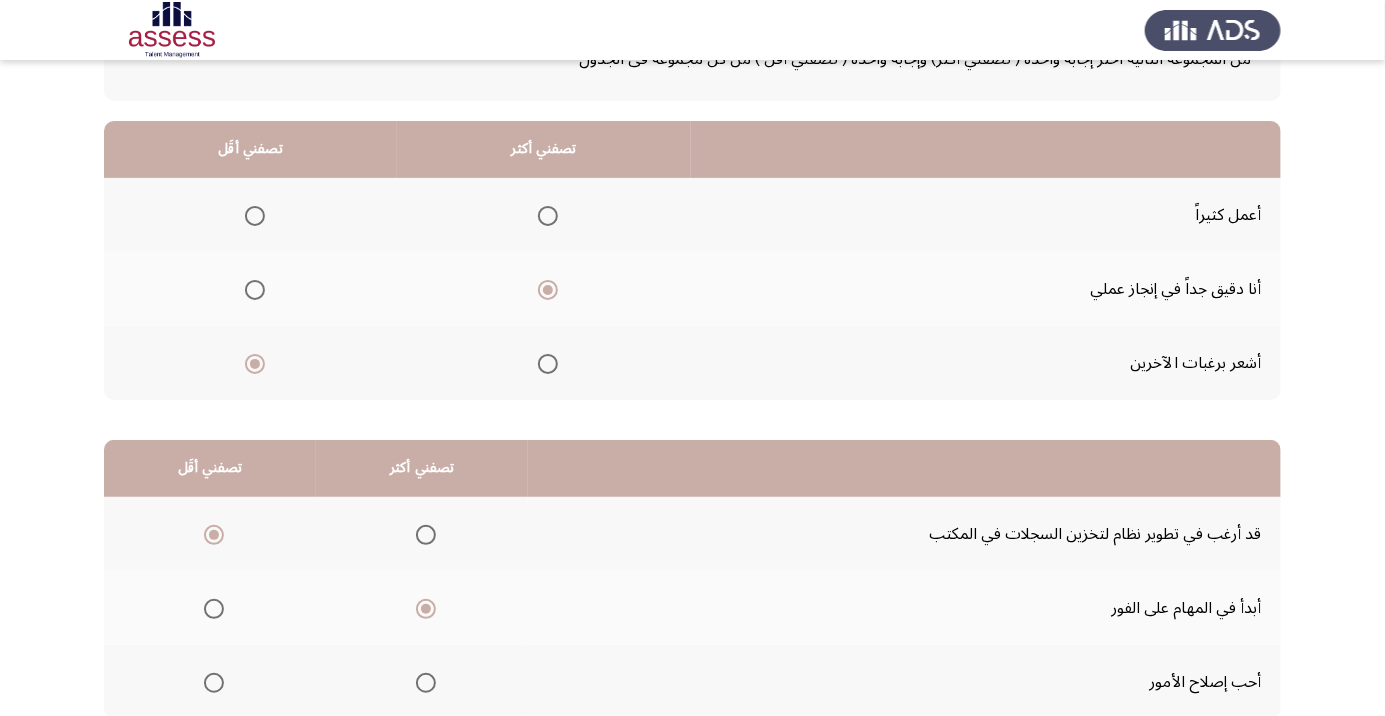 click on "التالي" 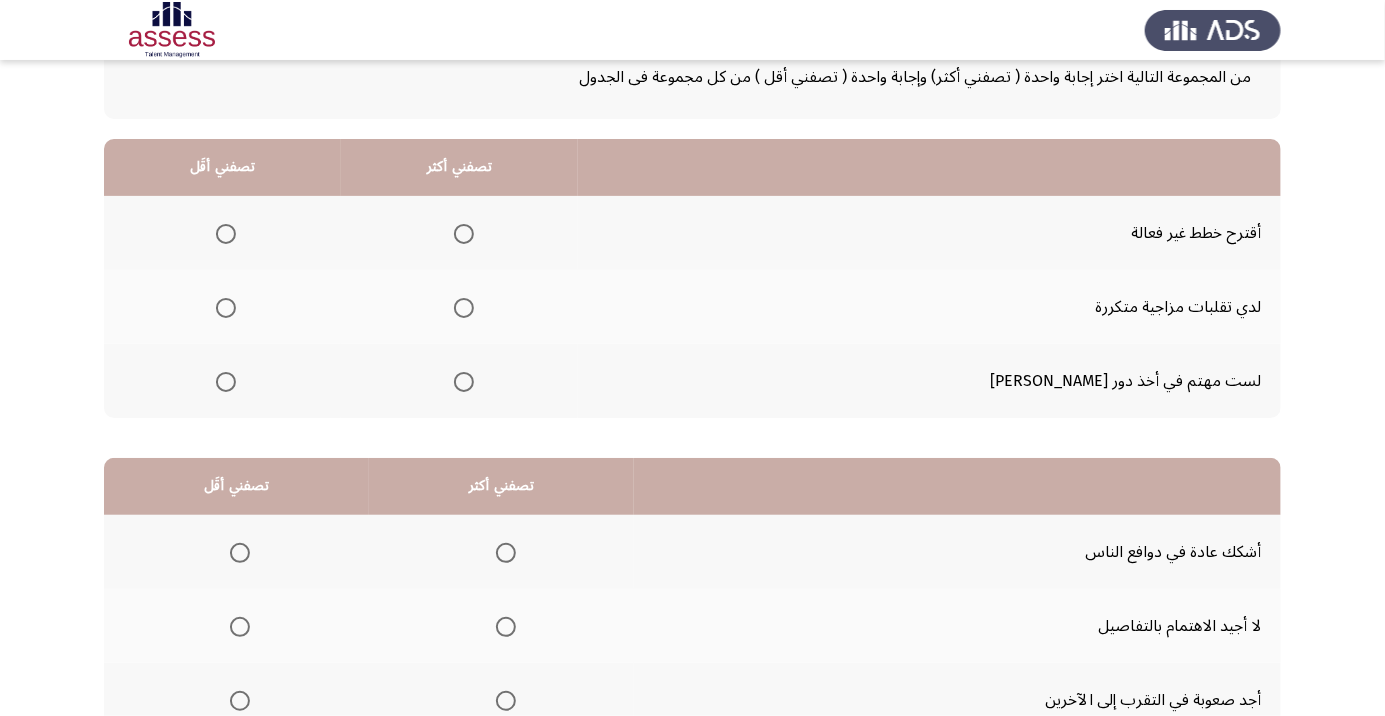 scroll, scrollTop: 135, scrollLeft: 0, axis: vertical 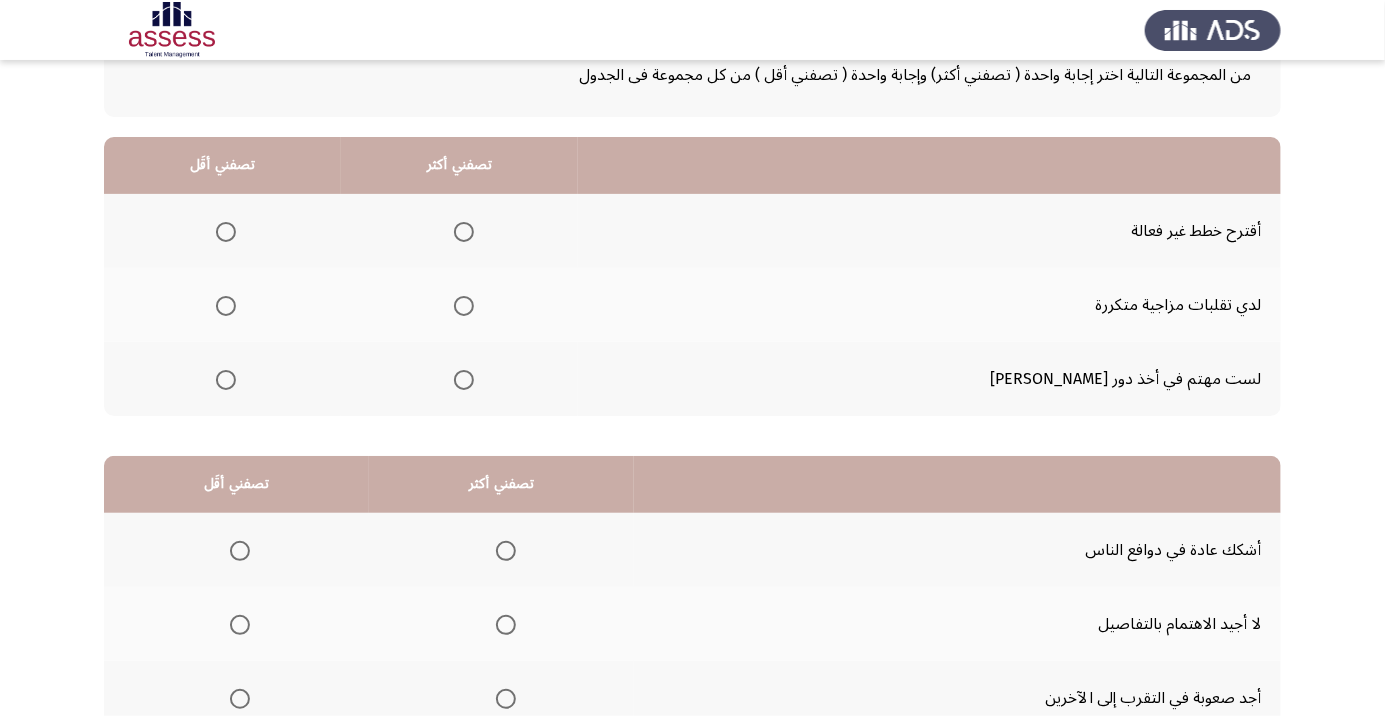 click at bounding box center [464, 380] 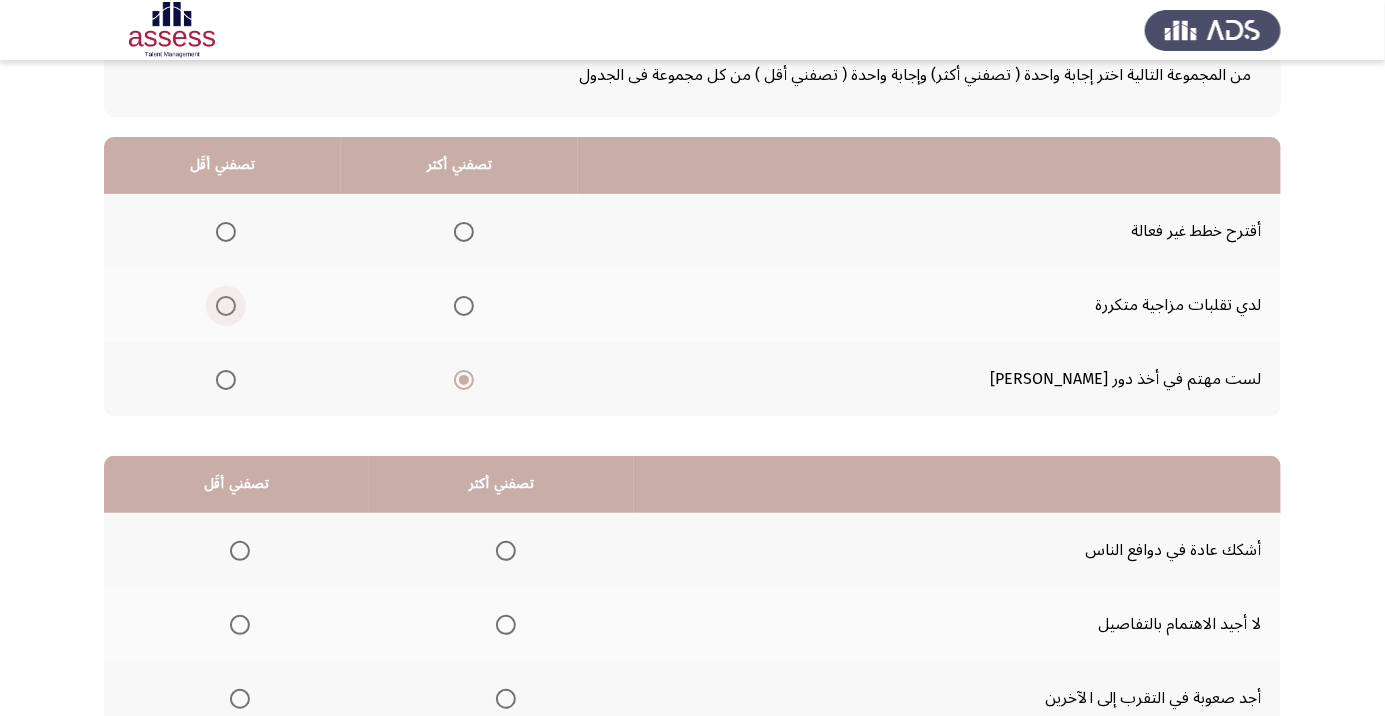 click at bounding box center (226, 306) 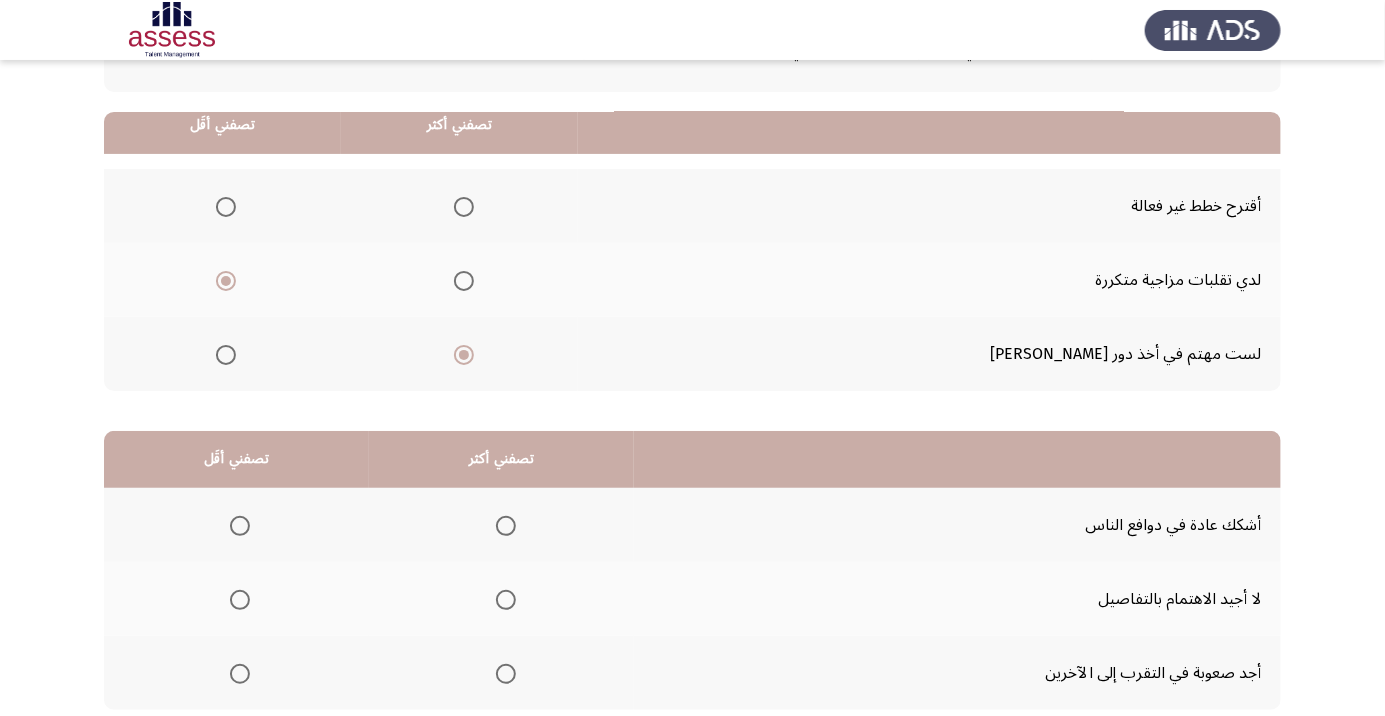 scroll, scrollTop: 197, scrollLeft: 0, axis: vertical 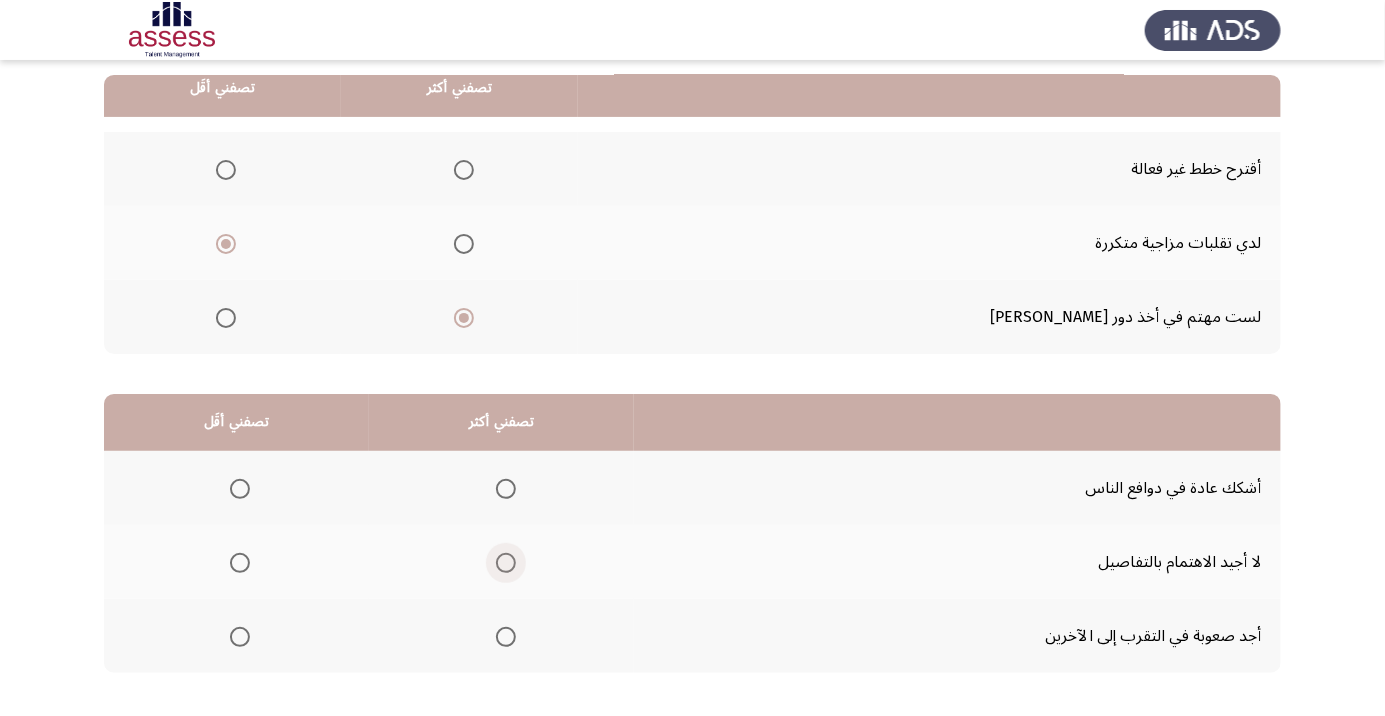 click at bounding box center (505, 563) 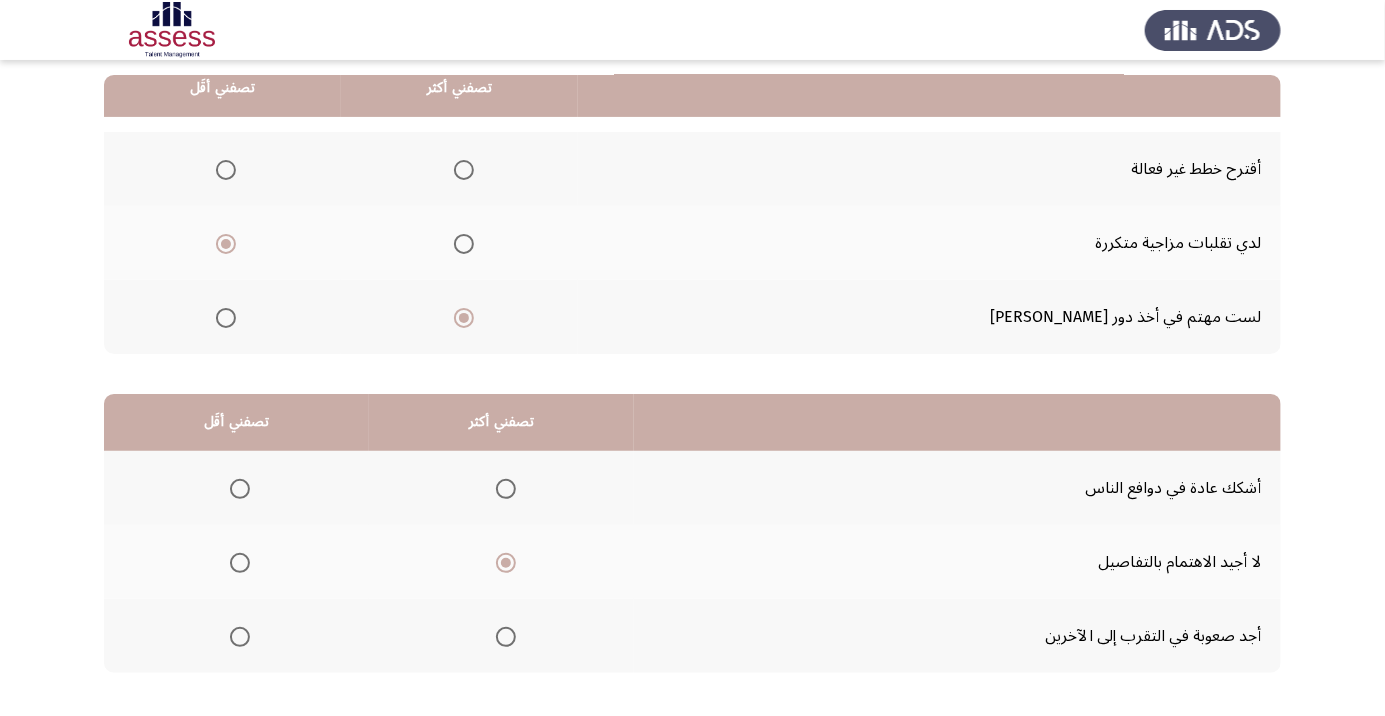 click at bounding box center (506, 563) 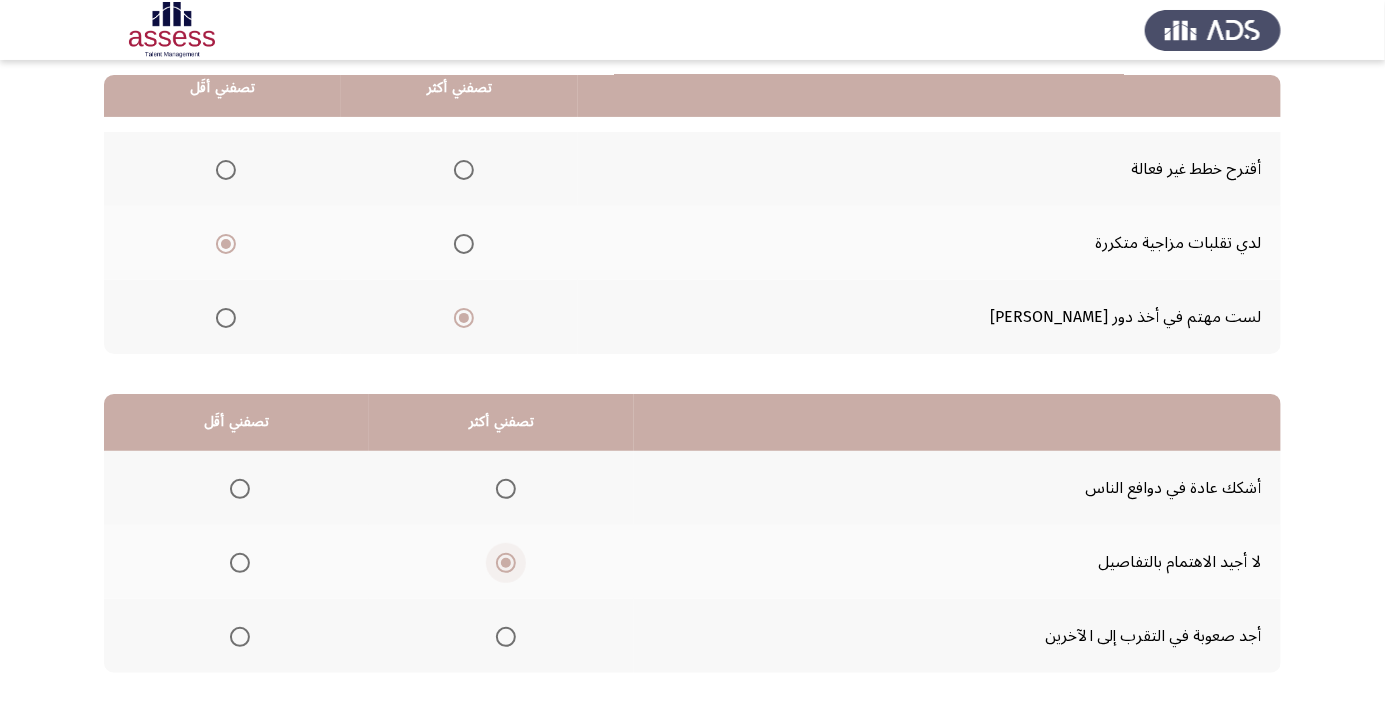 click at bounding box center (240, 563) 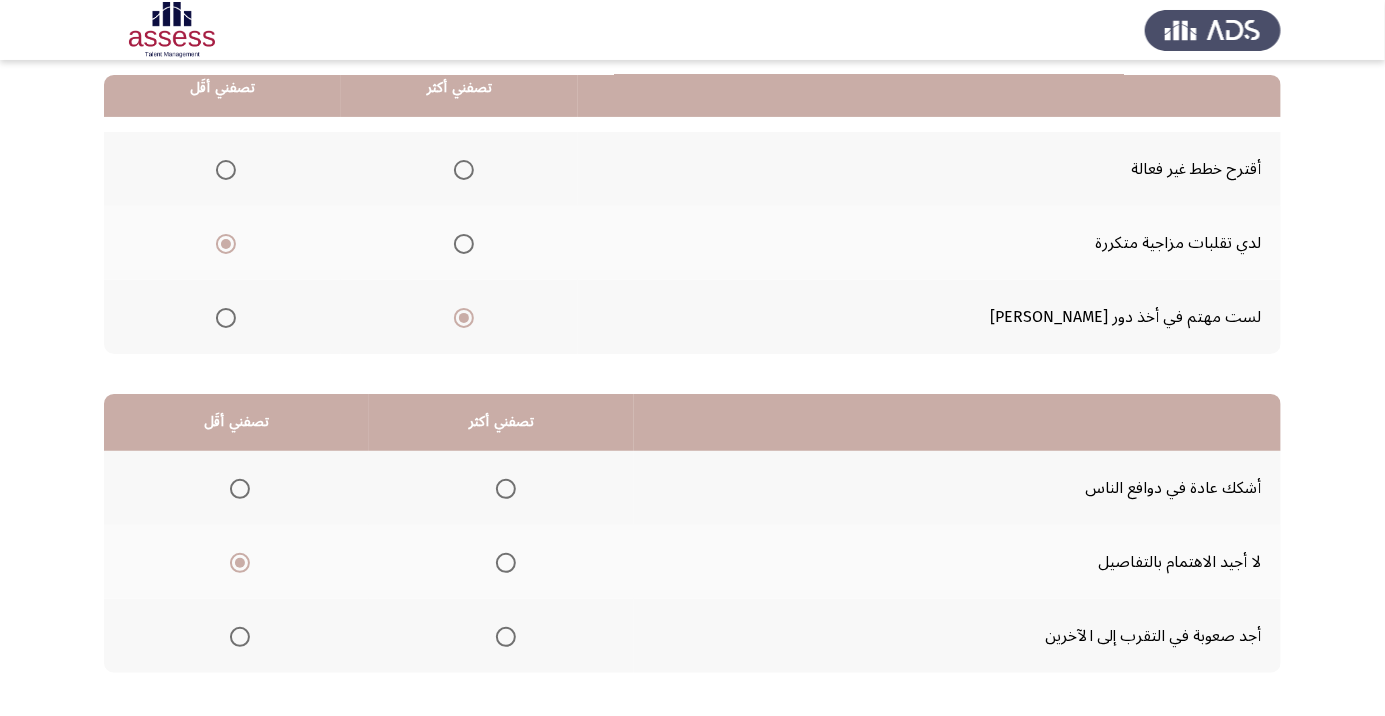 click at bounding box center (505, 489) 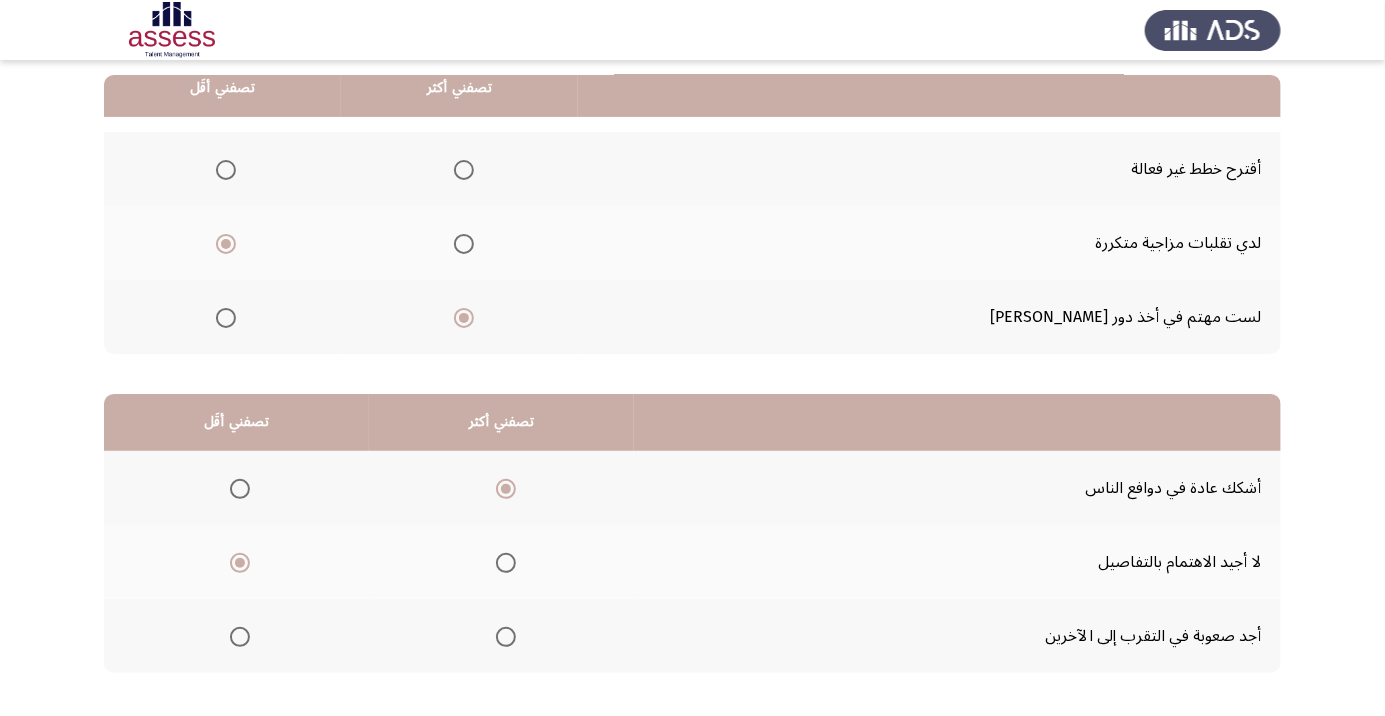 click on "التالي" 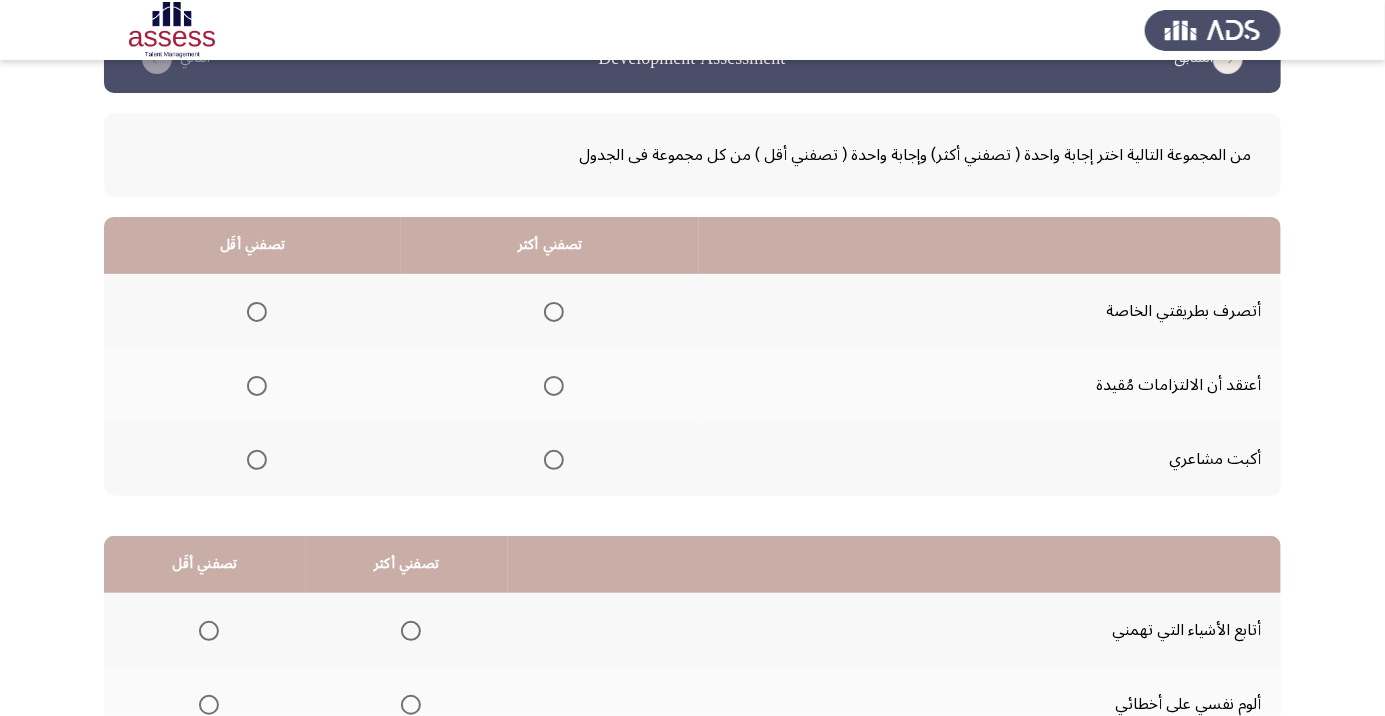 scroll, scrollTop: 62, scrollLeft: 0, axis: vertical 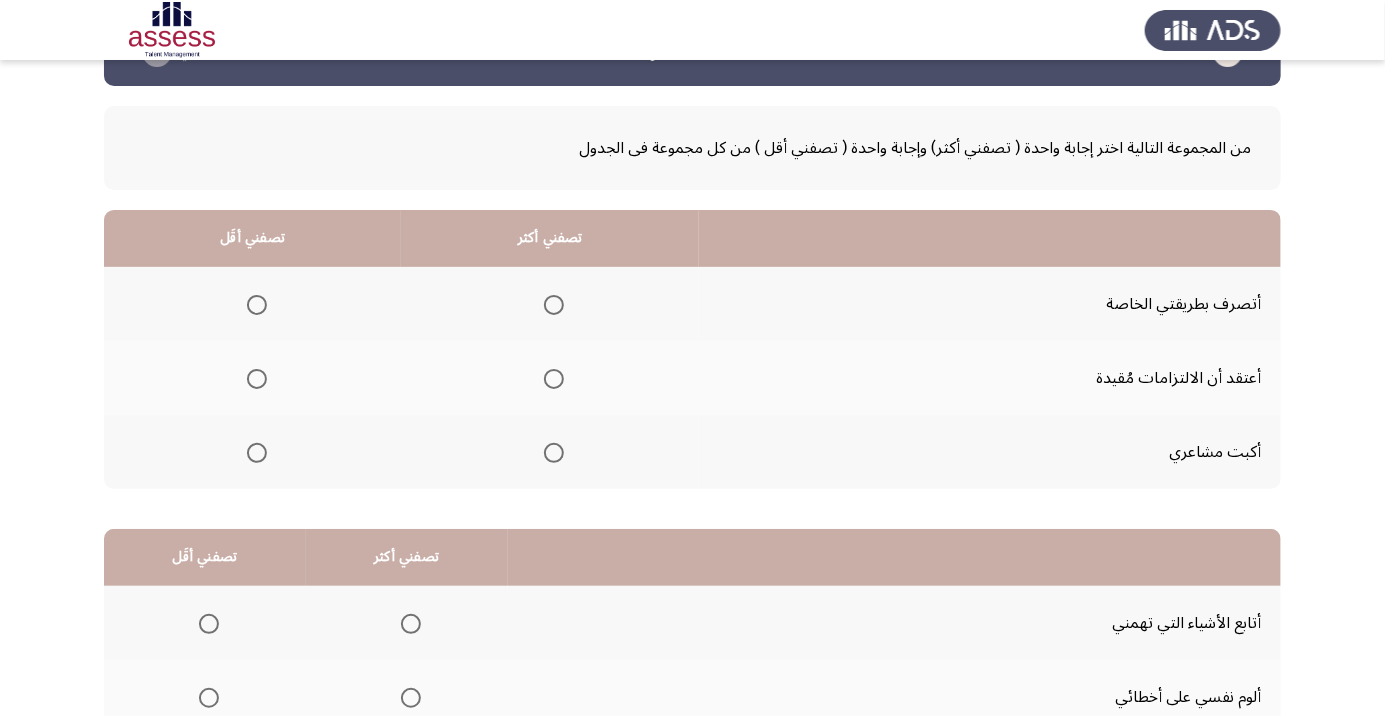 click at bounding box center (554, 305) 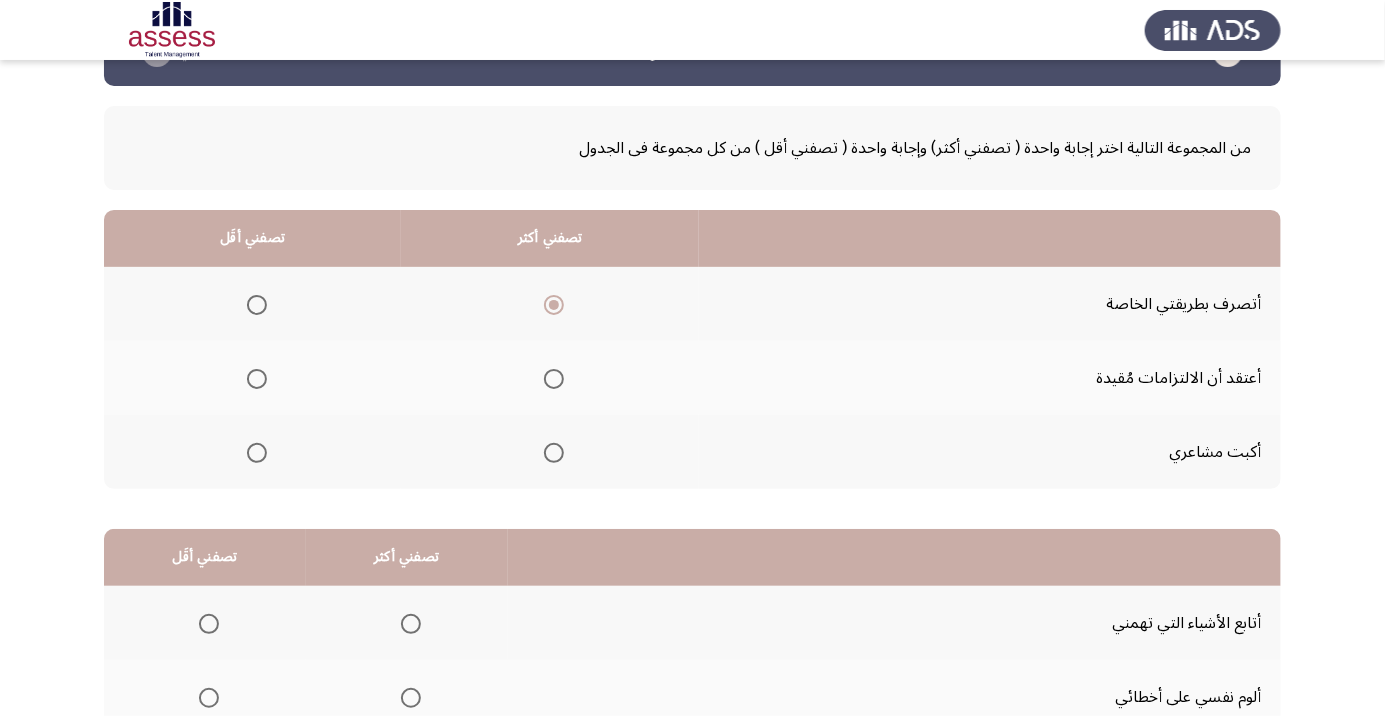 click at bounding box center [257, 453] 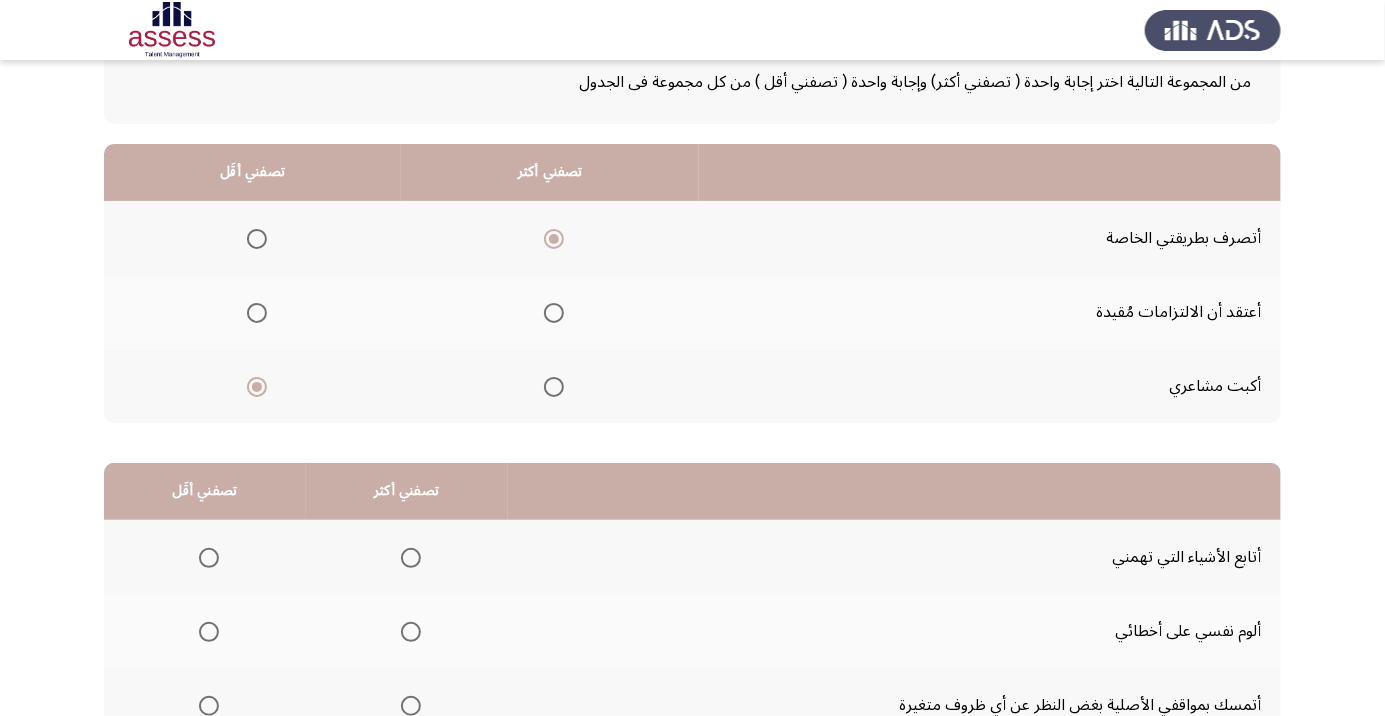 scroll, scrollTop: 197, scrollLeft: 0, axis: vertical 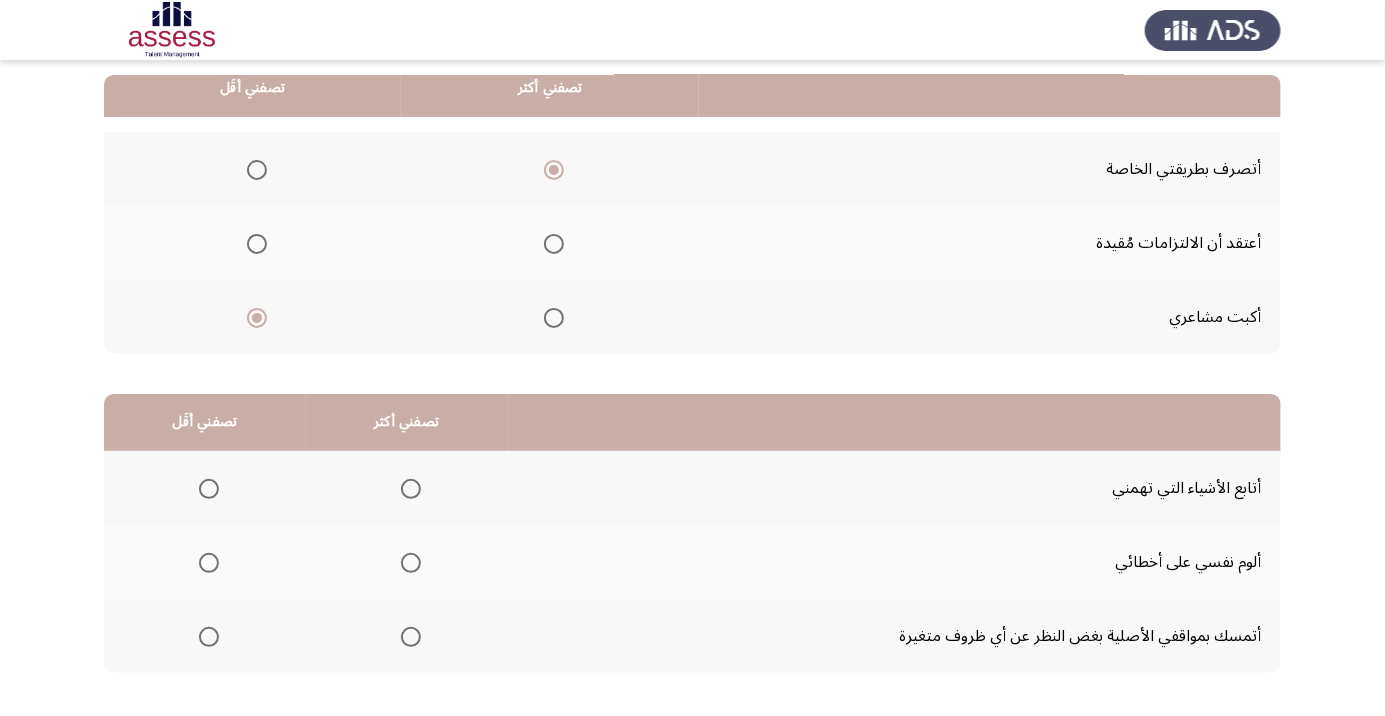 click at bounding box center (411, 489) 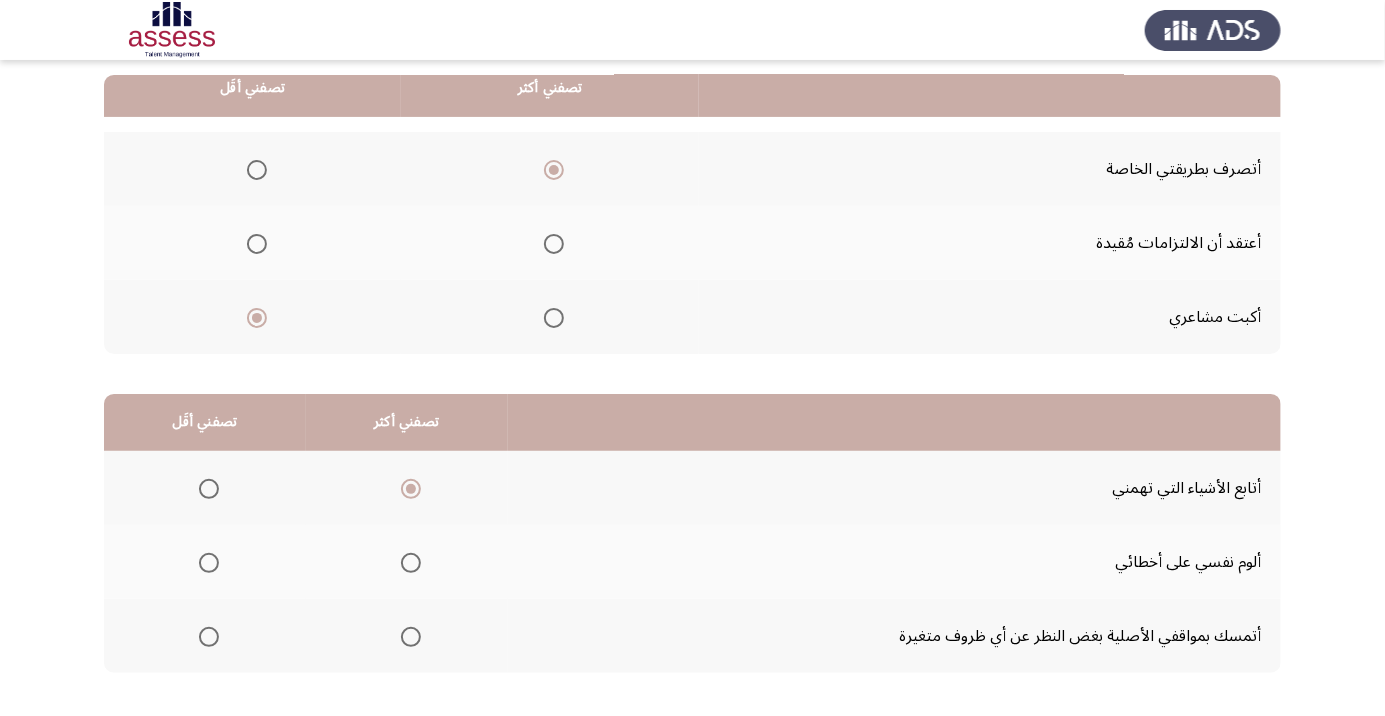 click at bounding box center (411, 489) 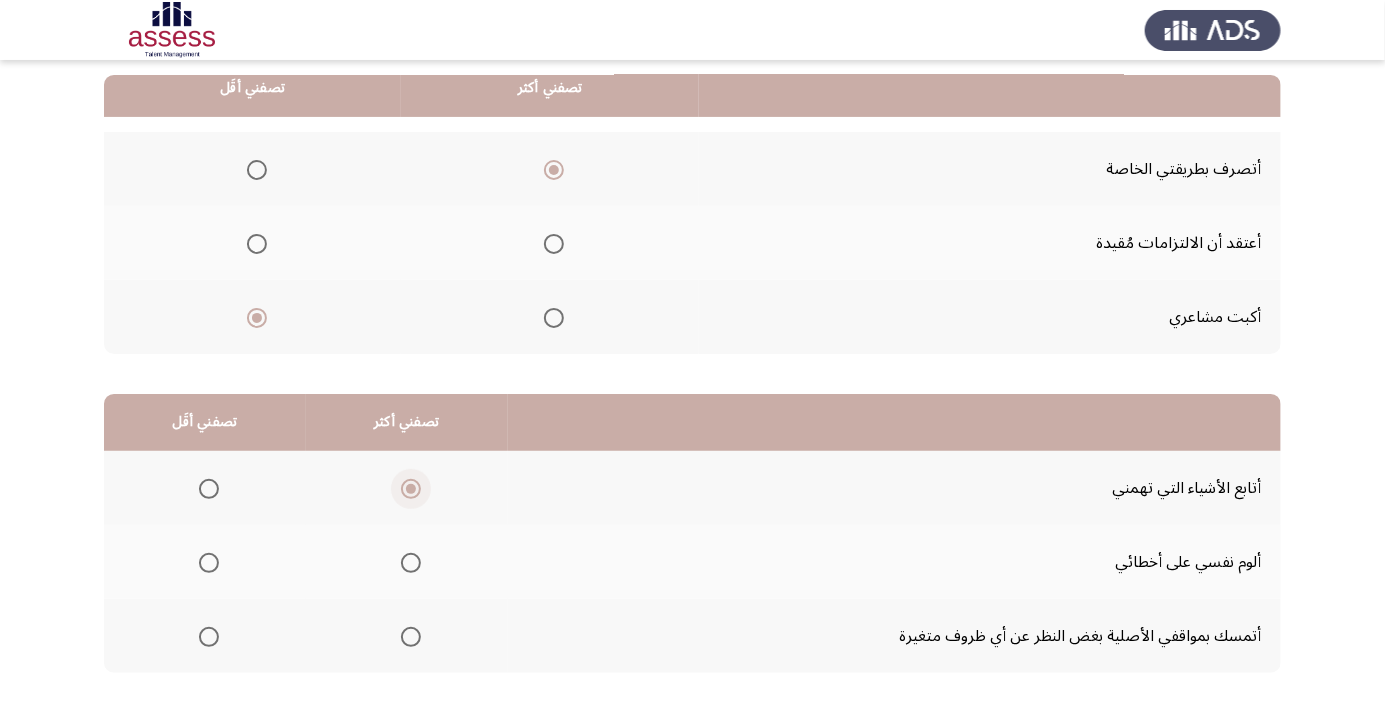 click at bounding box center (411, 637) 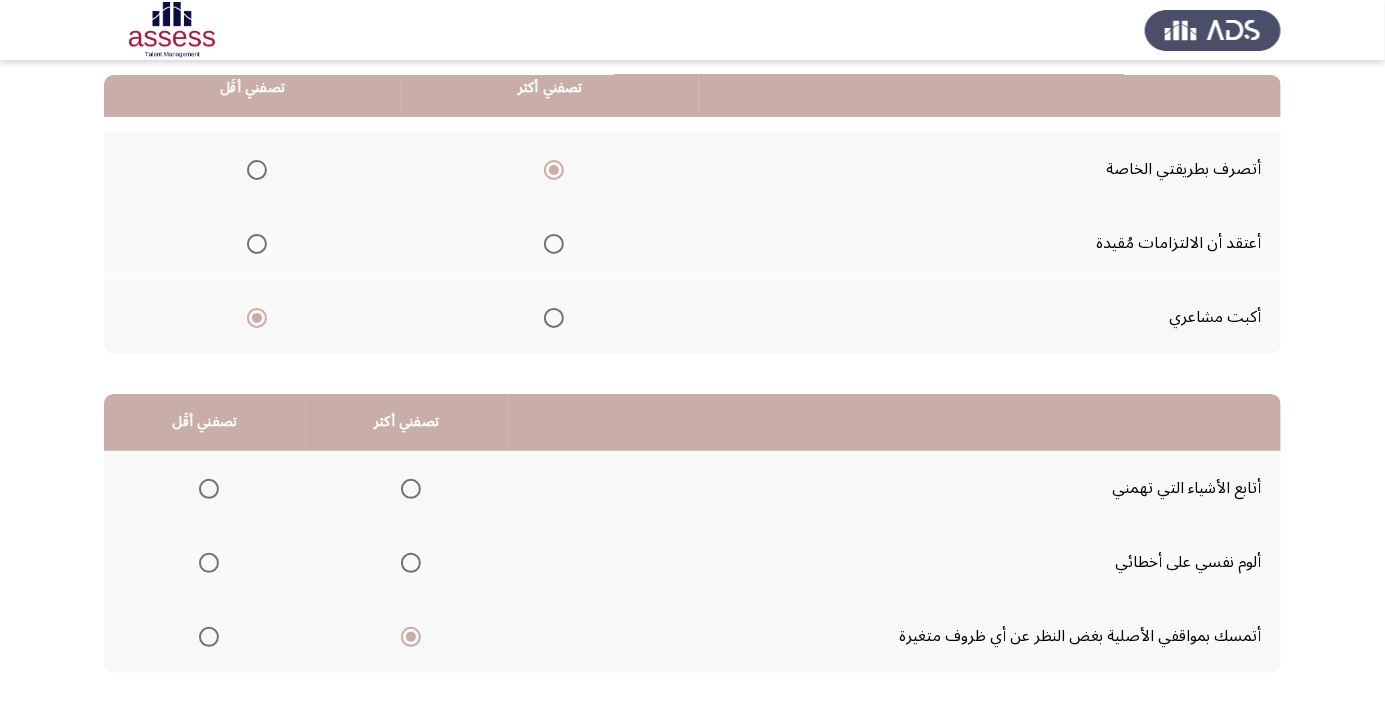 click at bounding box center (209, 563) 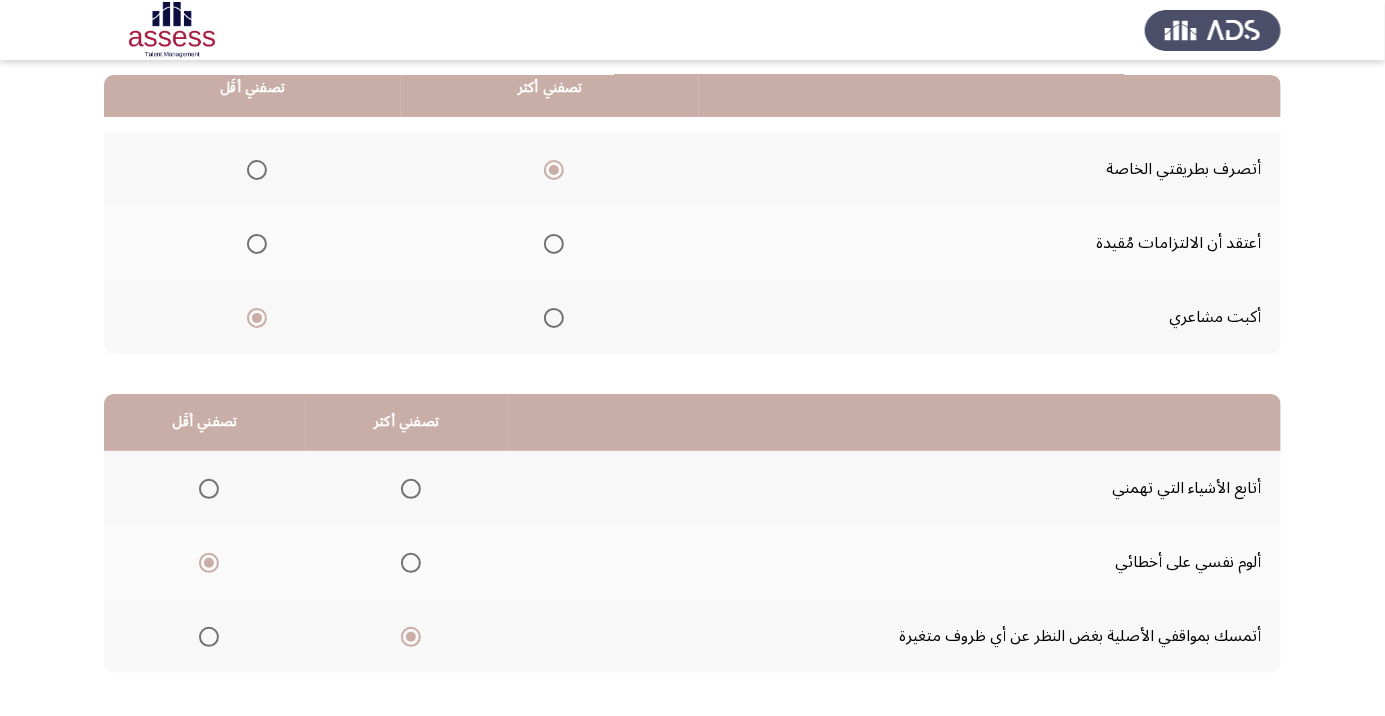 click on "التالي" 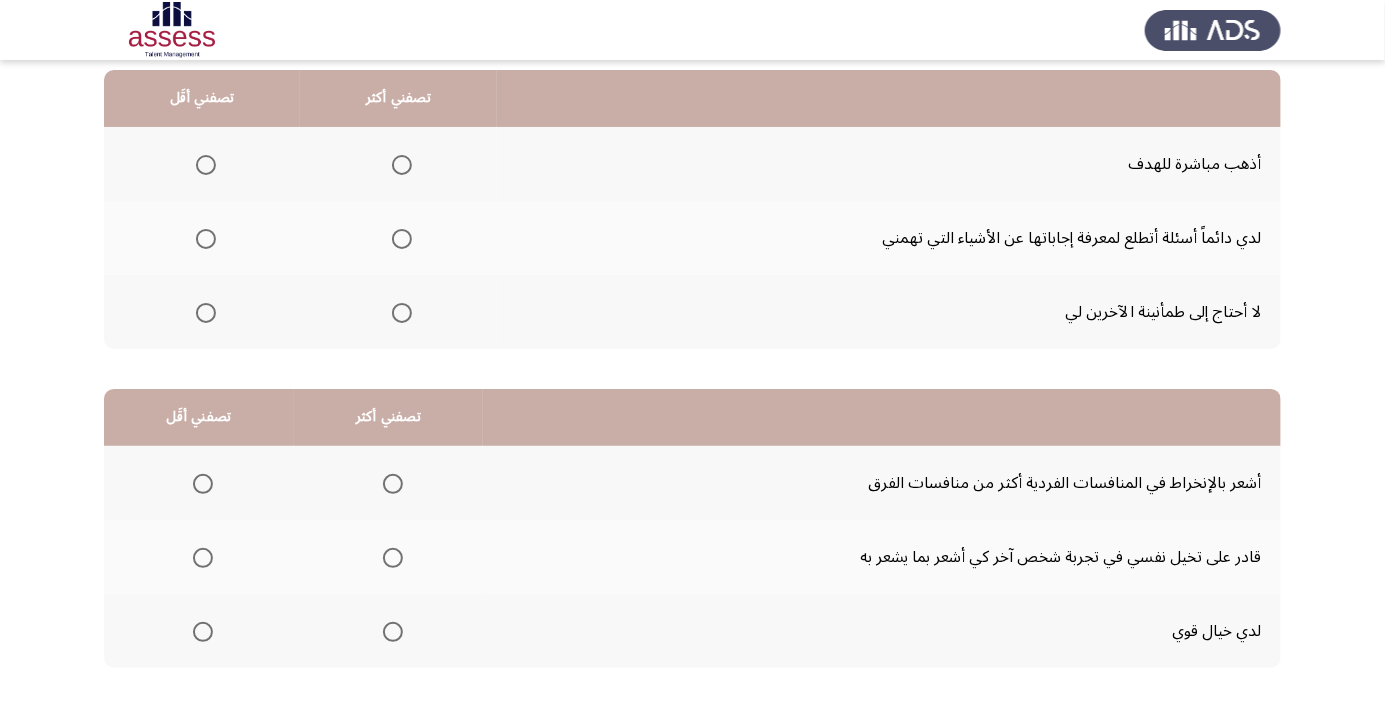 scroll, scrollTop: 221, scrollLeft: 0, axis: vertical 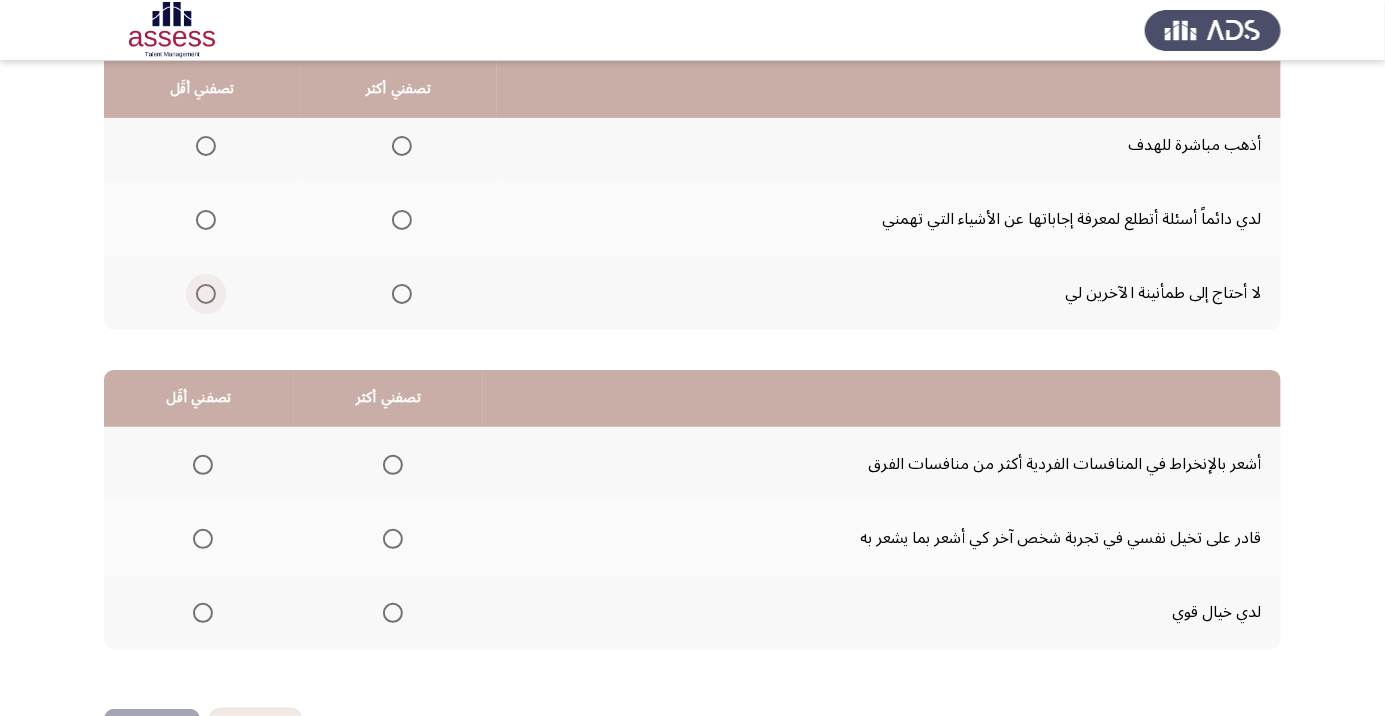 click at bounding box center (206, 294) 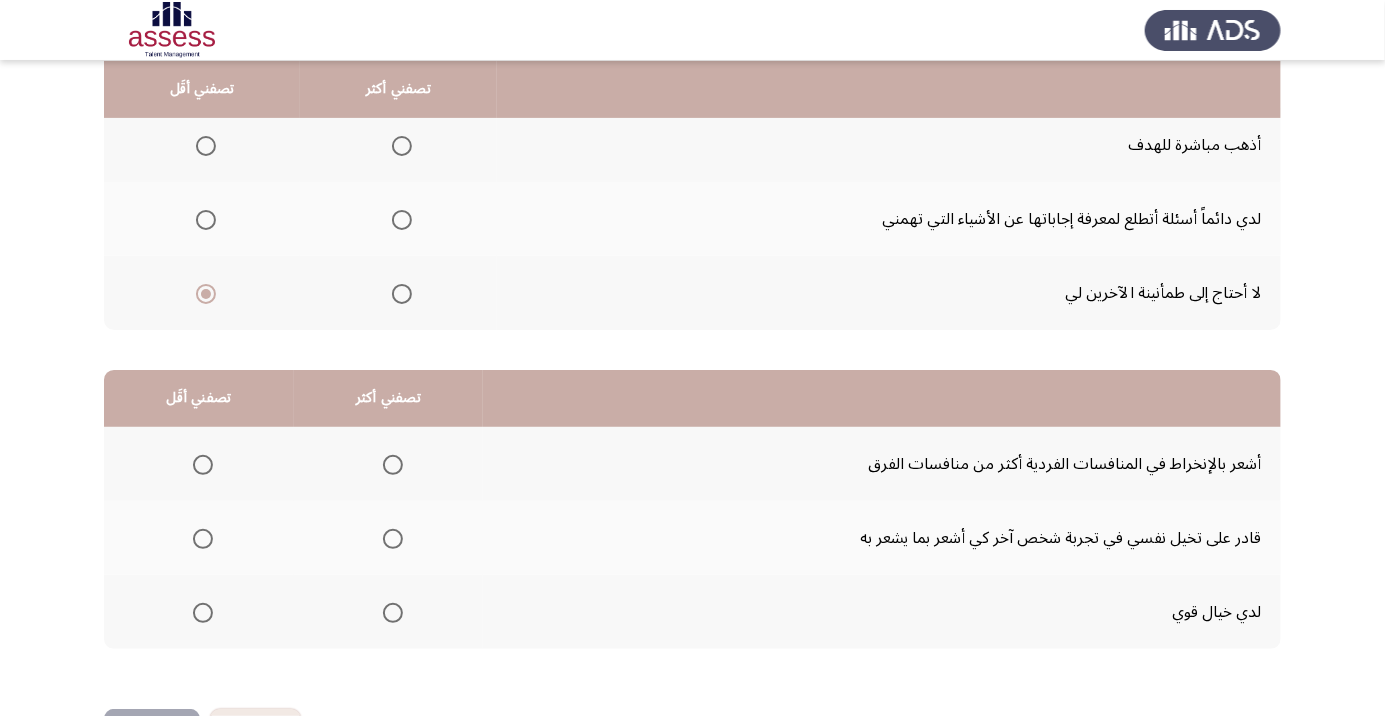 click at bounding box center (402, 220) 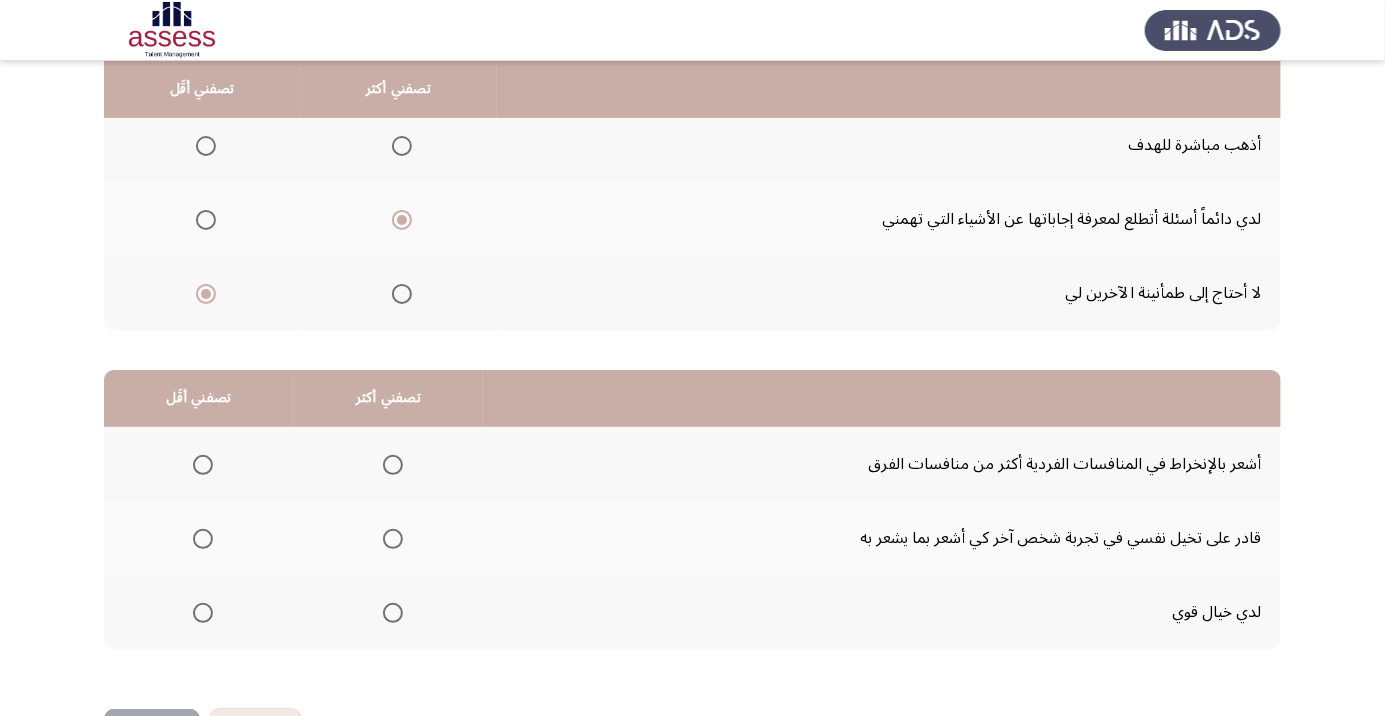 click at bounding box center [392, 613] 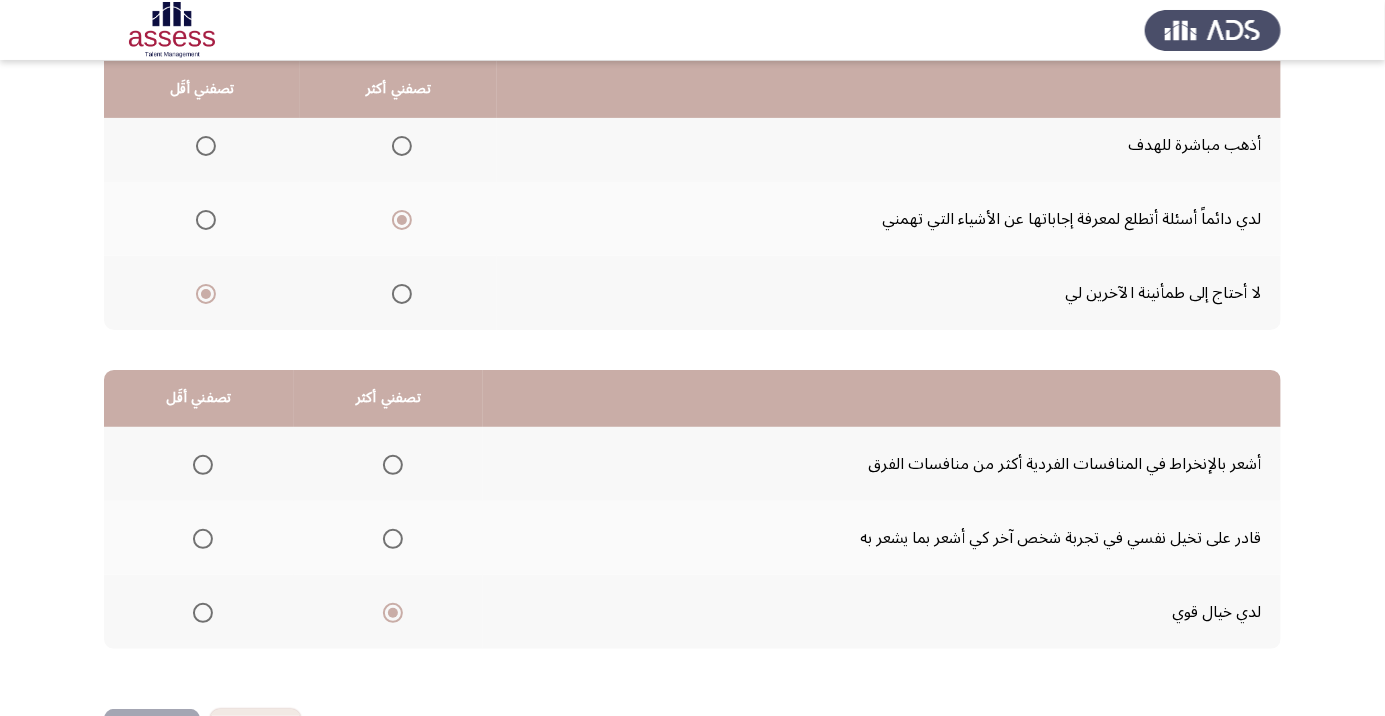 click at bounding box center (203, 539) 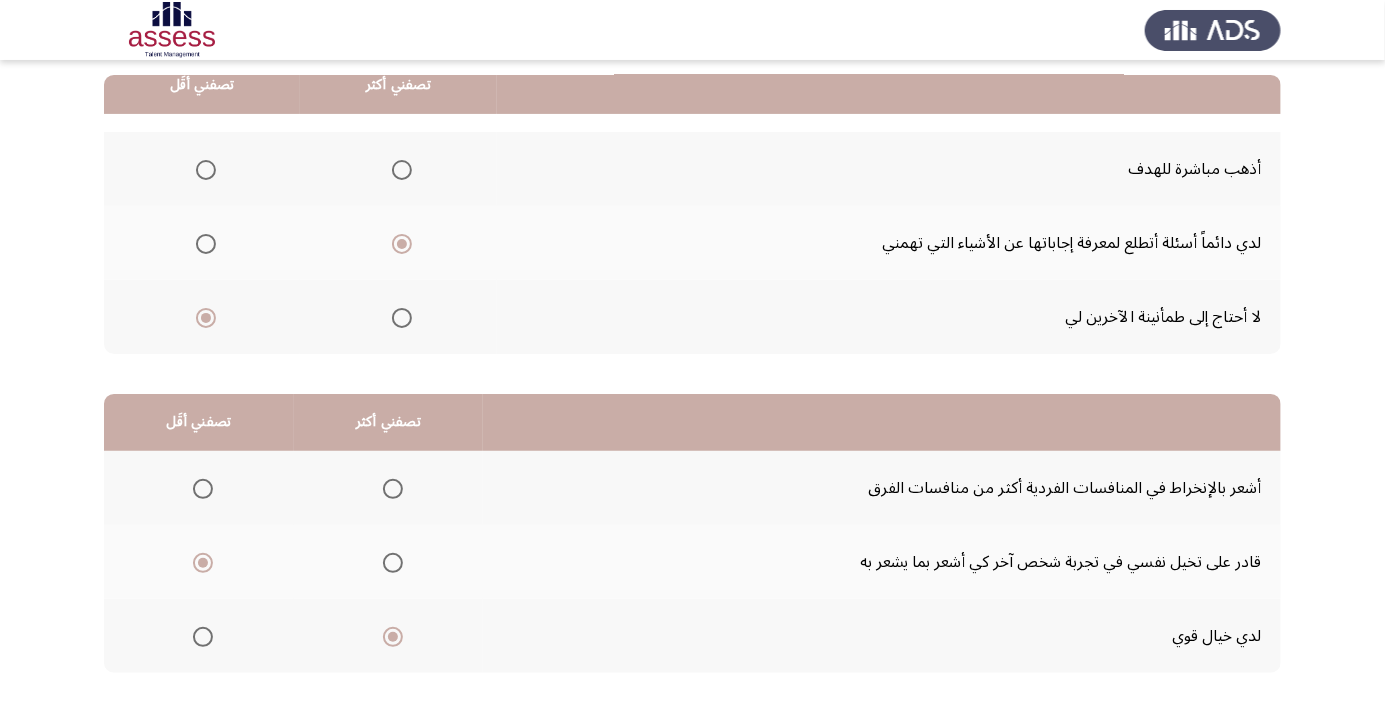 scroll, scrollTop: 197, scrollLeft: 0, axis: vertical 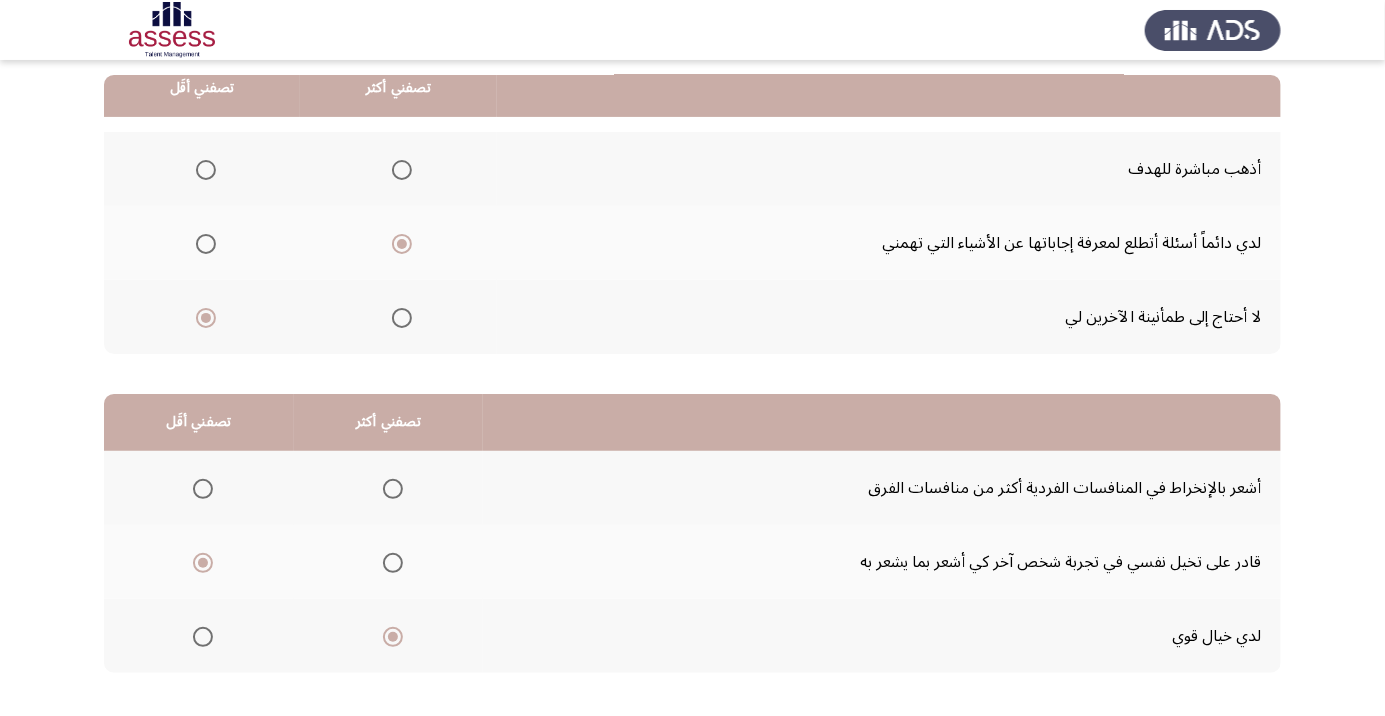 click on "التالي" 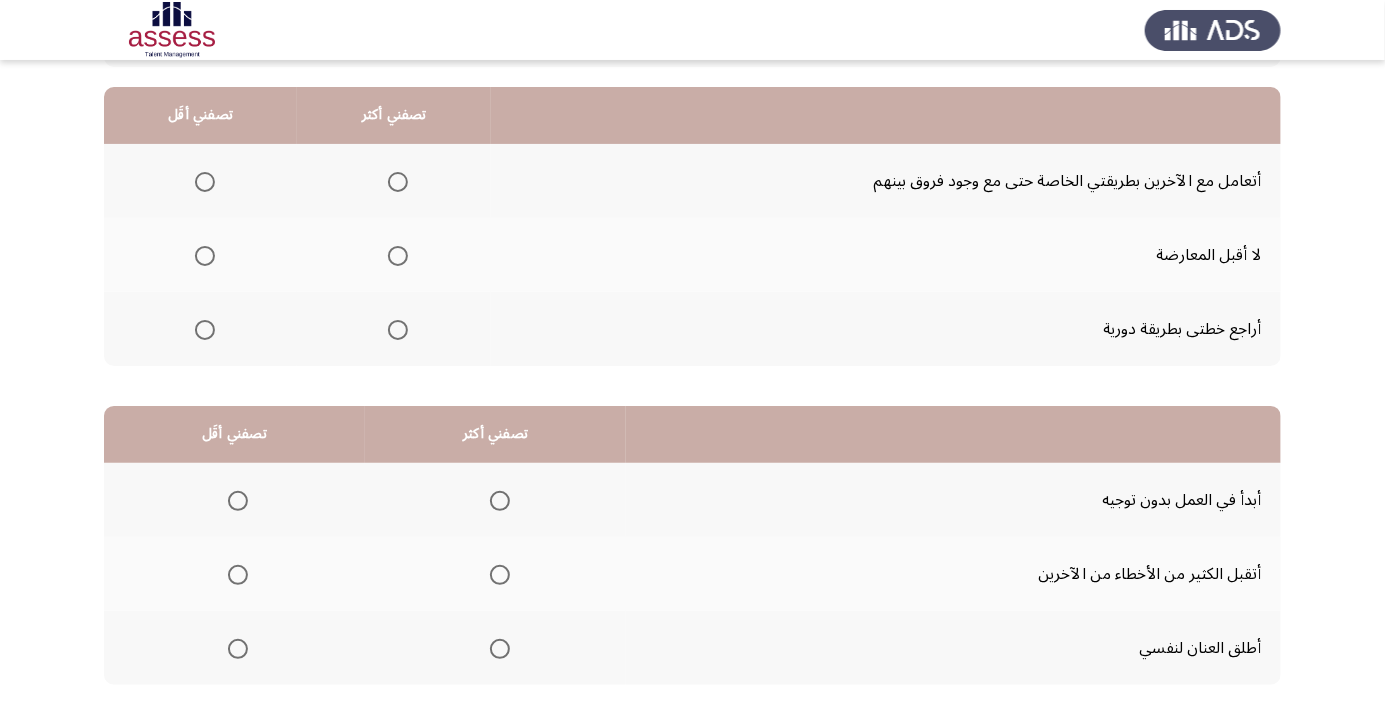 scroll, scrollTop: 186, scrollLeft: 0, axis: vertical 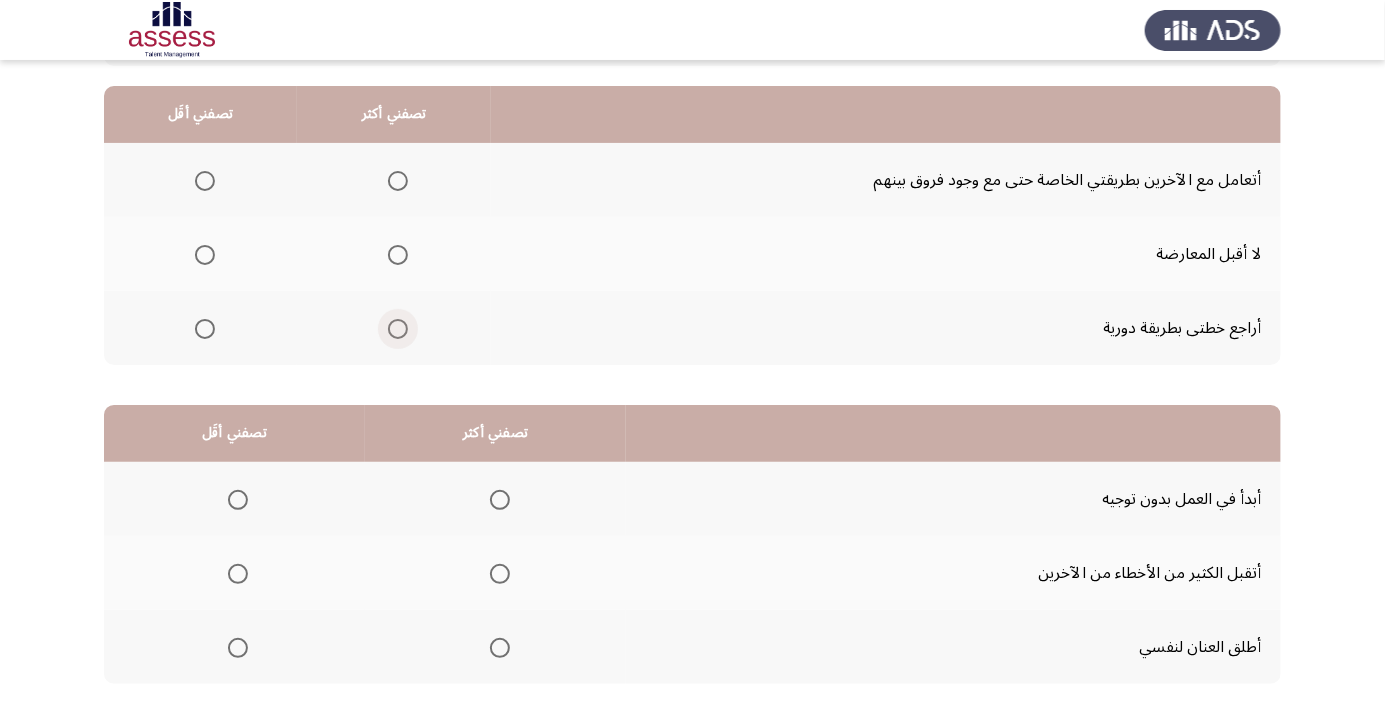 click at bounding box center (398, 329) 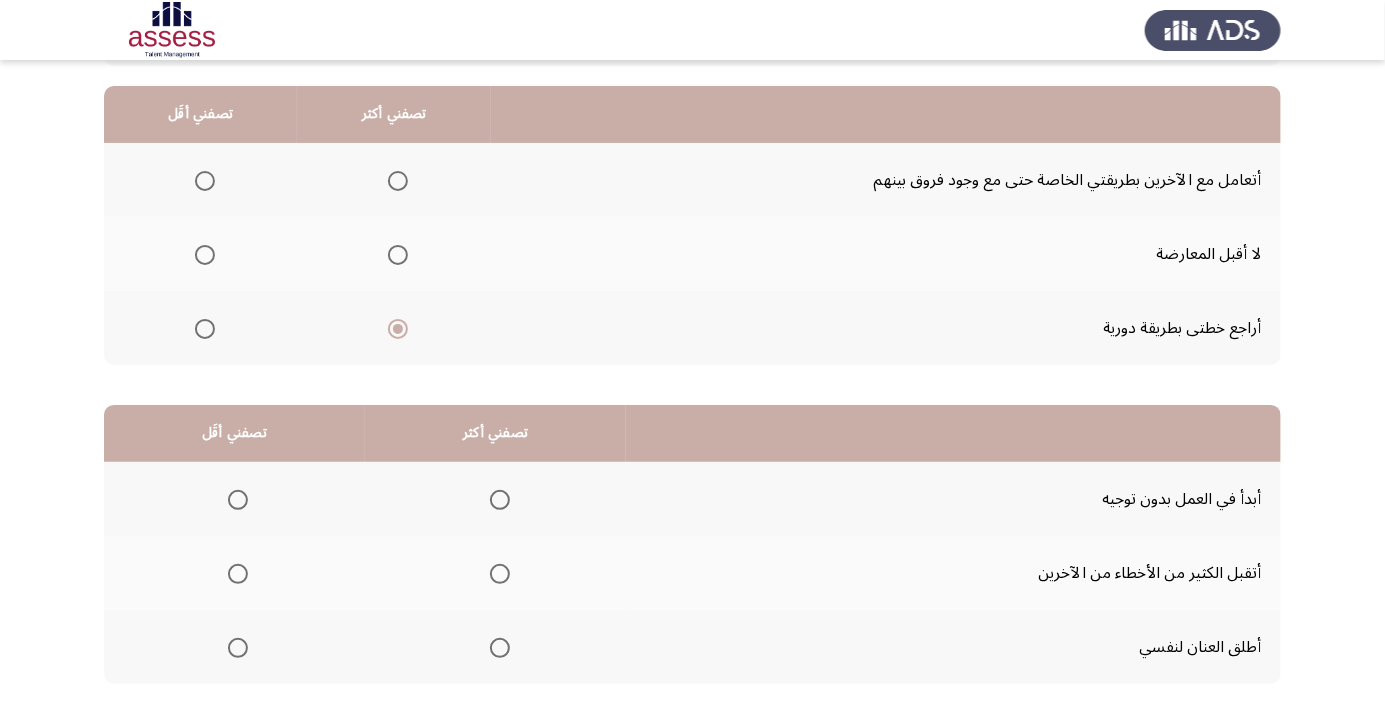 click 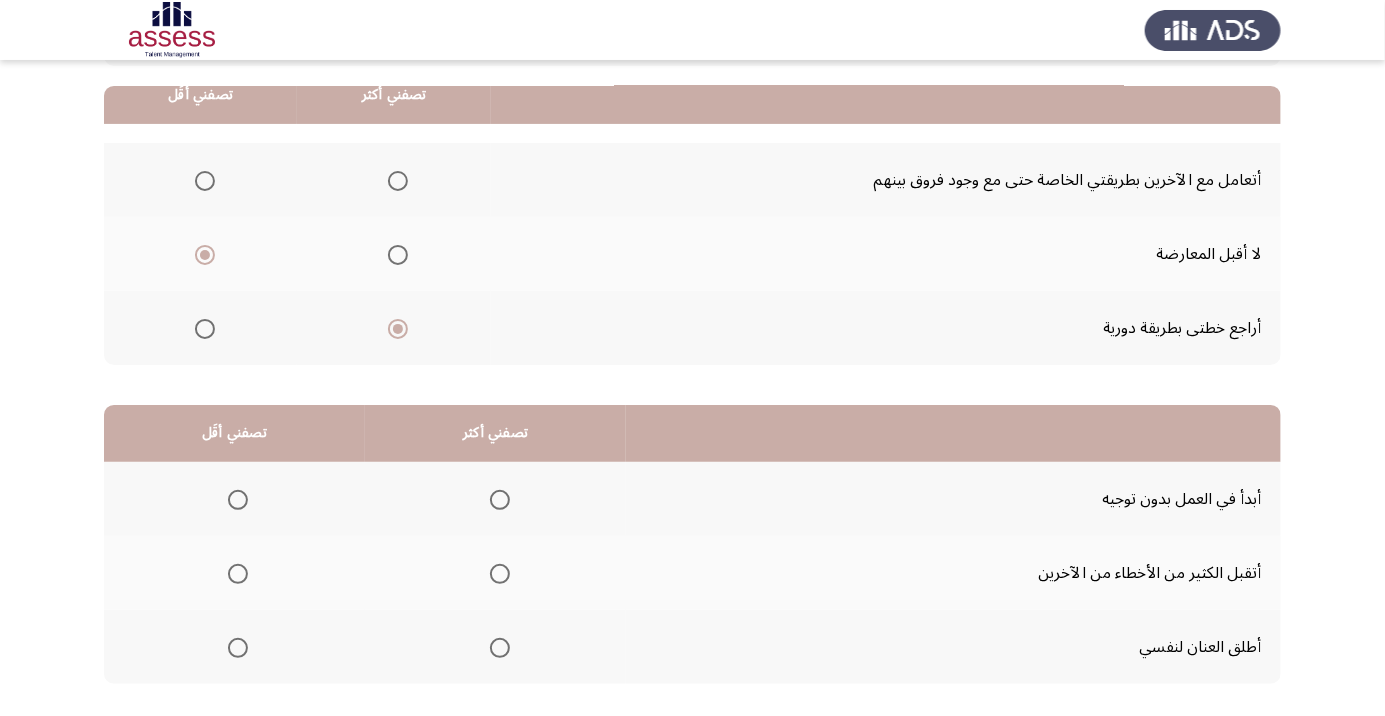 scroll, scrollTop: 197, scrollLeft: 0, axis: vertical 